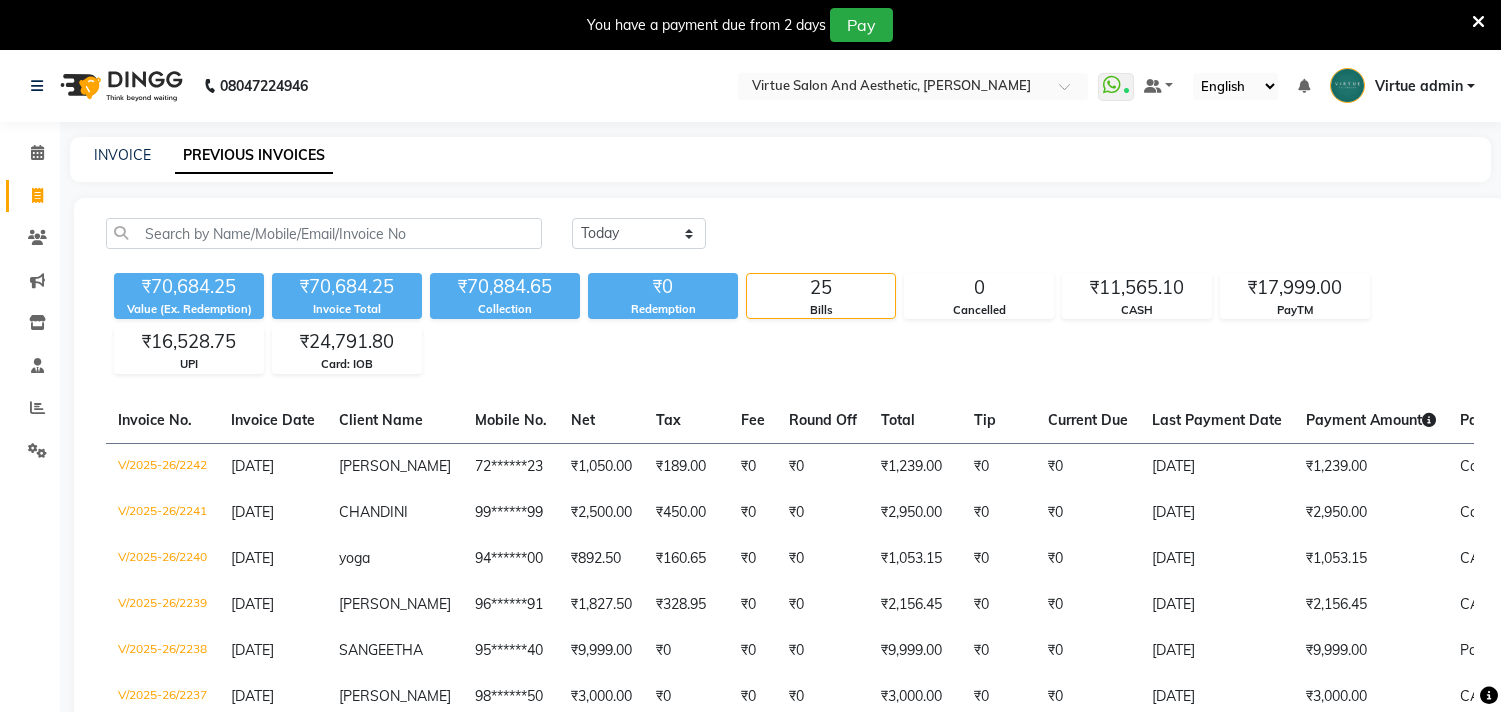 select on "yesterday" 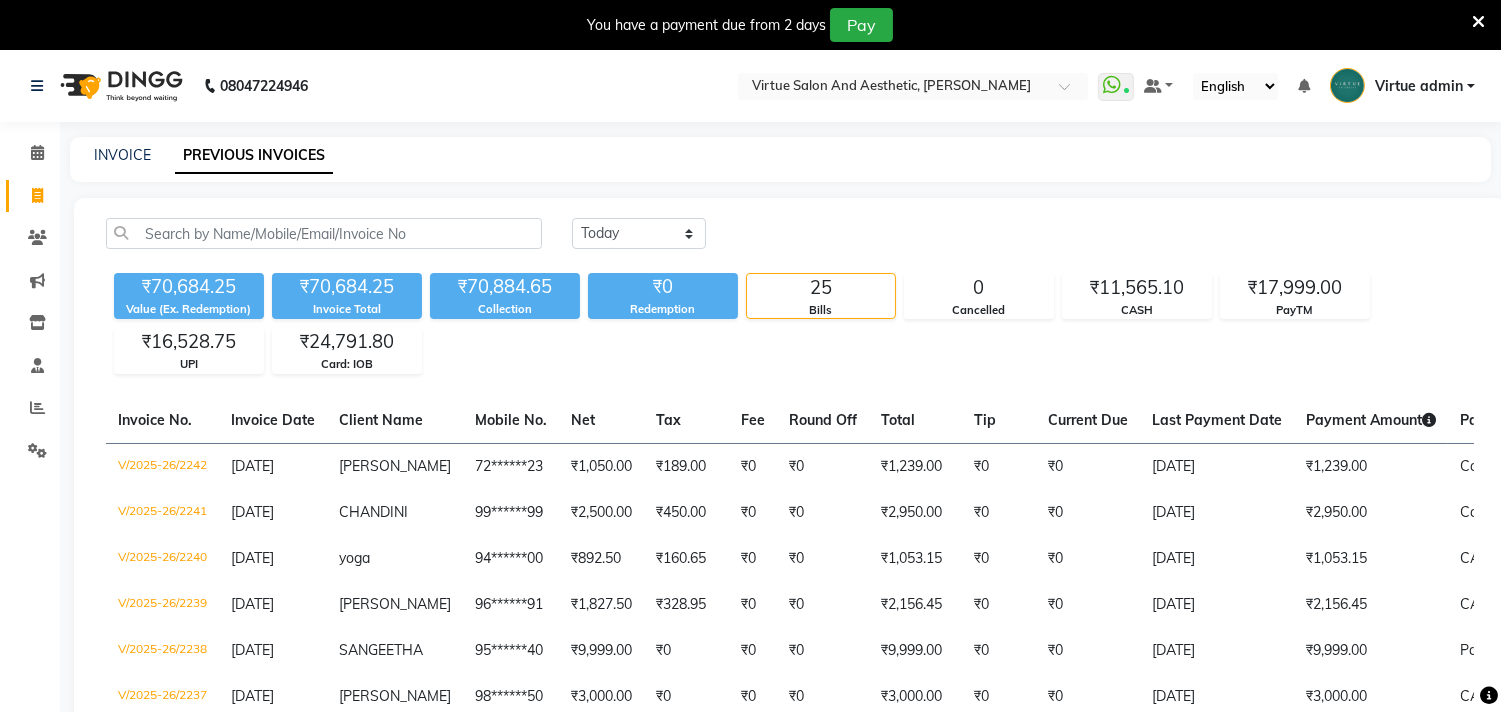 scroll, scrollTop: 0, scrollLeft: 0, axis: both 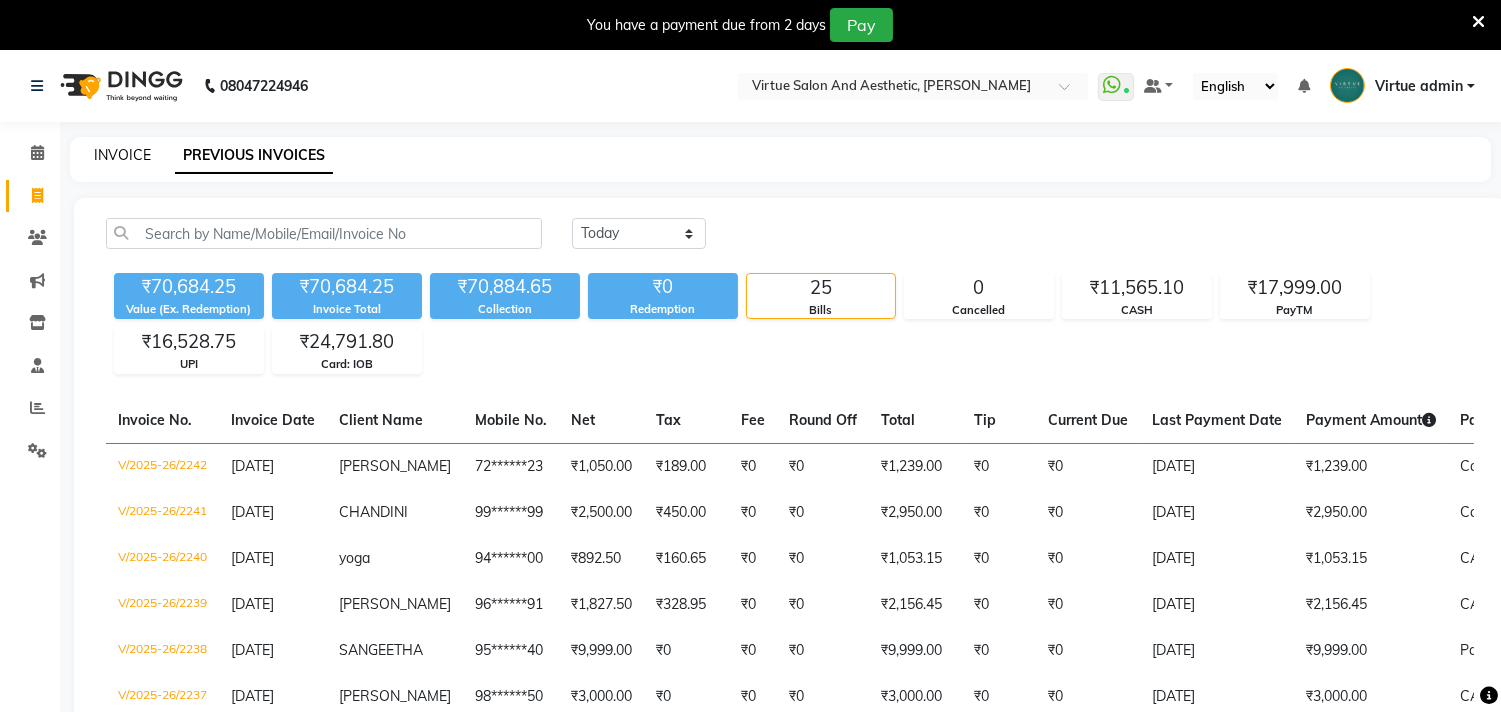 click on "INVOICE" 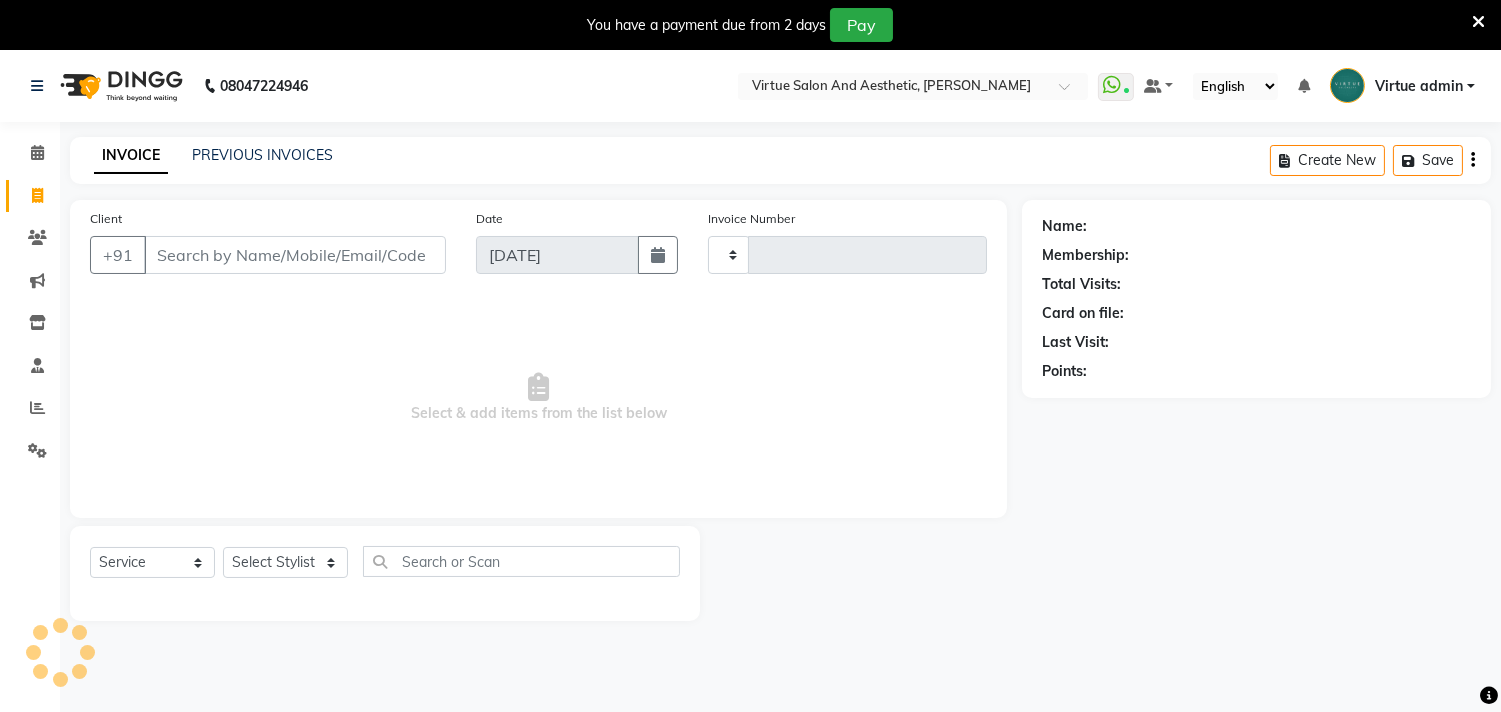 scroll, scrollTop: 50, scrollLeft: 0, axis: vertical 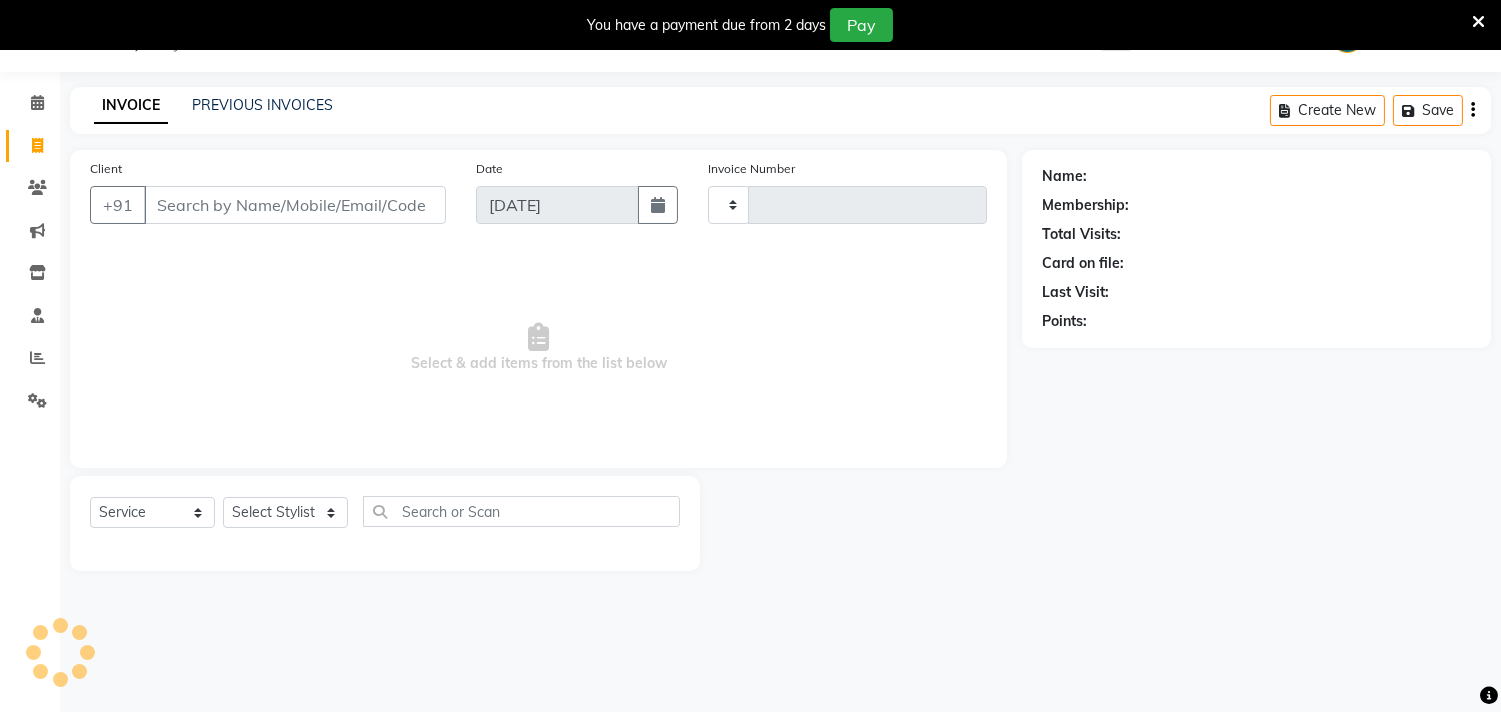 type on "2253" 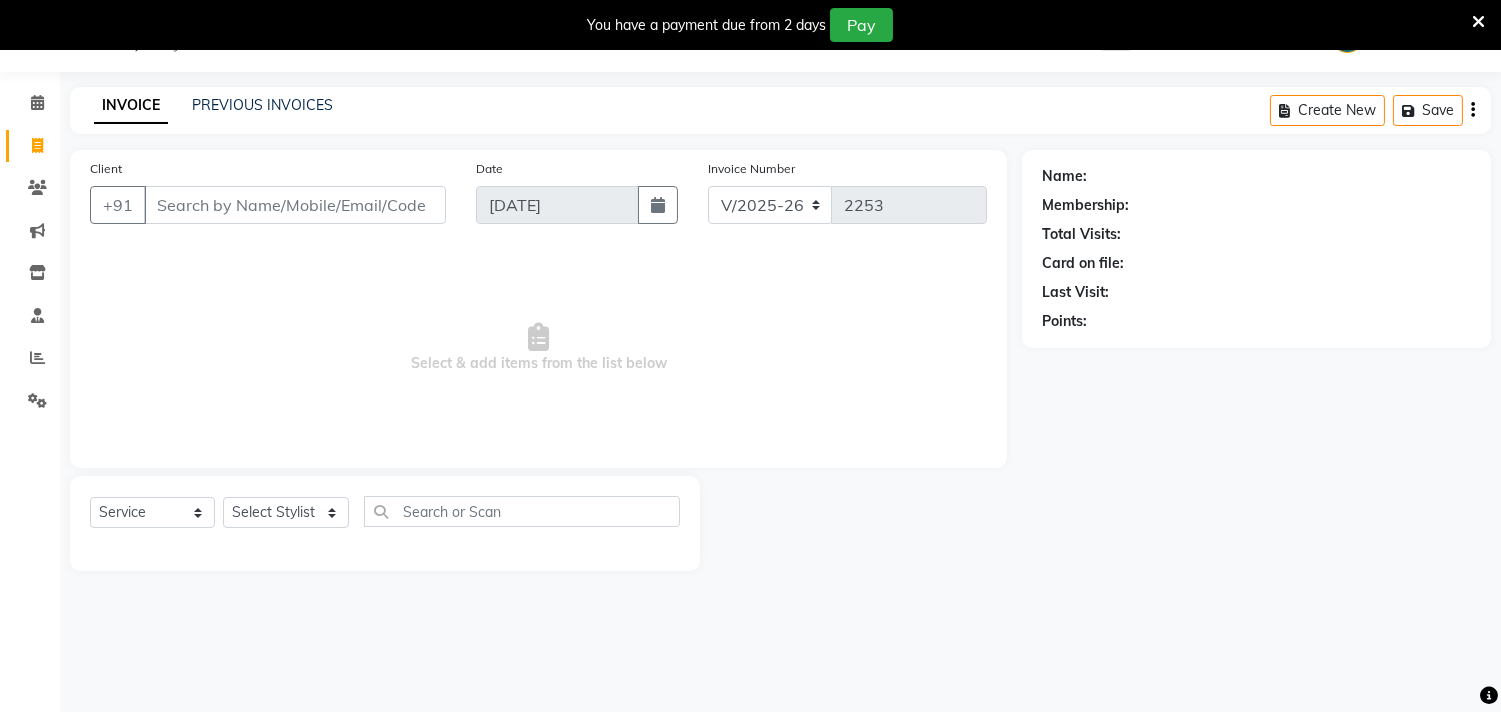 click on "Client" at bounding box center (295, 205) 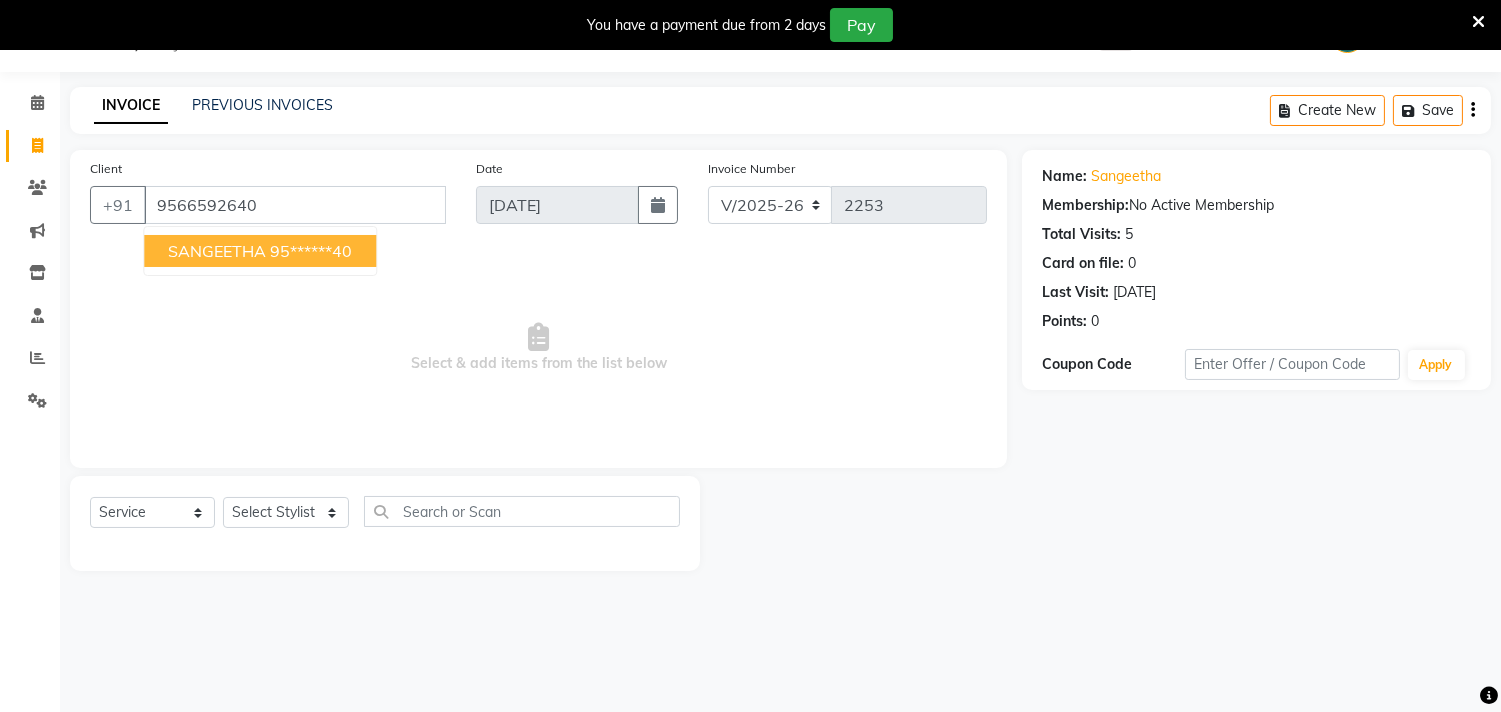 click on "SANGEETHA  95******40" at bounding box center (260, 251) 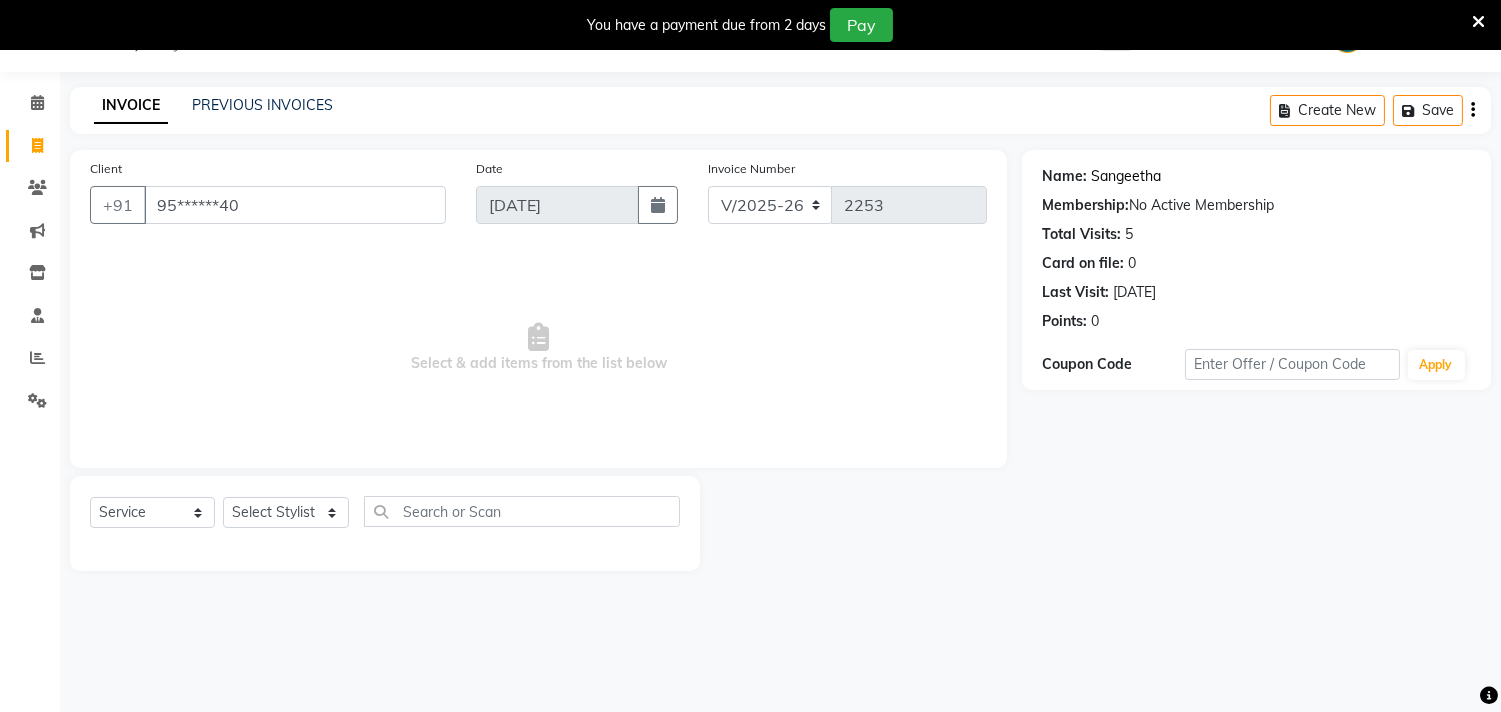 click on "Sangeetha" 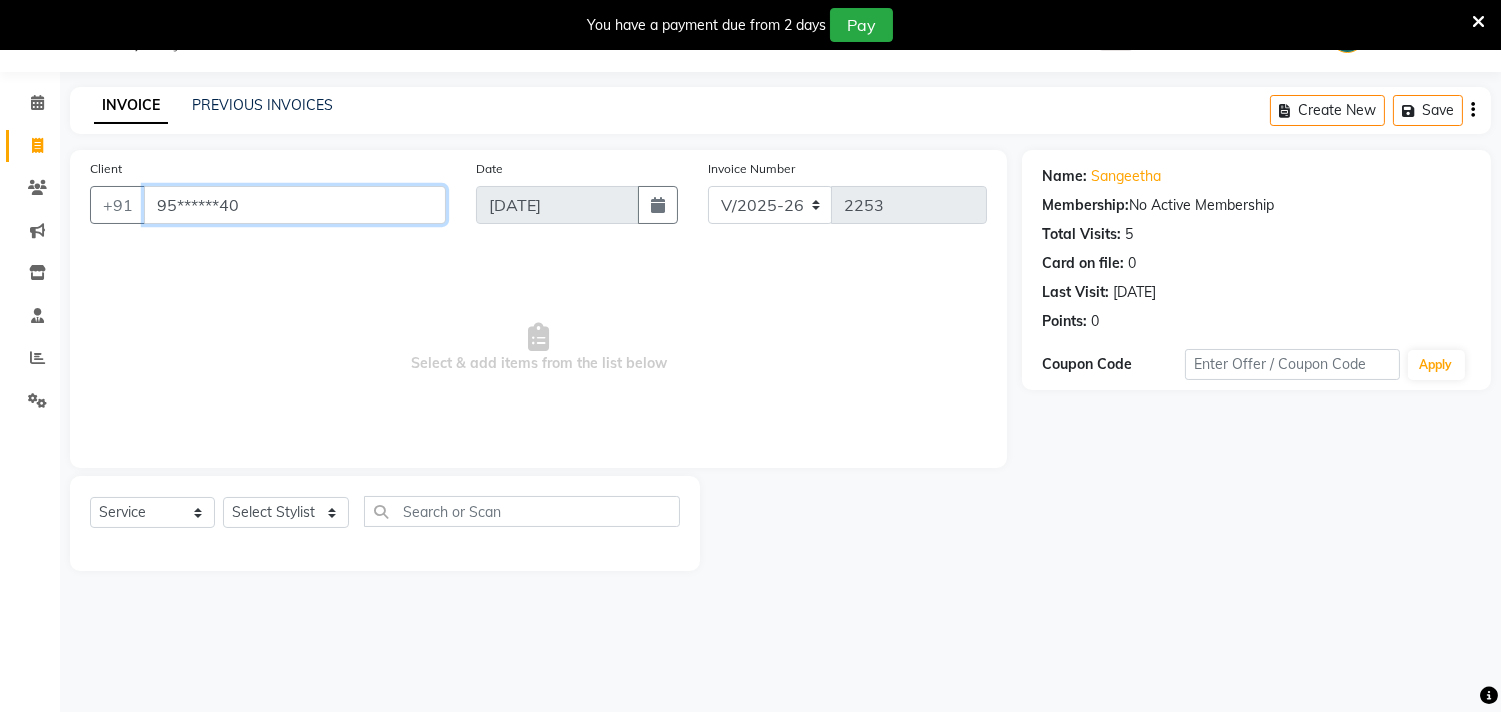 click on "95******40" at bounding box center [295, 205] 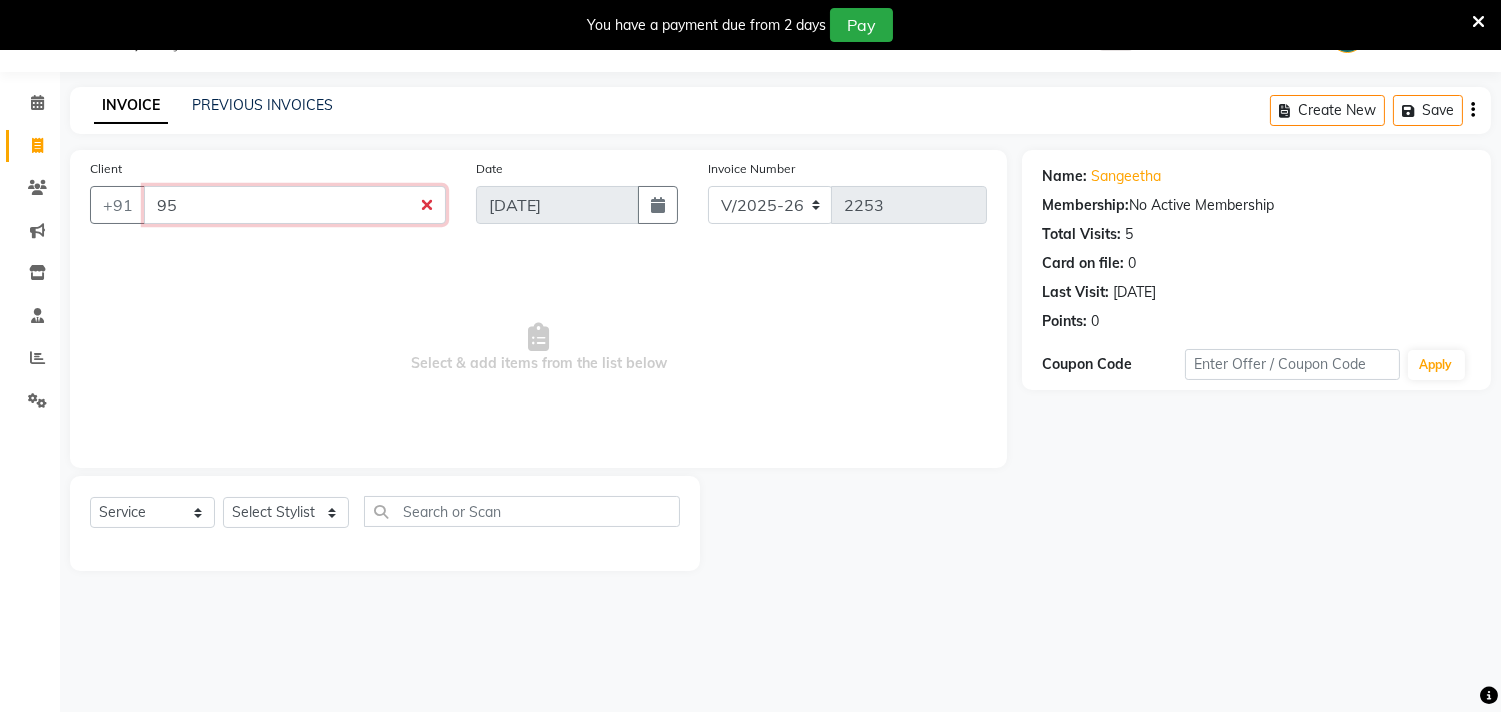 type on "9" 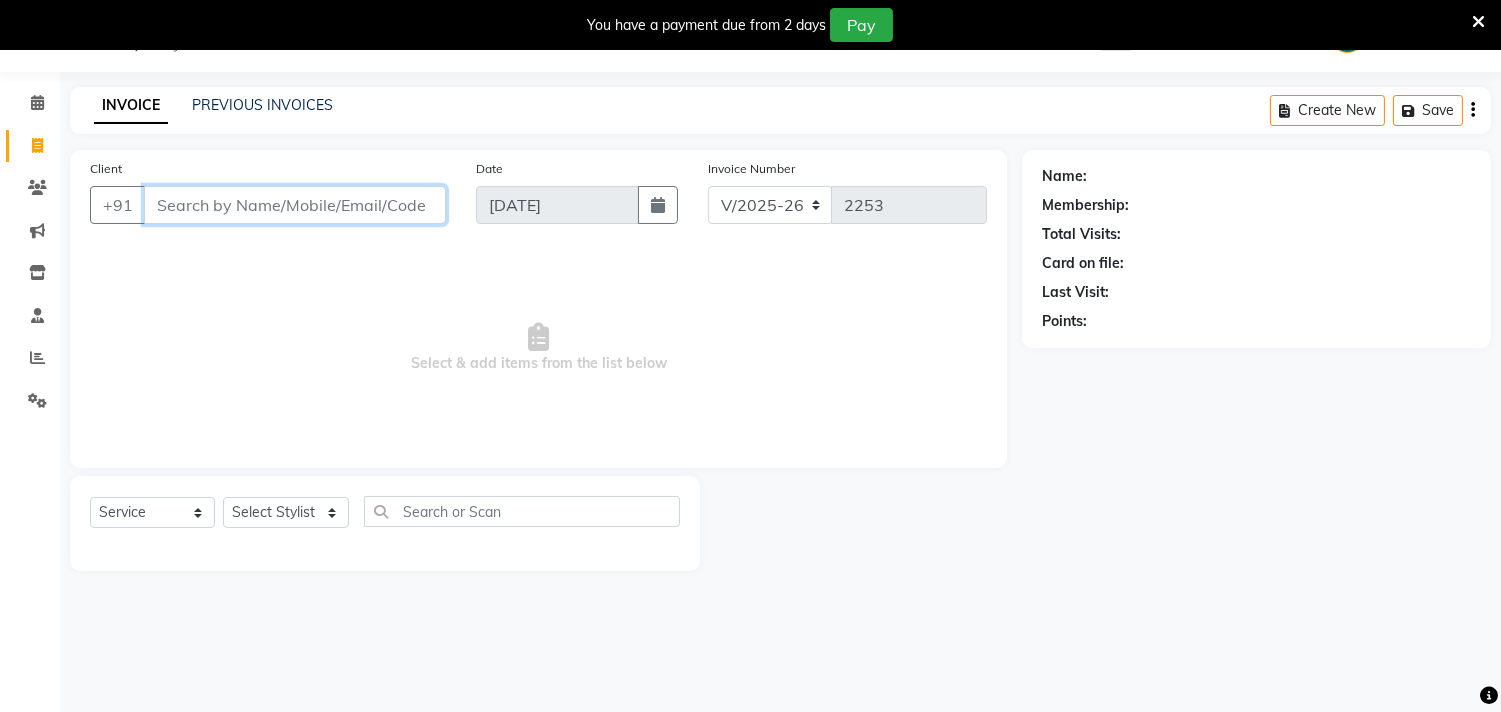 click on "Client" at bounding box center [295, 205] 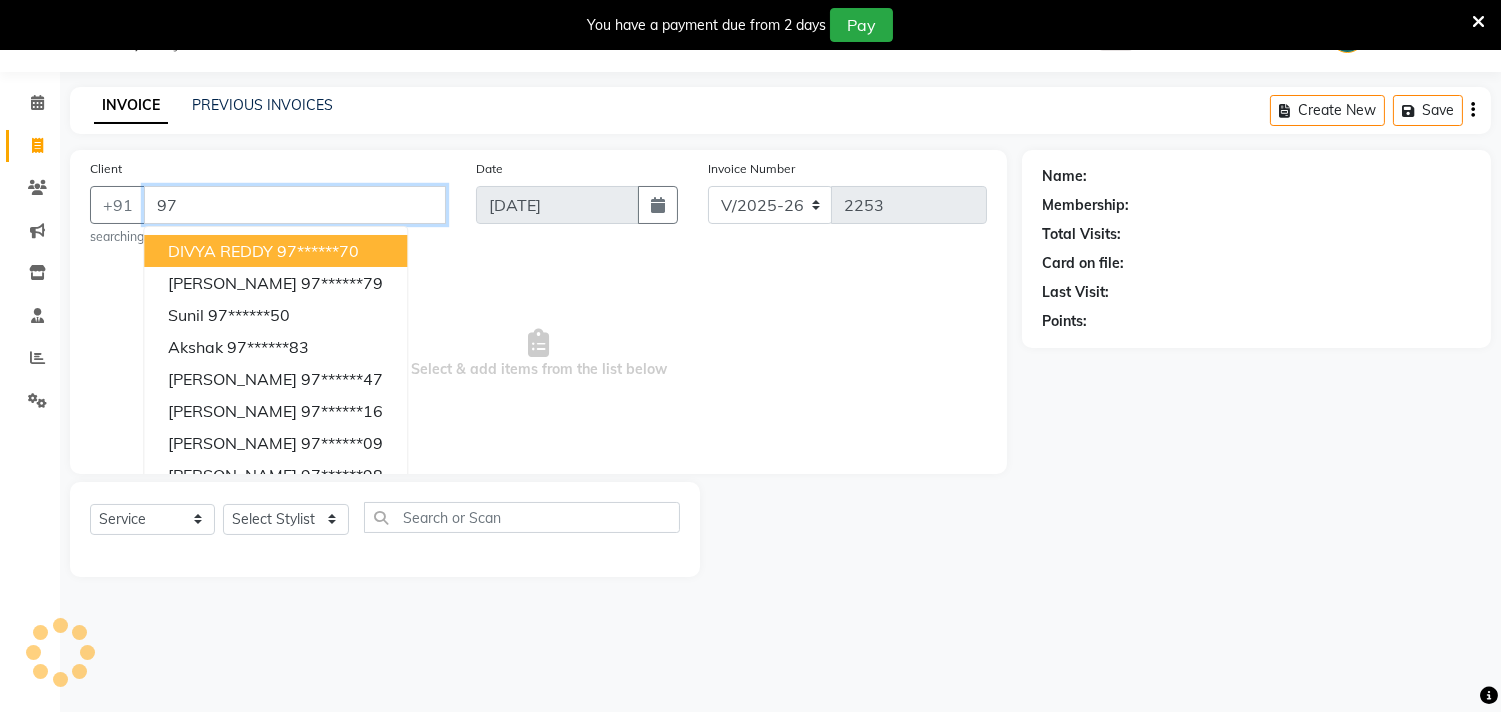 type on "9" 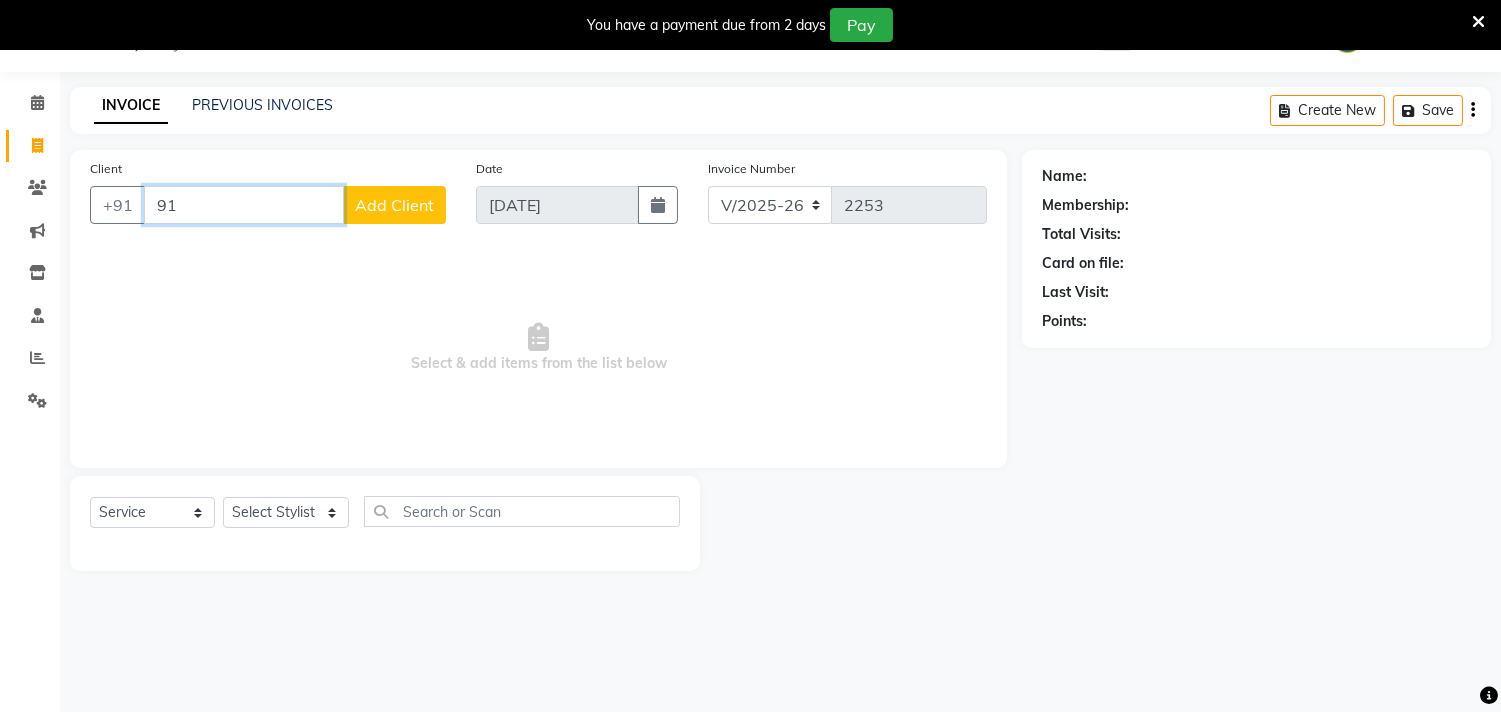 type on "9" 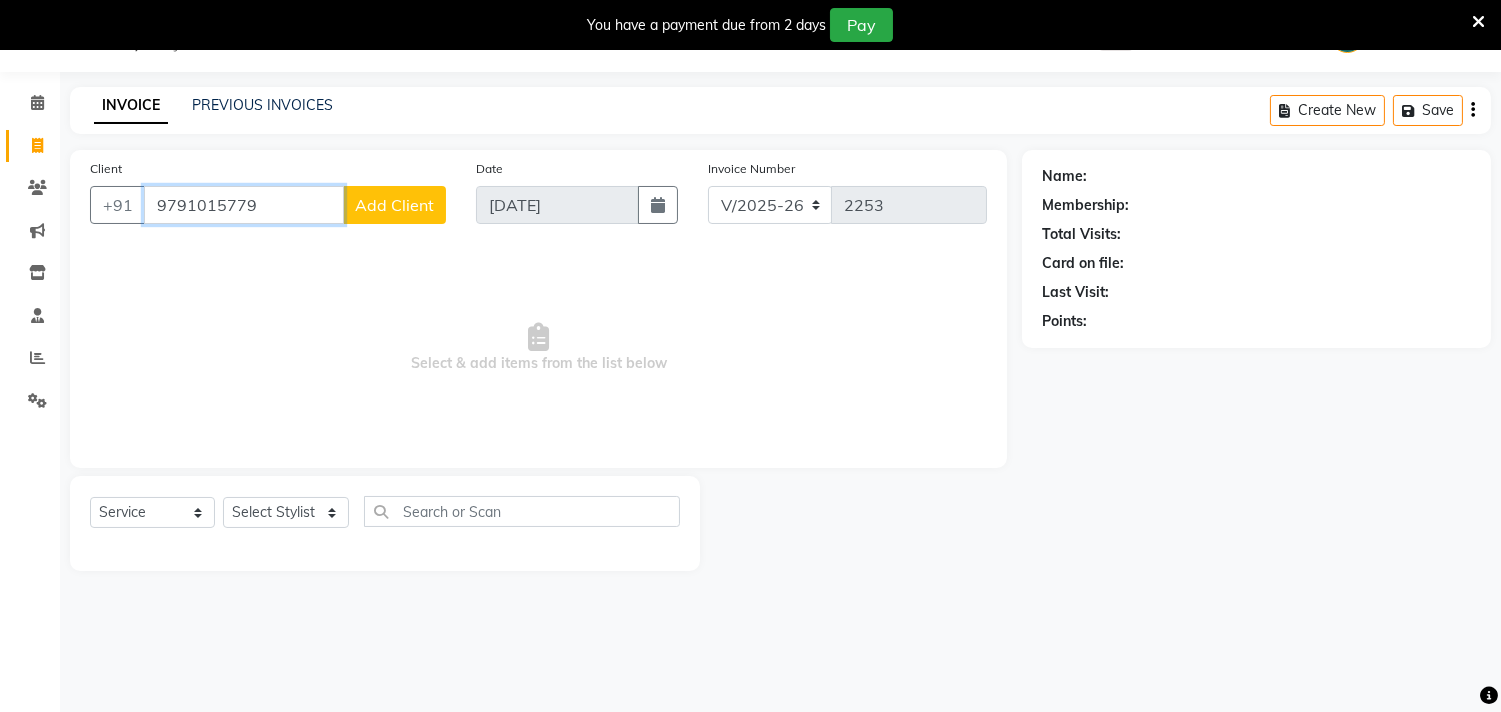 type on "9791015779" 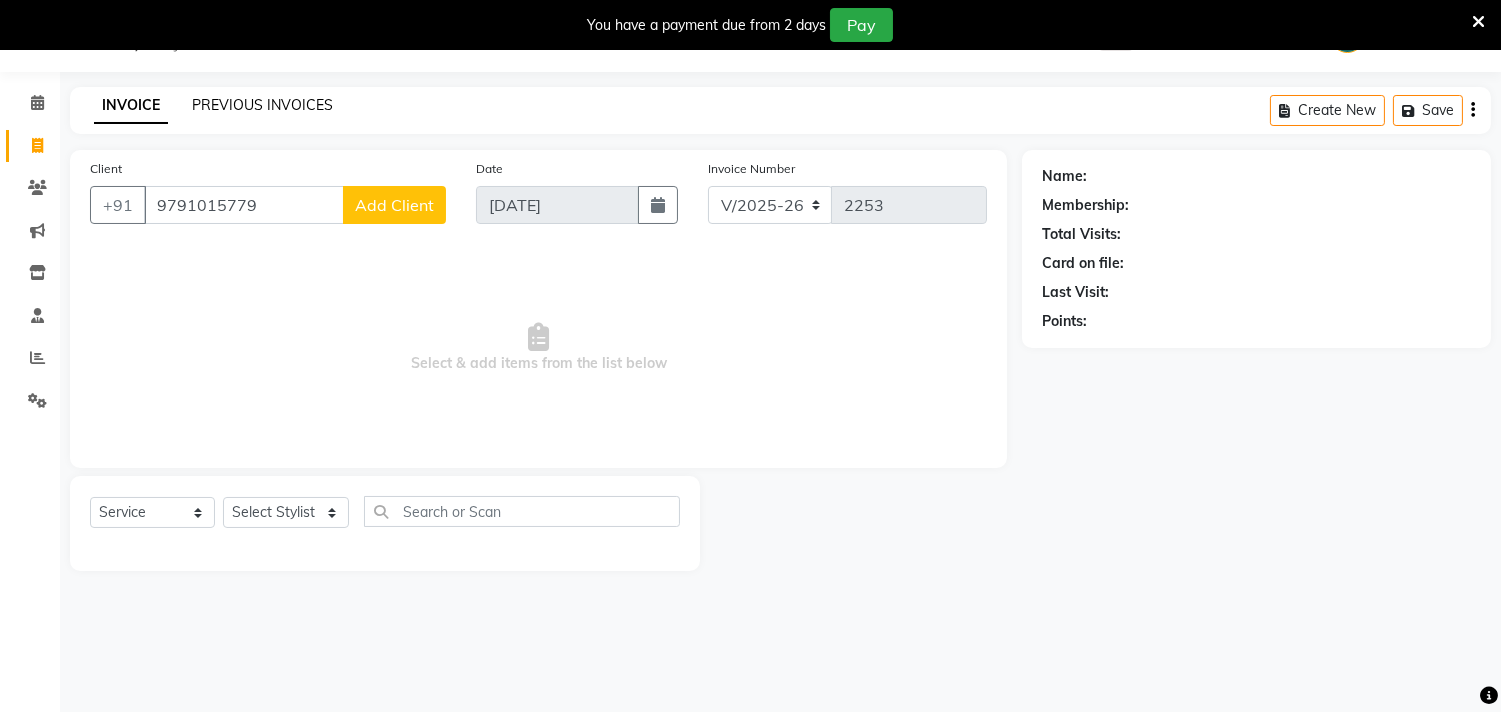 click on "PREVIOUS INVOICES" 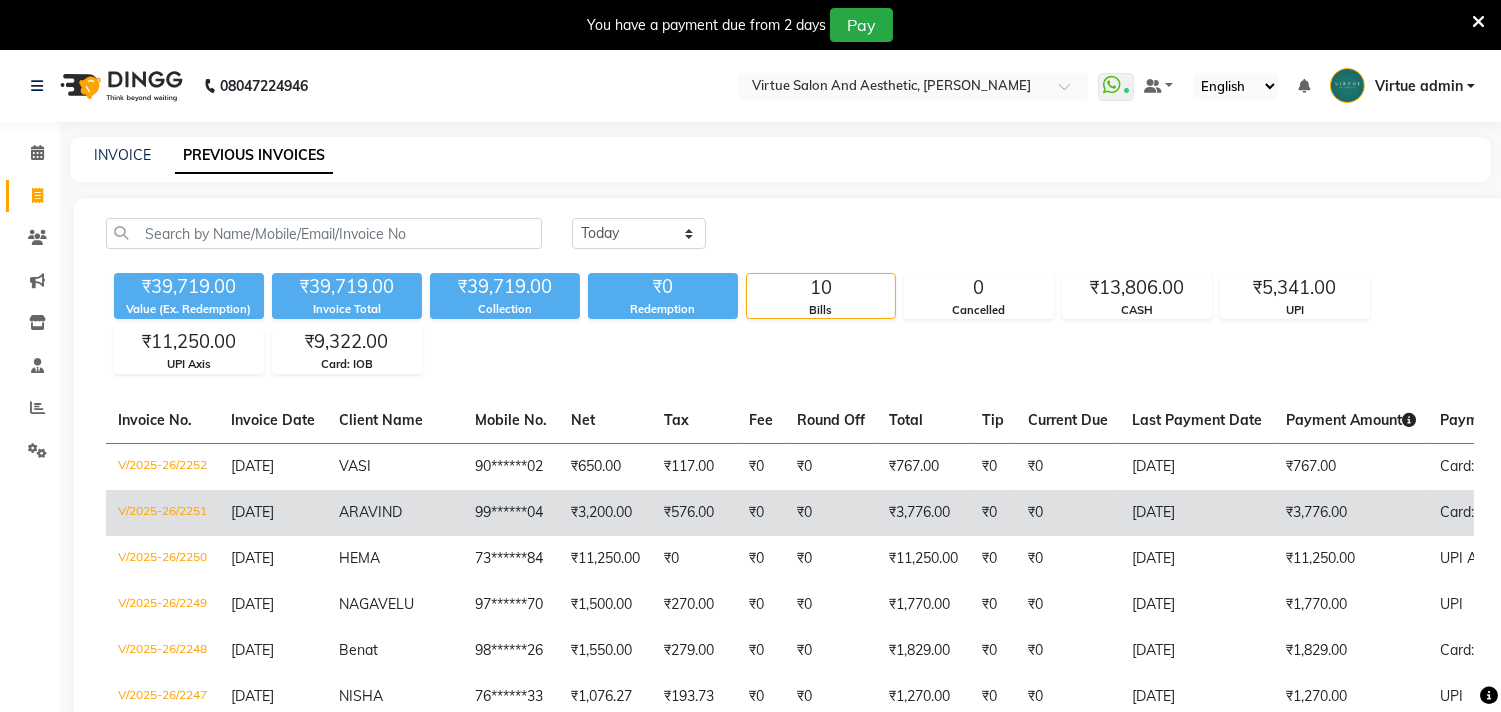 scroll, scrollTop: 111, scrollLeft: 0, axis: vertical 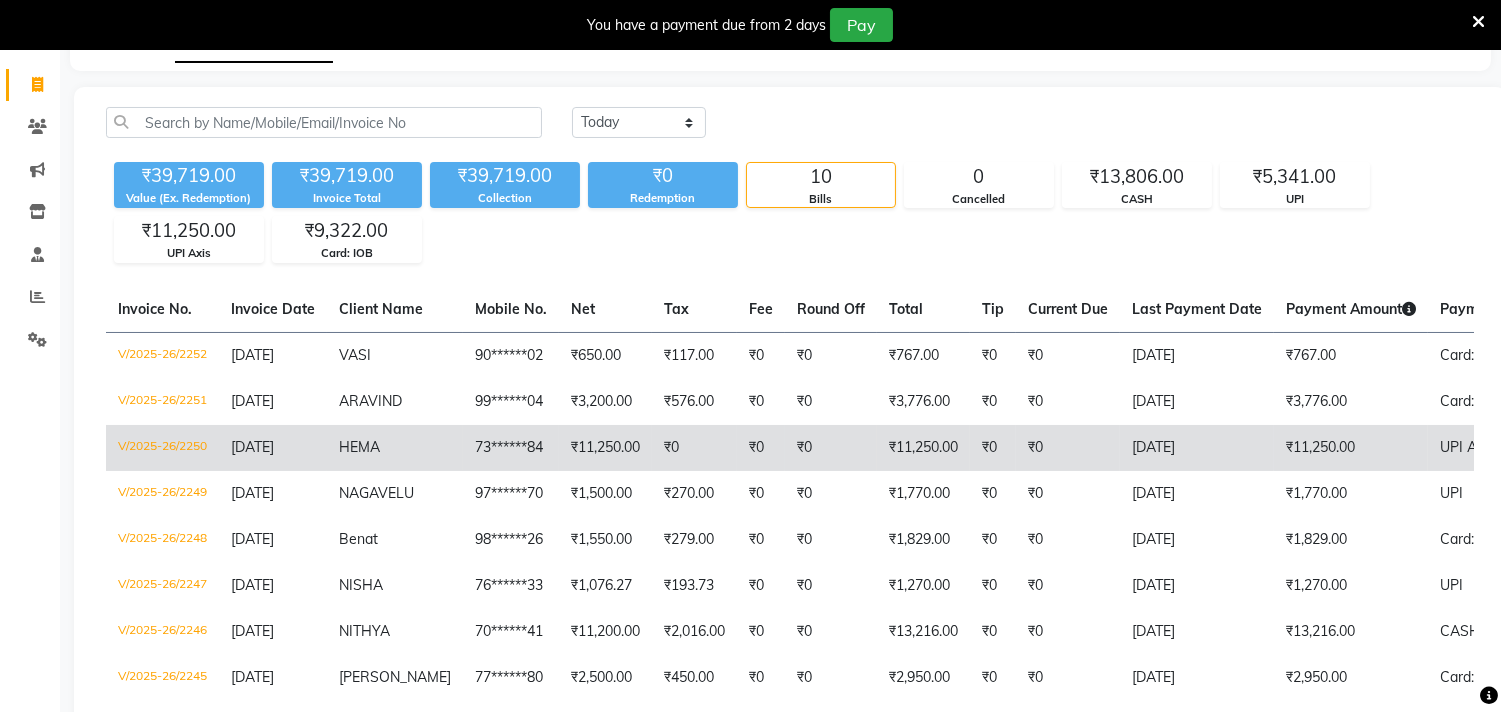 click on "[DATE]" 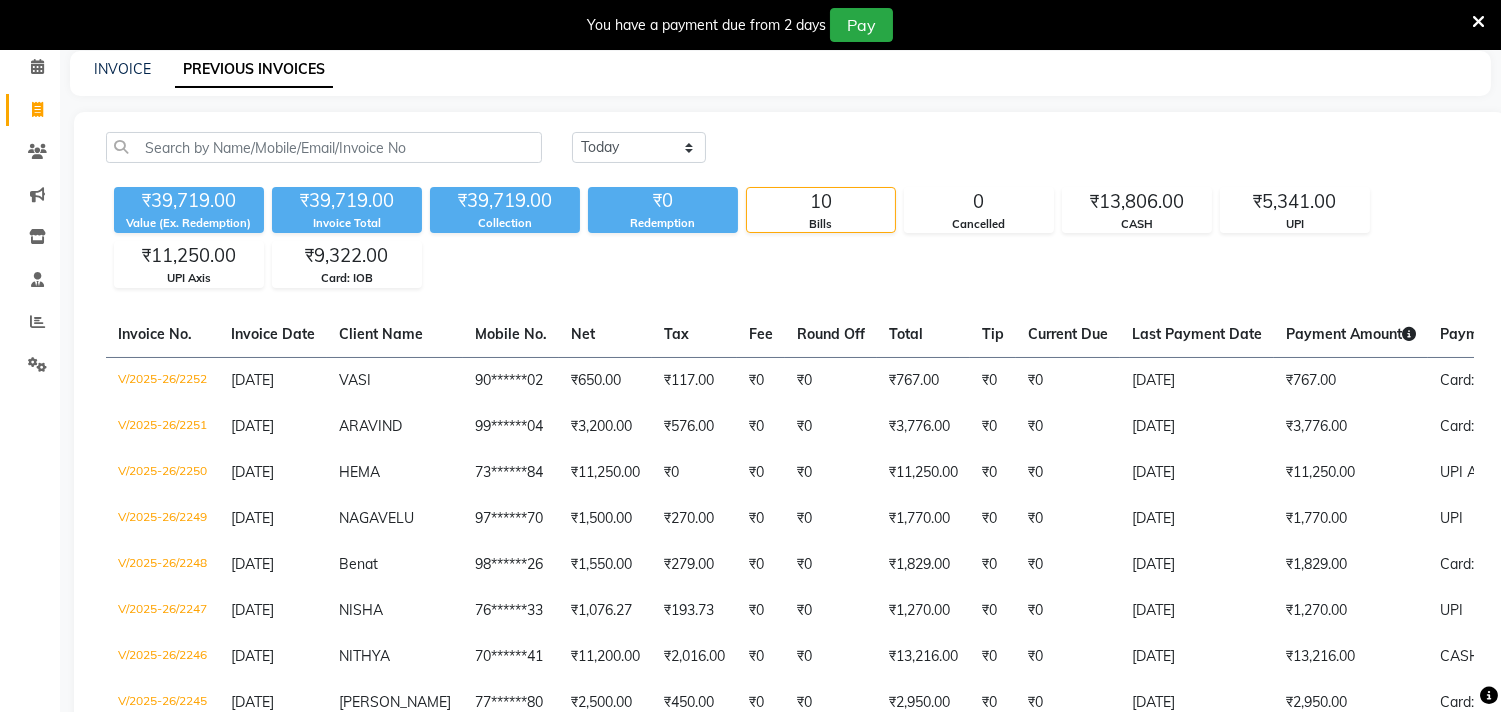 scroll, scrollTop: 222, scrollLeft: 0, axis: vertical 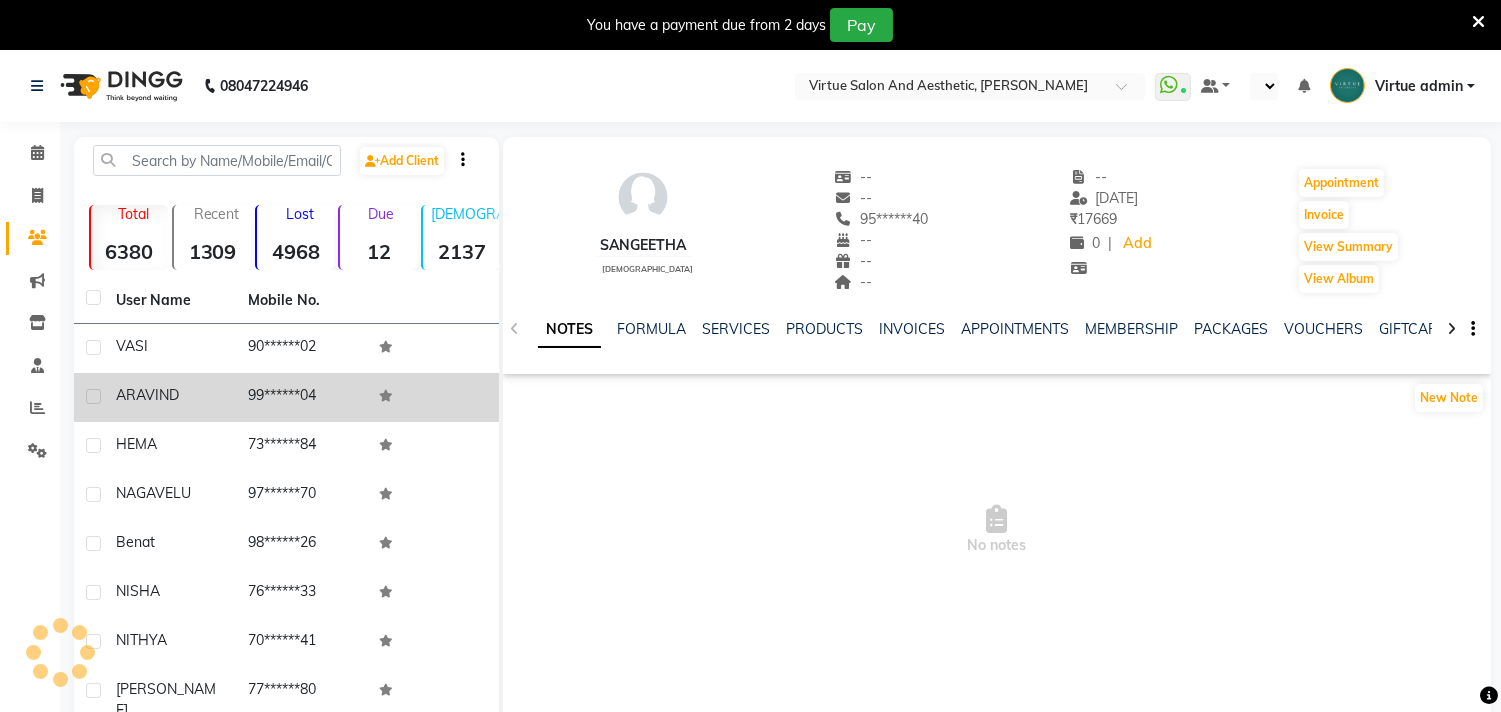 select on "en" 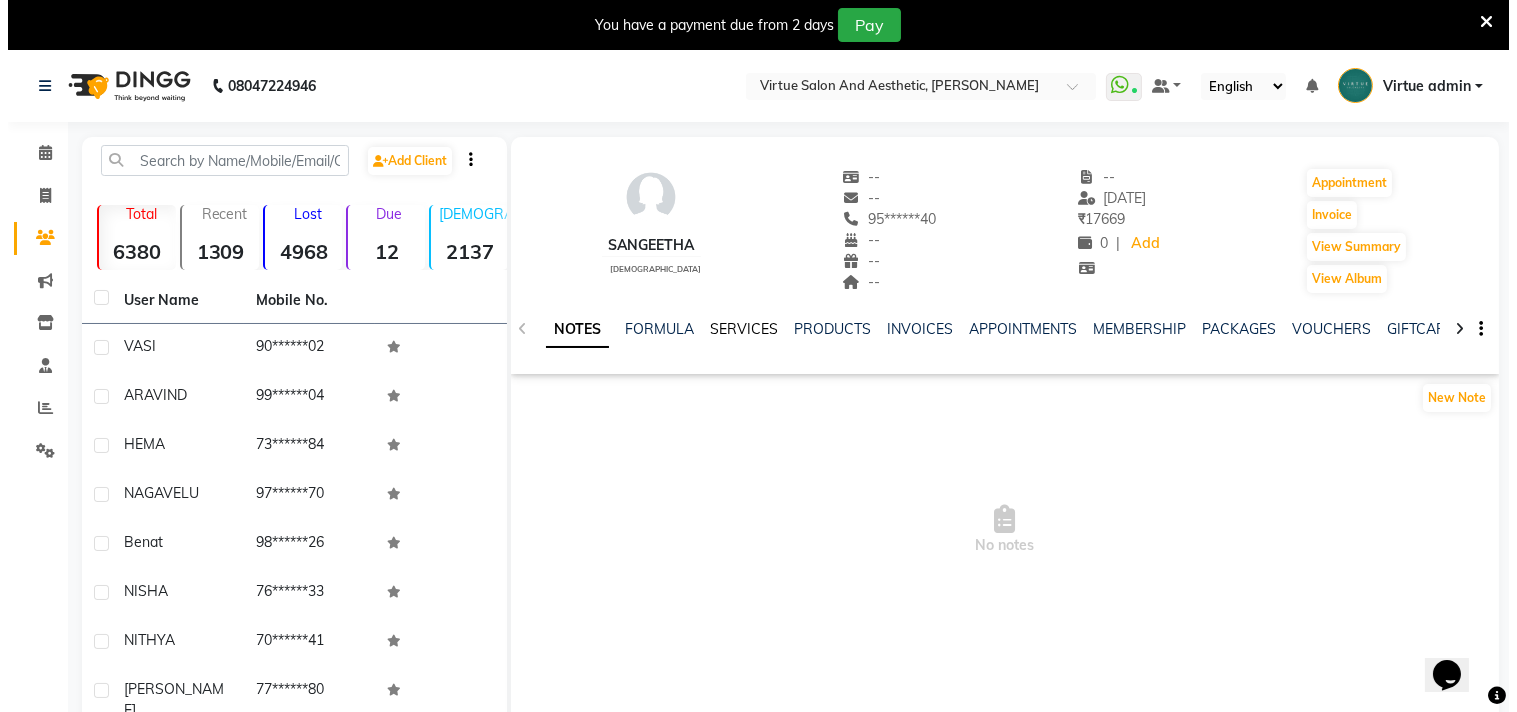 scroll, scrollTop: 0, scrollLeft: 0, axis: both 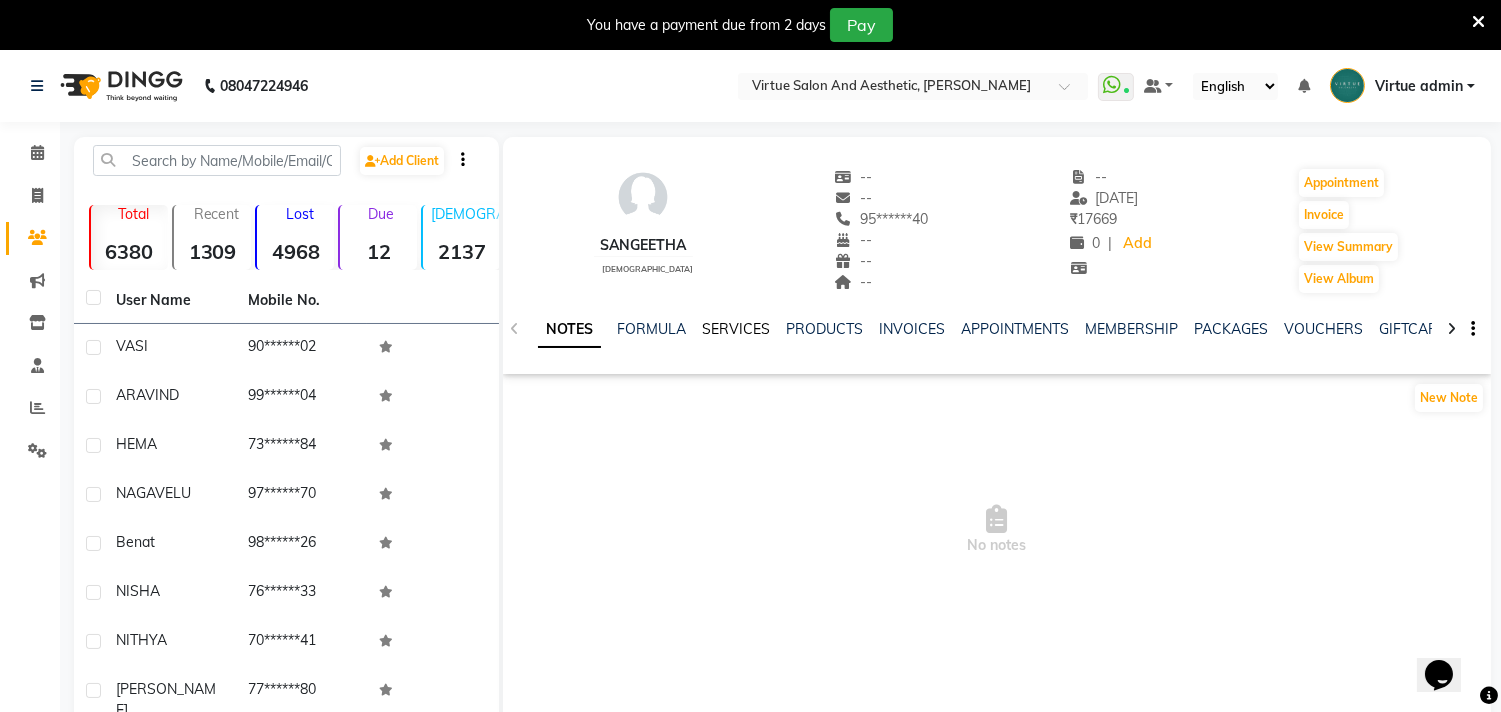 click on "SERVICES" 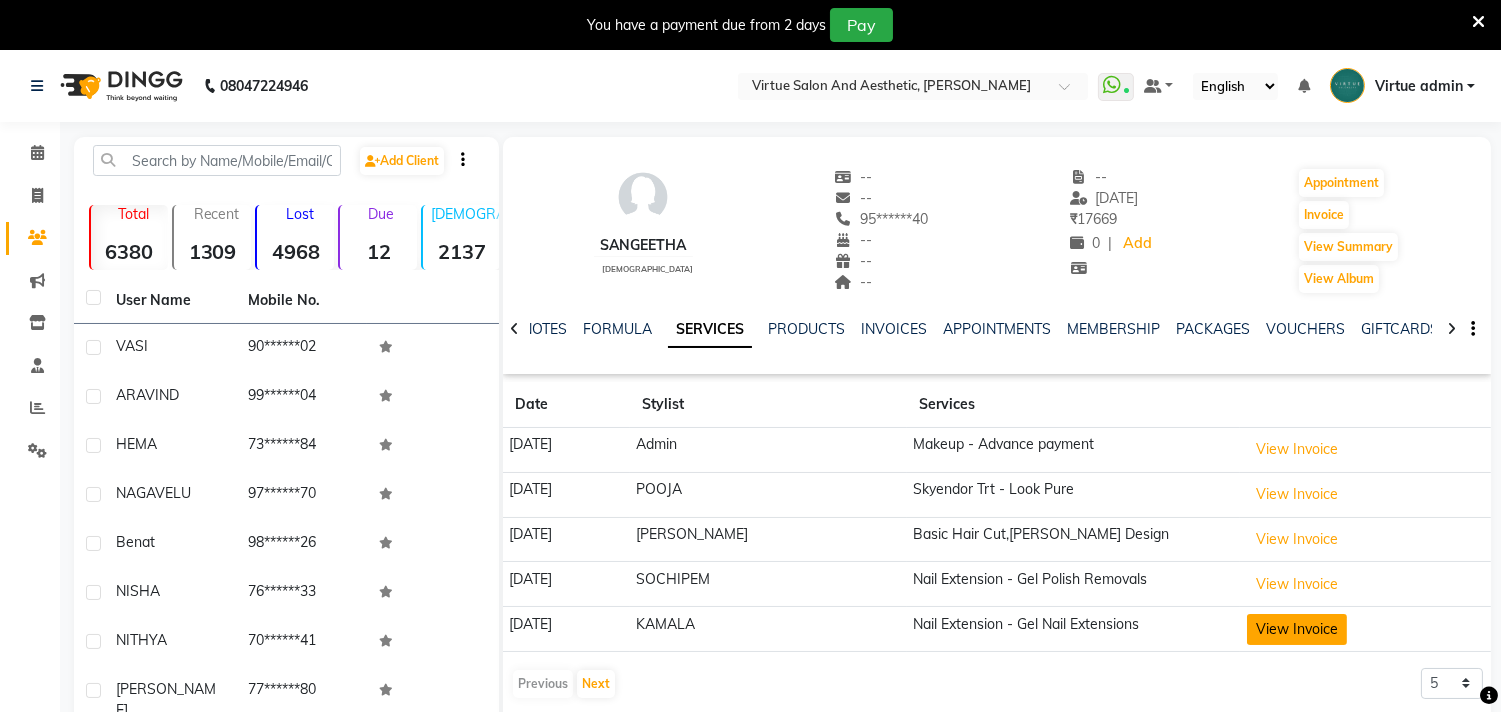 click on "View Invoice" 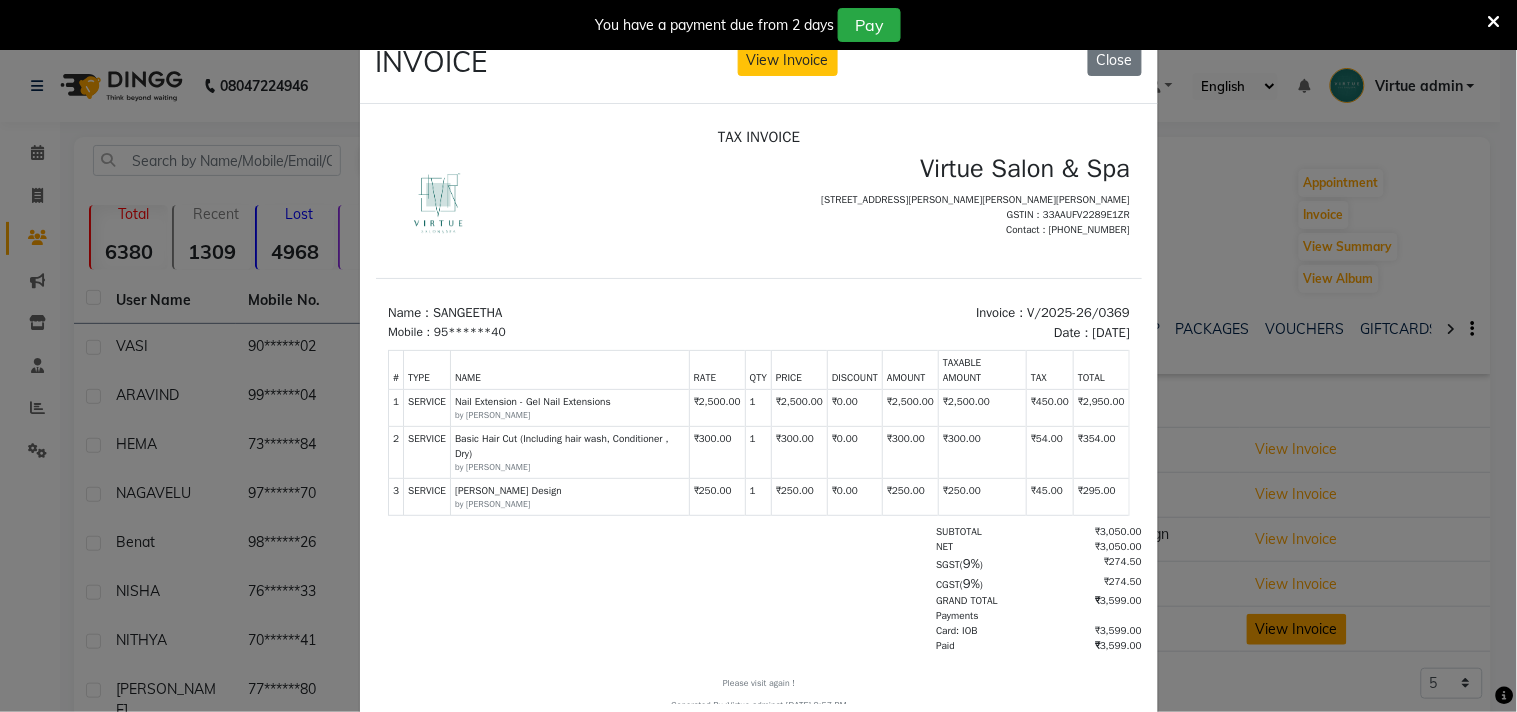 scroll, scrollTop: 0, scrollLeft: 0, axis: both 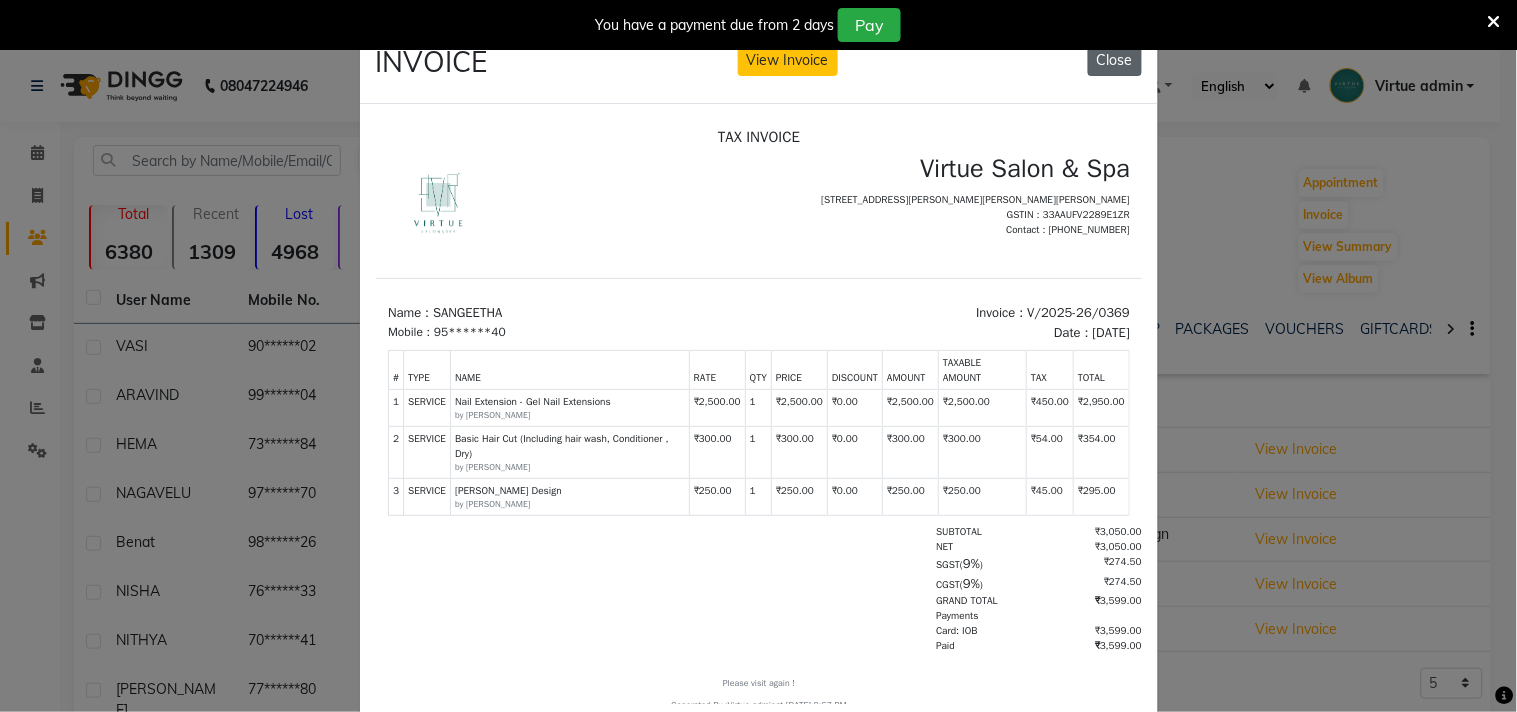 click on "Close" 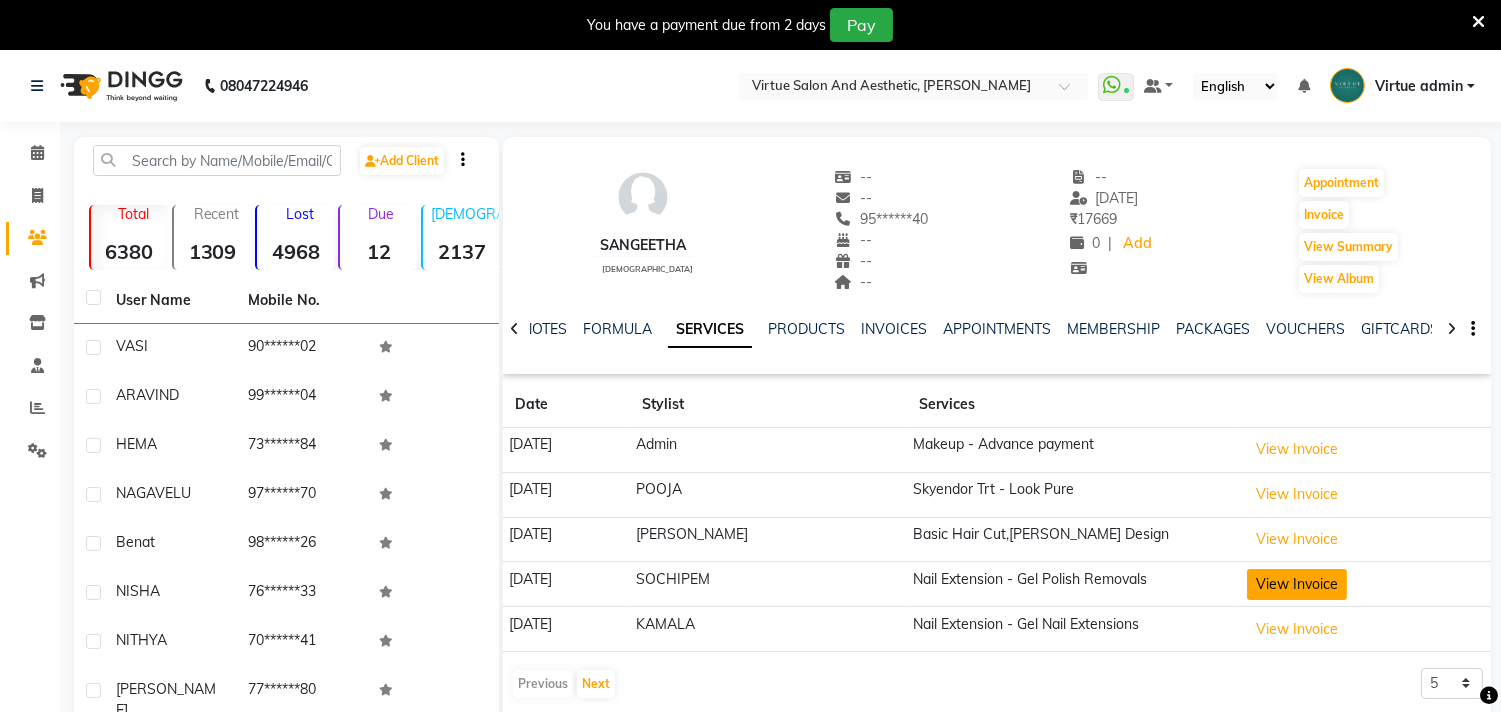 click on "View Invoice" 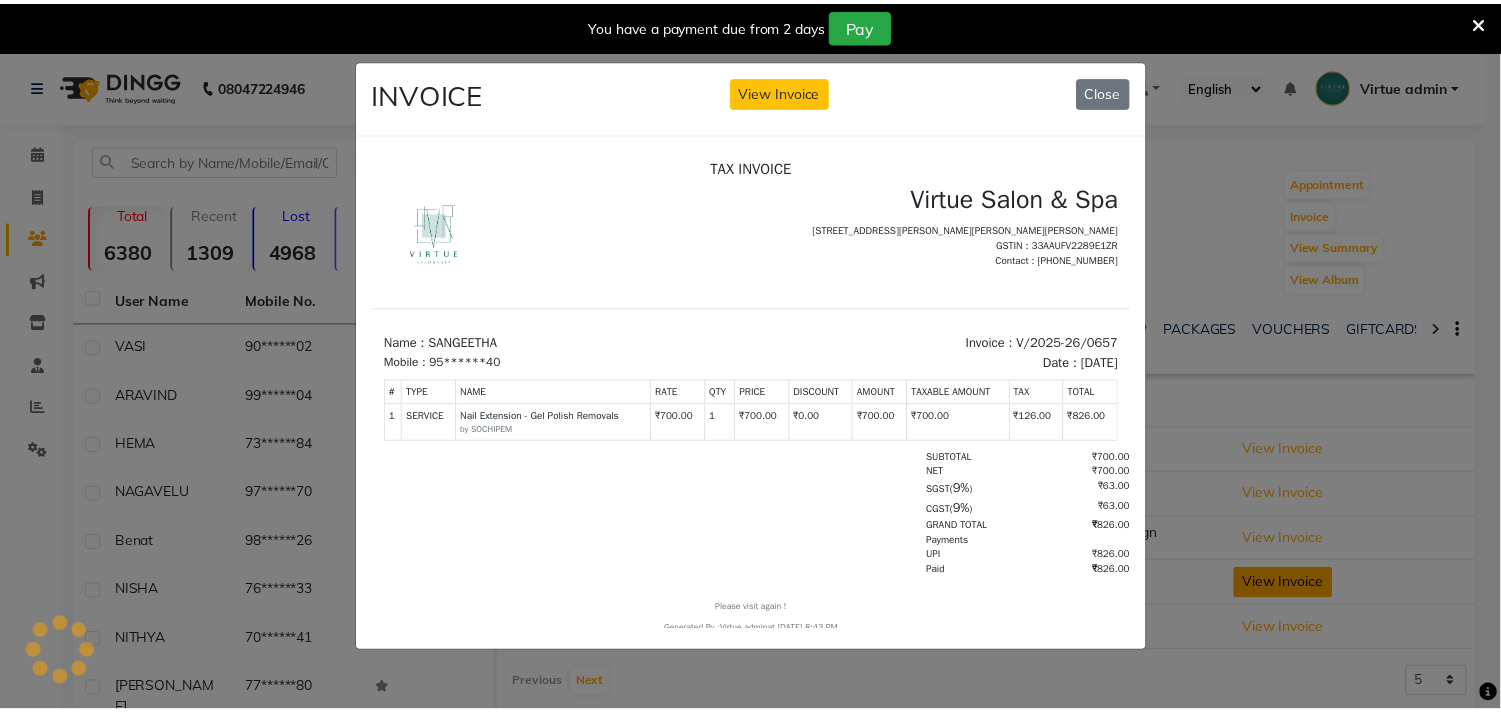 scroll, scrollTop: 0, scrollLeft: 0, axis: both 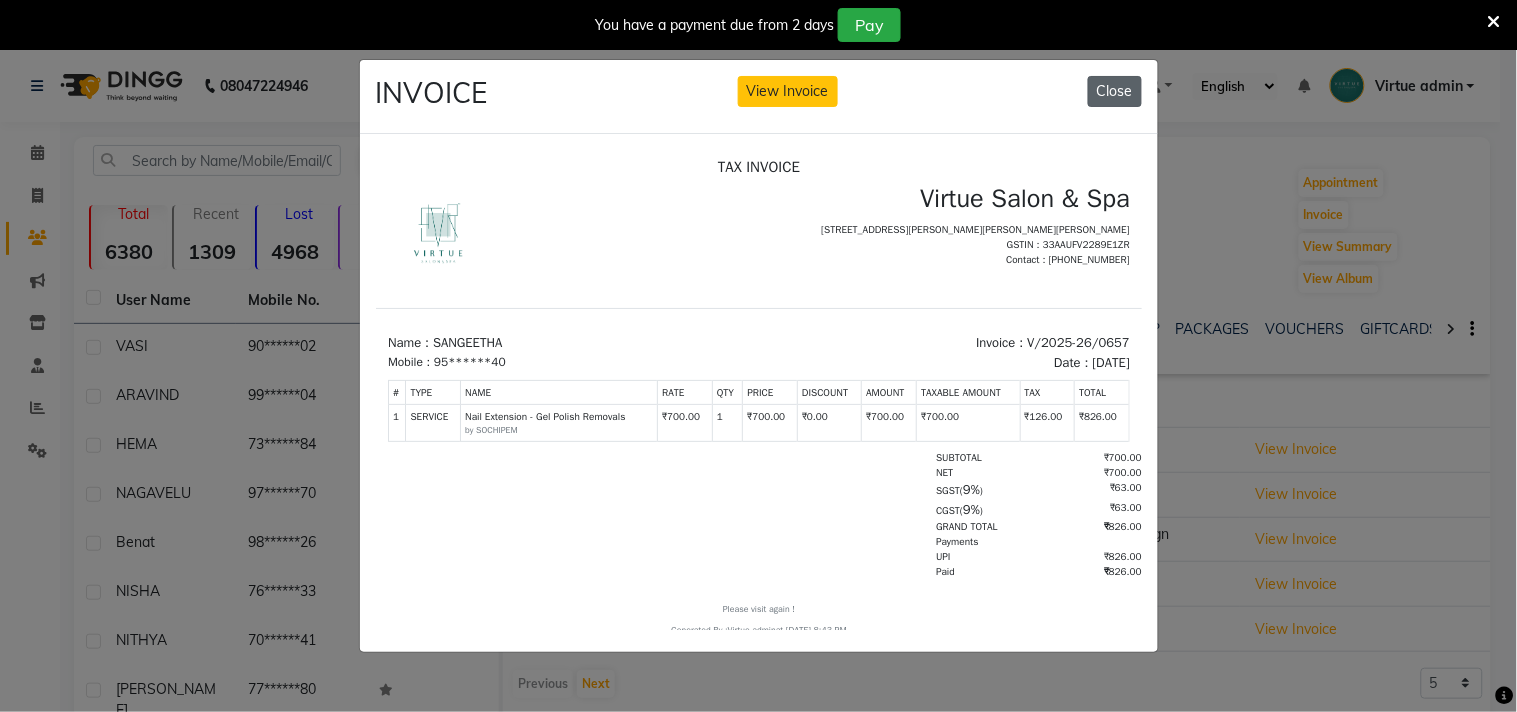 click on "Close" 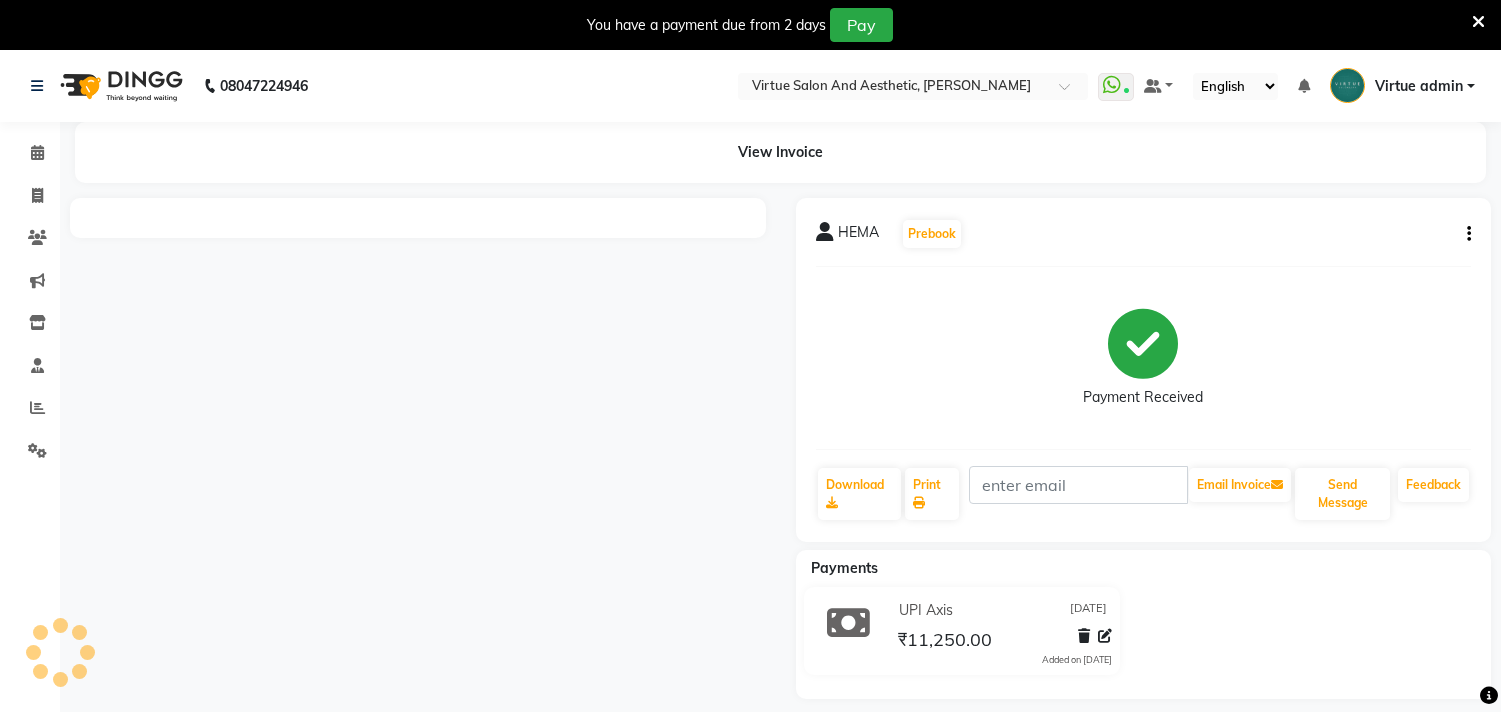 scroll, scrollTop: 0, scrollLeft: 0, axis: both 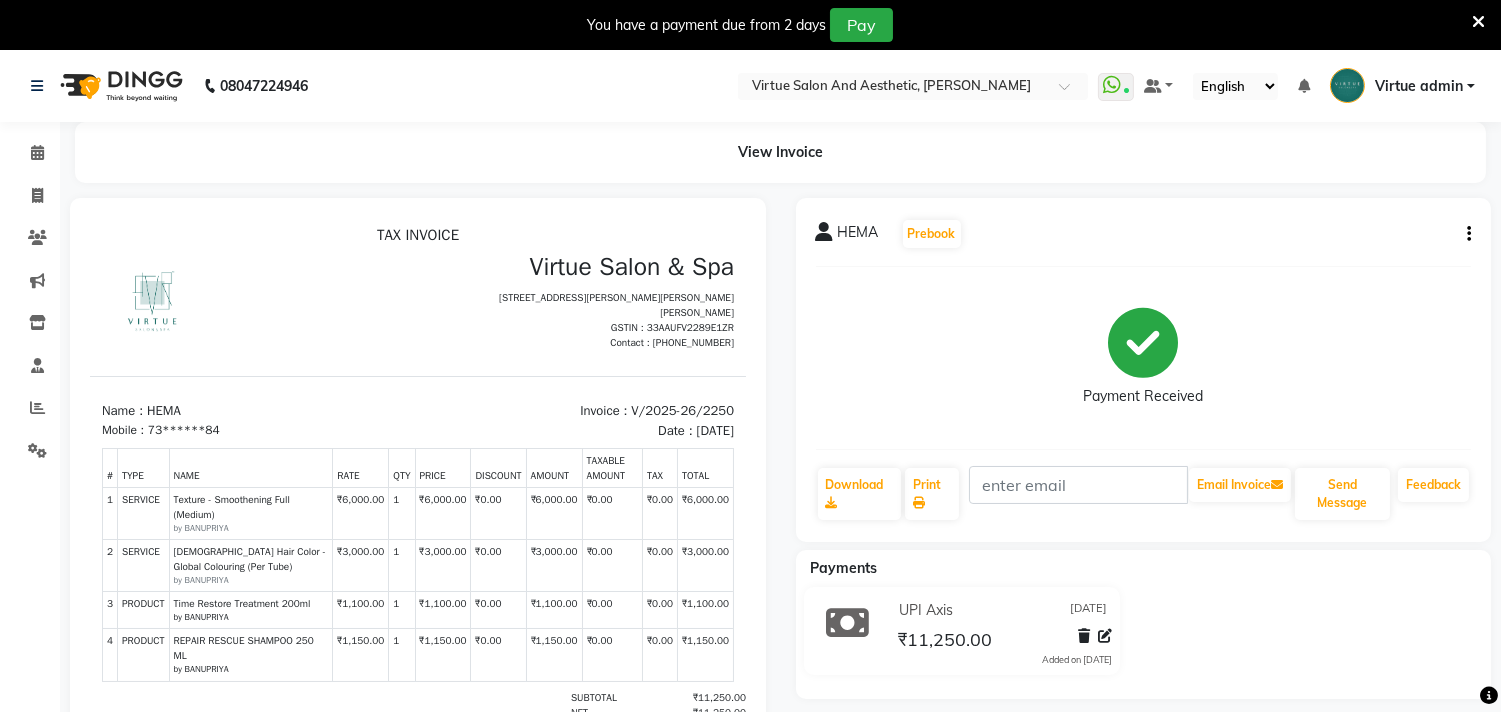 click at bounding box center [1478, 25] 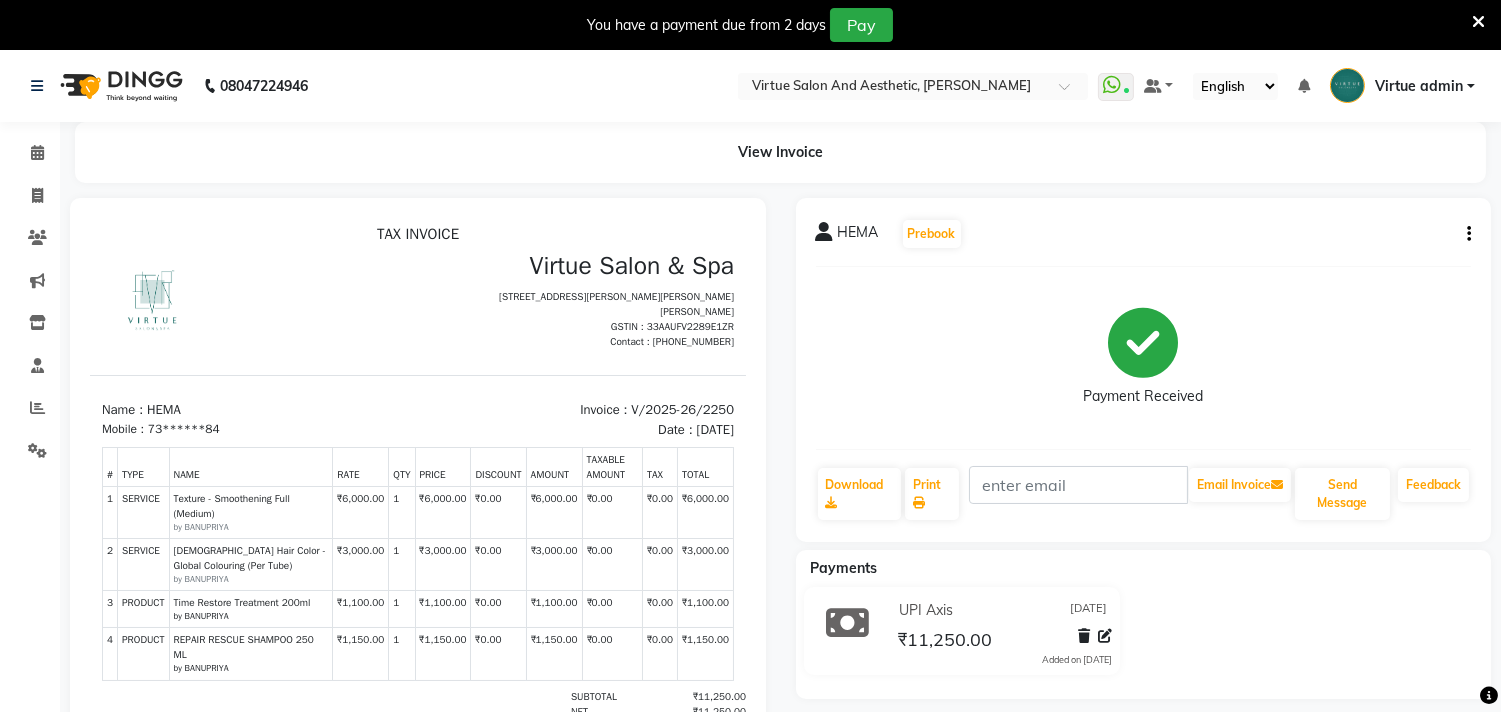scroll, scrollTop: 16, scrollLeft: 0, axis: vertical 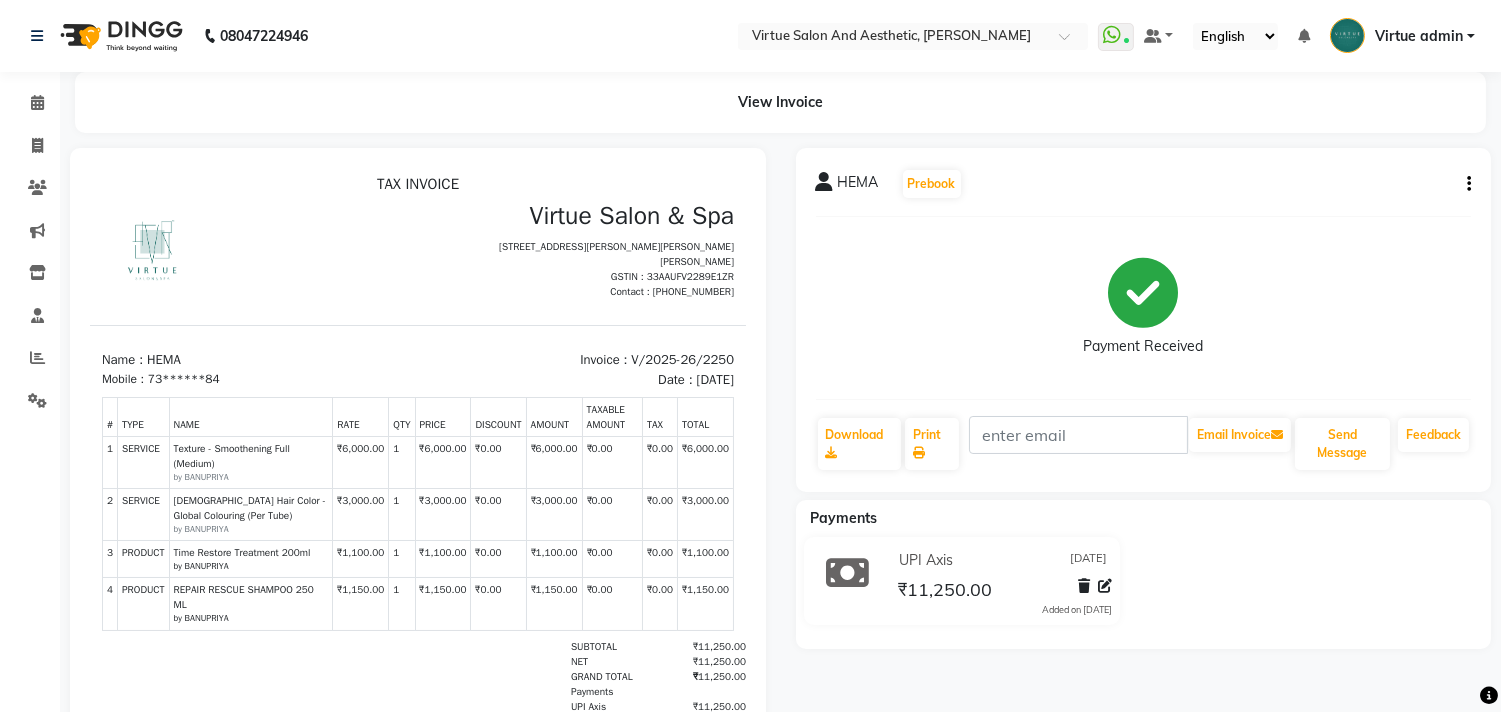 click on "HEMA   Prebook   Payment Received  Download  Print   Email Invoice   Send Message Feedback" 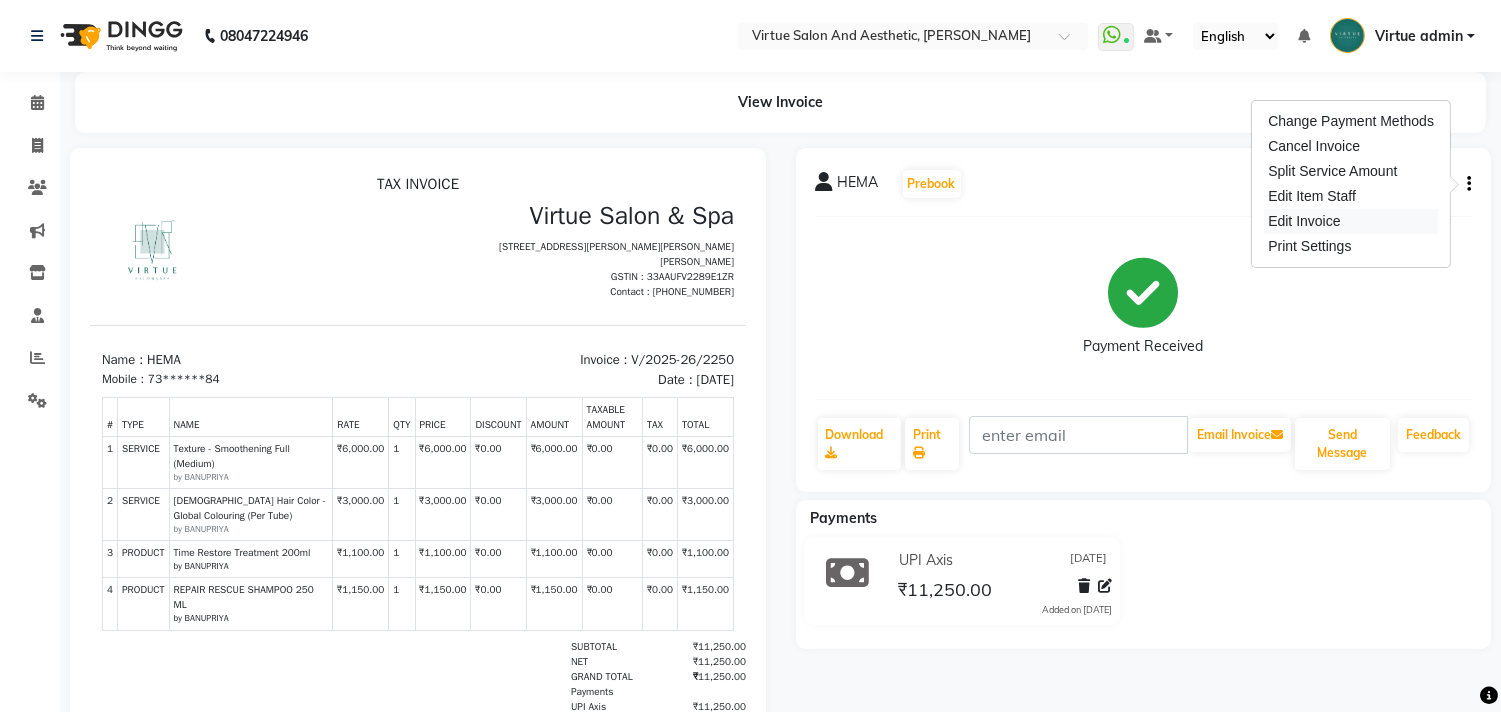 click on "Edit Invoice" at bounding box center [1351, 221] 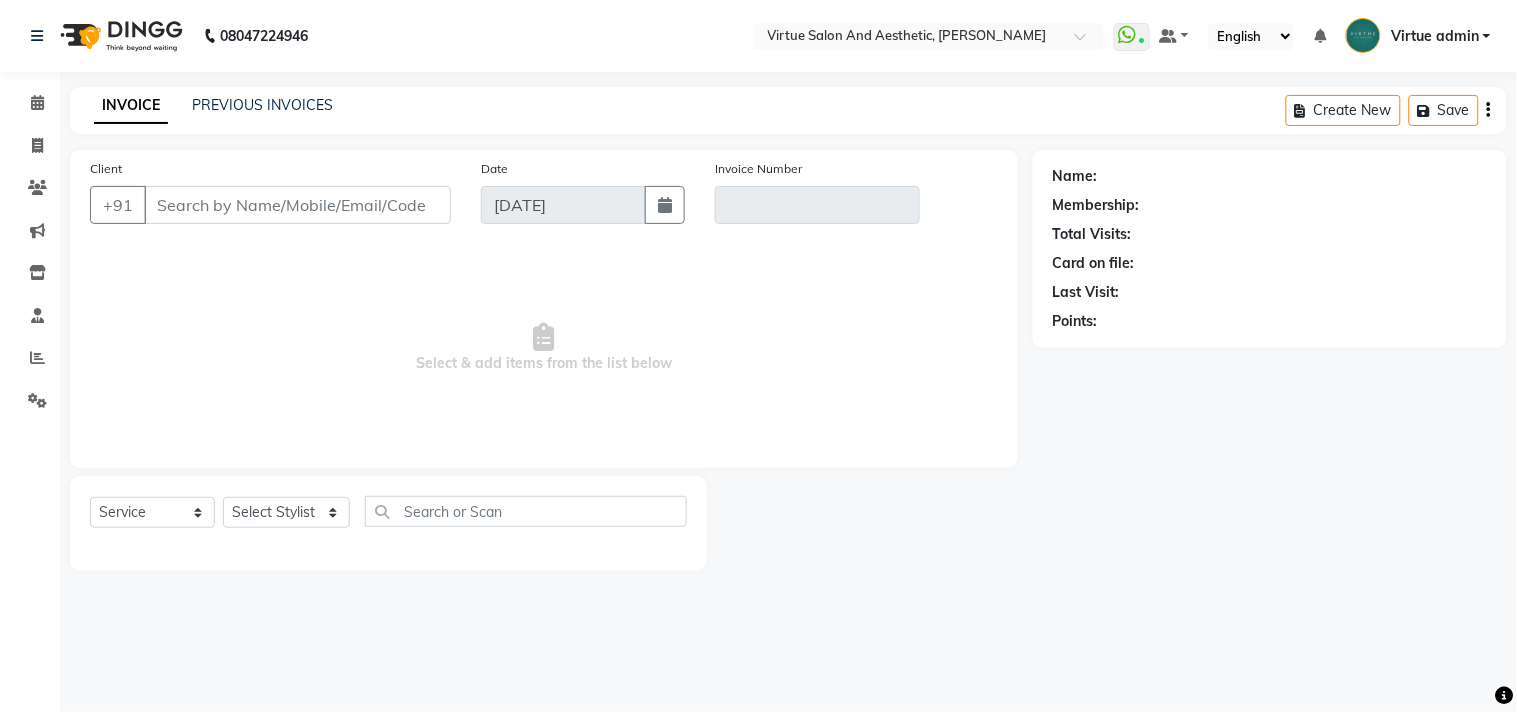 type on "73******84" 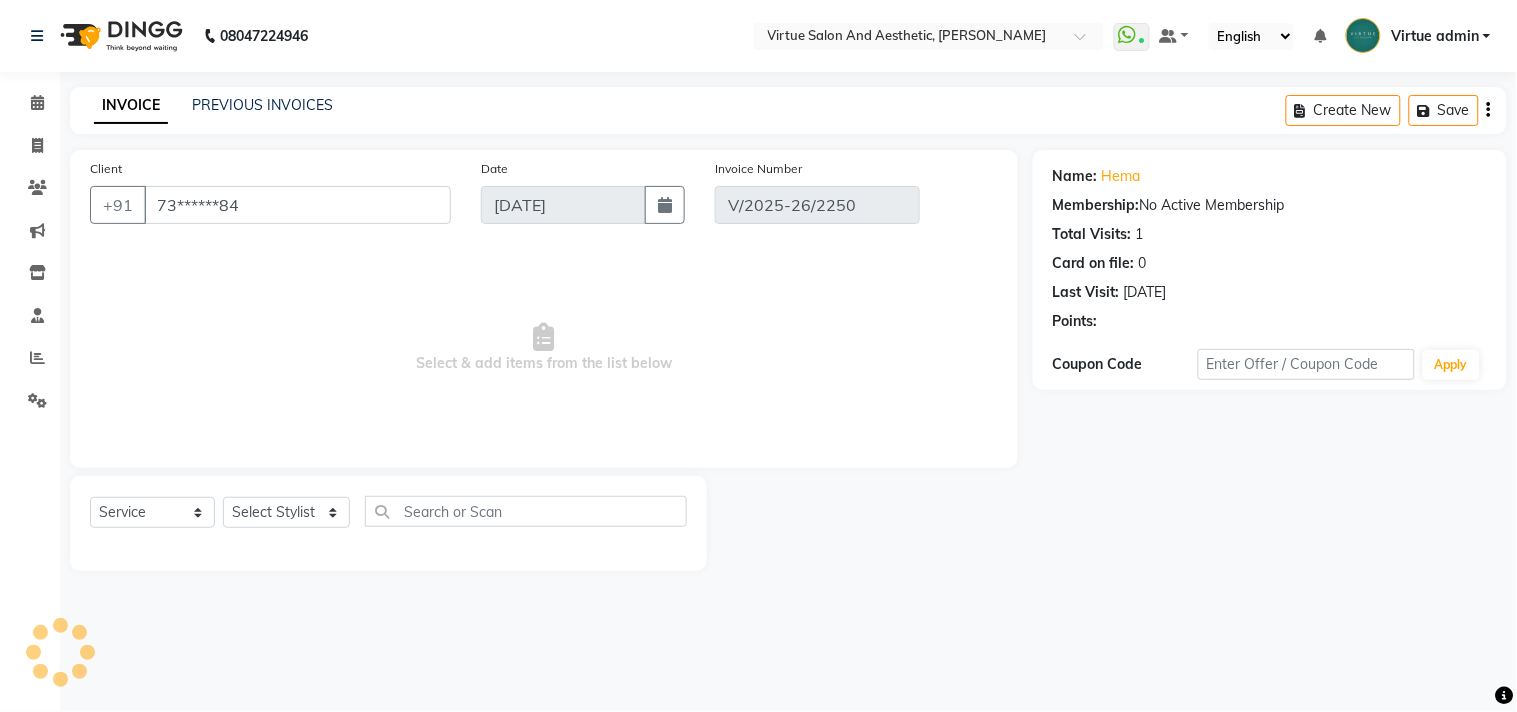 select on "select" 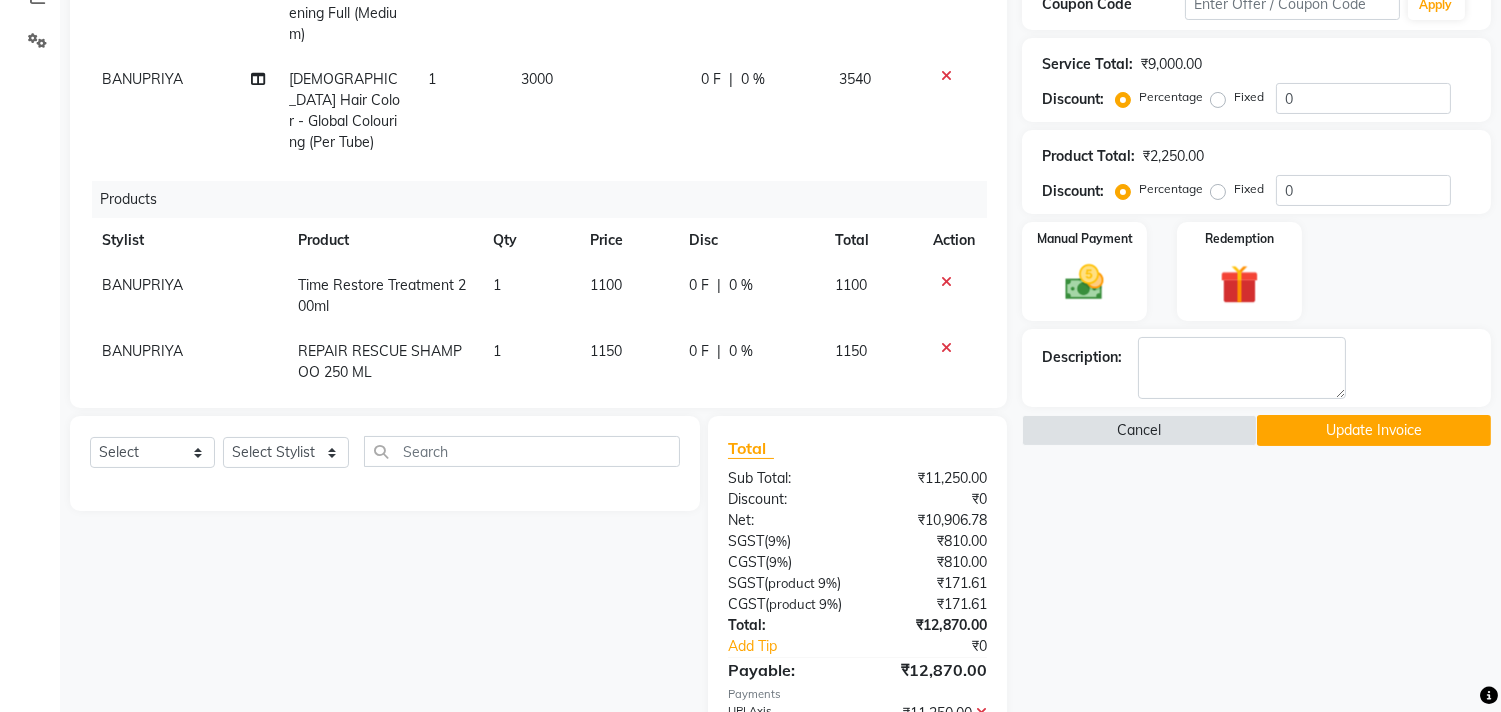 scroll, scrollTop: 292, scrollLeft: 0, axis: vertical 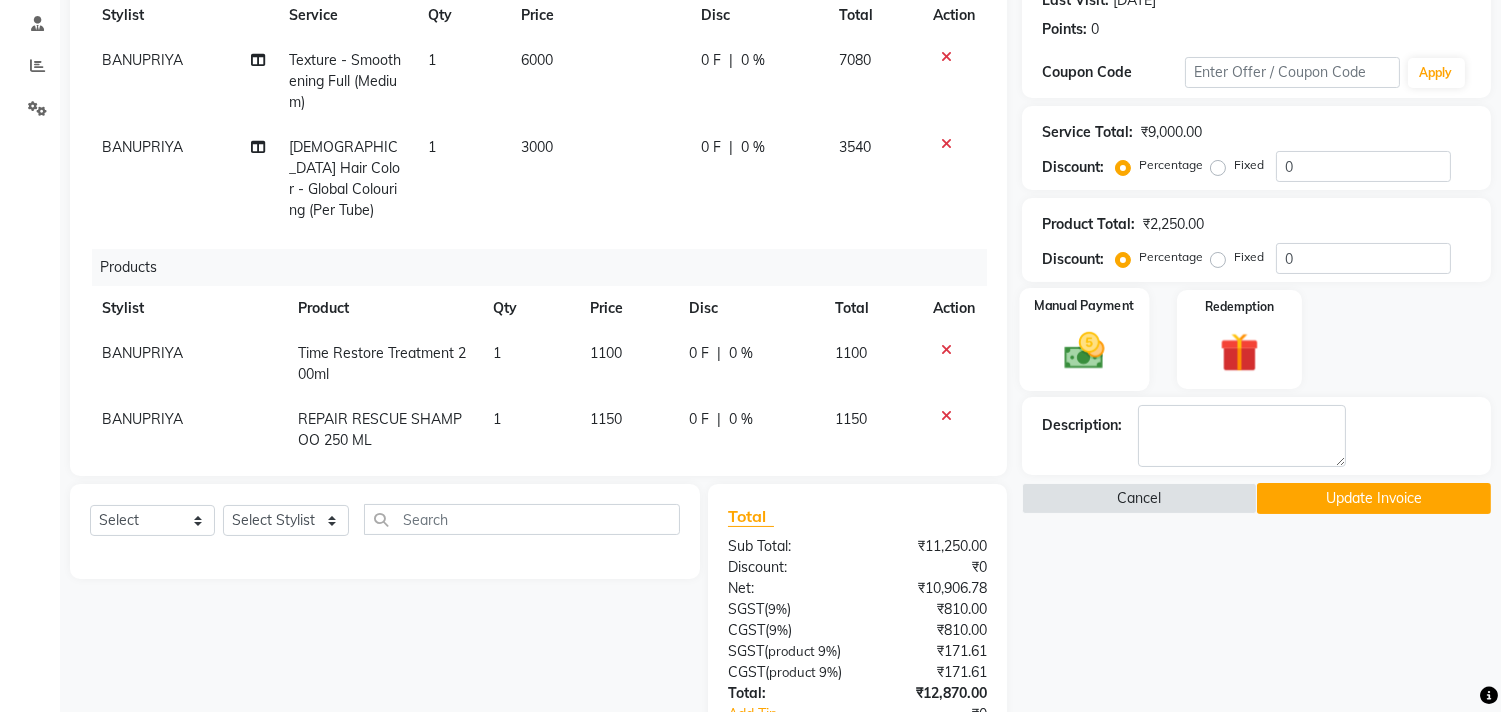 click 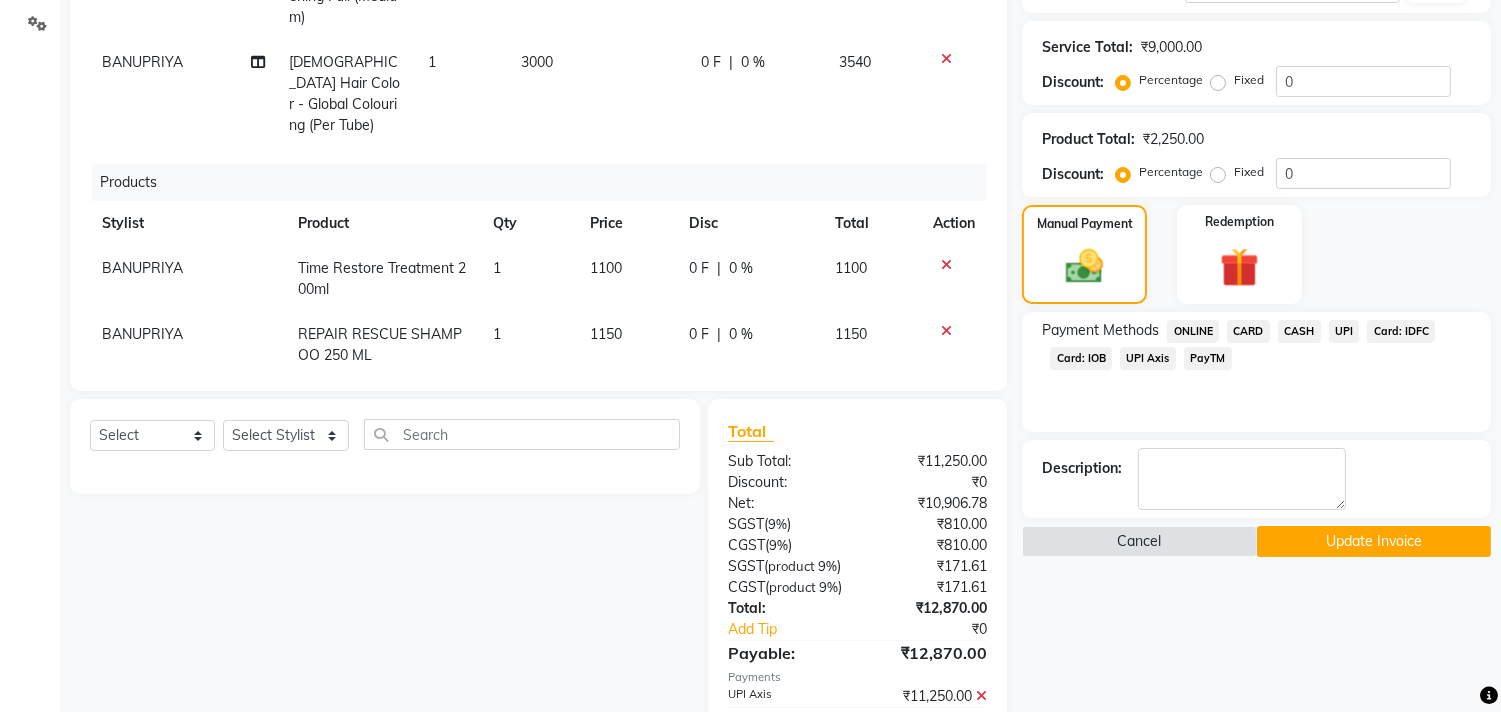 scroll, scrollTop: 514, scrollLeft: 0, axis: vertical 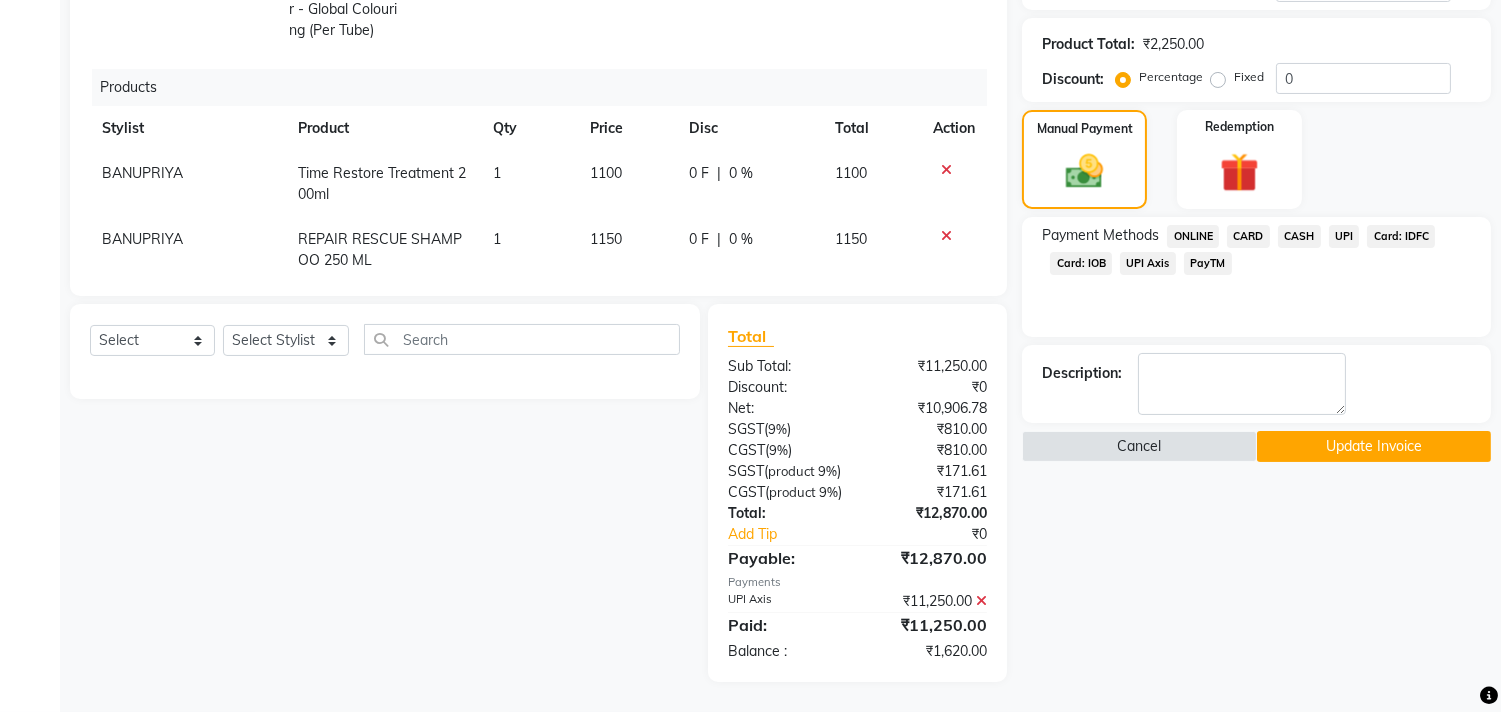 click 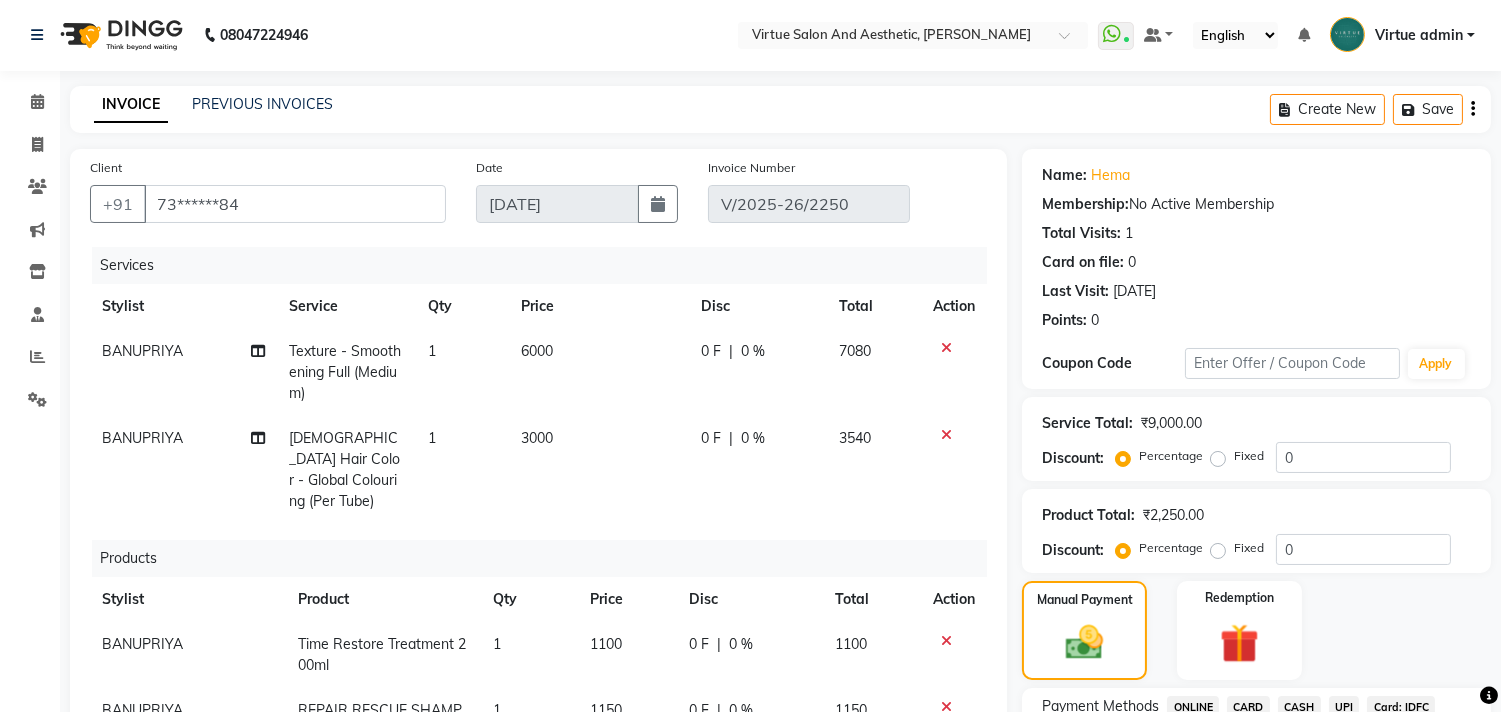 scroll, scrollTop: 0, scrollLeft: 0, axis: both 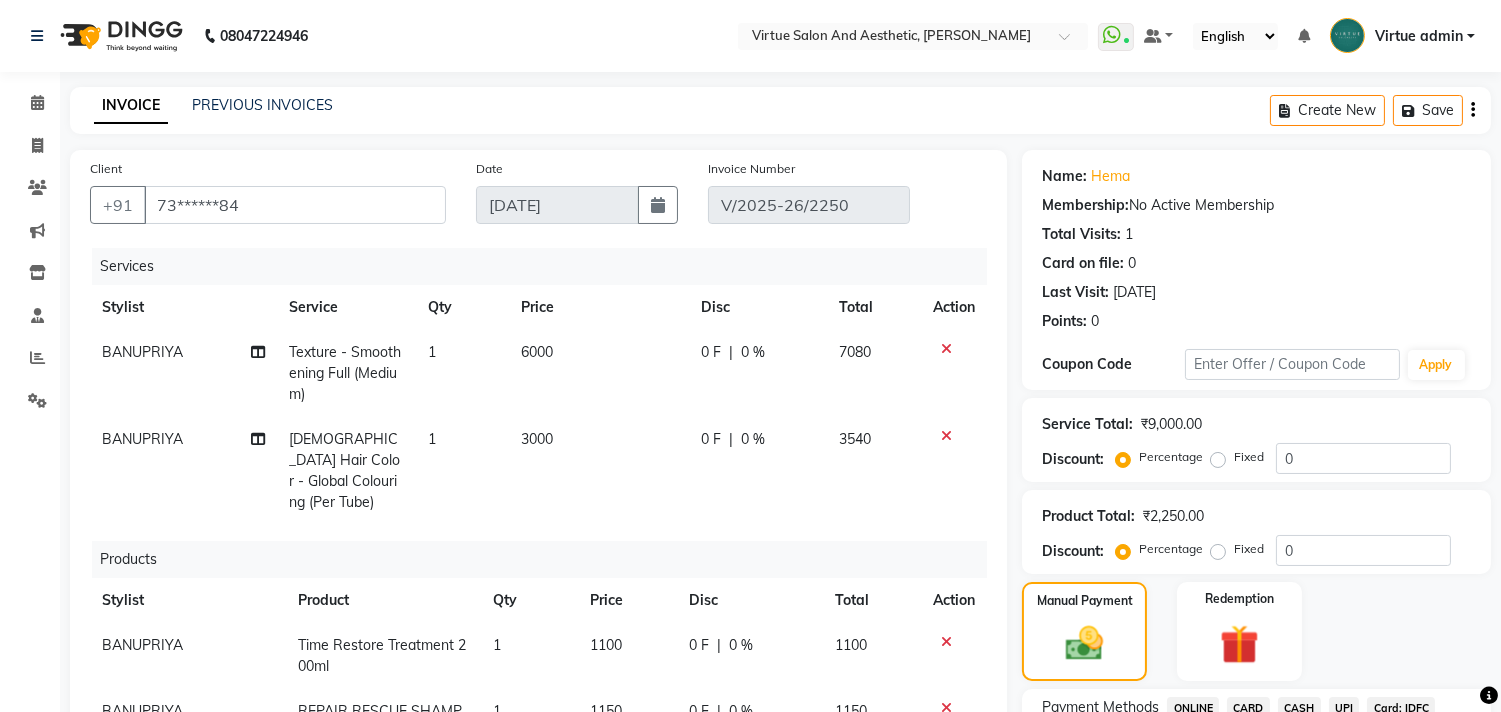 click 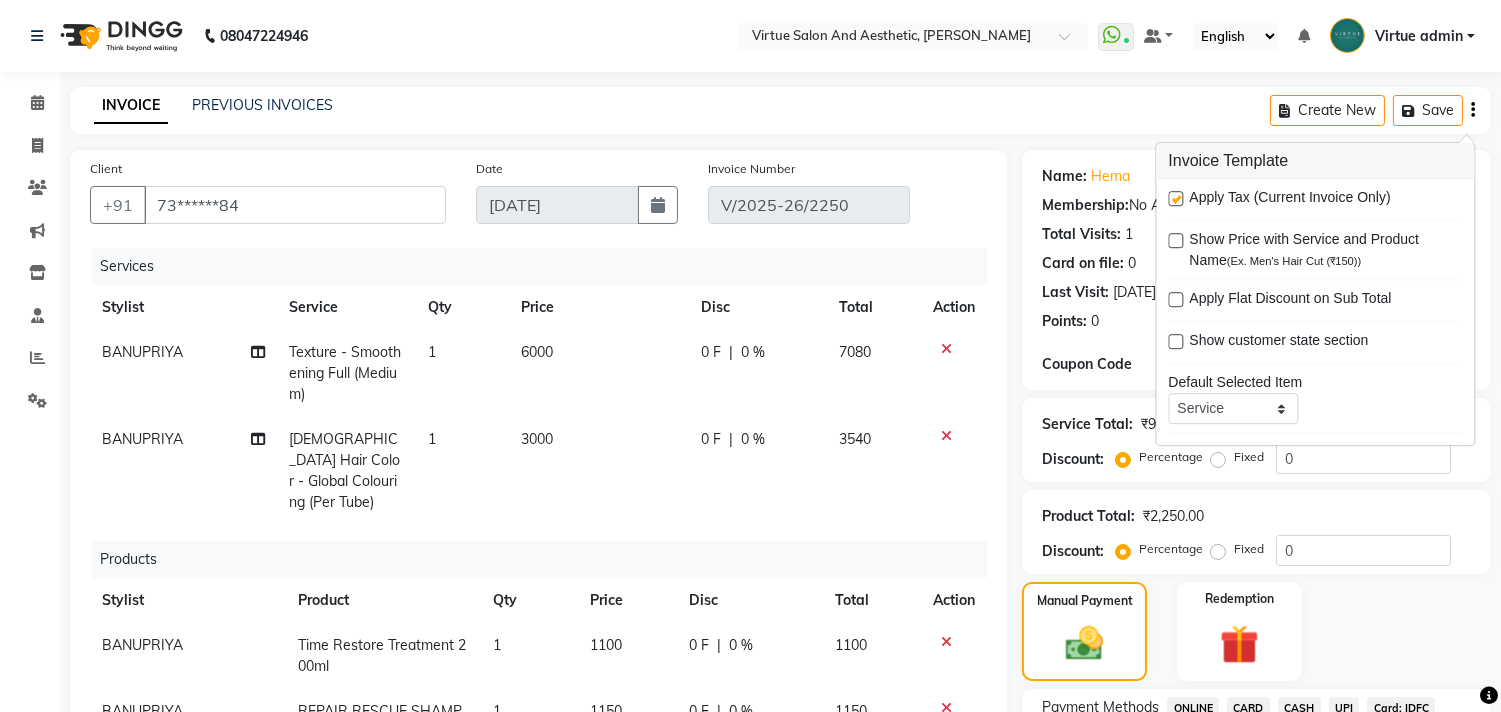 click at bounding box center [1175, 198] 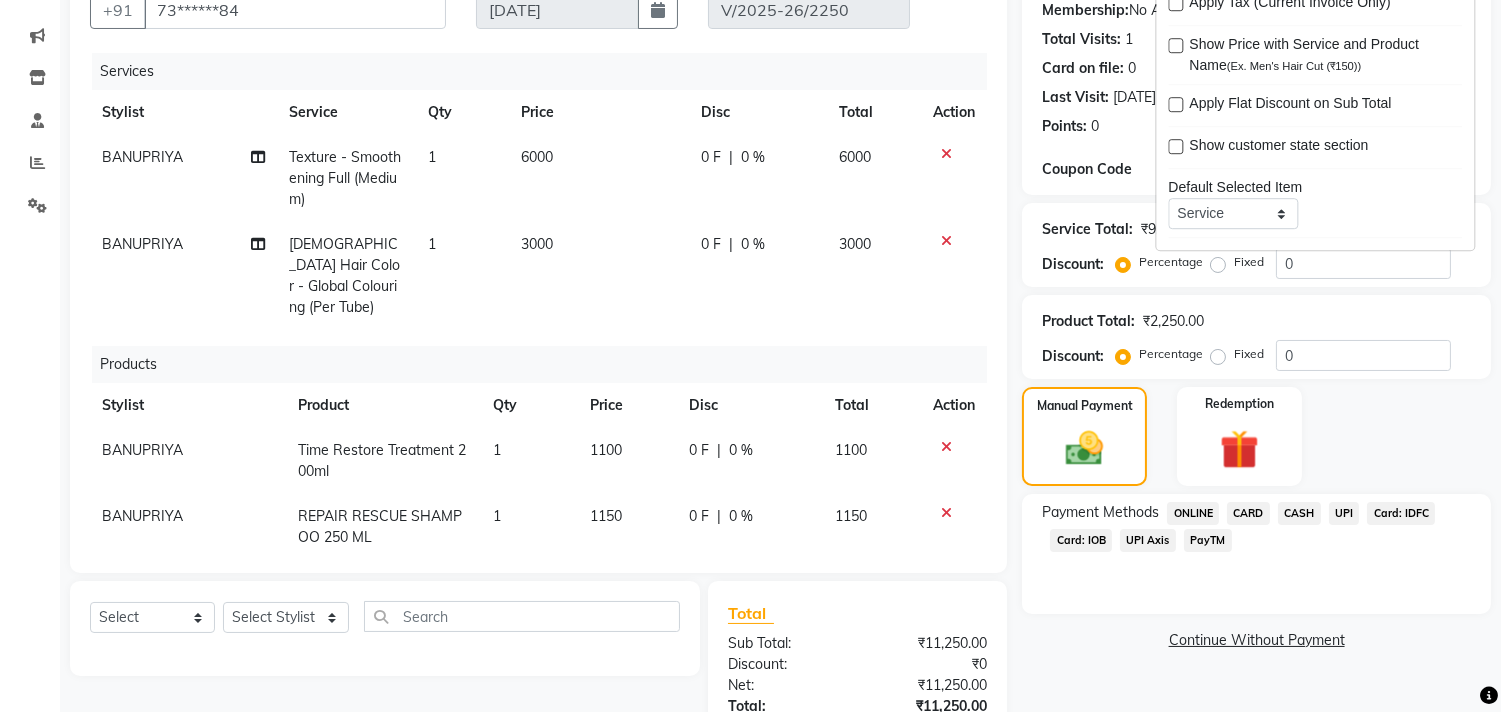 scroll, scrollTop: 346, scrollLeft: 0, axis: vertical 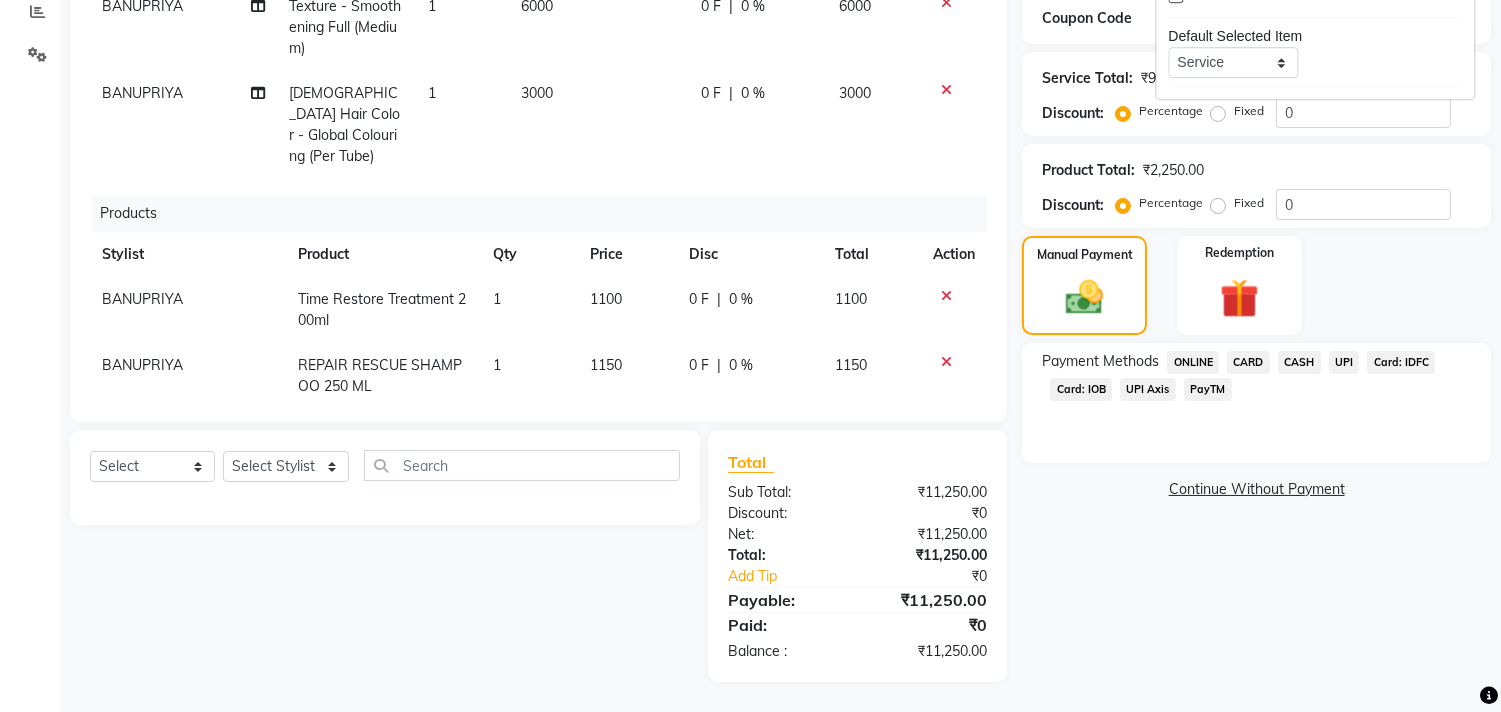 click on "Total Sub Total: ₹11,250.00 Discount: ₹0 Net: ₹11,250.00 Total: ₹11,250.00 Add Tip ₹0 Payable: ₹11,250.00 Paid: ₹0 Balance   : ₹11,250.00" 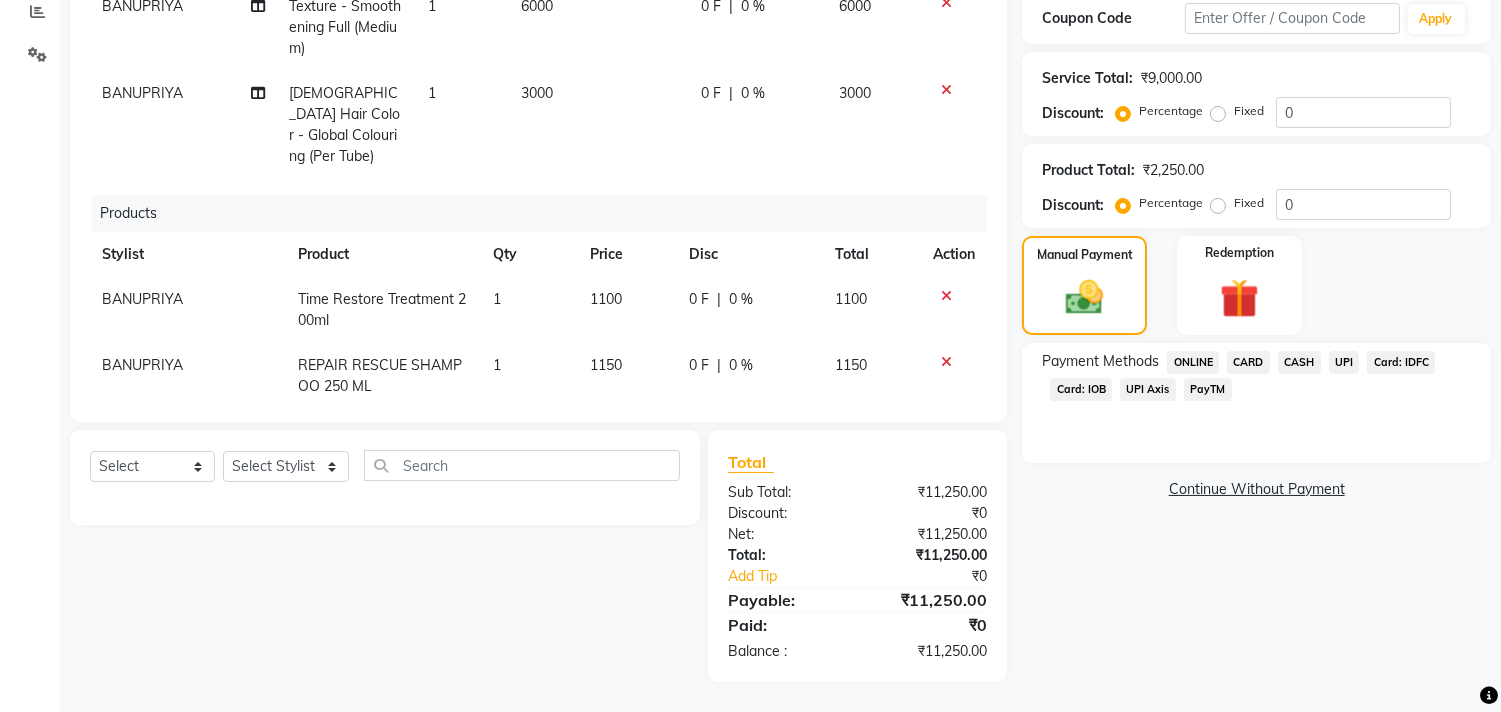 click on "PayTM" 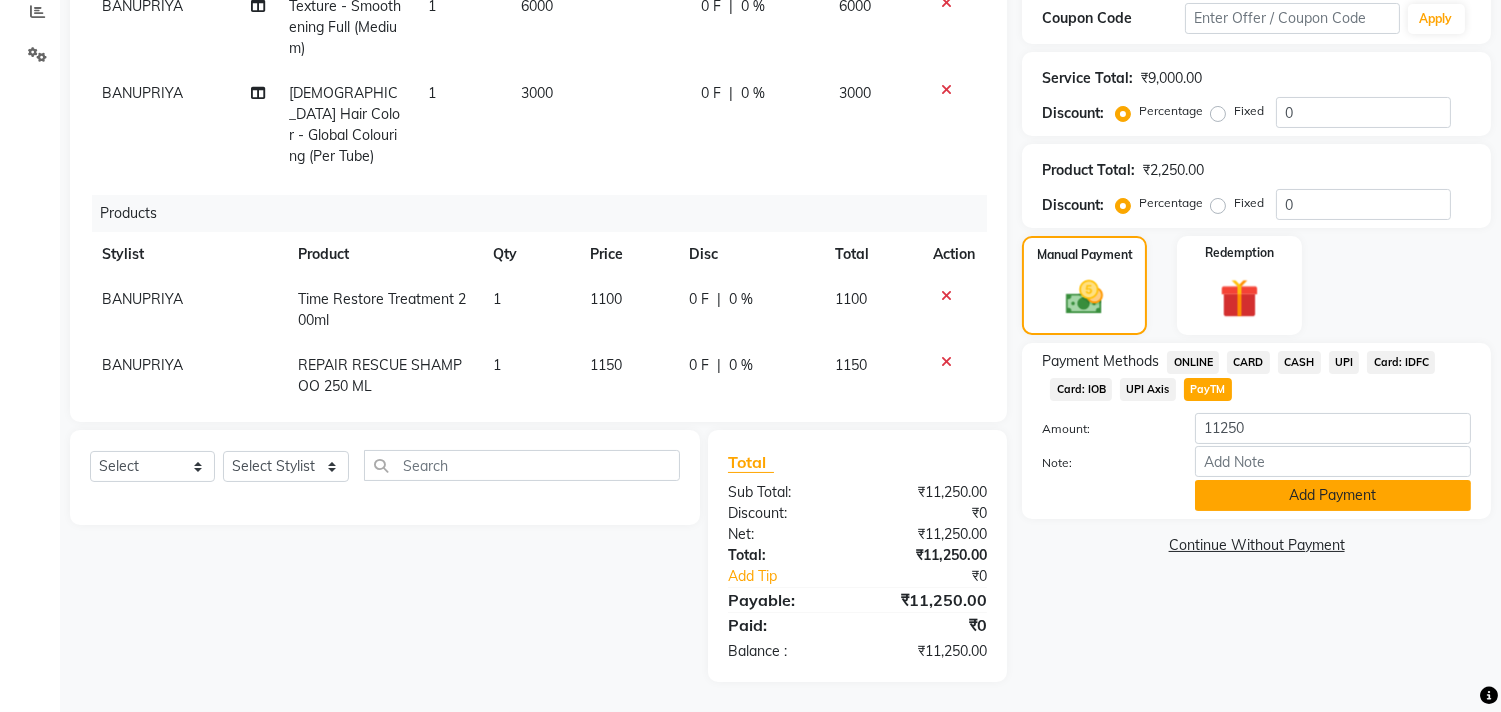 click on "Add Payment" 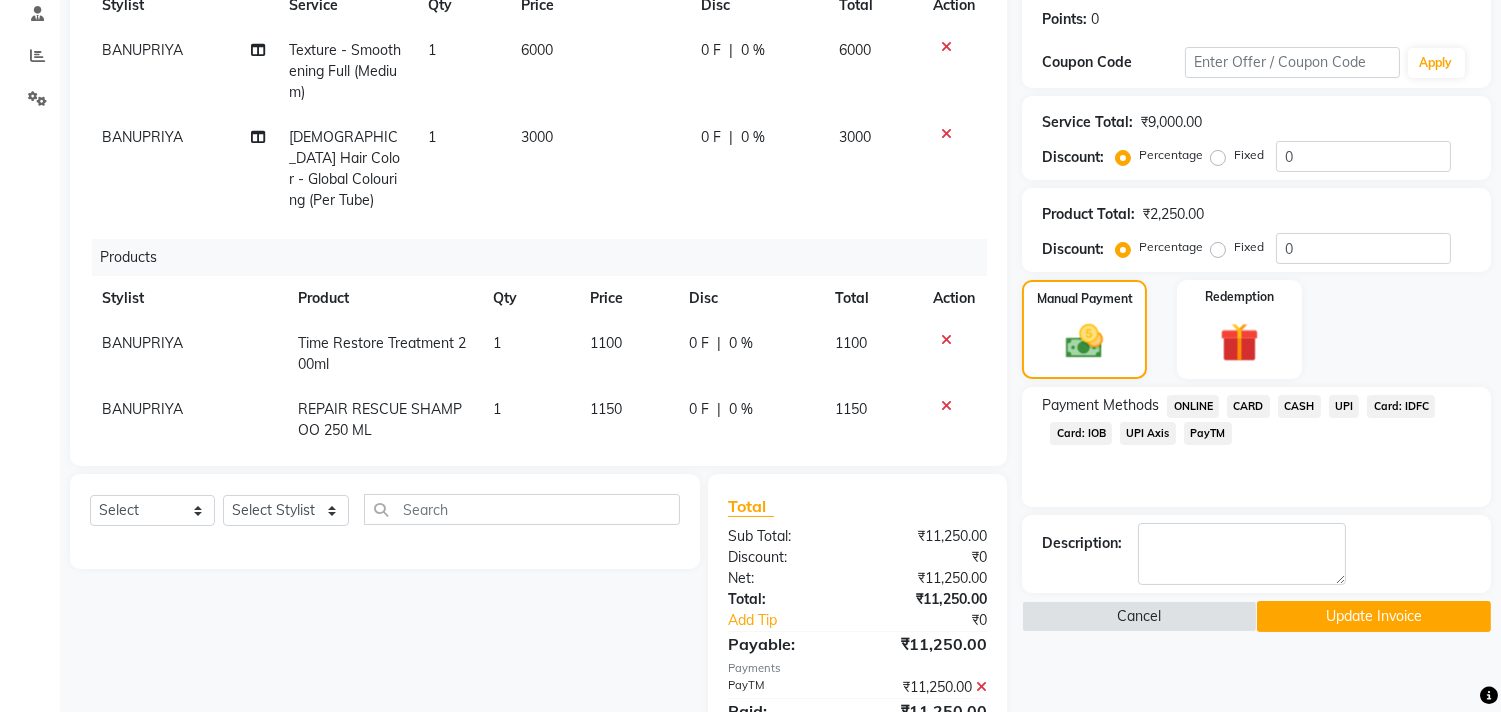 scroll, scrollTop: 54, scrollLeft: 0, axis: vertical 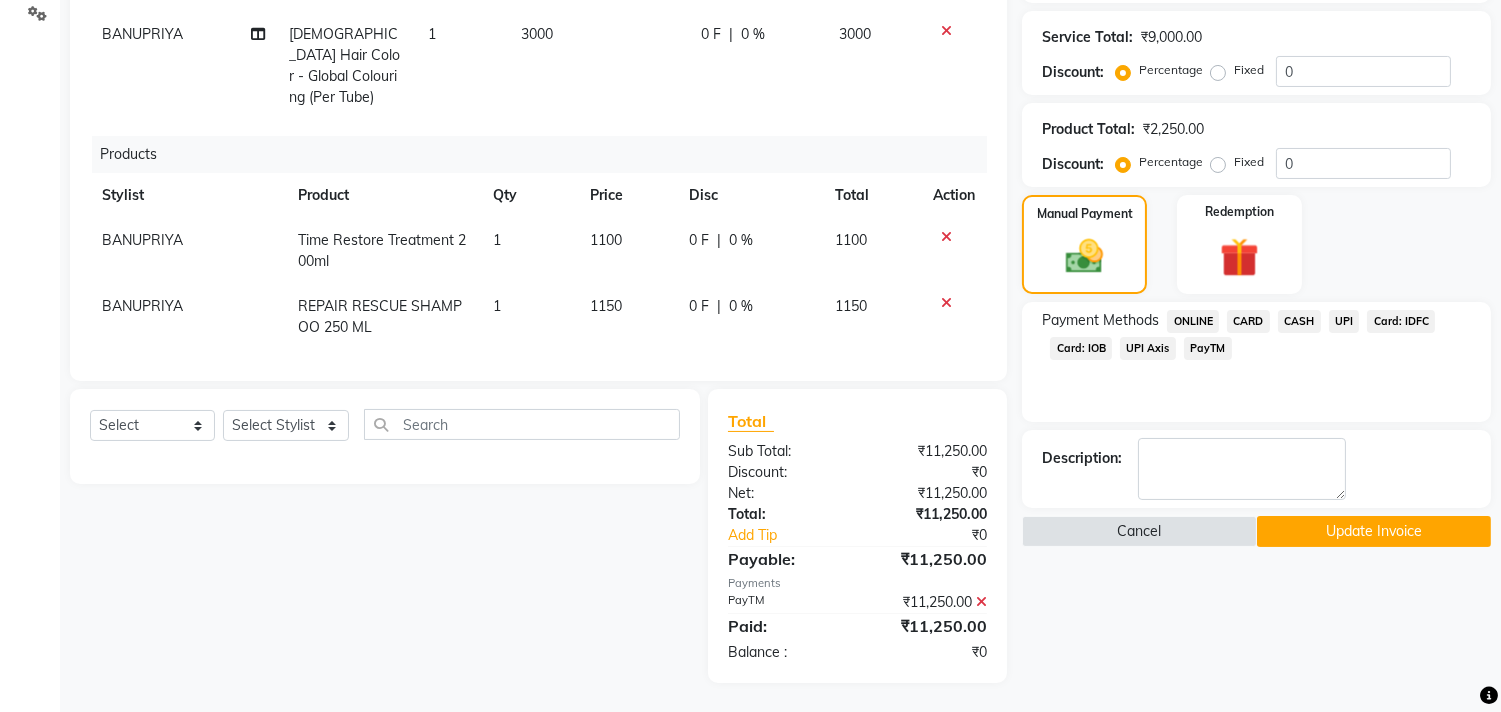 click on "Update Invoice" 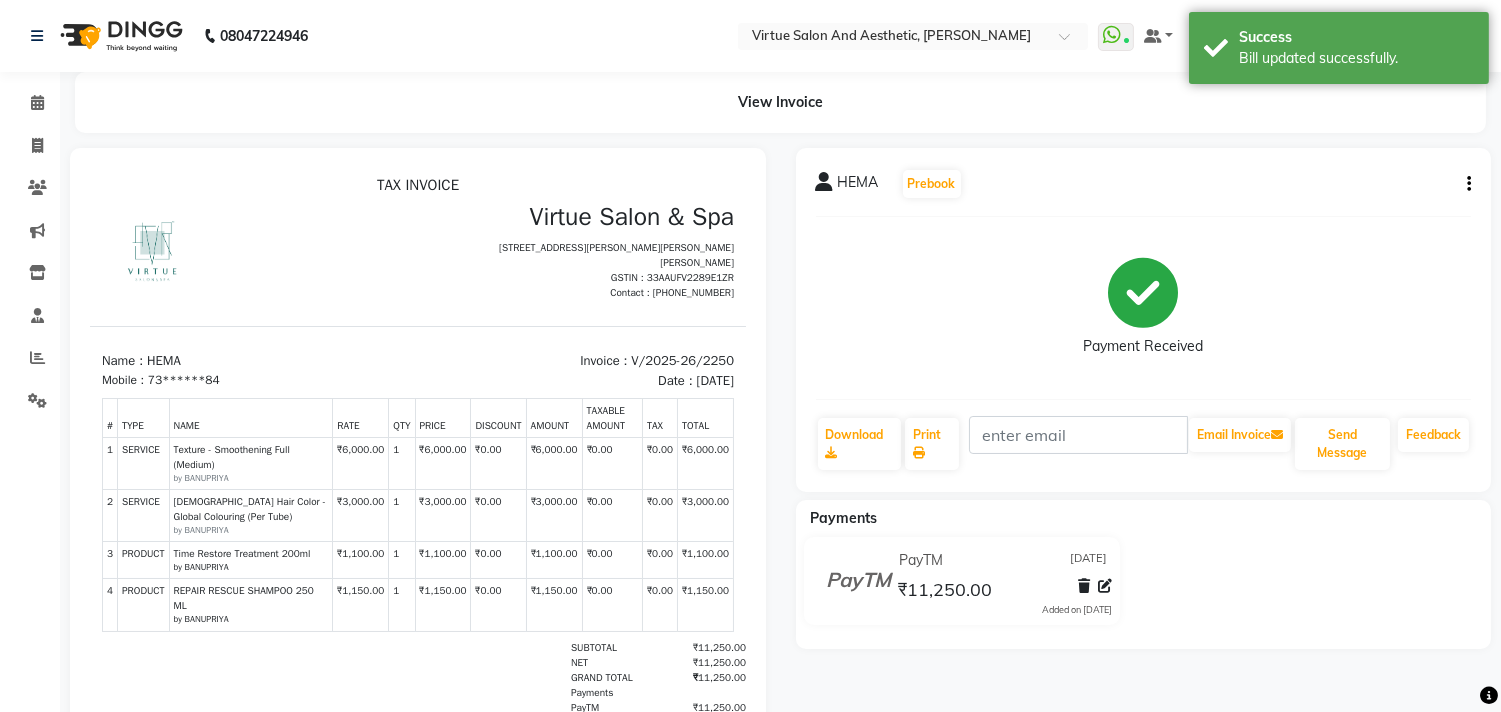 scroll, scrollTop: 0, scrollLeft: 0, axis: both 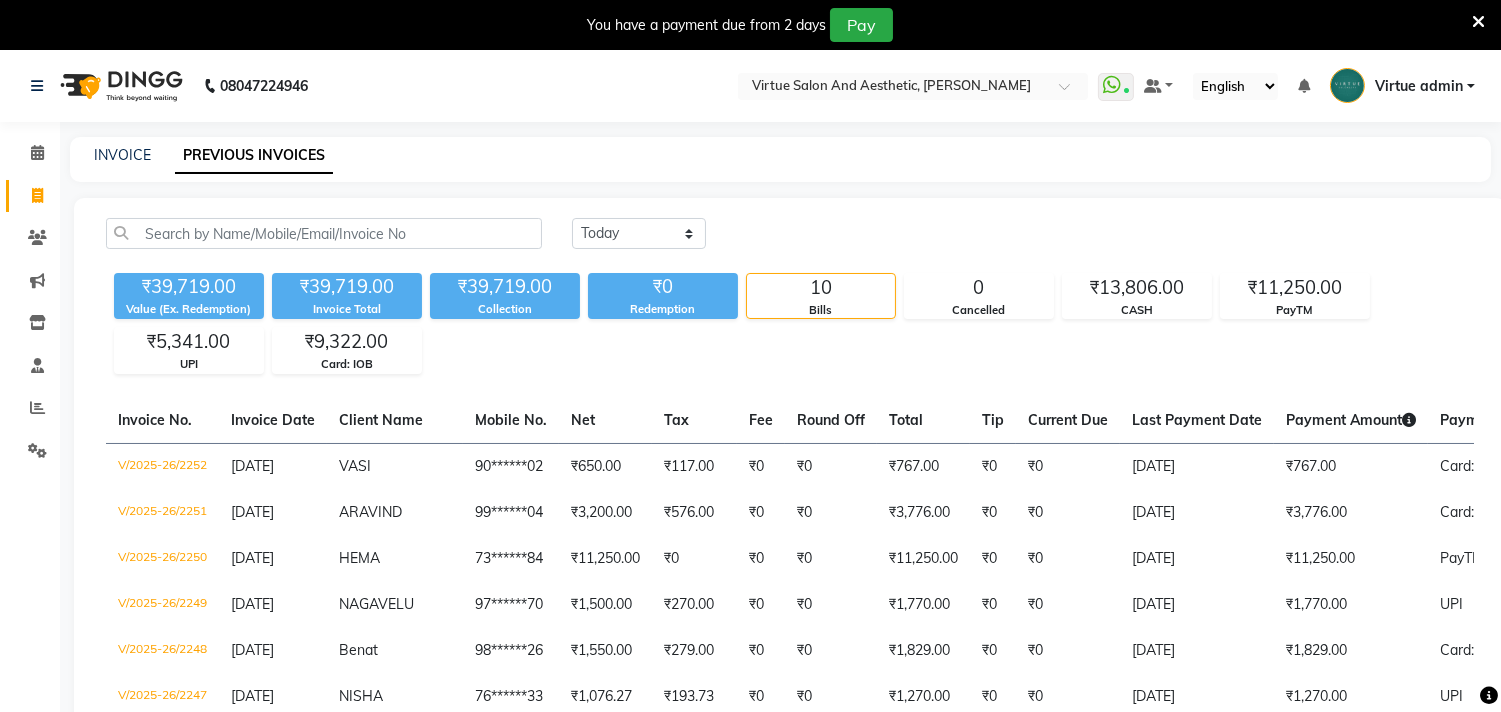 click at bounding box center [1478, 22] 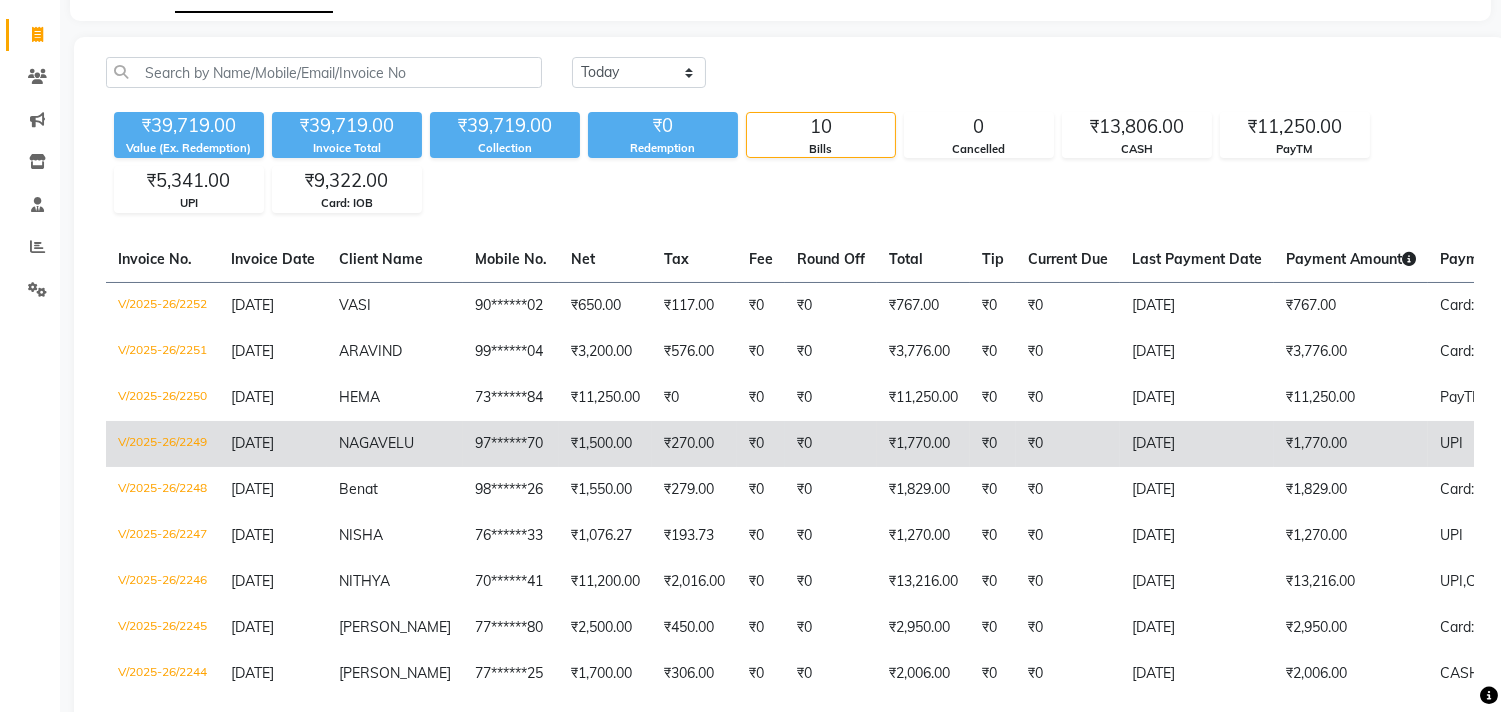 scroll, scrollTop: 0, scrollLeft: 0, axis: both 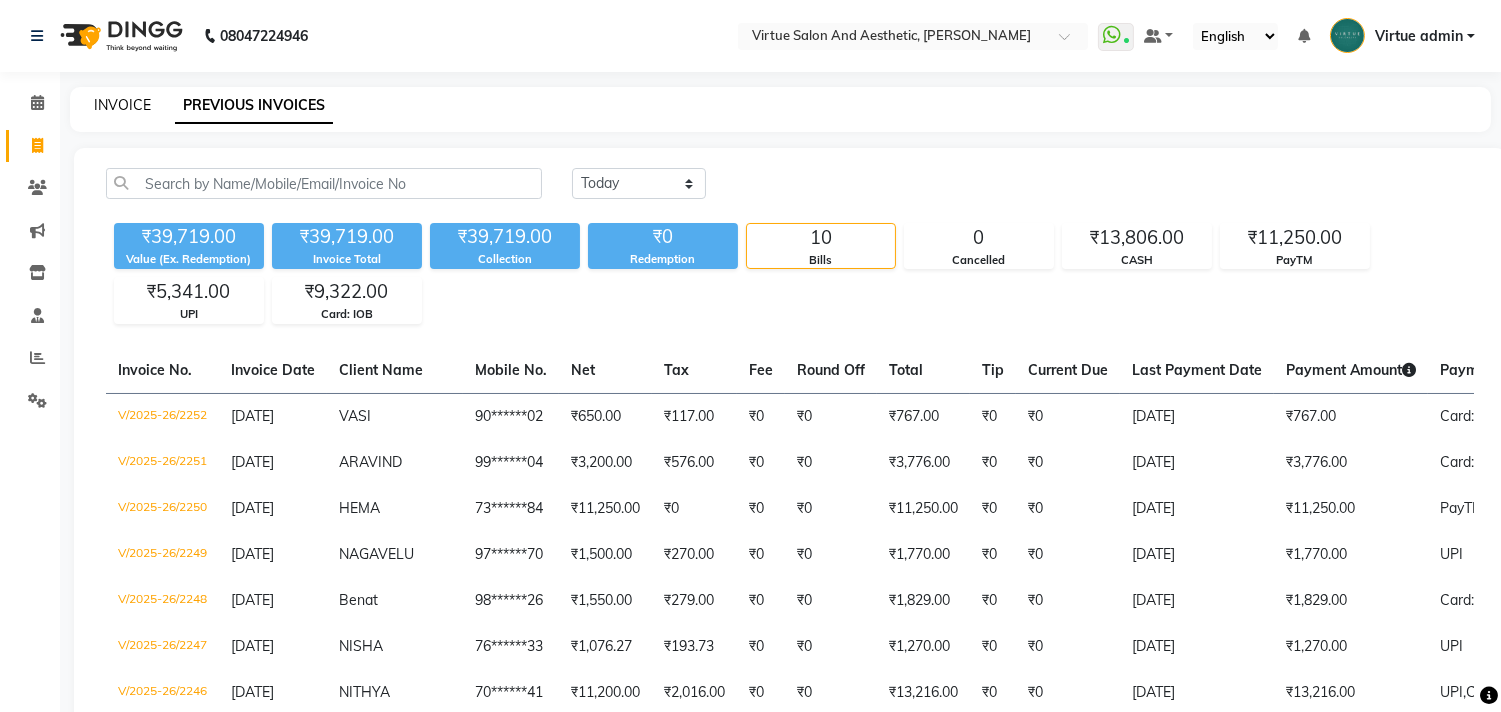 click on "INVOICE" 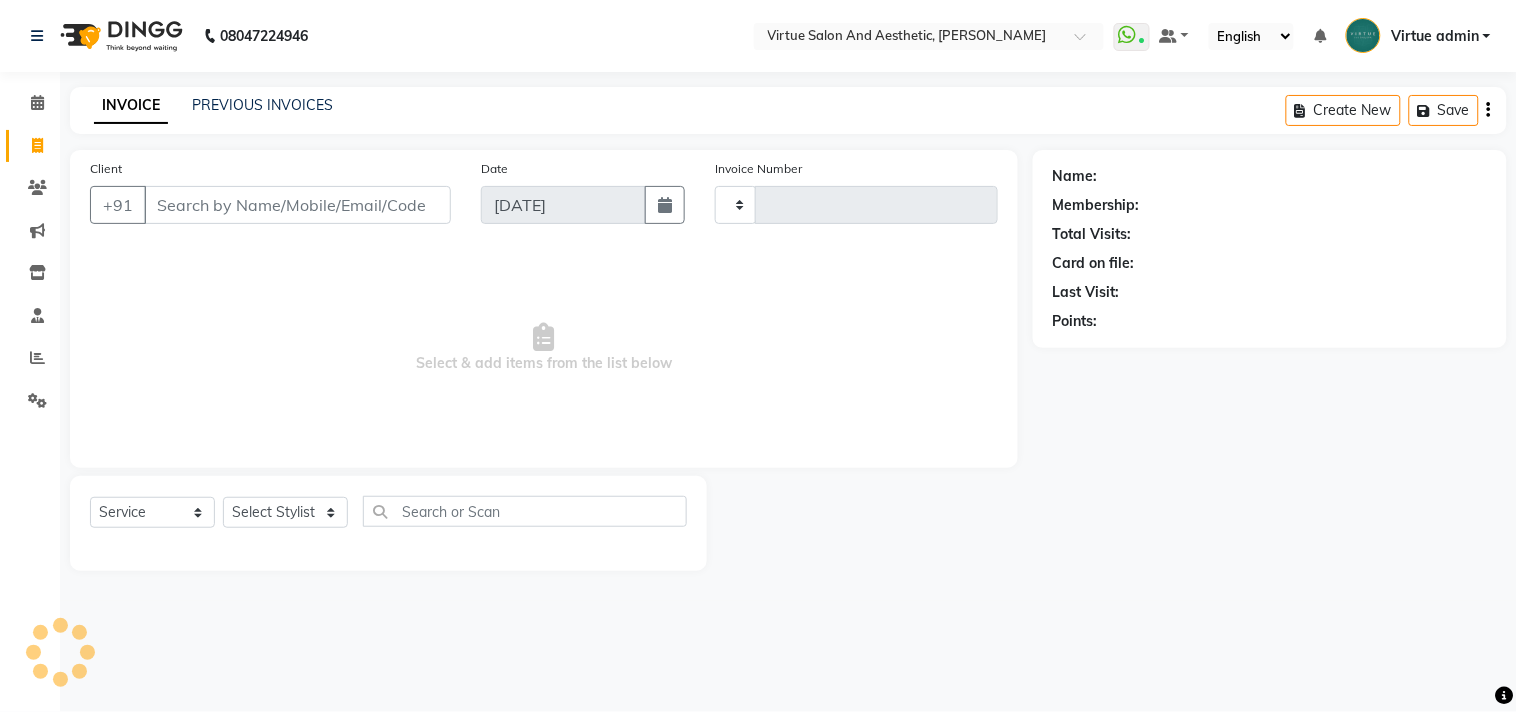 type on "2253" 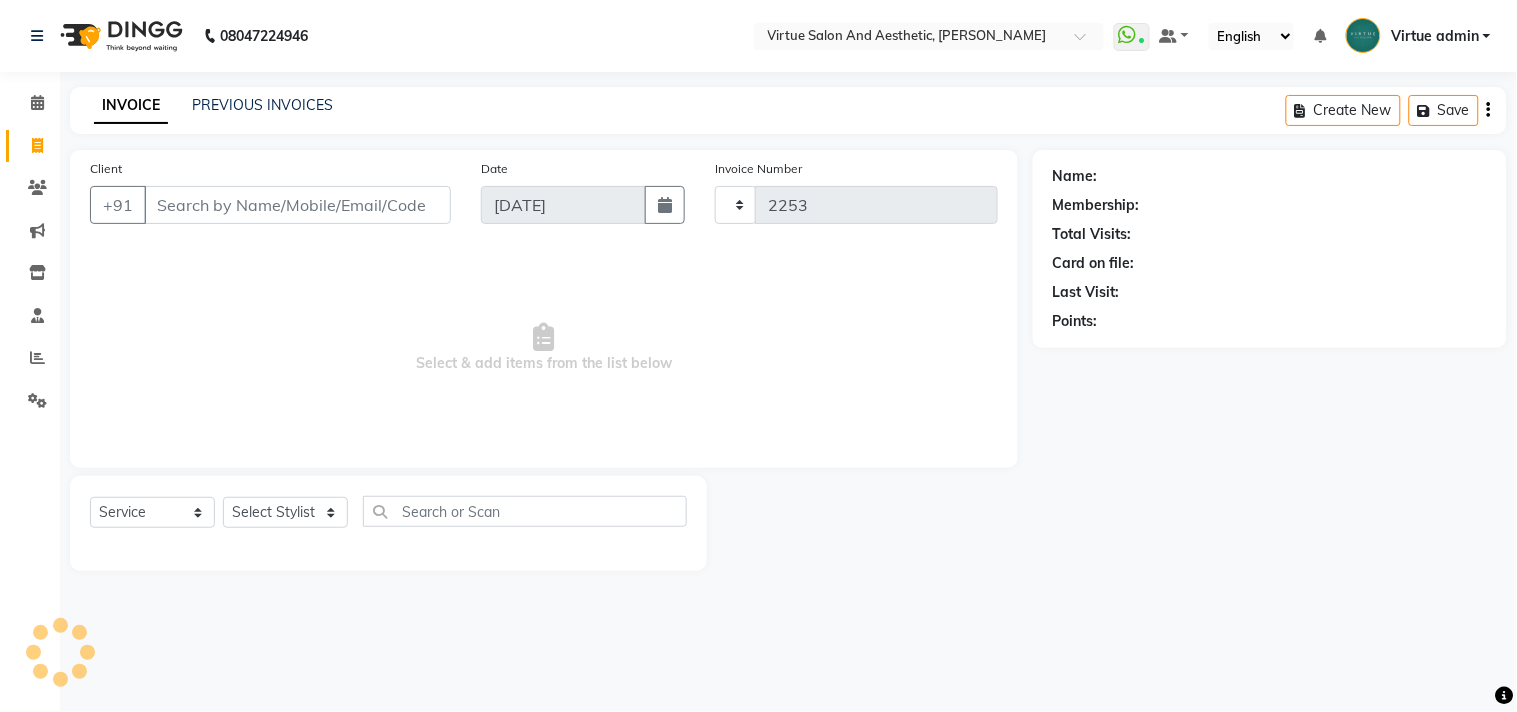 select on "4466" 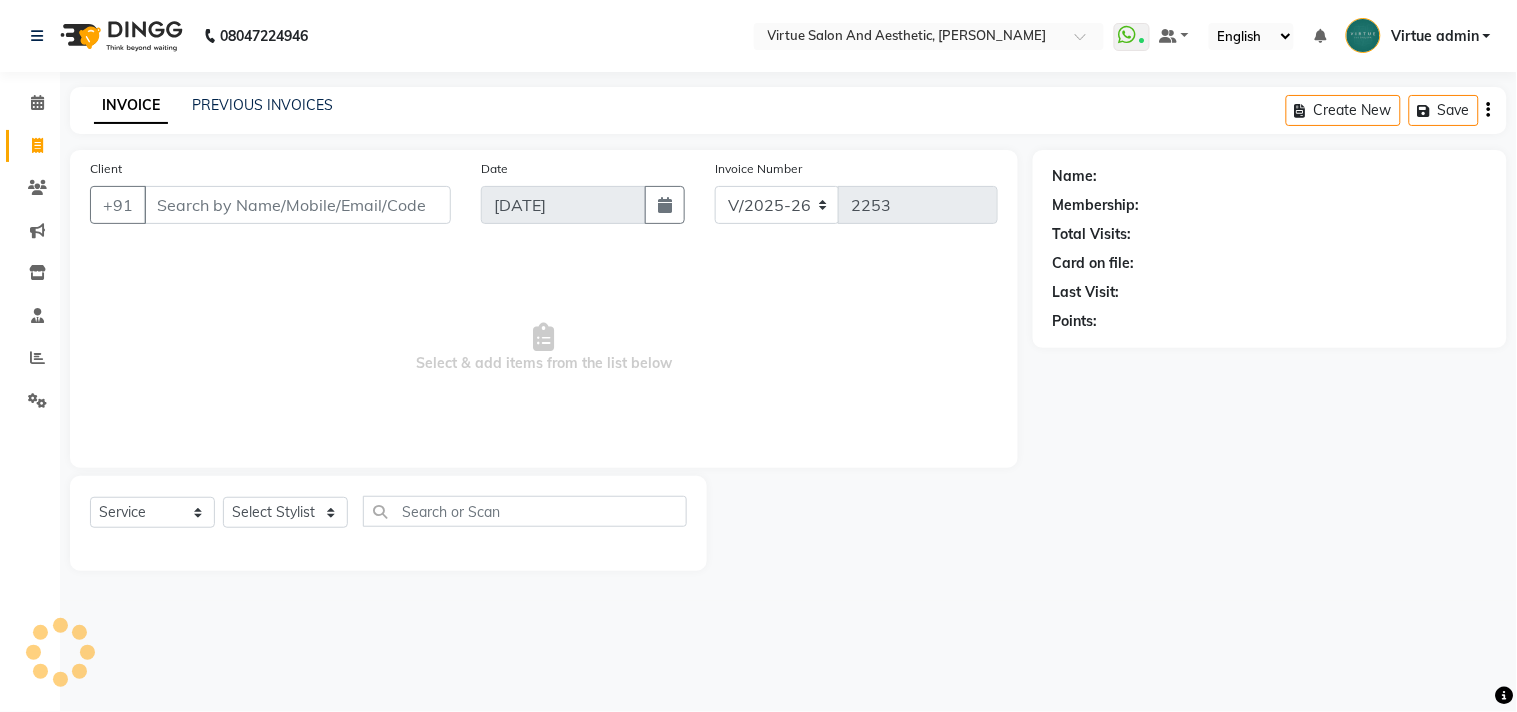 click on "Client" at bounding box center [297, 205] 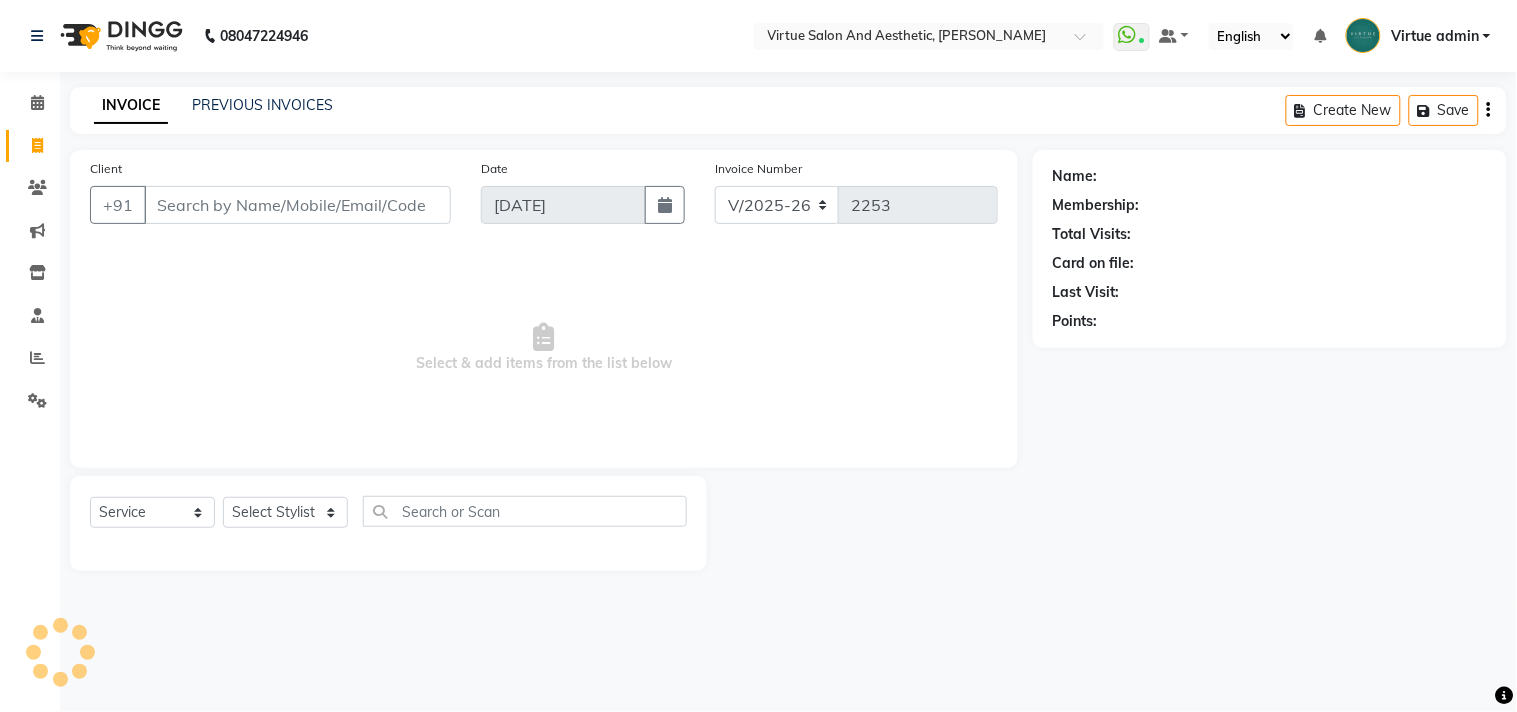 click on "Client" at bounding box center [297, 205] 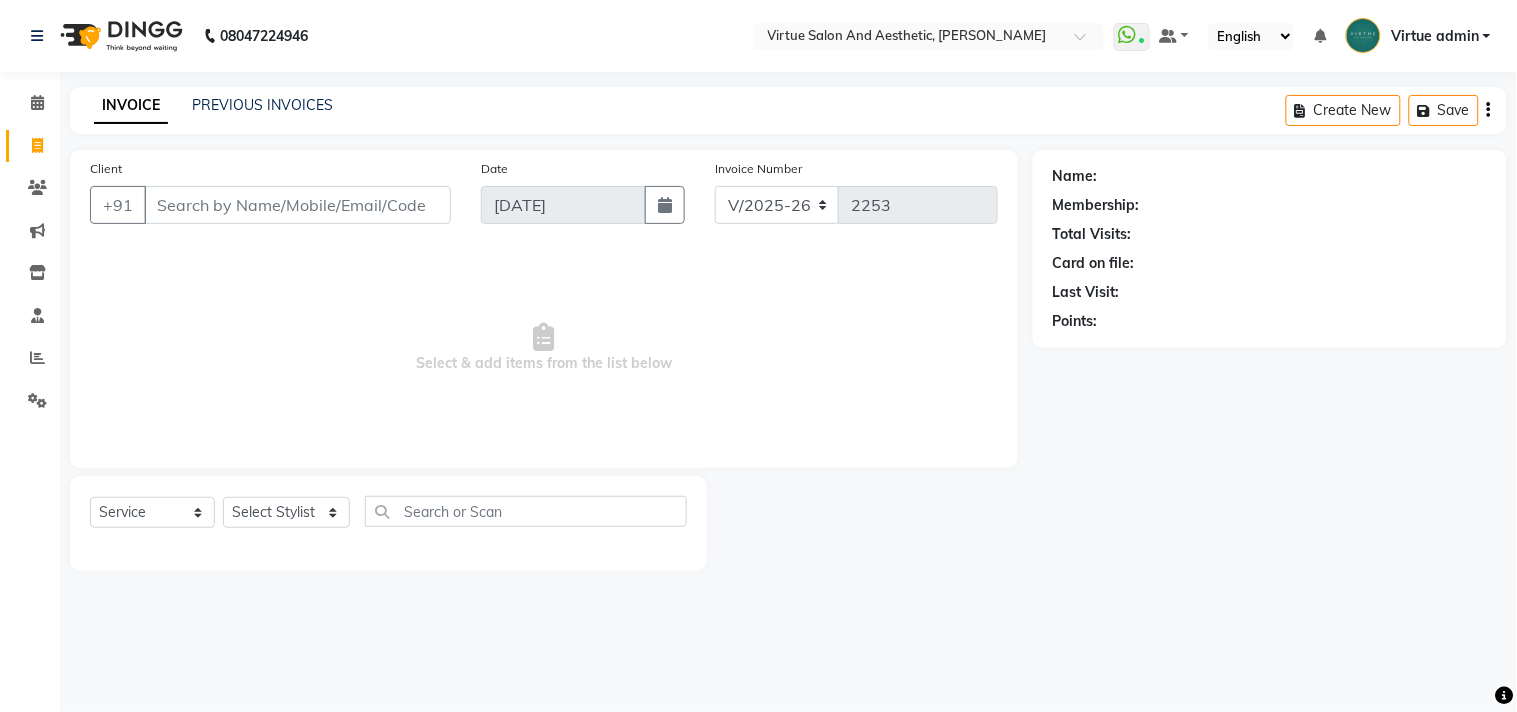 click on "Client" at bounding box center (297, 205) 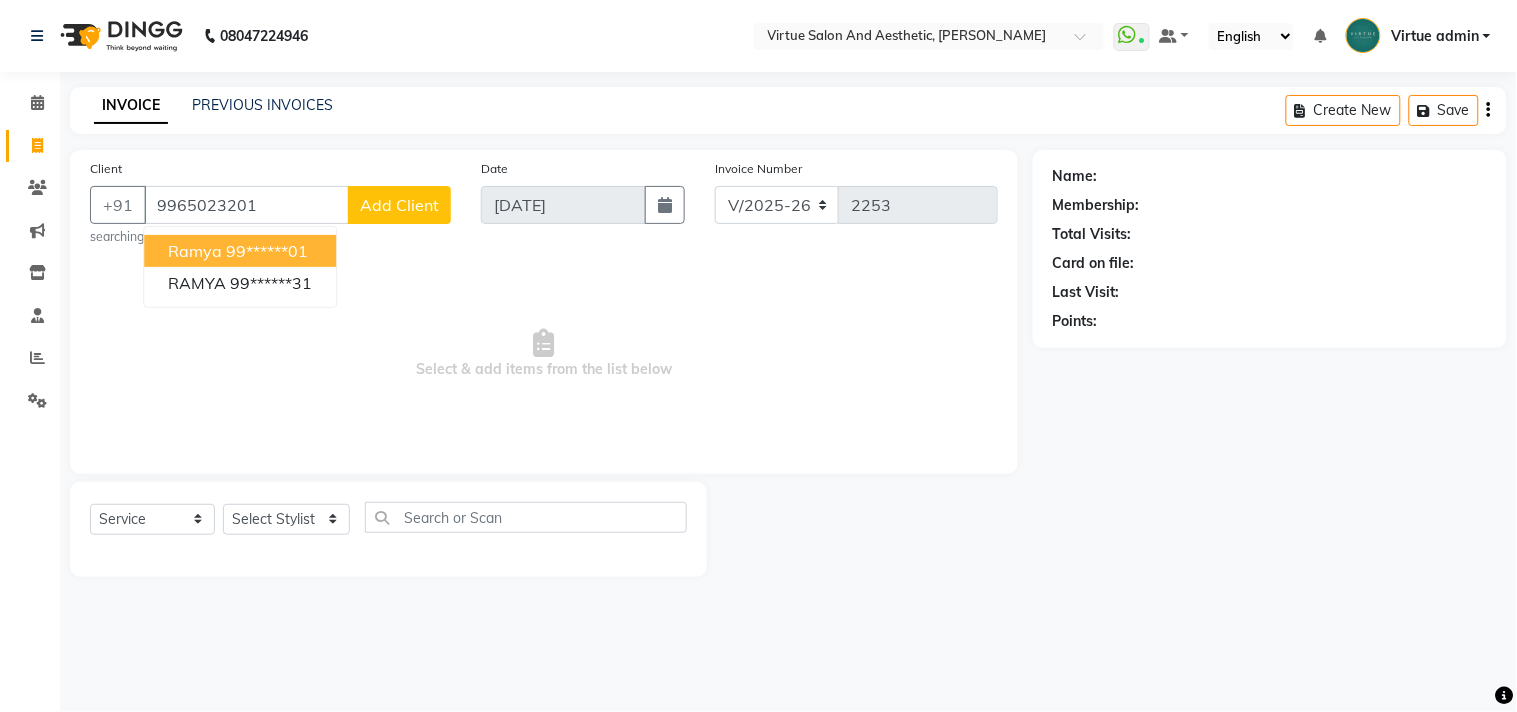 type on "9965023201" 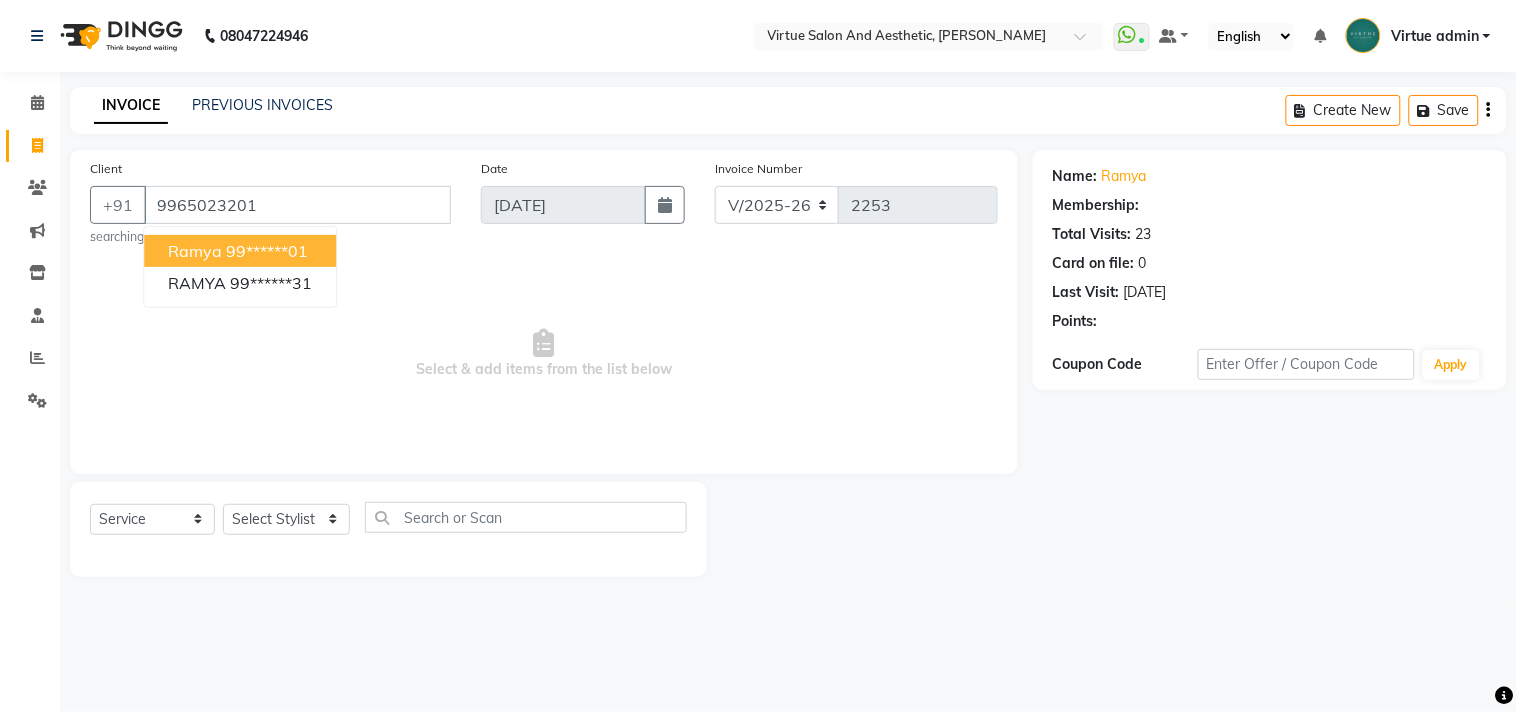 select on "1: Object" 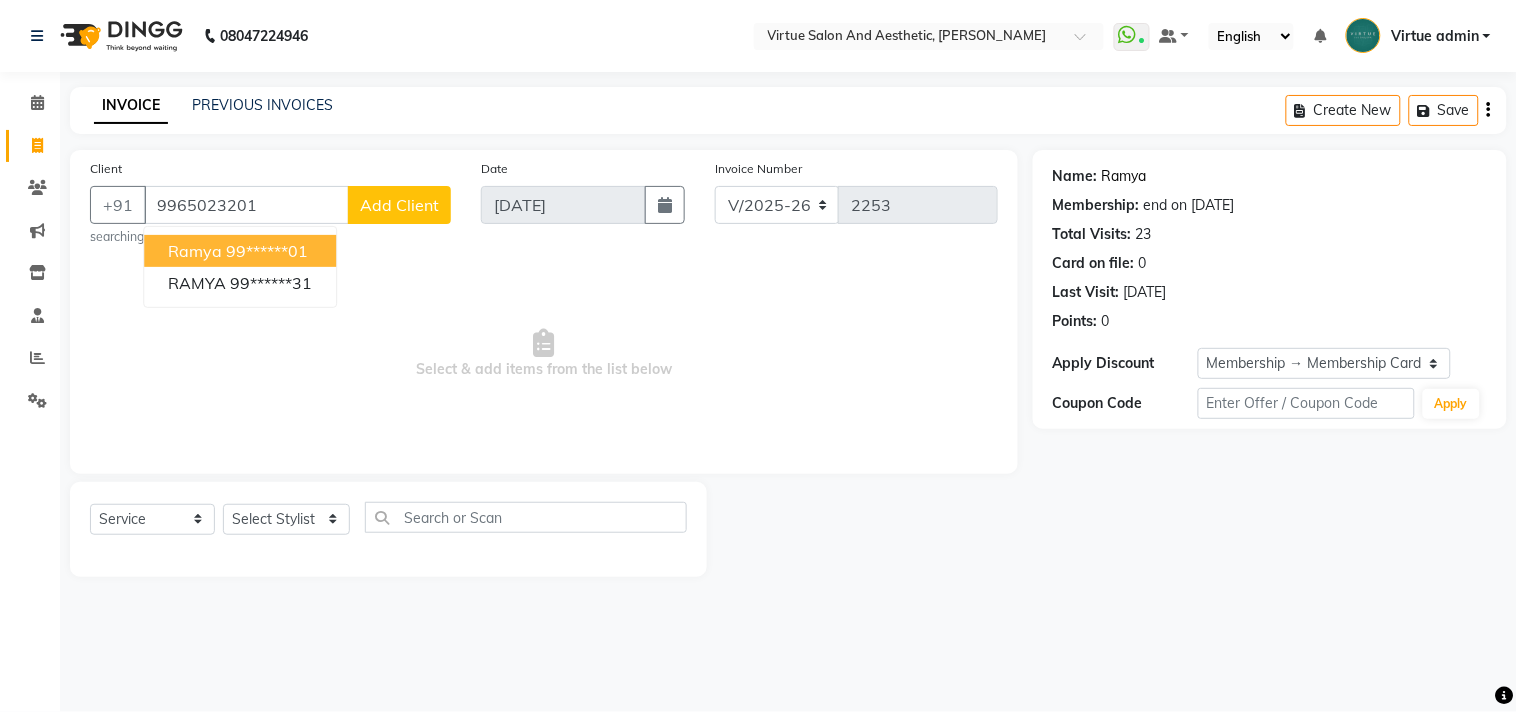 click on "Ramya" 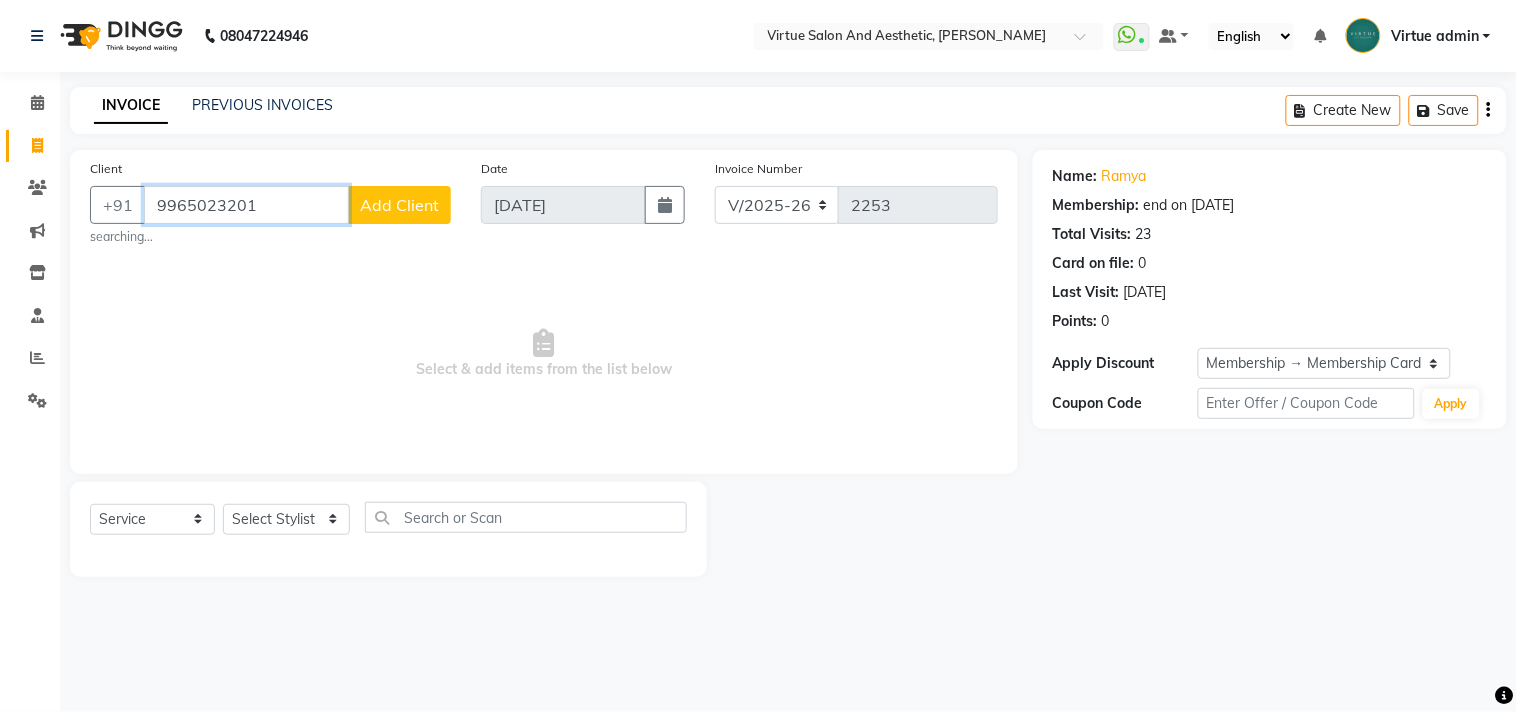drag, startPoint x: 278, startPoint y: 206, endPoint x: 347, endPoint y: 360, distance: 168.7513 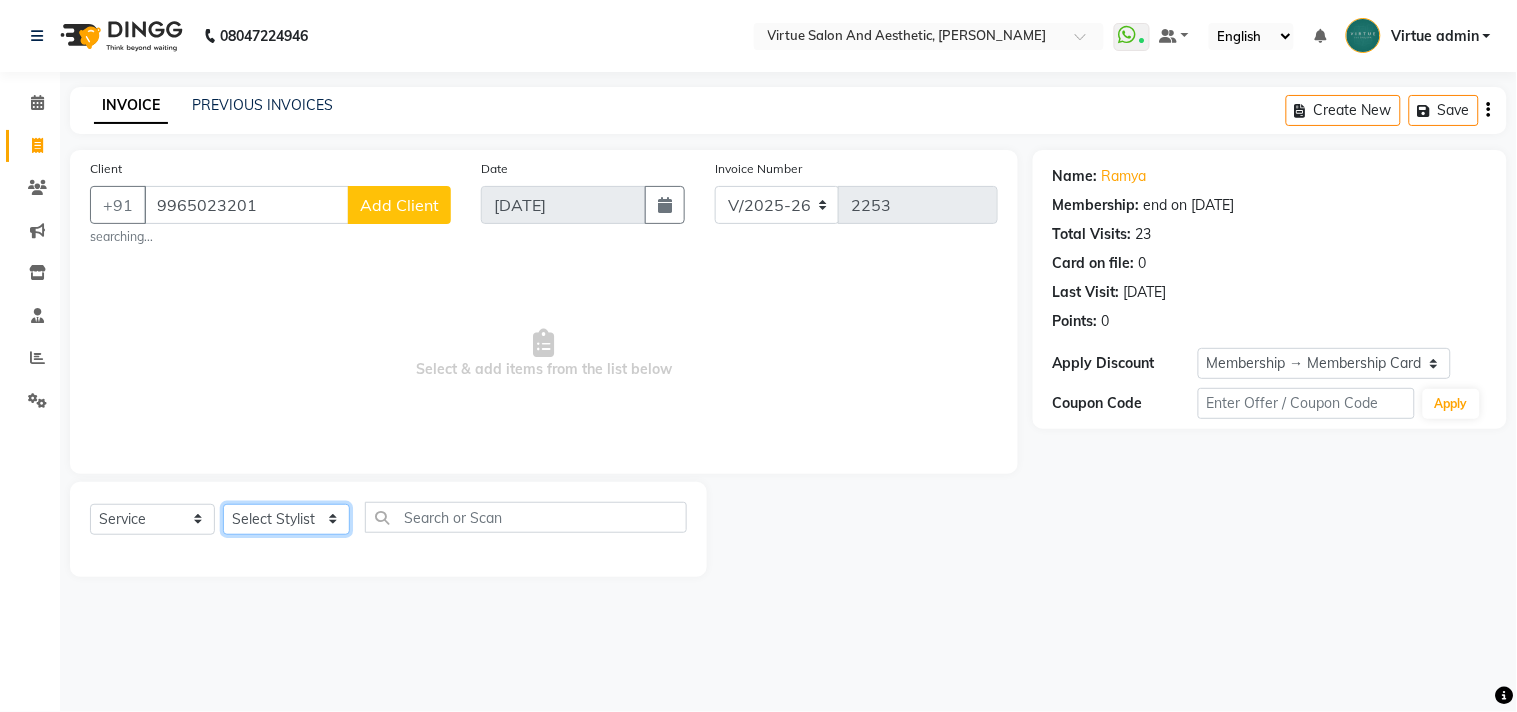 drag, startPoint x: 308, startPoint y: 532, endPoint x: 315, endPoint y: 508, distance: 25 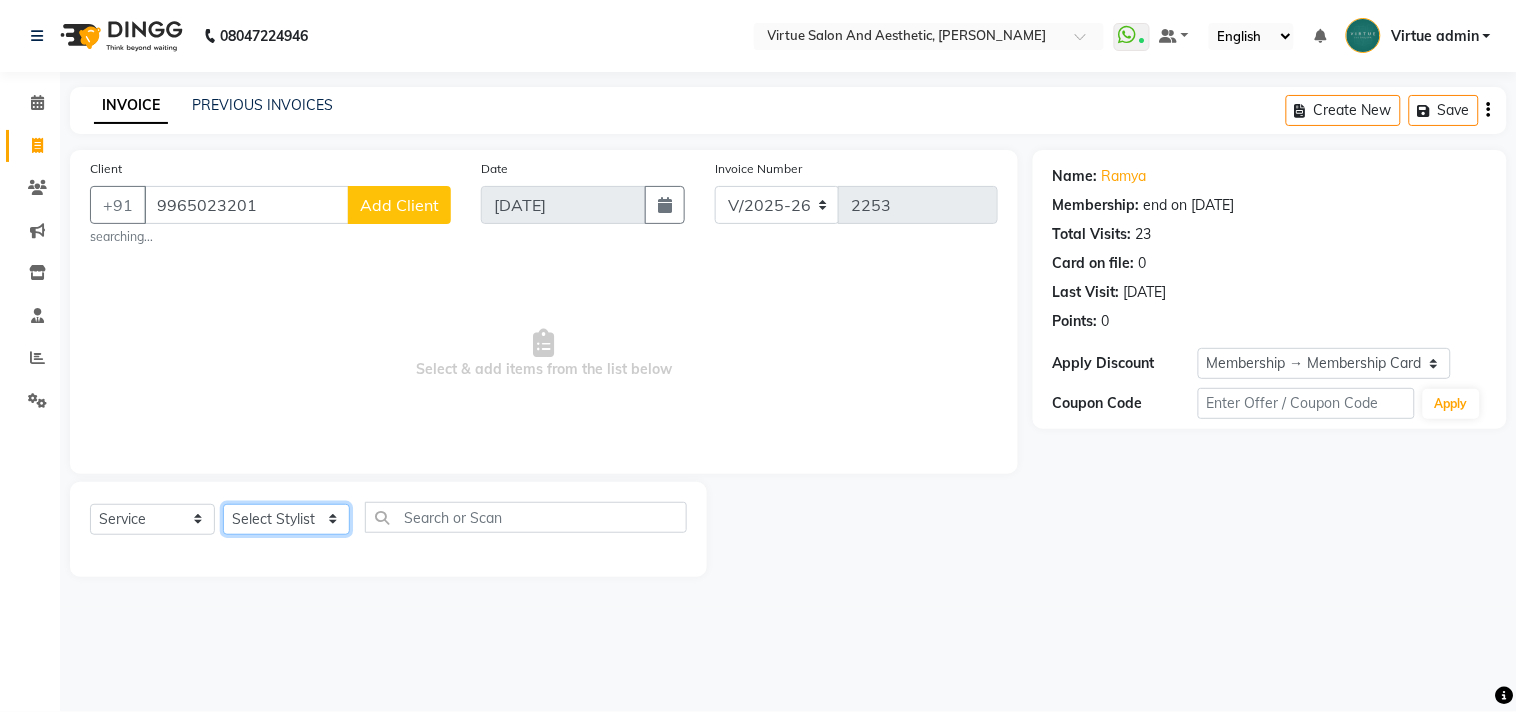select on "25074" 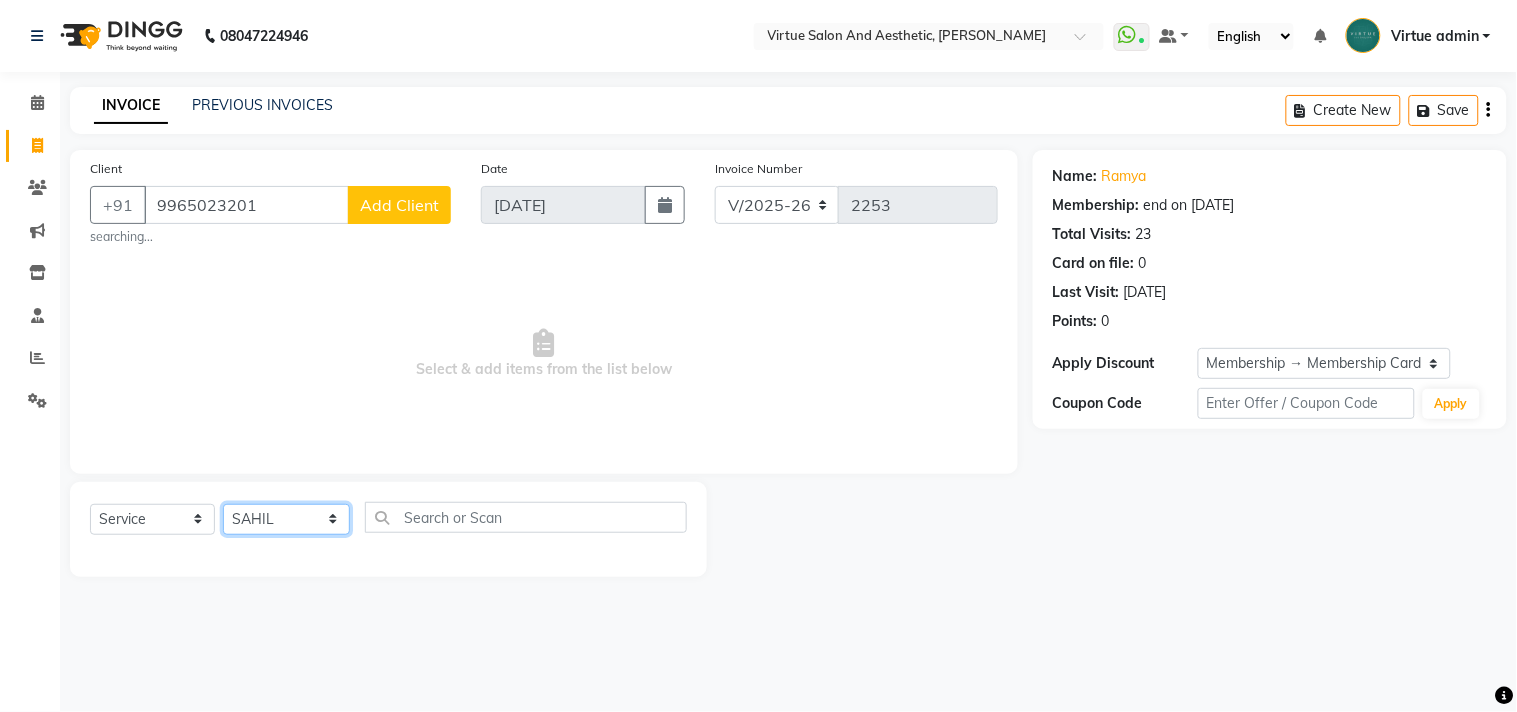 click on "Select Stylist Admin [PERSON_NAME]  Apsu Auditor Ambattur [PERSON_NAME] Dingg - Support Team [PERSON_NAME] [PERSON_NAME] [PERSON_NAME]  [PERSON_NAME] [PERSON_NAME]  [PERSON_NAME] [PERSON_NAME] [PERSON_NAME] RADHA [PERSON_NAME]  [PERSON_NAME] SEETHAL SOCHIPEM [PERSON_NAME] [PERSON_NAME] VANITHA Veena [PERSON_NAME]  [PERSON_NAME] Virtue admin VIRTUE SALON" 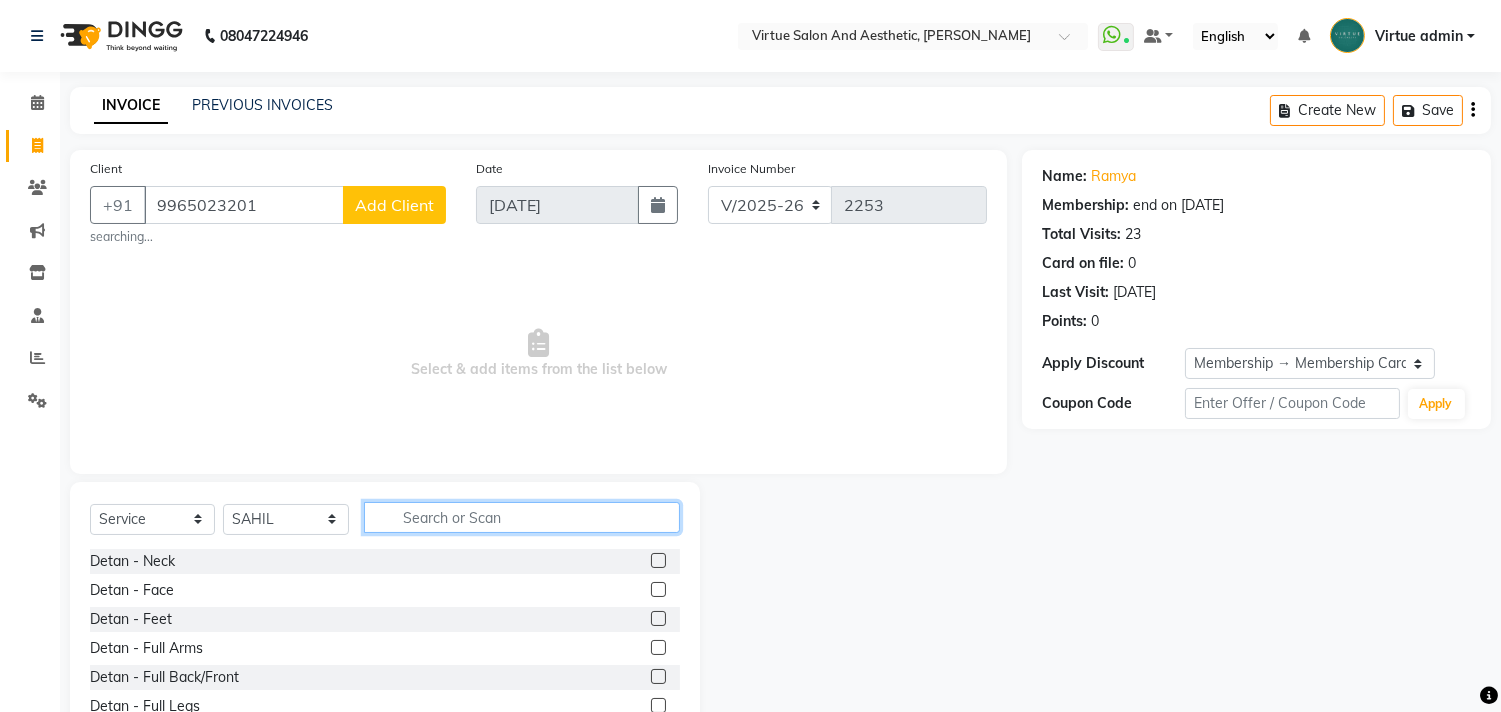 click 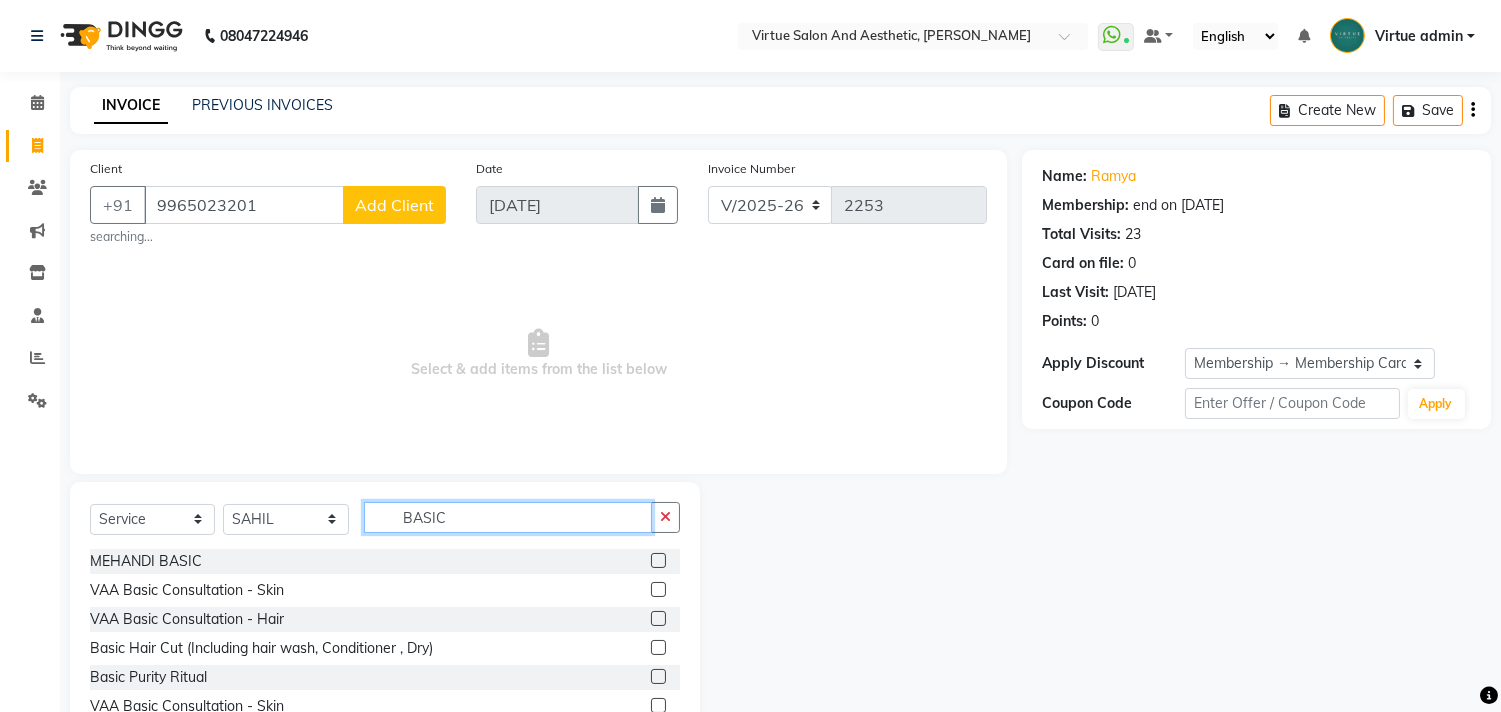 type on "BASIC" 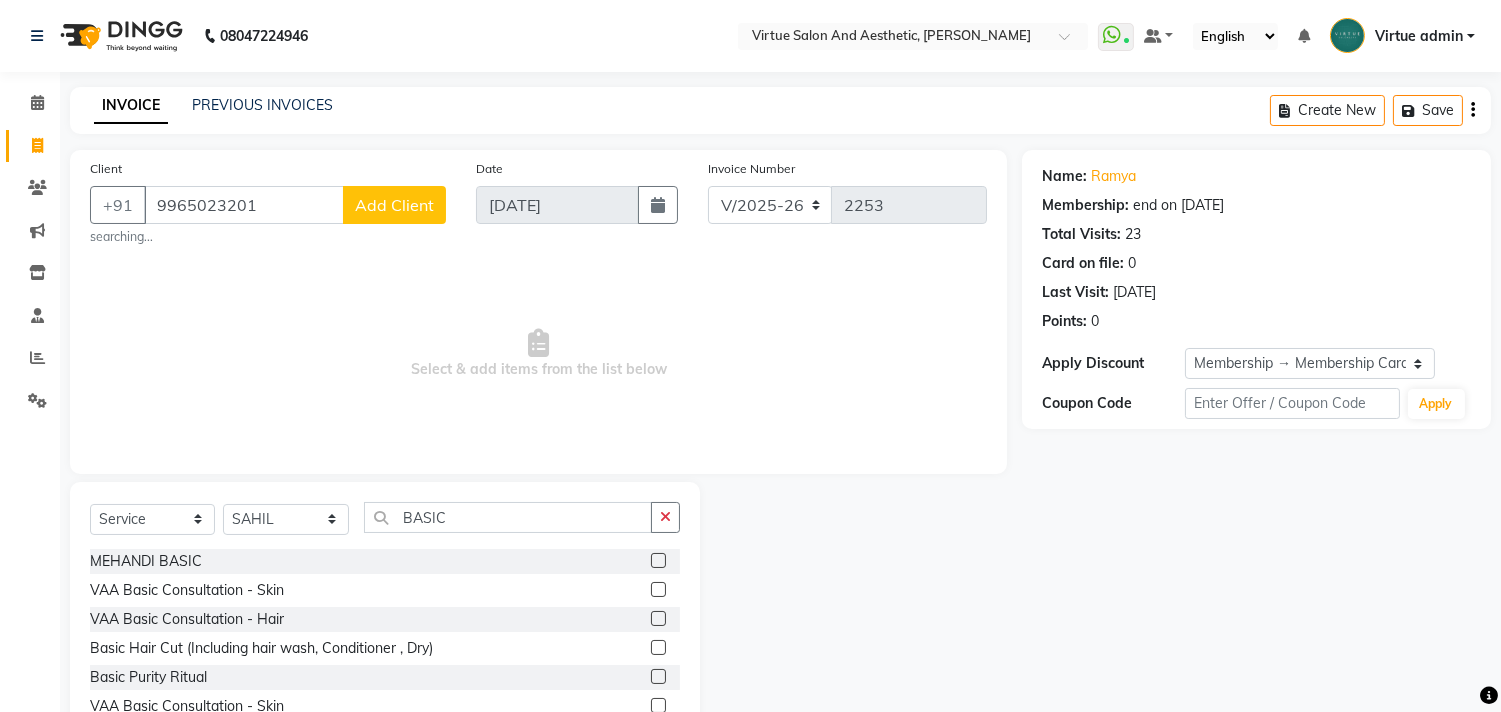 click 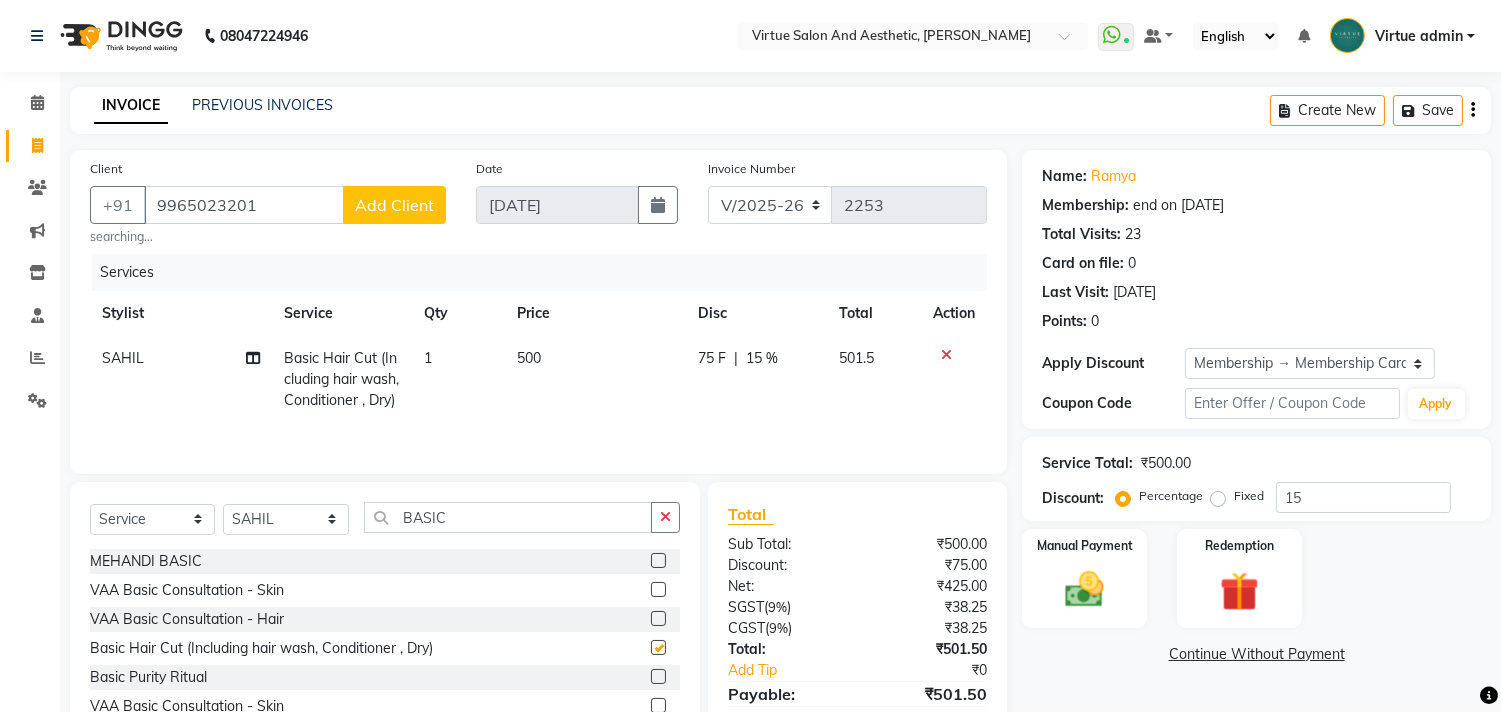 checkbox on "false" 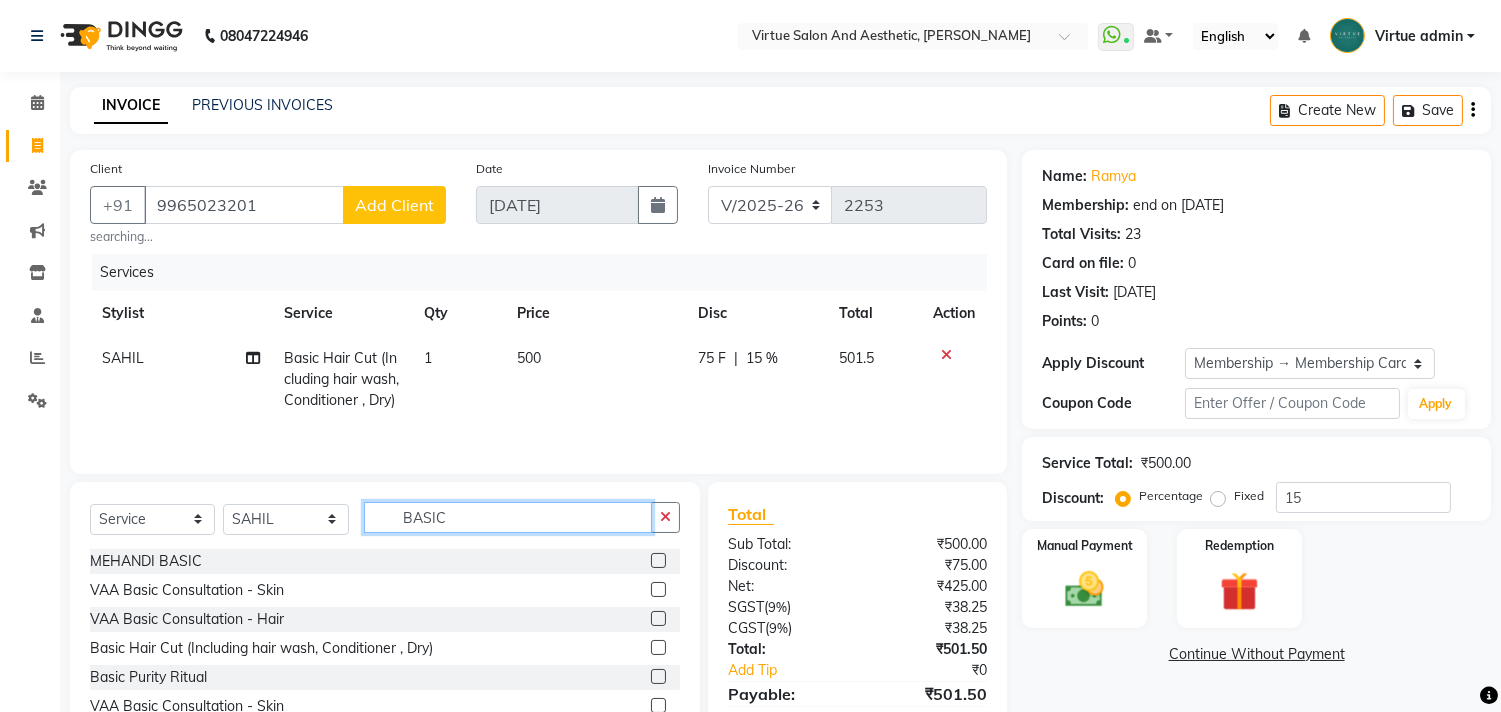 click on "BASIC" 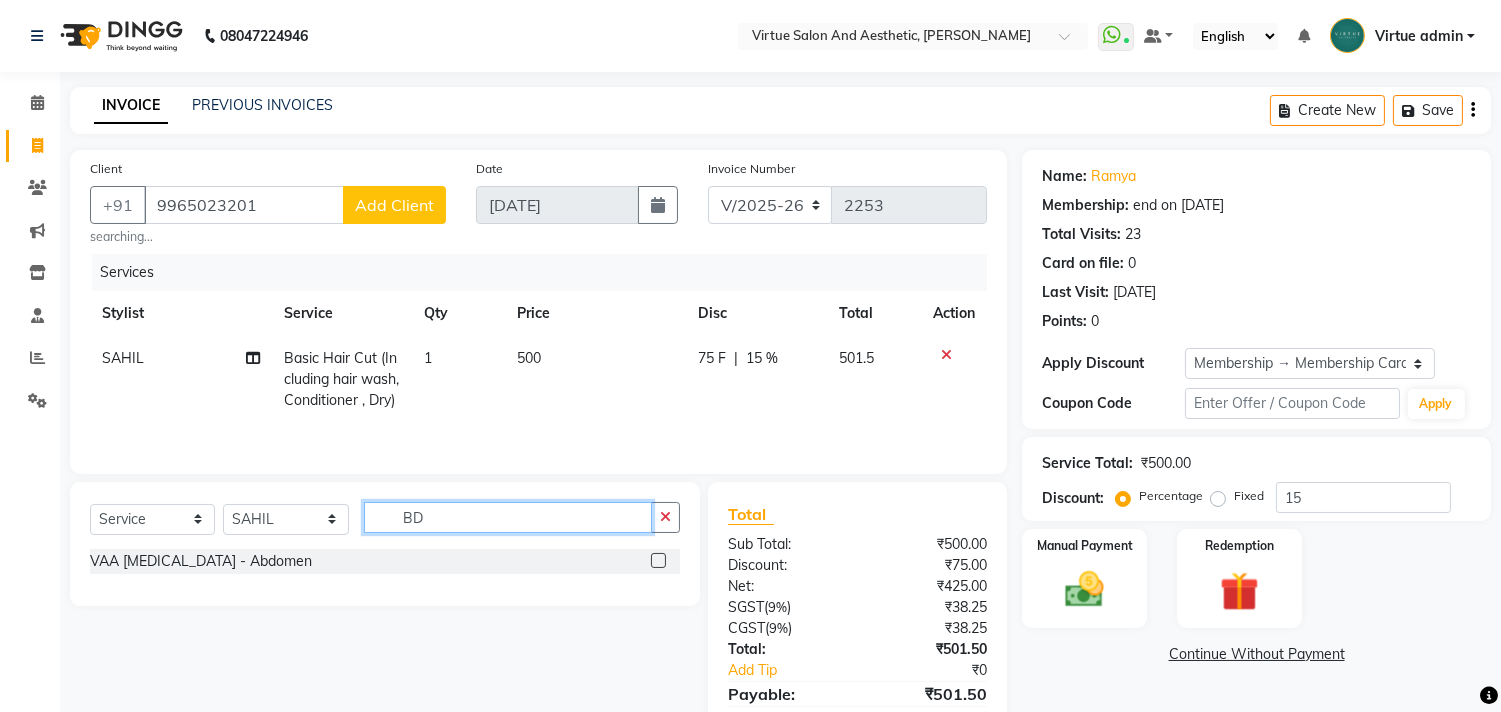 type on "B" 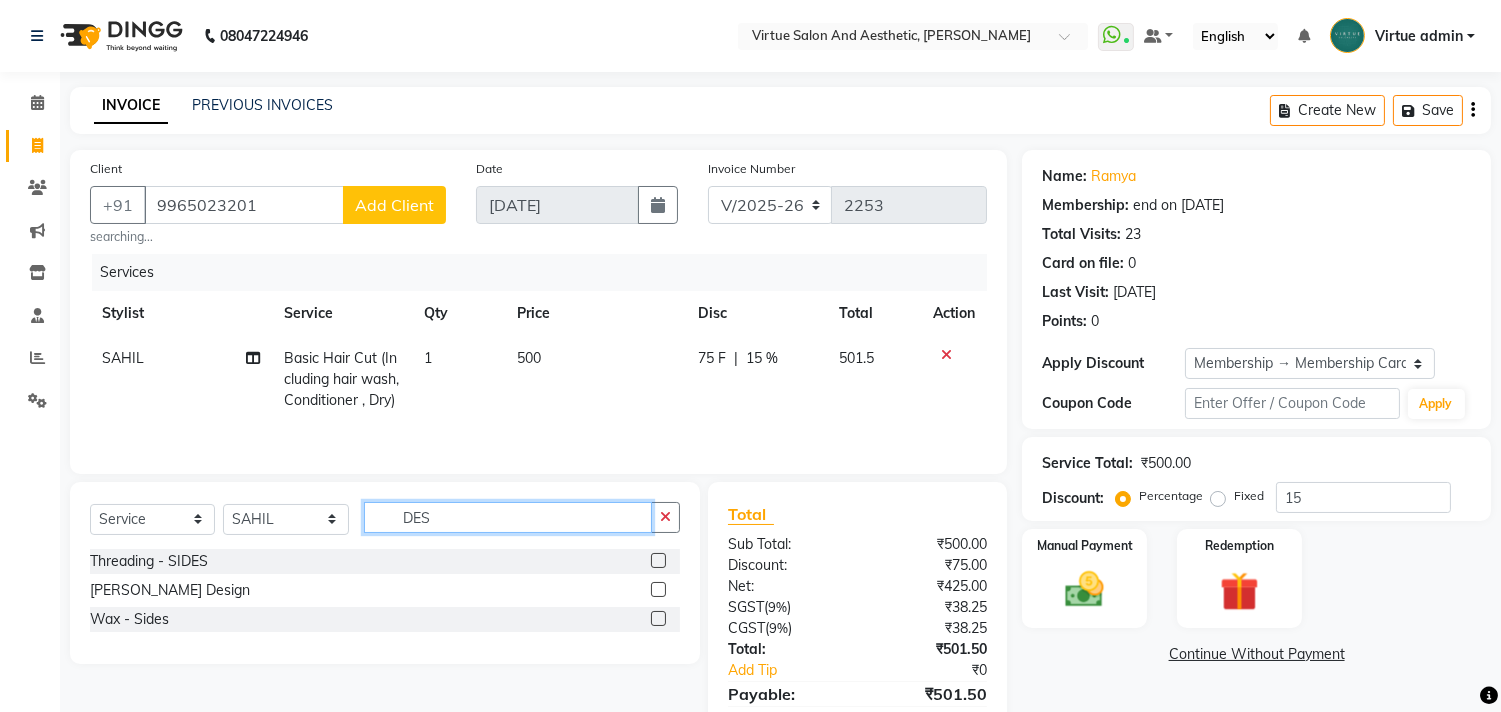 type on "DES" 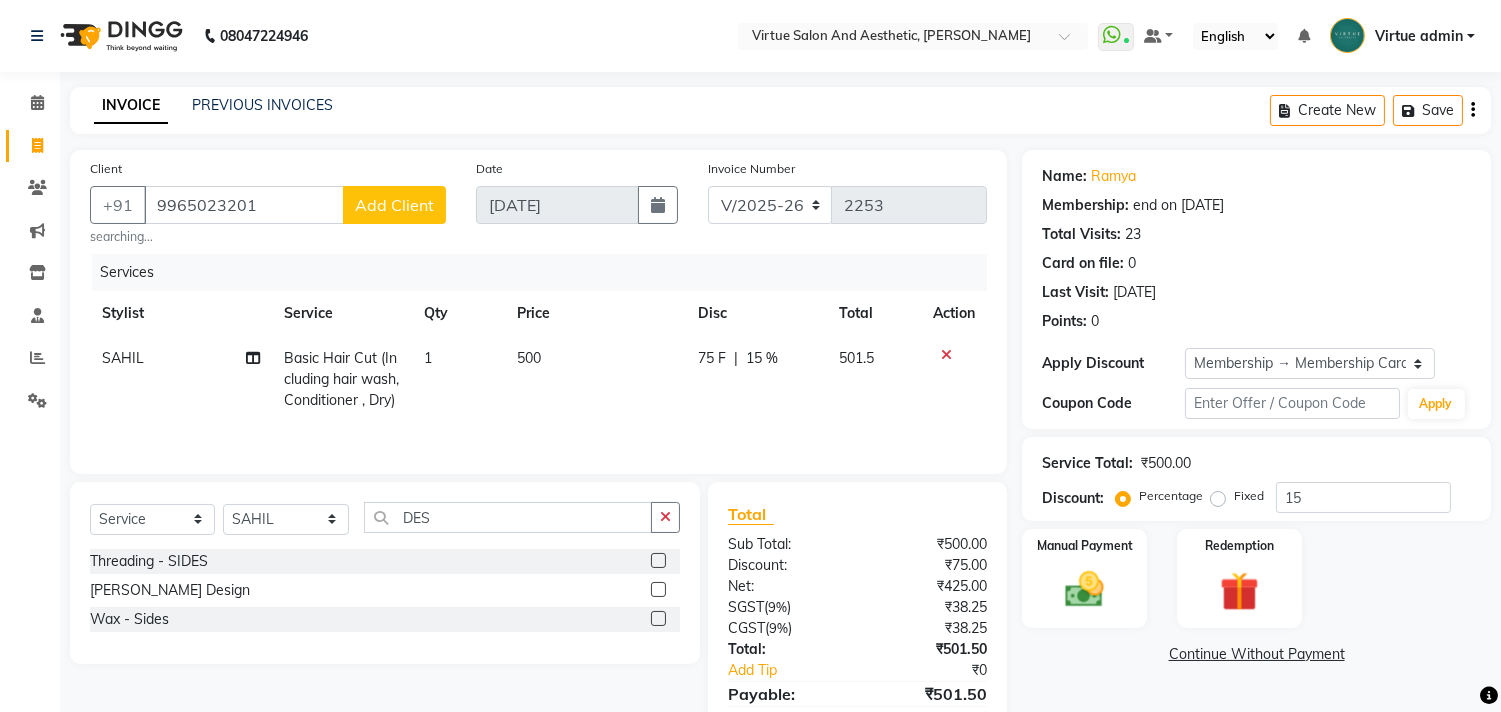 click 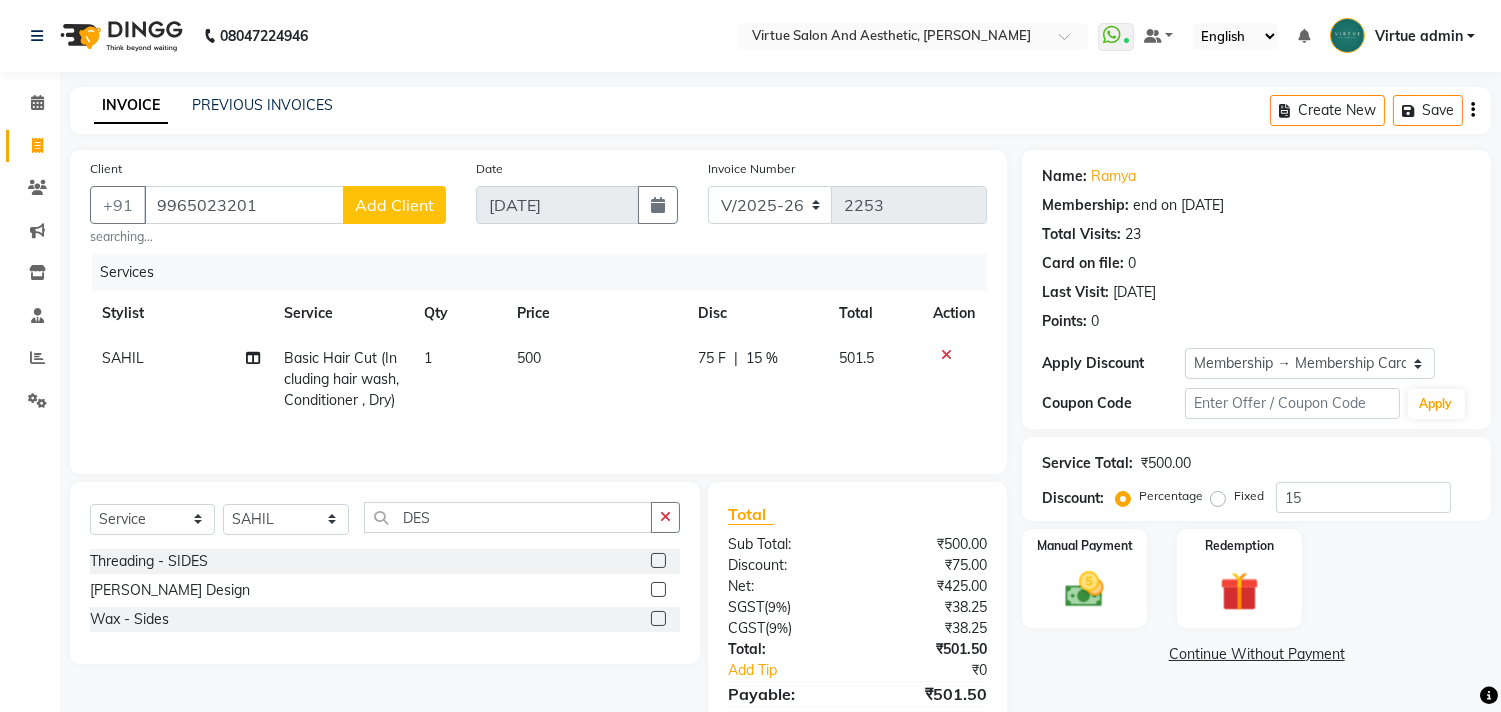 click at bounding box center [657, 590] 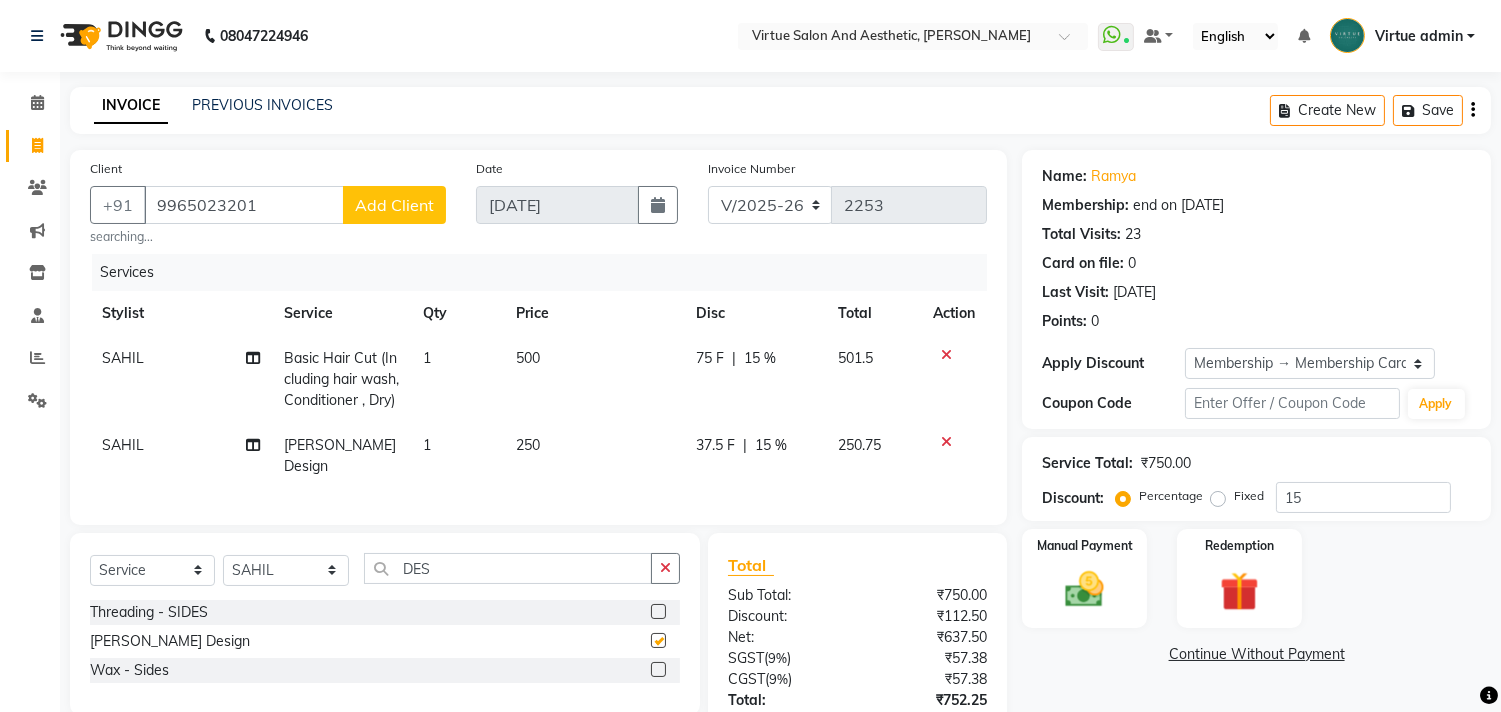 checkbox on "false" 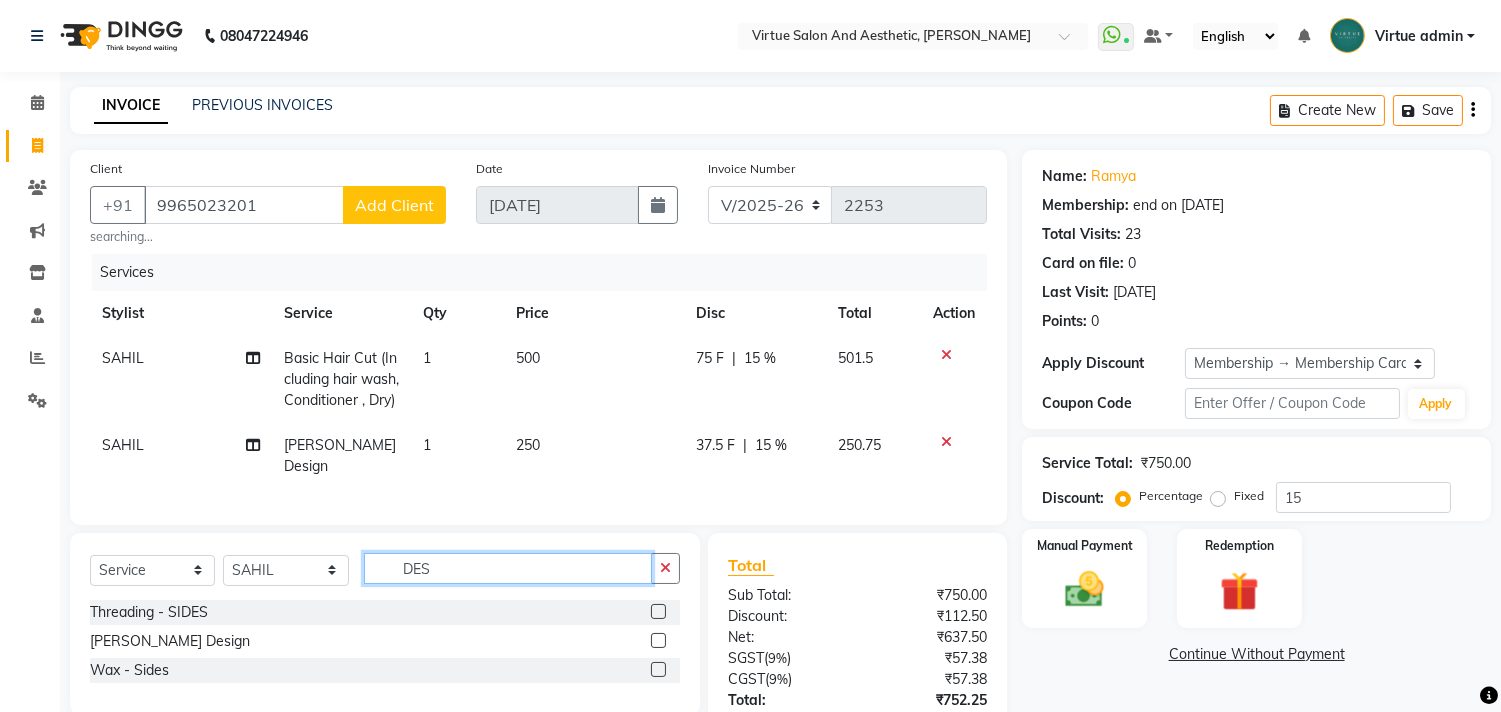 click on "DES" 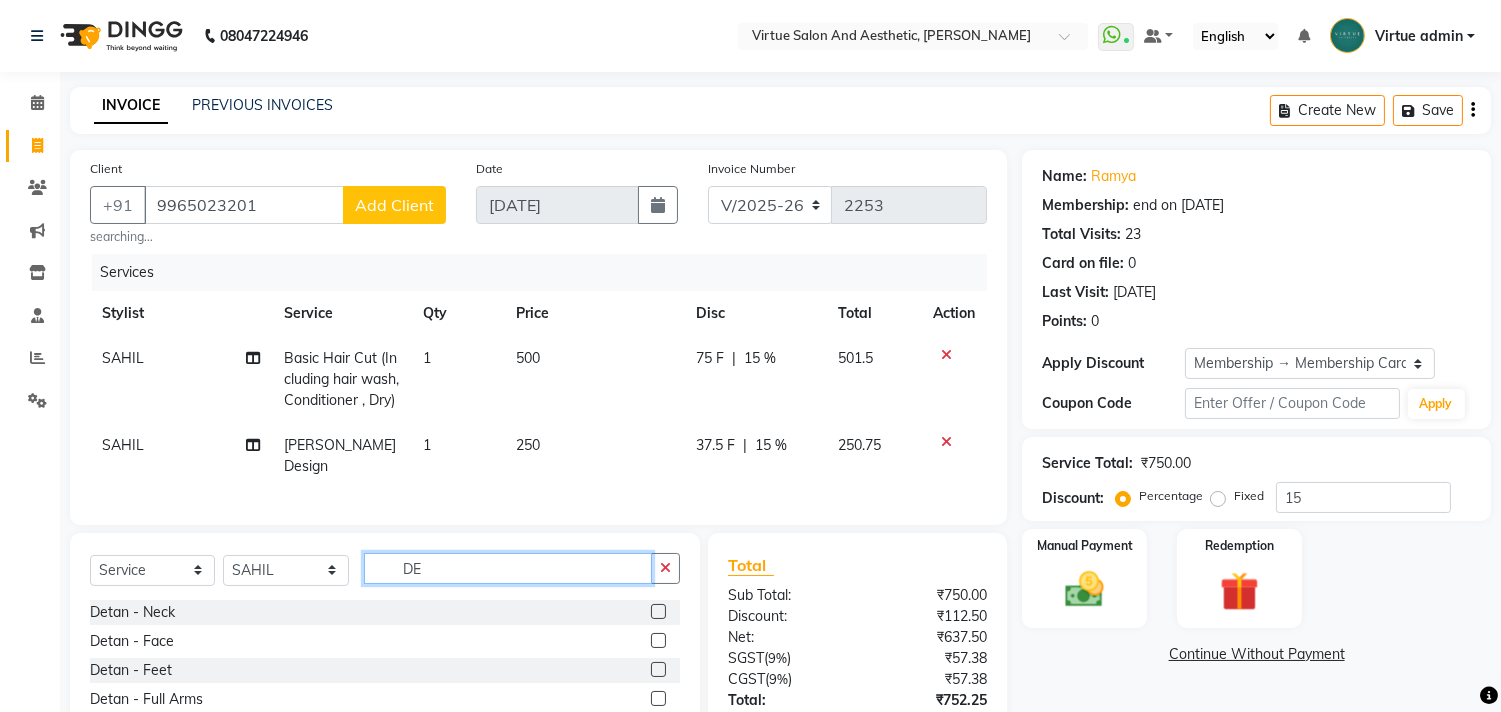type on "D" 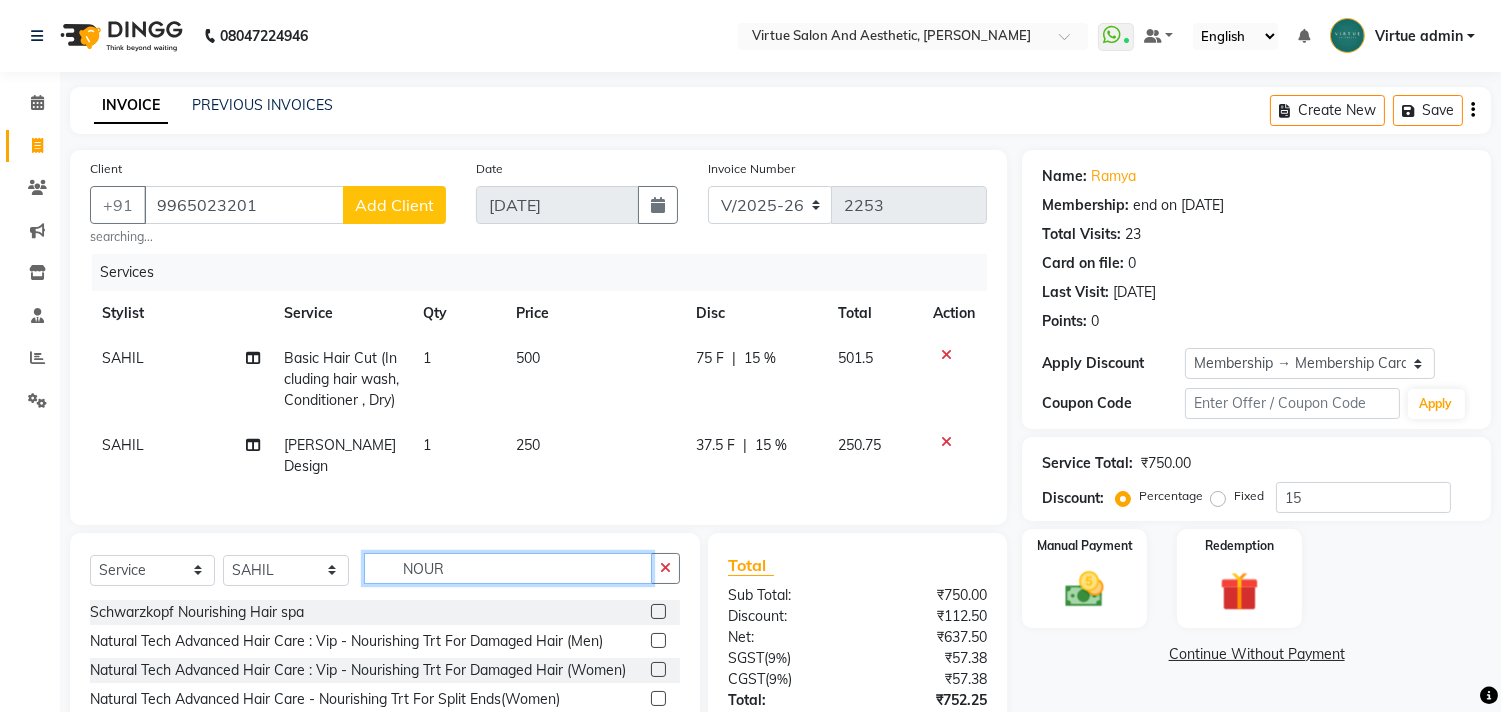 type on "NOUR" 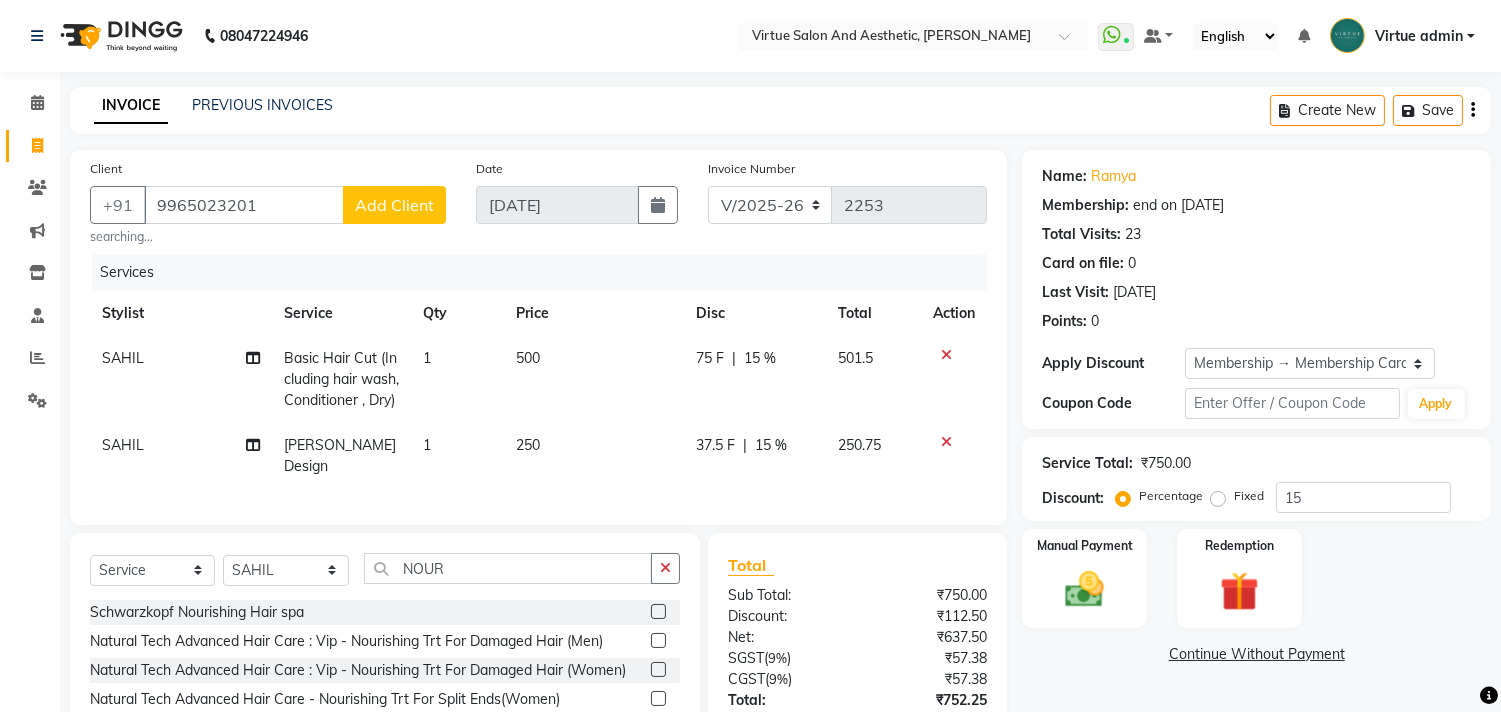 click 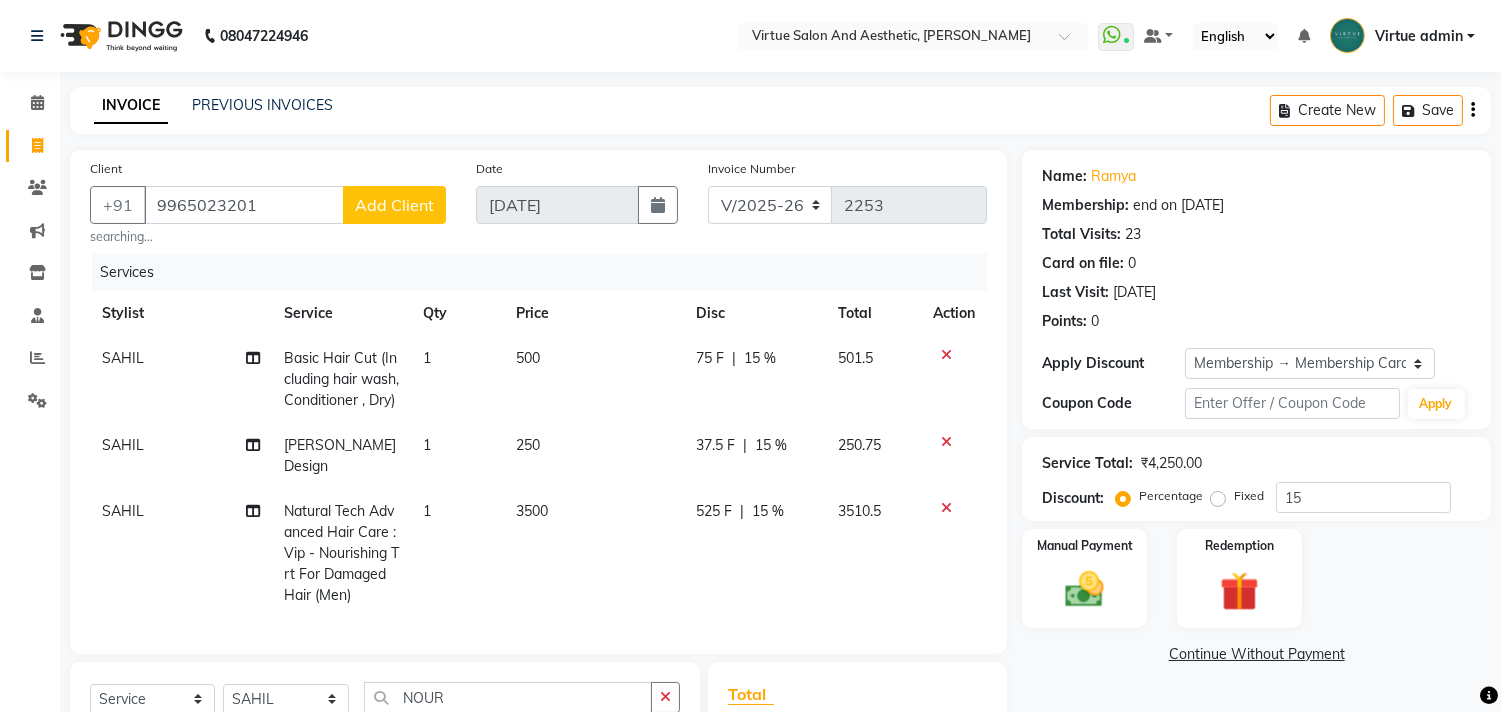 click on "3500" 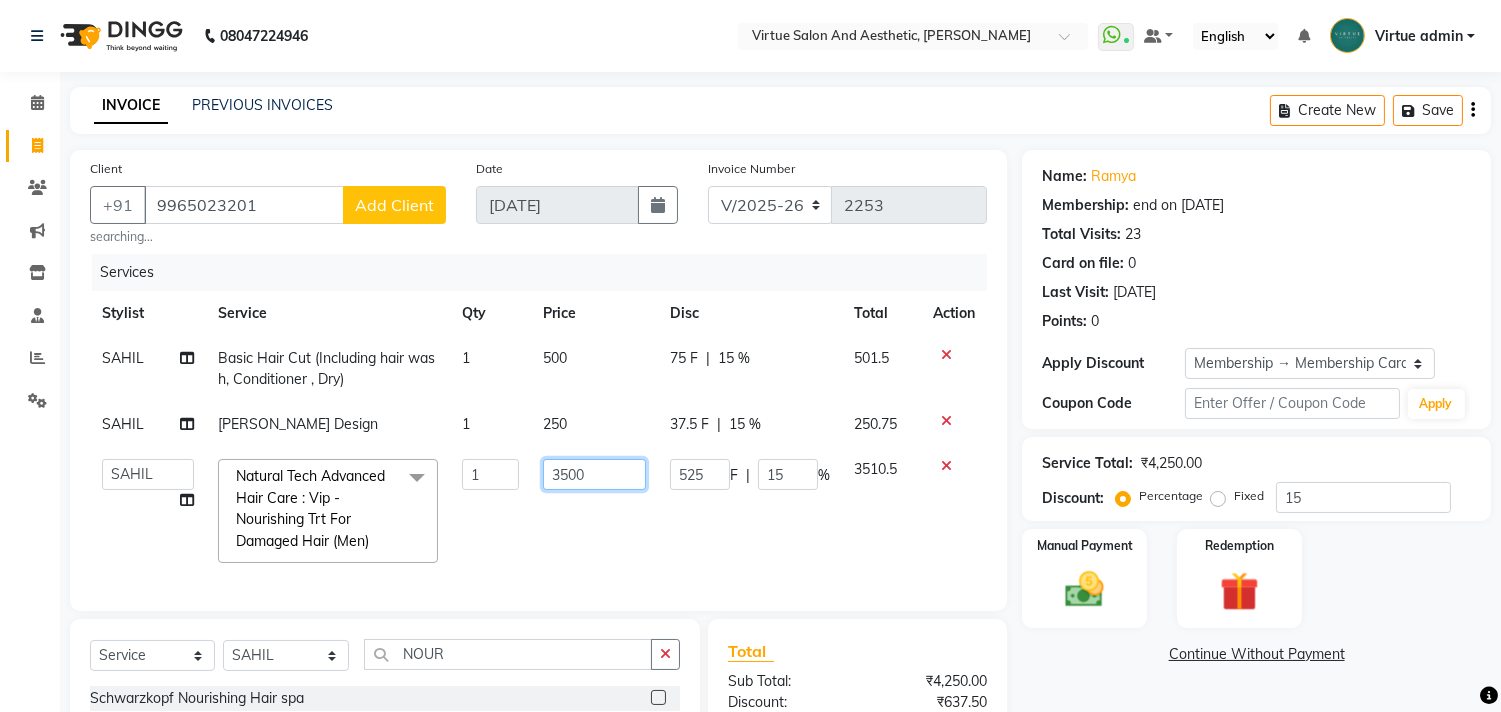 click on "3500" 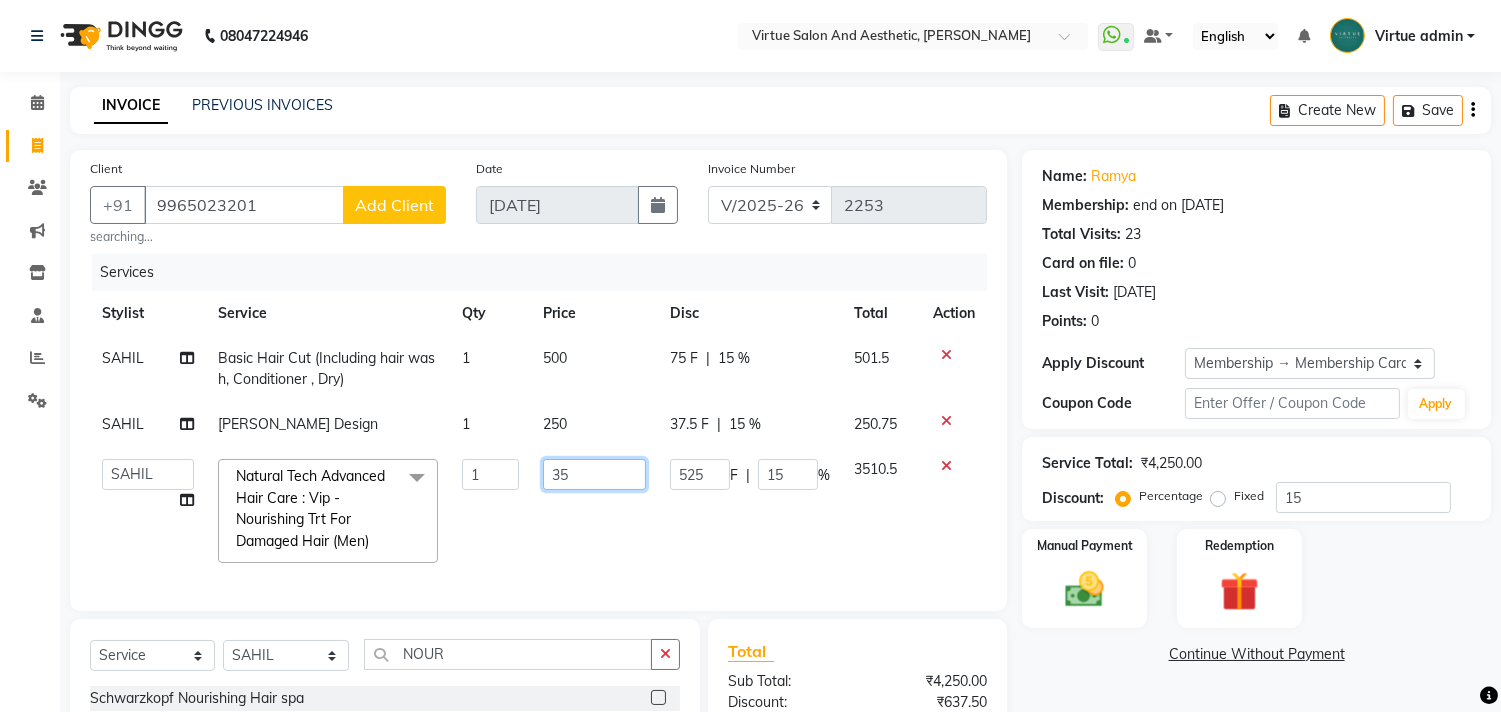 type on "3" 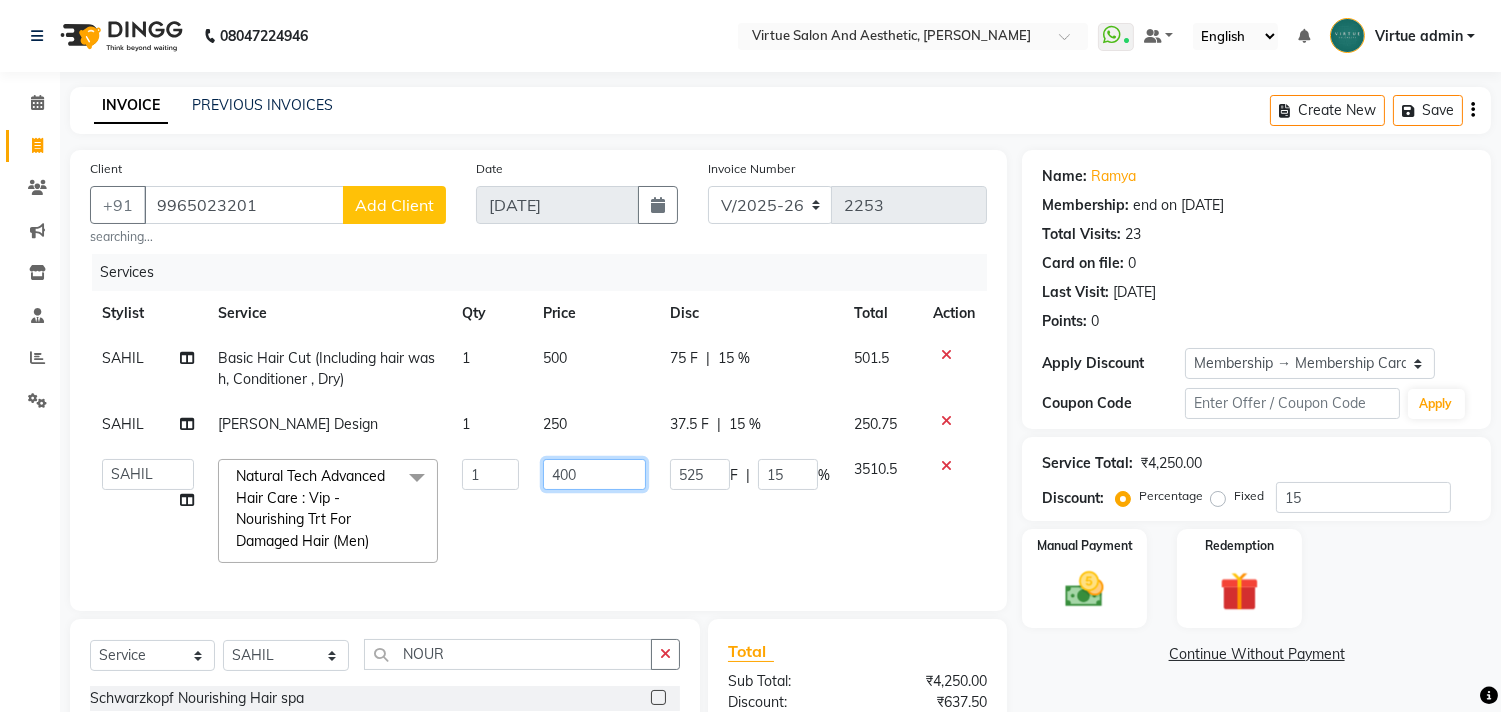 type on "4000" 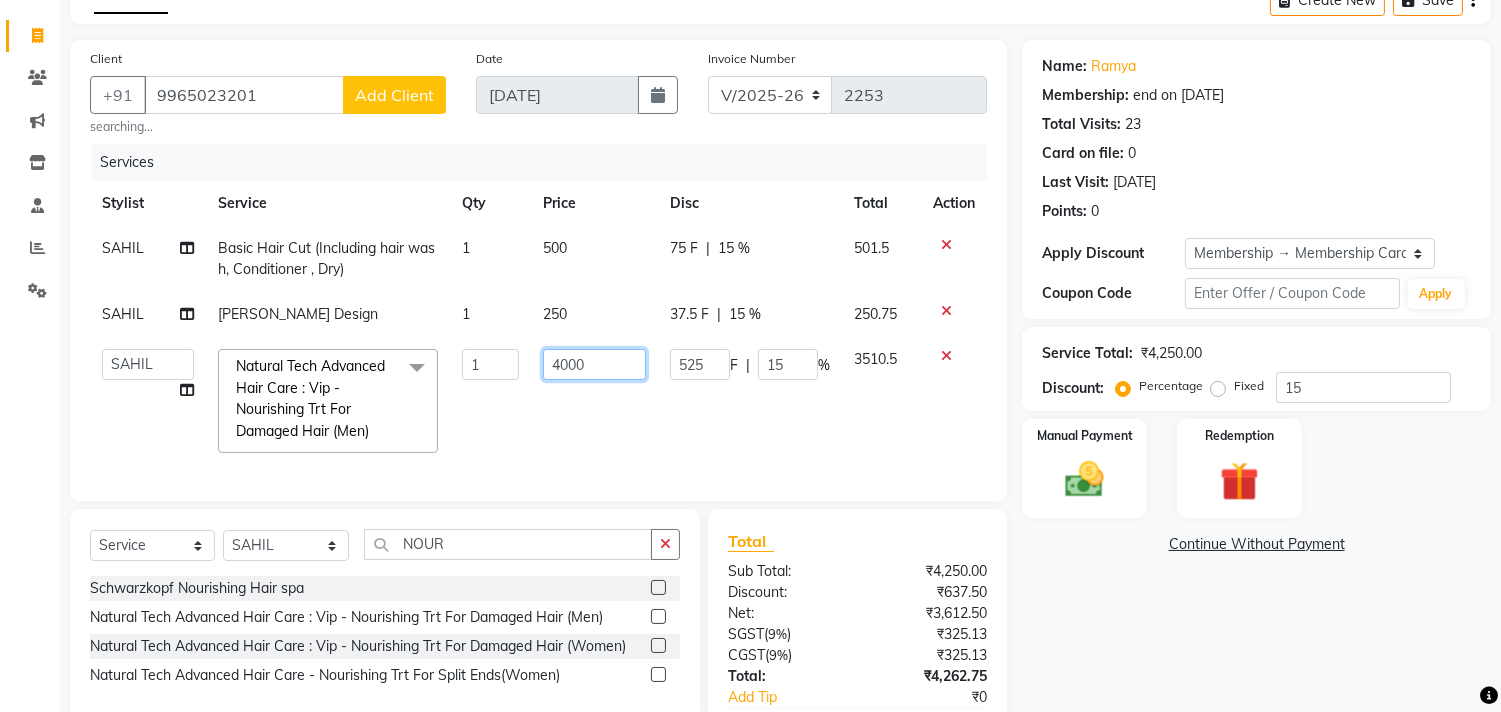 scroll, scrollTop: 247, scrollLeft: 0, axis: vertical 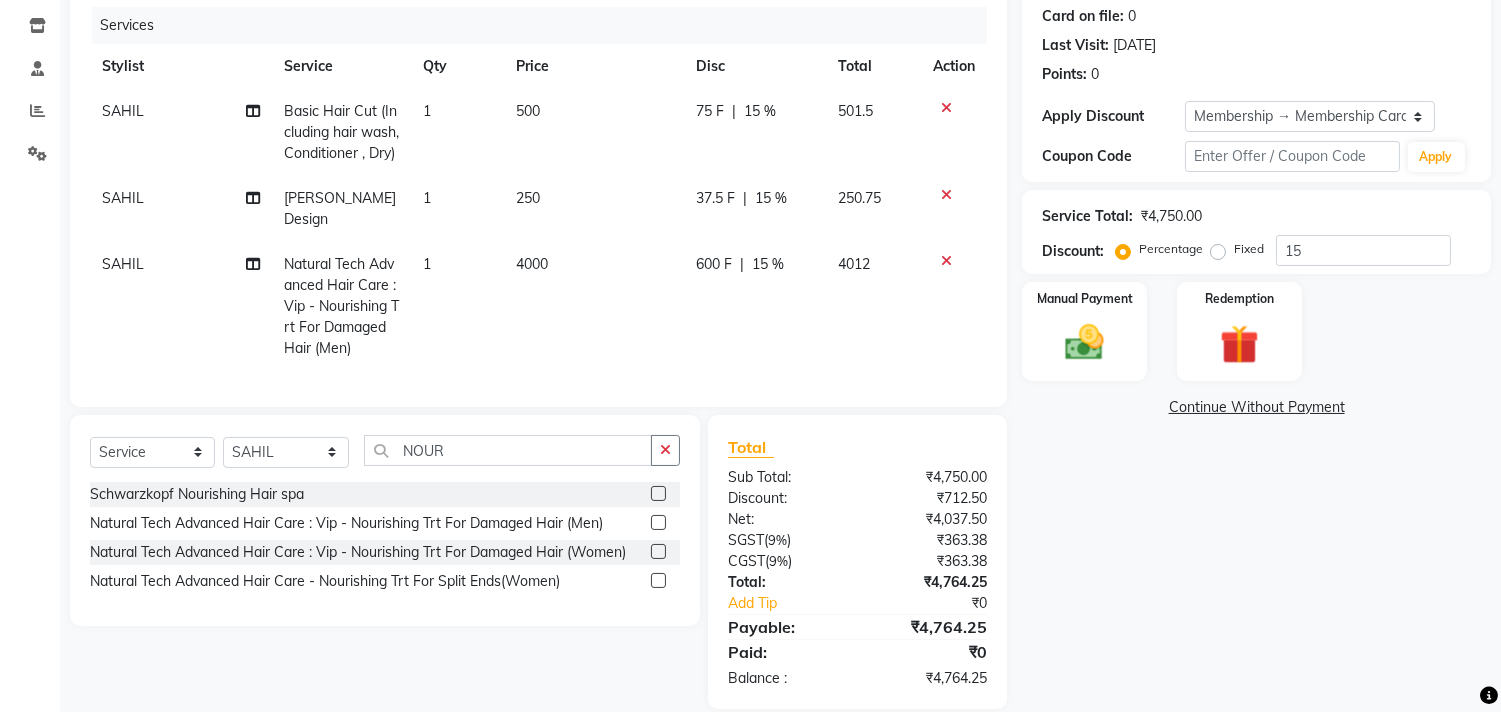 click on "Client +91 9965023201 Add Client searching... Date 11-07-2025 Invoice Number V/2025 V/2025-26 2253 Services Stylist Service Qty Price Disc Total Action SAHIL Basic Hair Cut (Including hair wash, Conditioner , Dry) 1 500 75 F | 15 % 501.5 SAHIL Beard Design 1 250 37.5 F | 15 % 250.75 SAHIL Natural Tech Advanced Hair Care : Vip  - Nourishing Trt For Damaged Hair (Men) 1 4000 600 F | 15 % 4012 Select  Service  Product  Membership  Package Voucher Prepaid Gift Card  Select Stylist Admin ANUSHA  Apsu Auditor Ambattur Balaji BANUPRIYA Bhuvanesh Dingg - Support Team DIVYA INBARAJ INDHU Javed Jayakumar Joice Neimalsawm  Kalaiselvi KAMALA Nathalie Marinaa Chaarlette POOJA  PREETHI Preethi Raj PRISCILLA RADHA RAJESH  SAHIL SEETHAL SOCHIPEM Suresh Babu SUSHMITA VANITHA Veena Ravi Vignesh  Vinitha Virtue admin VIRTUE SALON NOUR Schwarzkopf Nourishing Hair spa  Natural Tech Advanced Hair Care : Vip  - Nourishing Trt For Damaged Hair (Men)  Natural Tech Advanced Hair Care : Vip  - Nourishing Trt For Damaged Hair (Women)  )" 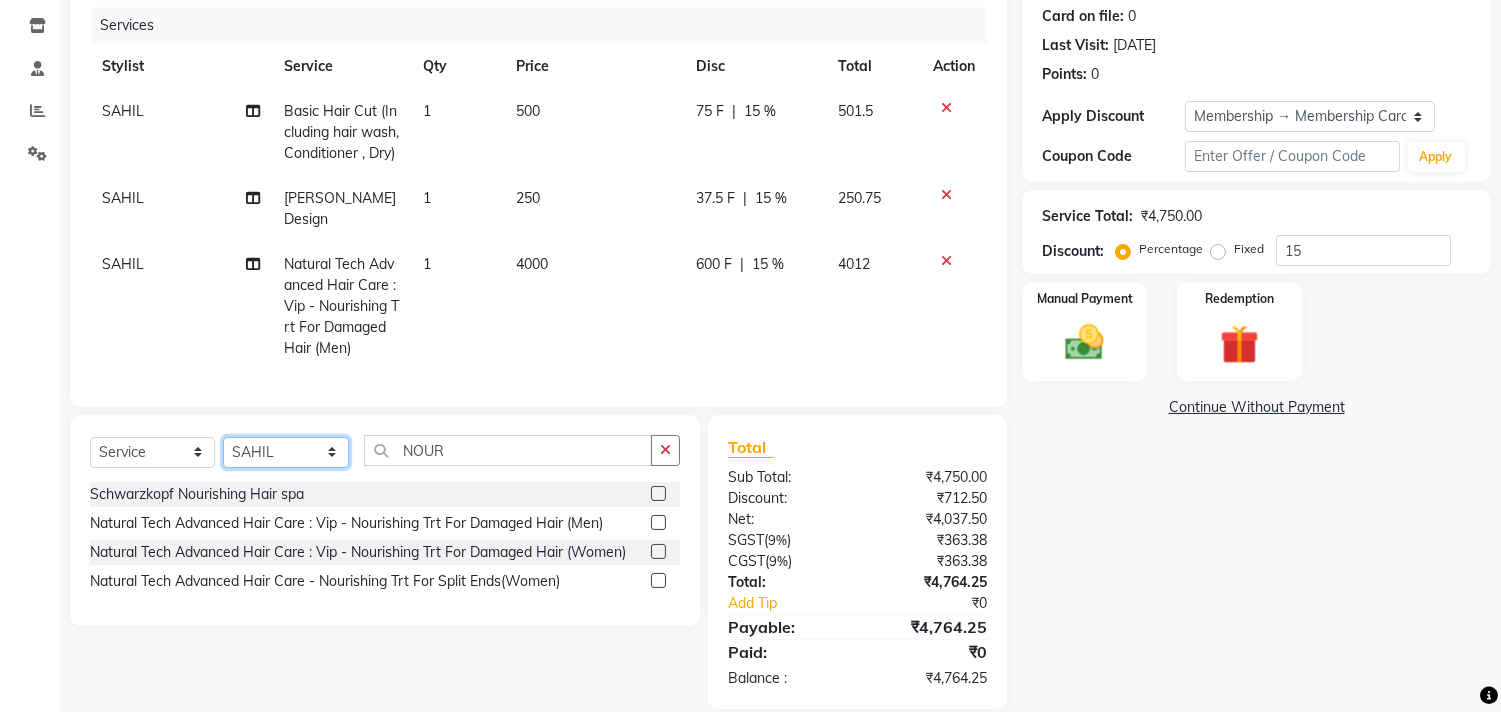 click on "Select Stylist Admin [PERSON_NAME]  Apsu Auditor Ambattur [PERSON_NAME] Dingg - Support Team [PERSON_NAME] [PERSON_NAME] [PERSON_NAME]  [PERSON_NAME] [PERSON_NAME]  [PERSON_NAME] [PERSON_NAME] [PERSON_NAME] RADHA [PERSON_NAME]  [PERSON_NAME] SEETHAL SOCHIPEM [PERSON_NAME] [PERSON_NAME] VANITHA Veena [PERSON_NAME]  [PERSON_NAME] Virtue admin VIRTUE SALON" 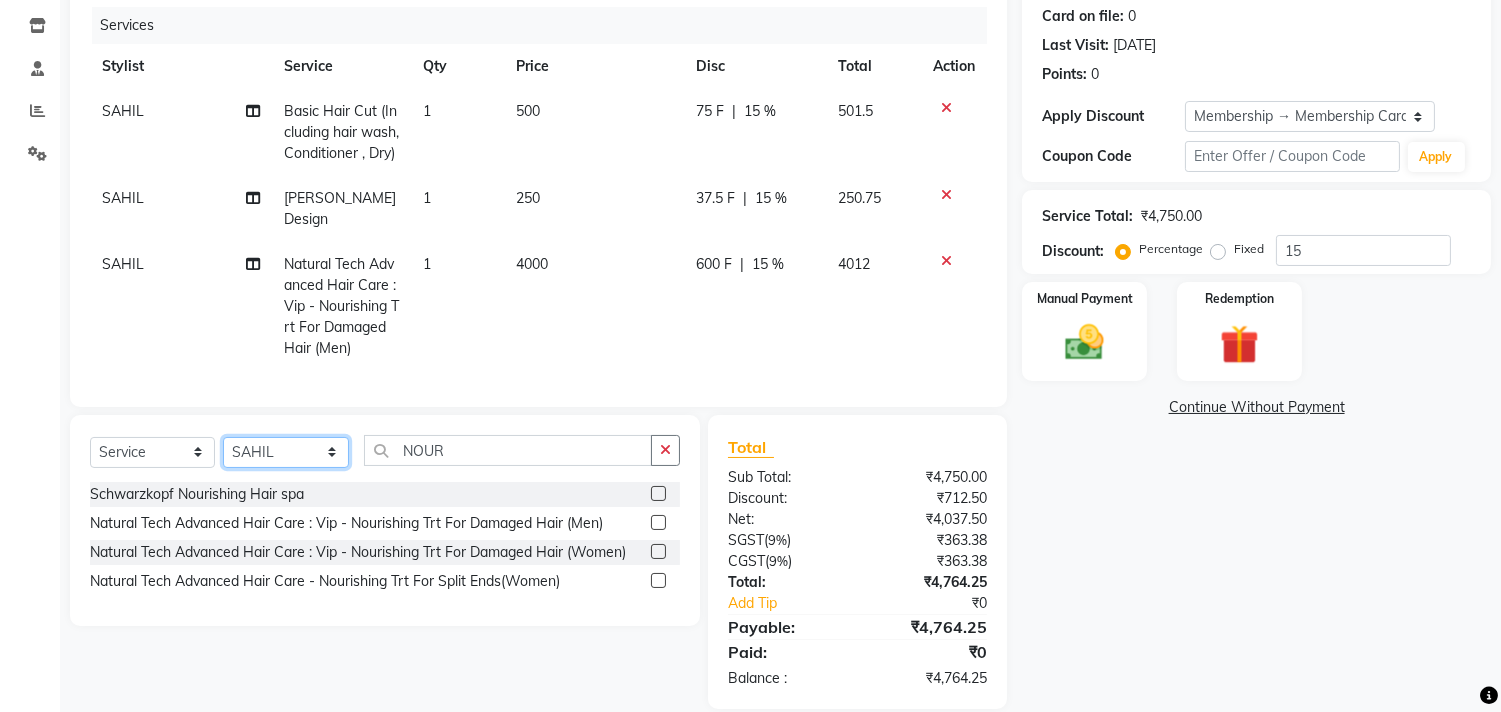 select on "47999" 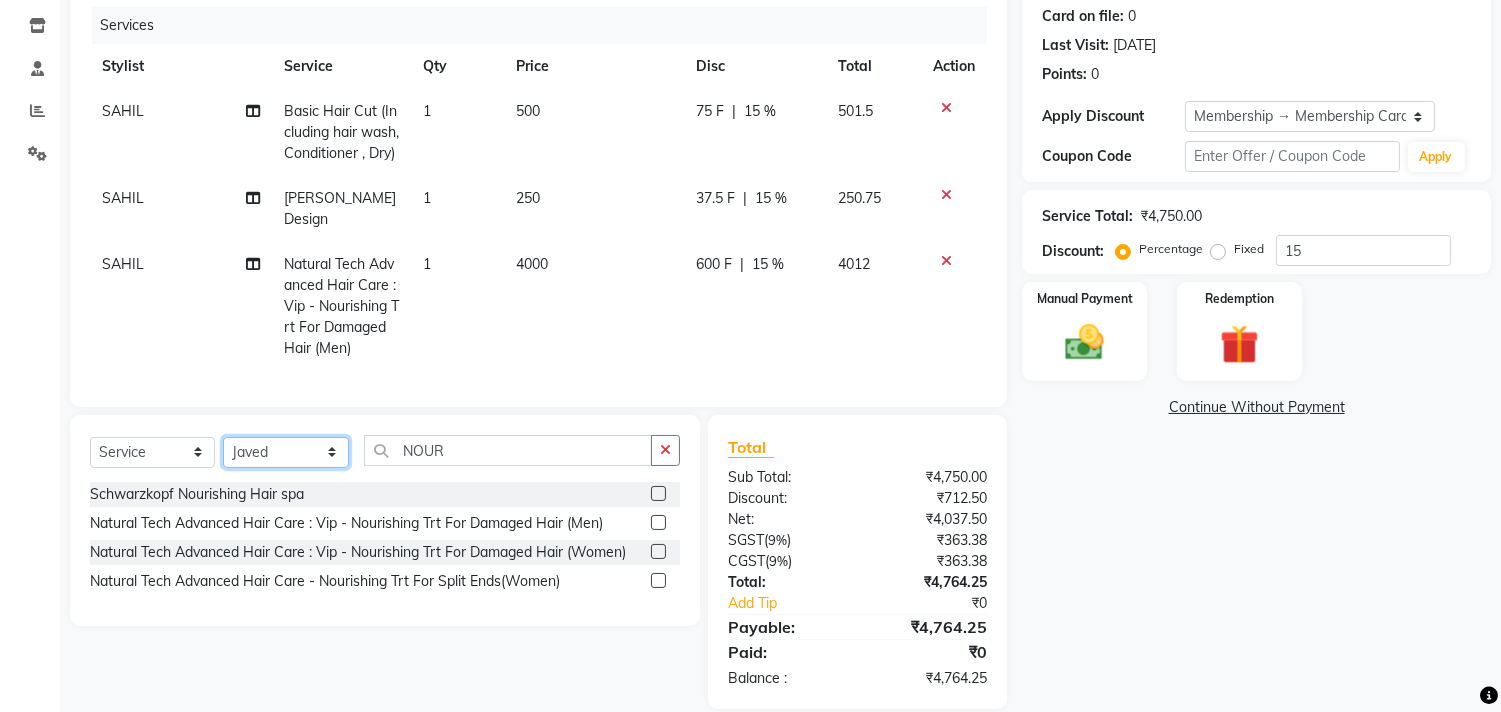 click on "Select Stylist Admin [PERSON_NAME]  Apsu Auditor Ambattur [PERSON_NAME] Dingg - Support Team [PERSON_NAME] [PERSON_NAME] [PERSON_NAME]  [PERSON_NAME] [PERSON_NAME]  [PERSON_NAME] [PERSON_NAME] [PERSON_NAME] RADHA [PERSON_NAME]  [PERSON_NAME] SEETHAL SOCHIPEM [PERSON_NAME] [PERSON_NAME] VANITHA Veena [PERSON_NAME]  [PERSON_NAME] Virtue admin VIRTUE SALON" 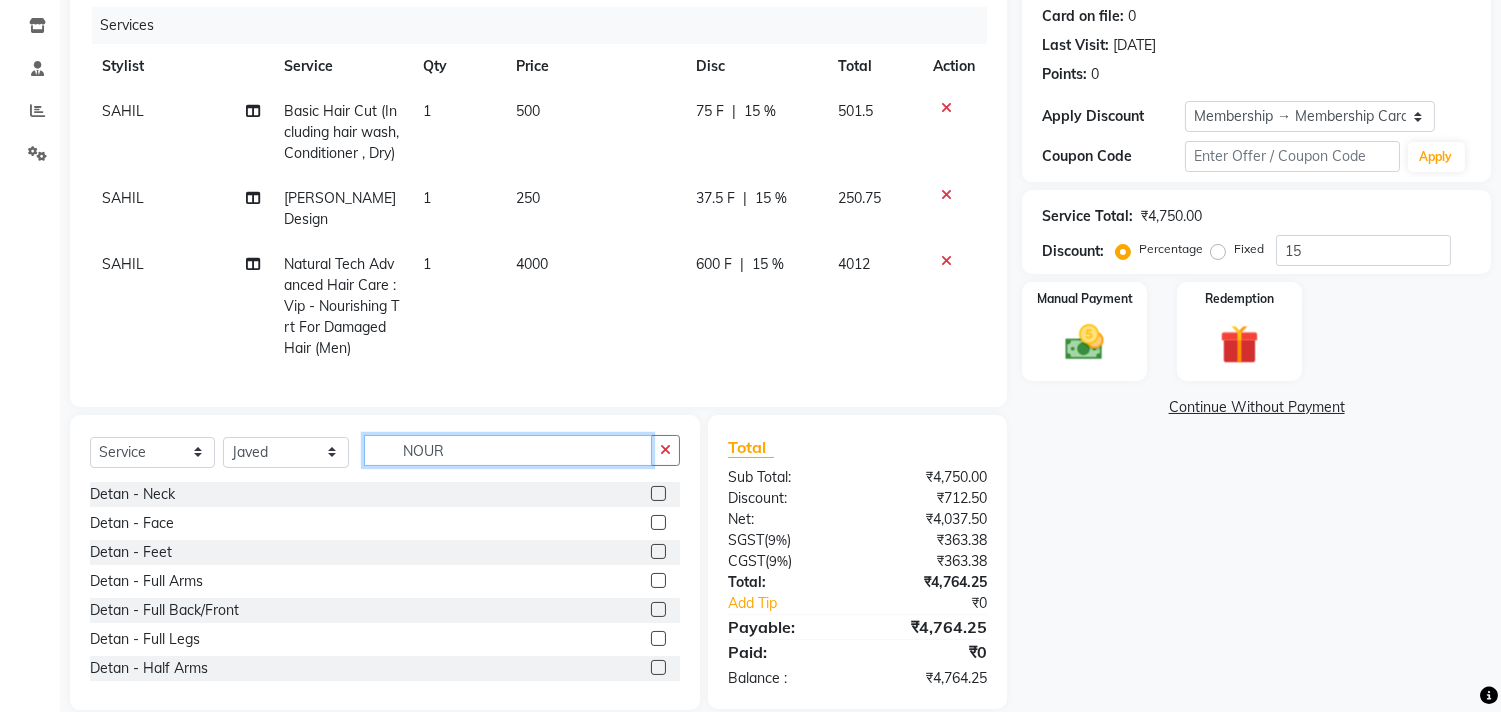 click on "NOUR" 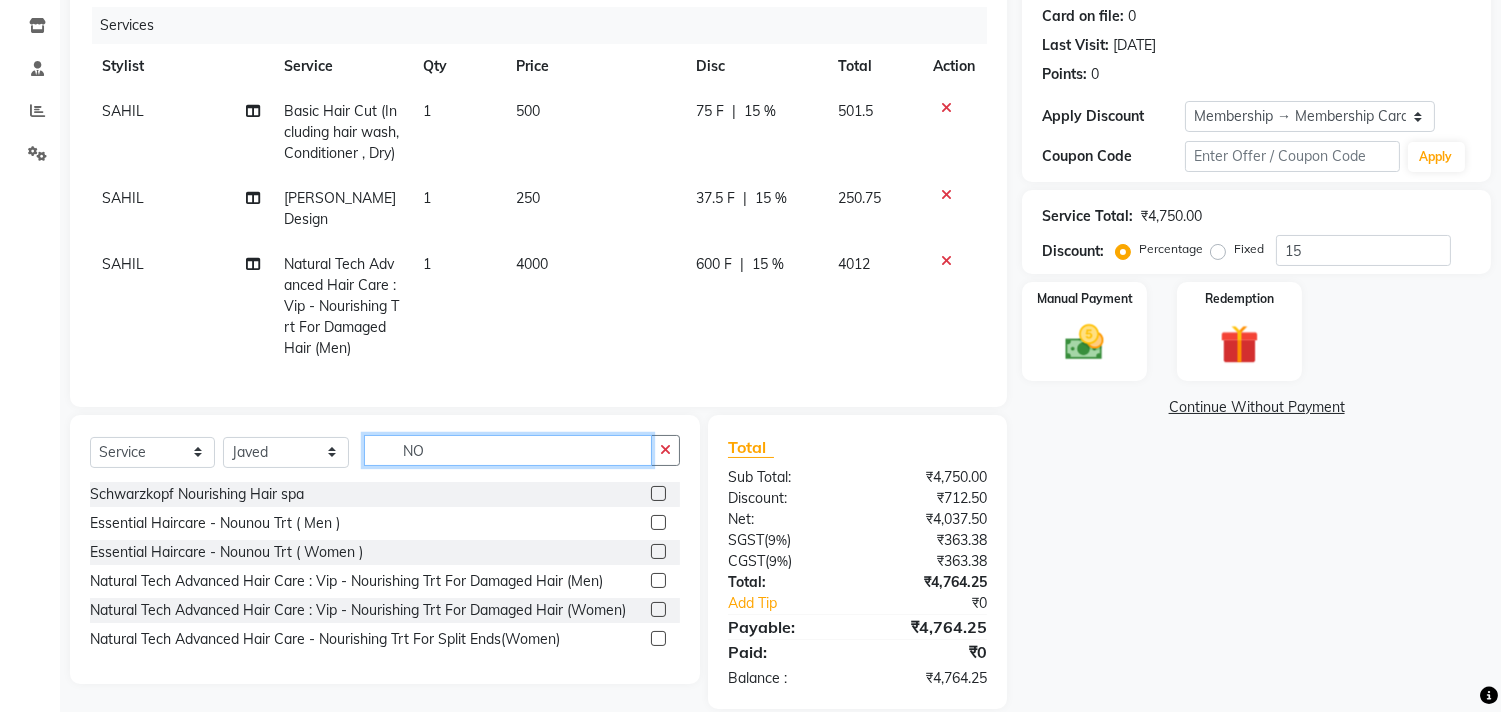 type on "N" 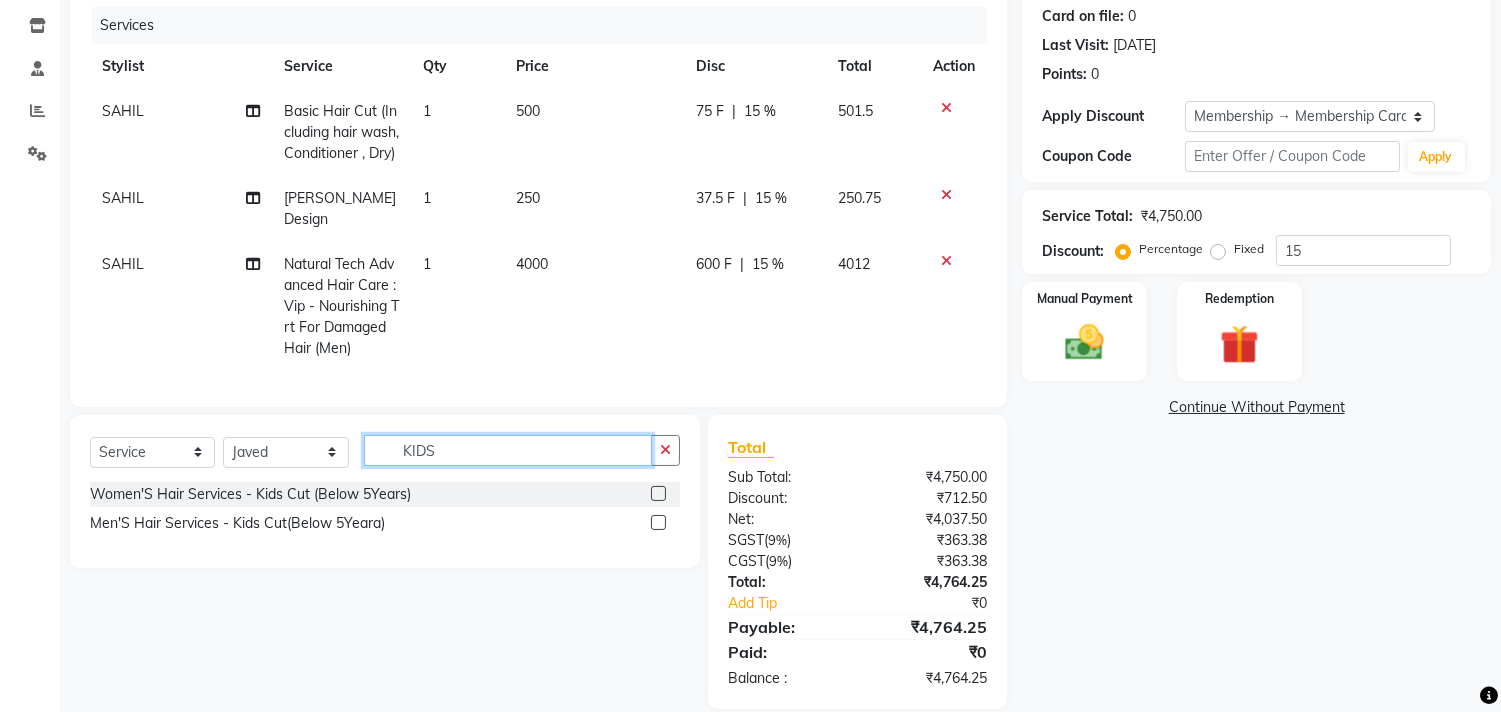 type on "KIDS" 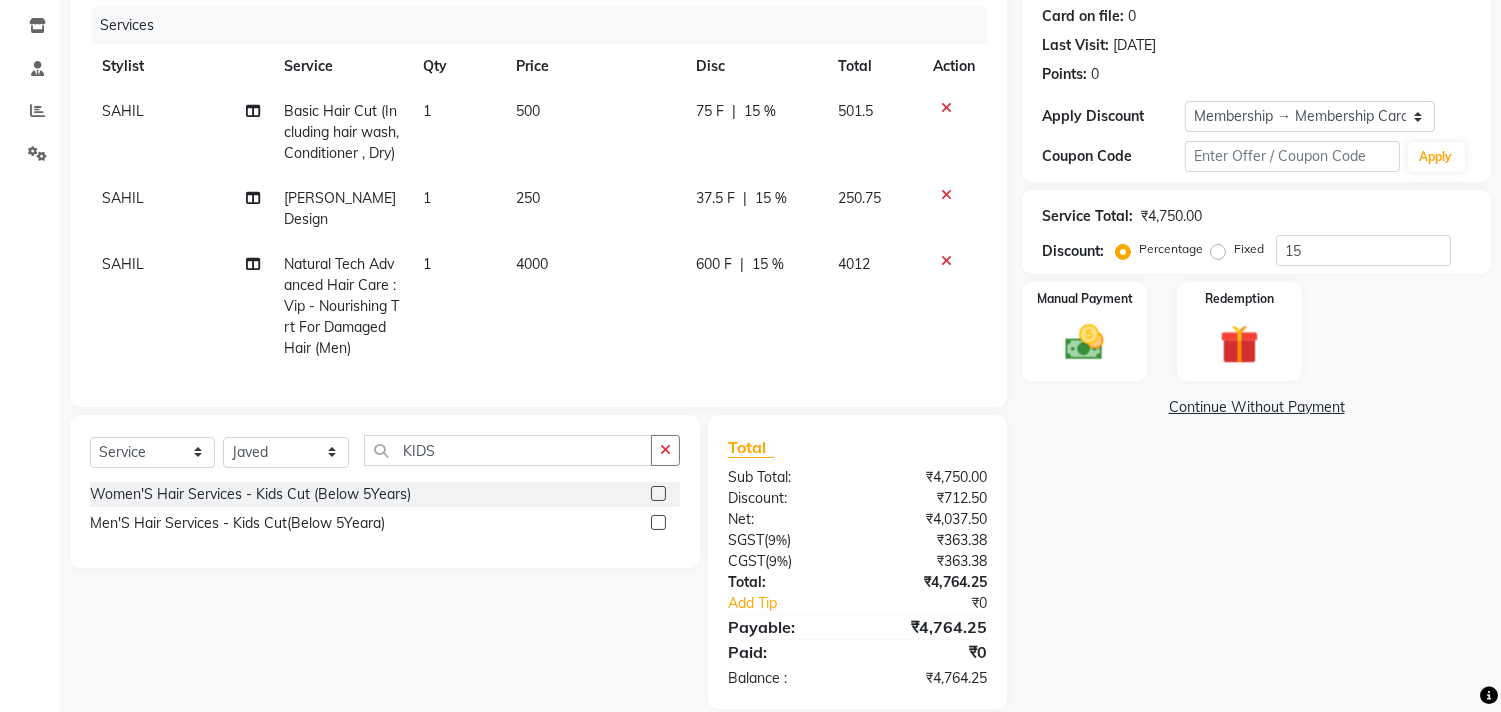 click 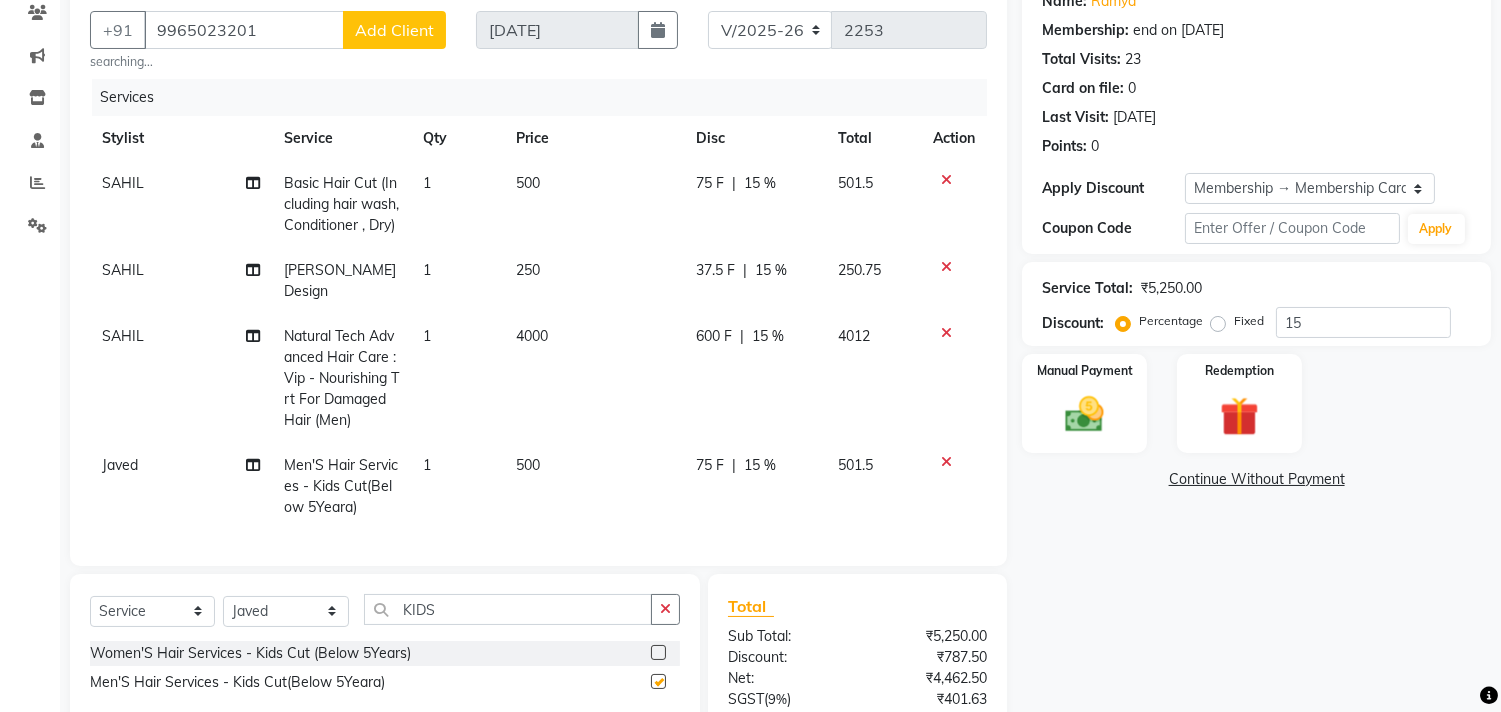 checkbox on "false" 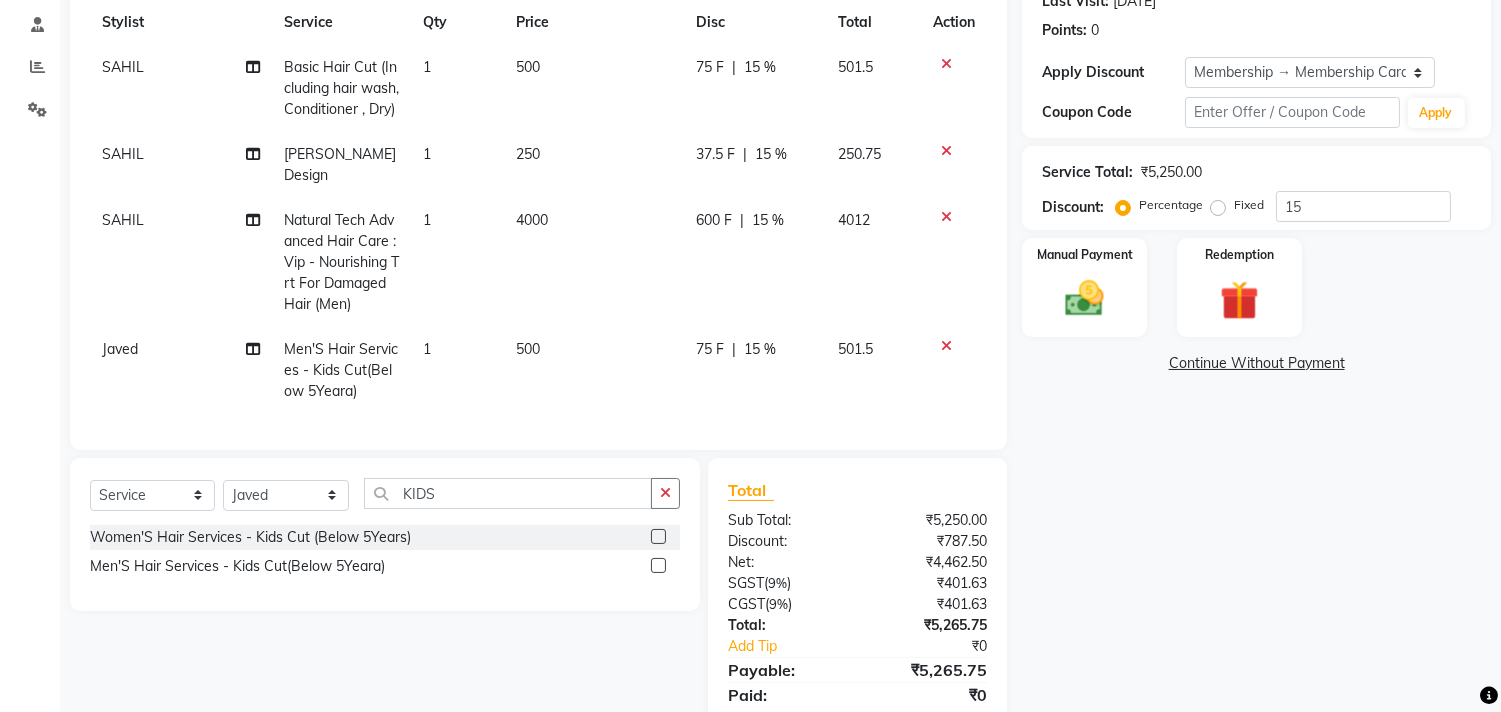 scroll, scrollTop: 377, scrollLeft: 0, axis: vertical 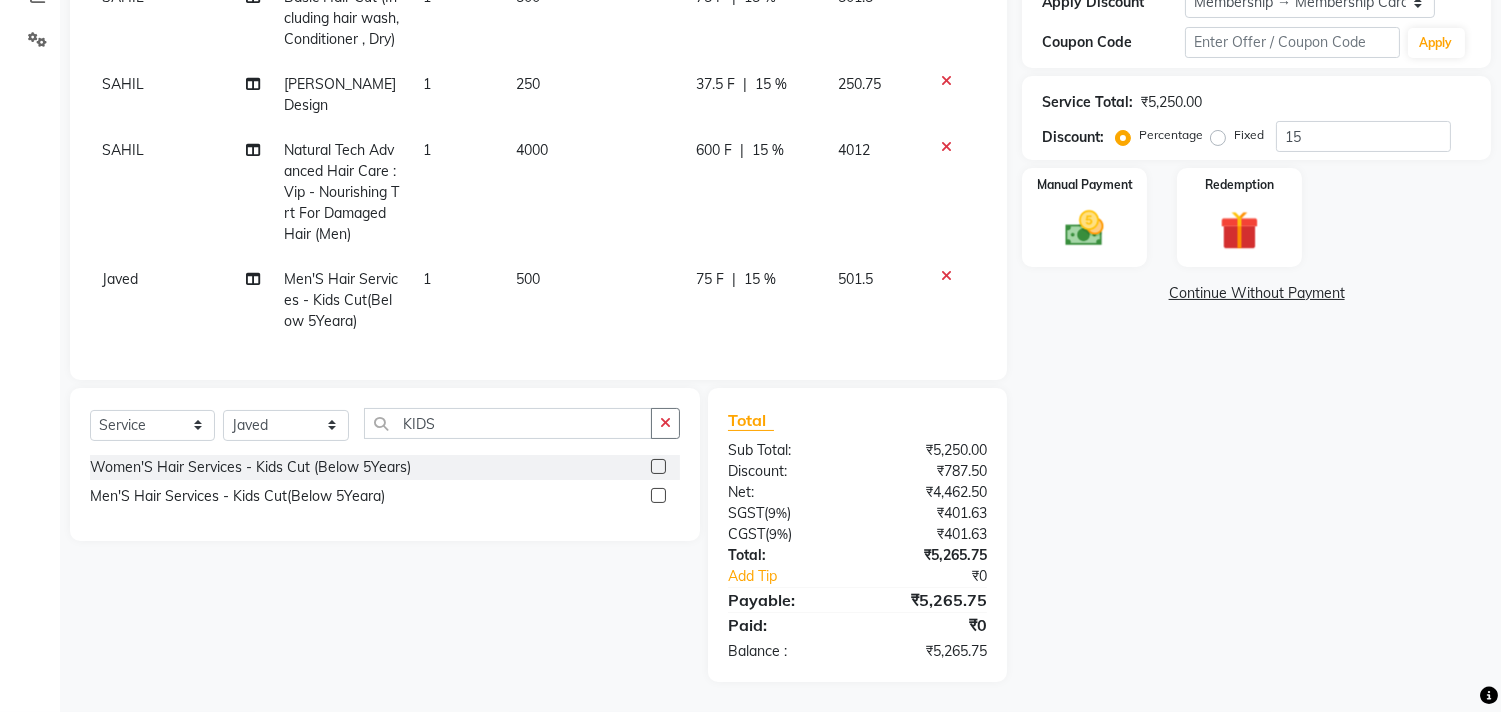 click on "Total" 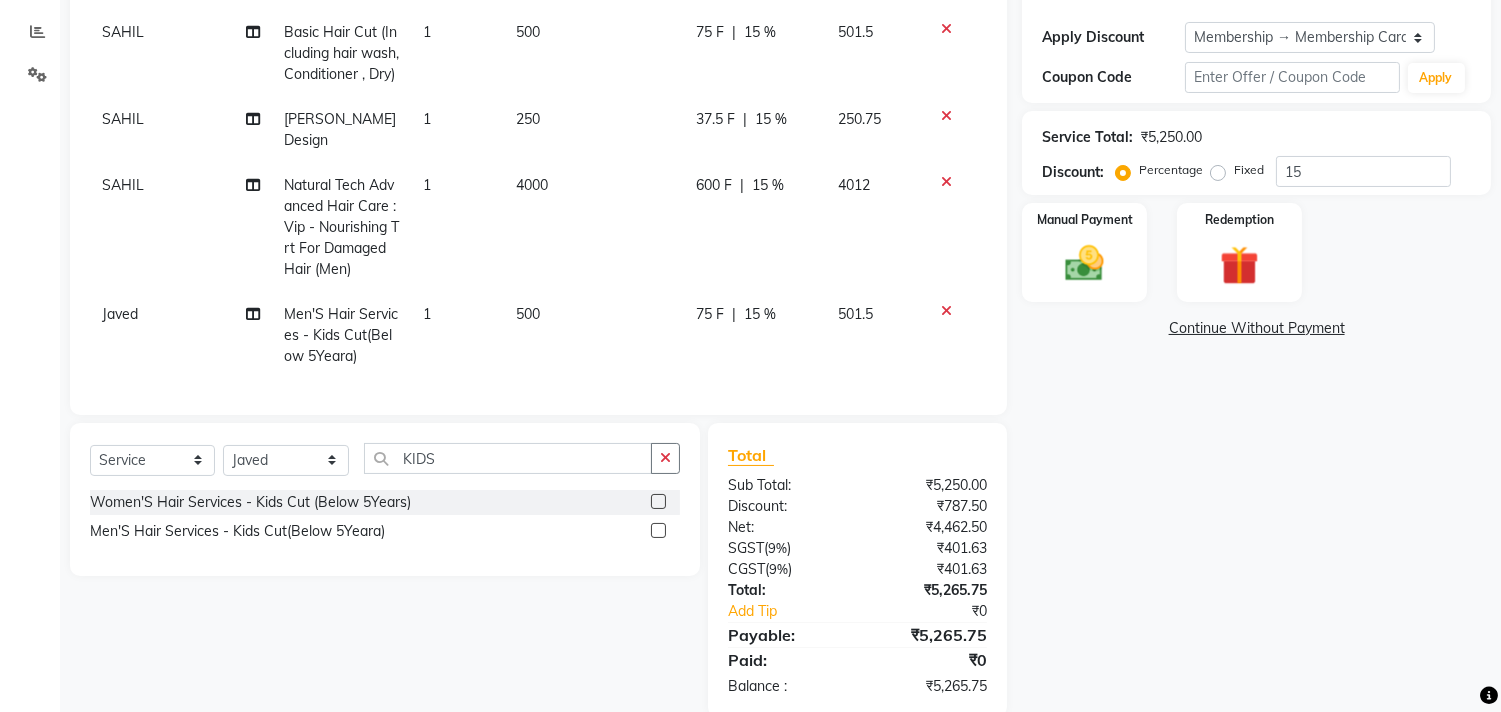 scroll, scrollTop: 377, scrollLeft: 0, axis: vertical 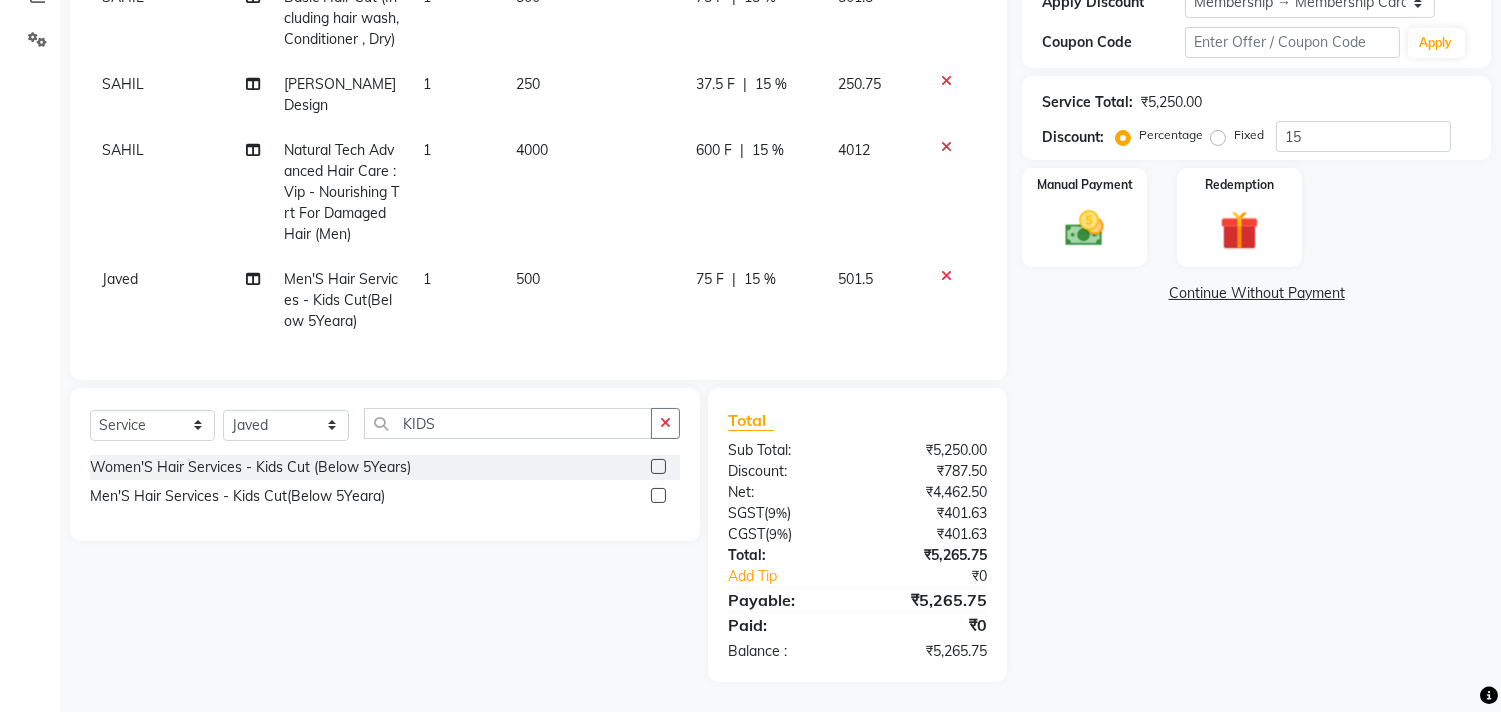 click on "Total" 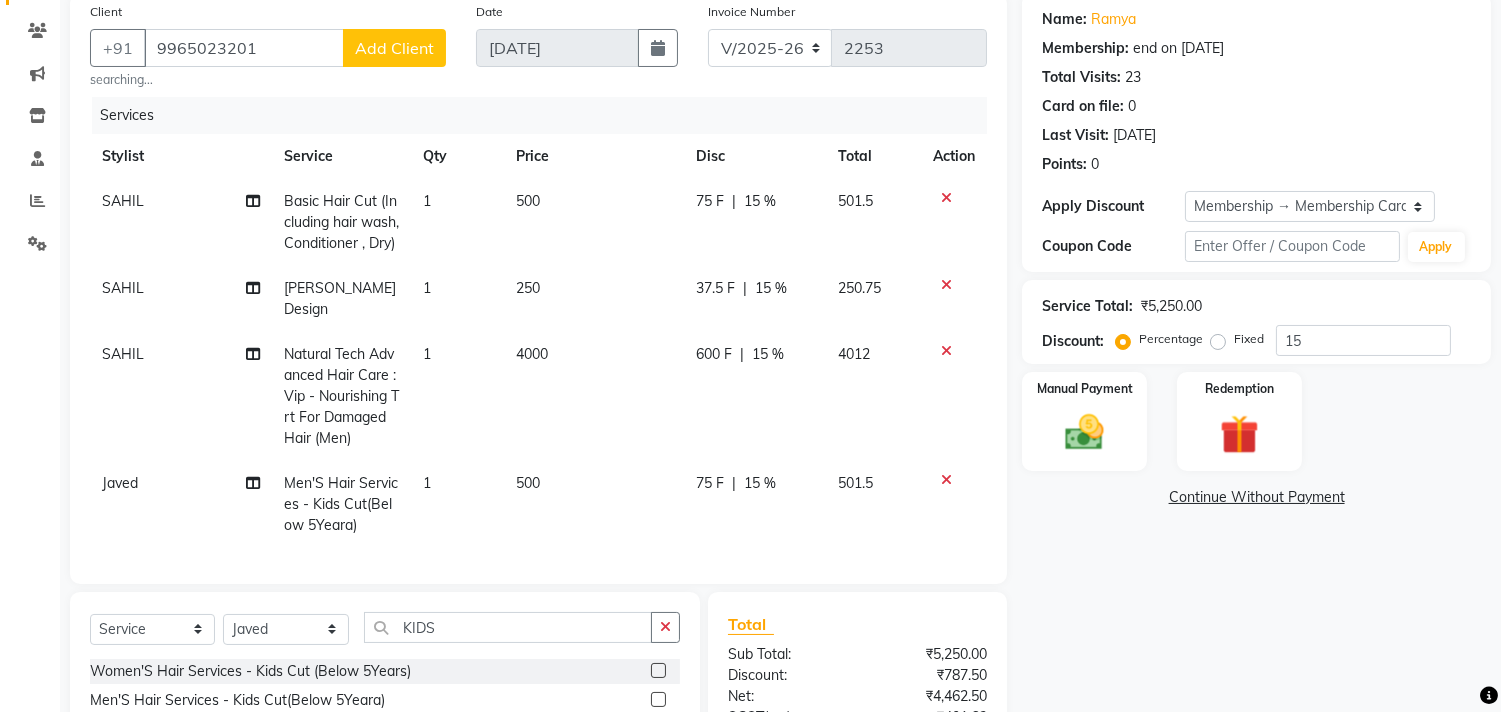 scroll, scrollTop: 155, scrollLeft: 0, axis: vertical 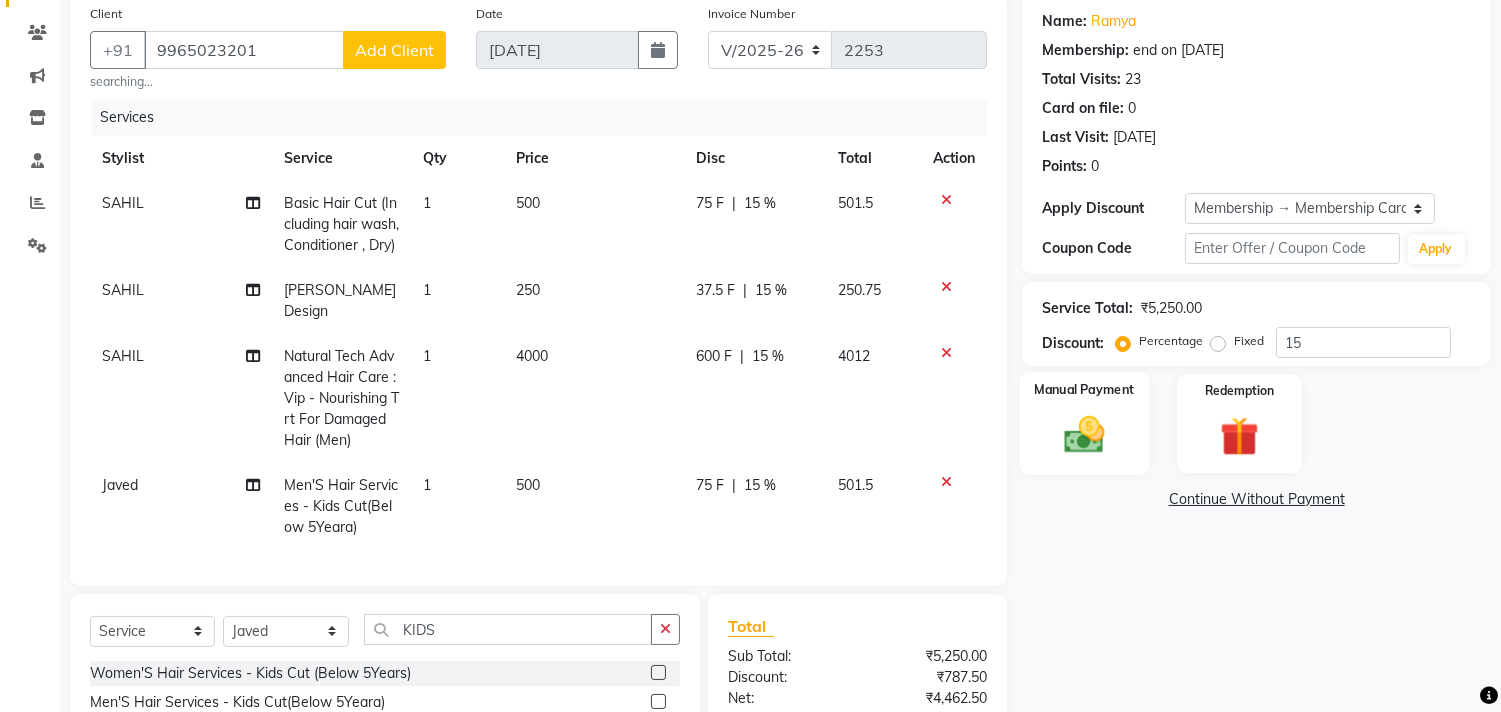 click 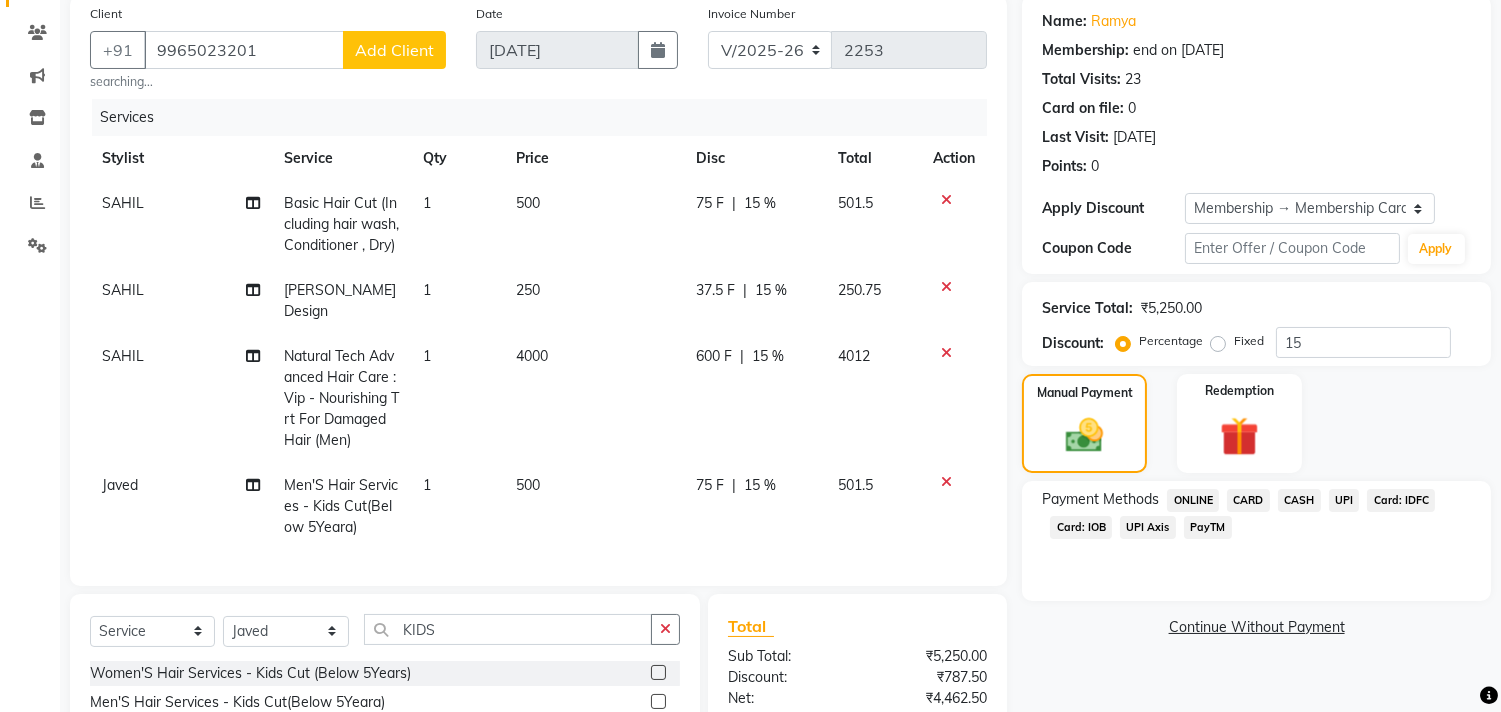 click on "Card: IOB" 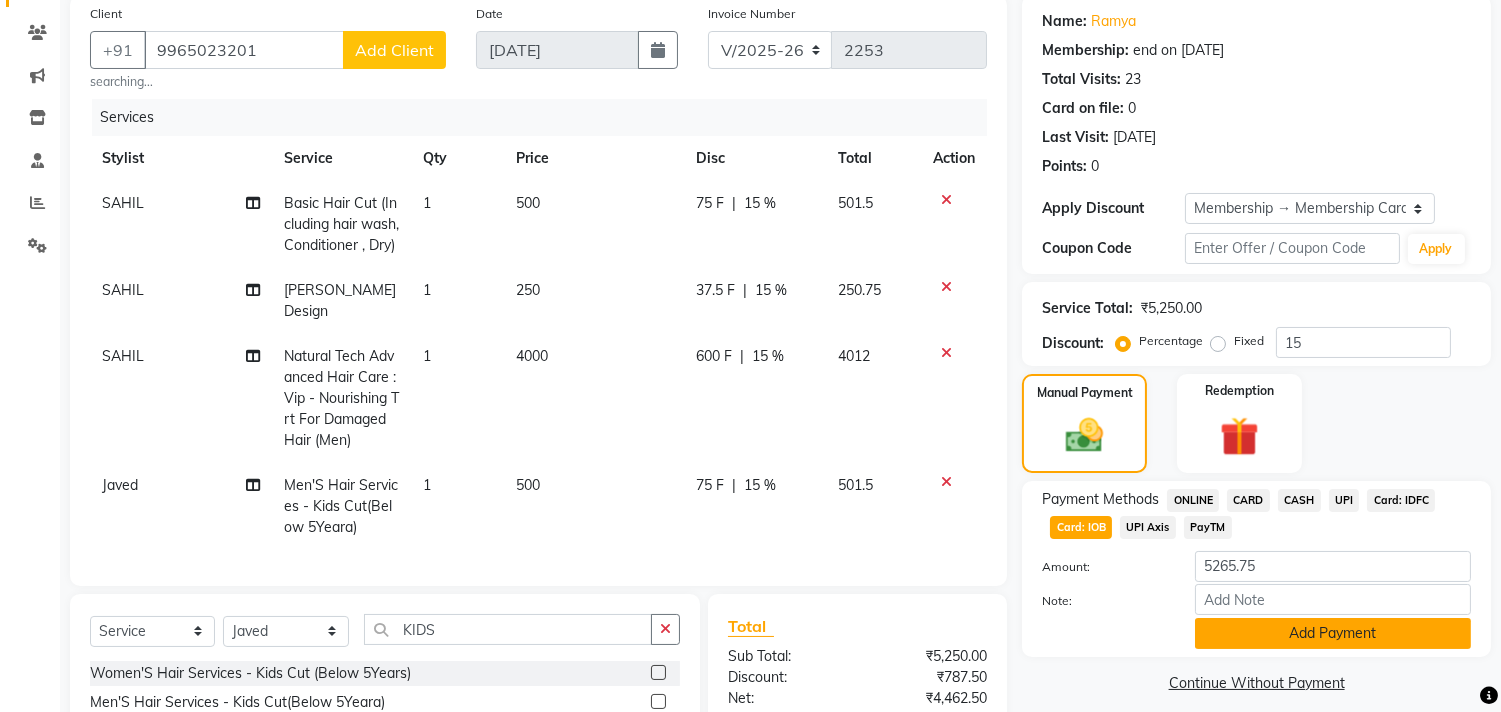 click on "Add Payment" 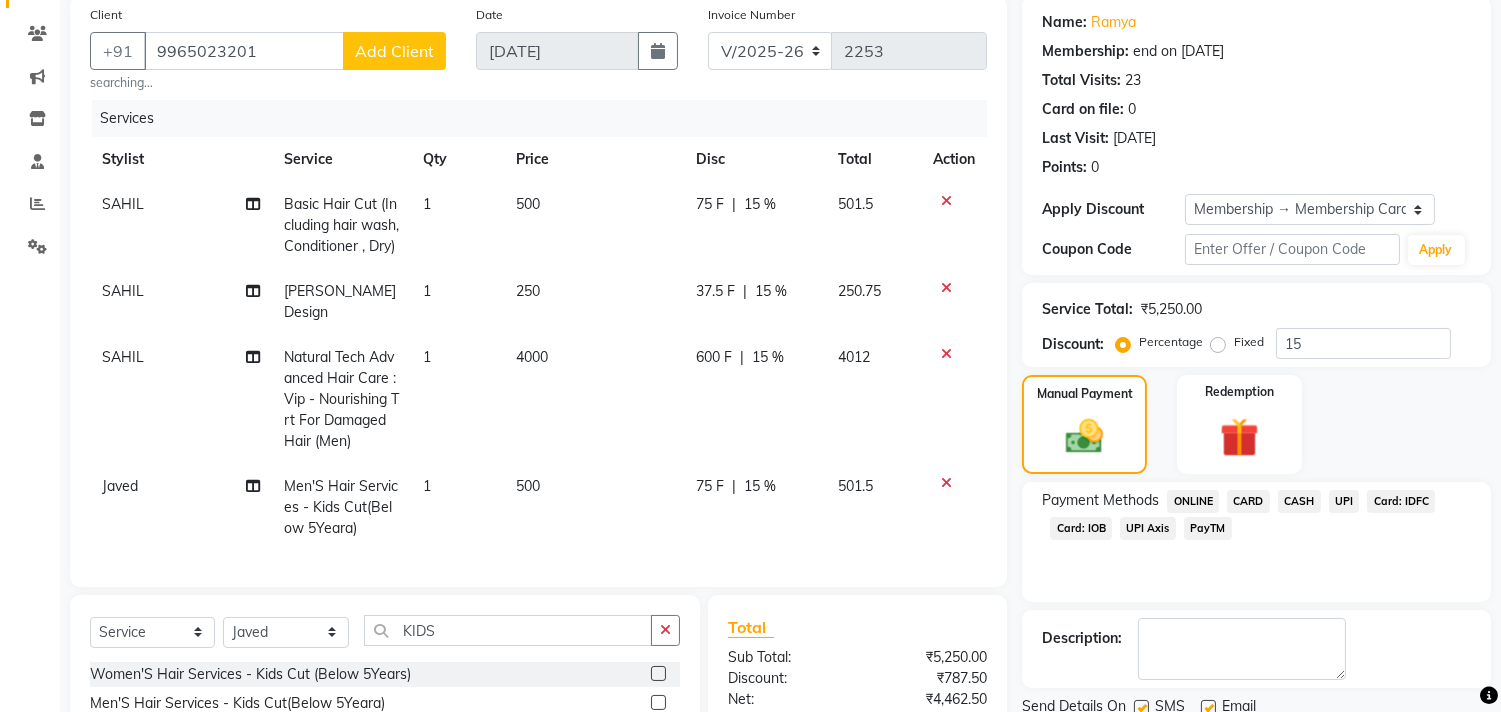 scroll, scrollTop: 420, scrollLeft: 0, axis: vertical 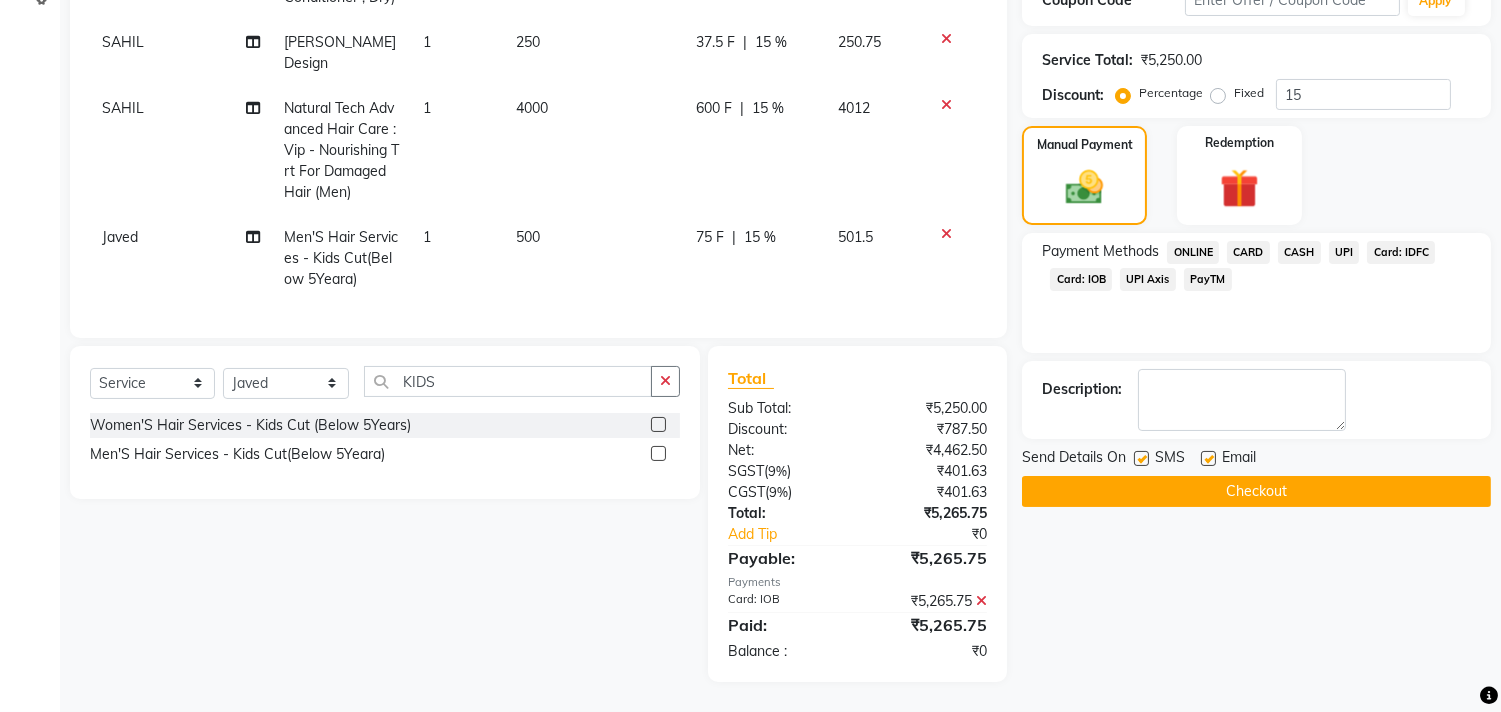 click on "Checkout" 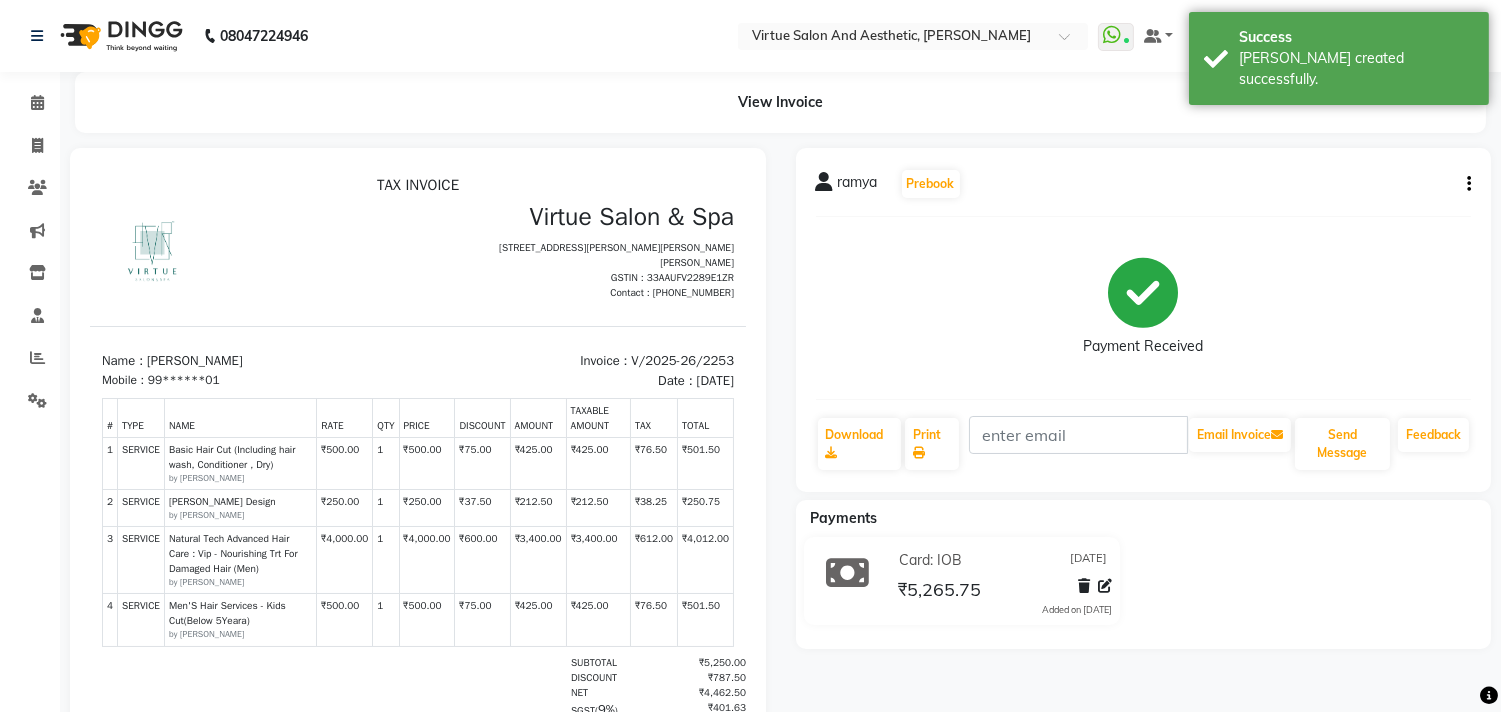 scroll, scrollTop: 0, scrollLeft: 0, axis: both 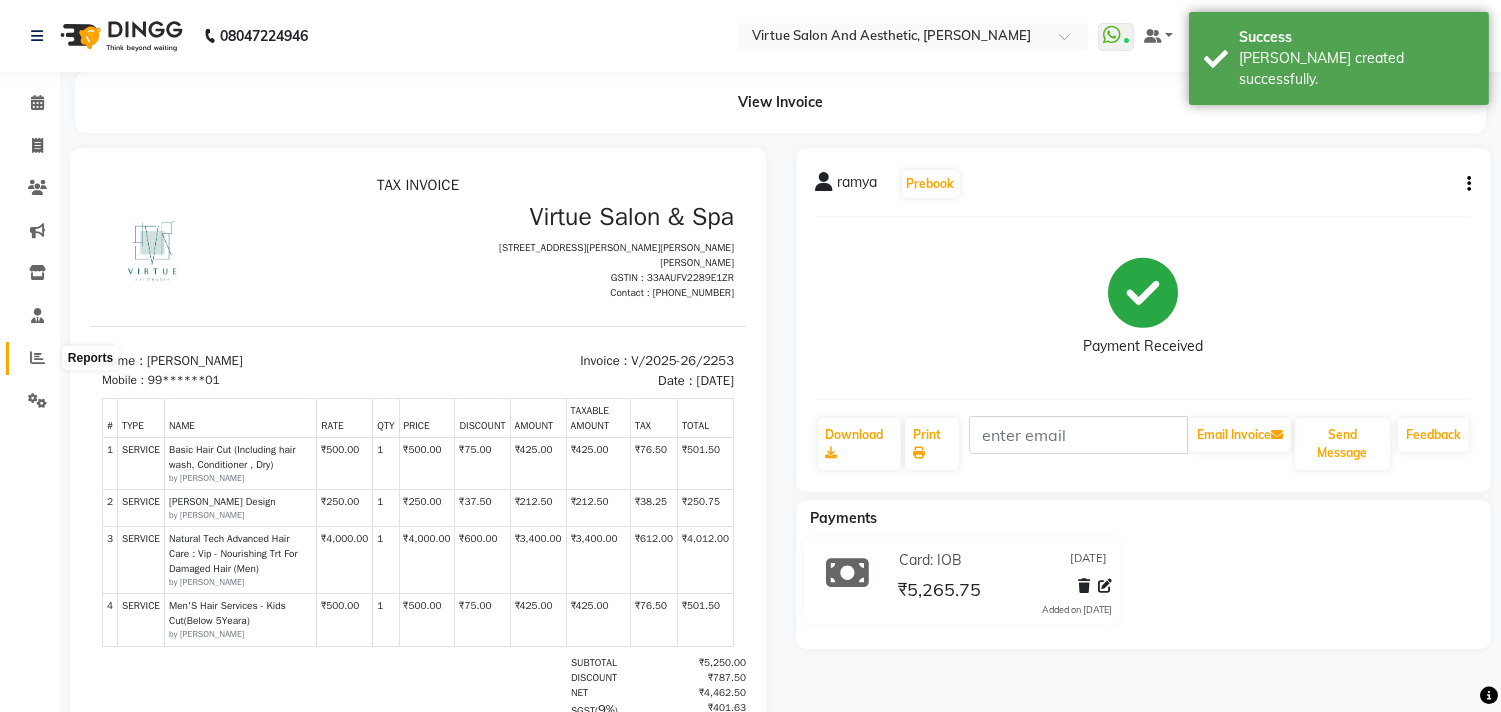 click 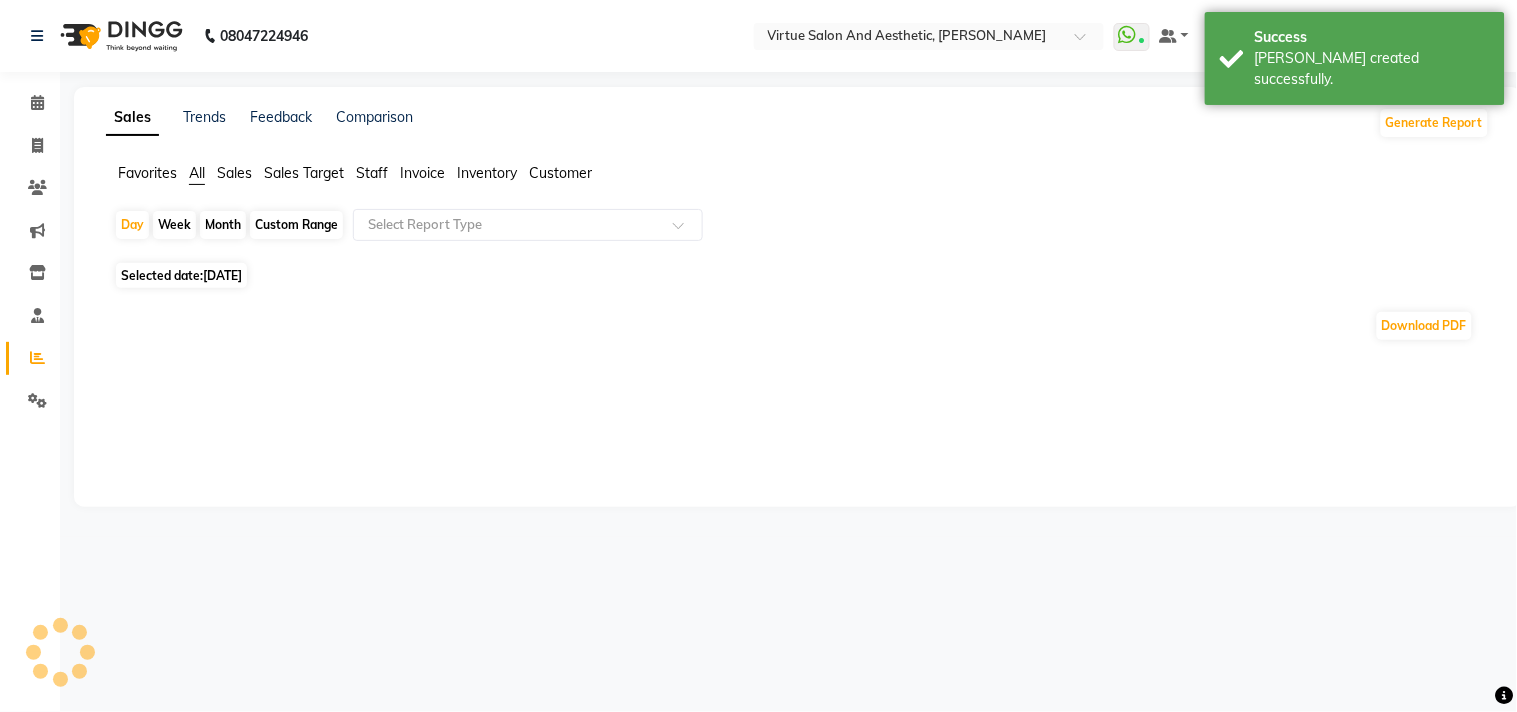 click on "Month" 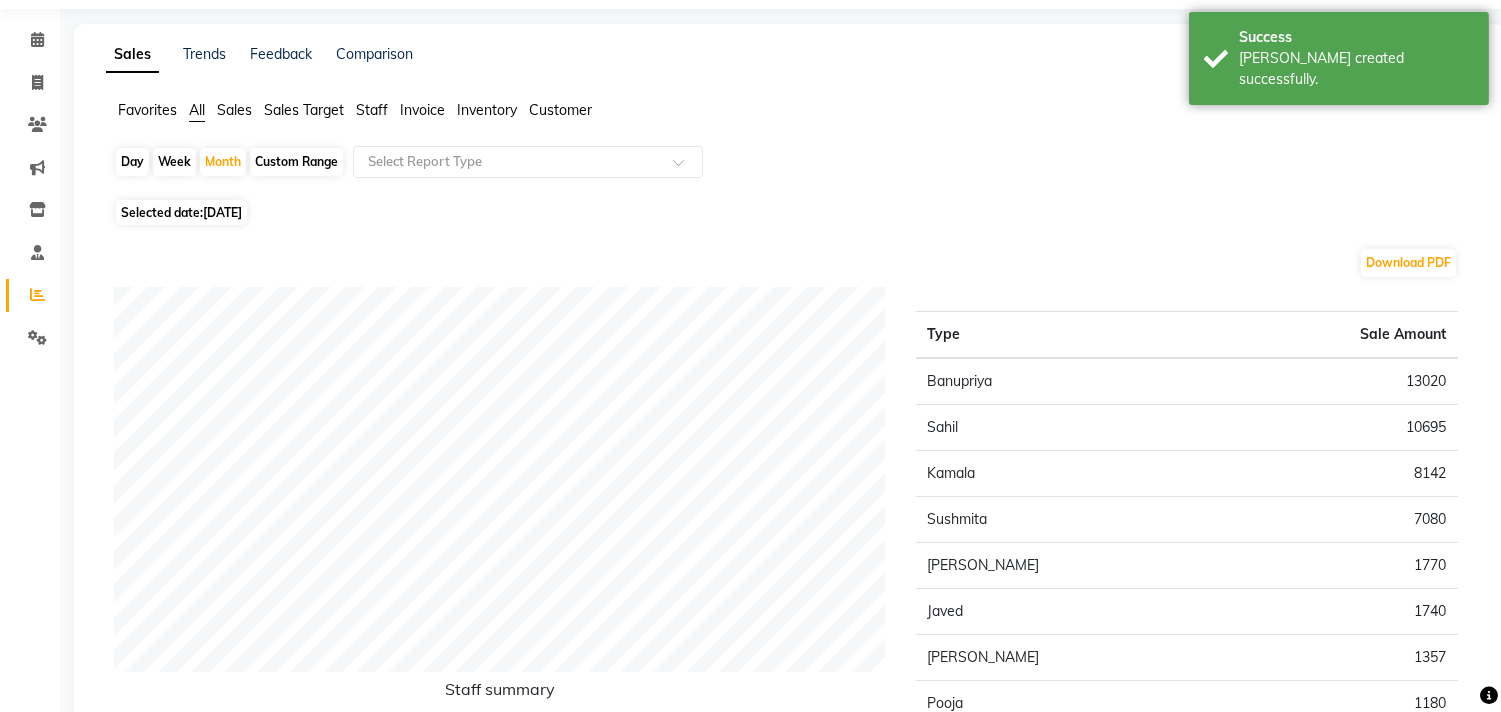 scroll, scrollTop: 0, scrollLeft: 0, axis: both 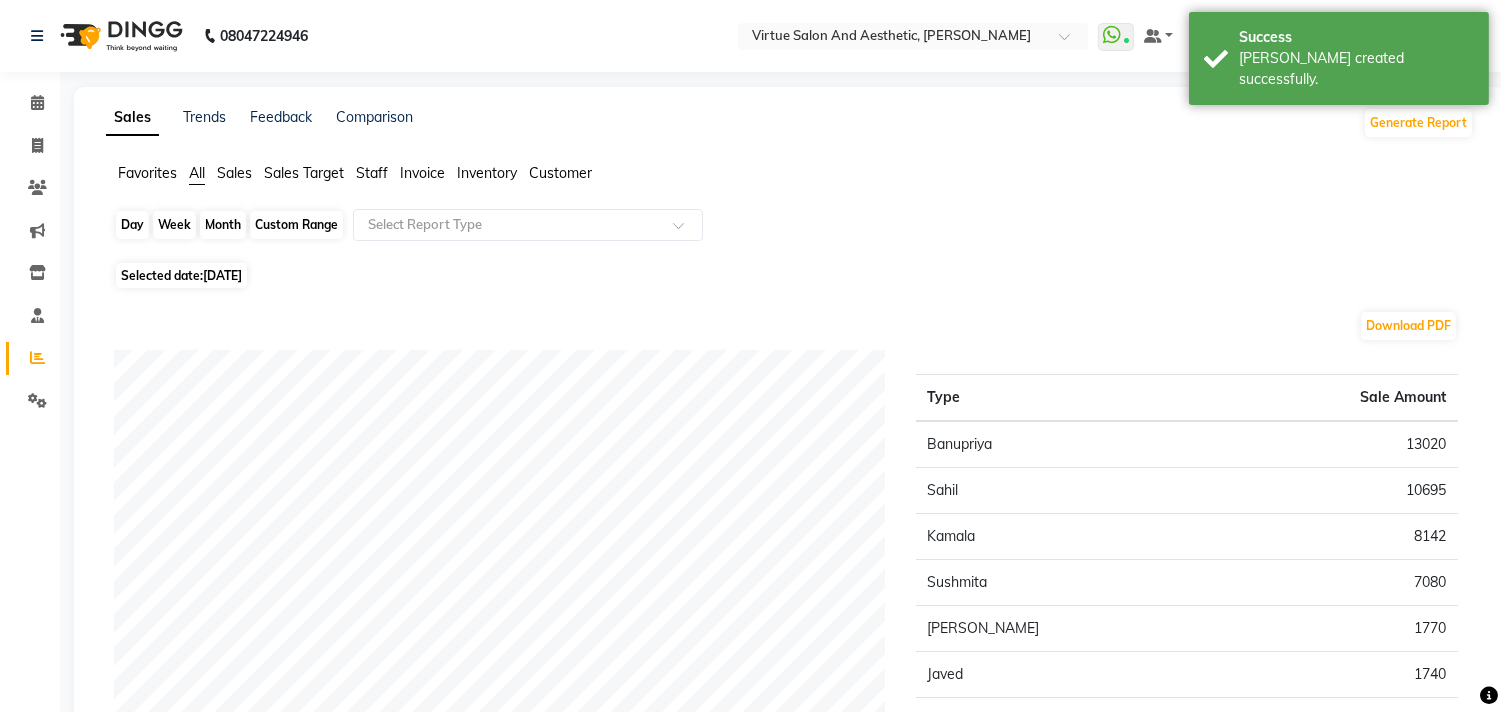 click on "Month" 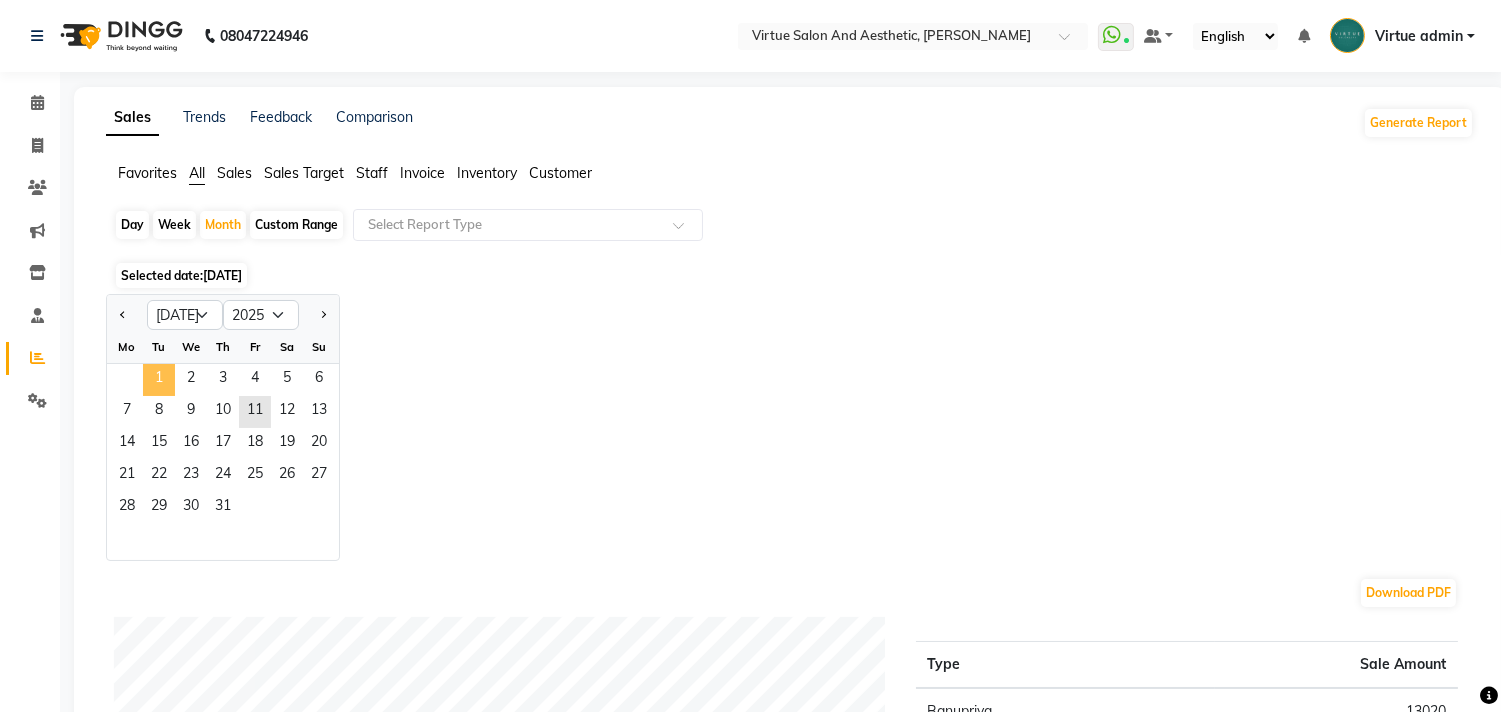 click on "1" 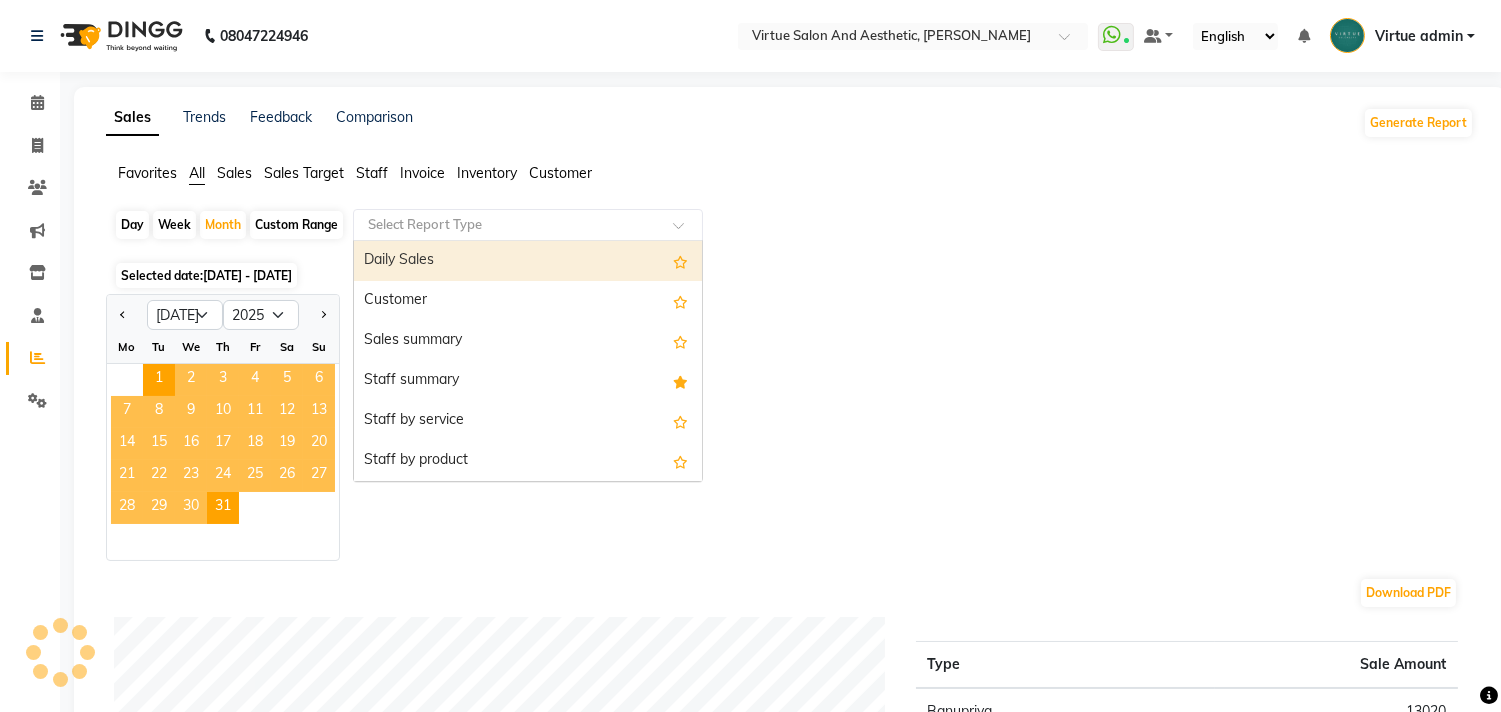 click on "Select Report Type" 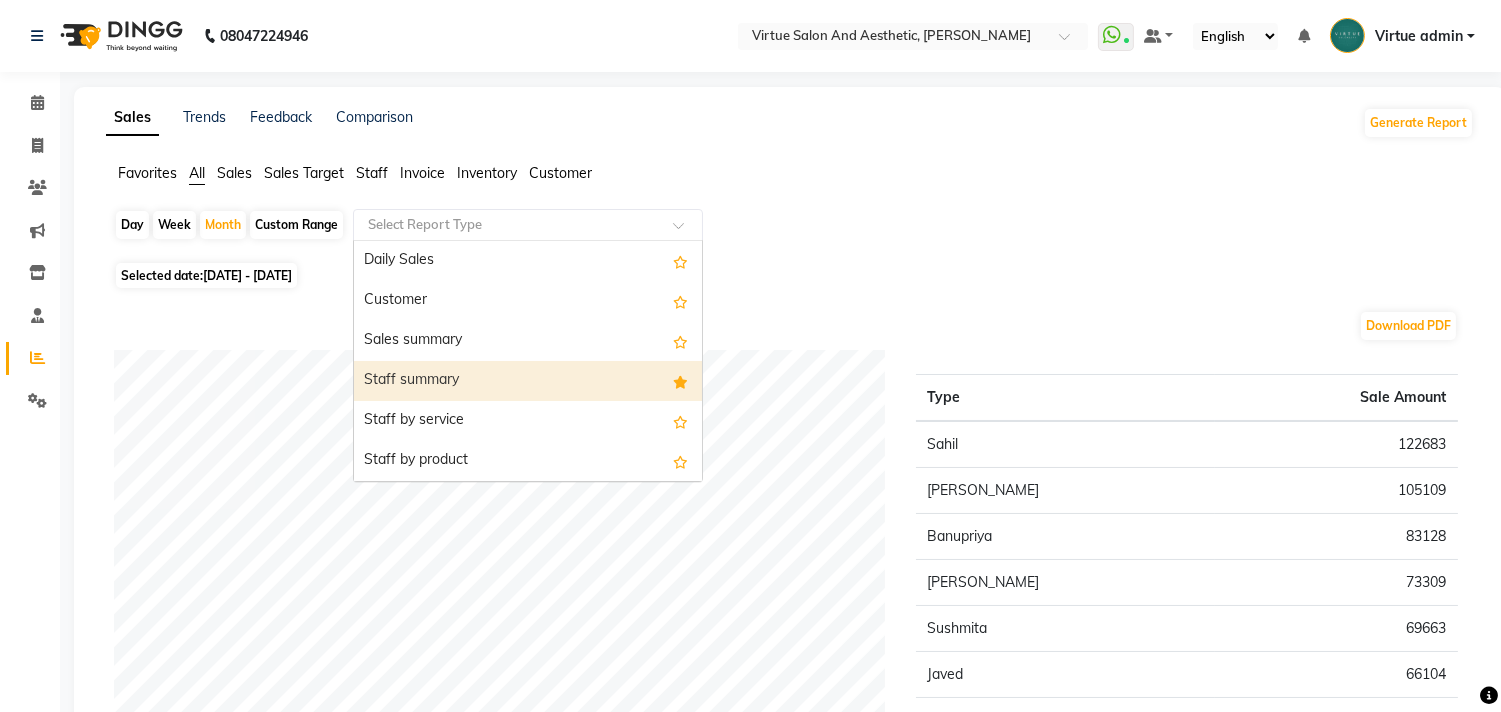 click on "Staff summary" at bounding box center [528, 381] 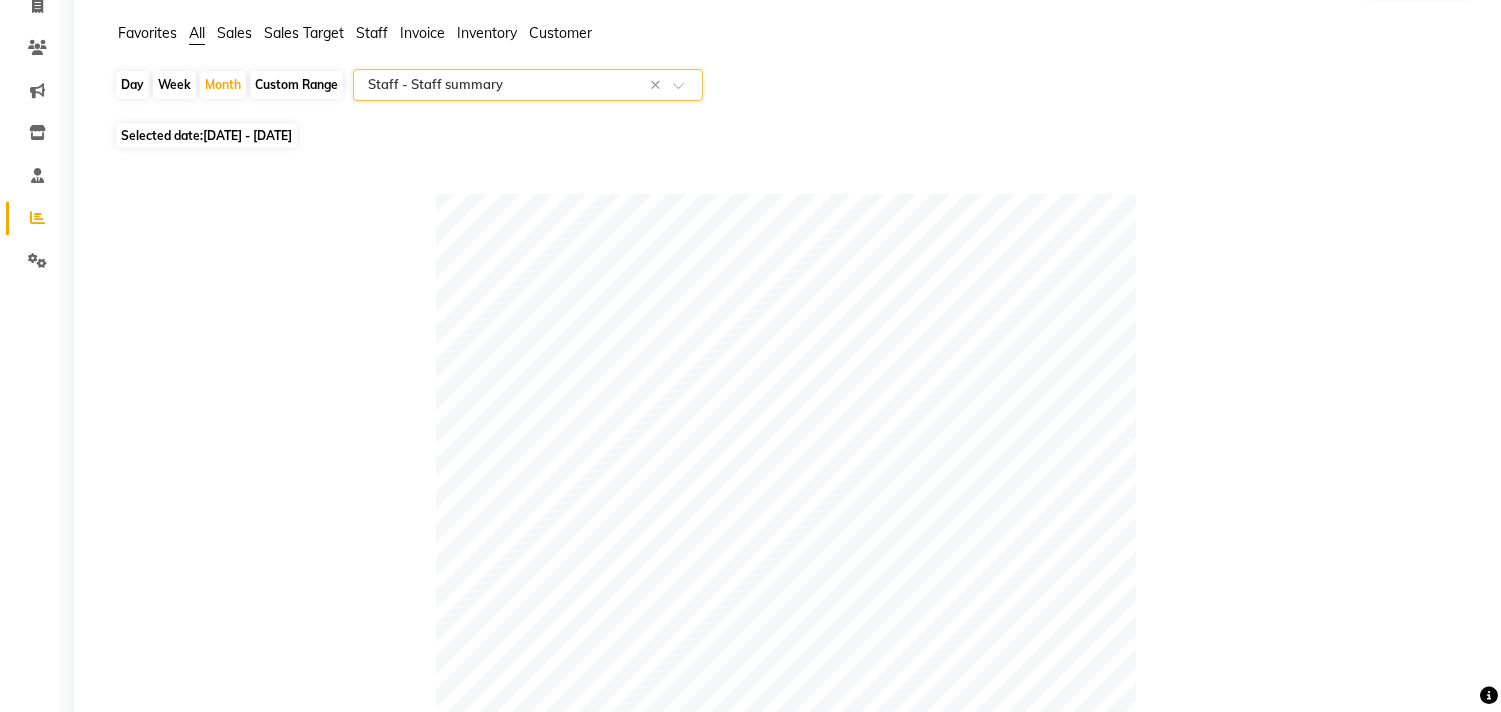 scroll, scrollTop: 0, scrollLeft: 0, axis: both 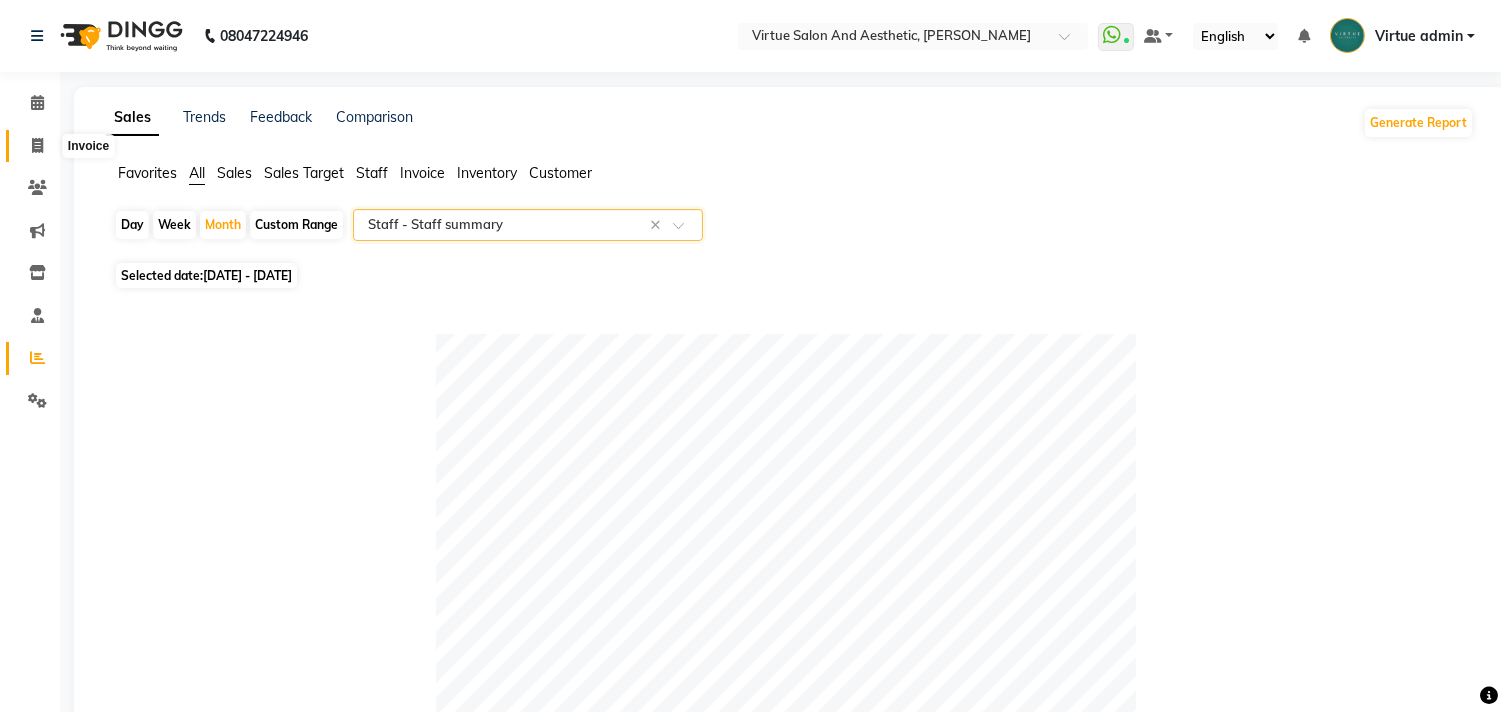 click 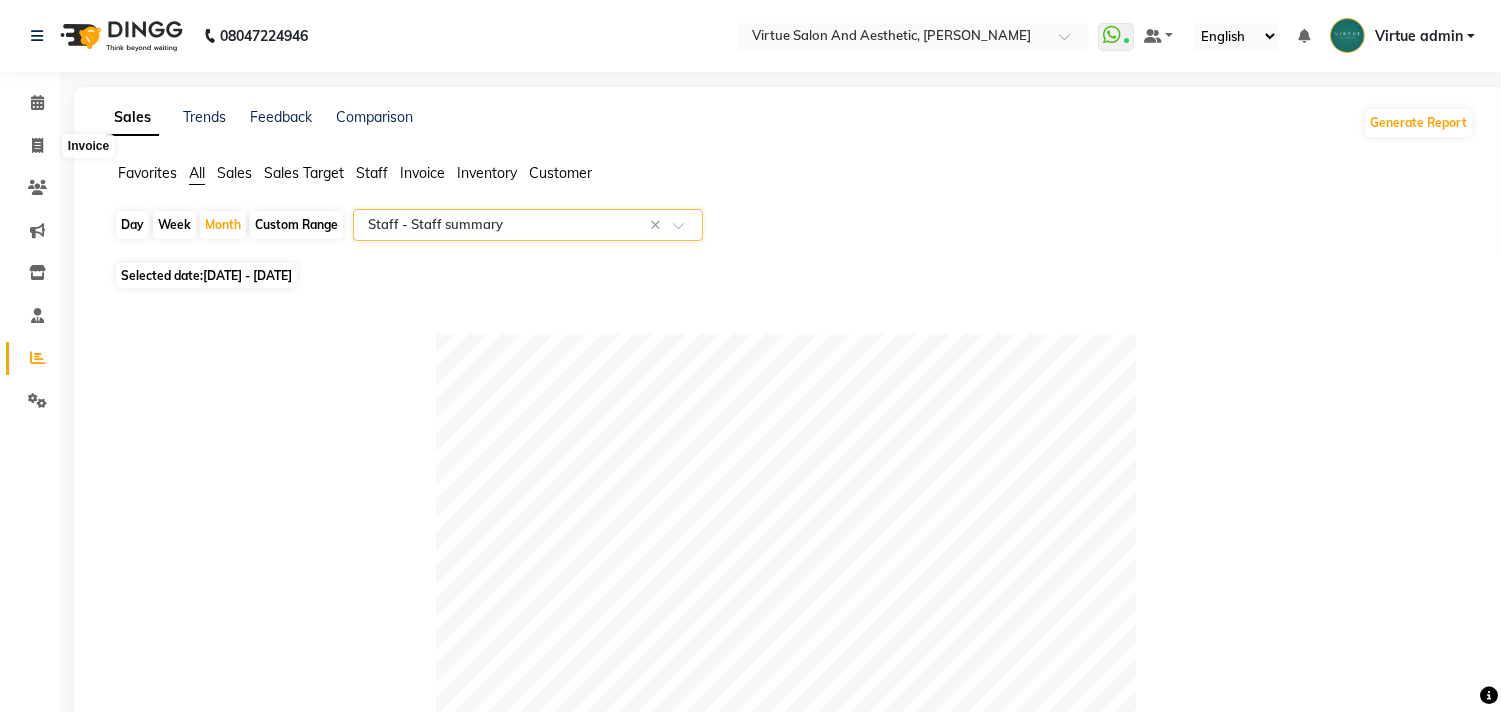 select on "service" 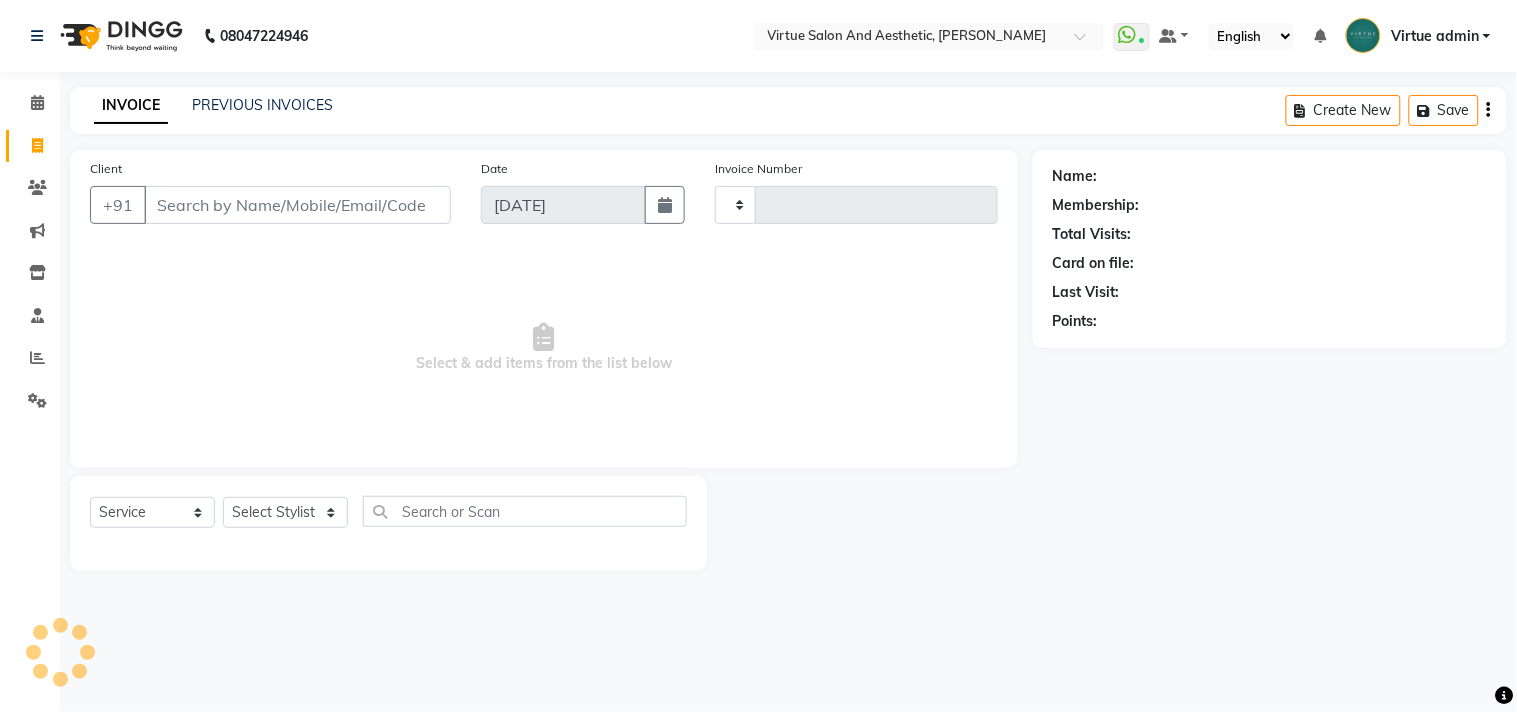 type on "2254" 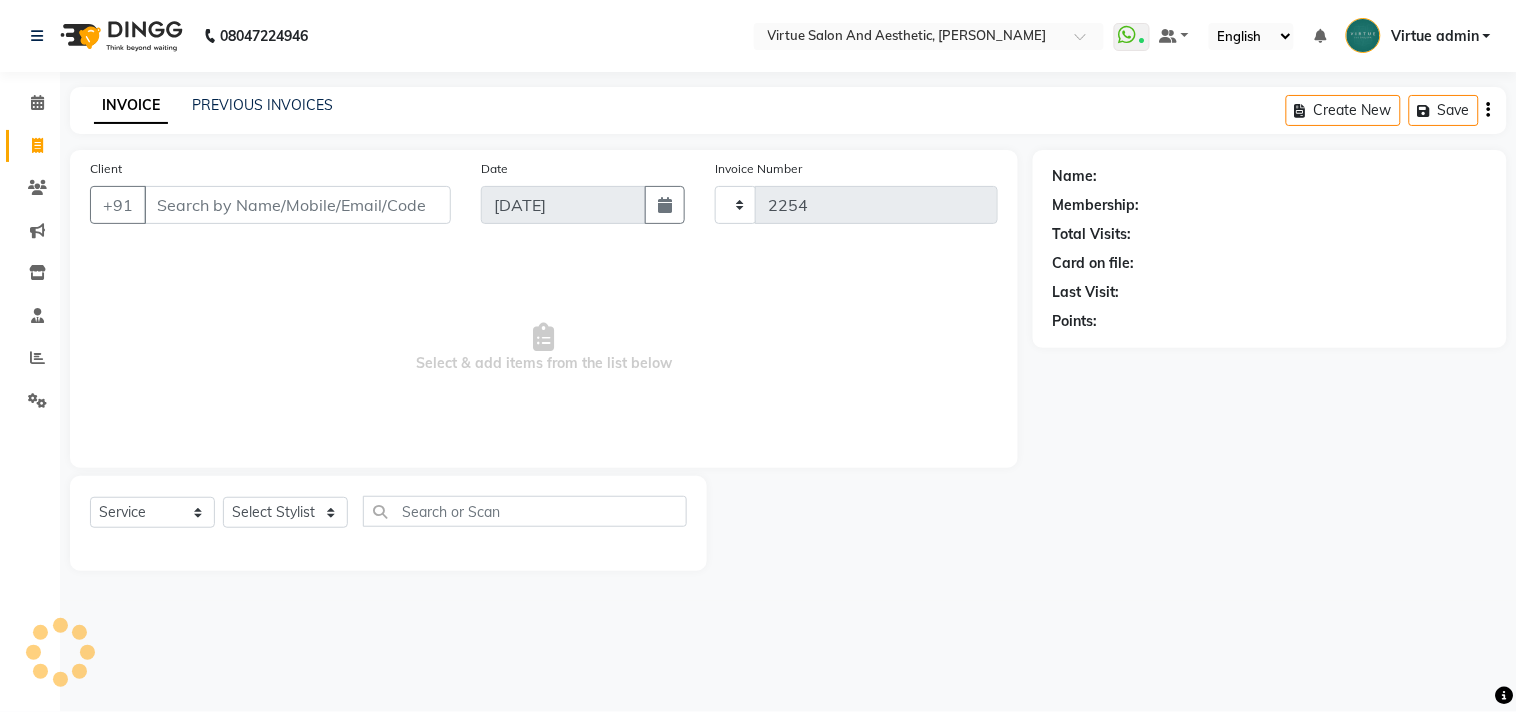 select on "4466" 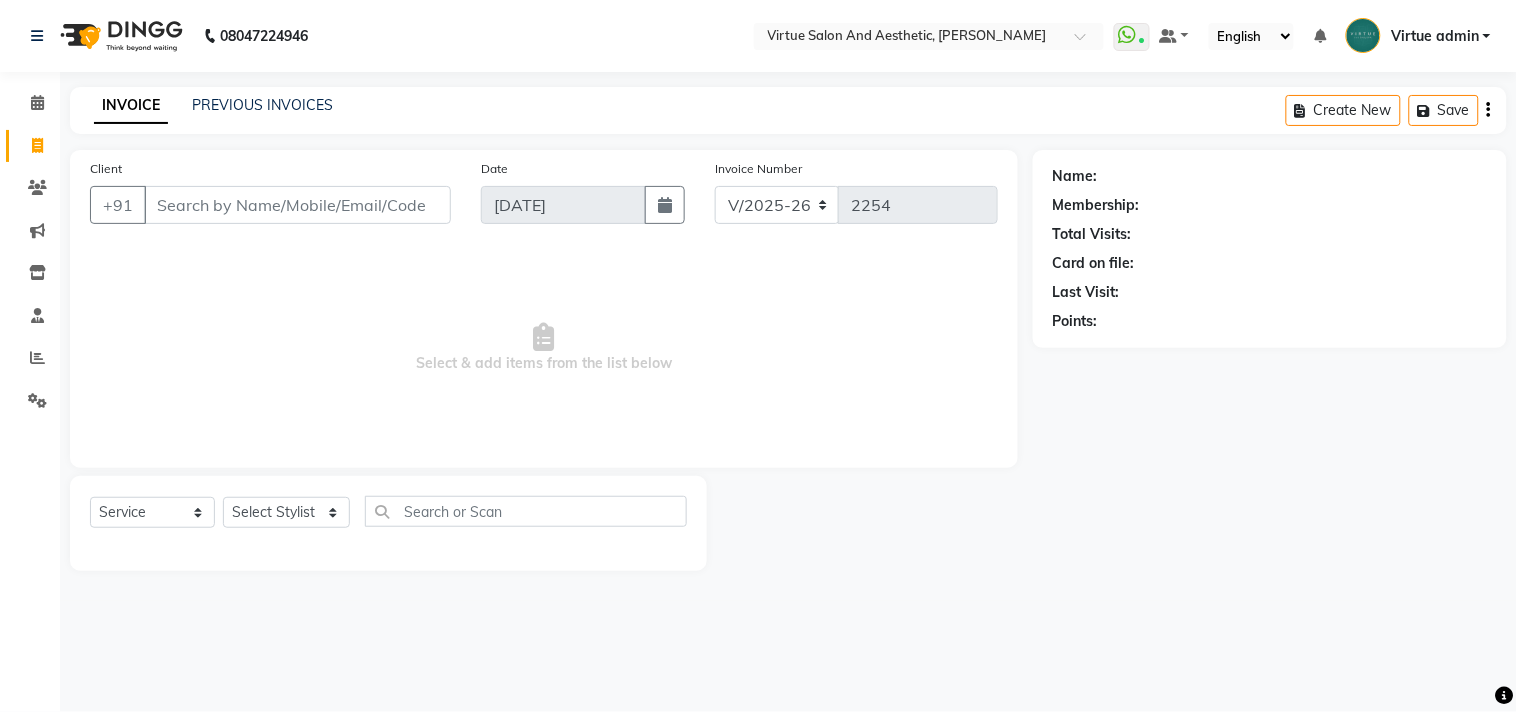 click on "Date 11-07-2025" 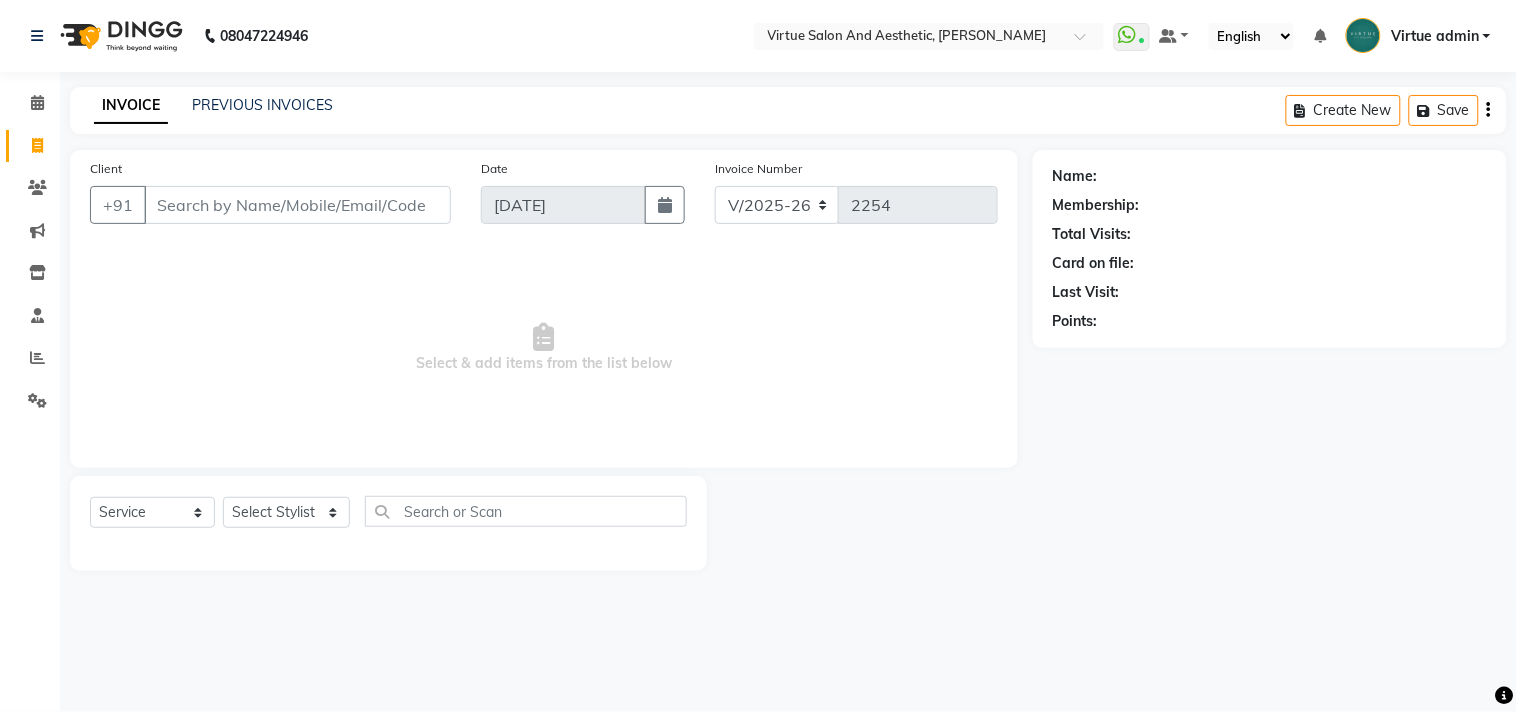 click on "Select & add items from the list below" at bounding box center [544, 348] 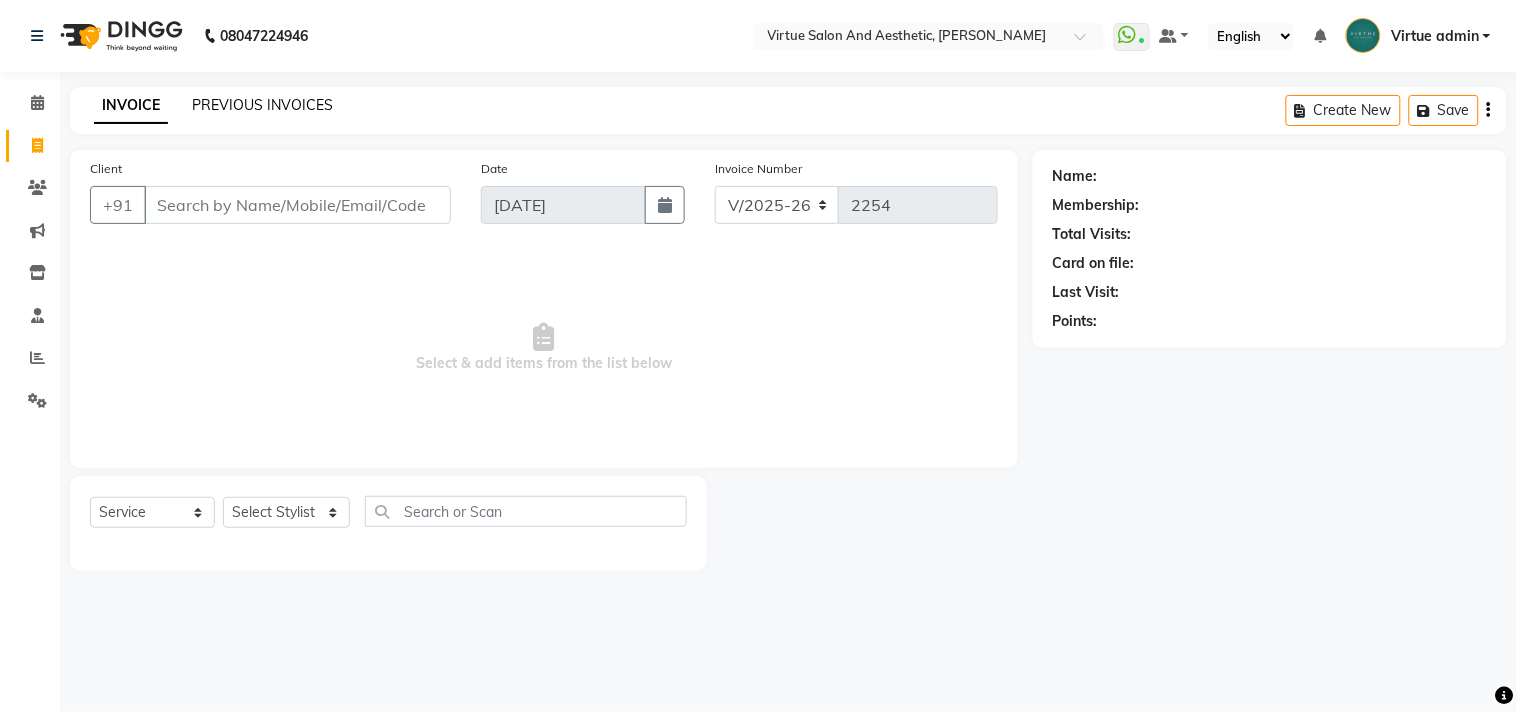 click on "PREVIOUS INVOICES" 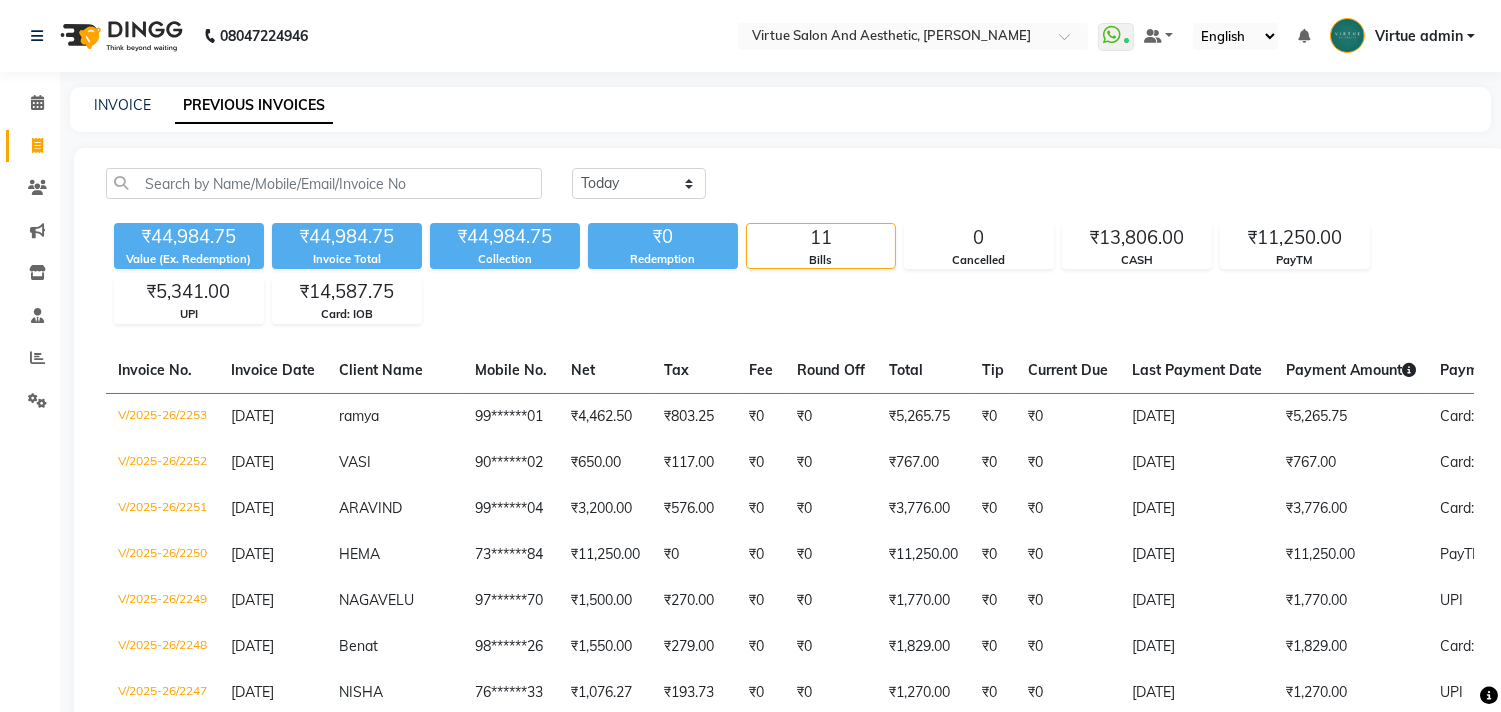click on "Today Yesterday Custom Range" 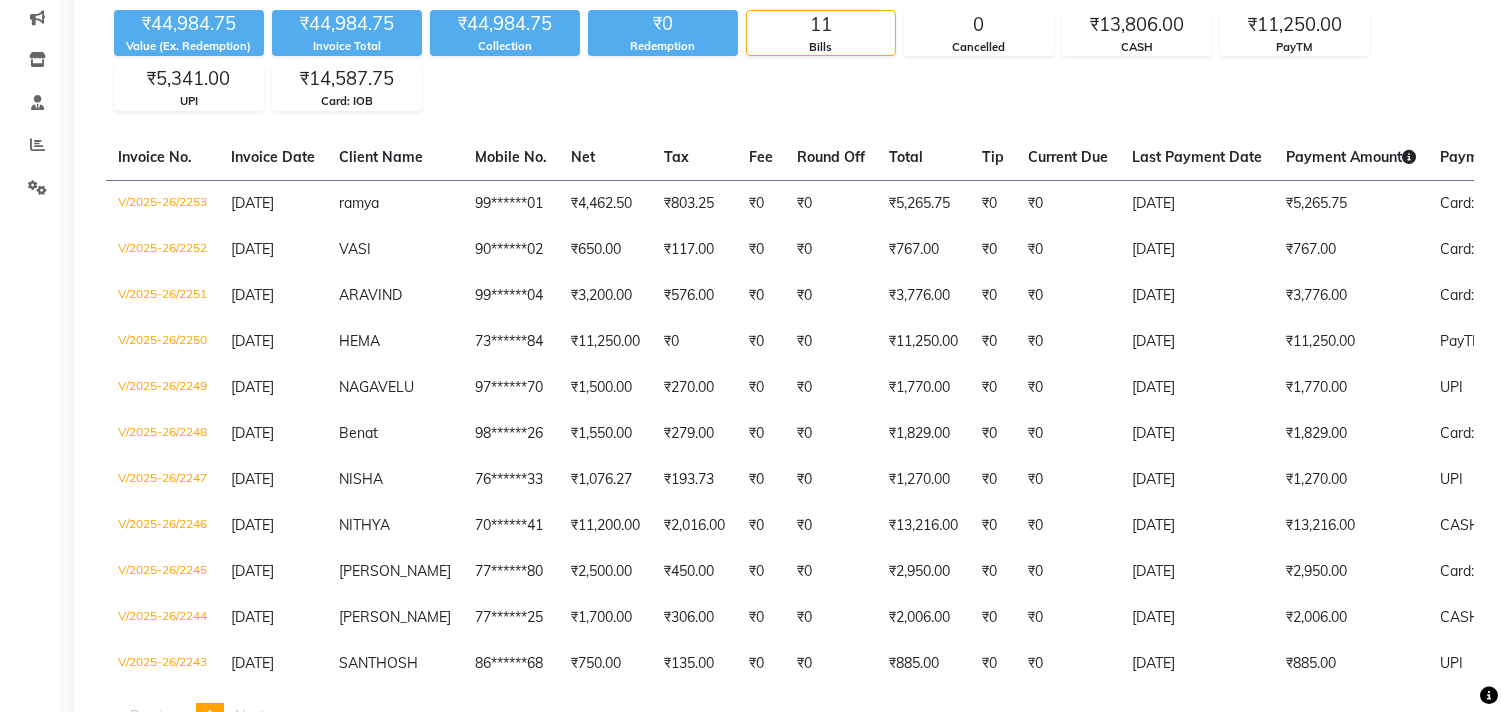 scroll, scrollTop: 212, scrollLeft: 0, axis: vertical 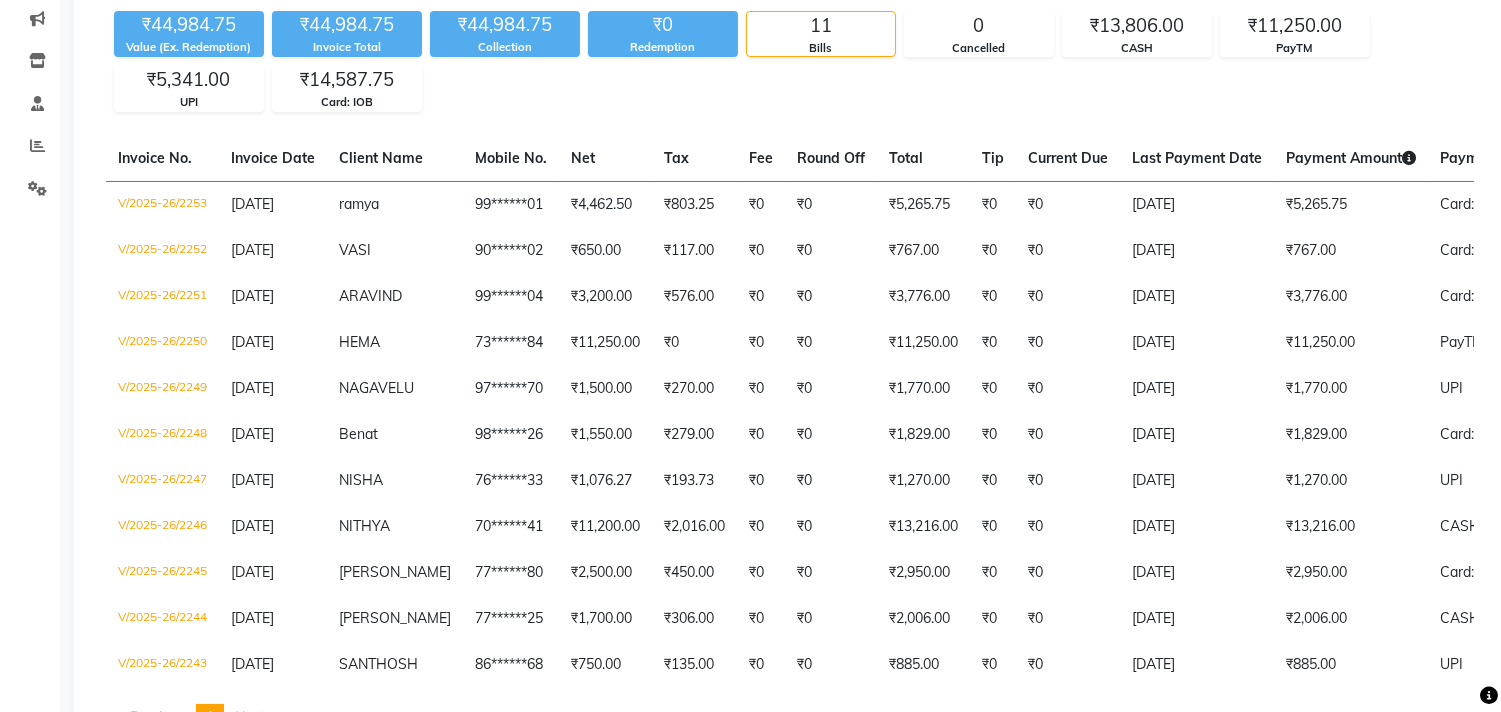 click on "₹44,984.75 Value (Ex. Redemption) ₹44,984.75 Invoice Total  ₹44,984.75 Collection ₹0 Redemption 11 Bills 0 Cancelled ₹13,806.00 CASH ₹11,250.00 PayTM ₹5,341.00 UPI ₹14,587.75 Card: IOB" 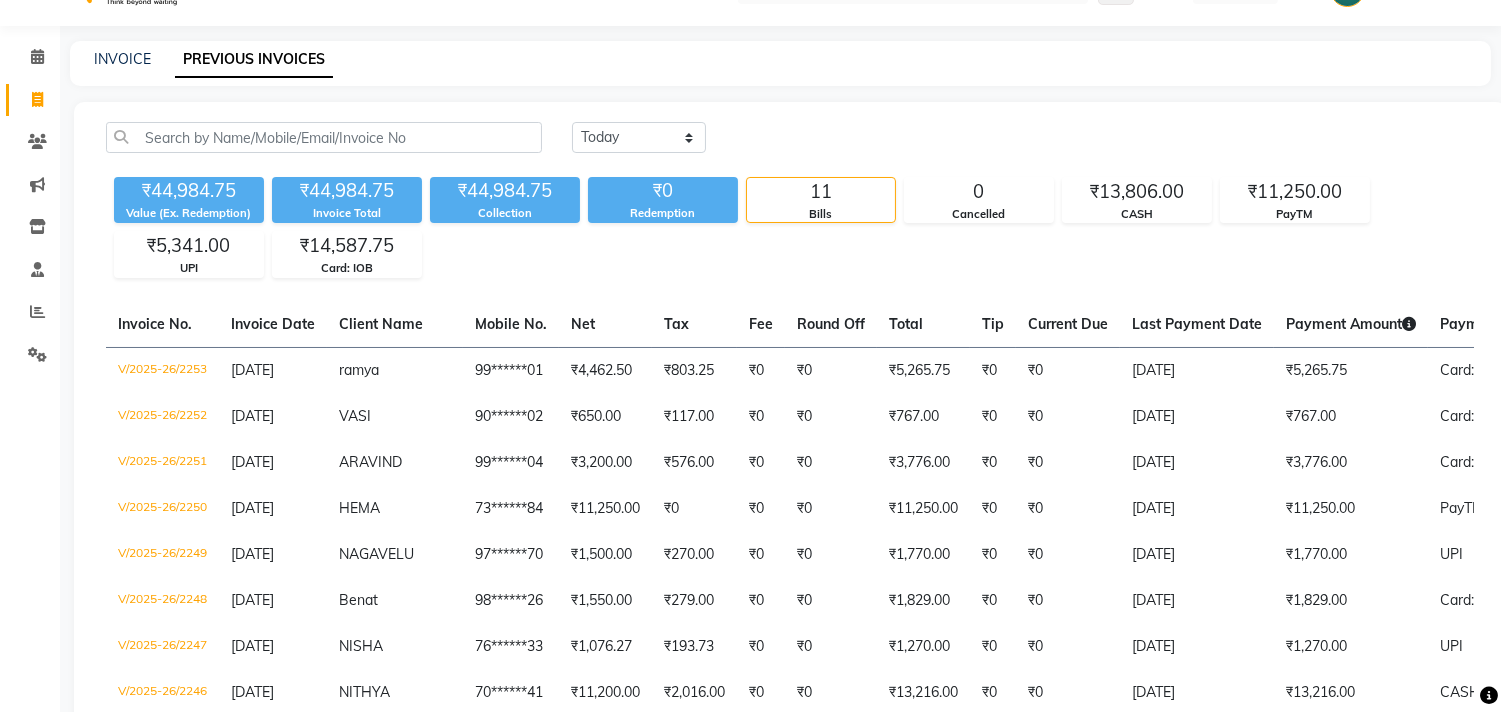 scroll, scrollTop: 0, scrollLeft: 0, axis: both 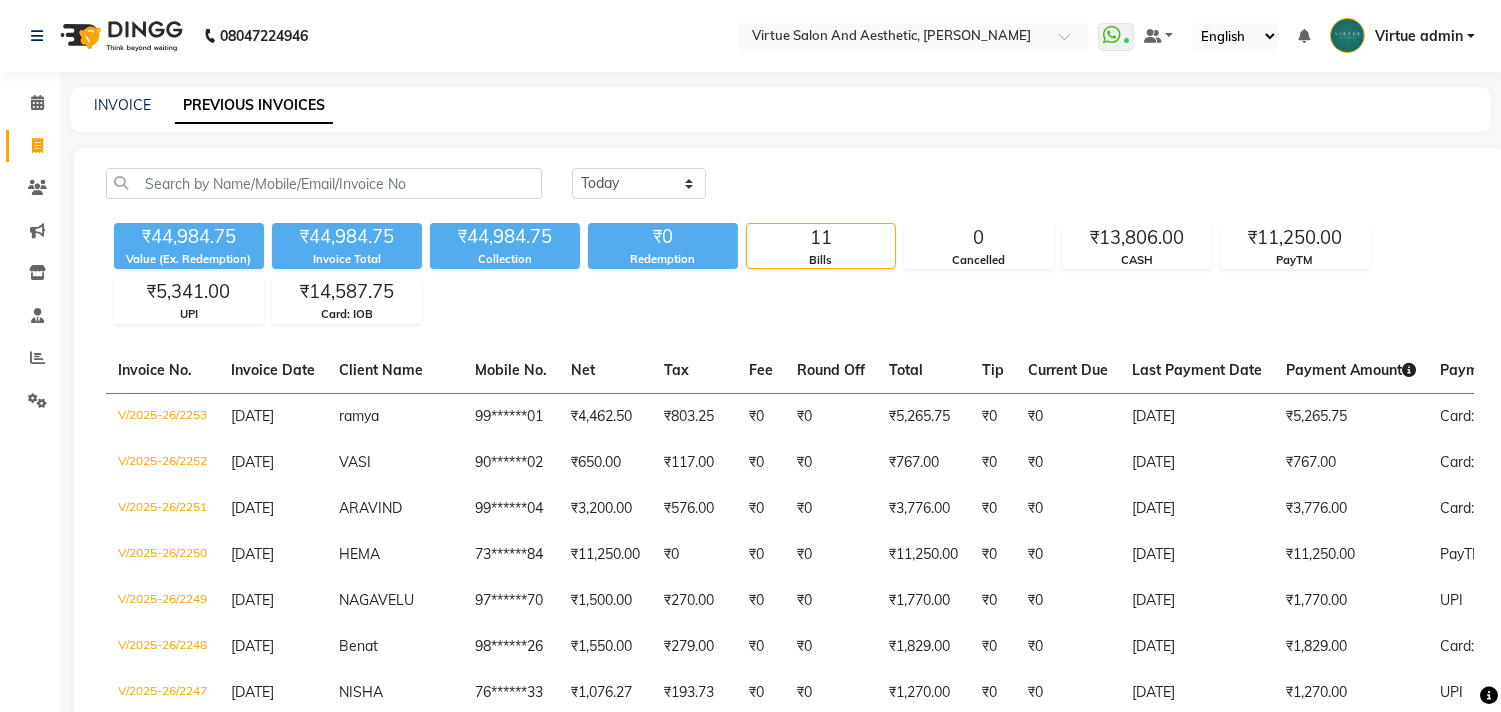click on "Today Yesterday Custom Range" 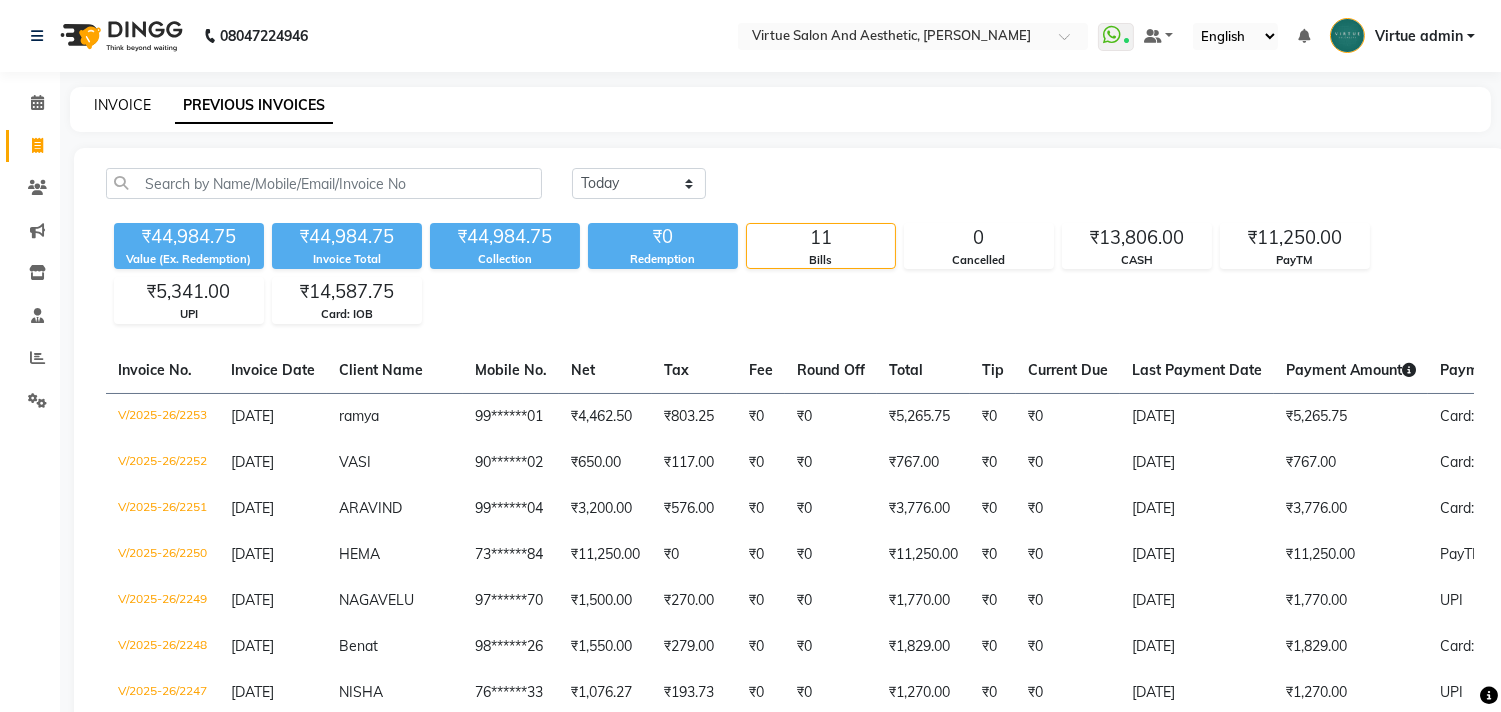 click on "INVOICE" 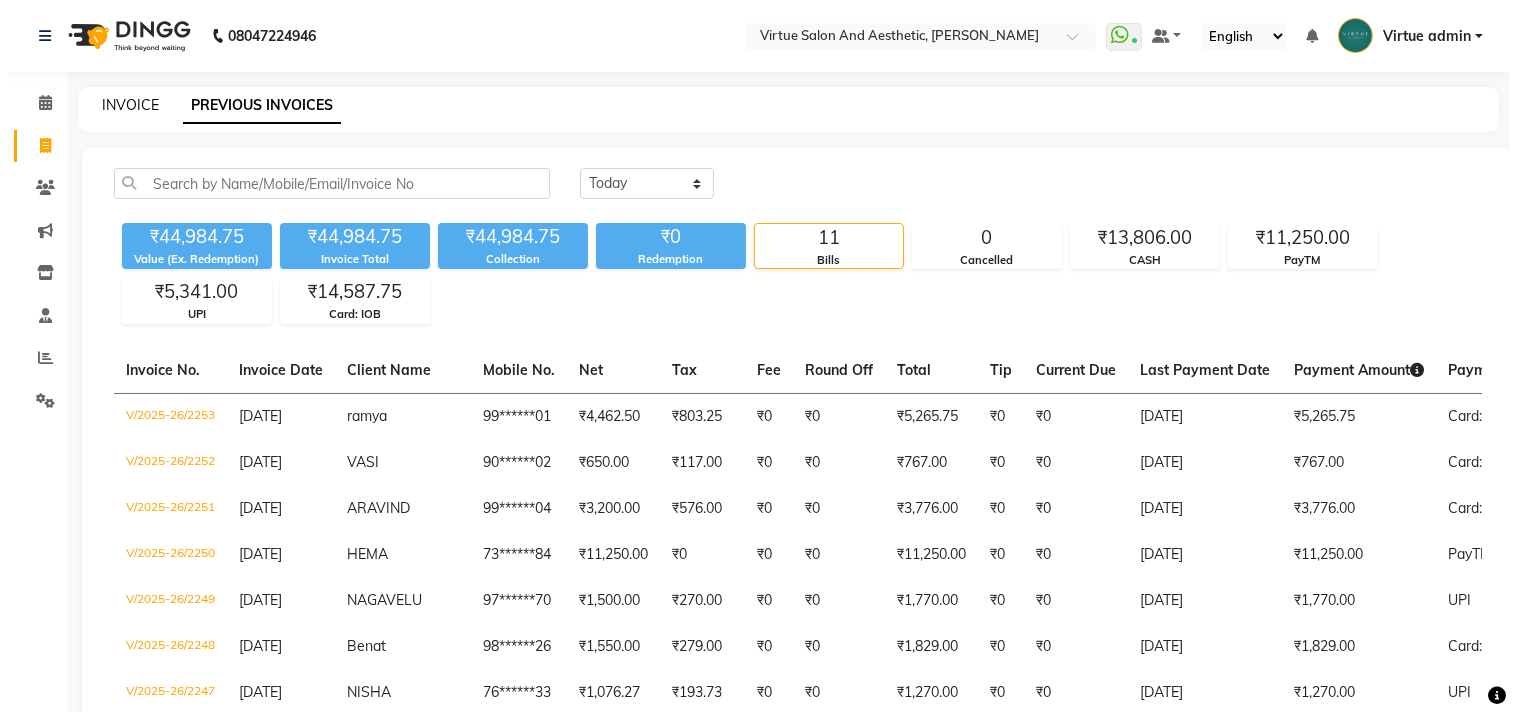 select on "service" 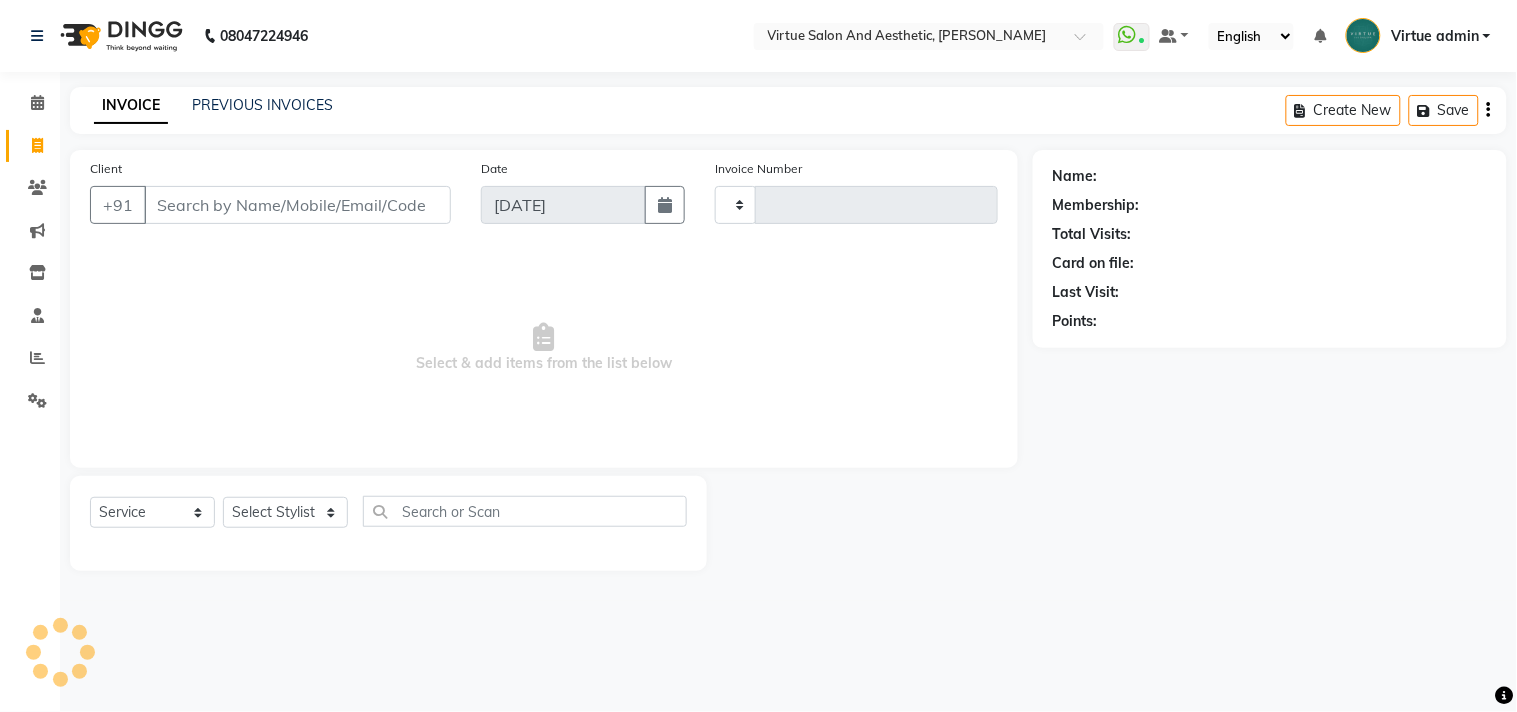 type on "2254" 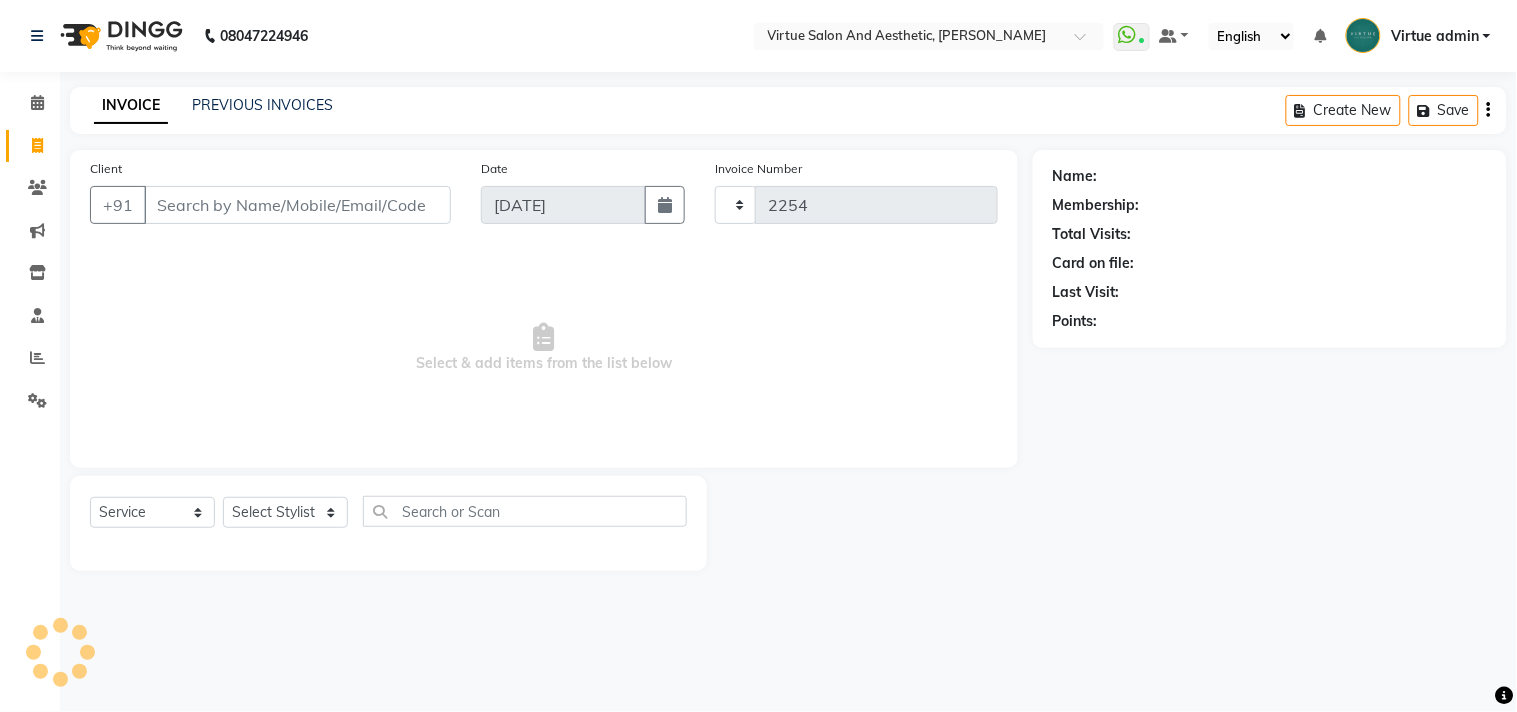 select on "4466" 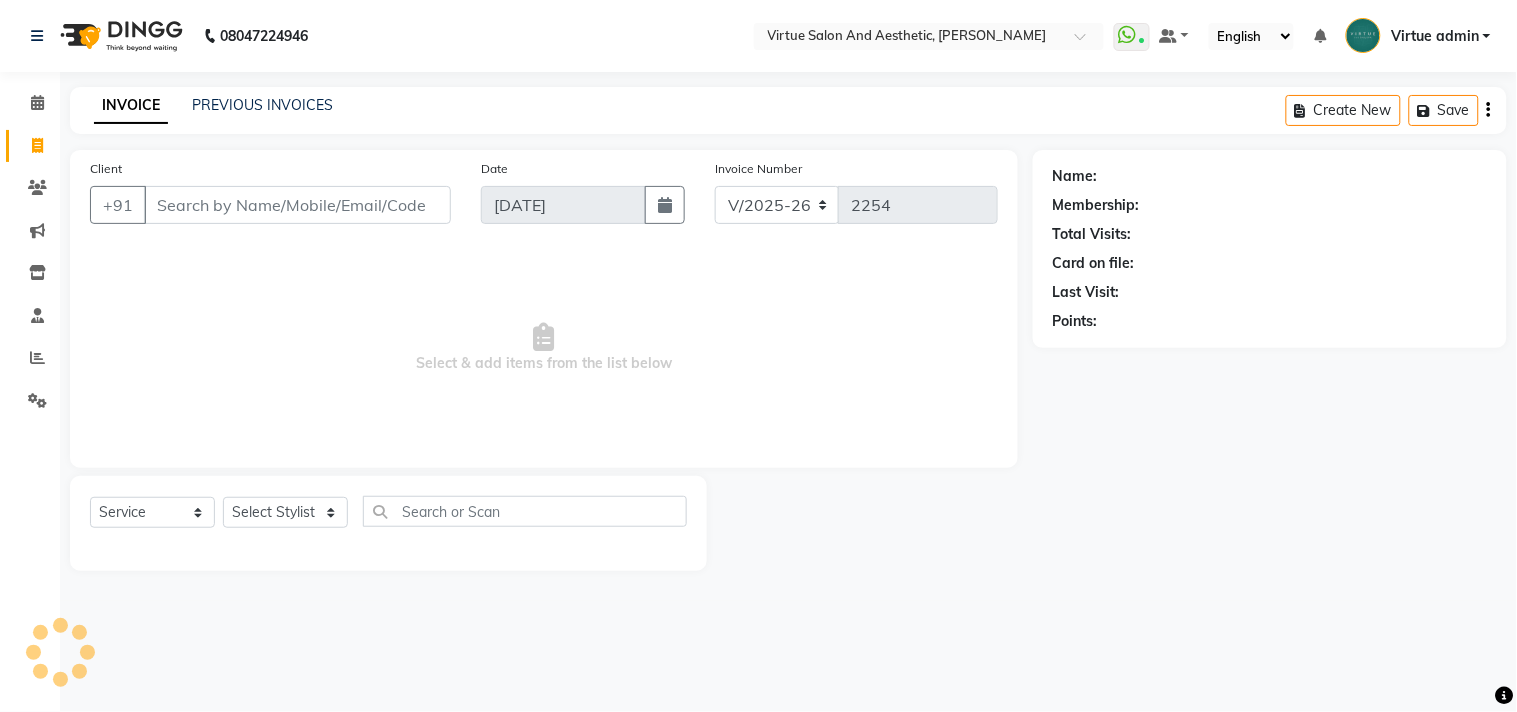 click on "Client" at bounding box center (297, 205) 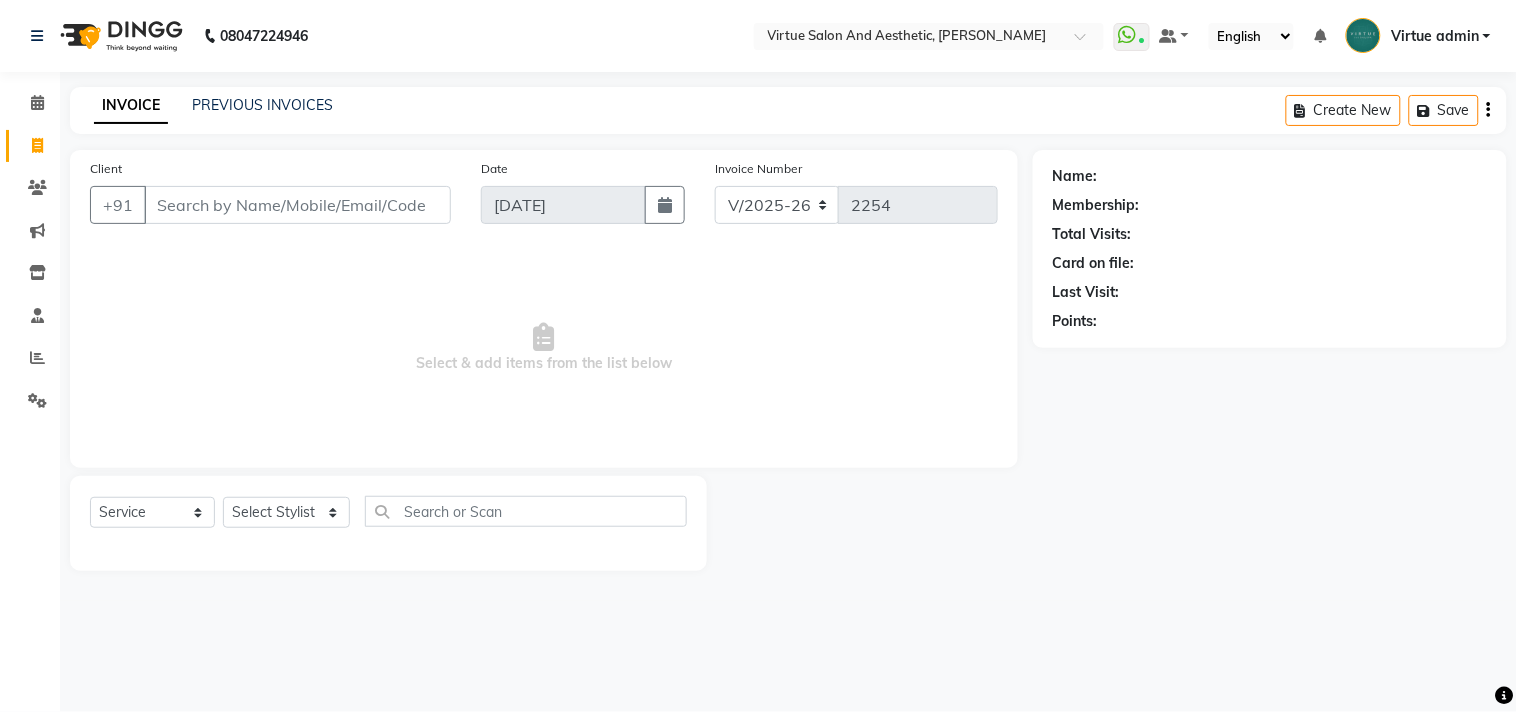click on "Client" at bounding box center [297, 205] 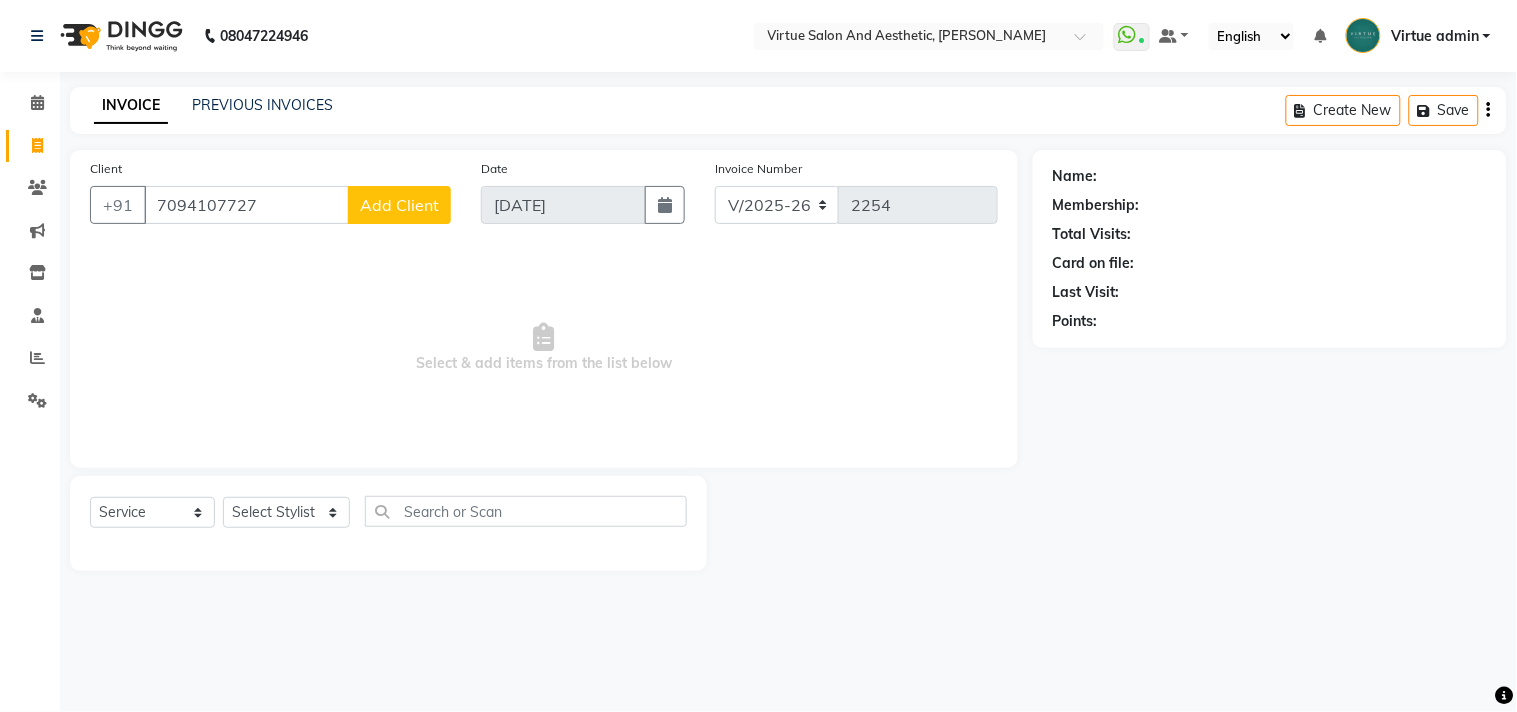 click on "7094107727" at bounding box center (246, 205) 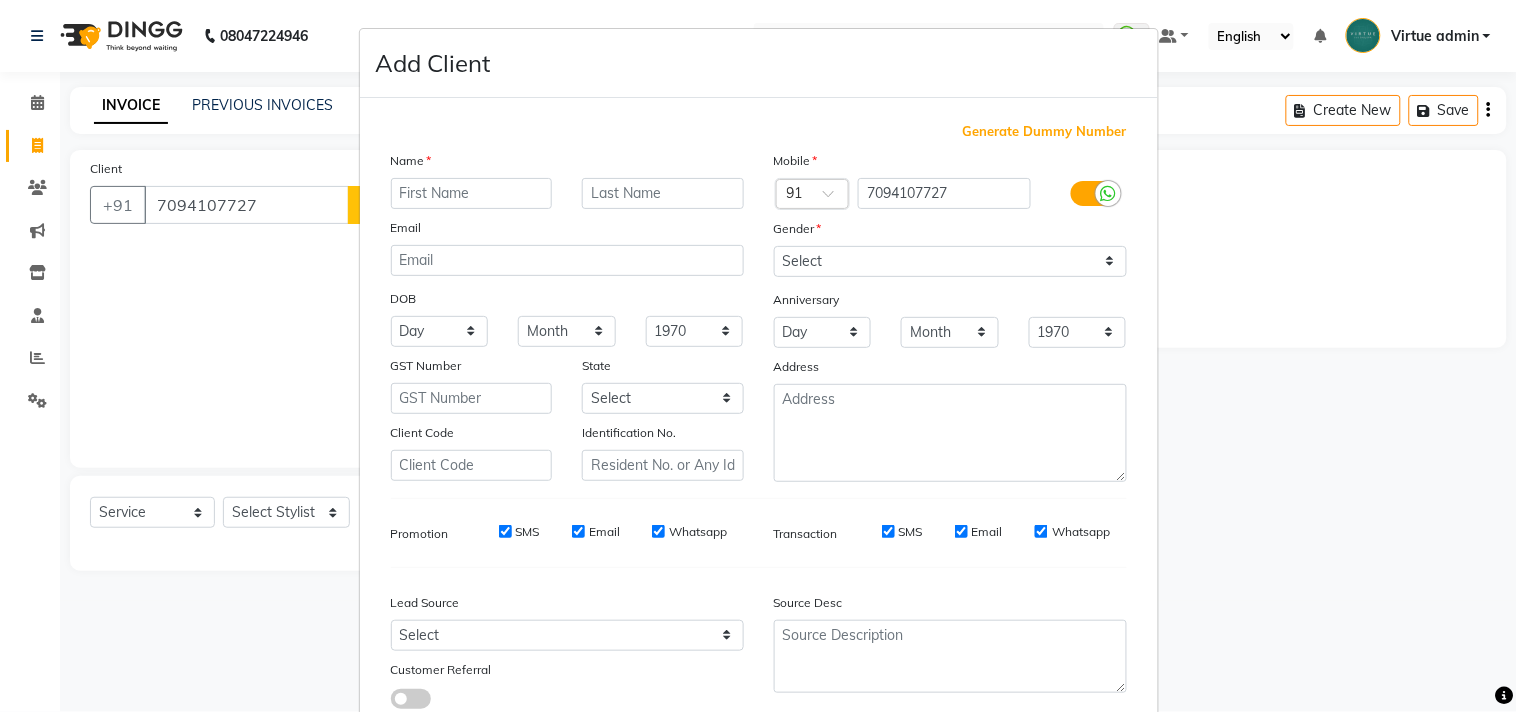 click at bounding box center (472, 193) 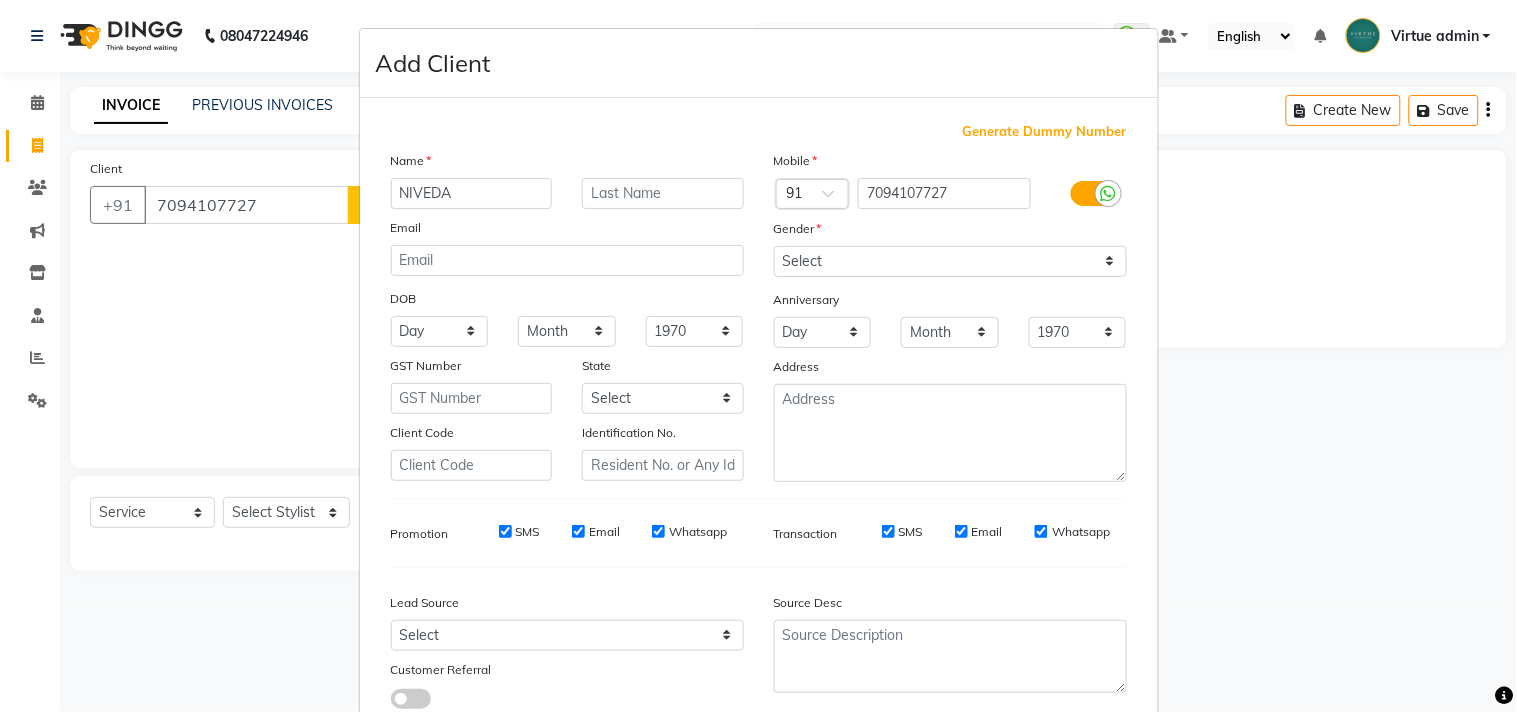 type on "NIVEDA" 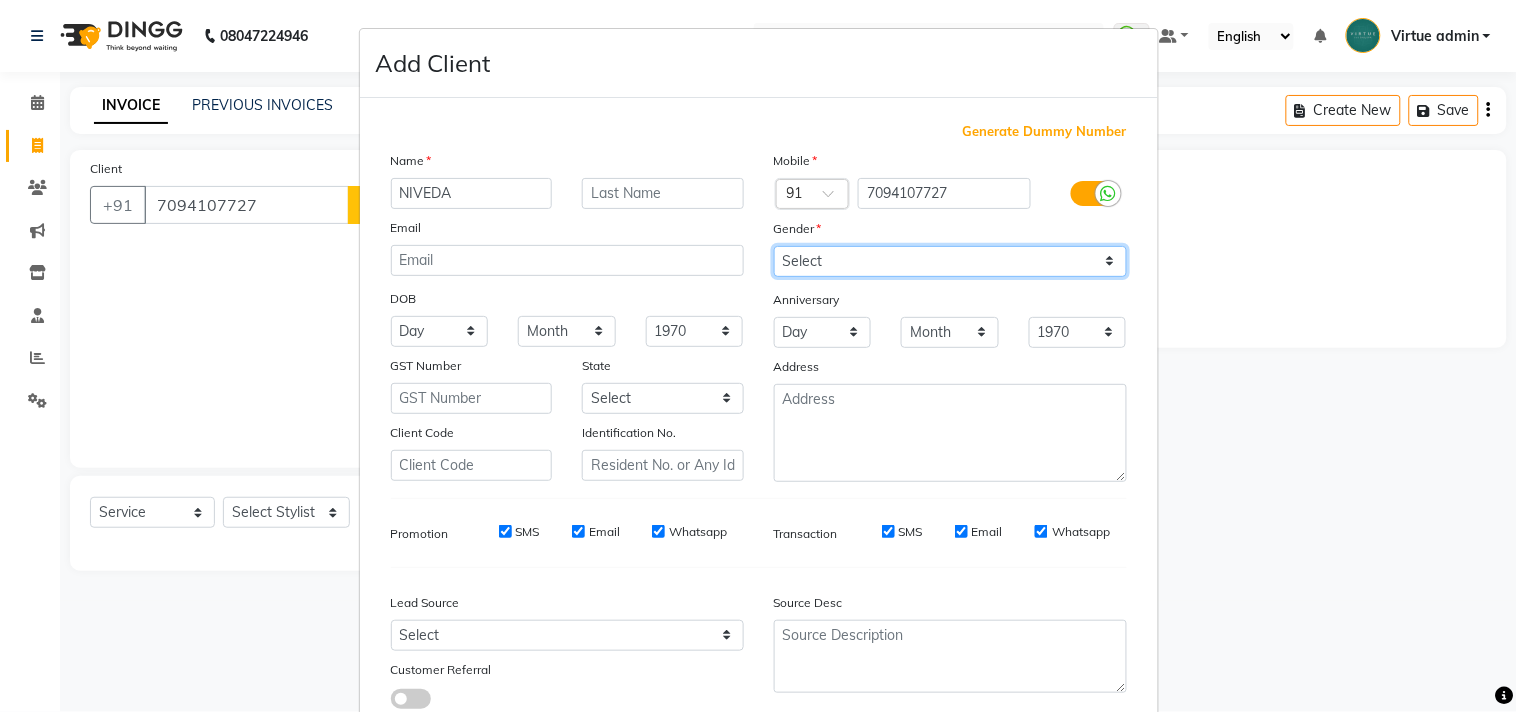 click on "Select Male Female Other Prefer Not To Say" at bounding box center (950, 261) 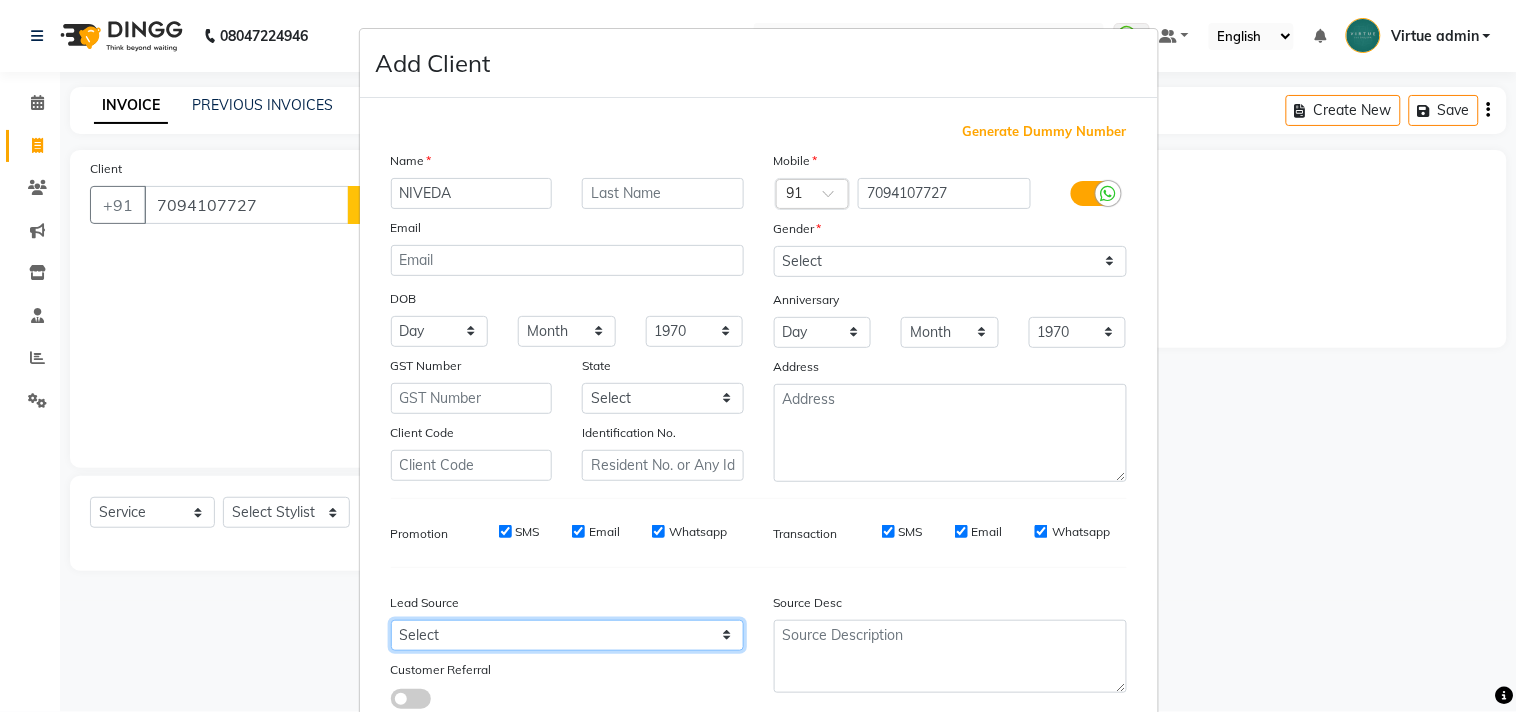 click on "Select Walk-in Referral Internet Friend Word of Mouth Advertisement Facebook JustDial Google Other Instagram  YouTube  WhatsApp" at bounding box center (567, 635) 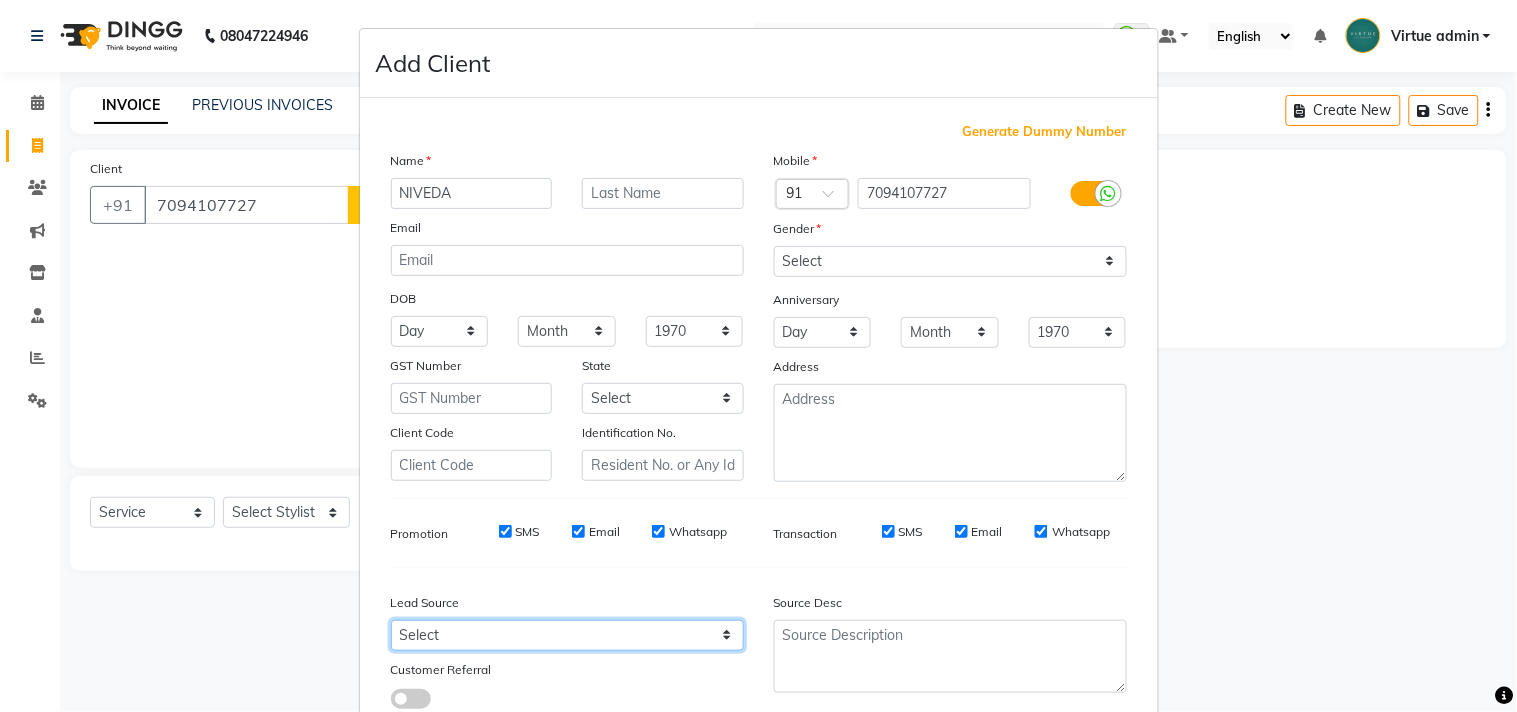 select on "30564" 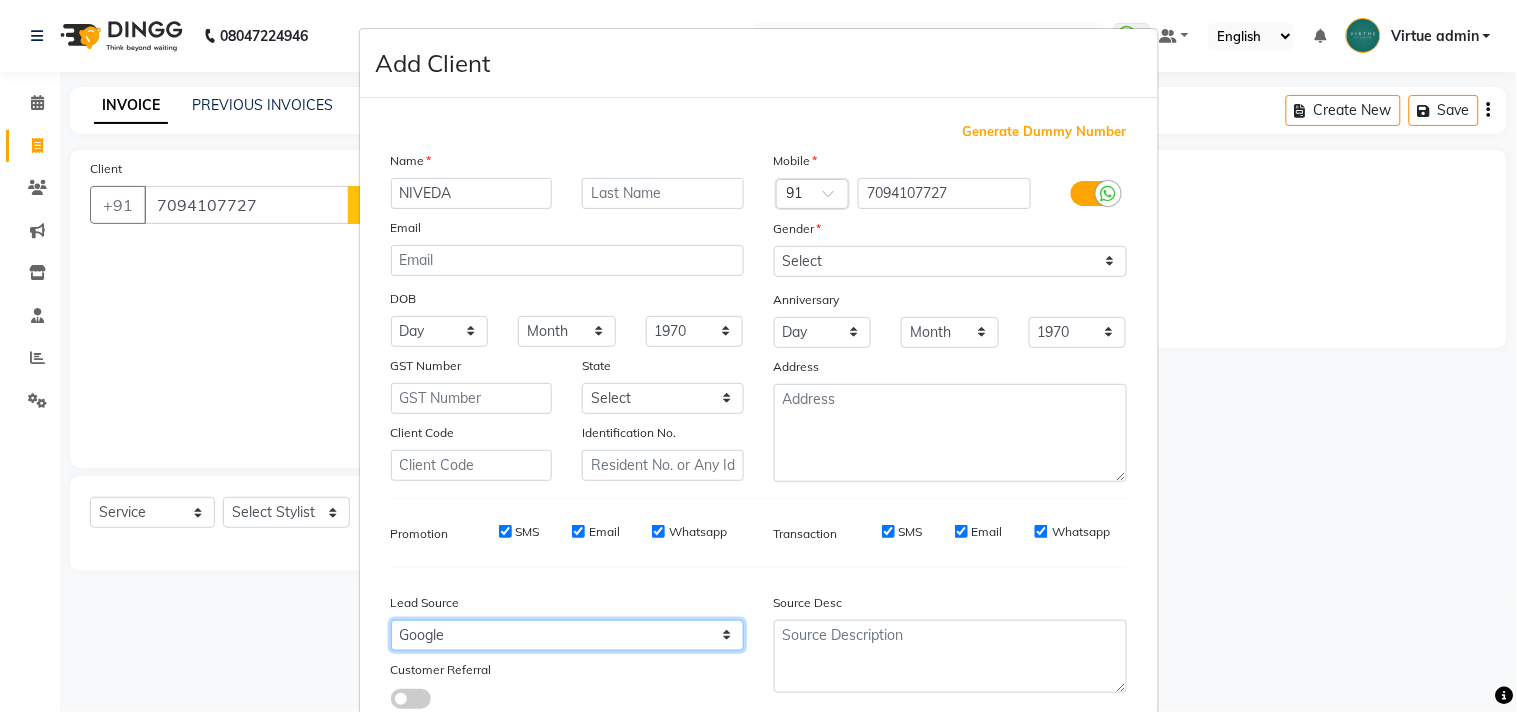 click on "Select Walk-in Referral Internet Friend Word of Mouth Advertisement Facebook JustDial Google Other Instagram  YouTube  WhatsApp" at bounding box center [567, 635] 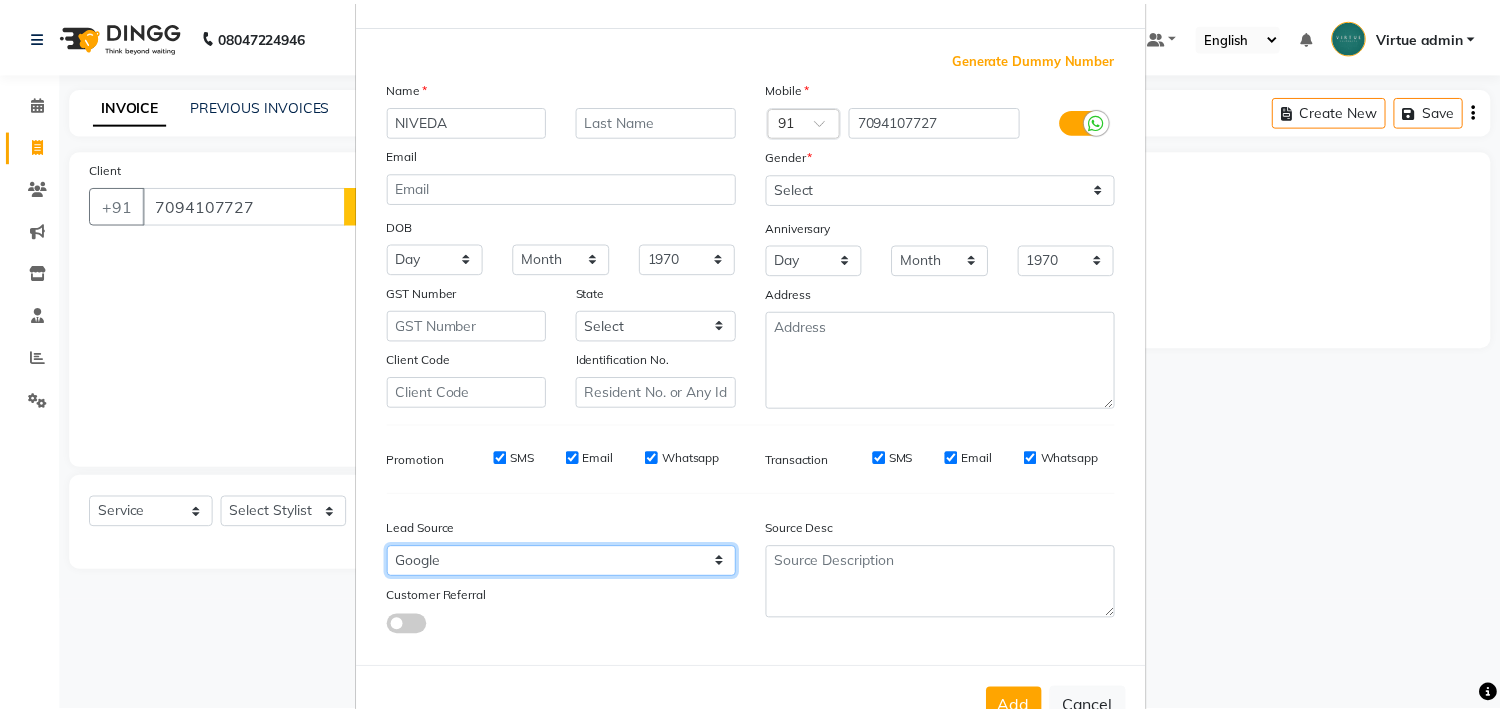 scroll, scrollTop: 138, scrollLeft: 0, axis: vertical 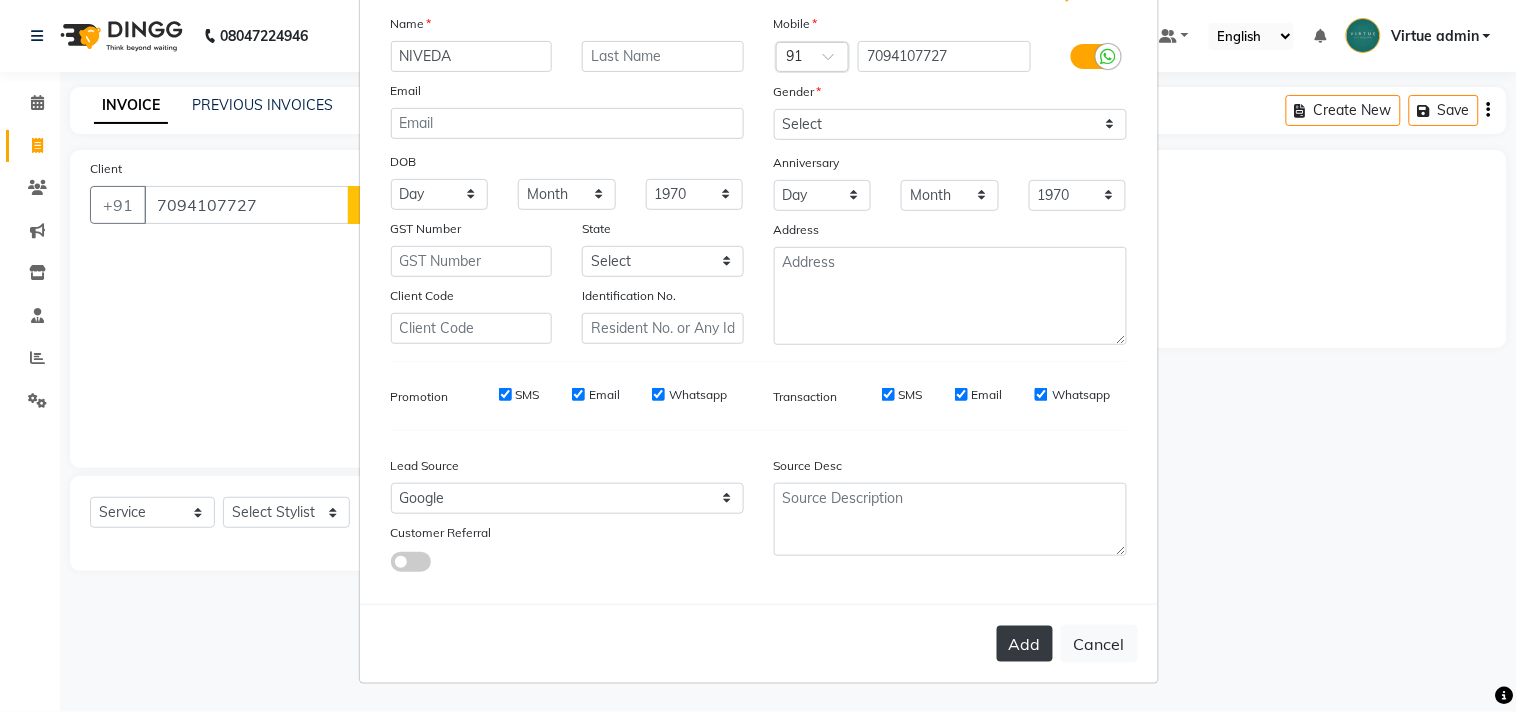 click on "Add" at bounding box center [1025, 644] 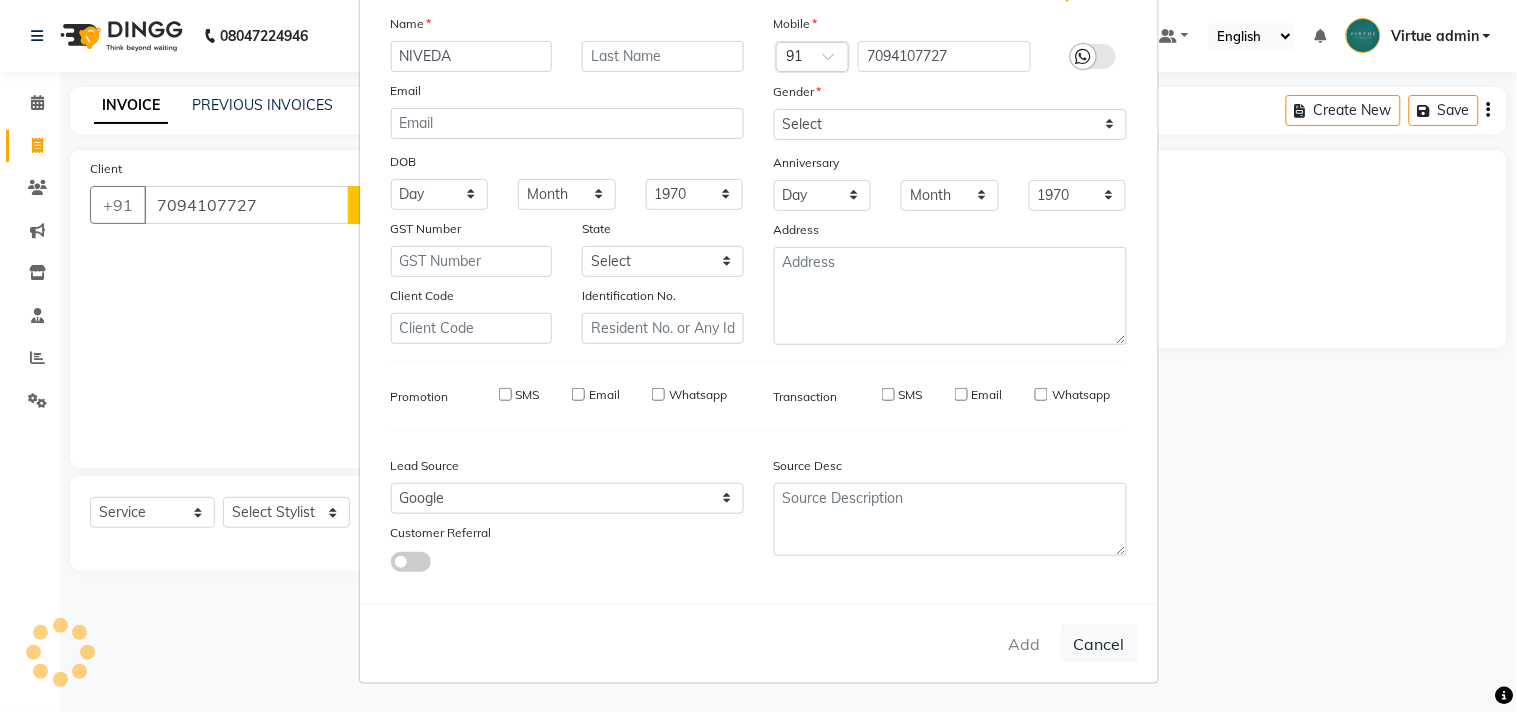 type on "70******27" 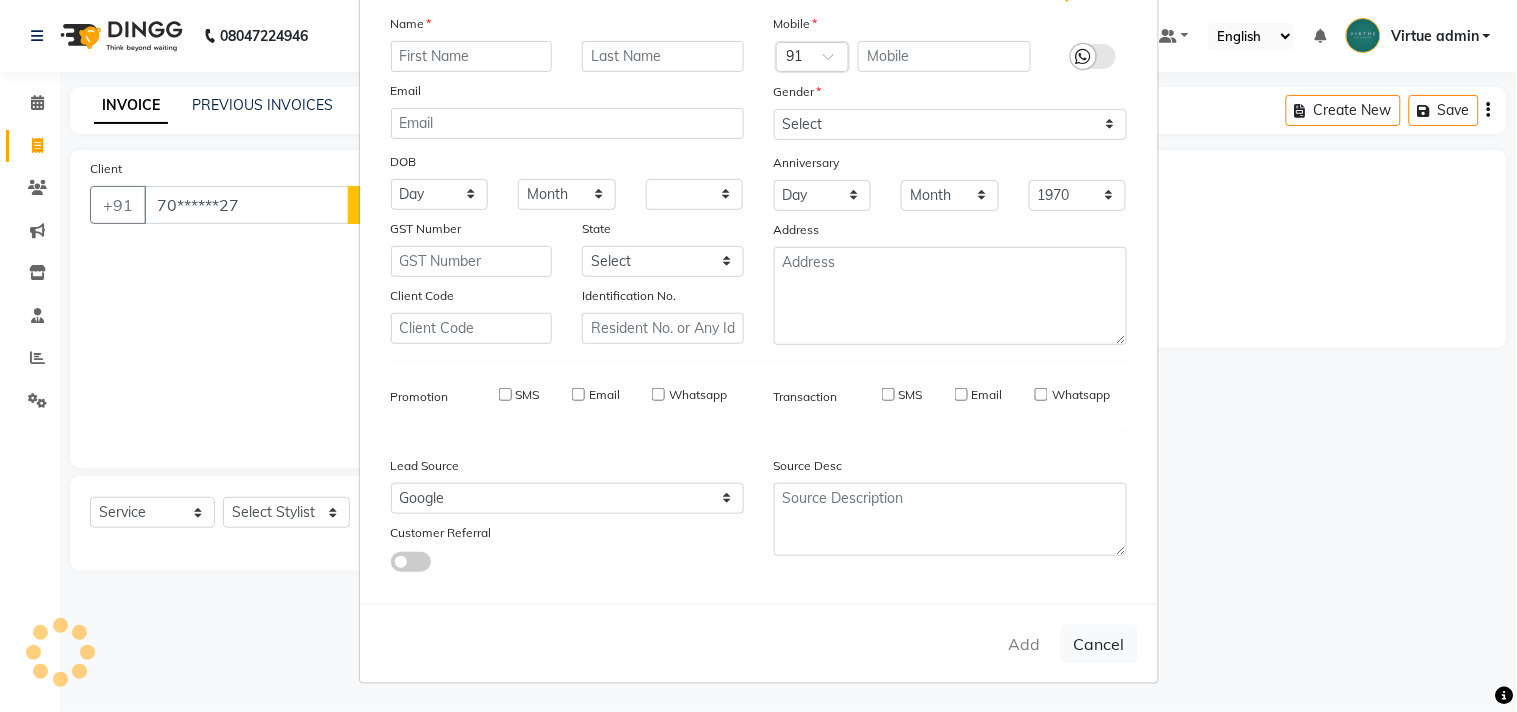 select 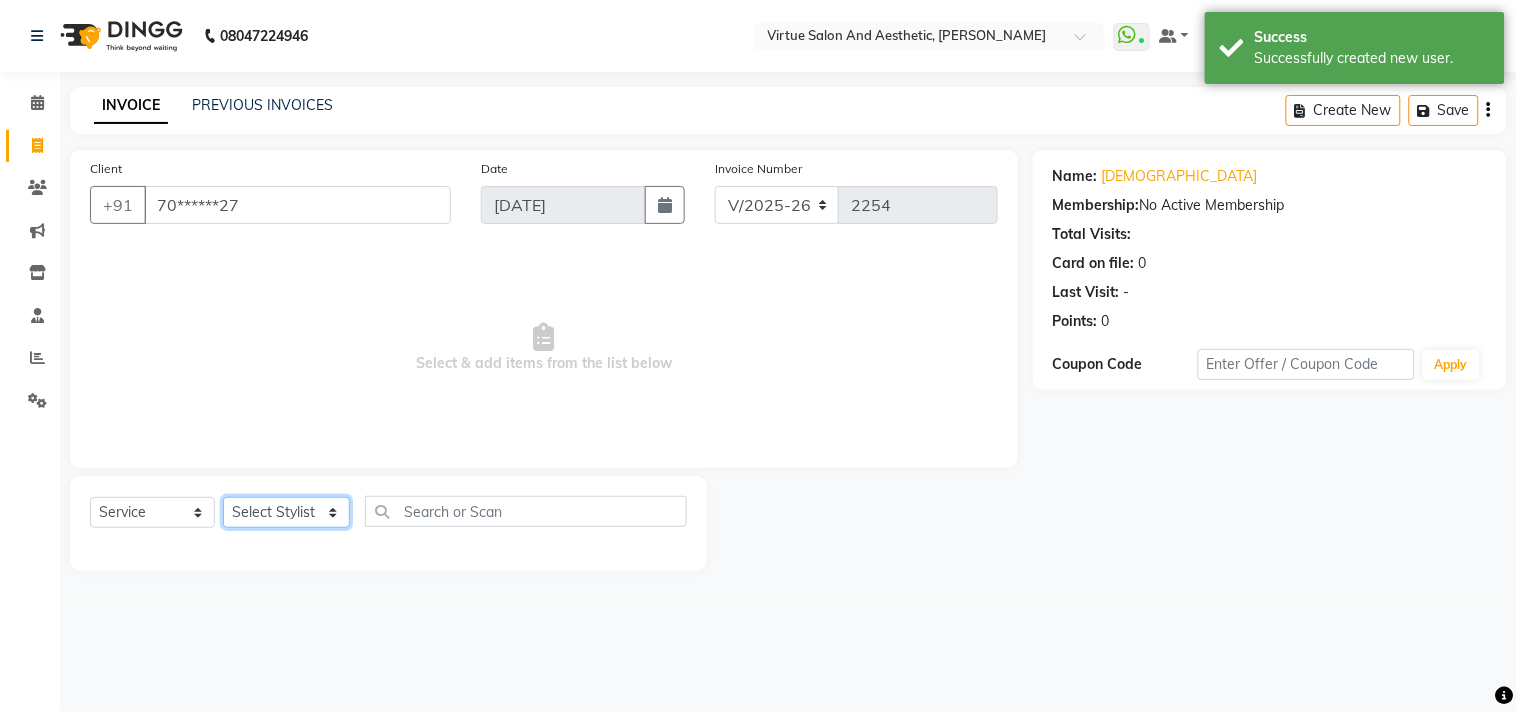click on "Select Stylist Admin [PERSON_NAME]  Apsu Auditor Ambattur [PERSON_NAME] Dingg - Support Team [PERSON_NAME] [PERSON_NAME] [PERSON_NAME]  [PERSON_NAME] [PERSON_NAME]  [PERSON_NAME] [PERSON_NAME] [PERSON_NAME] RADHA [PERSON_NAME]  [PERSON_NAME] SEETHAL SOCHIPEM [PERSON_NAME] [PERSON_NAME] VANITHA Veena [PERSON_NAME]  [PERSON_NAME] Virtue admin VIRTUE SALON" 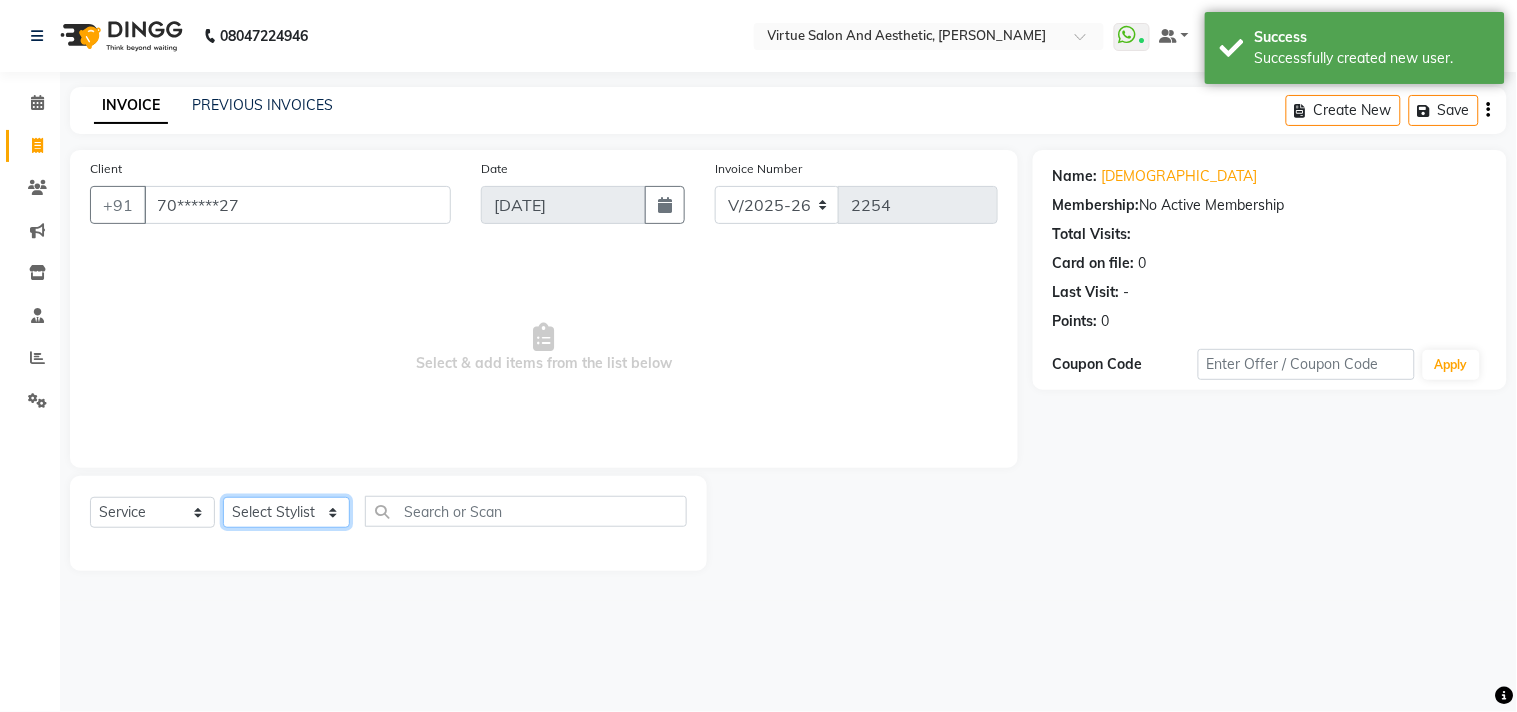 select on "71189" 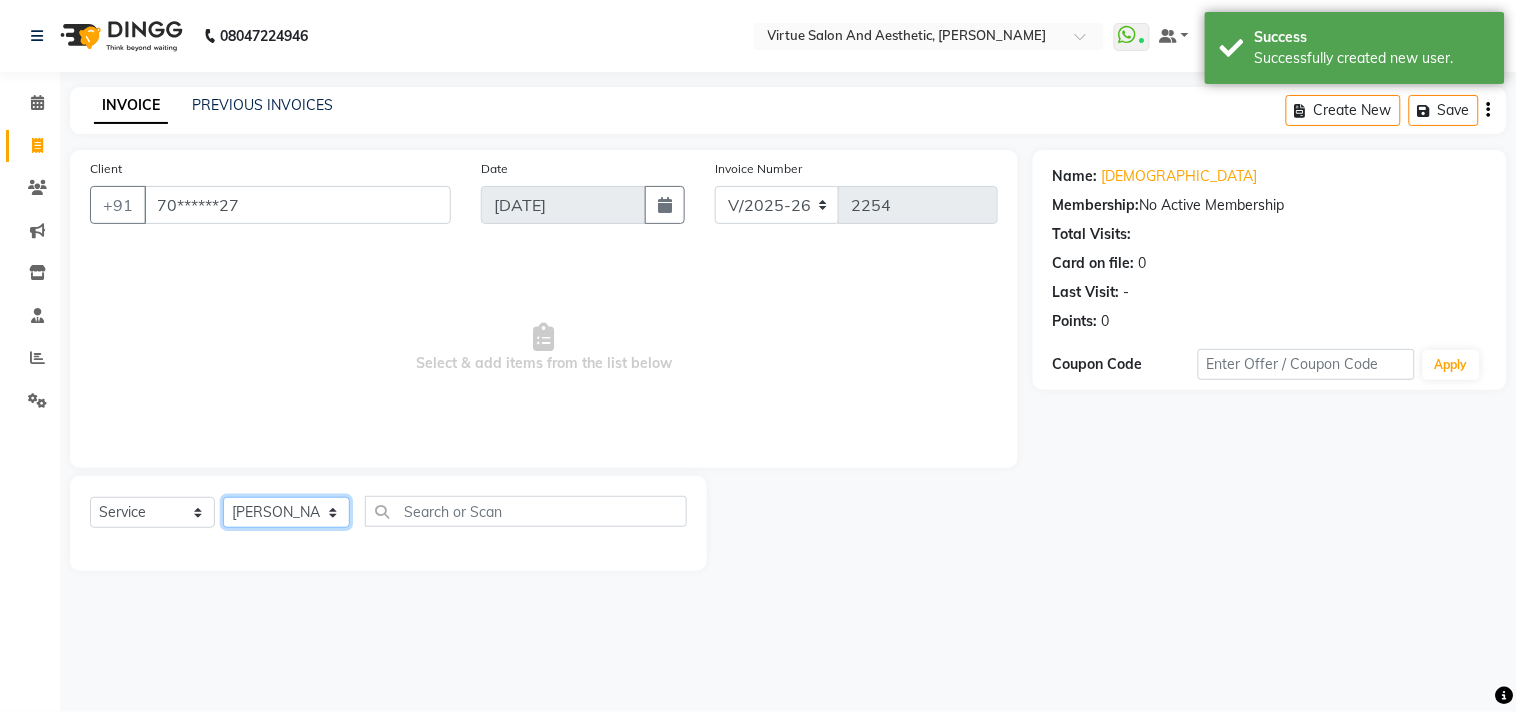 click on "Select Stylist Admin [PERSON_NAME]  Apsu Auditor Ambattur [PERSON_NAME] Dingg - Support Team [PERSON_NAME] [PERSON_NAME] [PERSON_NAME]  [PERSON_NAME] [PERSON_NAME]  [PERSON_NAME] [PERSON_NAME] [PERSON_NAME] RADHA [PERSON_NAME]  [PERSON_NAME] SEETHAL SOCHIPEM [PERSON_NAME] [PERSON_NAME] VANITHA Veena [PERSON_NAME]  [PERSON_NAME] Virtue admin VIRTUE SALON" 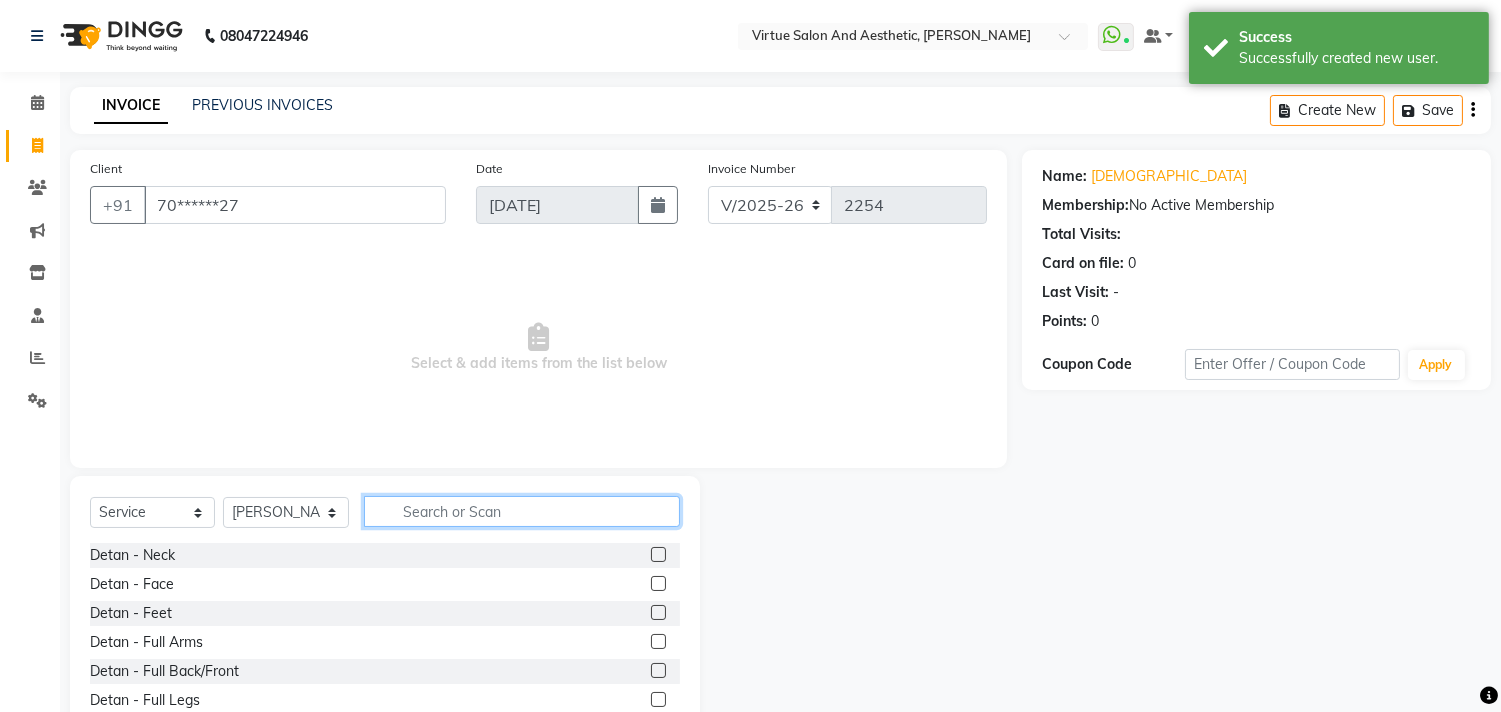 click 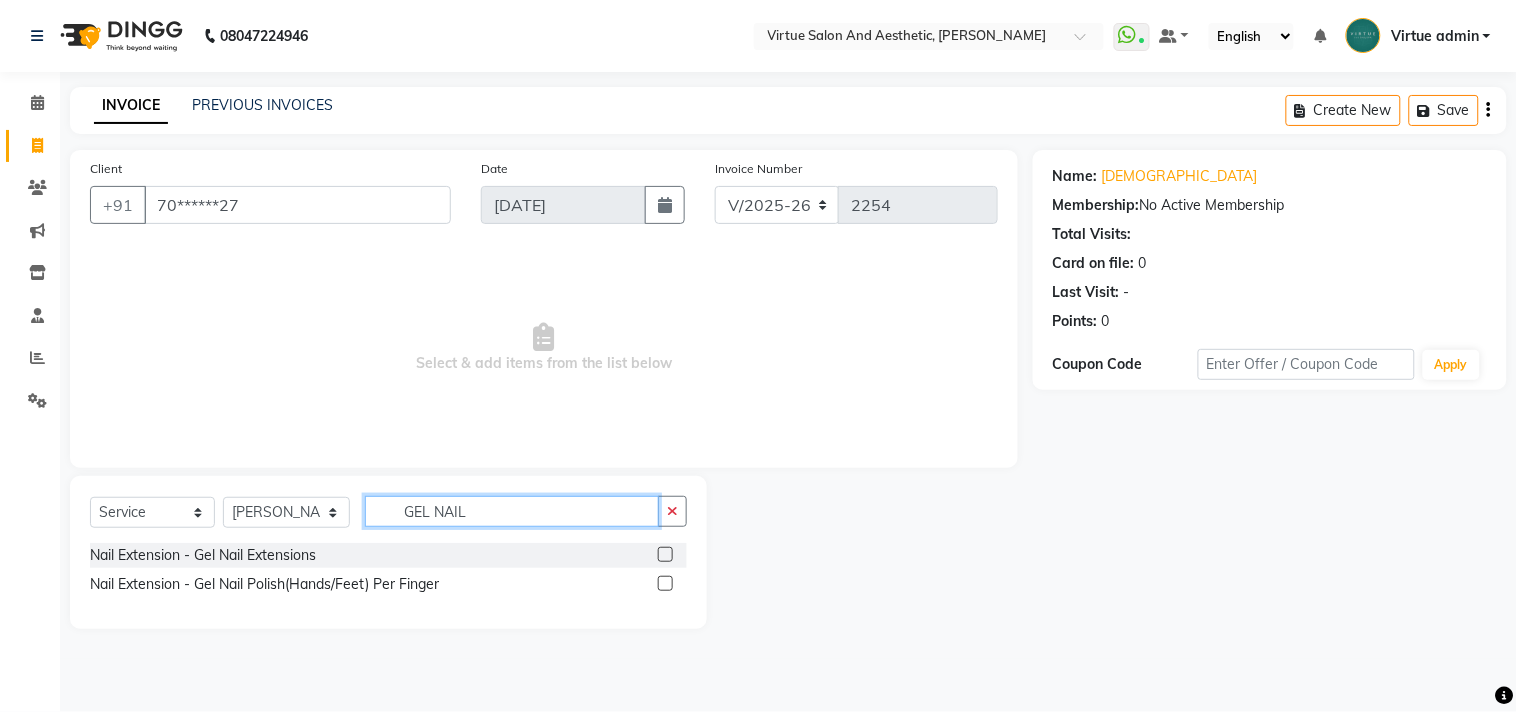 type on "GEL NAIL" 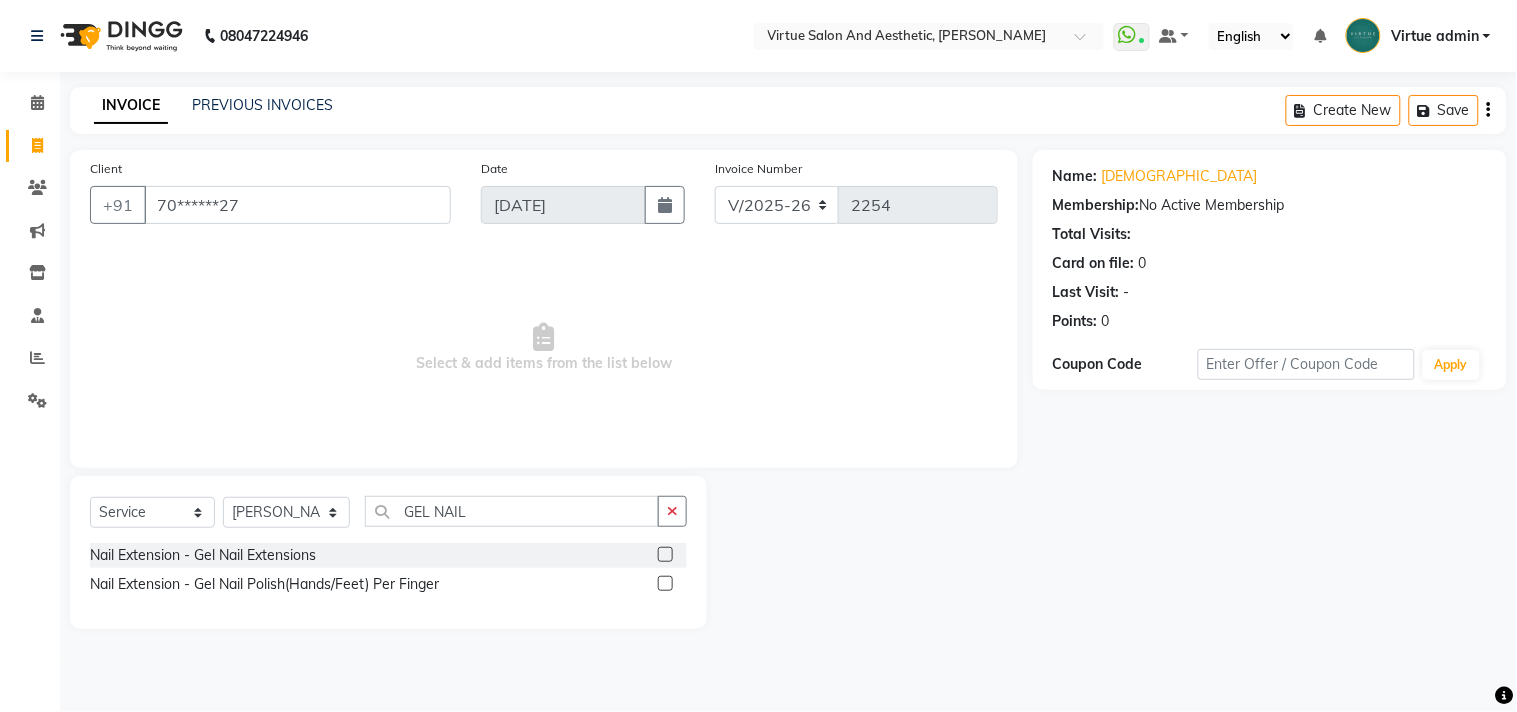 click 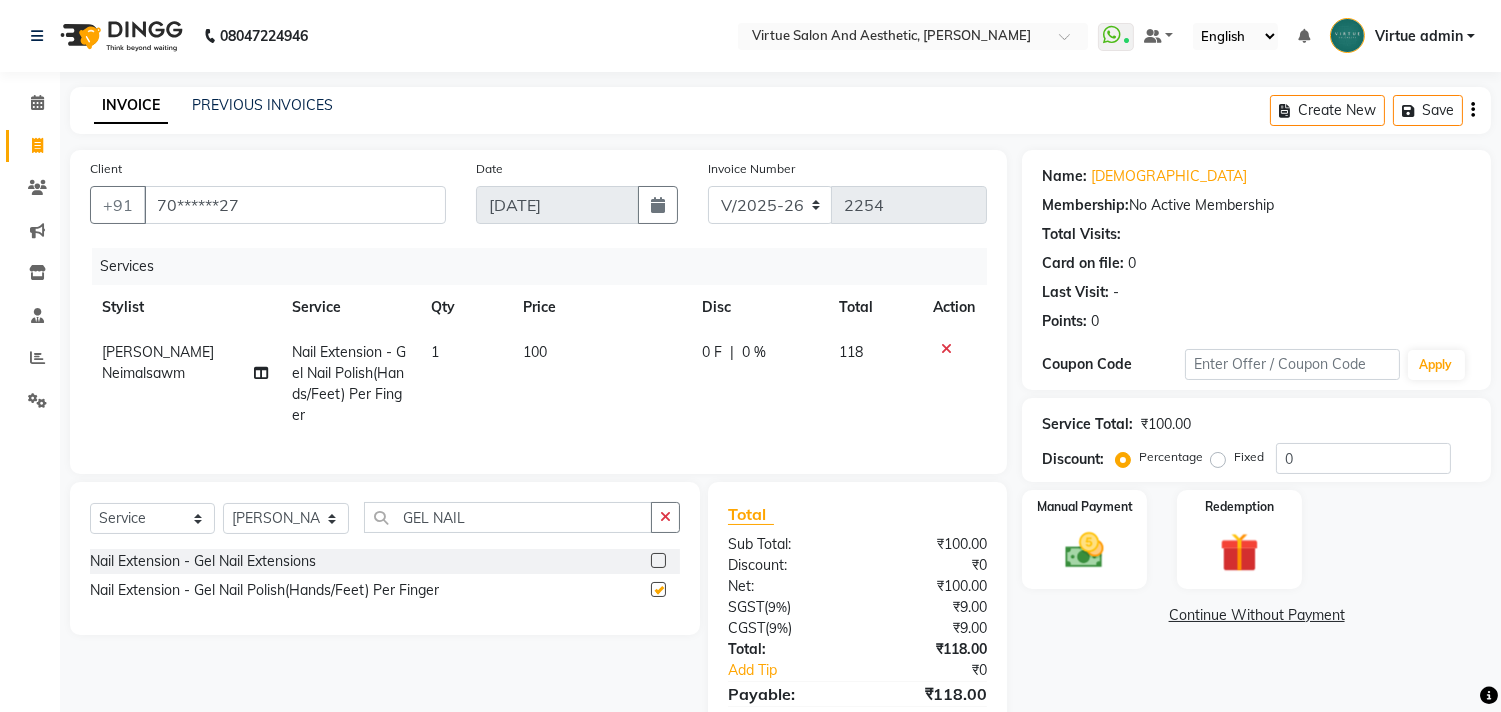 checkbox on "false" 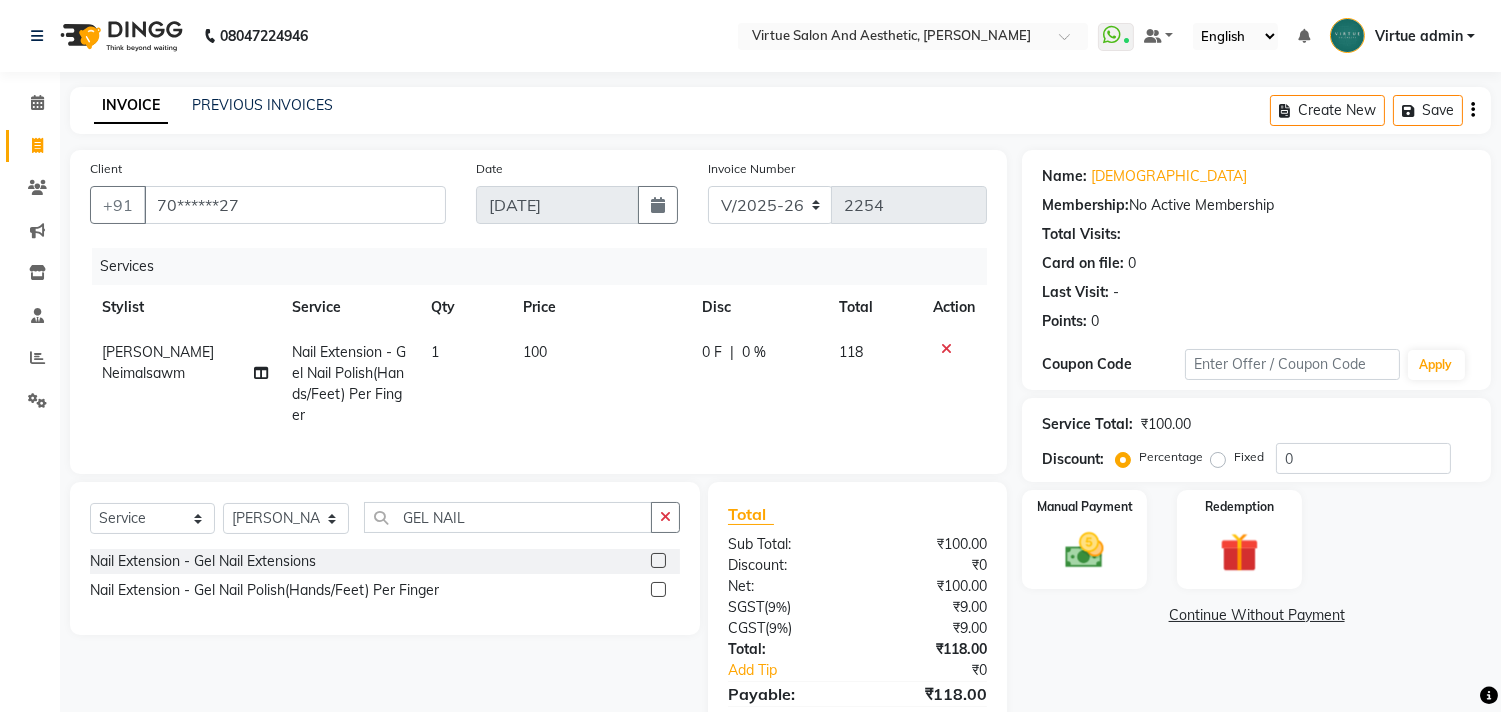 click 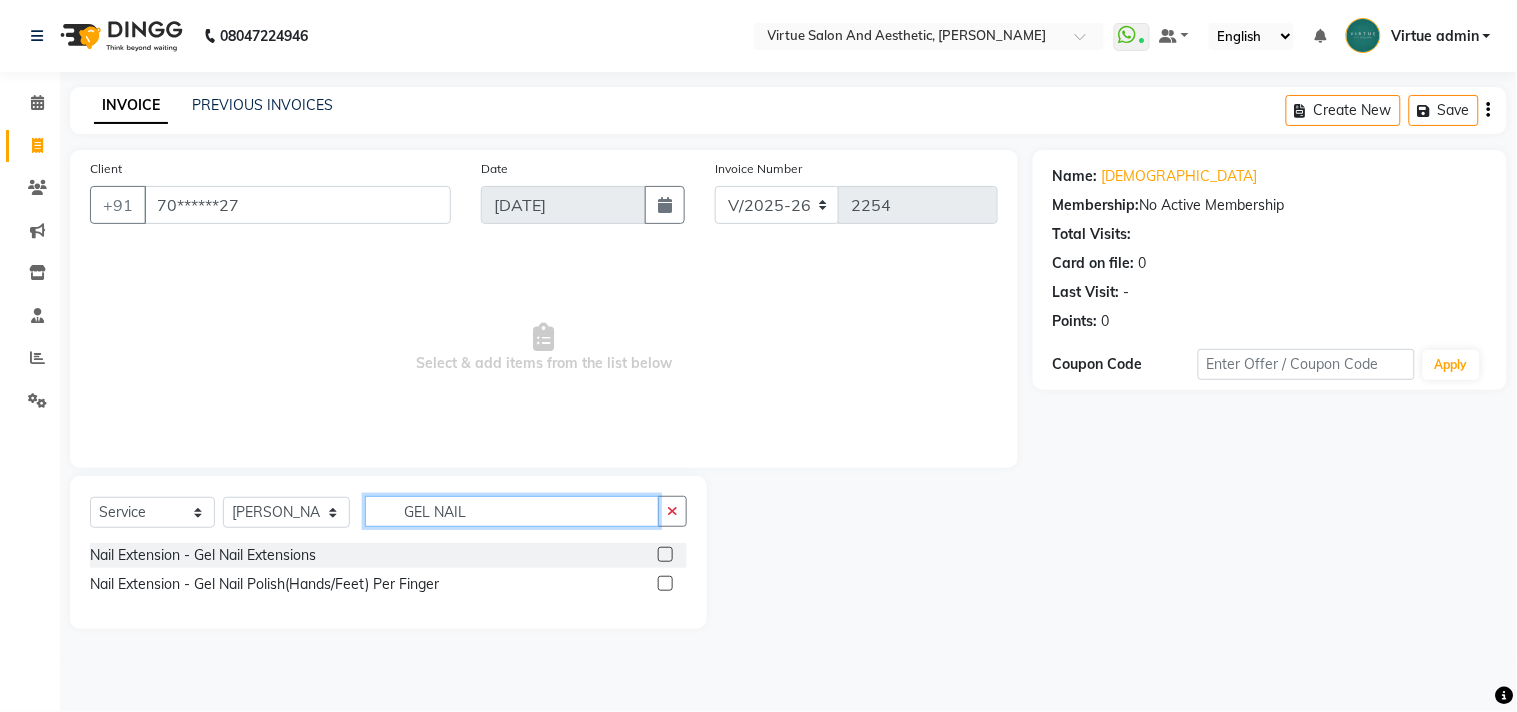 click on "GEL NAIL" 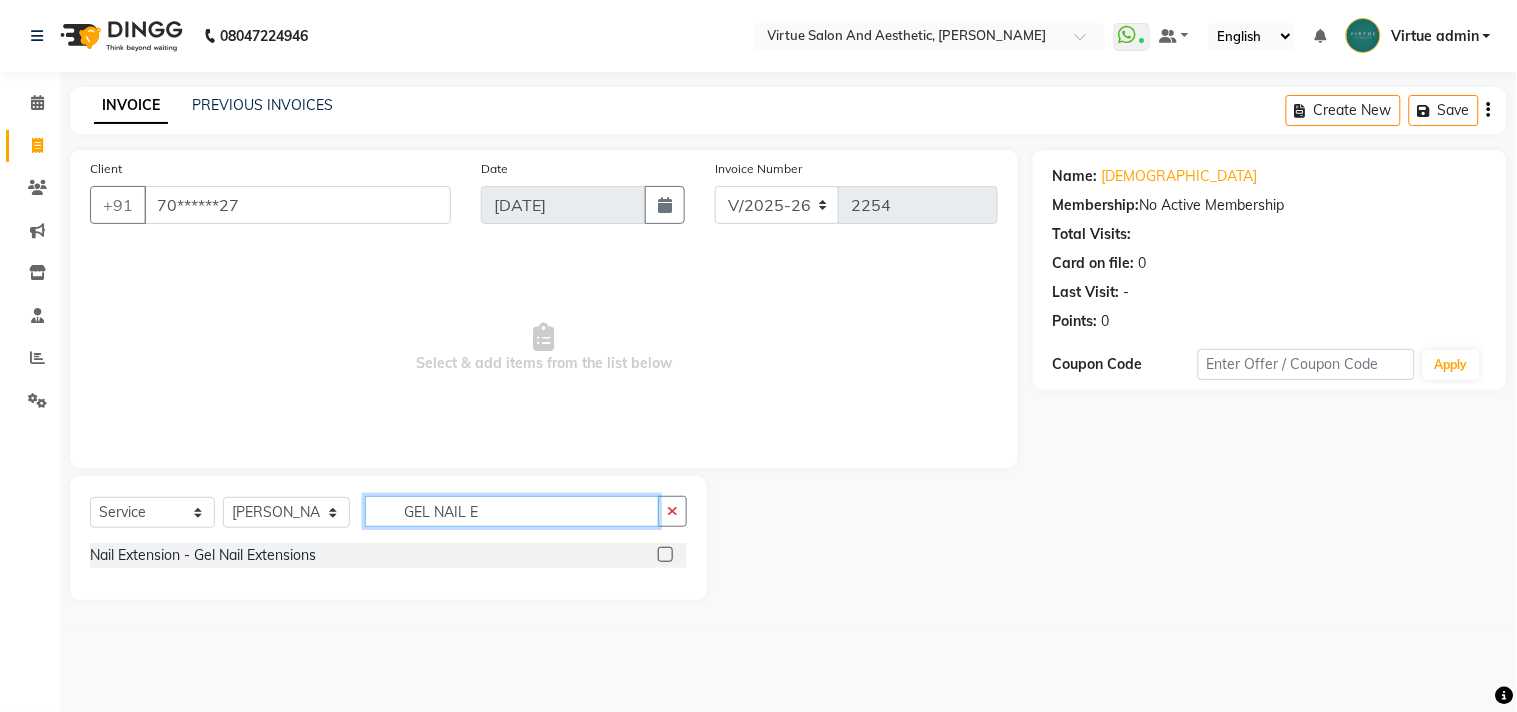 type on "GEL NAIL E" 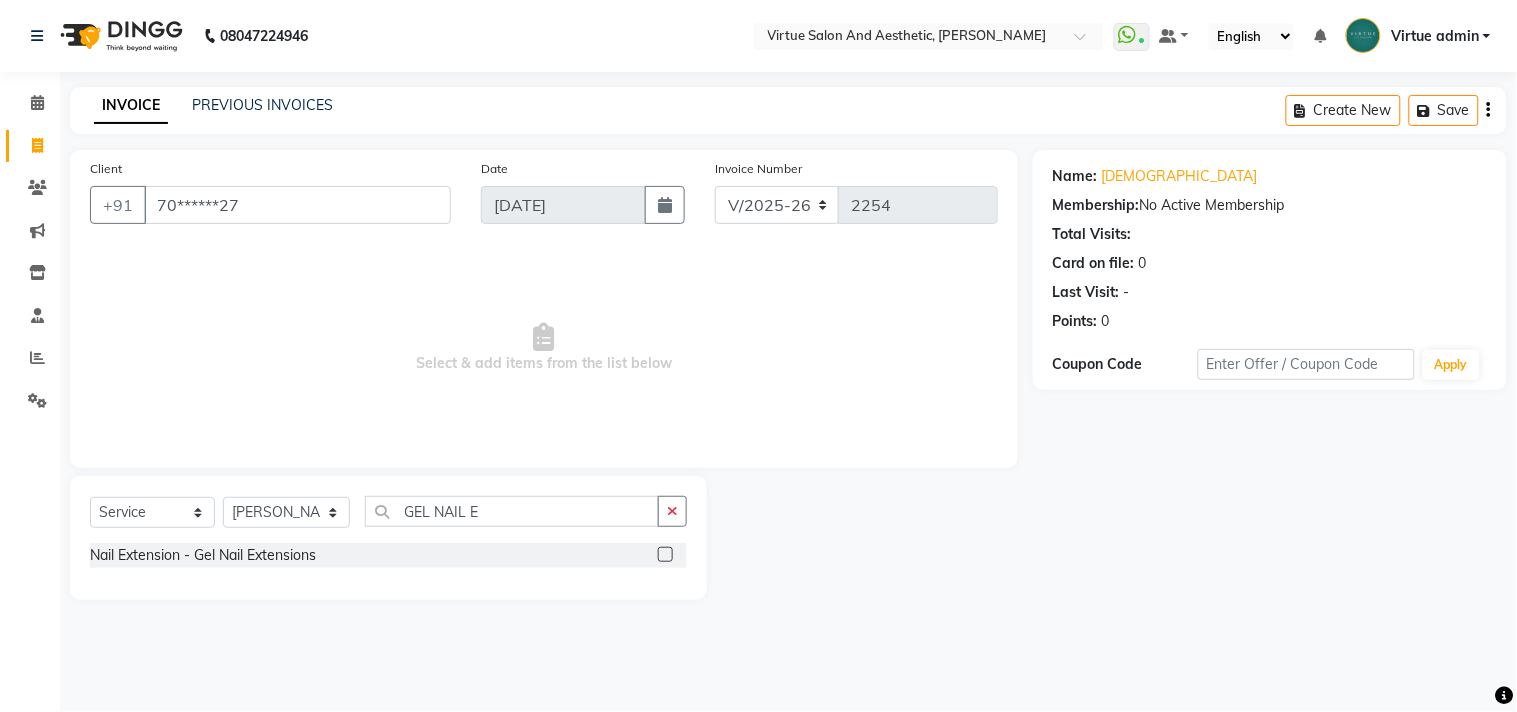 click 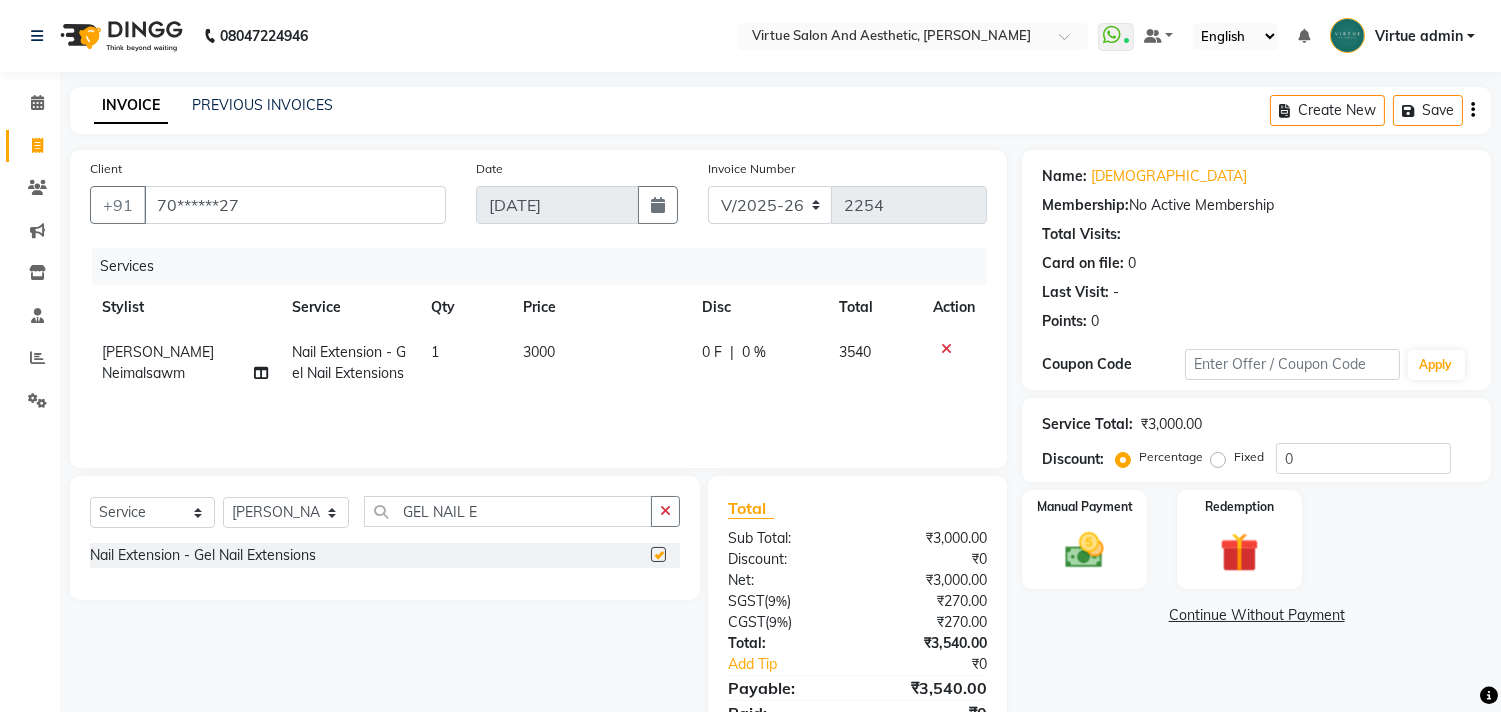 checkbox on "false" 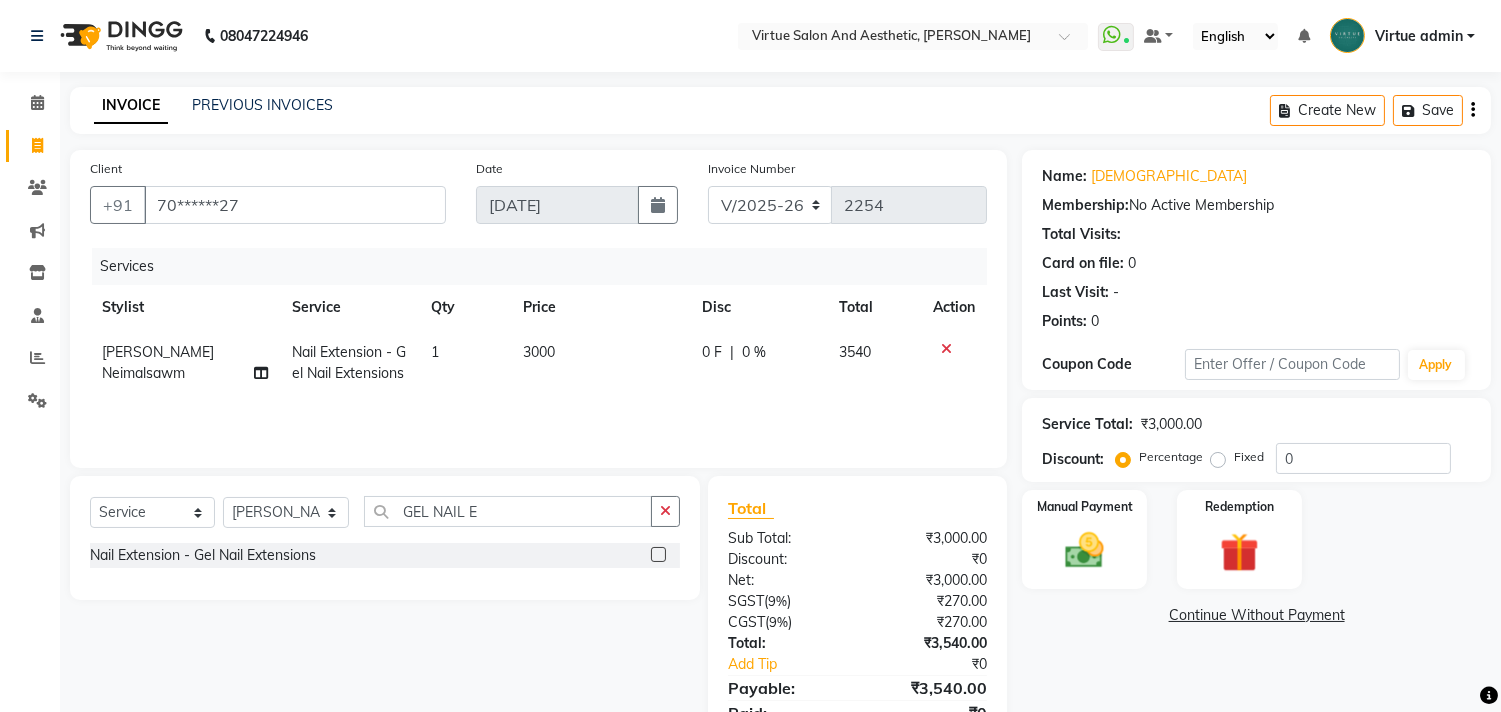 click on "Total Sub Total: ₹3,000.00 Discount: ₹0 Net: ₹3,000.00 SGST  ( 9% ) ₹270.00 CGST  ( 9% ) ₹270.00 Total: ₹3,540.00 Add Tip ₹0 Payable: ₹3,540.00 Paid: ₹0 Balance   : ₹3,540.00" 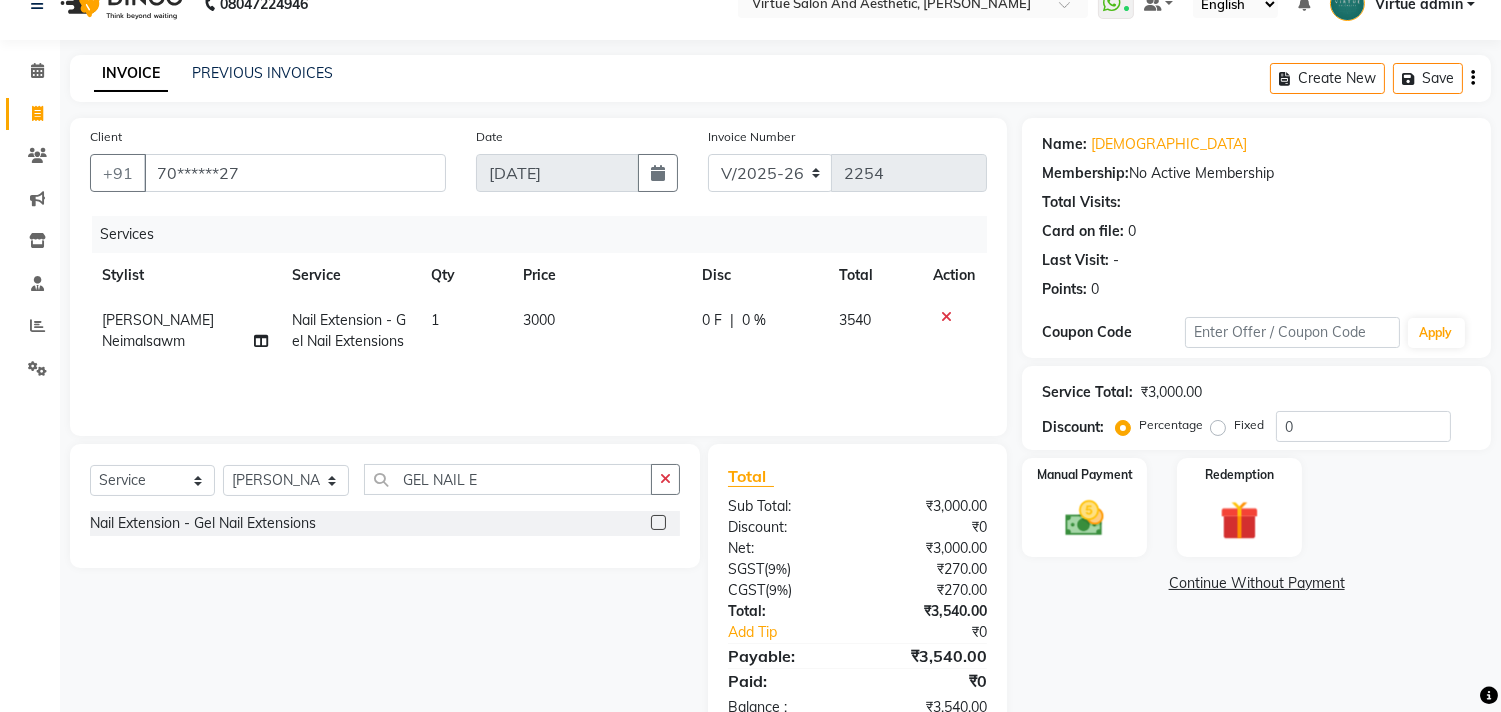 scroll, scrollTop: 90, scrollLeft: 0, axis: vertical 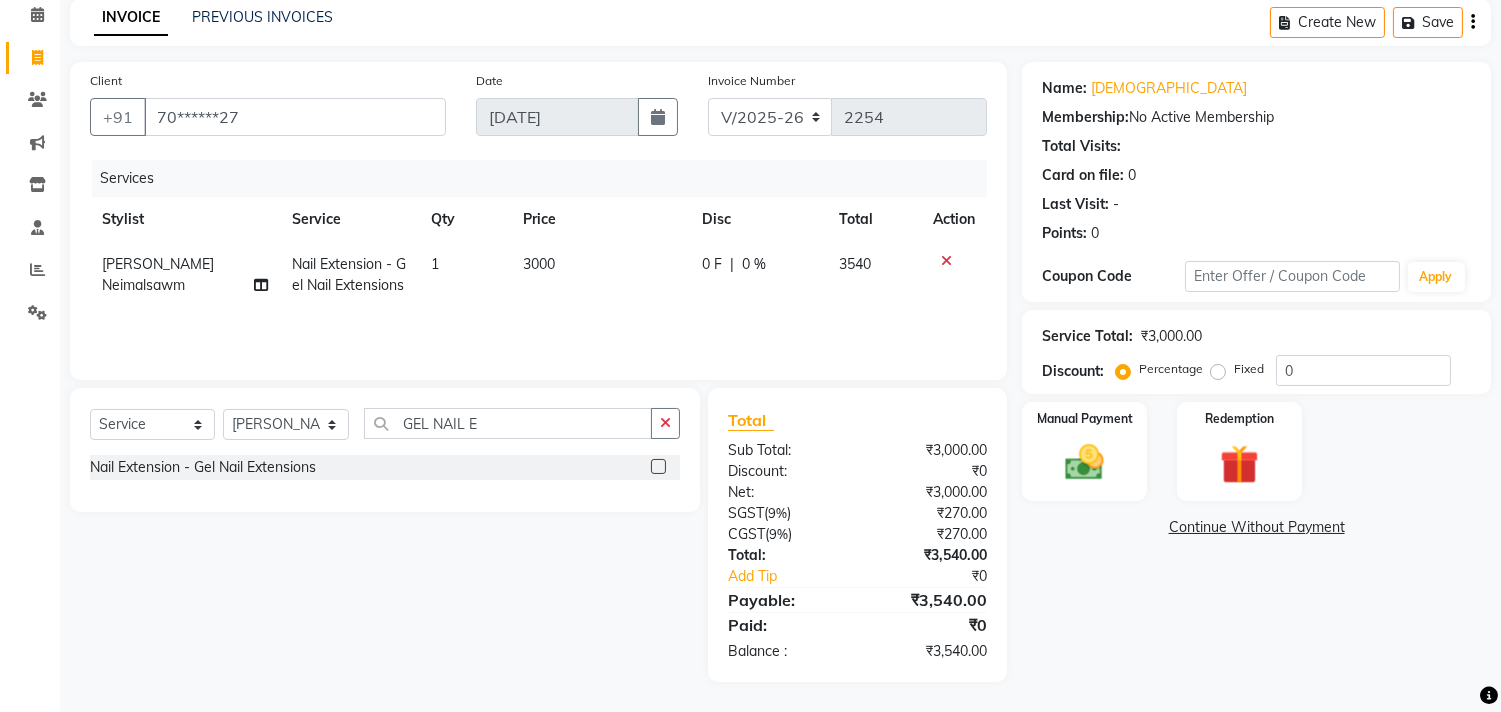 click on "Total Sub Total: ₹3,000.00 Discount: ₹0 Net: ₹3,000.00 SGST  ( 9% ) ₹270.00 CGST  ( 9% ) ₹270.00 Total: ₹3,540.00 Add Tip ₹0 Payable: ₹3,540.00 Paid: ₹0 Balance   : ₹3,540.00" 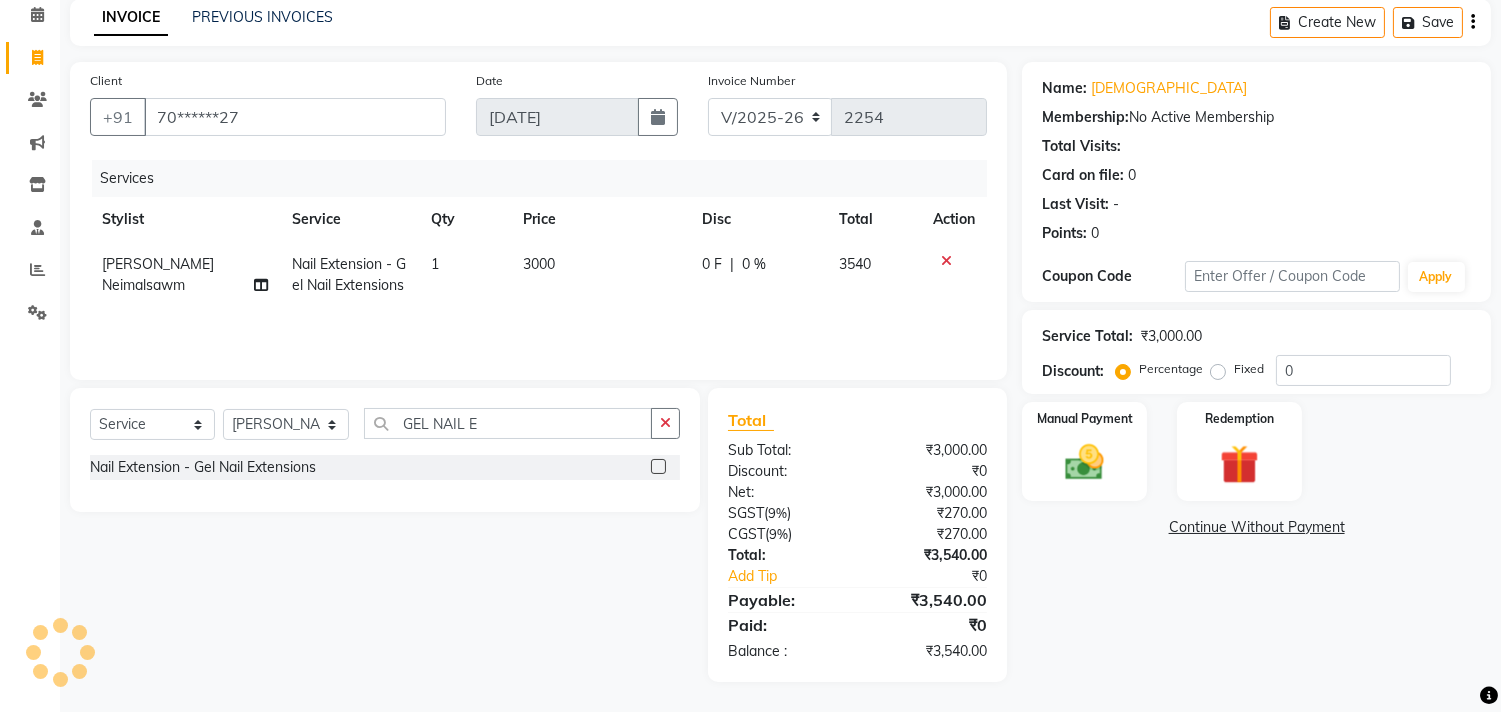 drag, startPoint x: 811, startPoint y: 365, endPoint x: 827, endPoint y: 367, distance: 16.124516 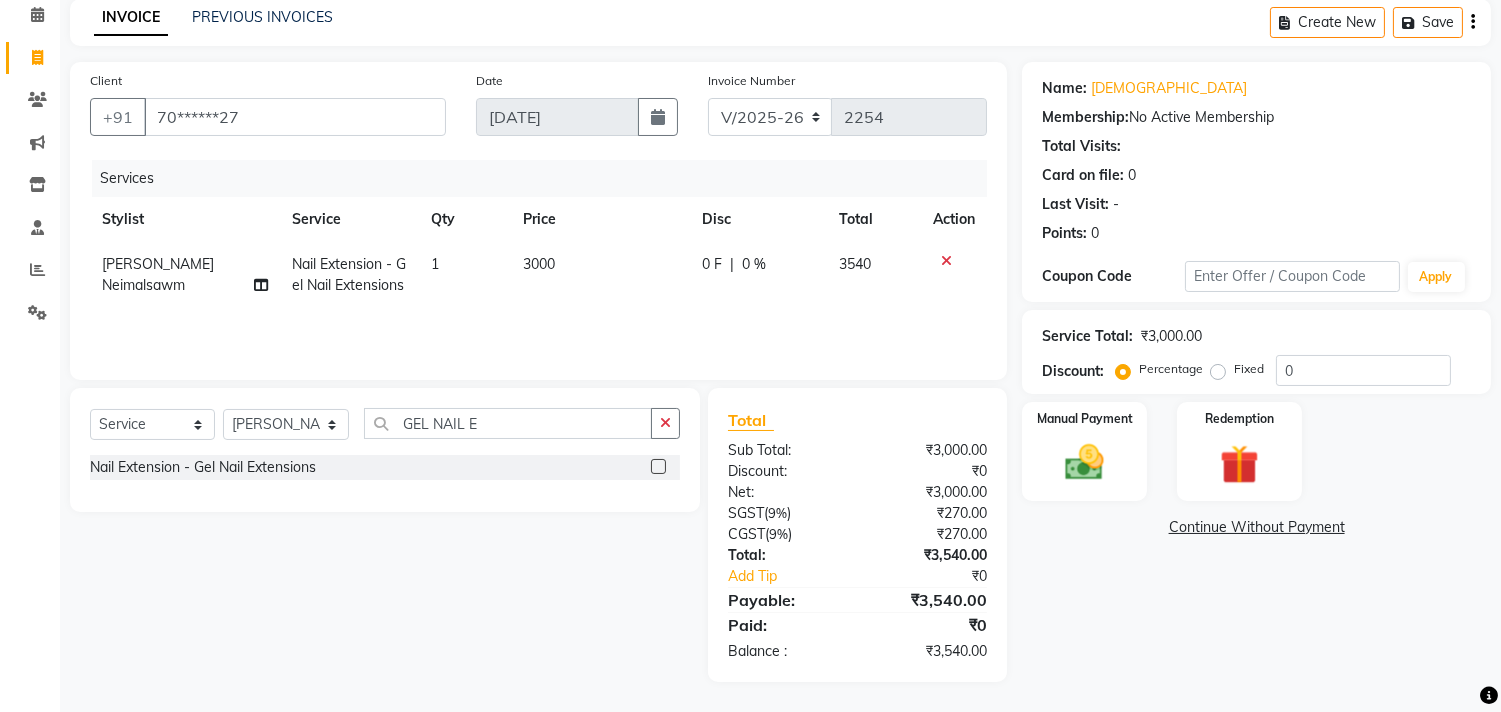 drag, startPoint x: 868, startPoint y: 386, endPoint x: 882, endPoint y: 387, distance: 14.035668 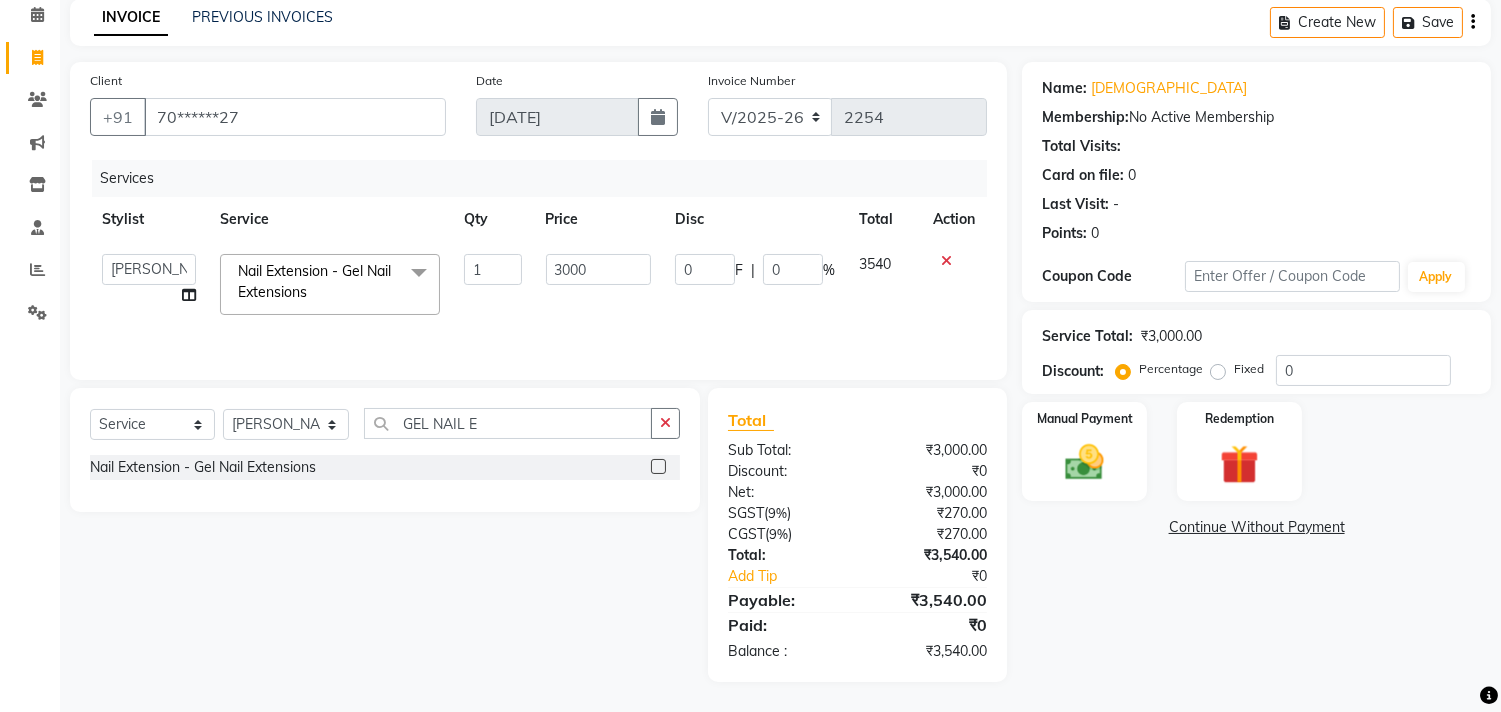 scroll, scrollTop: 87, scrollLeft: 0, axis: vertical 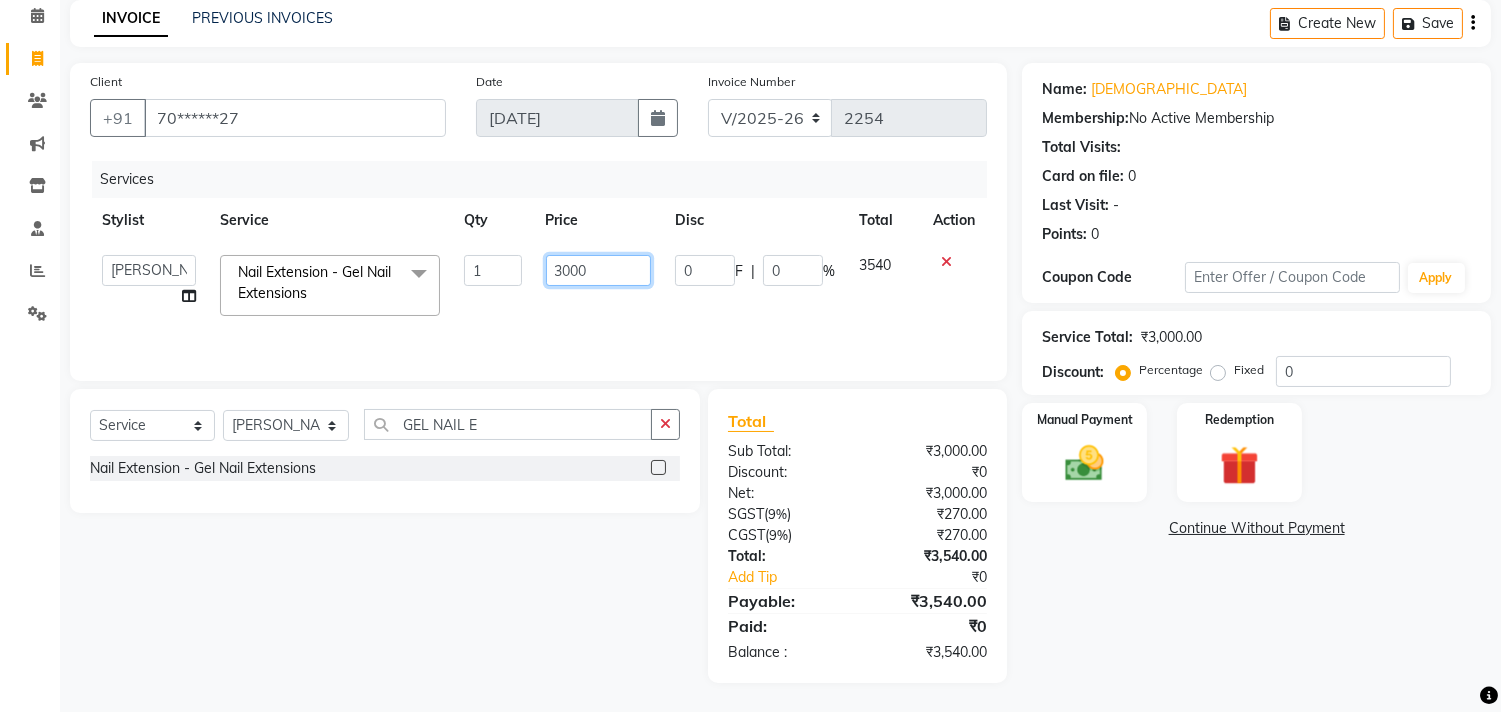 drag, startPoint x: 602, startPoint y: 265, endPoint x: 535, endPoint y: 271, distance: 67.26812 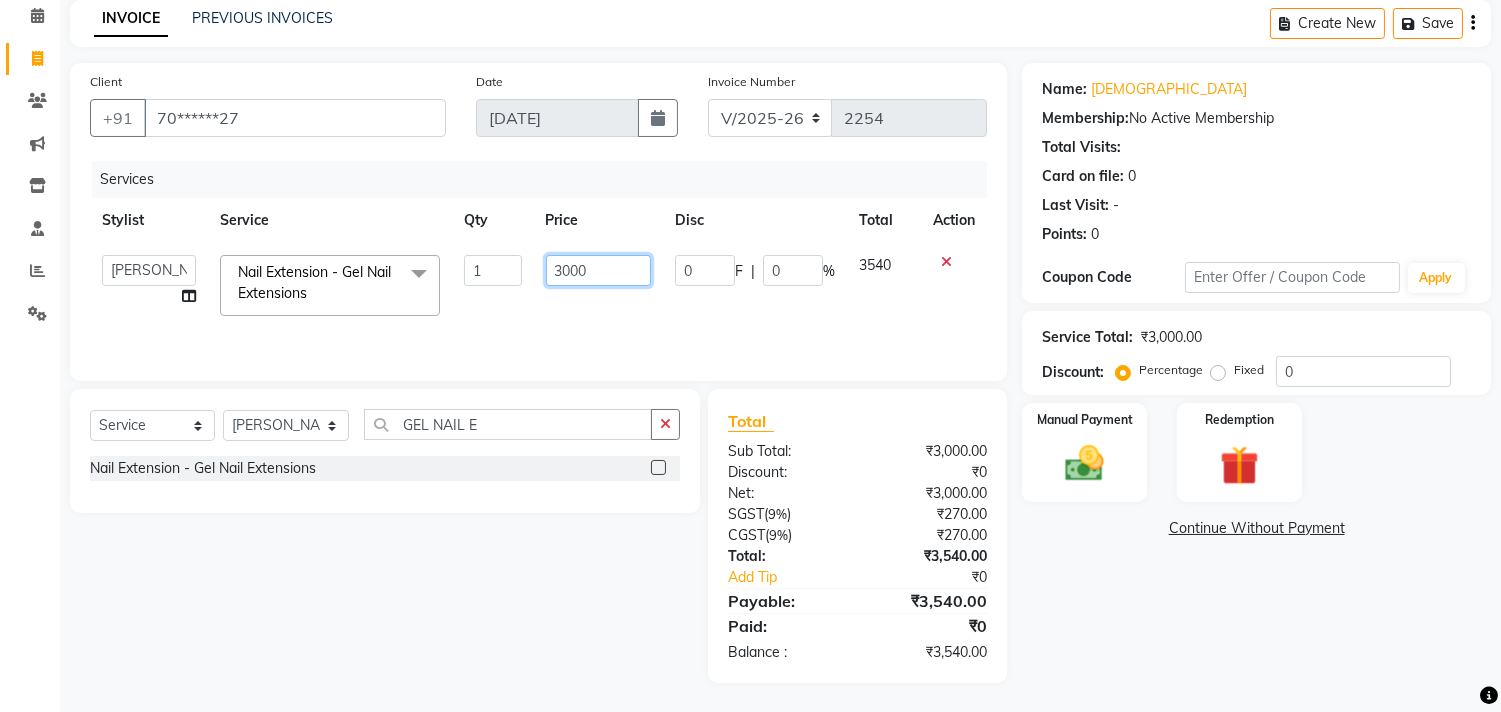 click on "3000" 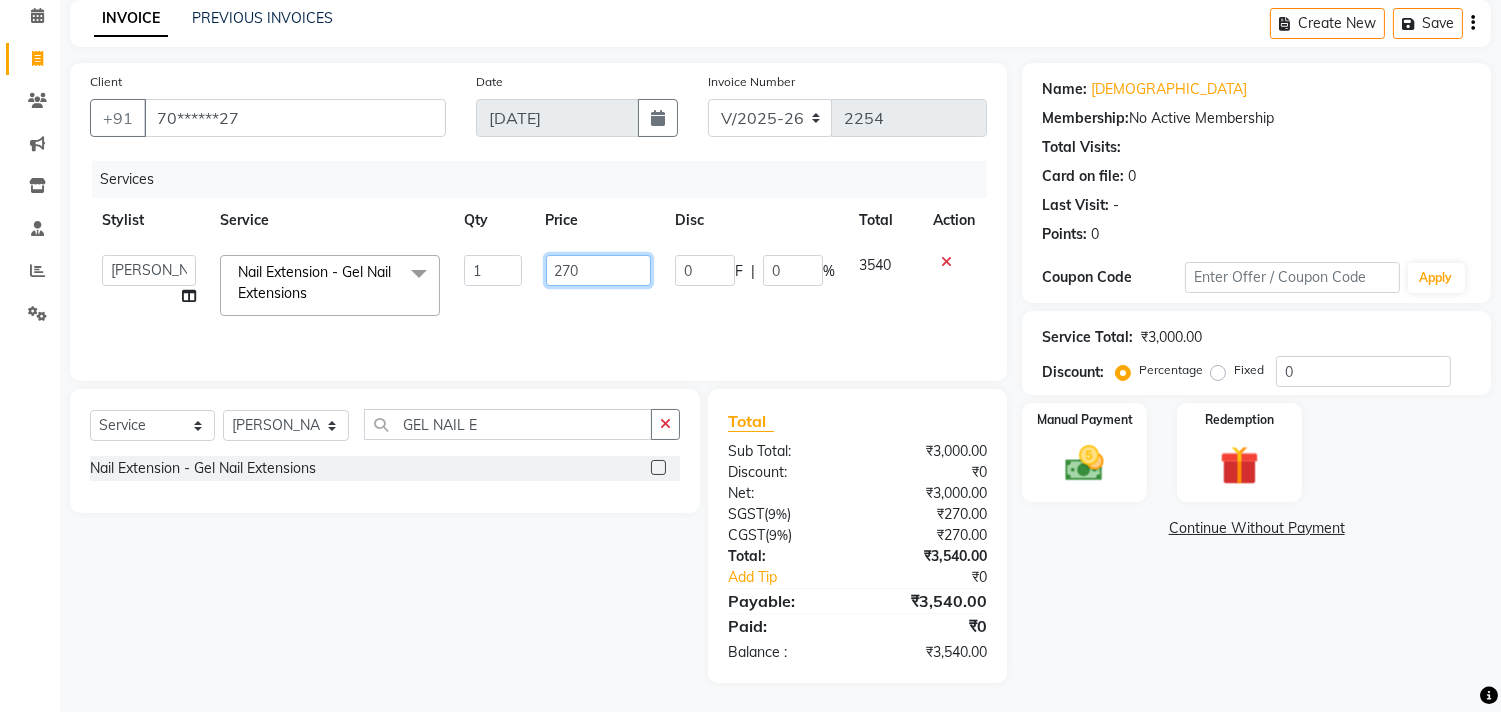 type on "2700" 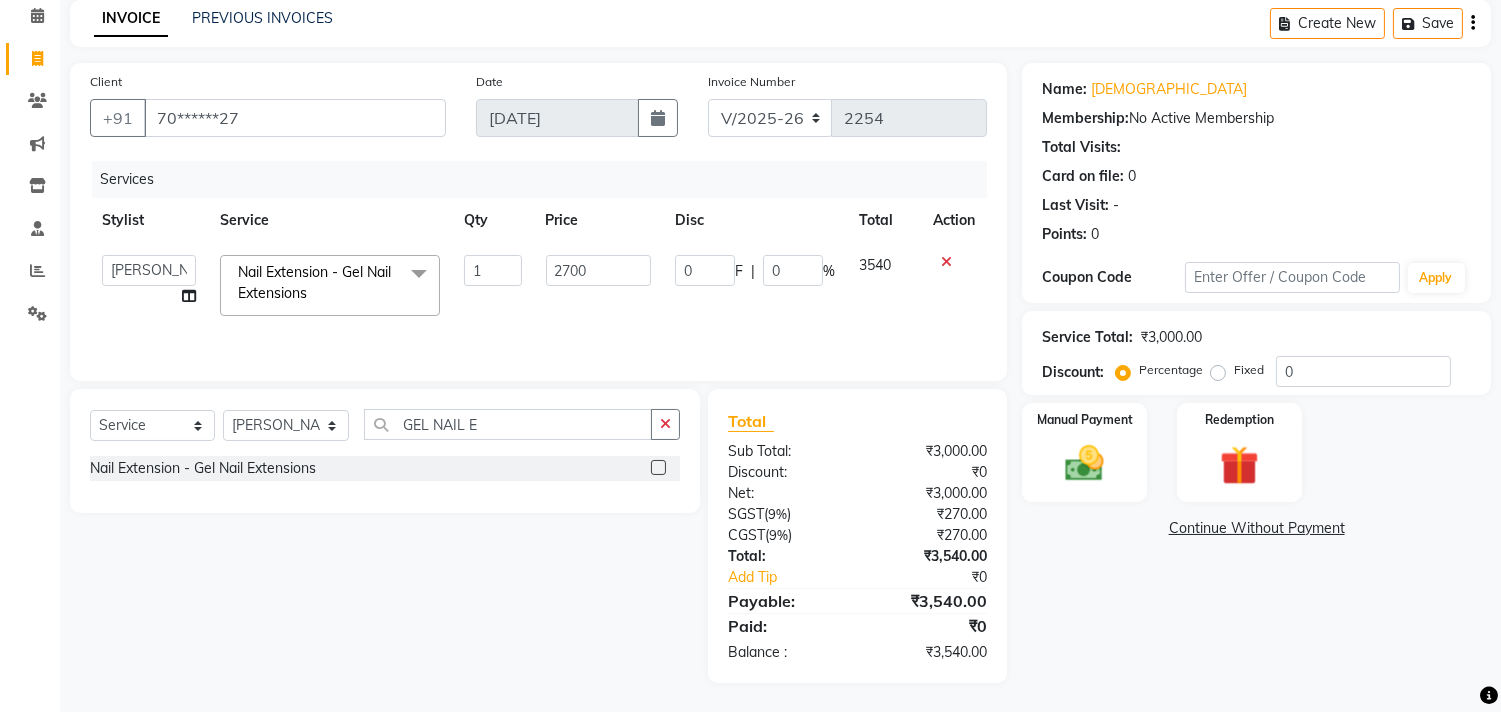 click on "Services Stylist Service Qty Price Disc Total Action  Admin   ANUSHA    Apsu   Auditor Ambattur   Balaji   BANUPRIYA   Bhuvanesh   Dingg - Support Team   DIVYA   INBARAJ   INDHU   Javed   Jayakumar   Joice Neimalsawm    Kalaiselvi   KAMALA   Nathalie Marinaa Chaarlette   POOJA    PREETHI   Preethi Raj   PRISCILLA   RADHA   RAJESH    SAHIL   SEETHAL   SOCHIPEM   Suresh Babu   SUSHMITA   VANITHA   Veena Ravi   Vignesh    Vinitha   Virtue admin   VIRTUE SALON  Nail Extension - Gel Nail Extensions  x Detan -  Neck Detan - Face Detan - Feet Detan - Full Arms Detan - Full Back/Front Detan - Full Legs Detan - Half Arms Detan - Half Back/Front Detan - Half Legs Detan - Midriff Detan - Under Arms Detan - Upperlip HAIR EXTENSION-CLIPPING ADD ON - PEEL OFF MASK TEXTURE - KERA DOUX THREADING - UPPERLIP DETAN - BLOUSELINE  FULL FACE WAXING Pro Bio Peel facial Schwarzkopf Nourishing Hair spa Beard colour(Davines) Creative haircut and Fibre clinix Combo Blow styling Hand polish Makeup - Advance payment Makeup - Trial Tongs" 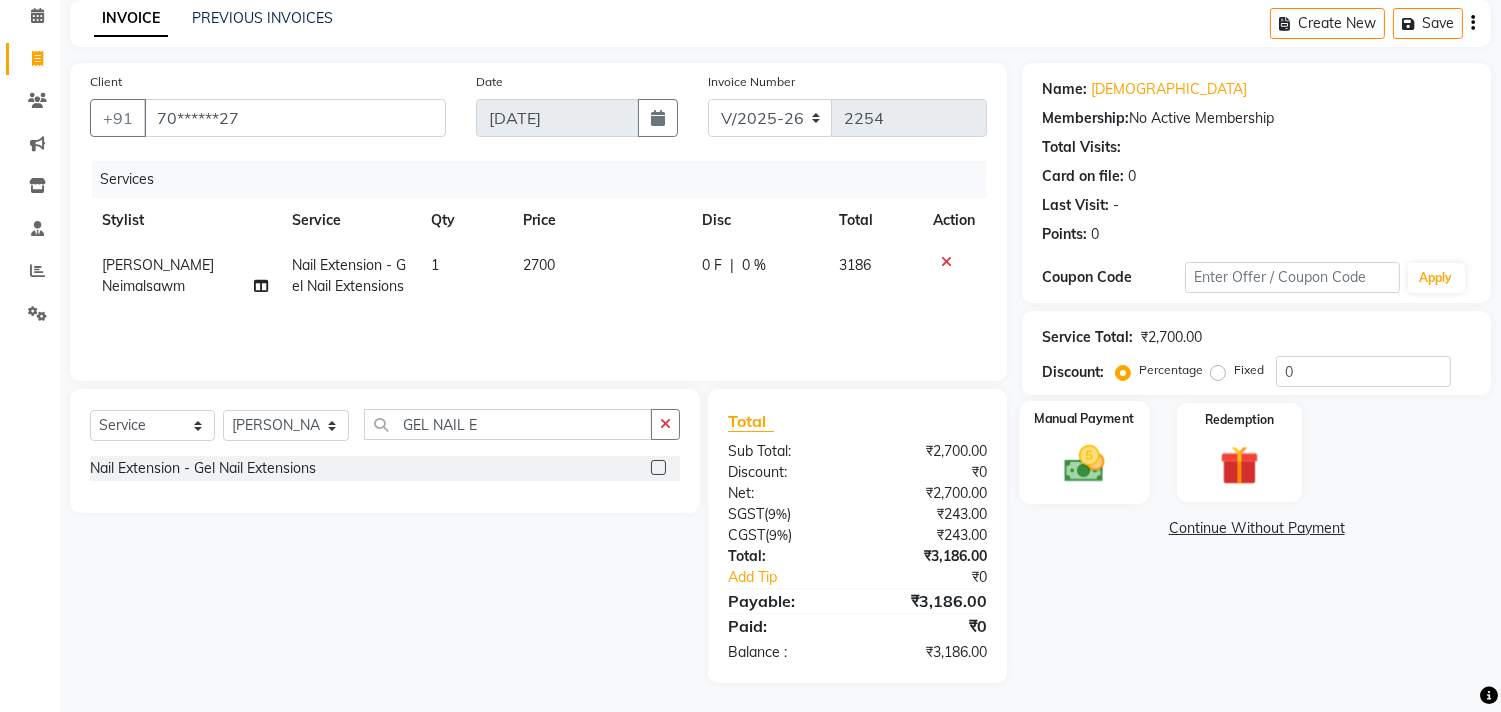 click 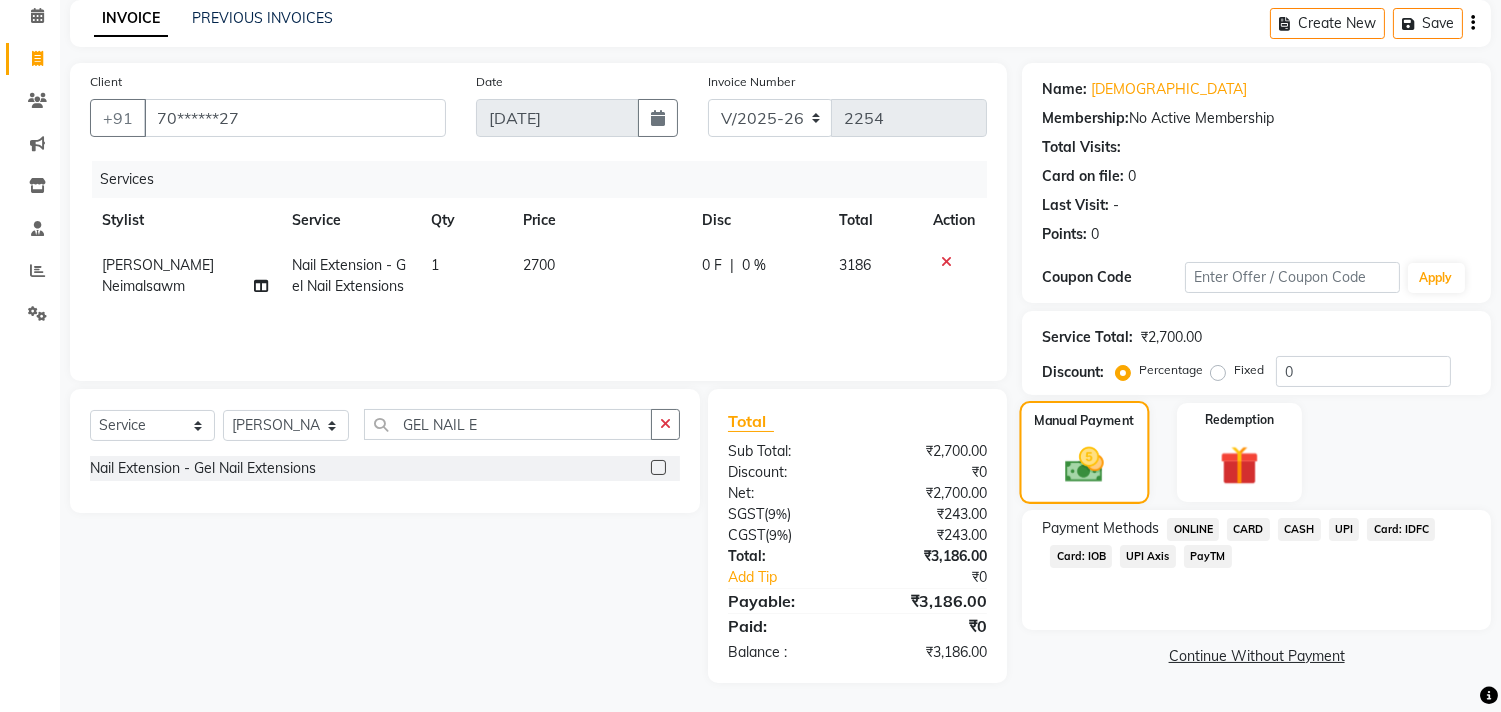 scroll, scrollTop: 90, scrollLeft: 0, axis: vertical 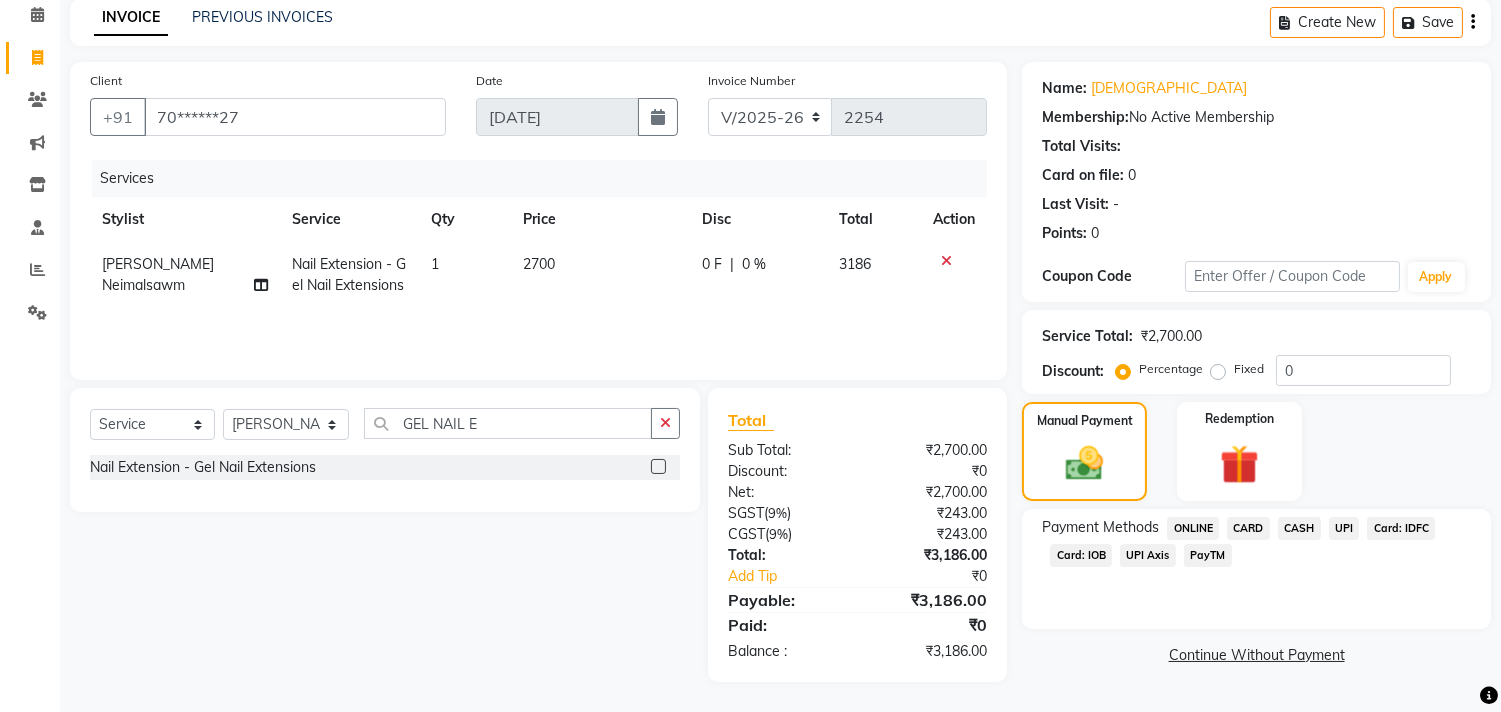 click on "UPI" 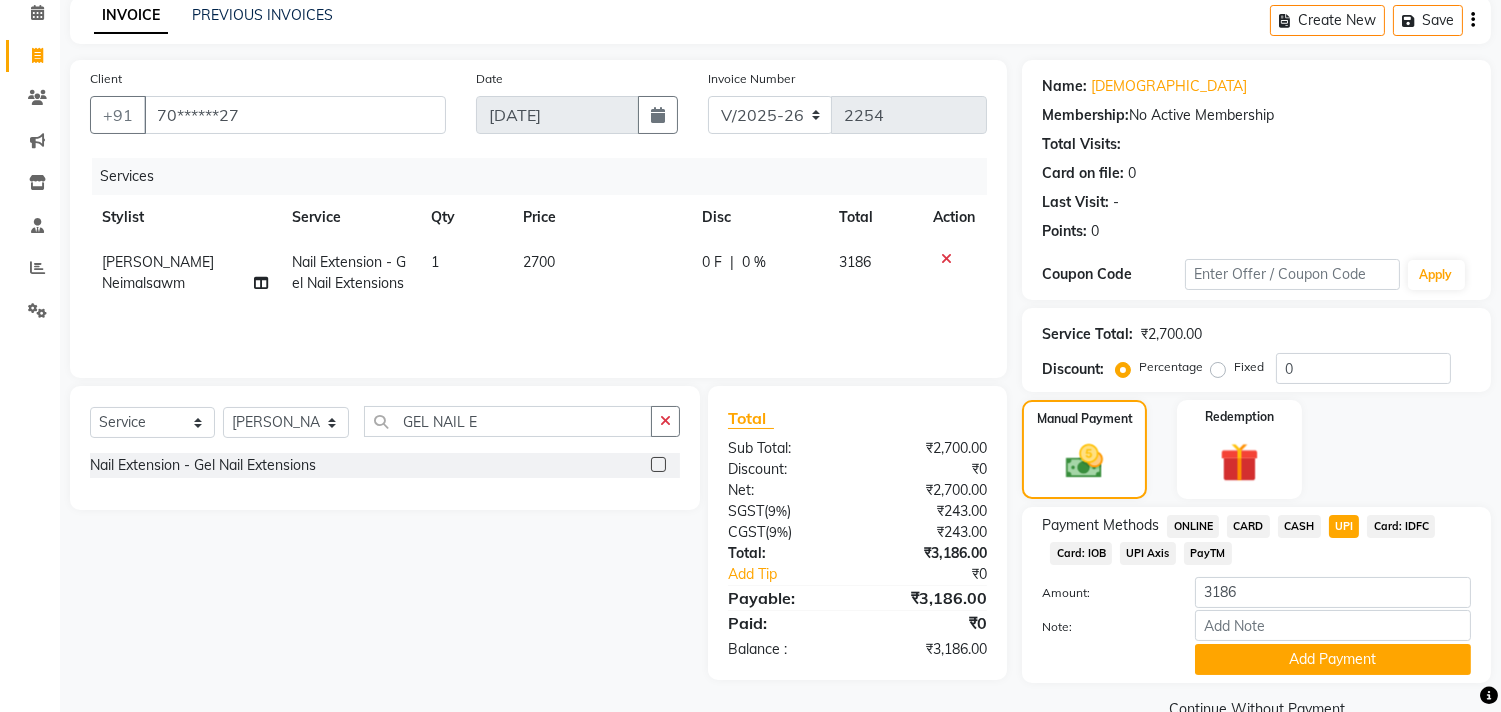 scroll, scrollTop: 132, scrollLeft: 0, axis: vertical 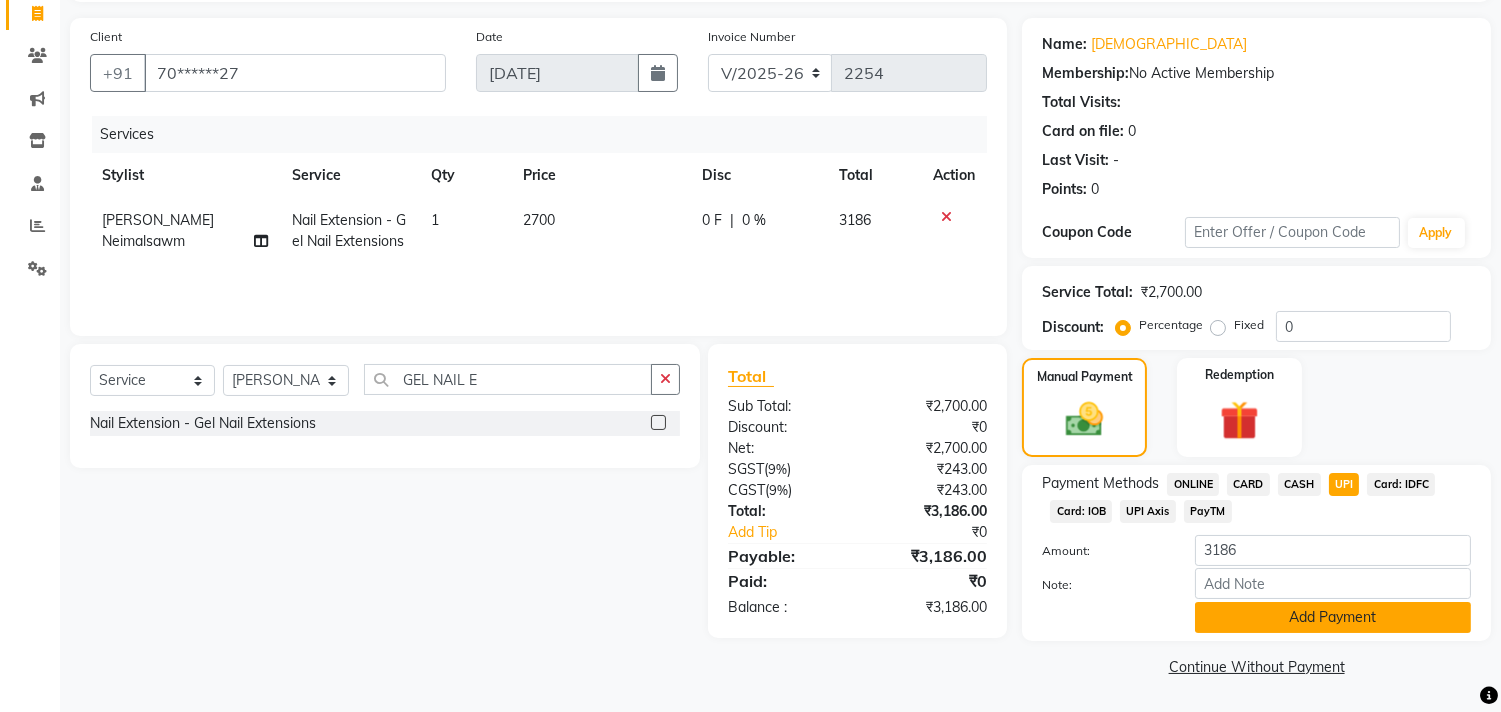 click on "Add Payment" 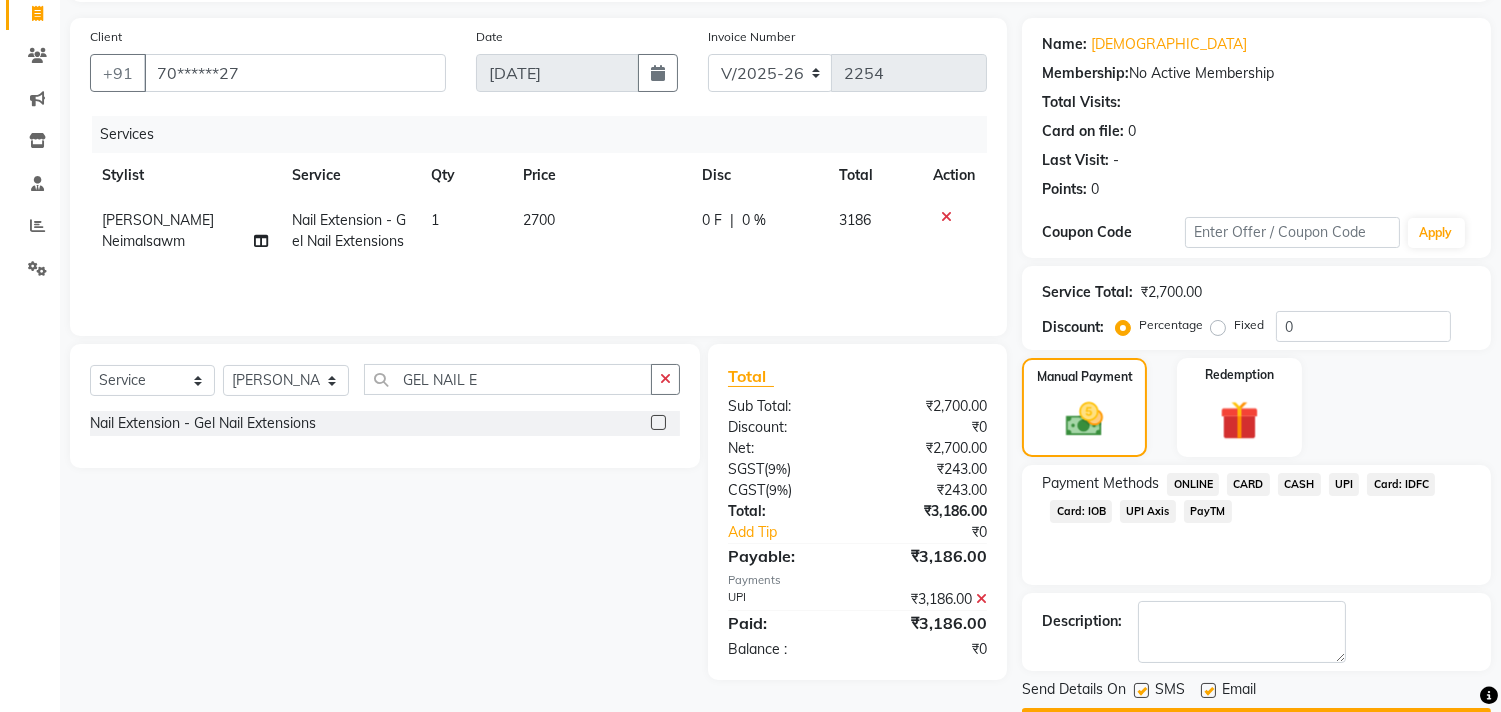 scroll, scrollTop: 187, scrollLeft: 0, axis: vertical 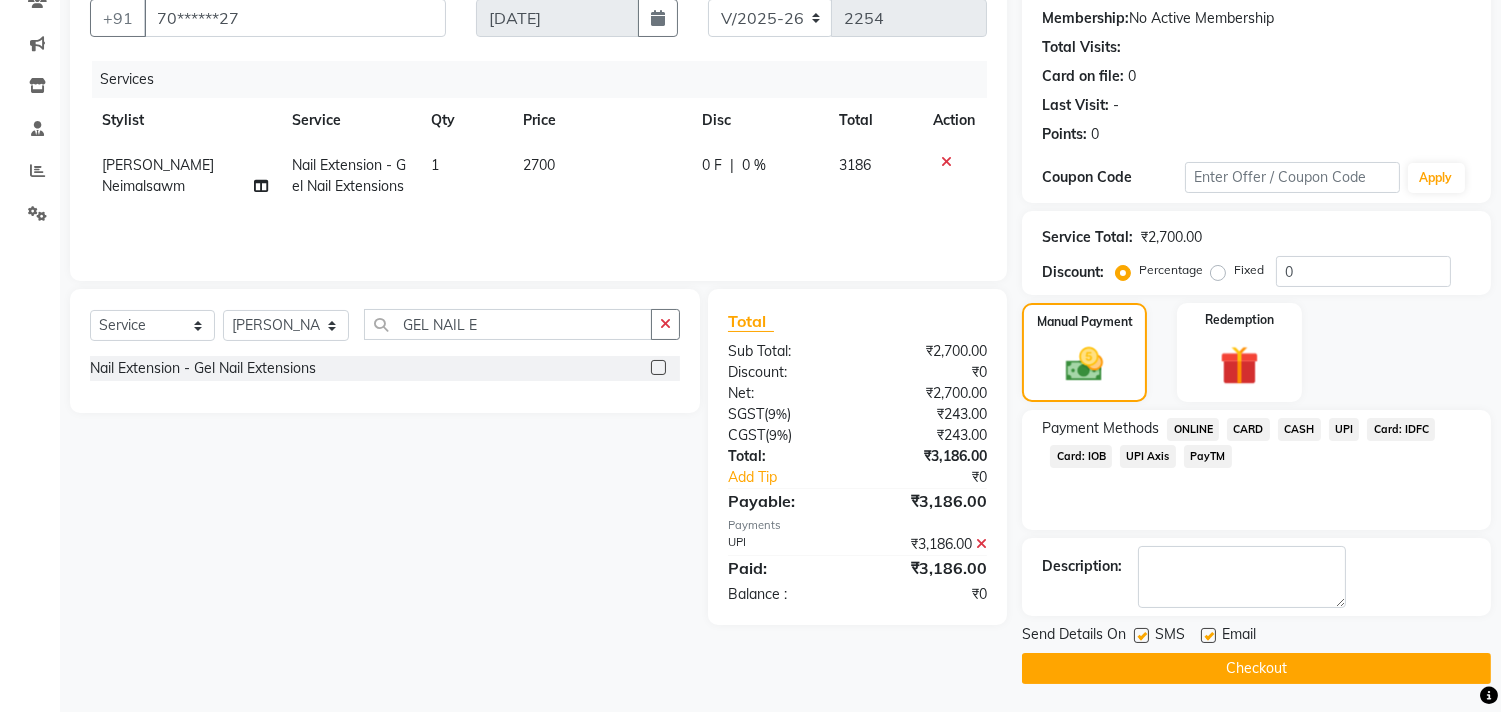 click on "Checkout" 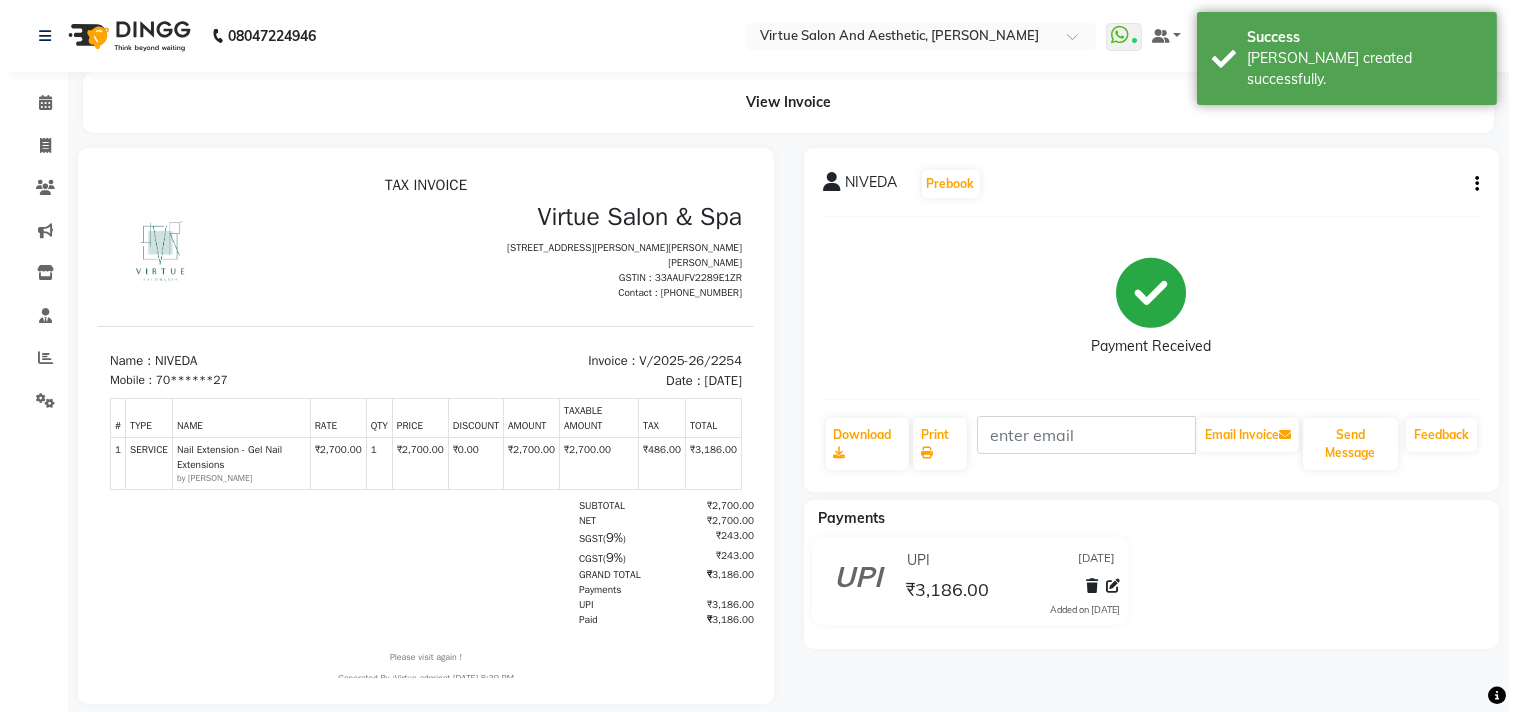 scroll, scrollTop: 0, scrollLeft: 0, axis: both 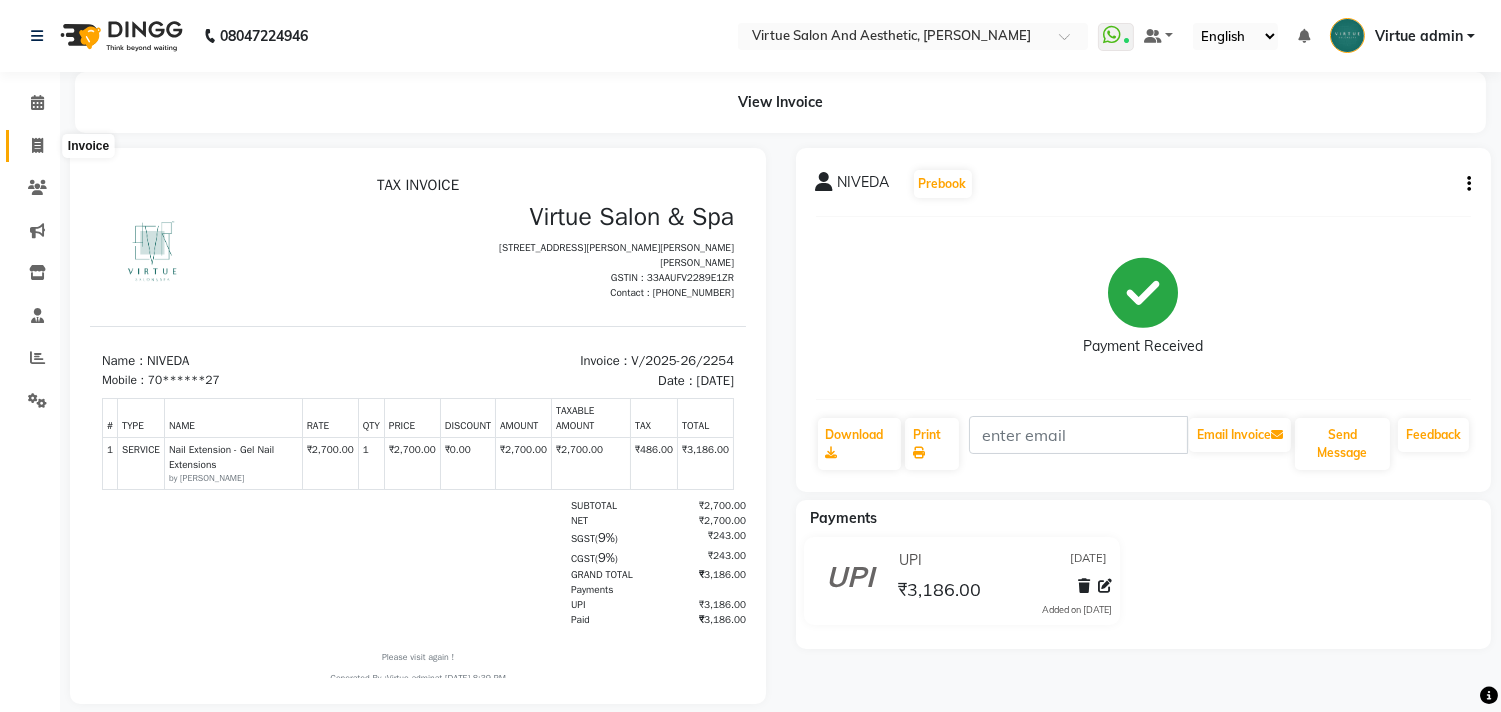 click 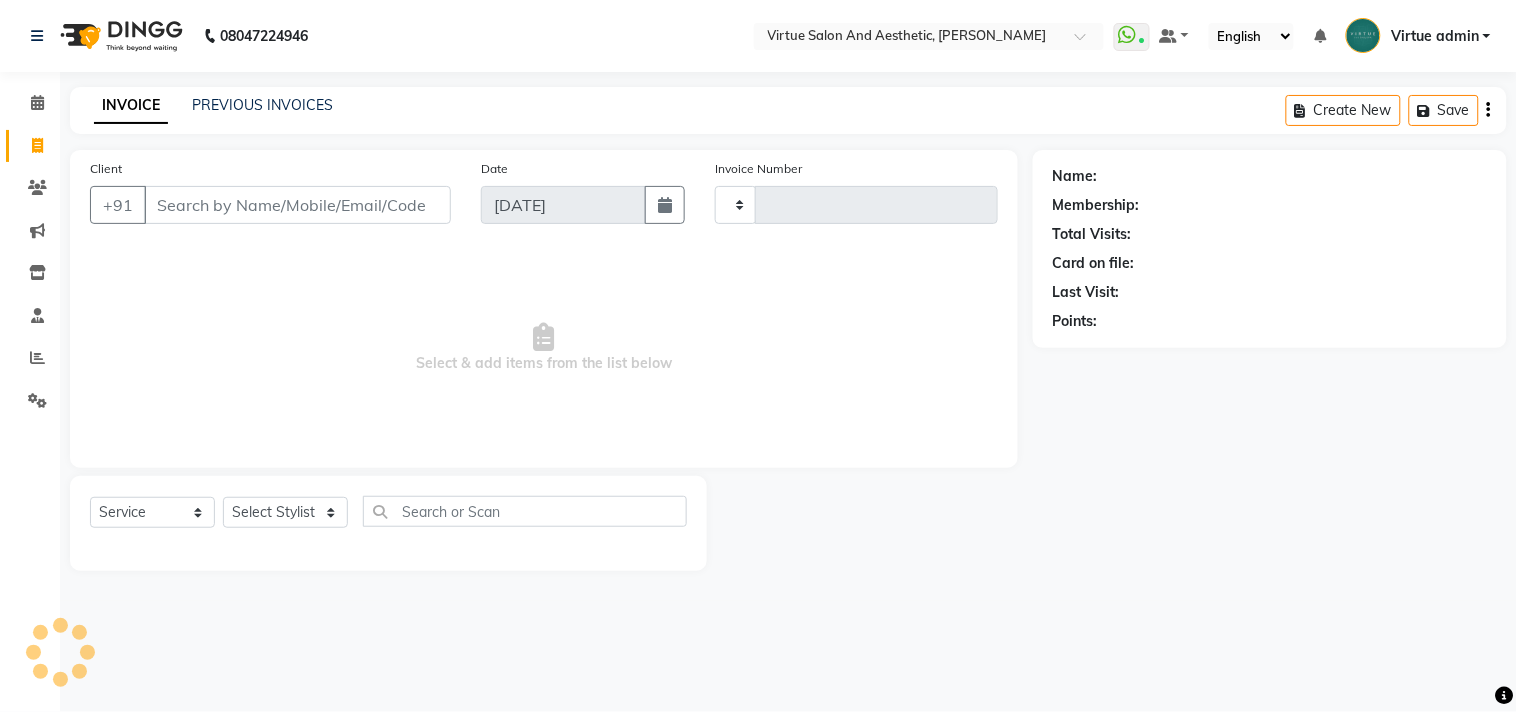 type on "2255" 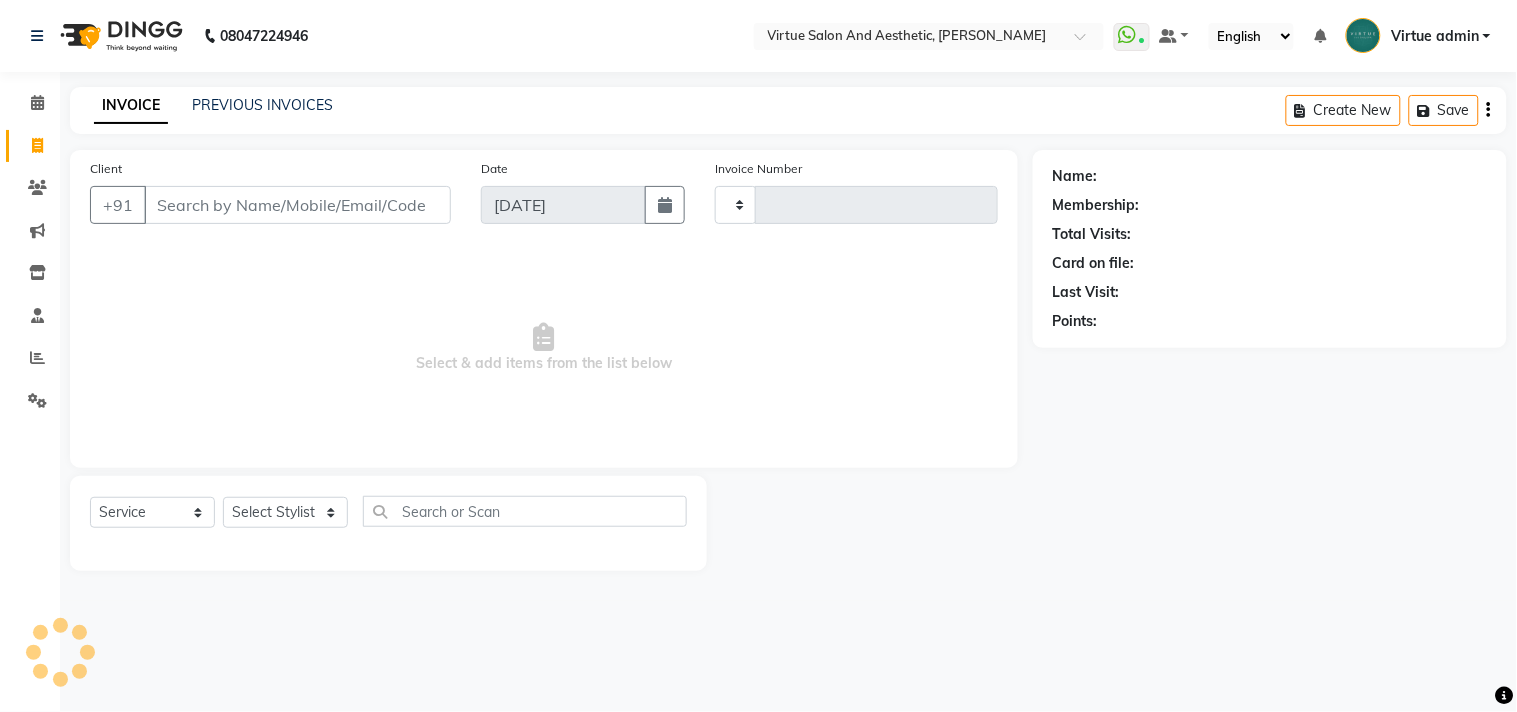 select on "4466" 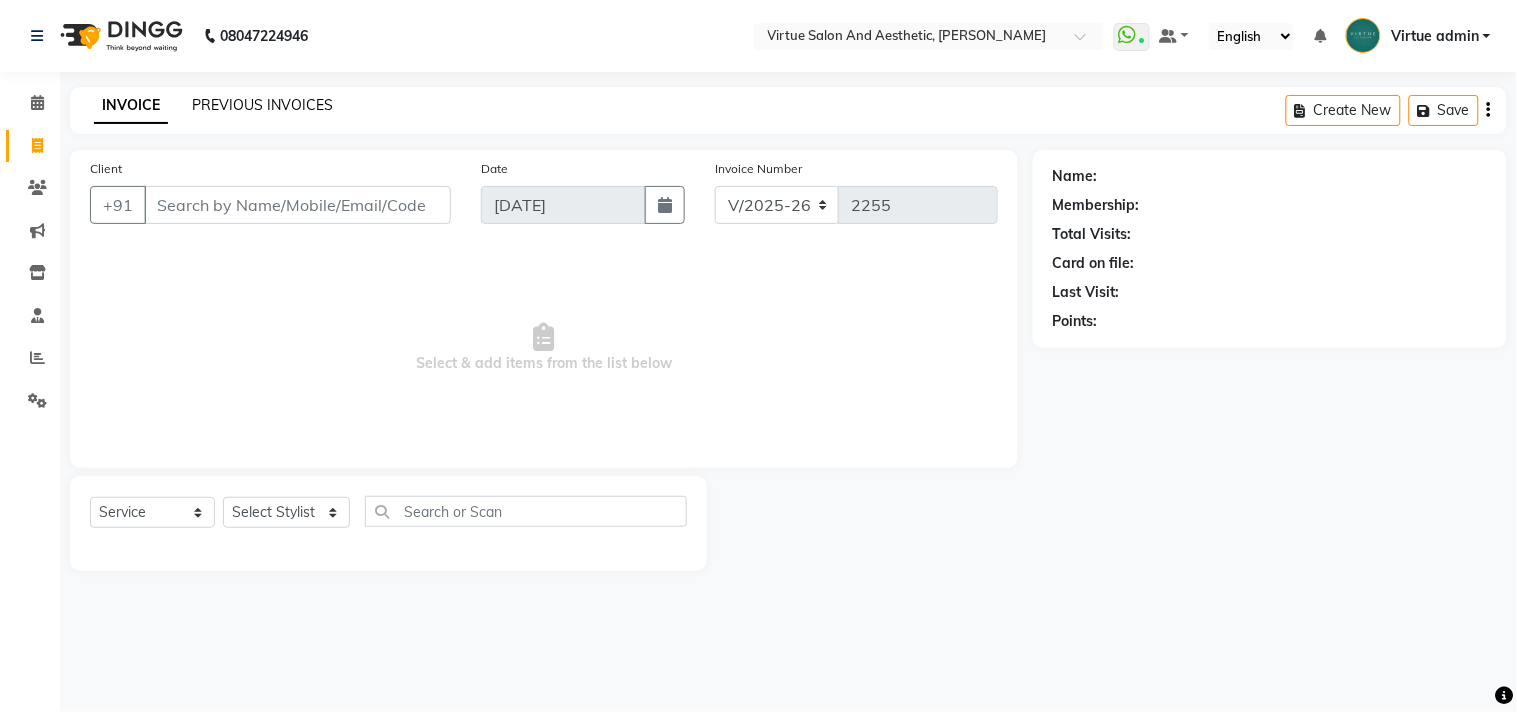 click on "PREVIOUS INVOICES" 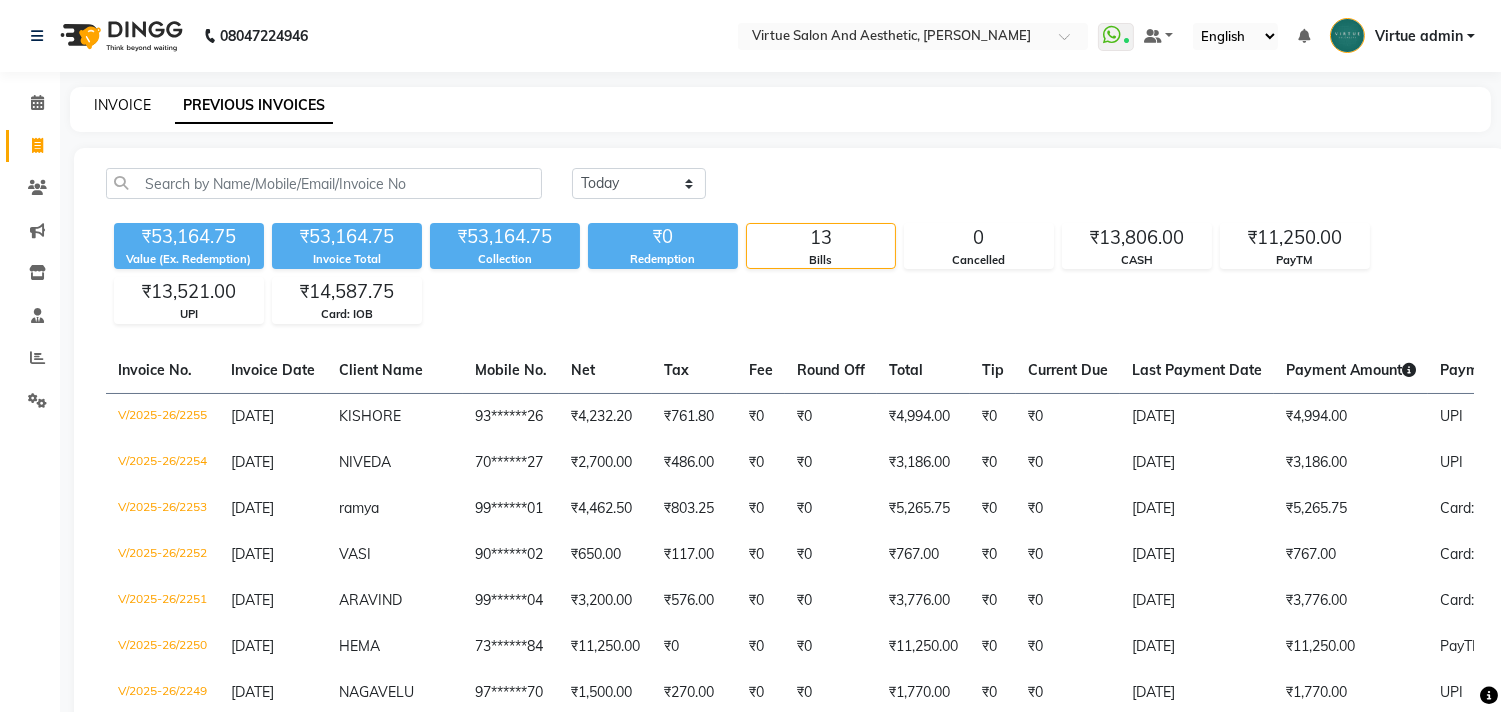 click on "INVOICE" 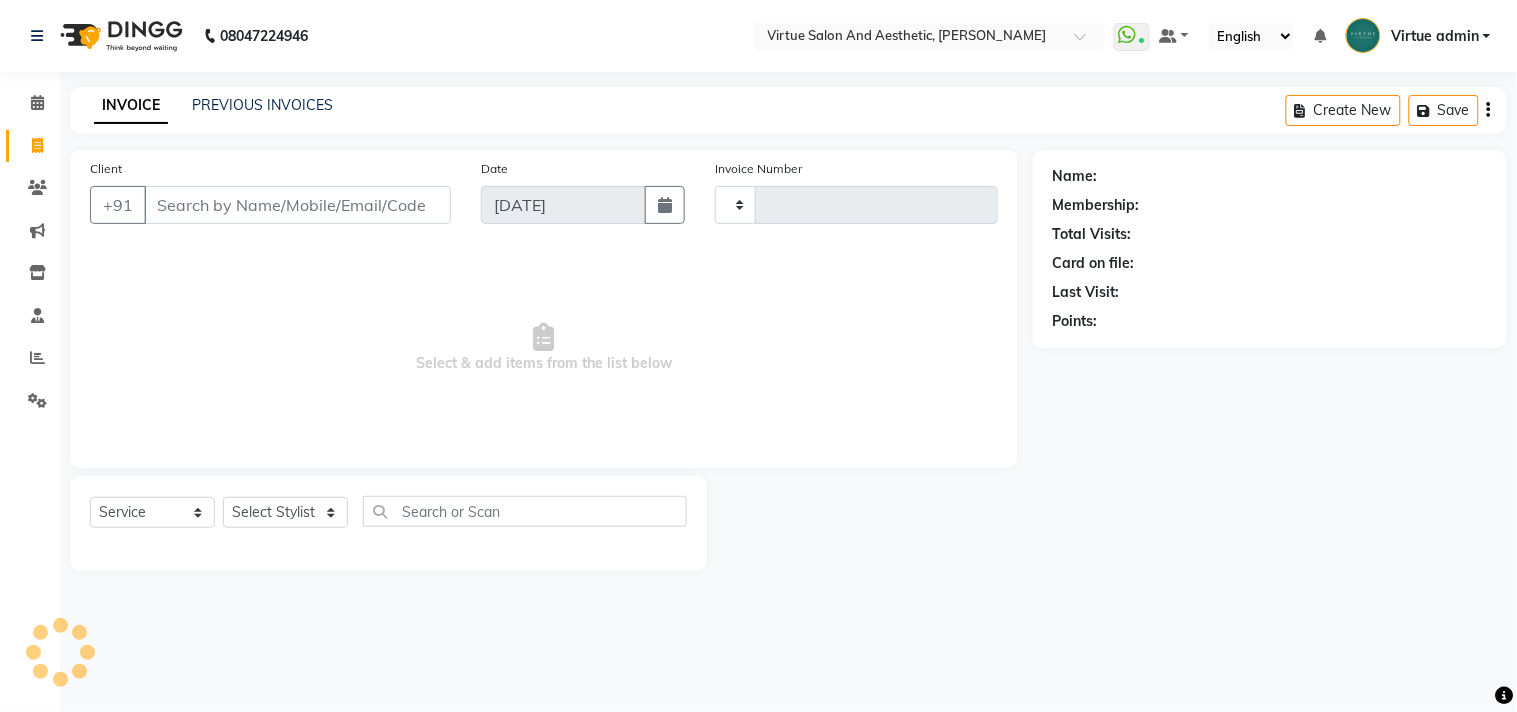 type on "2256" 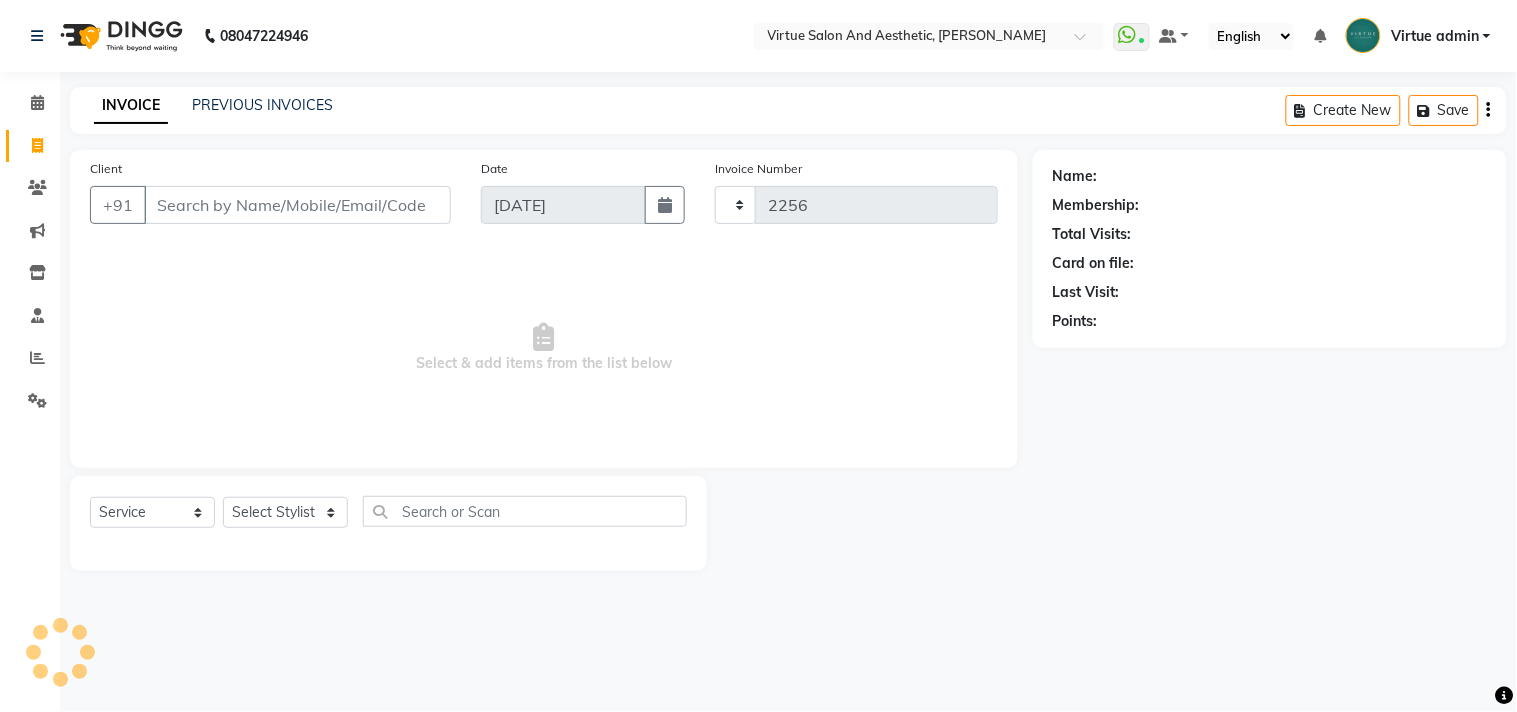 select on "4466" 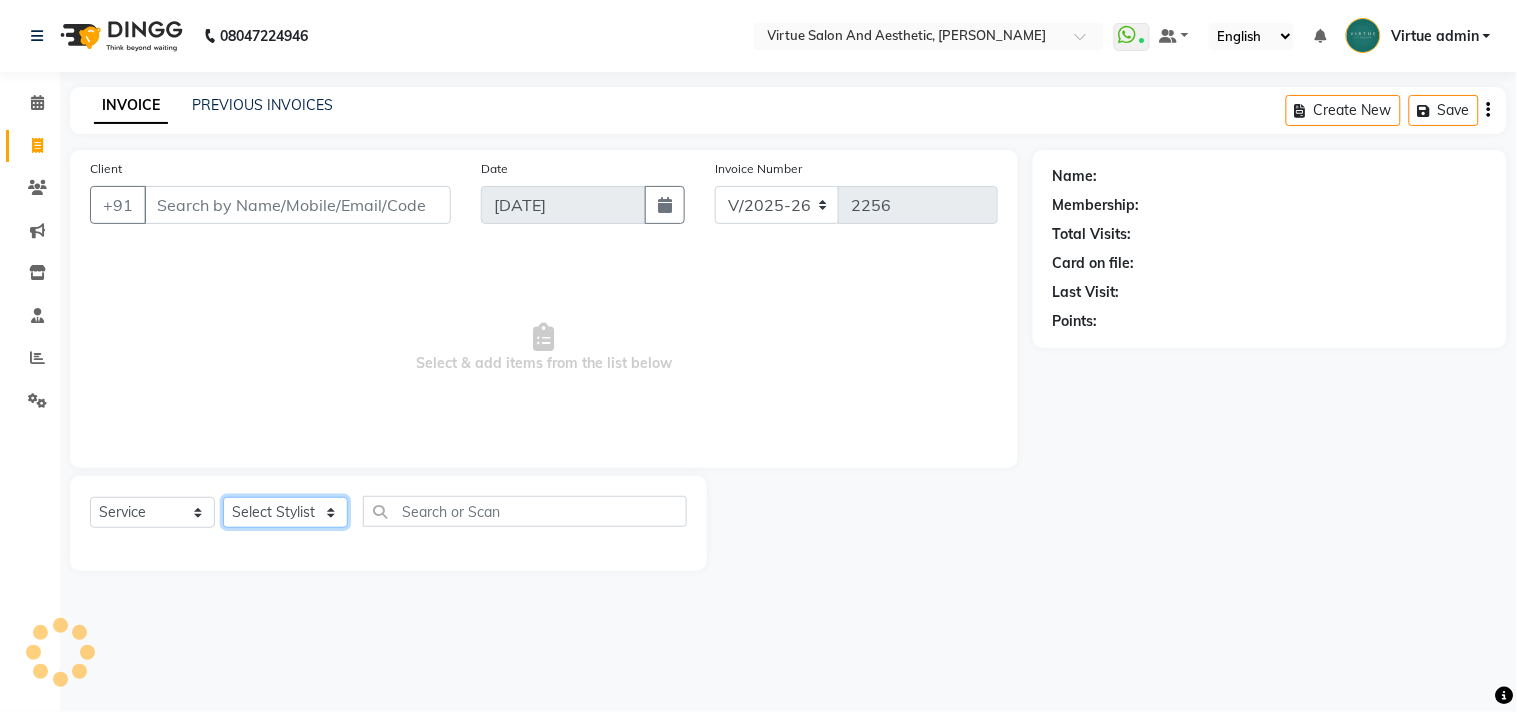 click on "Select Stylist" 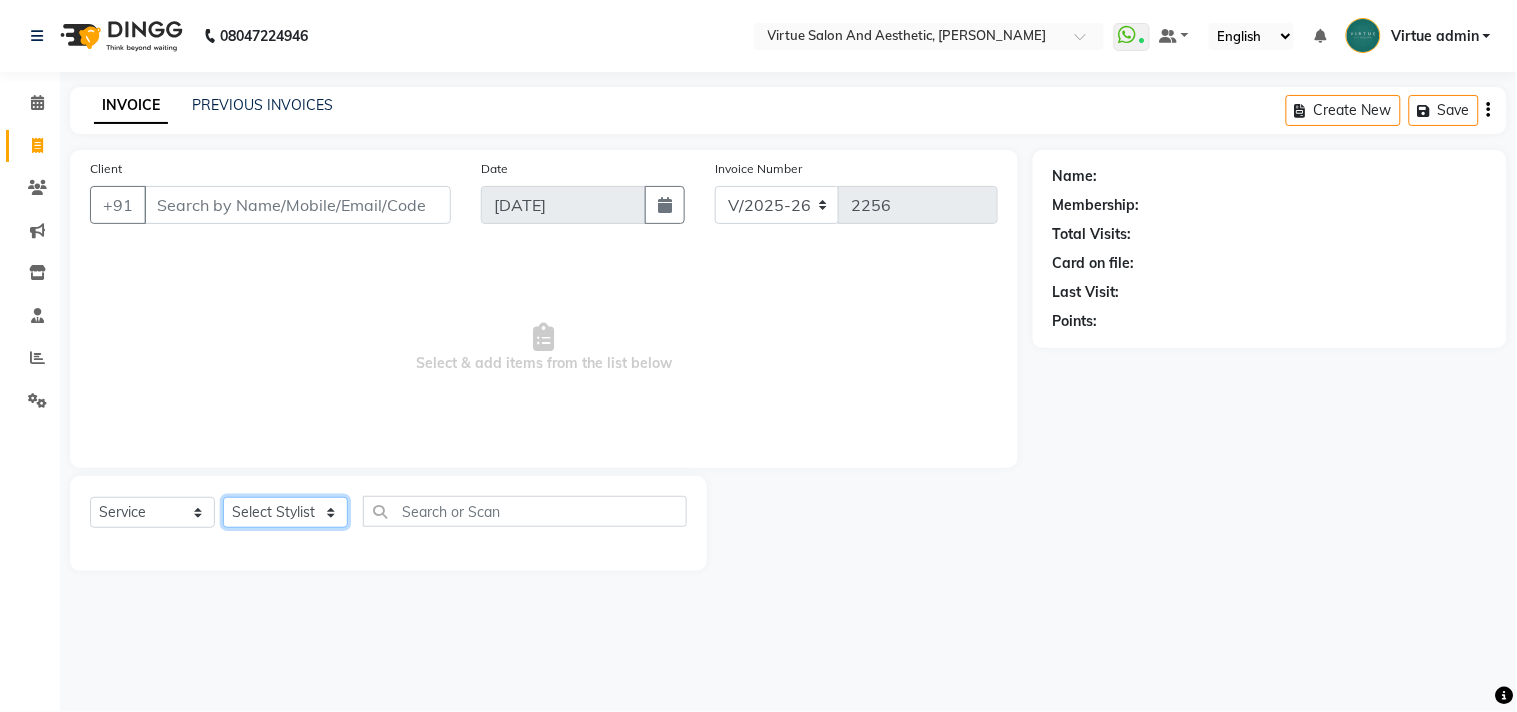 click on "Select Stylist" 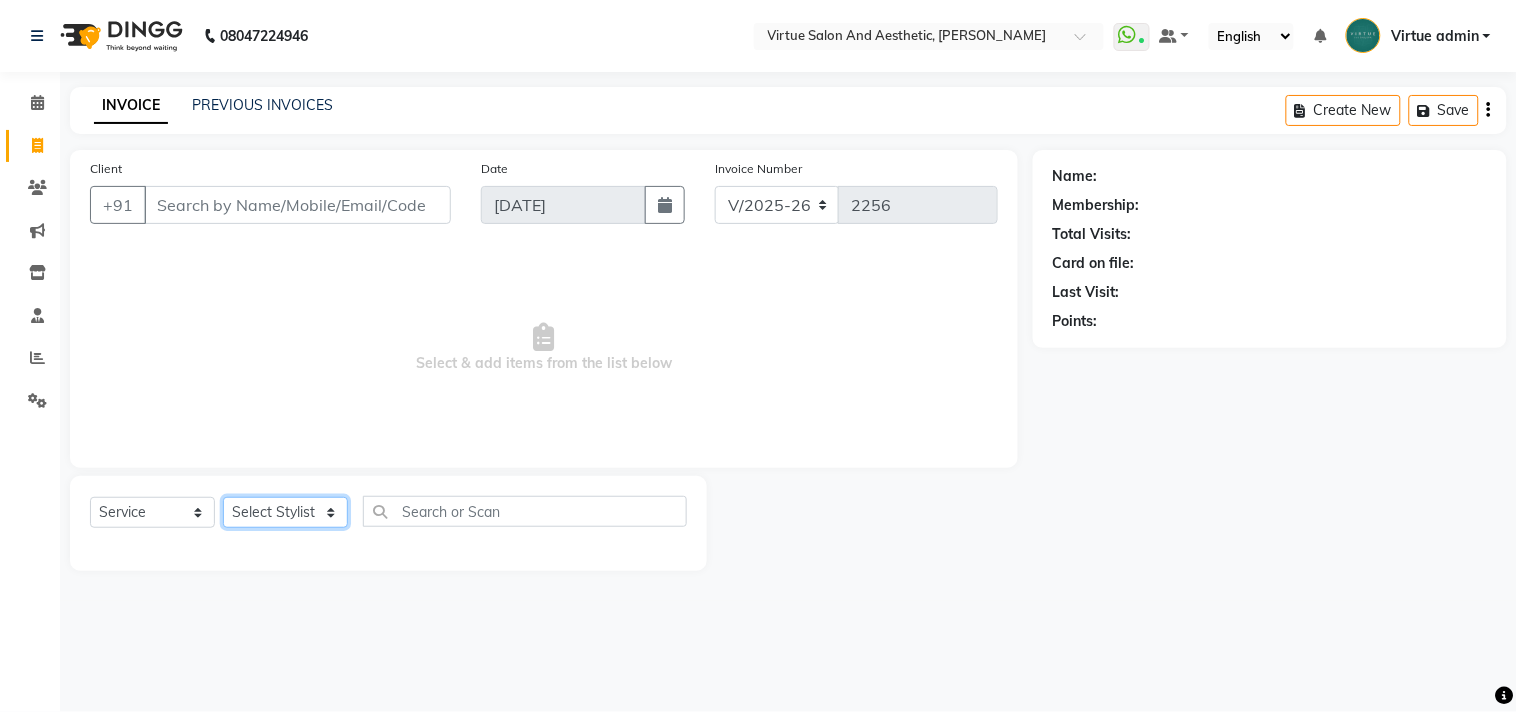 drag, startPoint x: 307, startPoint y: 514, endPoint x: 450, endPoint y: 103, distance: 435.16663 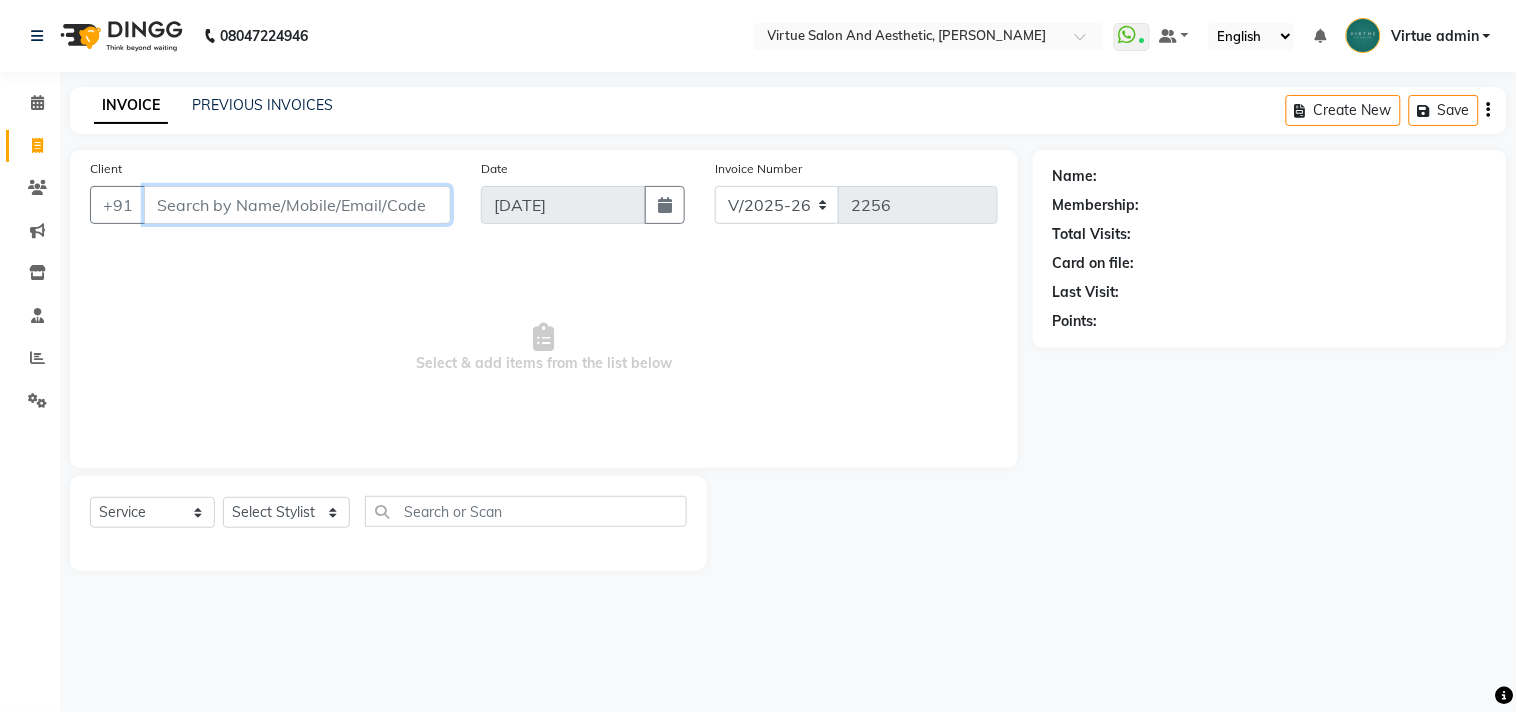 click on "Client" at bounding box center [297, 205] 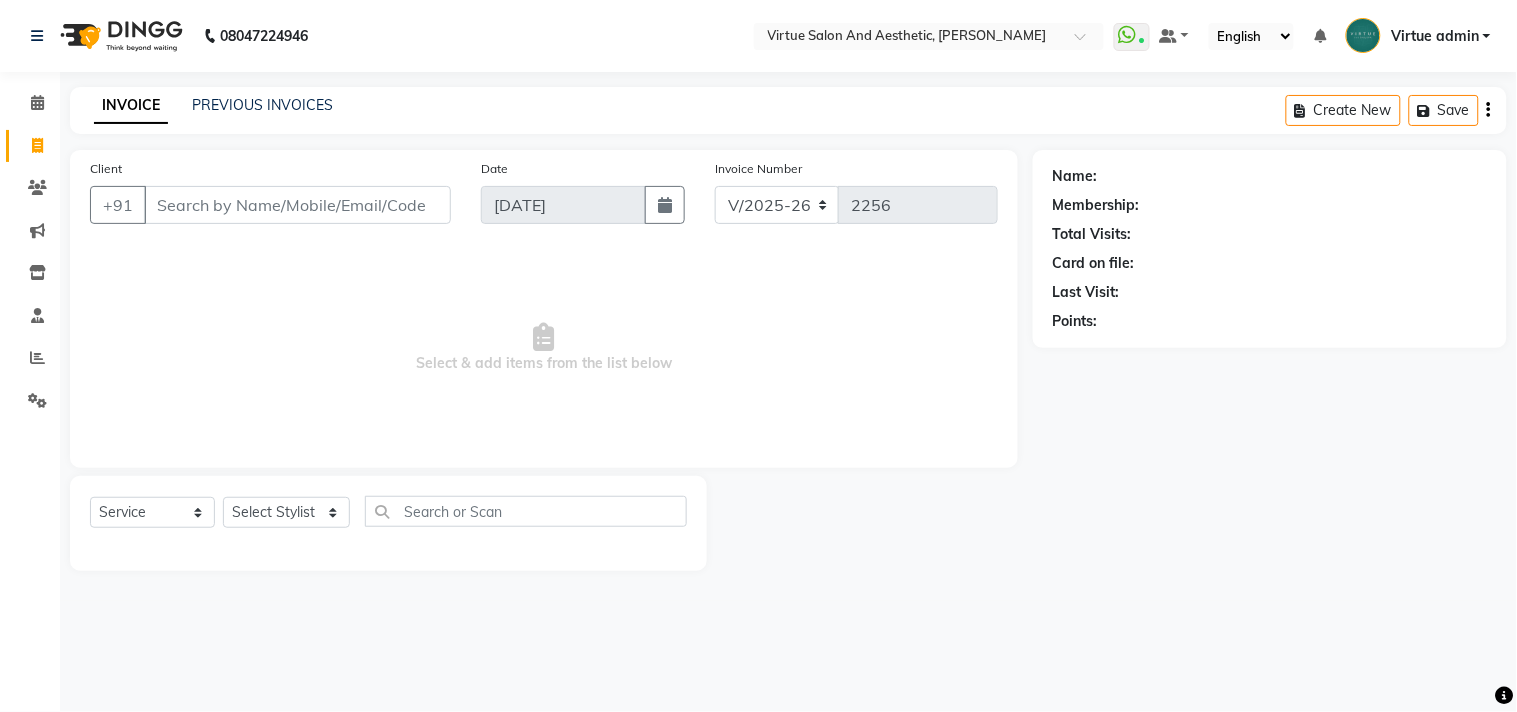drag, startPoint x: 346, startPoint y: 182, endPoint x: 361, endPoint y: 188, distance: 16.155495 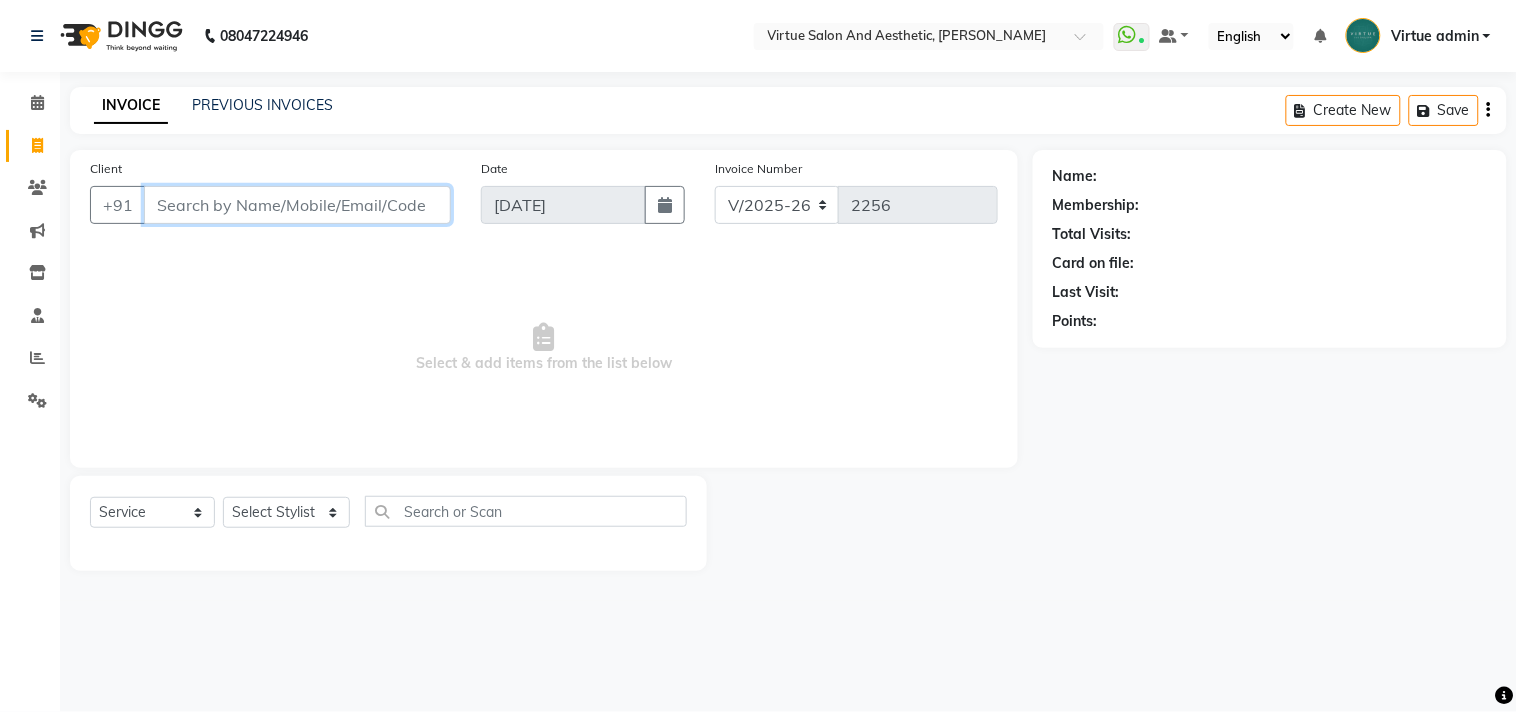 click on "Client" at bounding box center [297, 205] 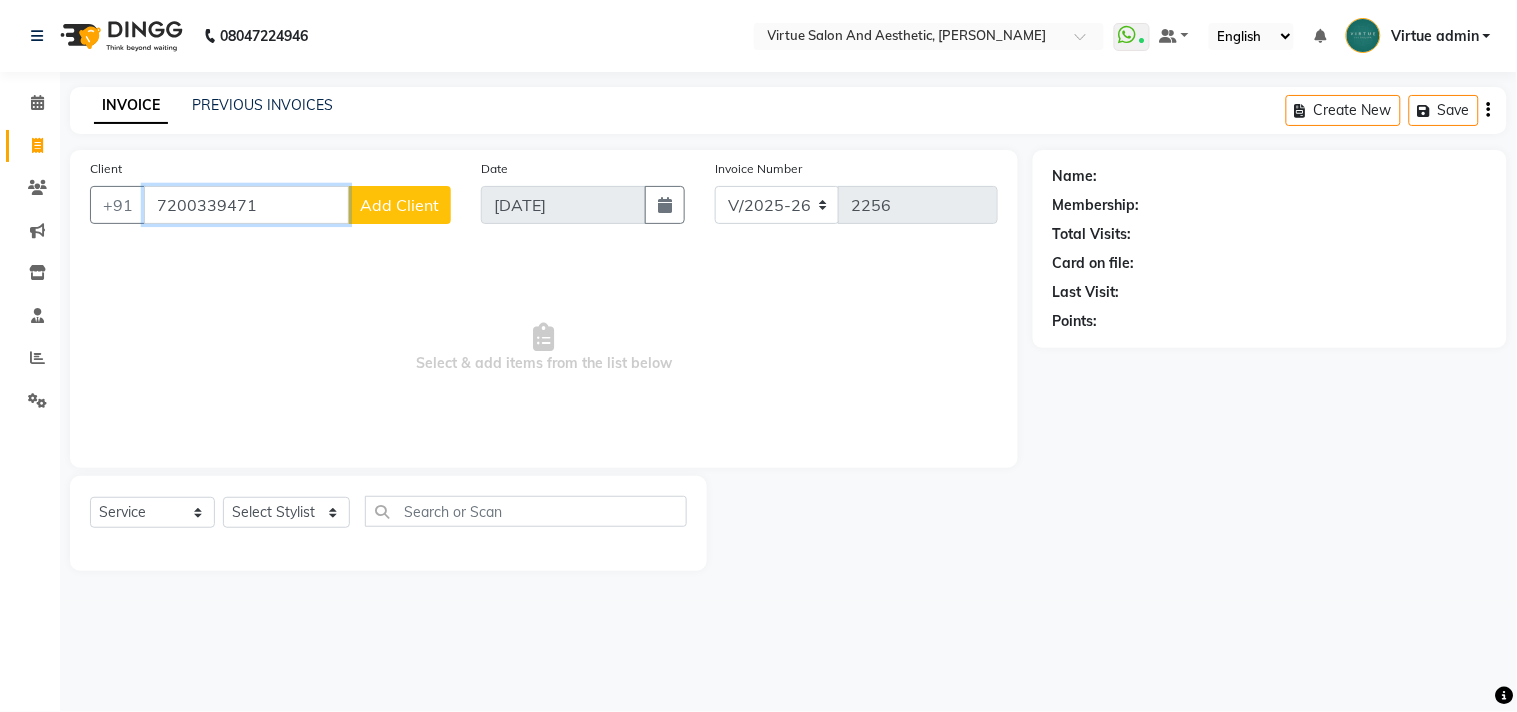 click on "7200339471" at bounding box center [246, 205] 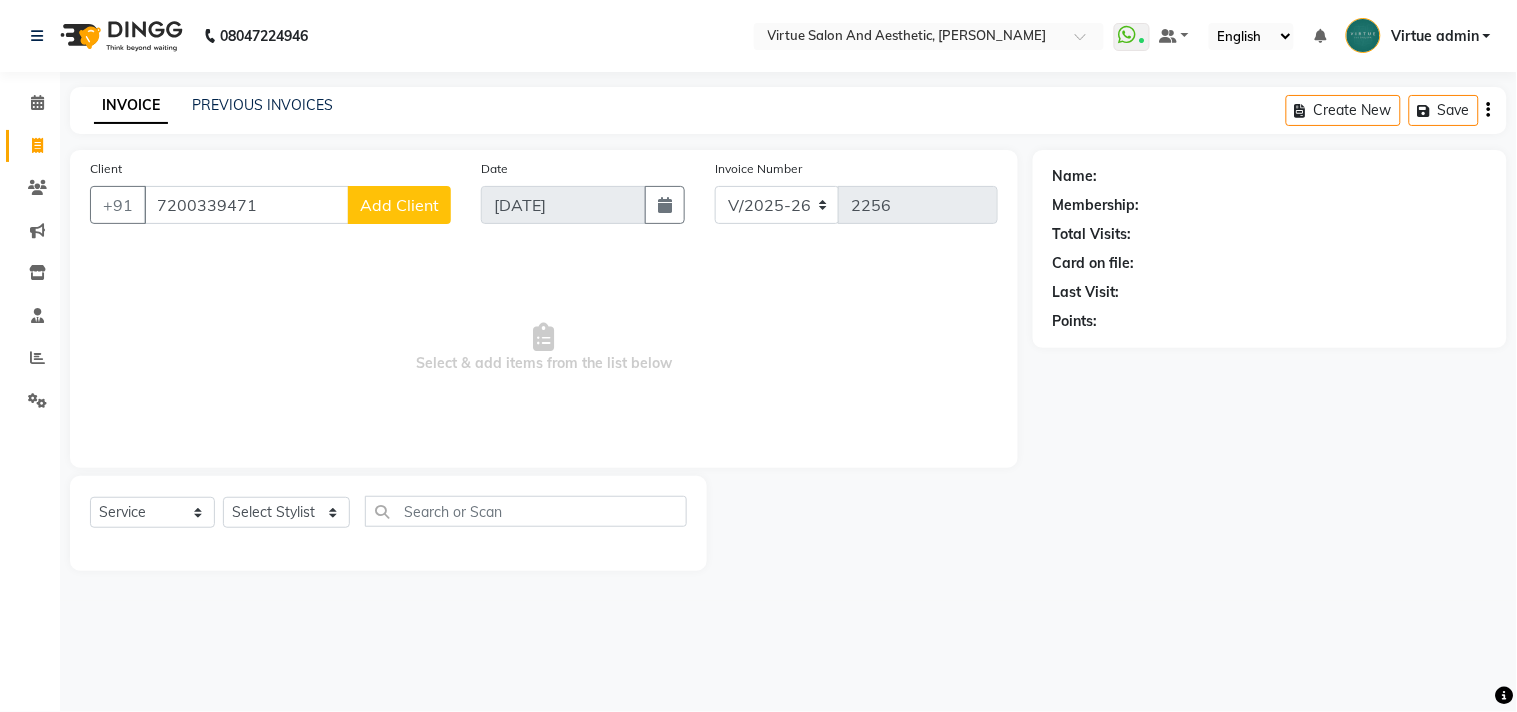 click on "Add Client" 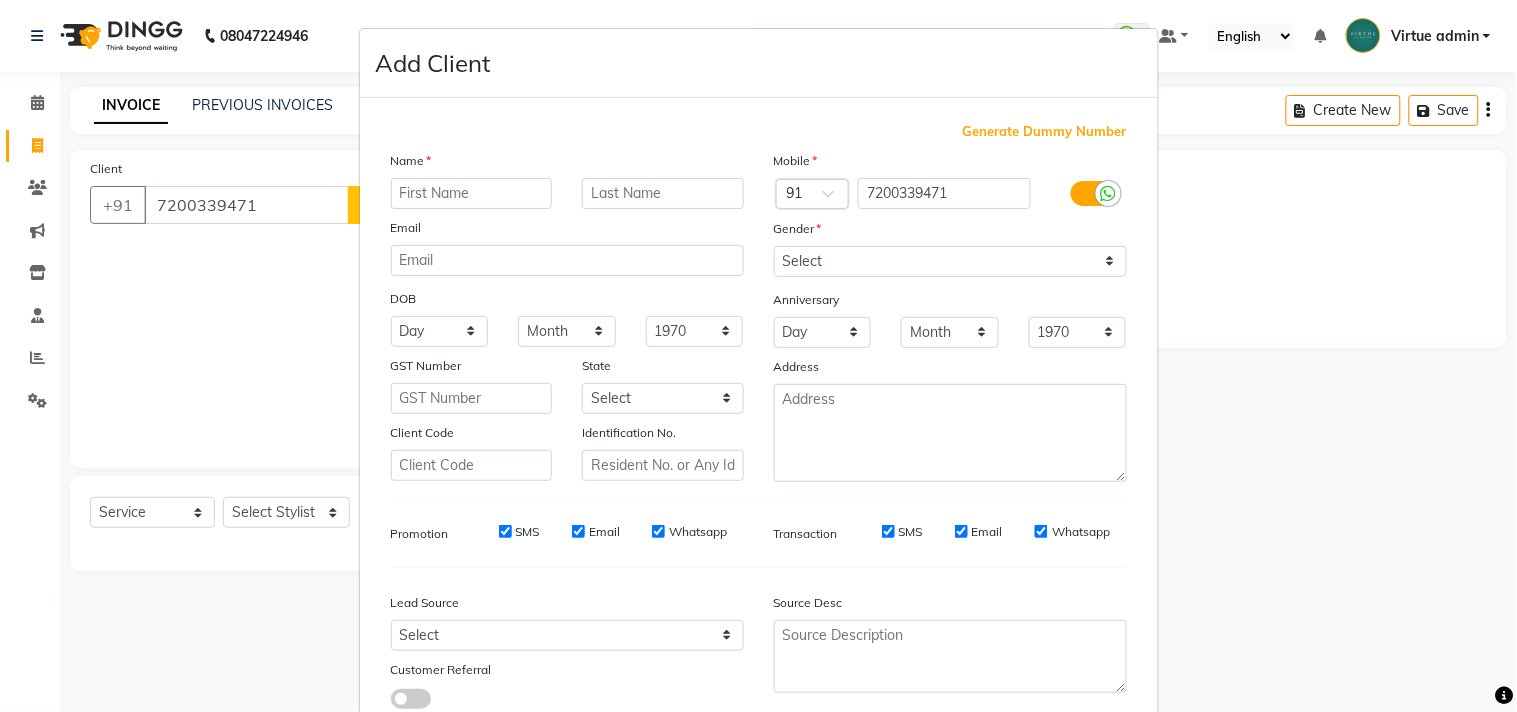 click at bounding box center (472, 193) 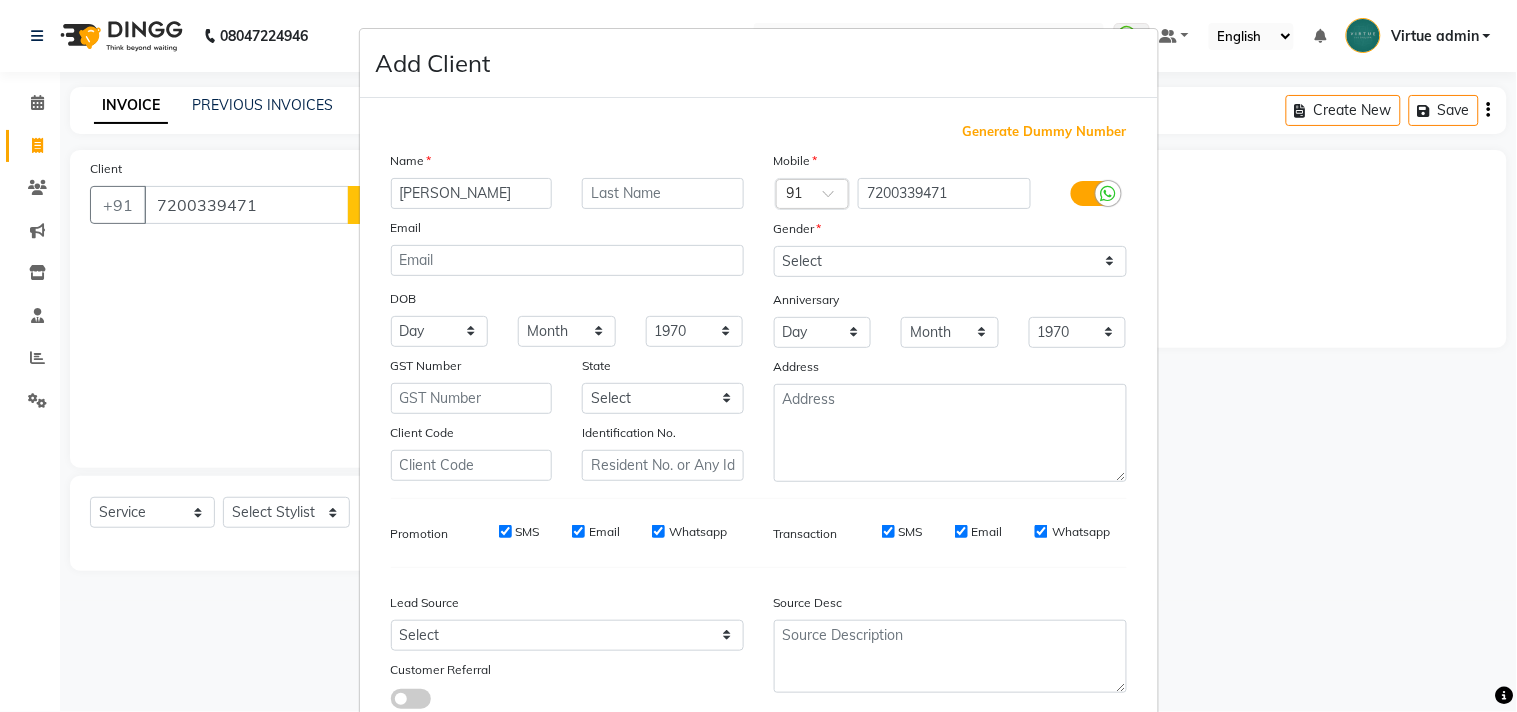 type on "[PERSON_NAME]" 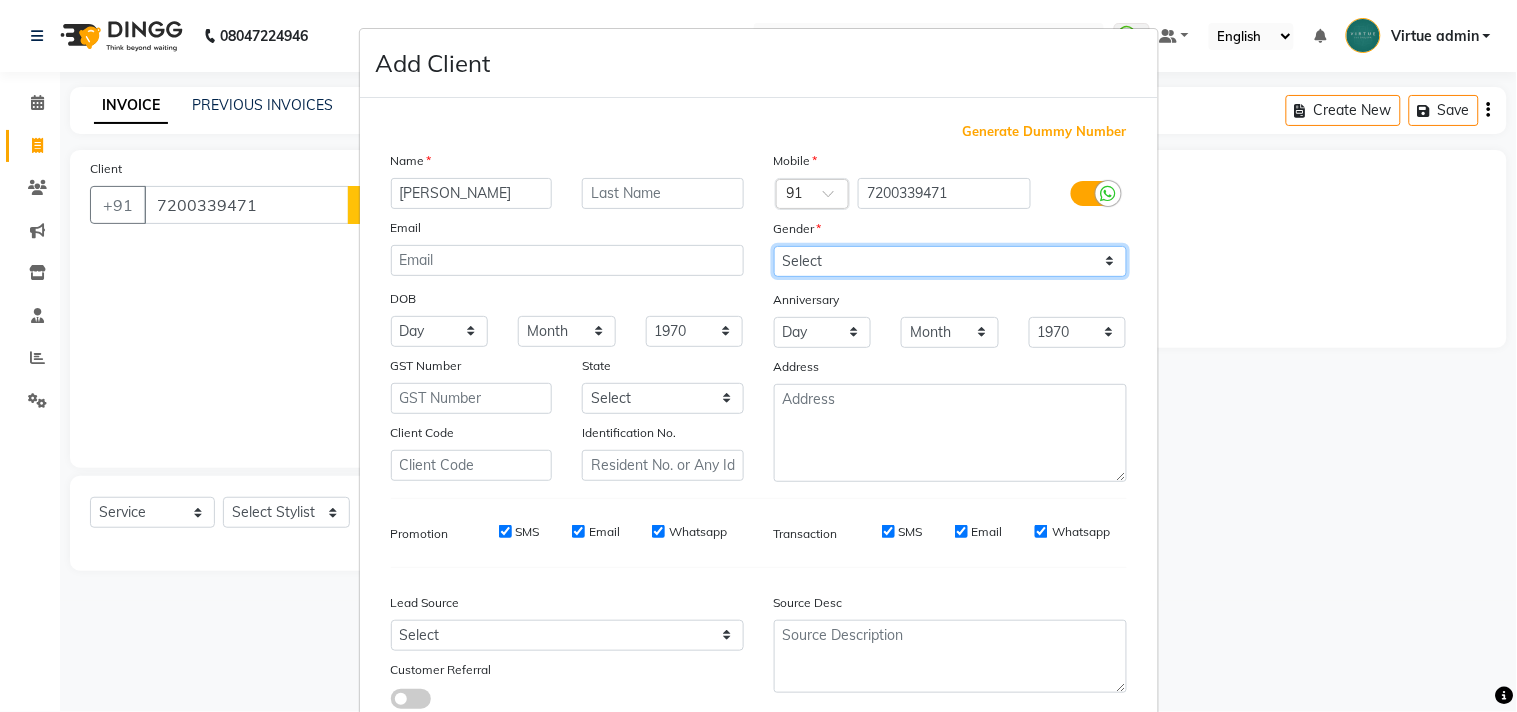 click on "Select Male Female Other Prefer Not To Say" at bounding box center [950, 261] 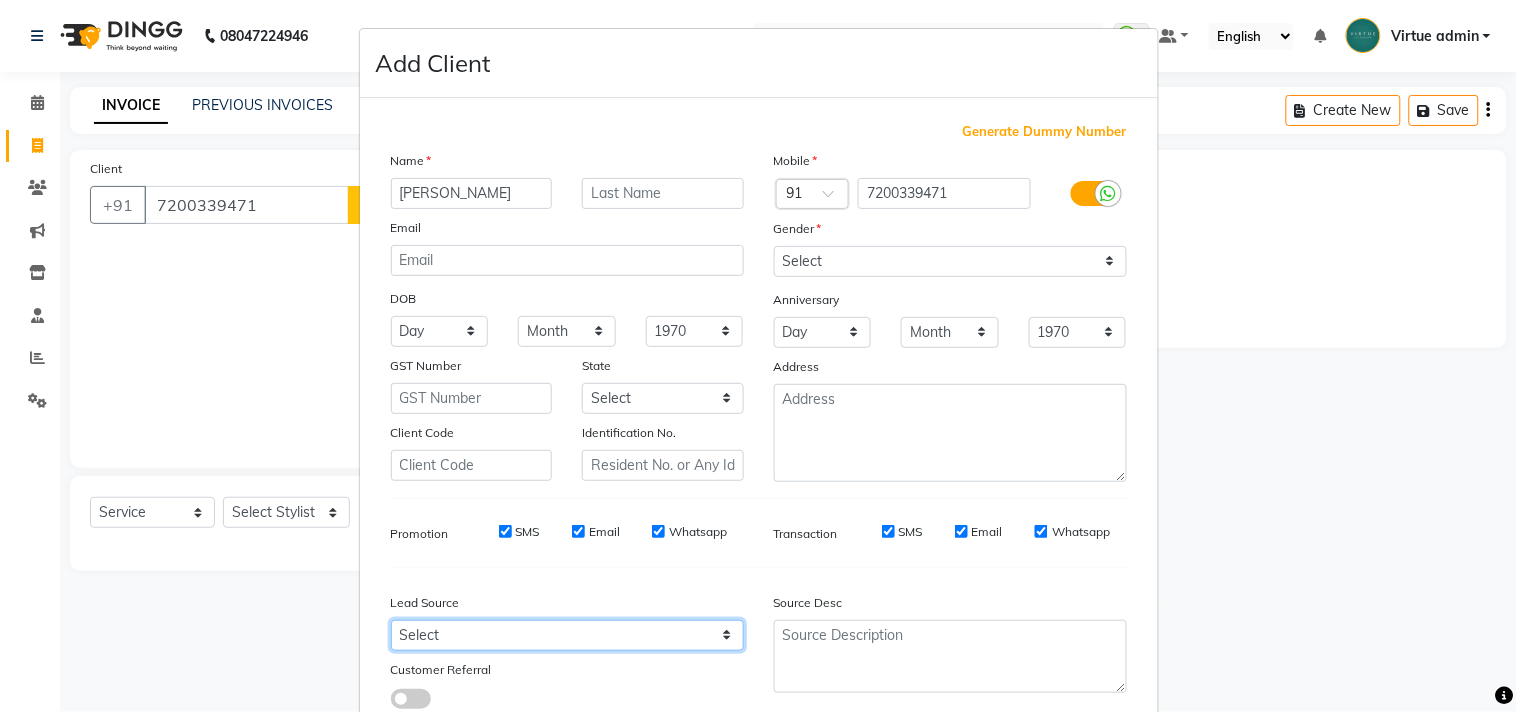 click on "Select Walk-in Referral Internet Friend Word of Mouth Advertisement Facebook JustDial Google Other Instagram  YouTube  WhatsApp" at bounding box center (567, 635) 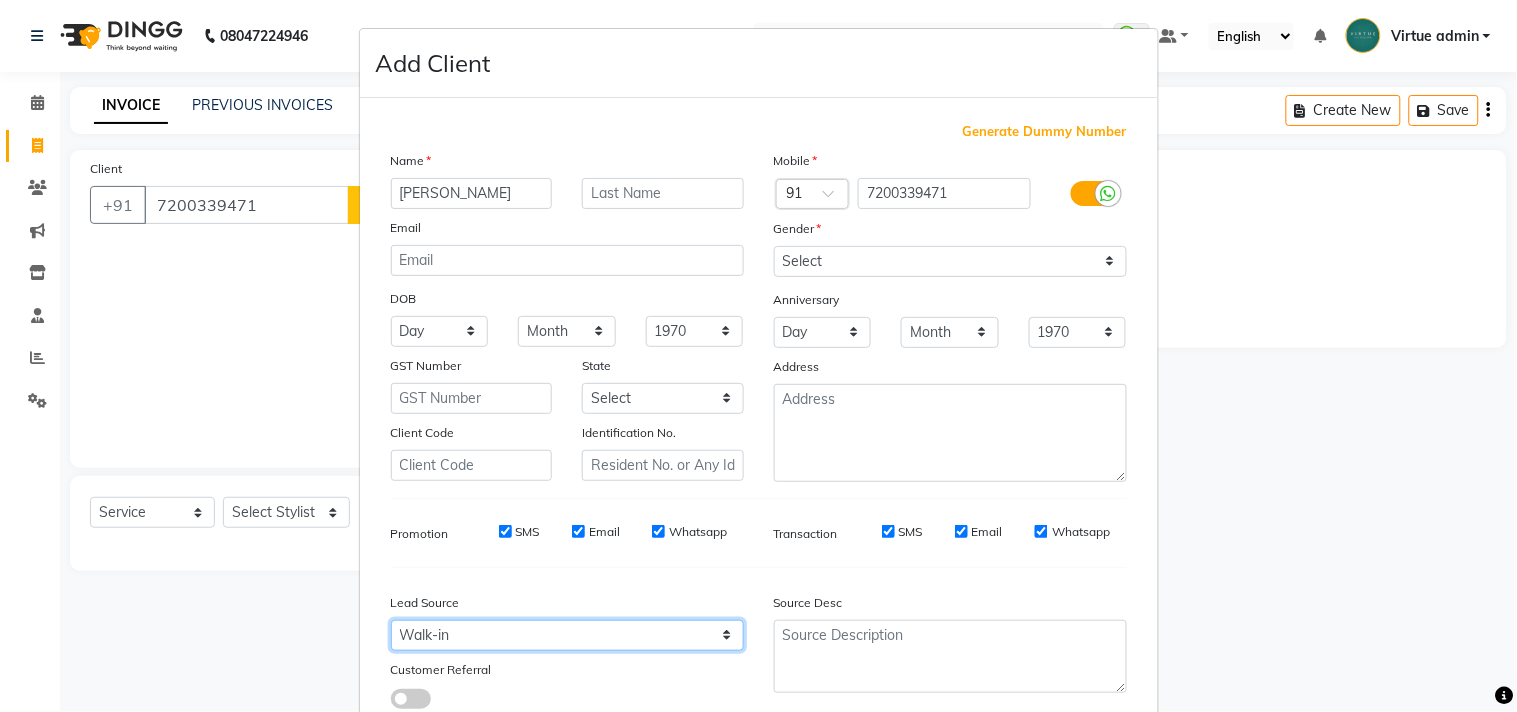click on "Select Walk-in Referral Internet Friend Word of Mouth Advertisement Facebook JustDial Google Other Instagram  YouTube  WhatsApp" at bounding box center [567, 635] 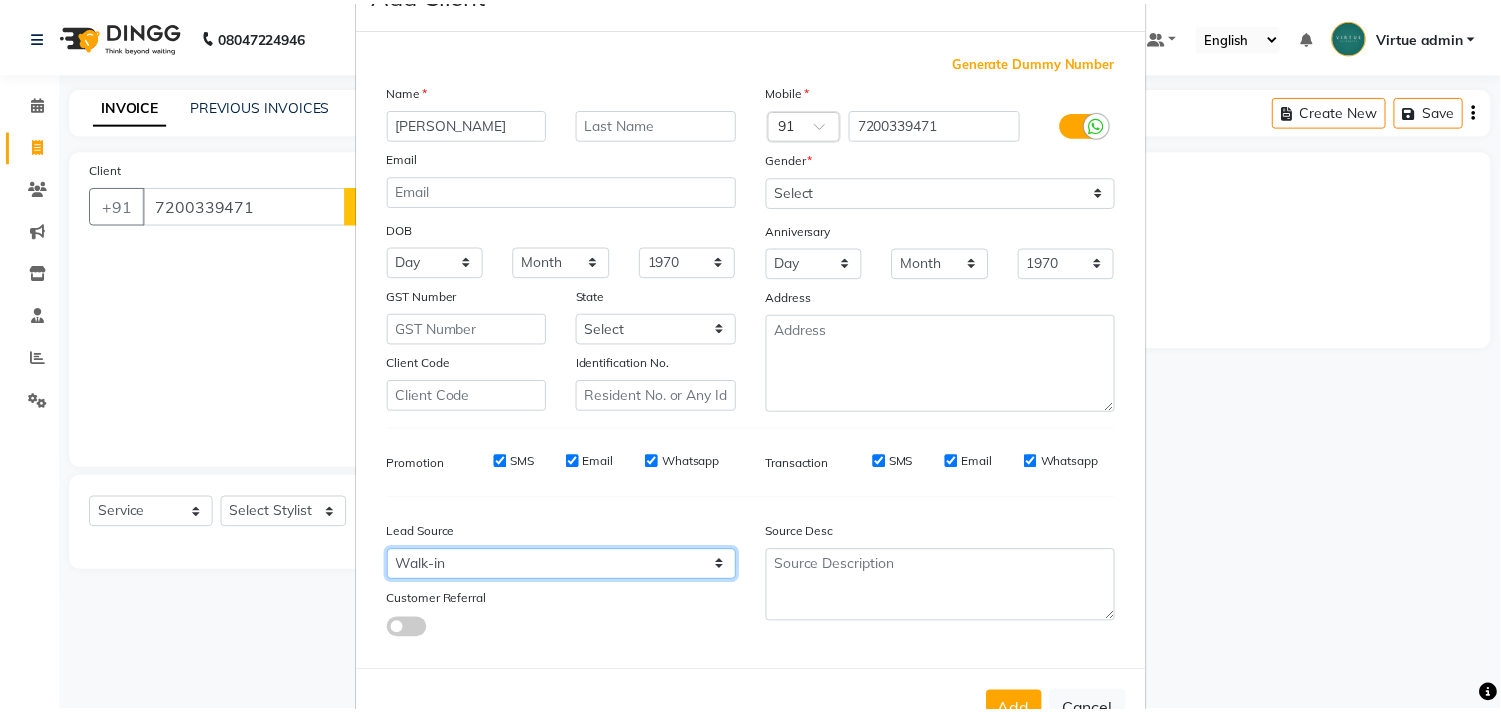 scroll, scrollTop: 138, scrollLeft: 0, axis: vertical 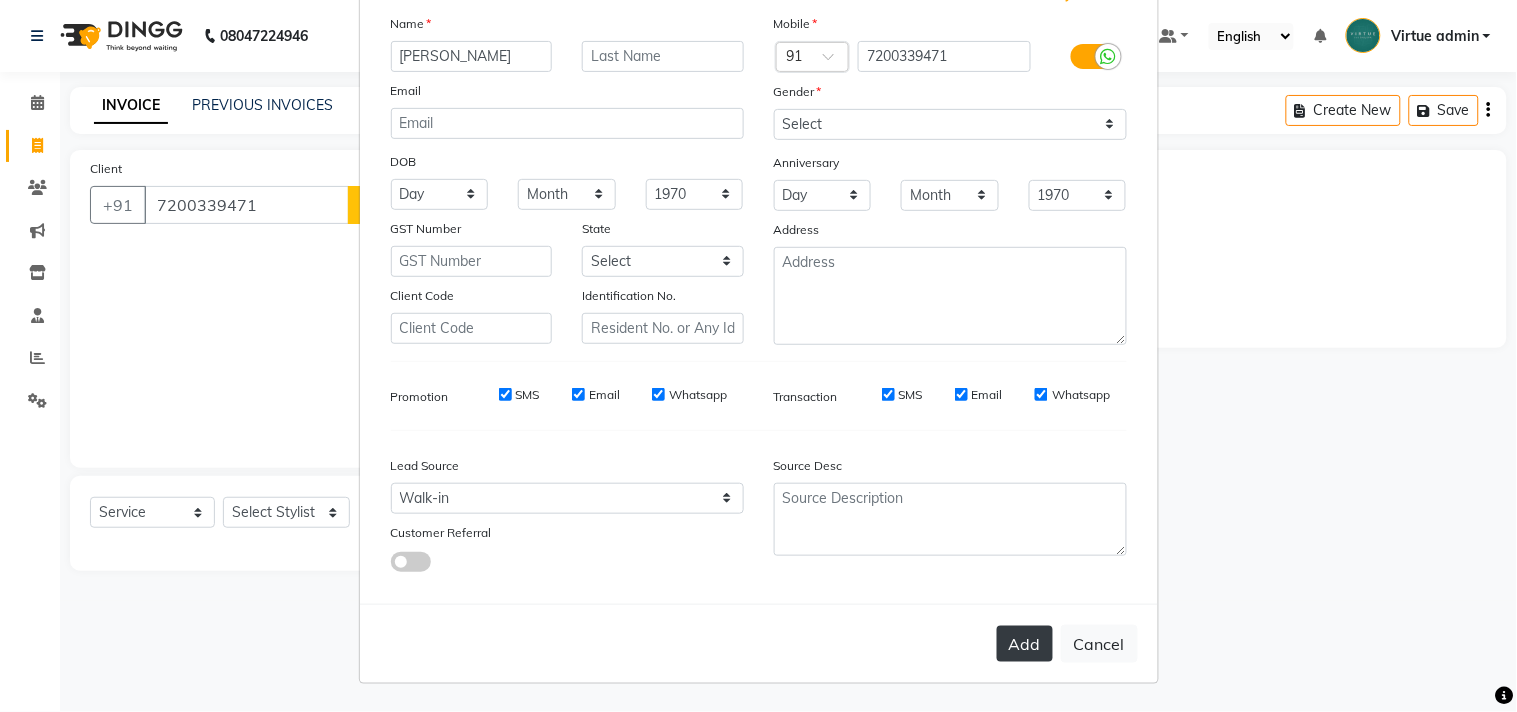 click on "Add" at bounding box center (1025, 644) 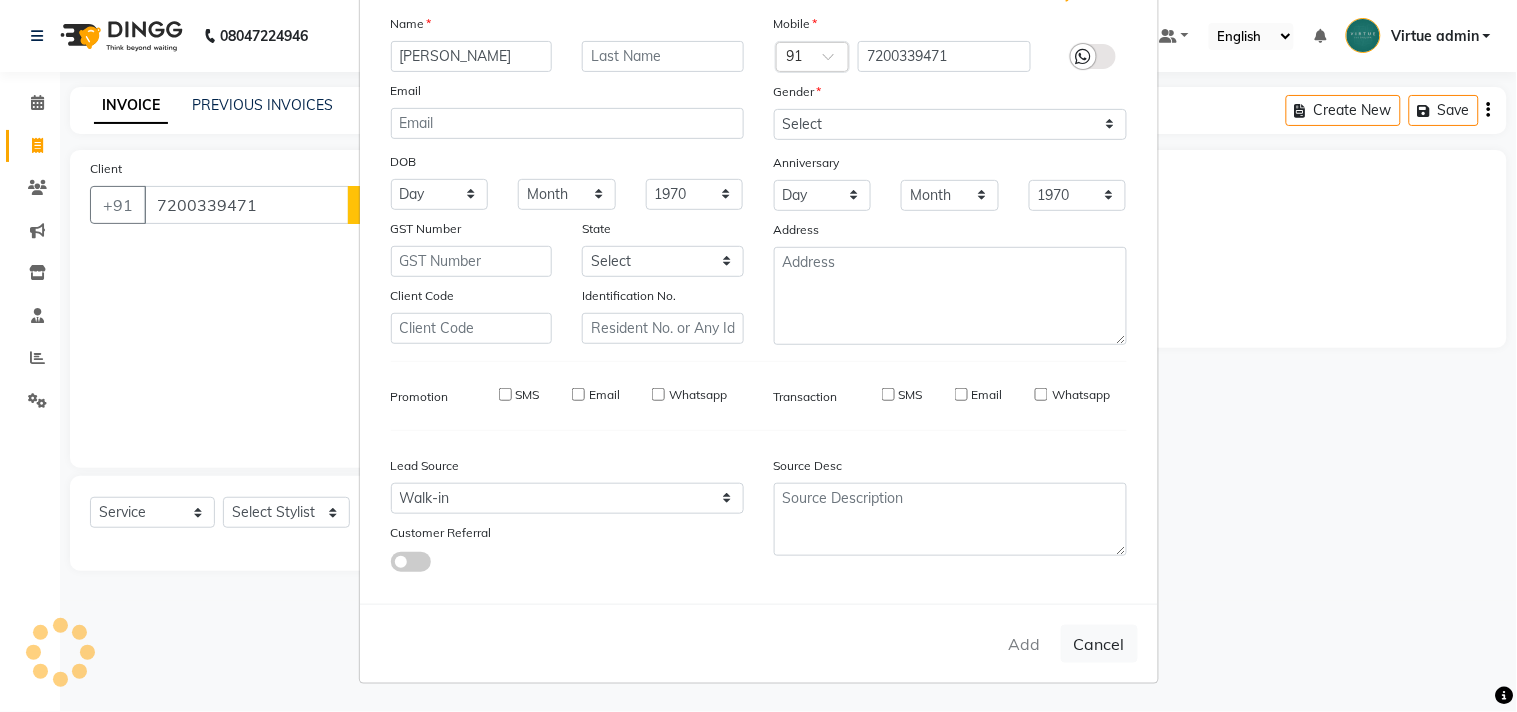 type on "72******71" 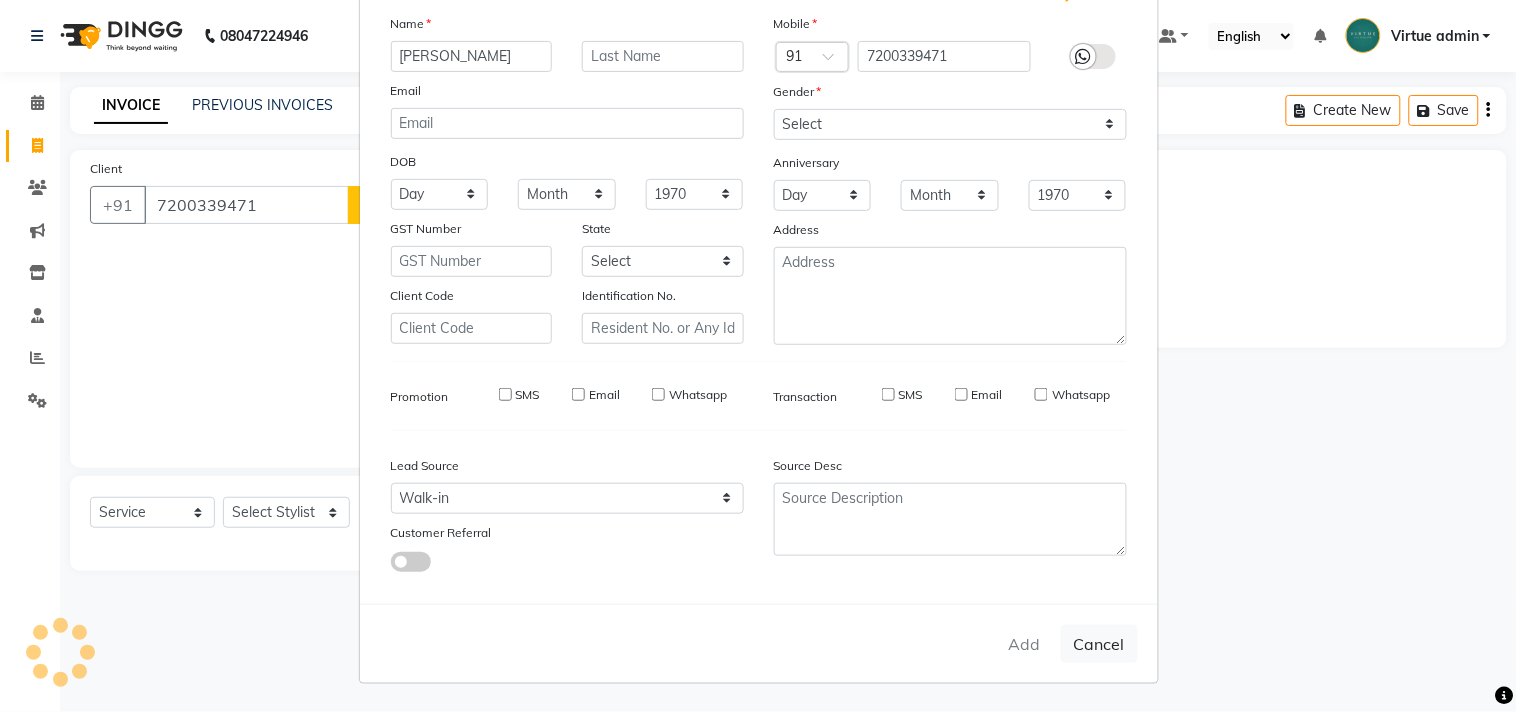 type 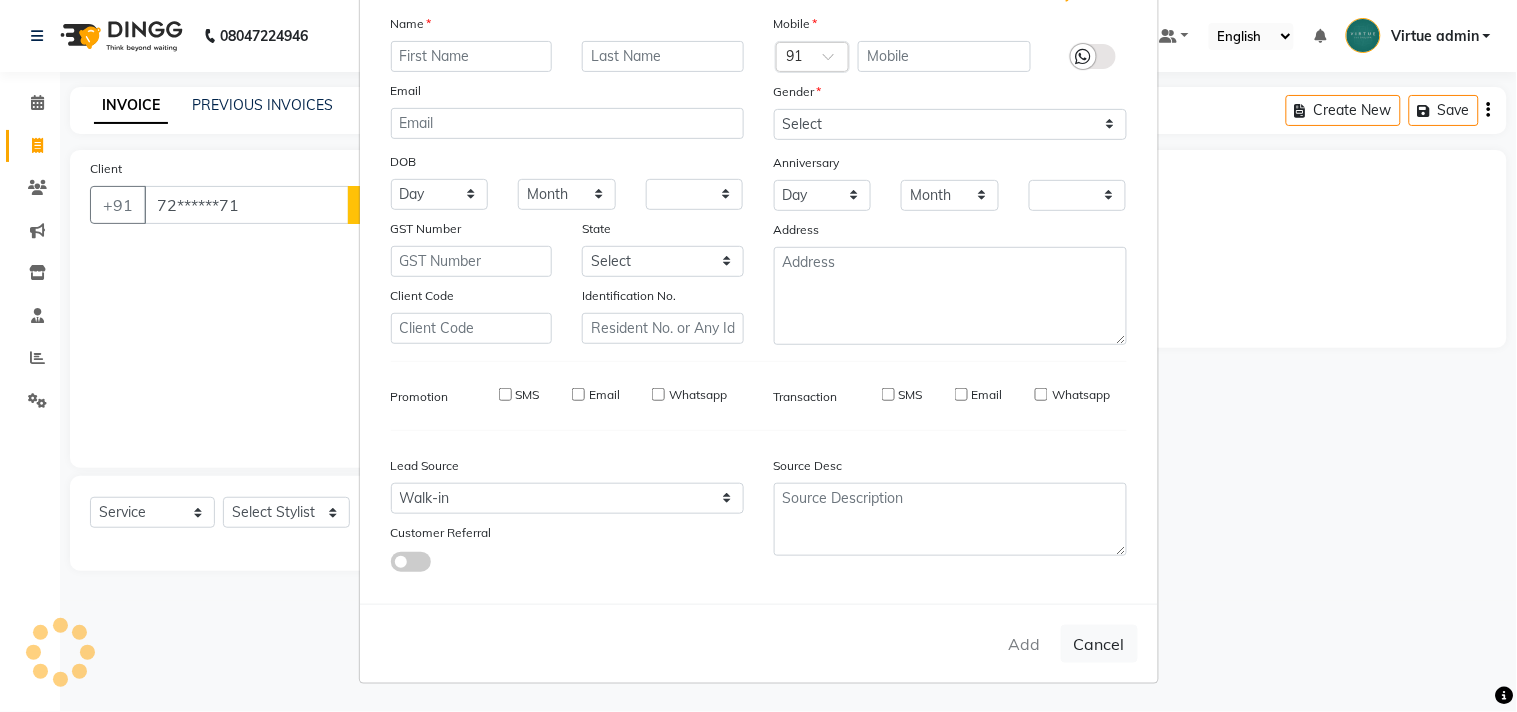 checkbox on "false" 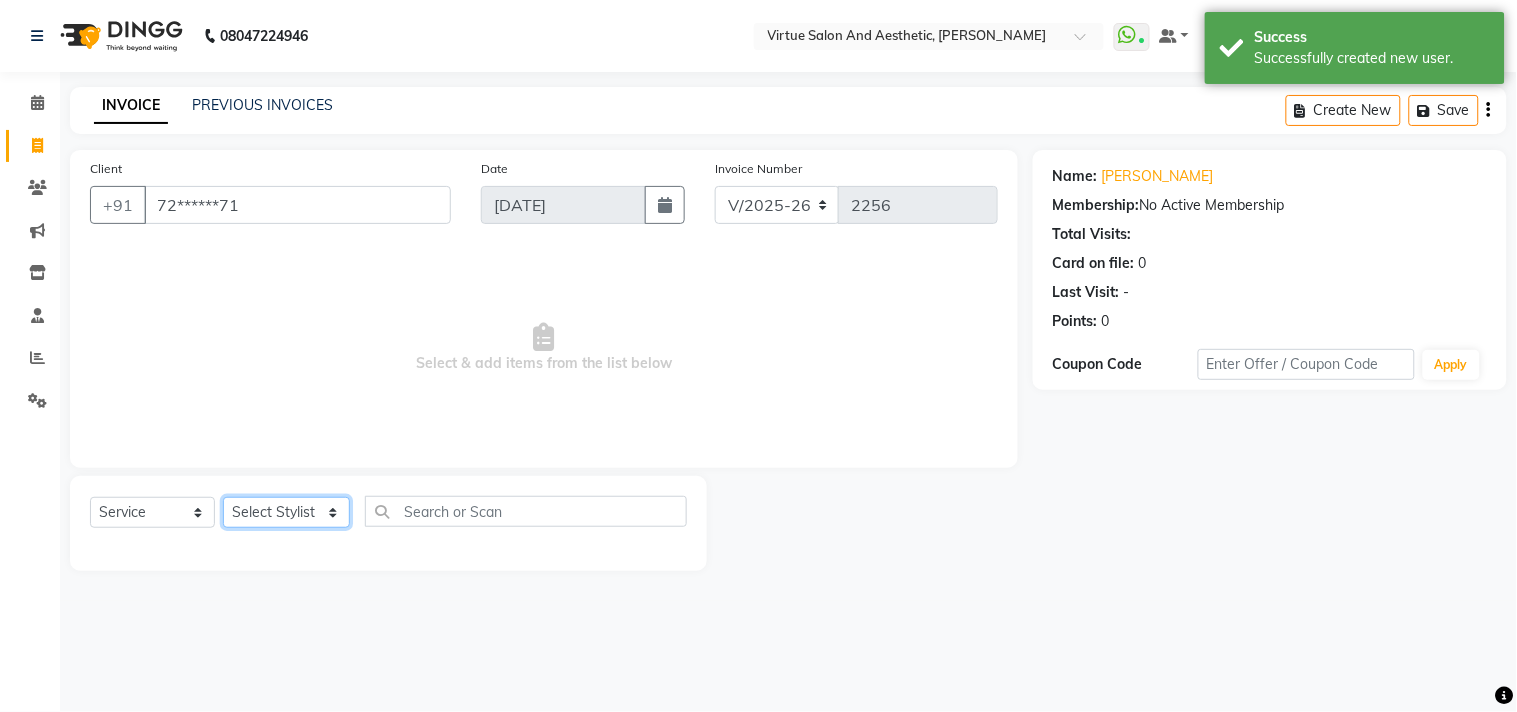 click on "Select Stylist Admin [PERSON_NAME]  Apsu Auditor Ambattur [PERSON_NAME] Dingg - Support Team [PERSON_NAME] [PERSON_NAME] [PERSON_NAME]  [PERSON_NAME] [PERSON_NAME]  [PERSON_NAME] [PERSON_NAME] [PERSON_NAME] RADHA [PERSON_NAME]  [PERSON_NAME] SEETHAL SOCHIPEM [PERSON_NAME] [PERSON_NAME] VANITHA Veena [PERSON_NAME]  [PERSON_NAME] Virtue admin VIRTUE SALON" 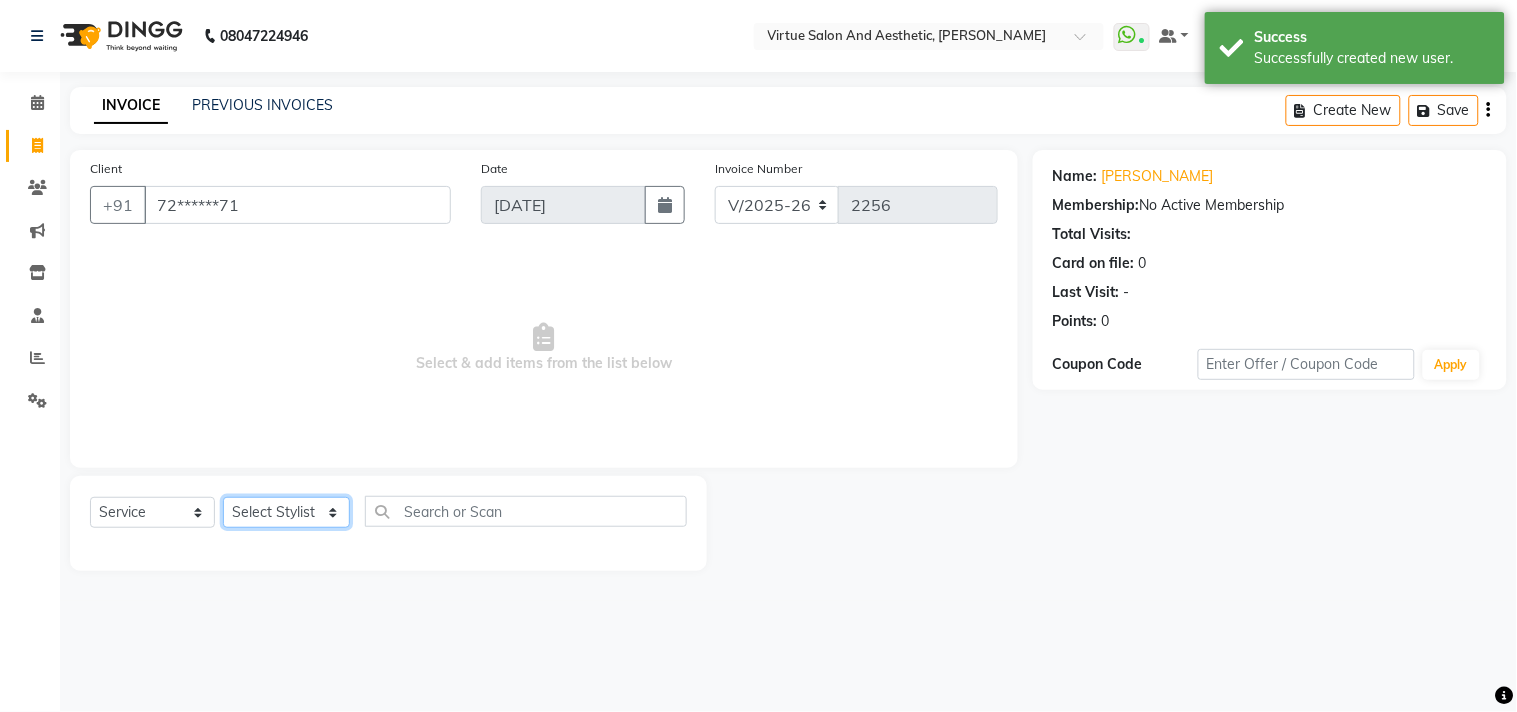 select on "25078" 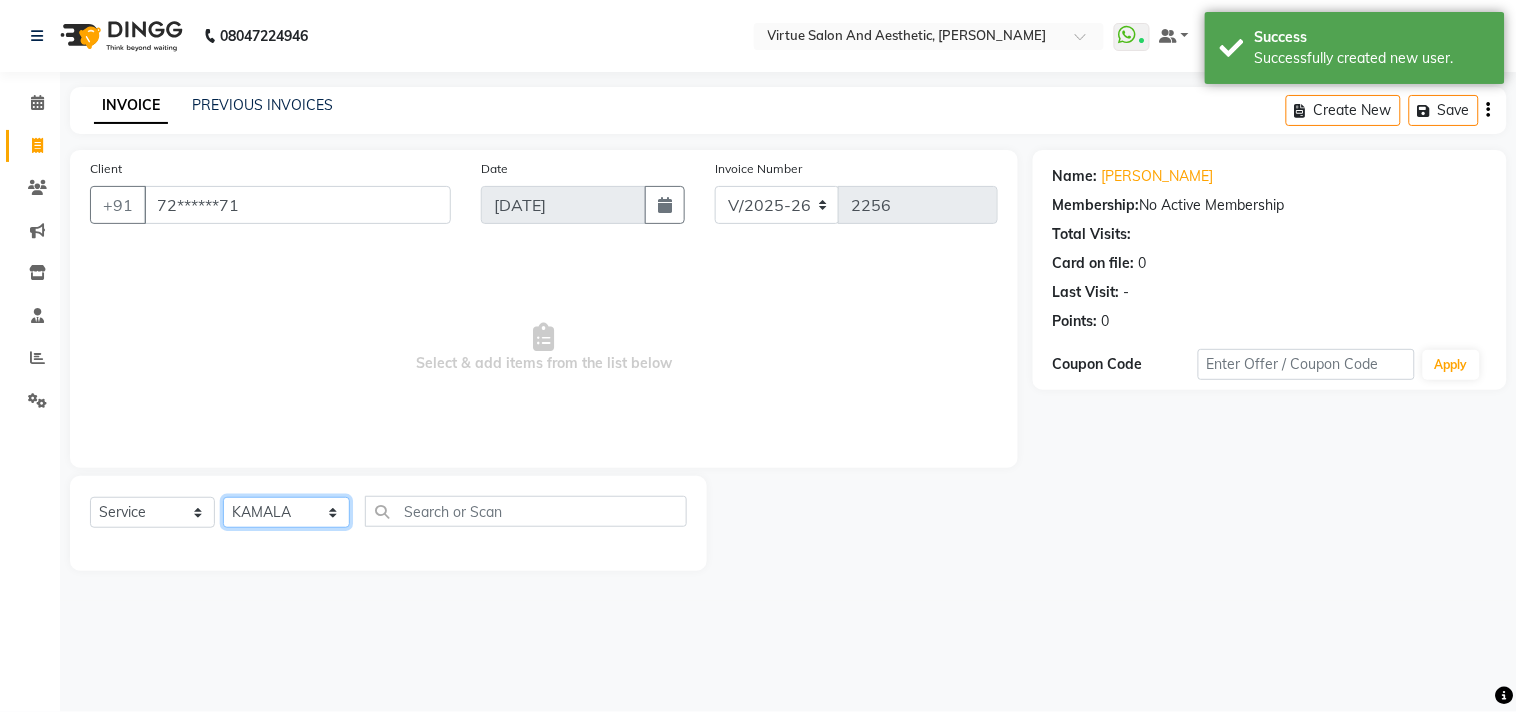 click on "Select Stylist Admin [PERSON_NAME]  Apsu Auditor Ambattur [PERSON_NAME] Dingg - Support Team [PERSON_NAME] [PERSON_NAME] [PERSON_NAME]  [PERSON_NAME] [PERSON_NAME]  [PERSON_NAME] [PERSON_NAME] [PERSON_NAME] RADHA [PERSON_NAME]  [PERSON_NAME] SEETHAL SOCHIPEM [PERSON_NAME] [PERSON_NAME] VANITHA Veena [PERSON_NAME]  [PERSON_NAME] Virtue admin VIRTUE SALON" 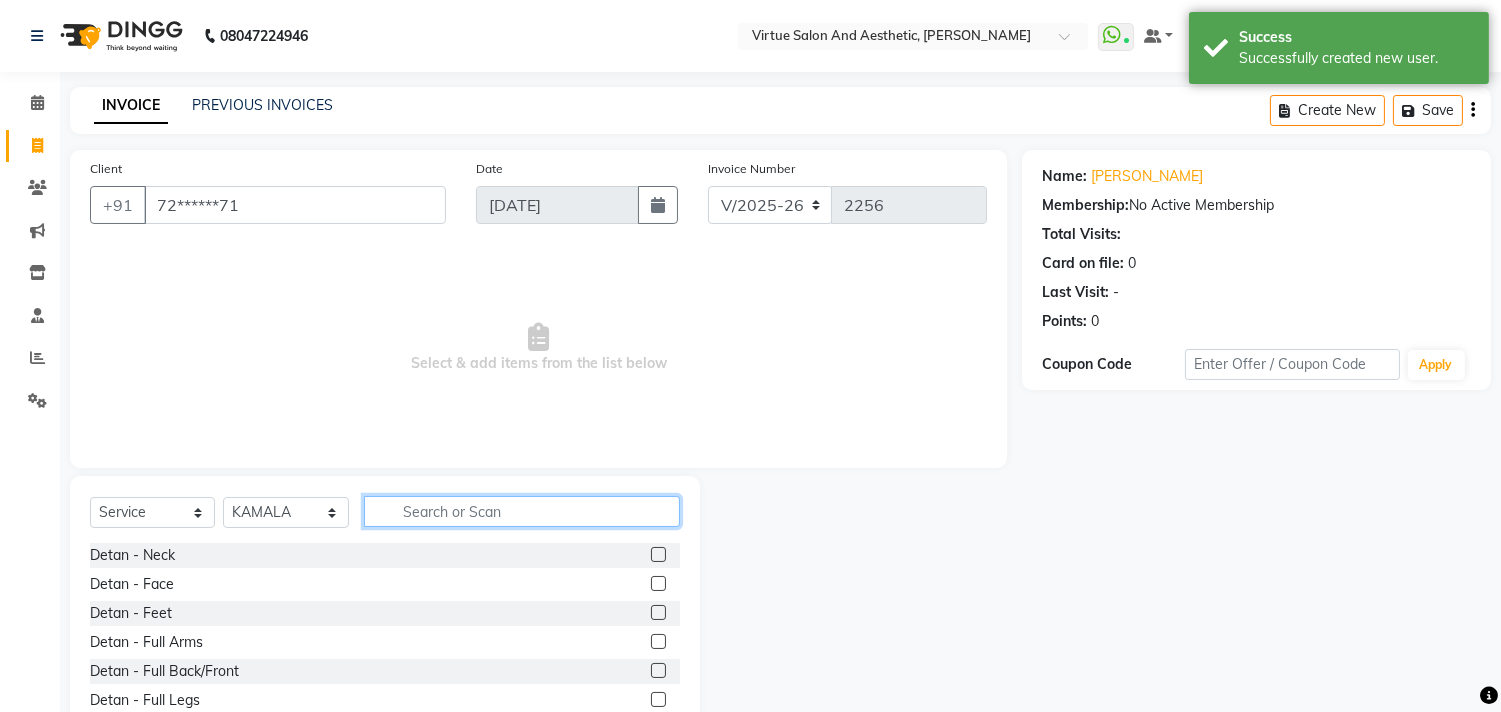 click 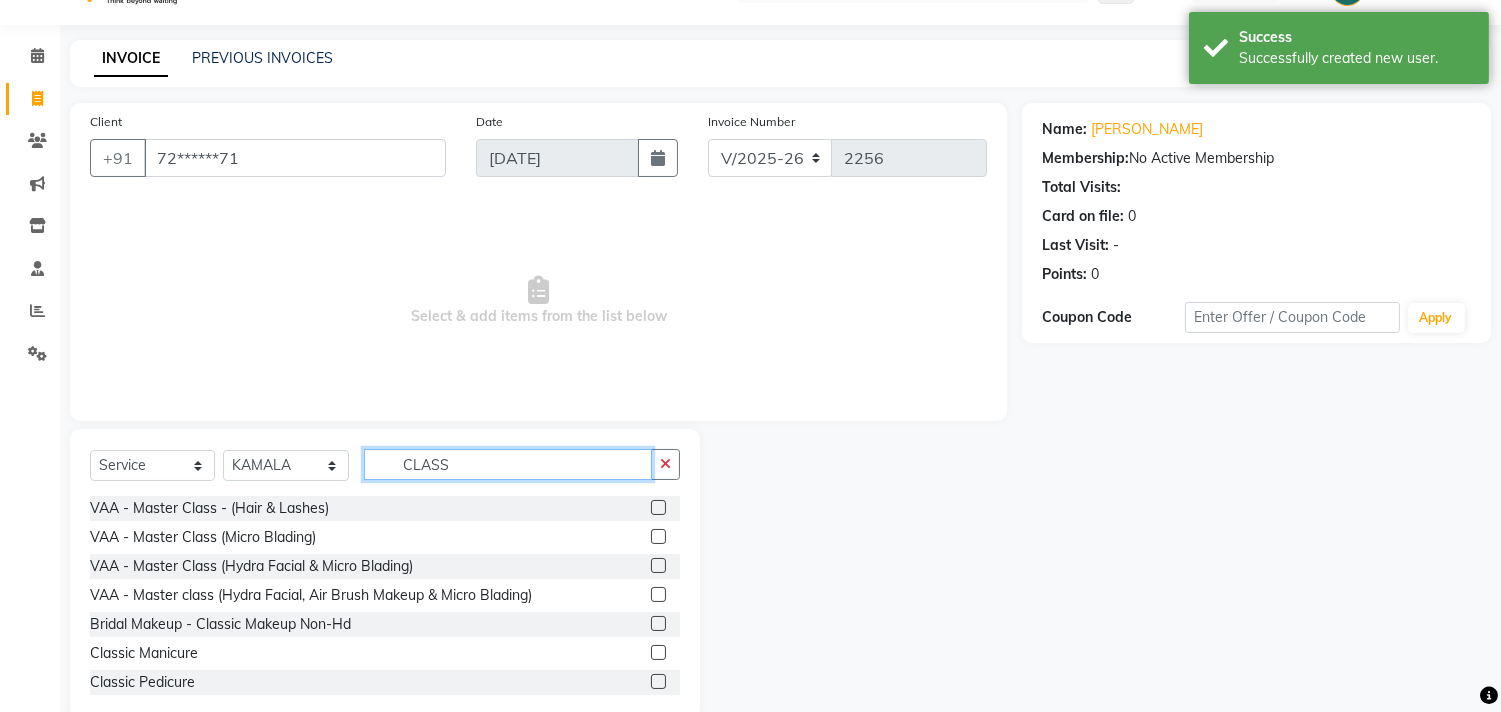 scroll, scrollTop: 88, scrollLeft: 0, axis: vertical 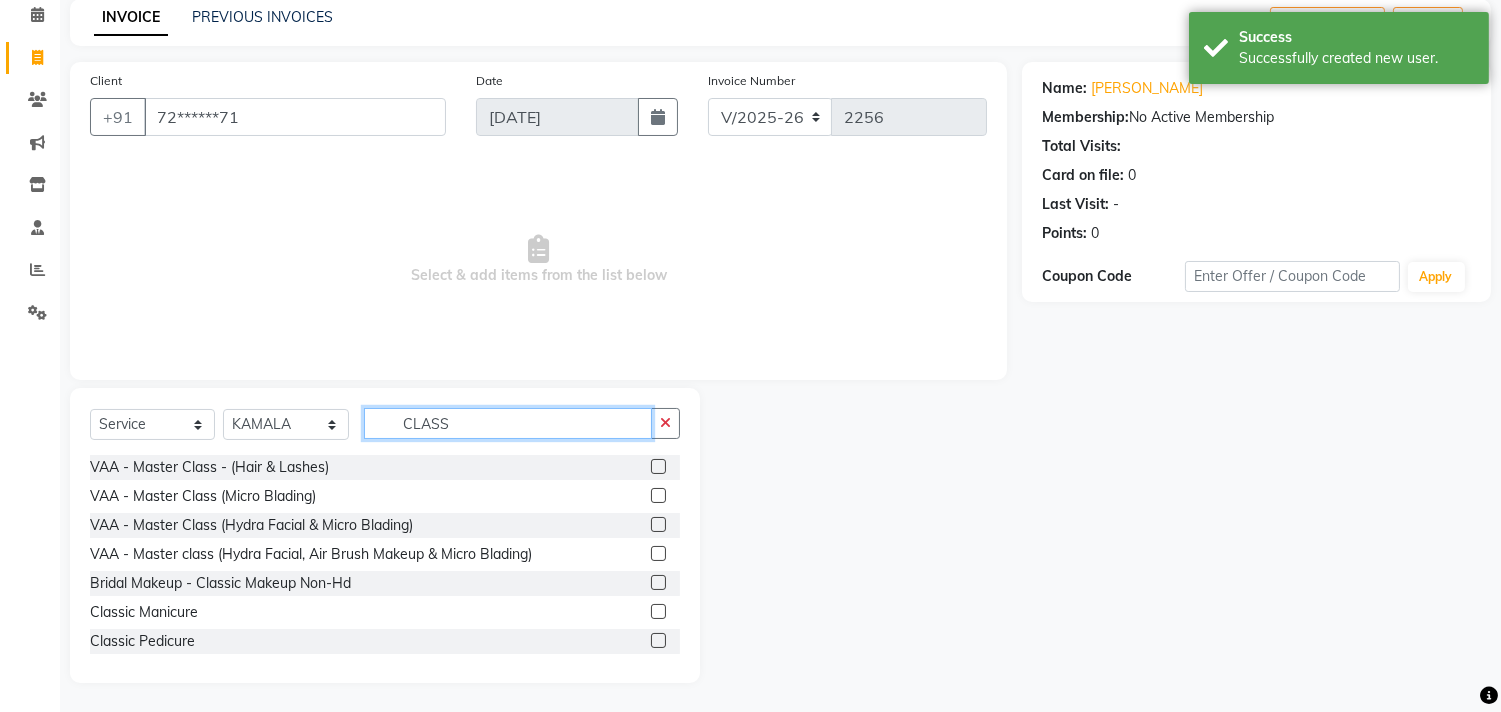 type on "CLASS" 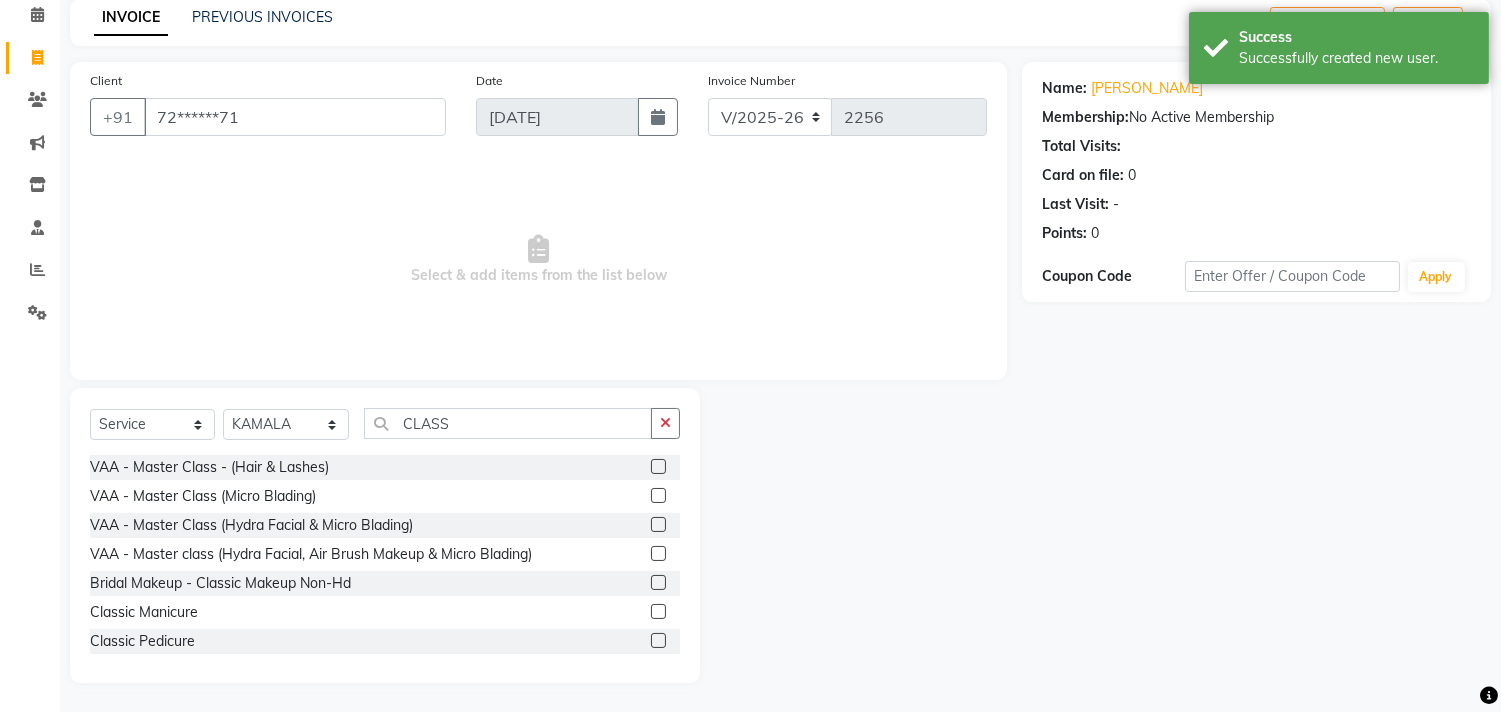 click 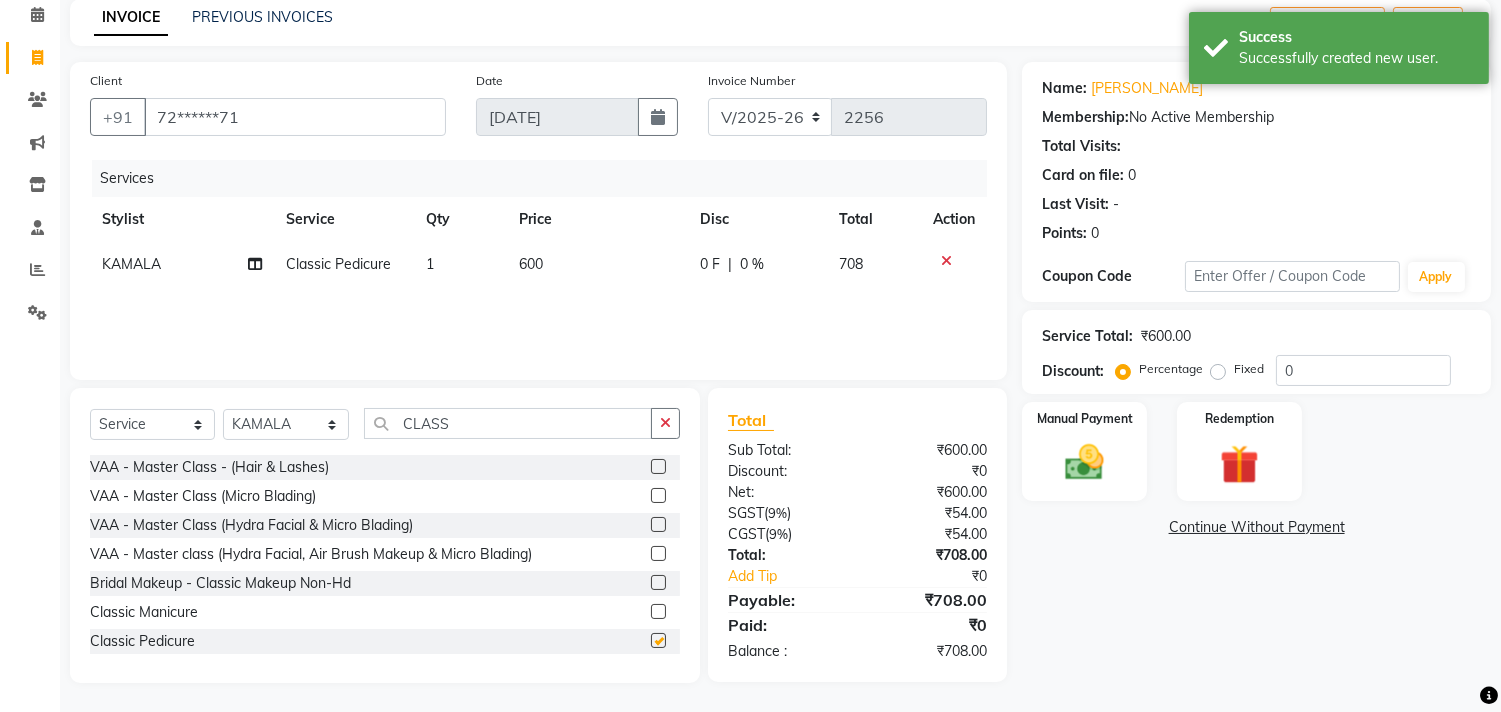 checkbox on "false" 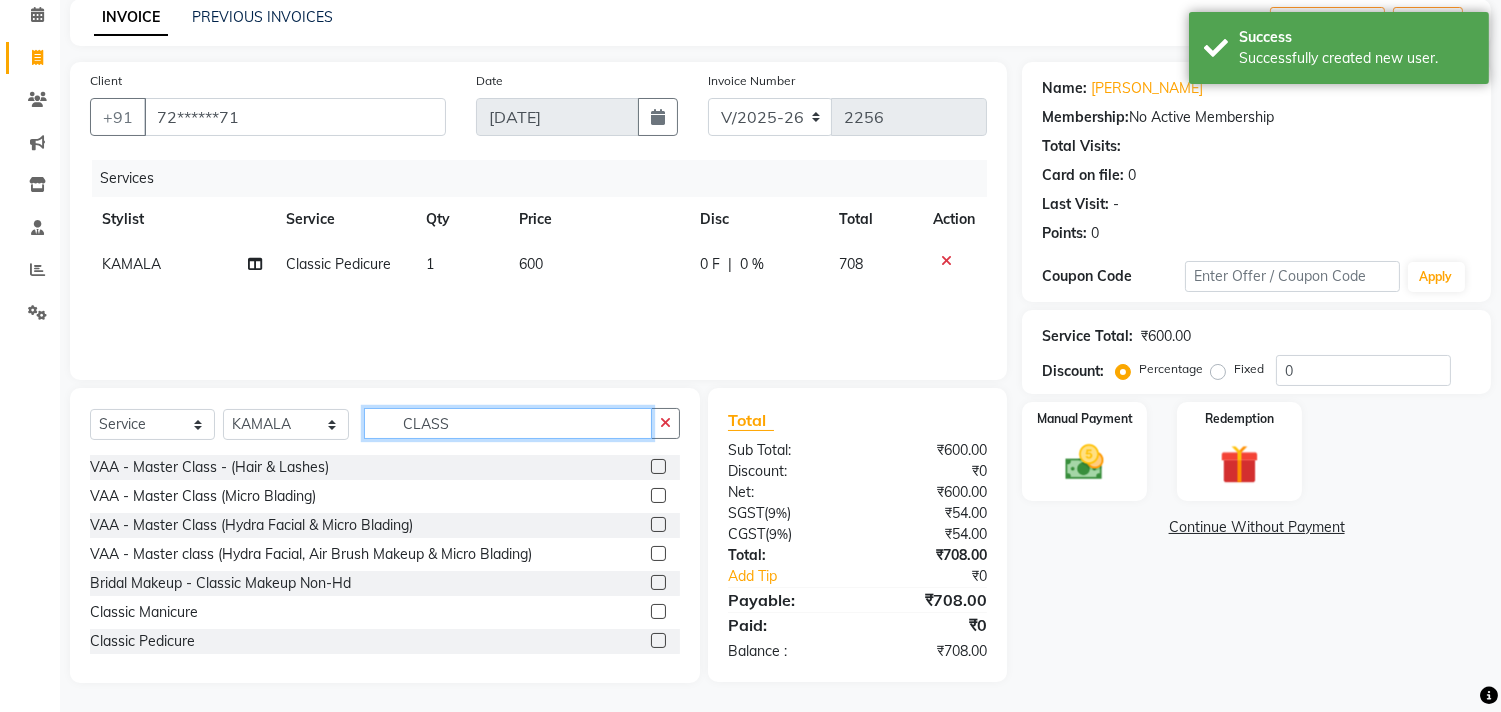 click on "CLASS" 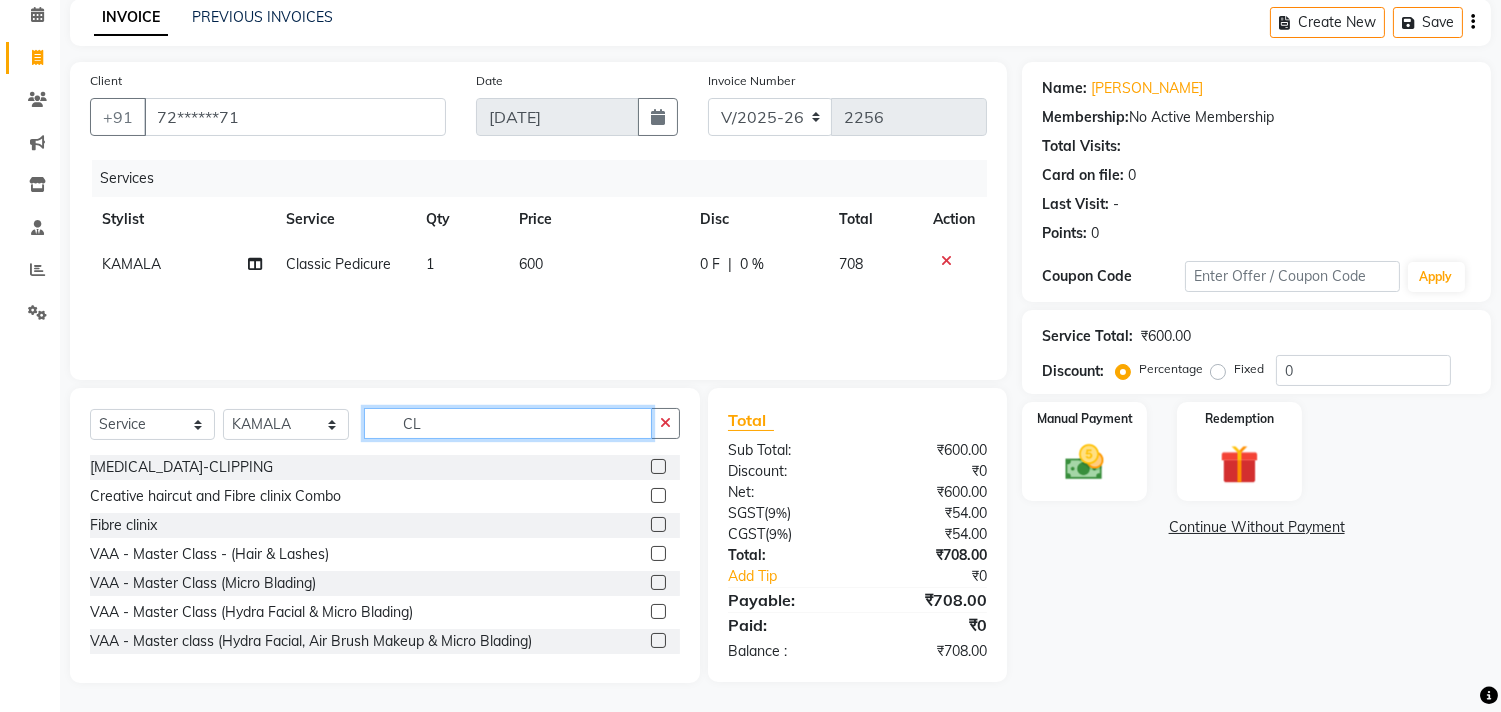 type on "C" 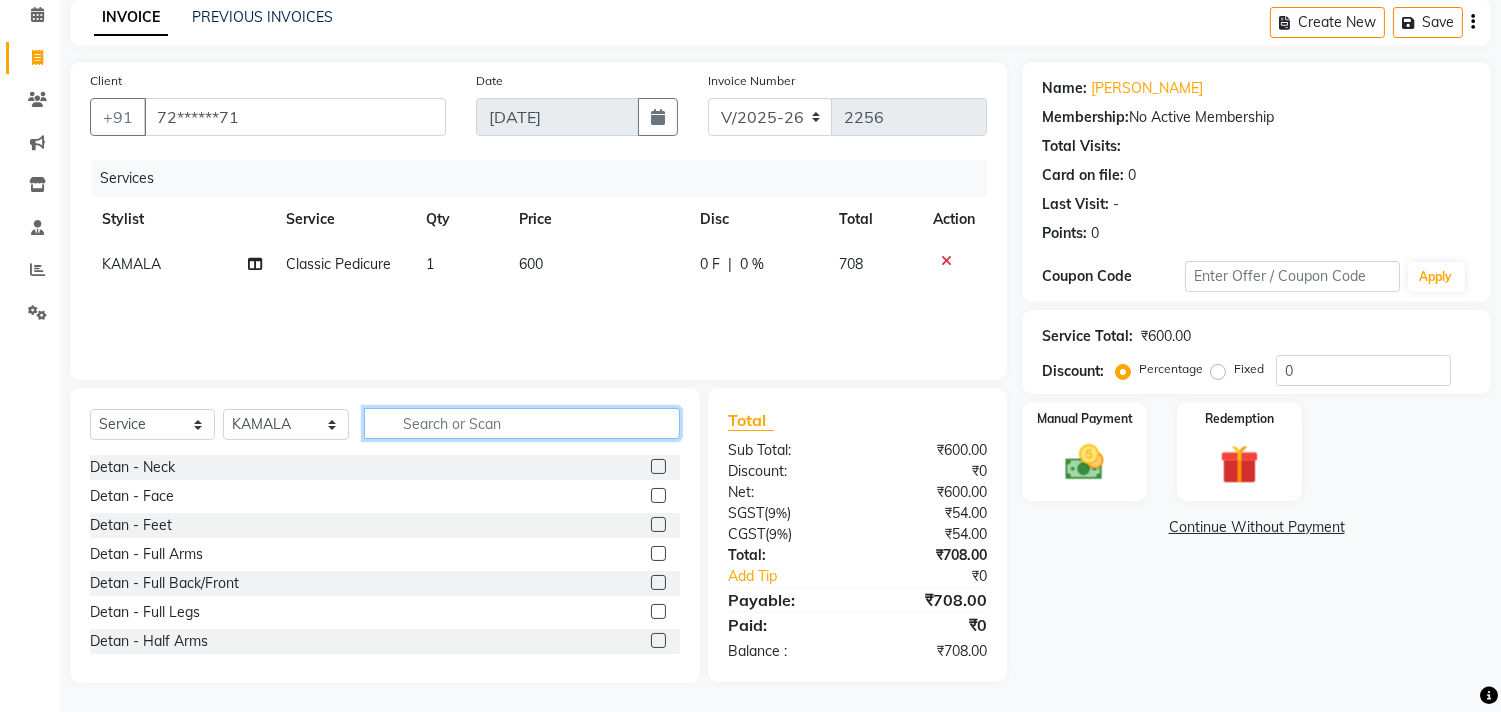 click 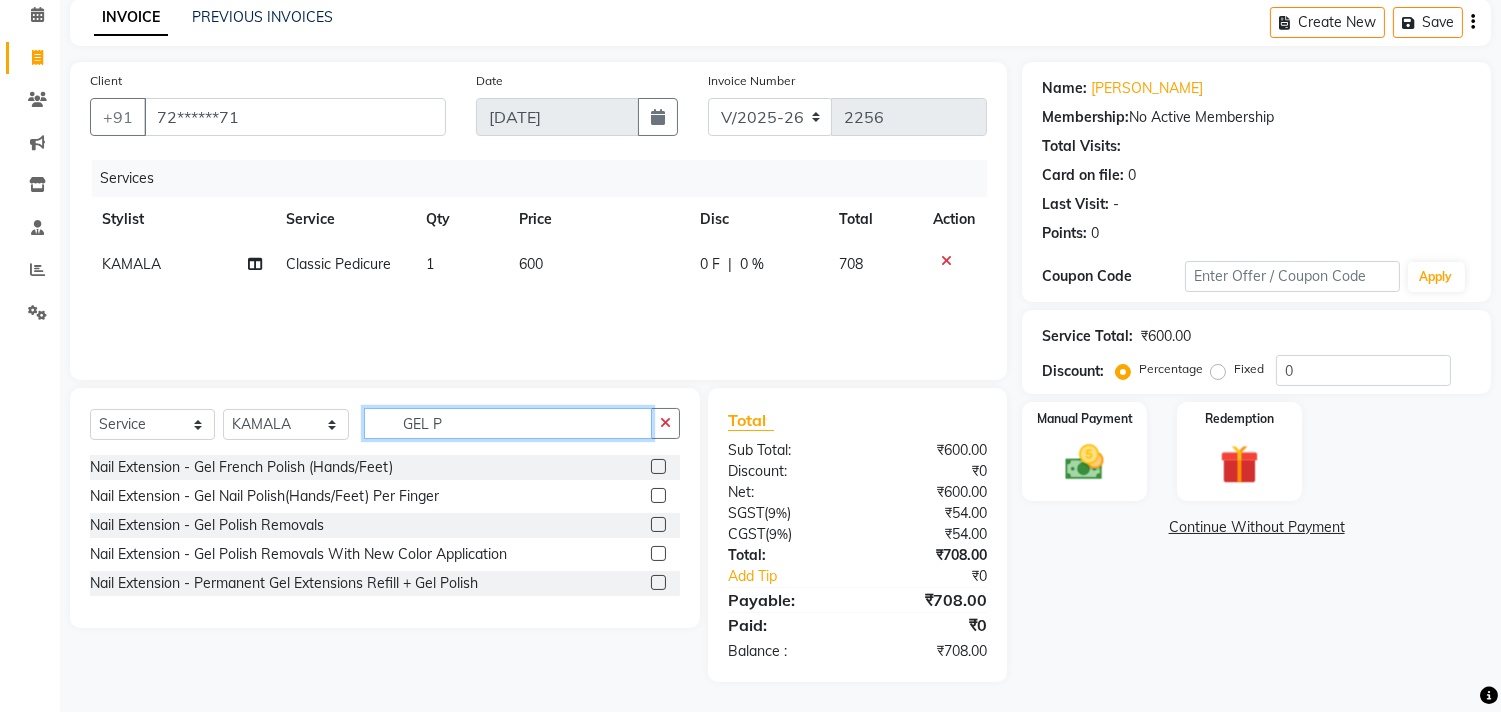 scroll, scrollTop: 87, scrollLeft: 0, axis: vertical 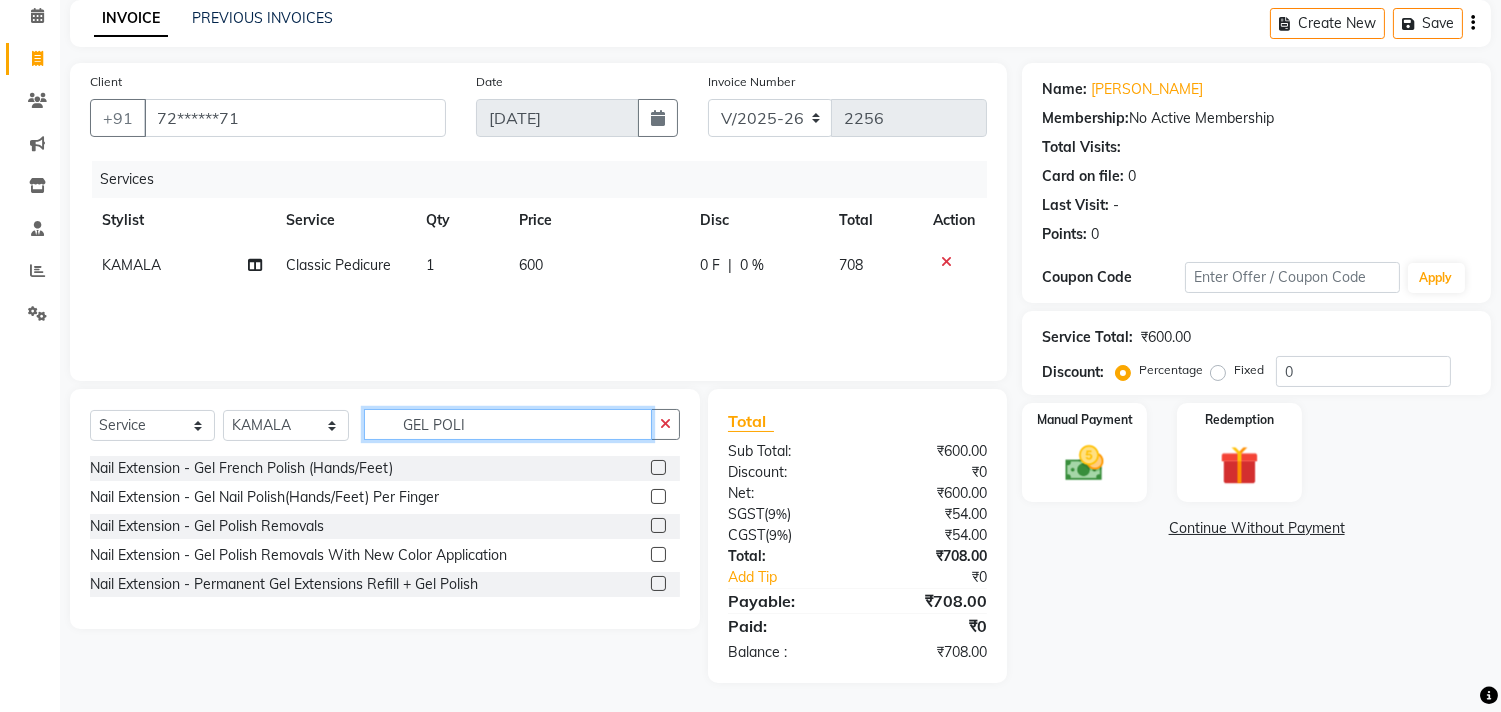 type on "GEL POLI" 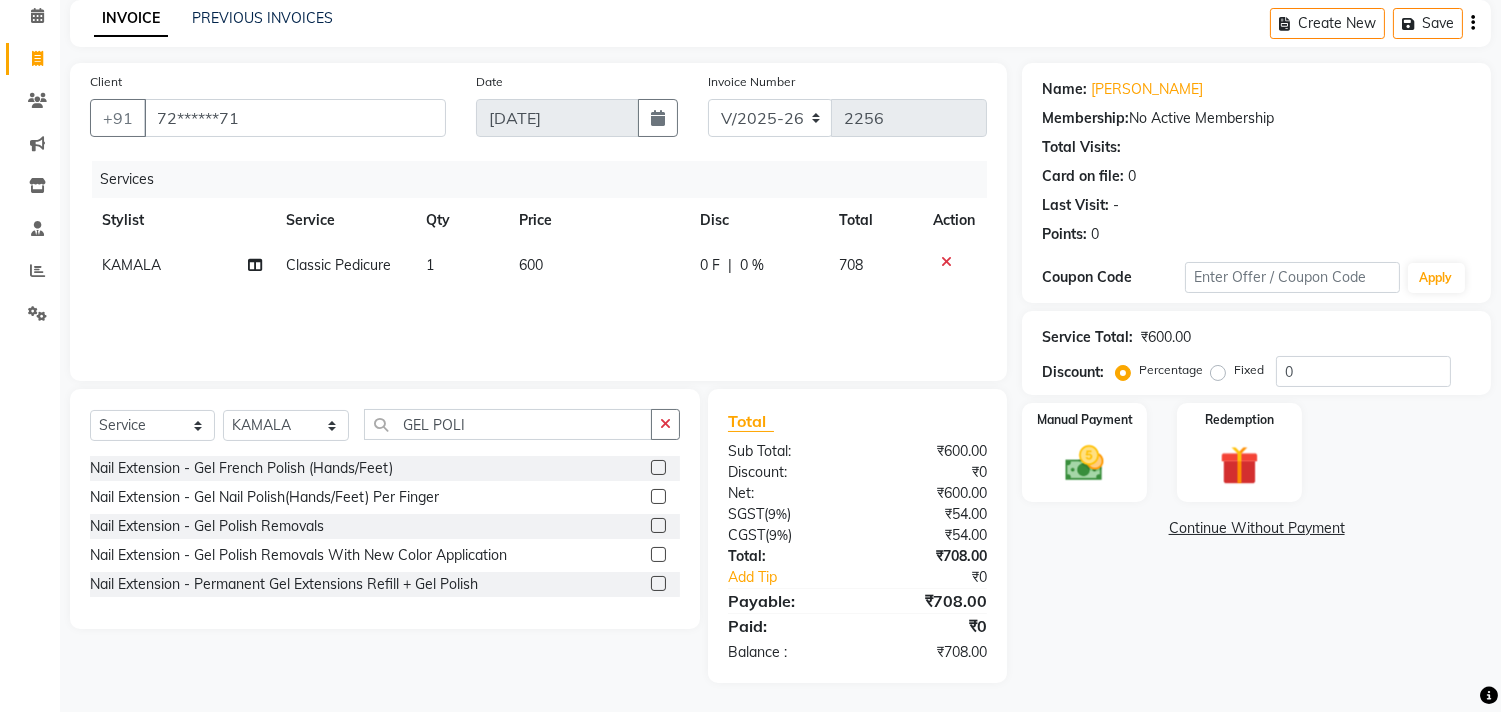 click 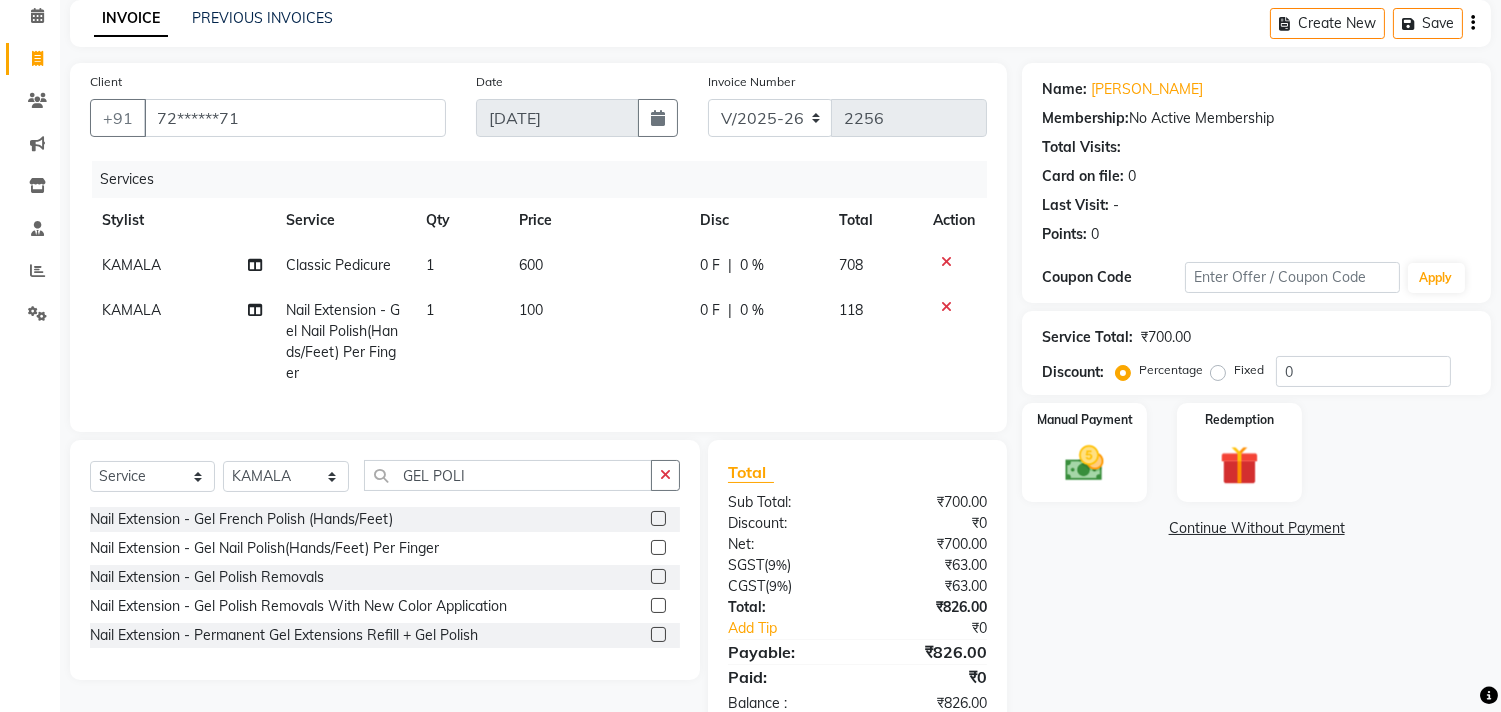 checkbox on "false" 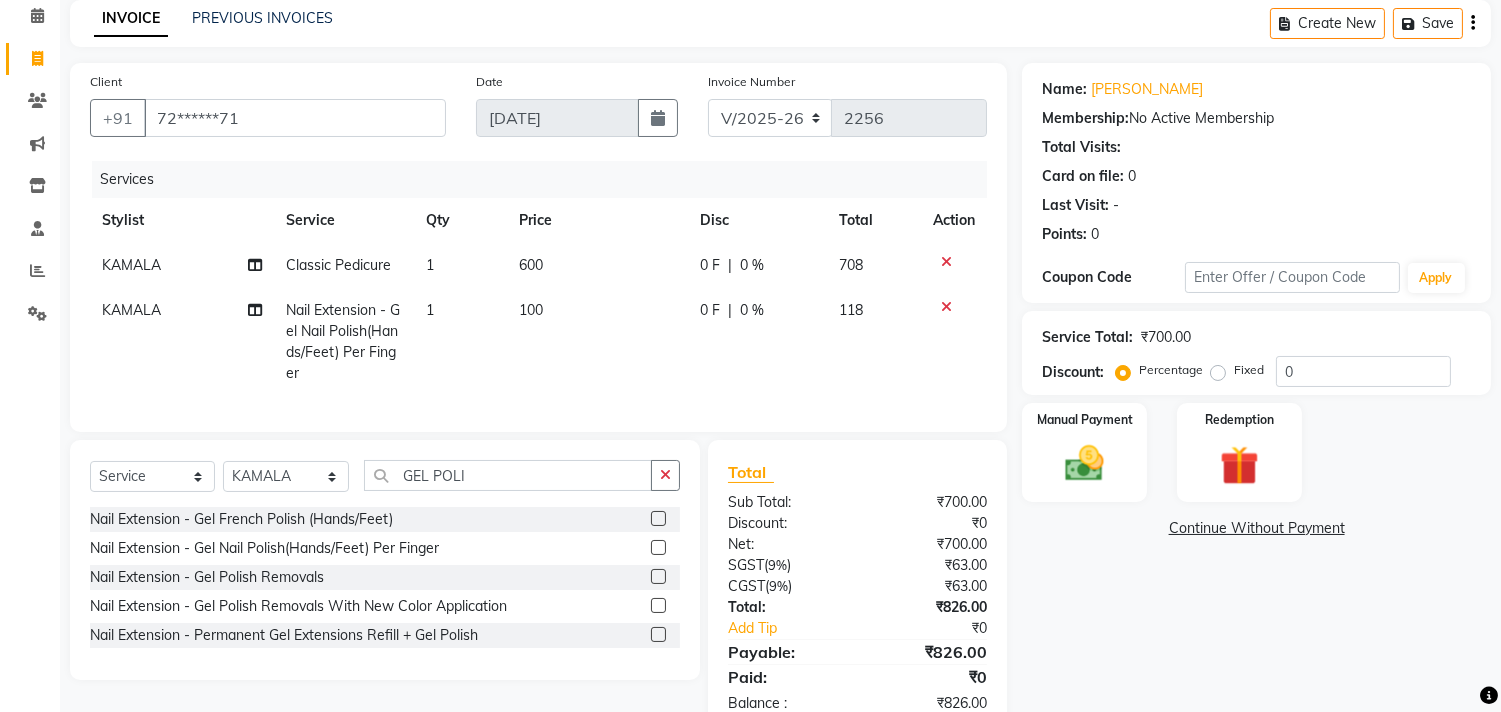 click on "100" 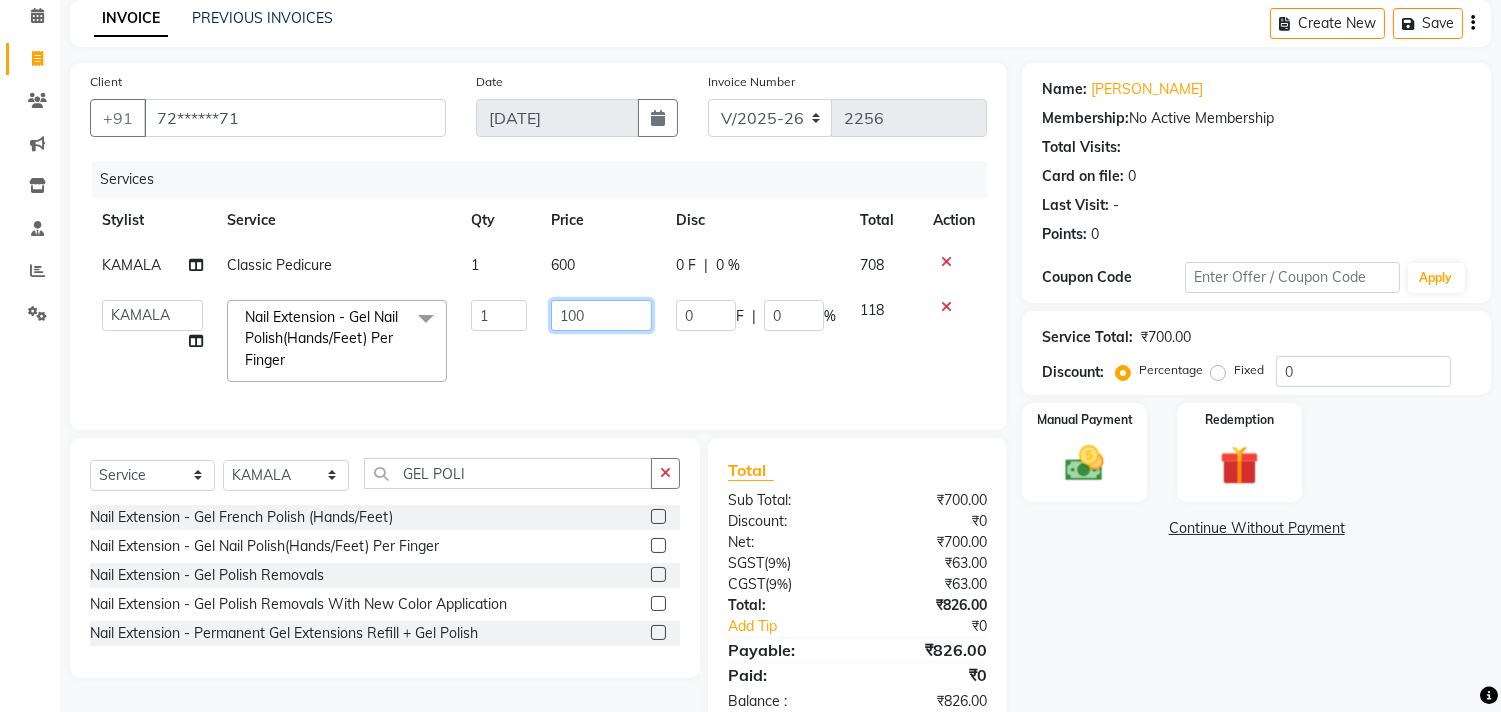 click on "100" 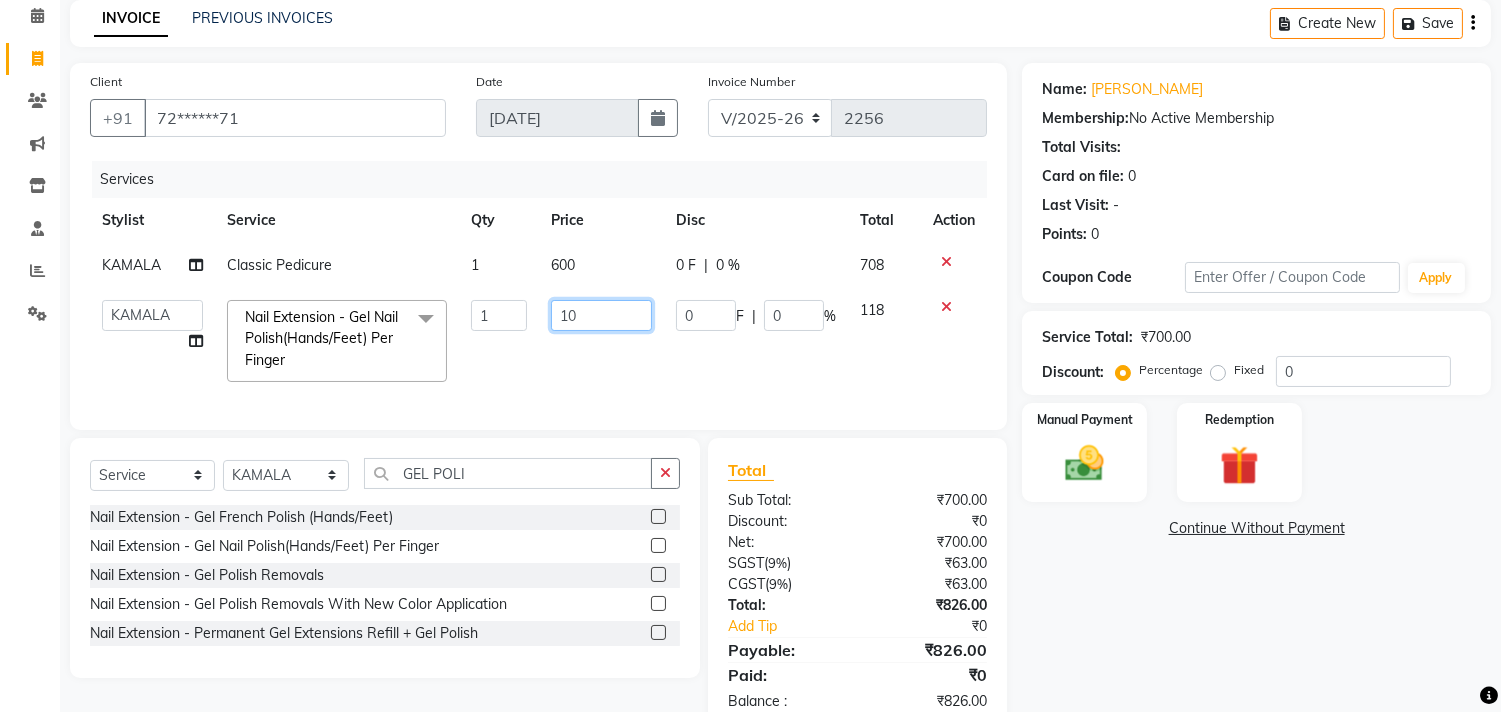 type on "1" 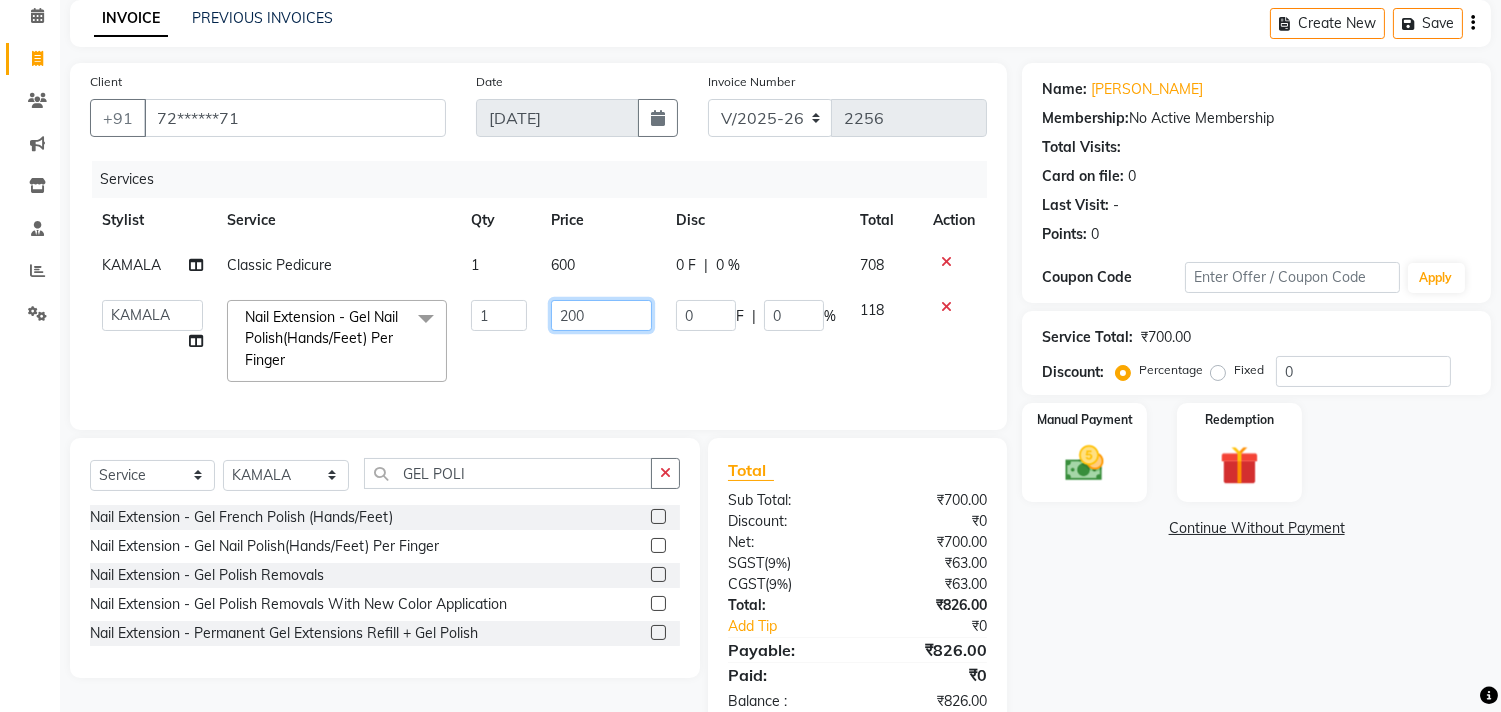 type on "2000" 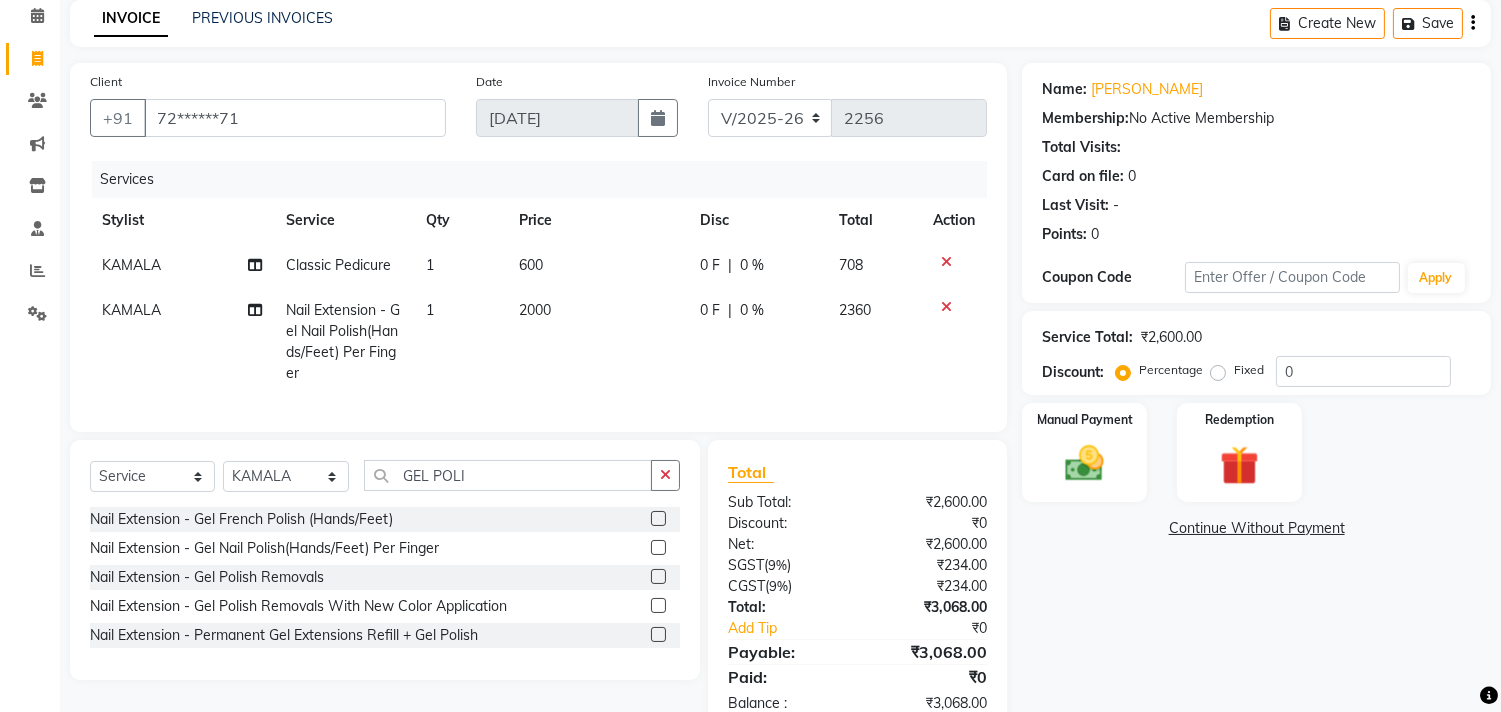 click on "Client +91 72******71 Date 11-07-2025 Invoice Number V/2025 V/2025-26 2256 Services Stylist Service Qty Price Disc Total Action KAMALA Classic Pedicure 1 600 0 F | 0 % 708 KAMALA Nail Extension - Gel Nail Polish(Hands/Feet) Per Finger 1 2000 0 F | 0 % 2360" 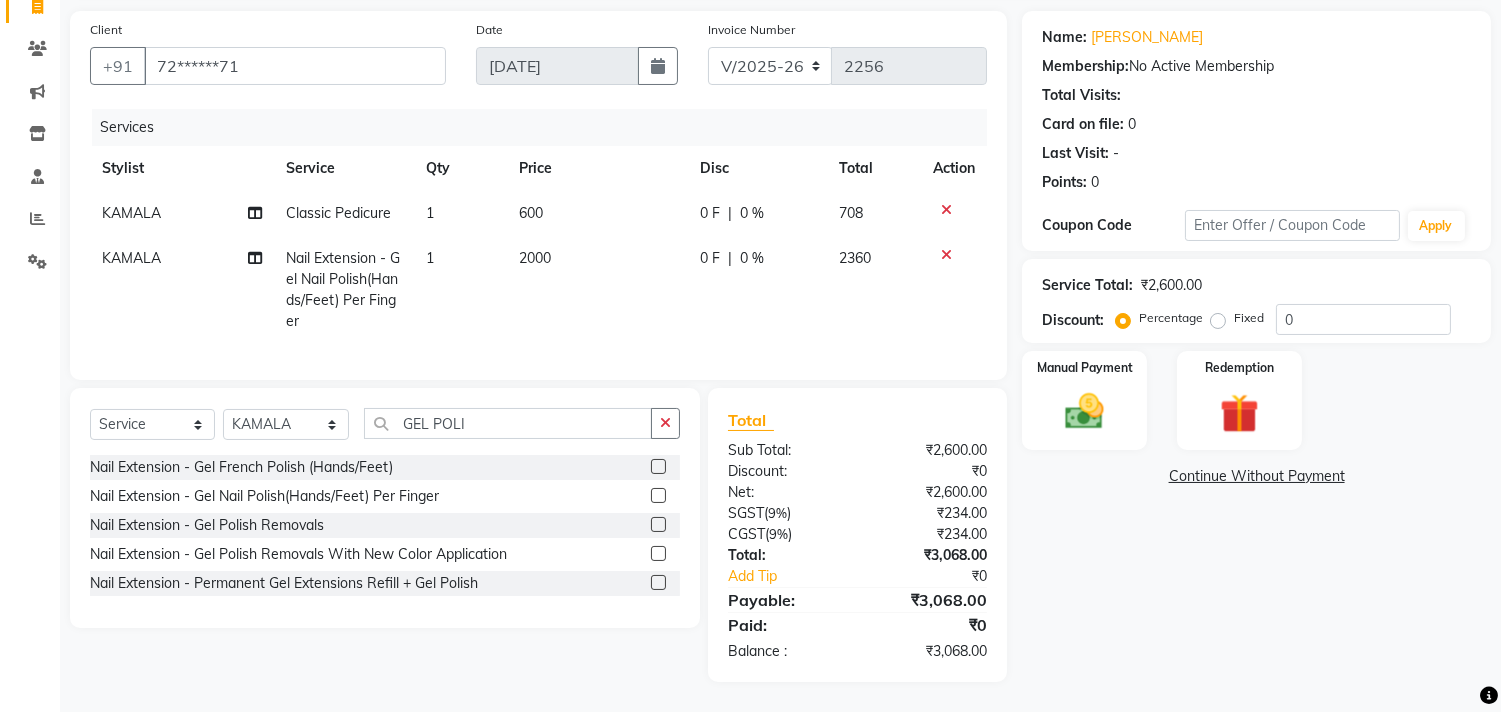 click on "2000" 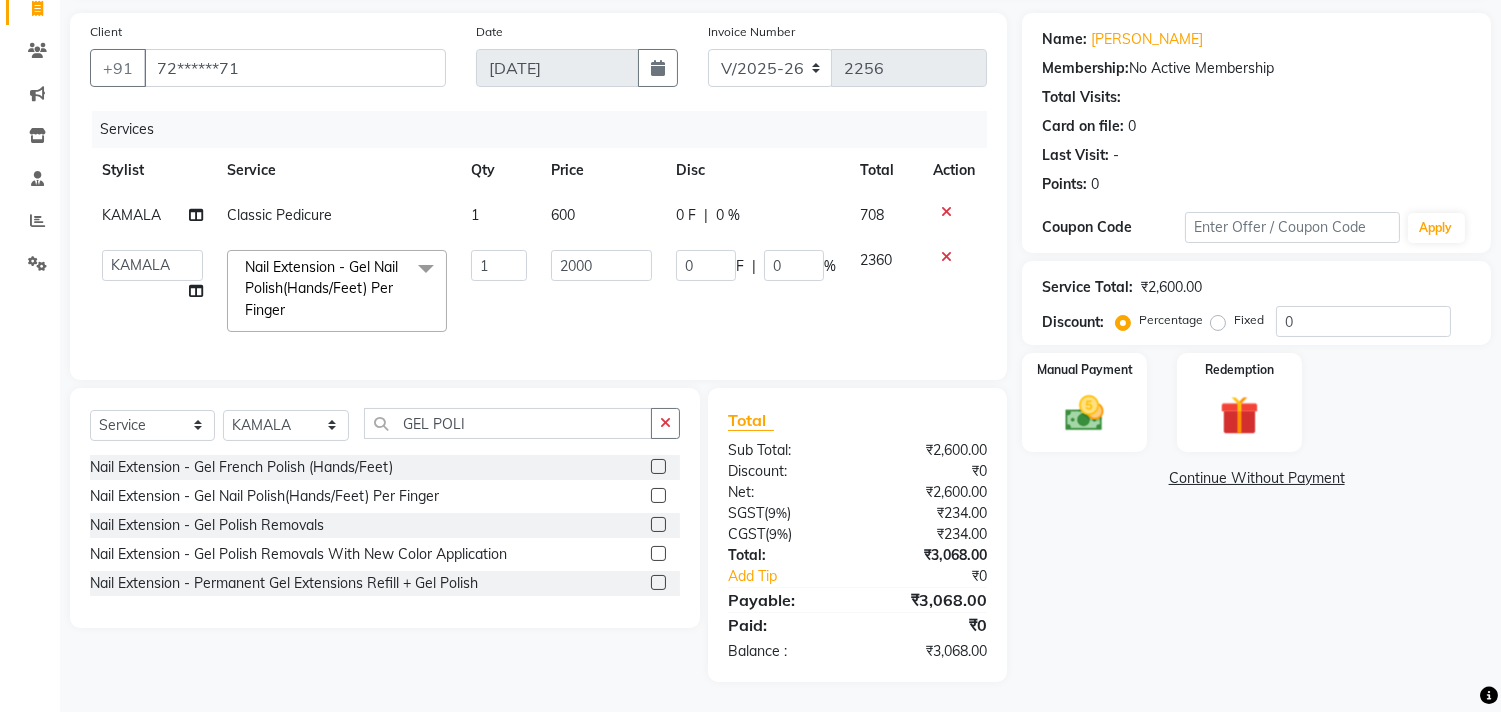 scroll, scrollTop: 154, scrollLeft: 0, axis: vertical 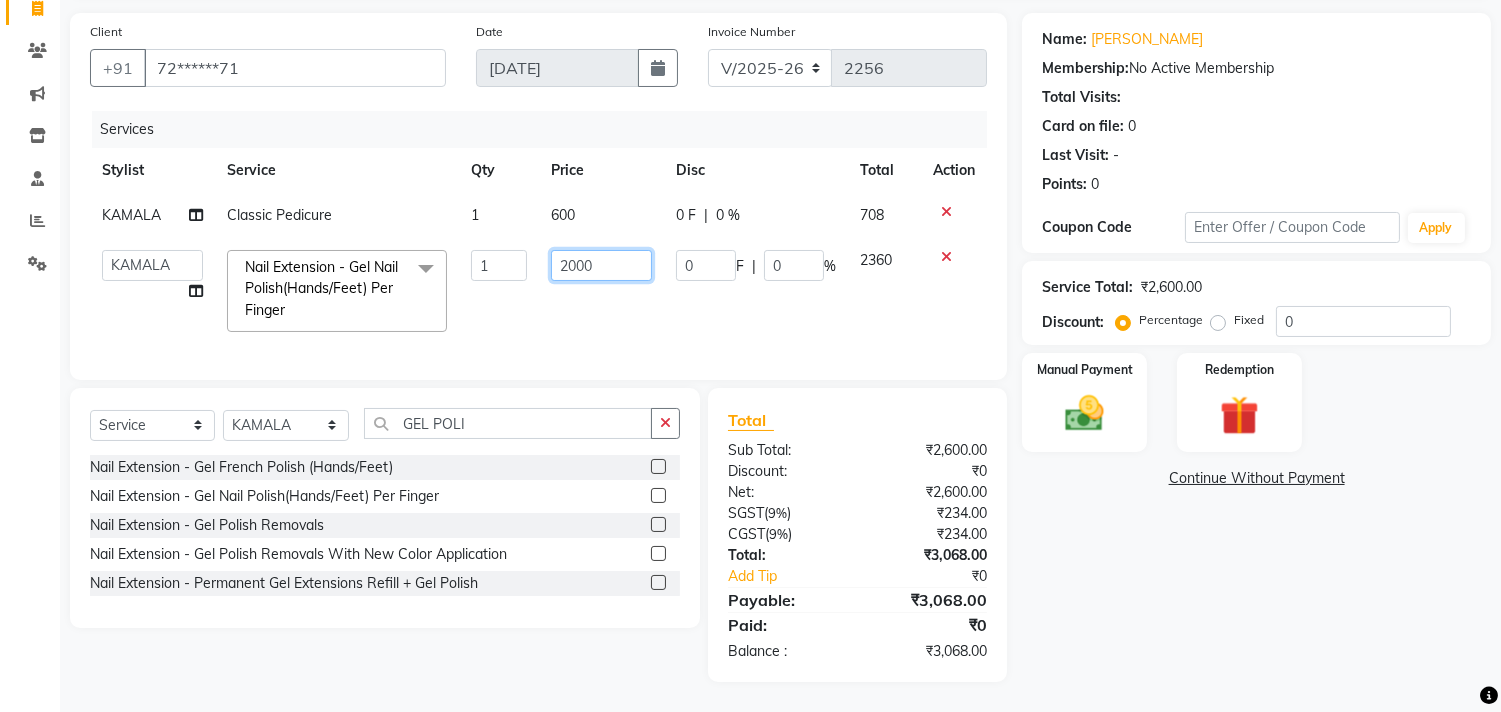 click on "2000" 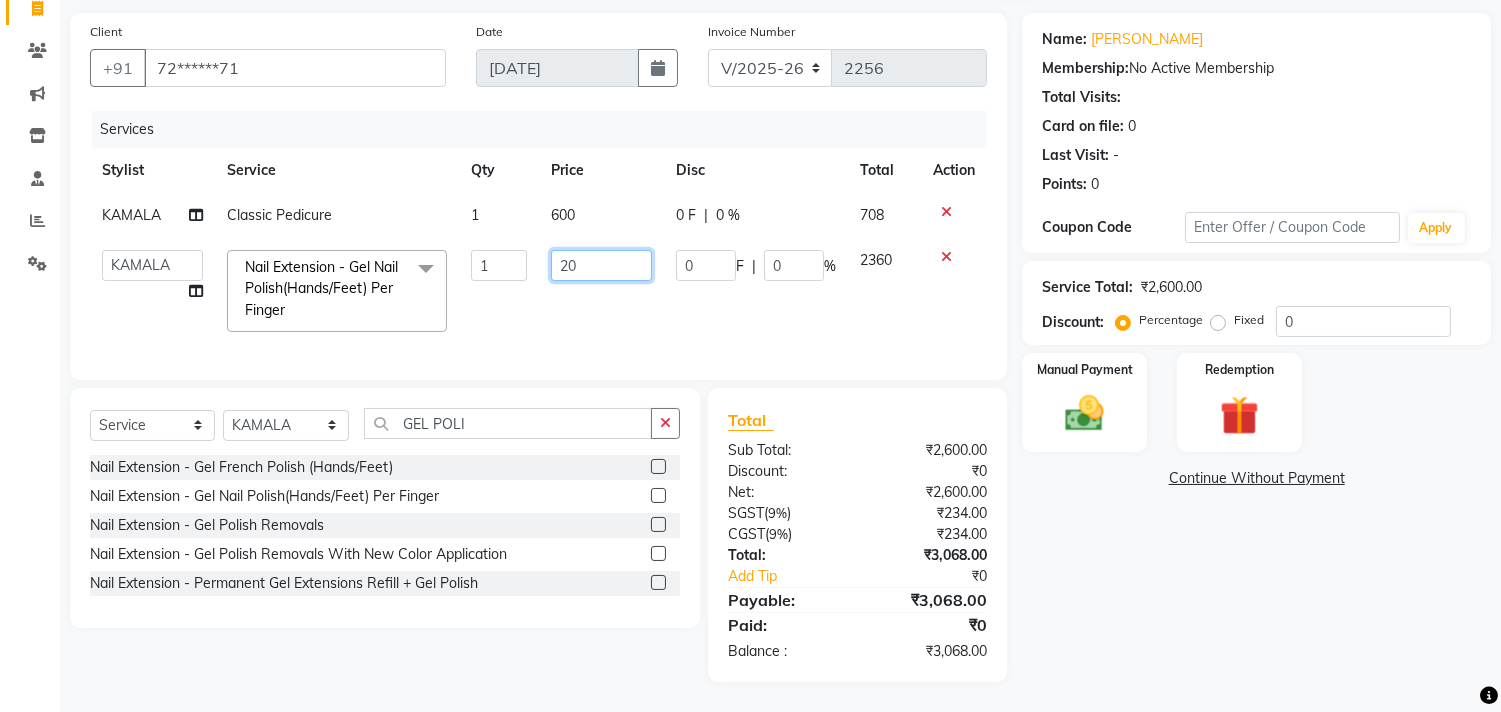 type on "2" 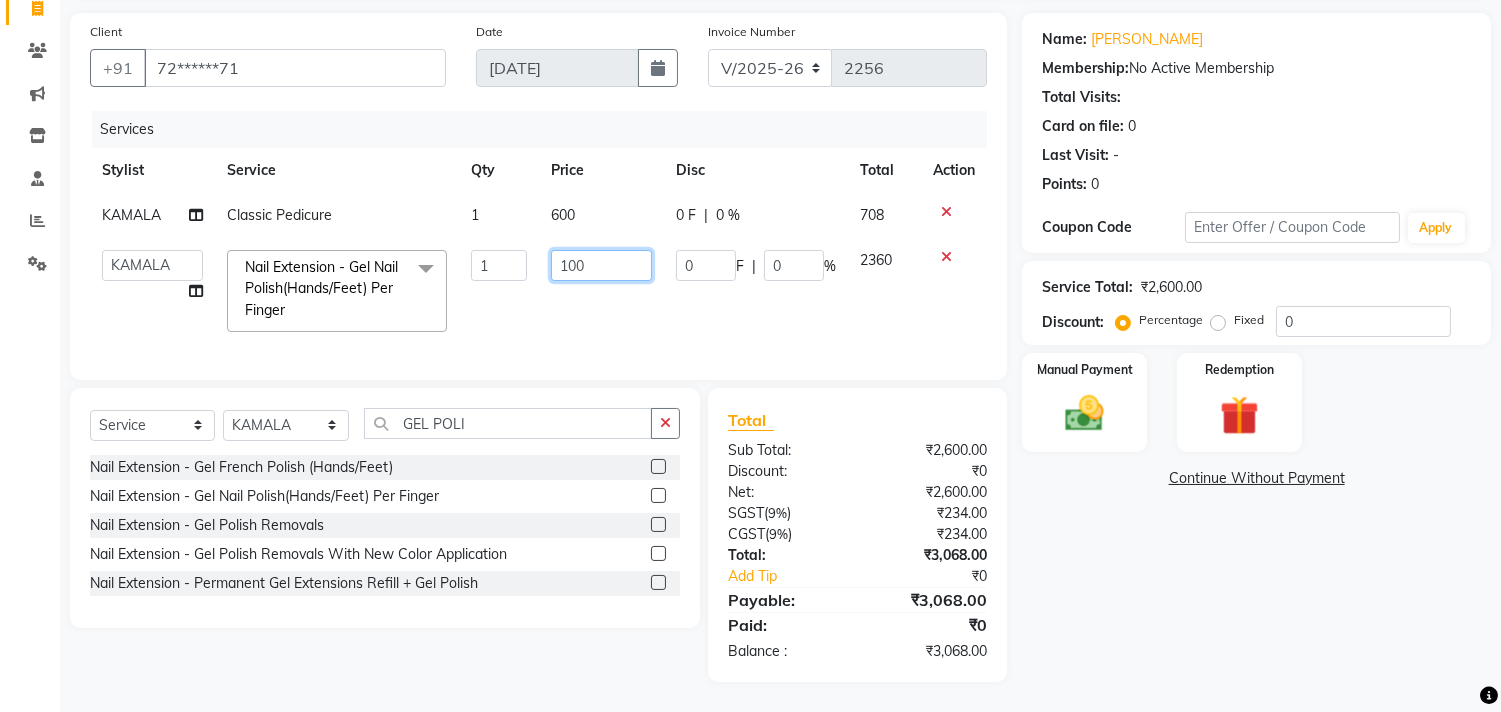type on "1000" 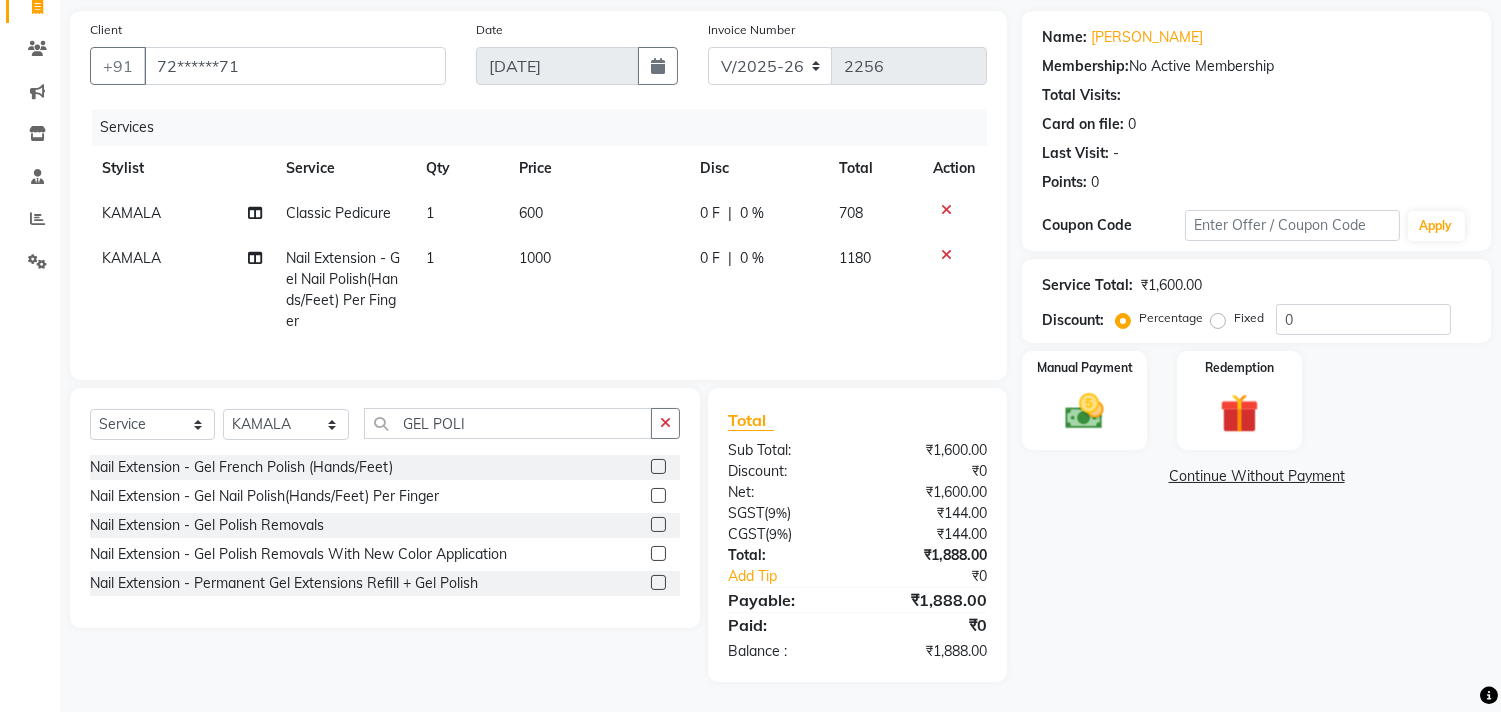 click on "Client +91 72******71 Date 11-07-2025 Invoice Number V/2025 V/2025-26 2256 Services Stylist Service Qty Price Disc Total Action KAMALA Classic Pedicure 1 600 0 F | 0 % 708 KAMALA Nail Extension - Gel Nail Polish(Hands/Feet) Per Finger 1 1000 0 F | 0 % 1180" 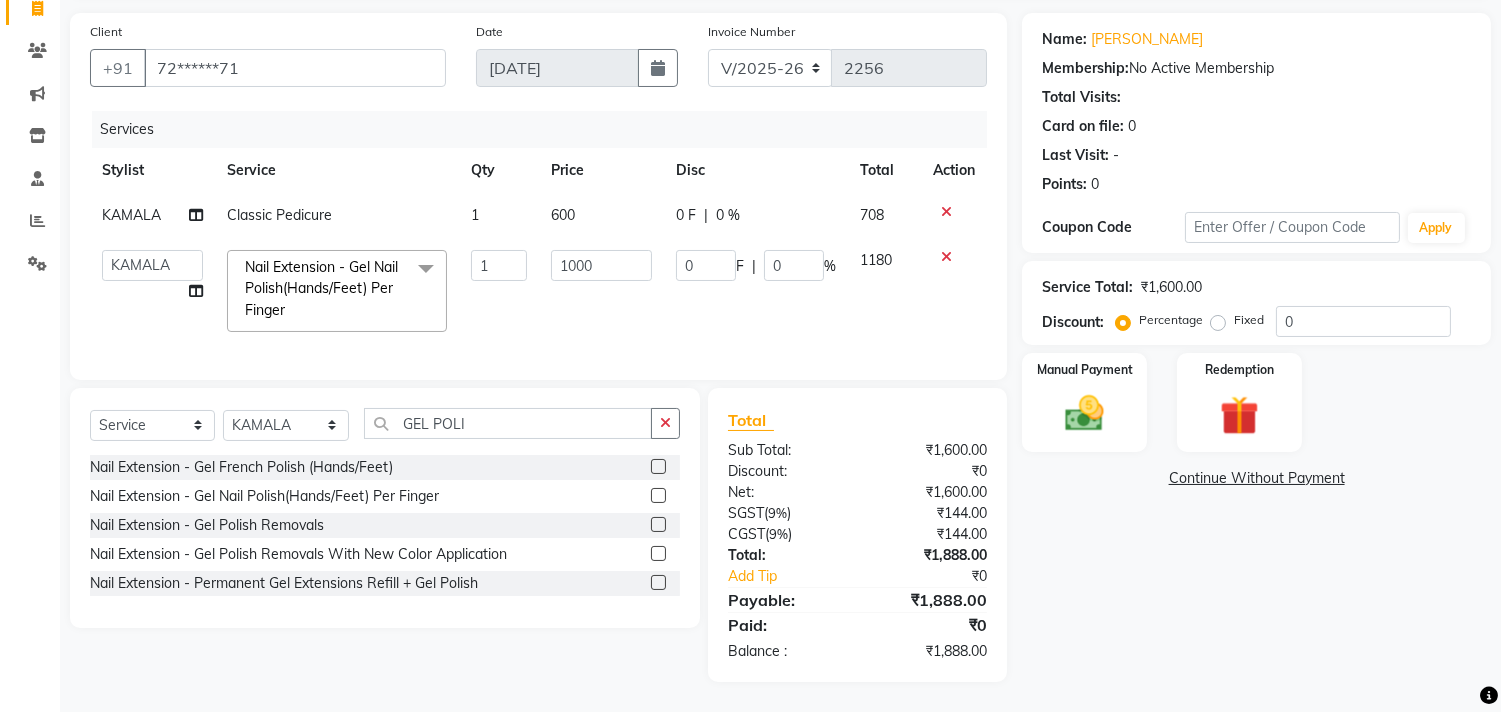 click on "600" 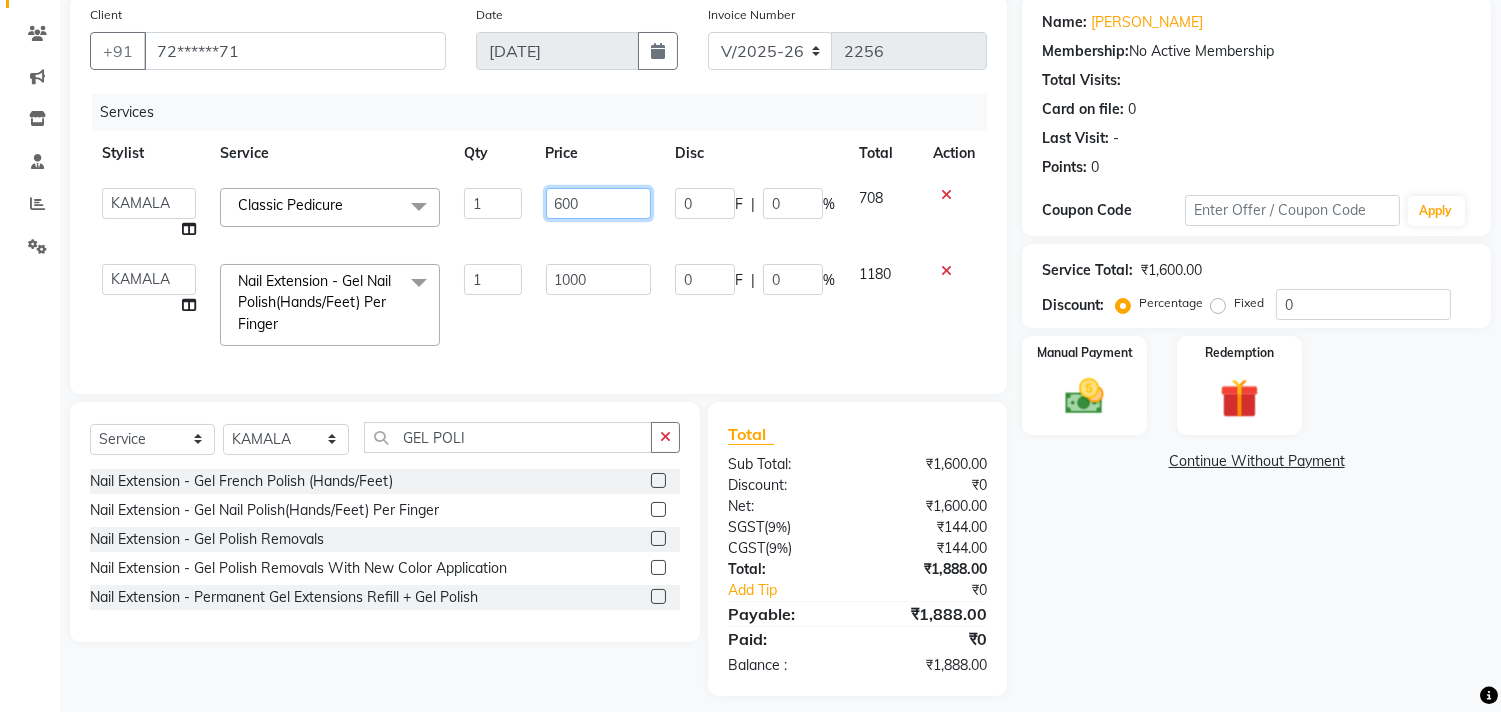 click on "600" 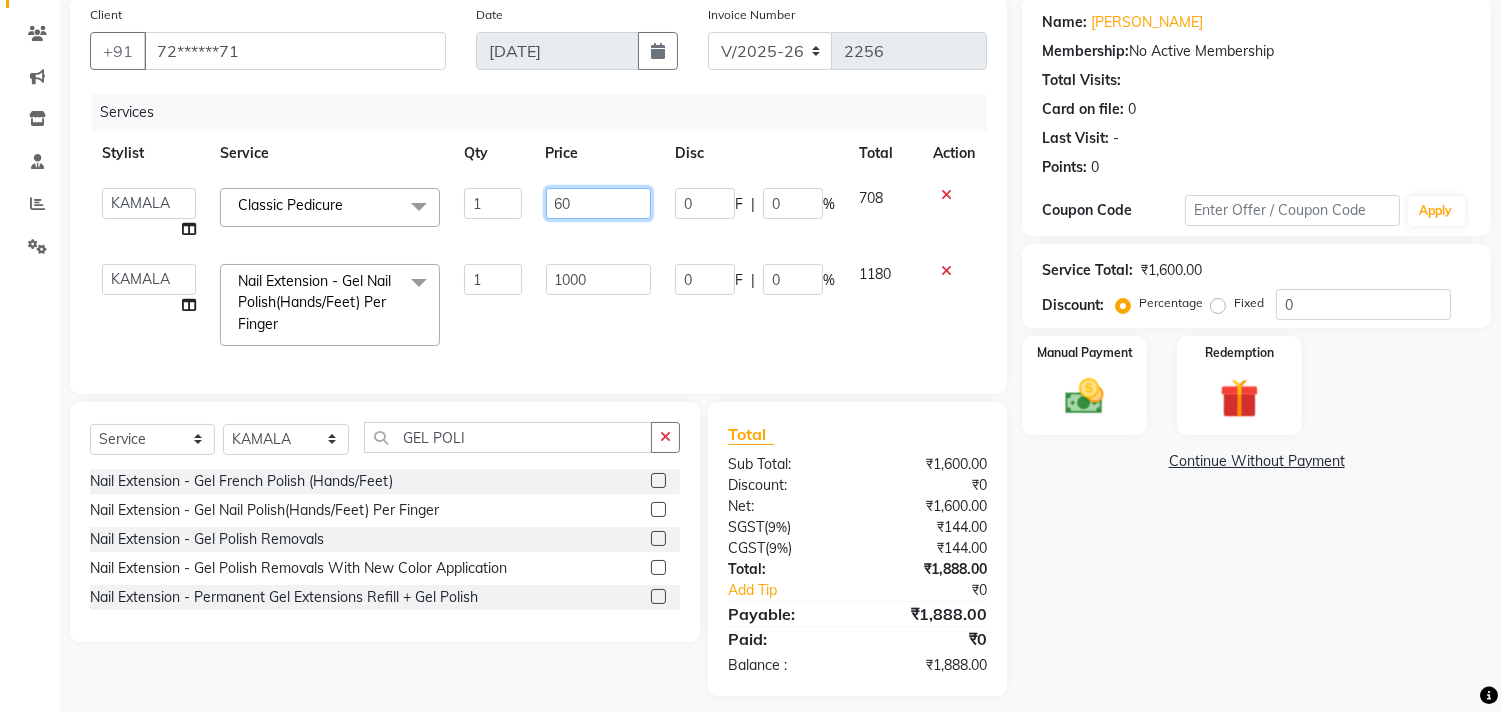 type on "6" 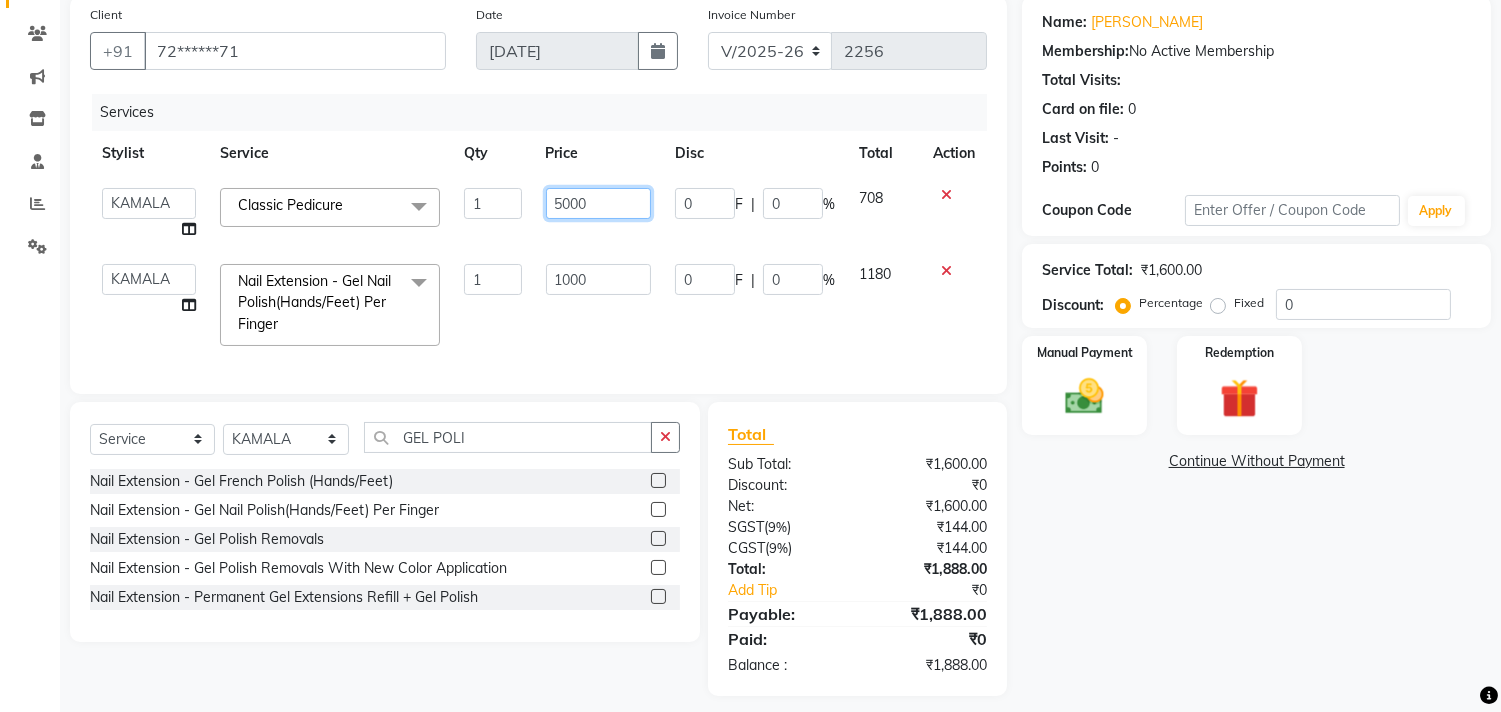type on "500" 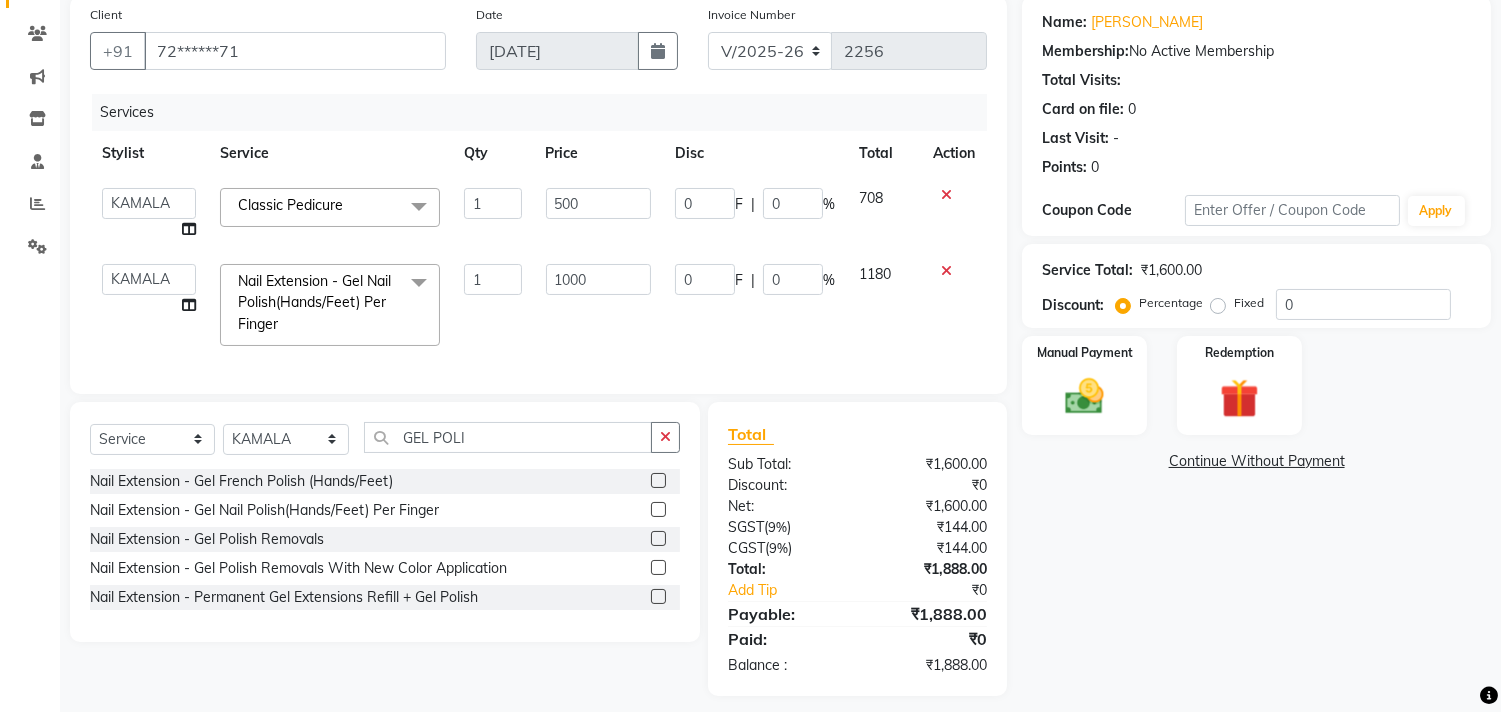 drag, startPoint x: 876, startPoint y: 483, endPoint x: 886, endPoint y: 465, distance: 20.59126 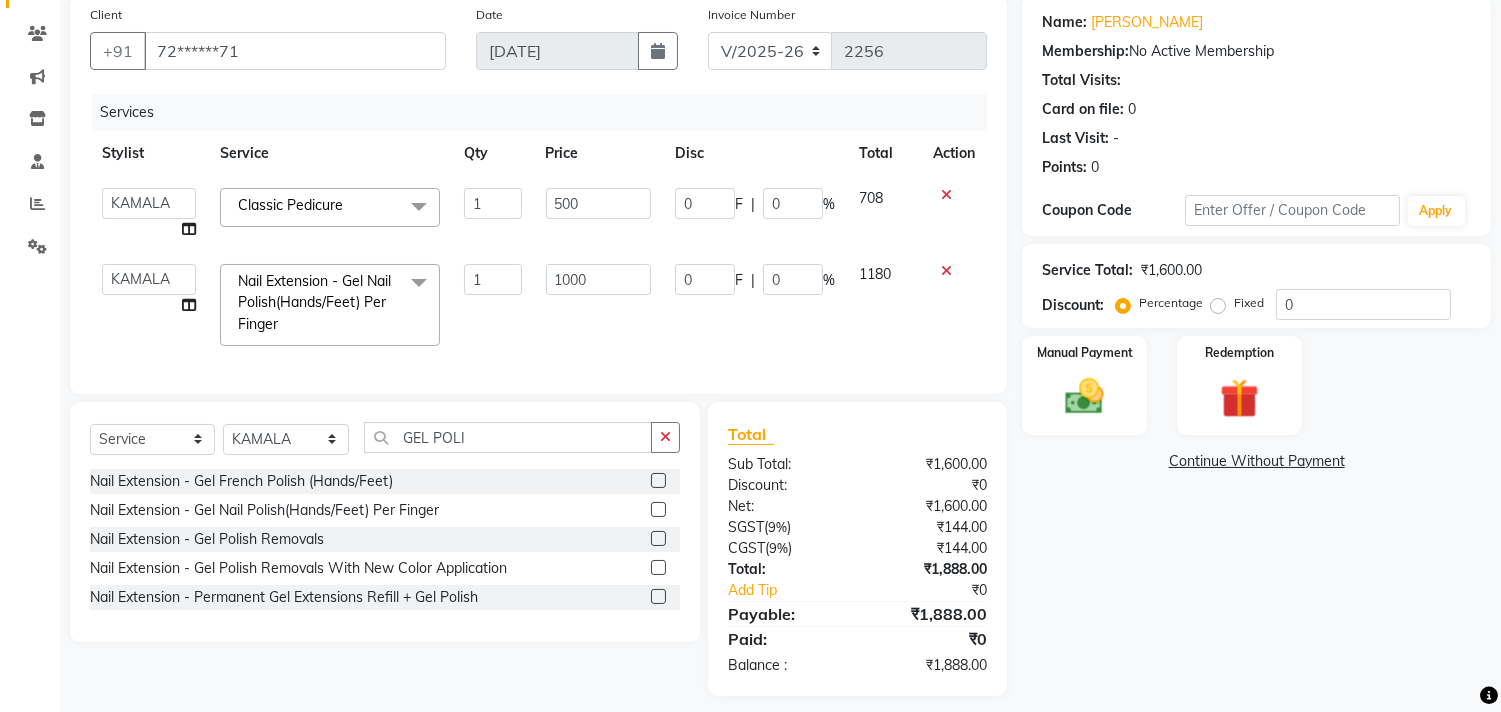 click on "Total Sub Total: ₹1,600.00 Discount: ₹0 Net: ₹1,600.00 SGST  ( 9% ) ₹144.00 CGST  ( 9% ) ₹144.00 Total: ₹1,888.00 Add Tip ₹0 Payable: ₹1,888.00 Paid: ₹0 Balance   : ₹1,888.00" 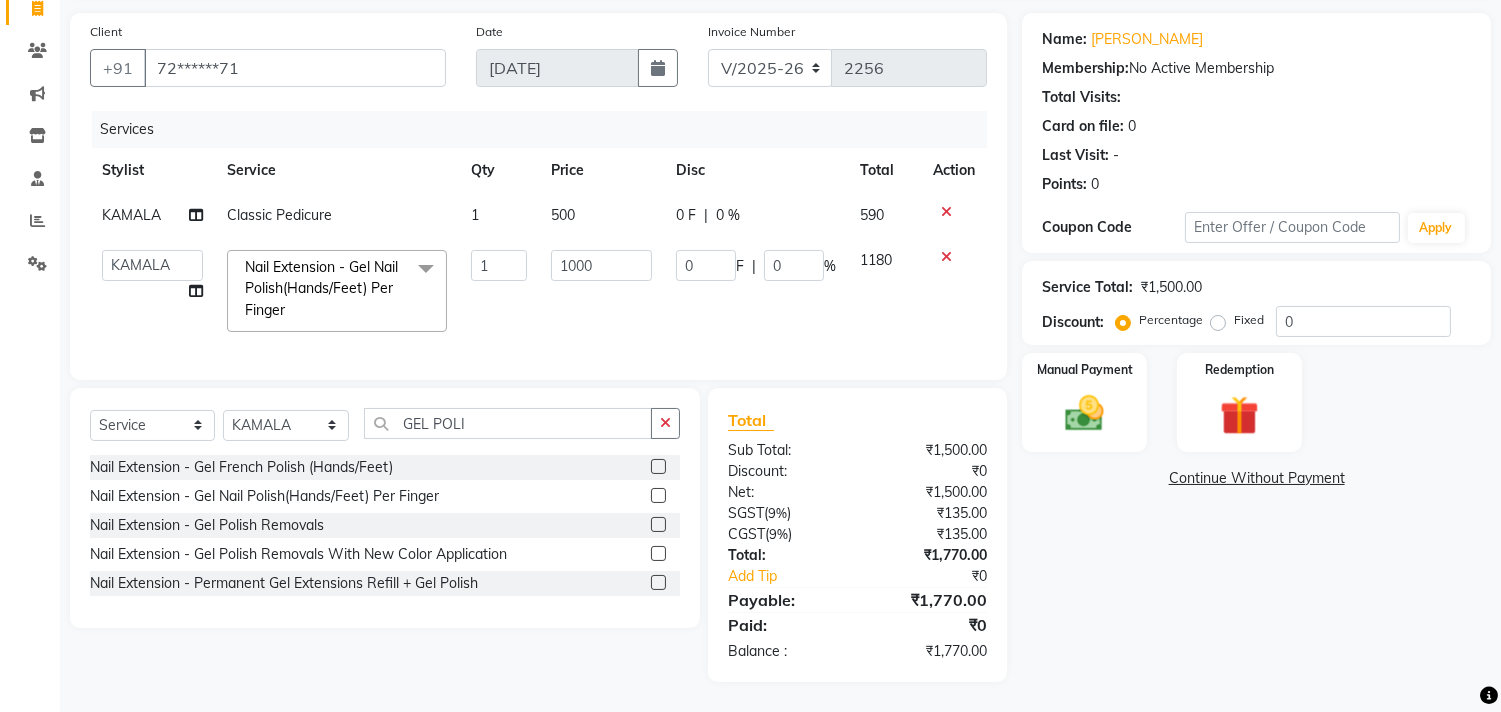 click on "500" 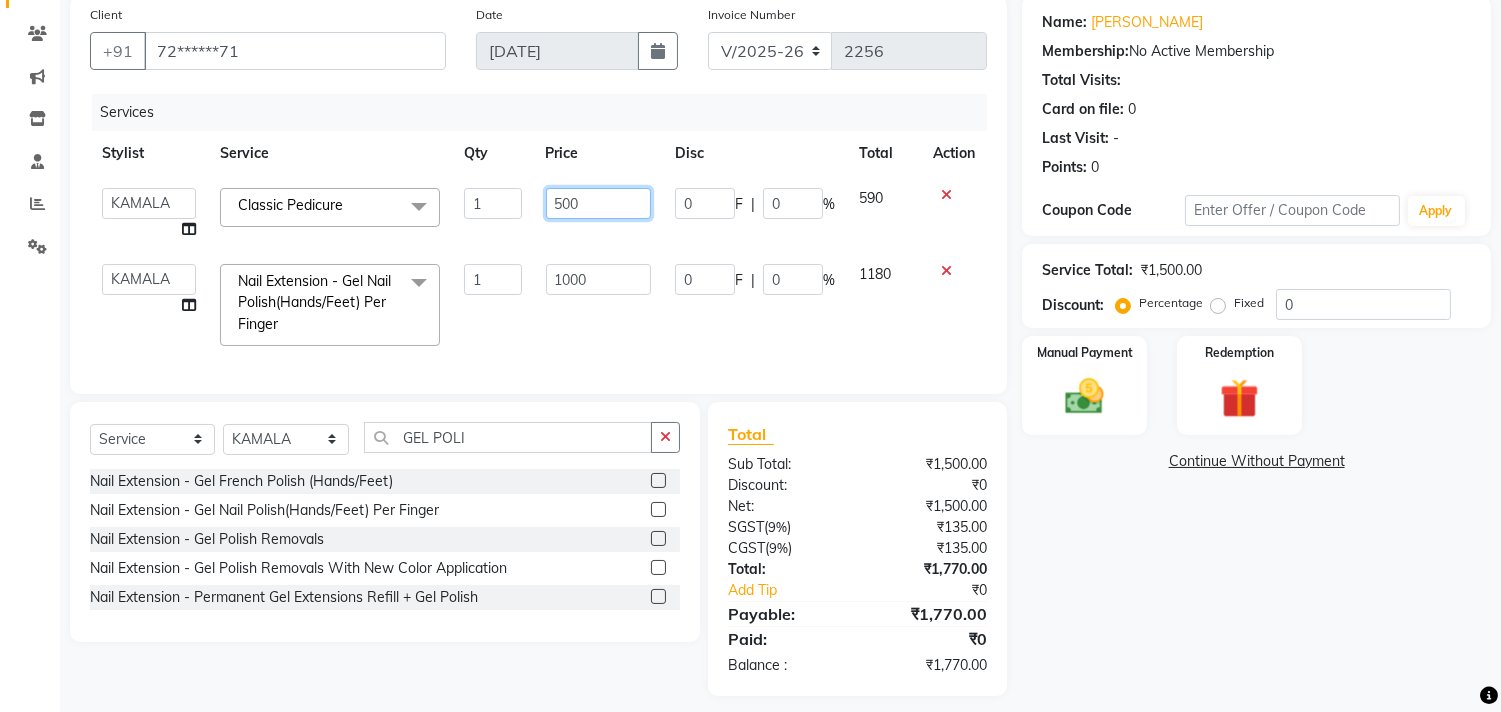 click on "500" 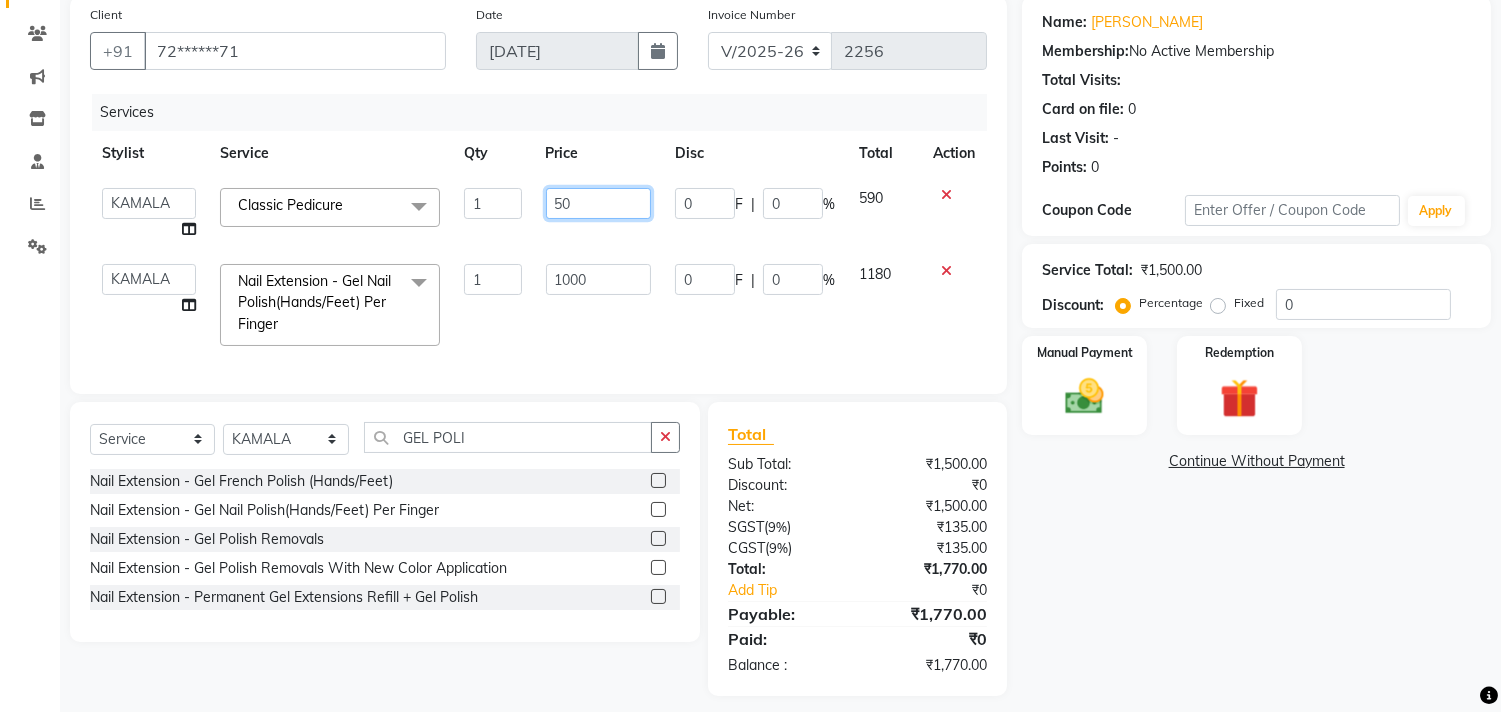 type on "5" 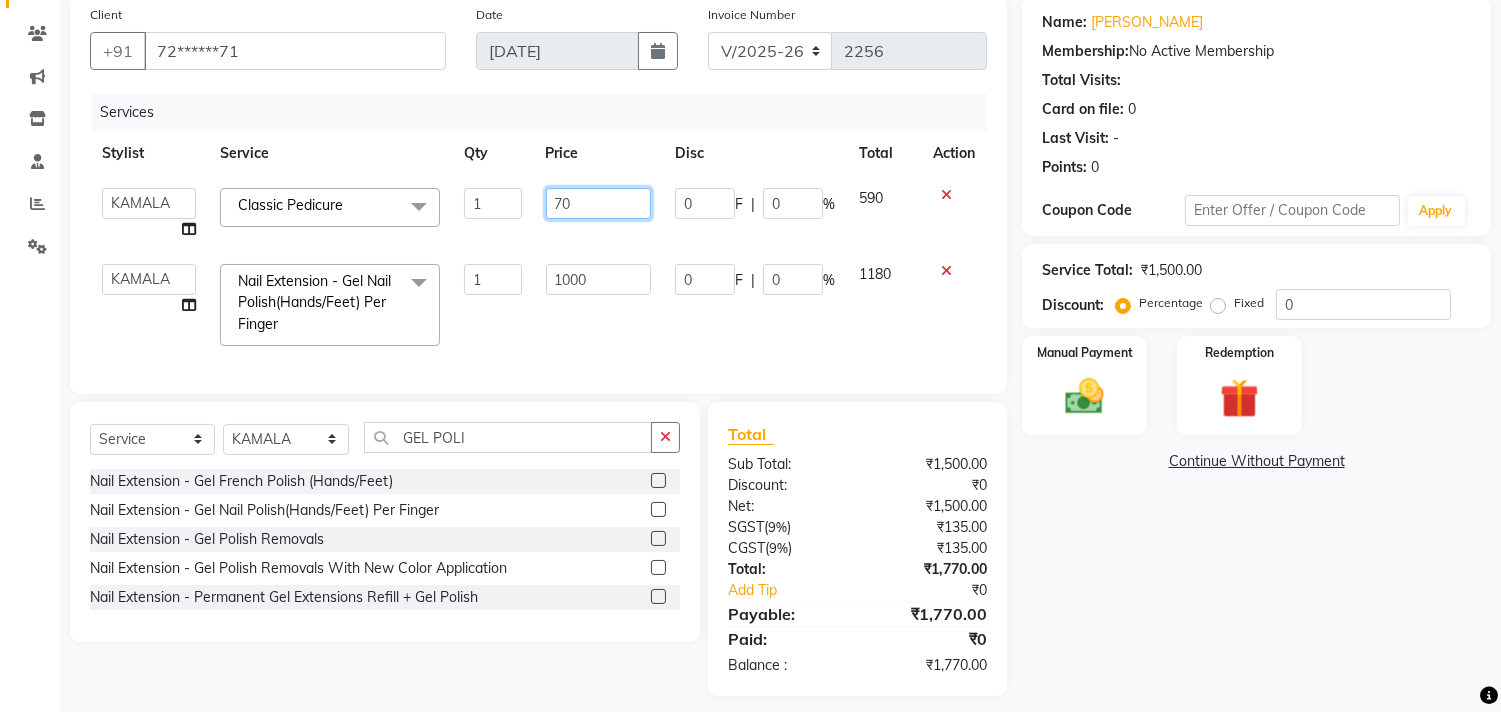 type on "700" 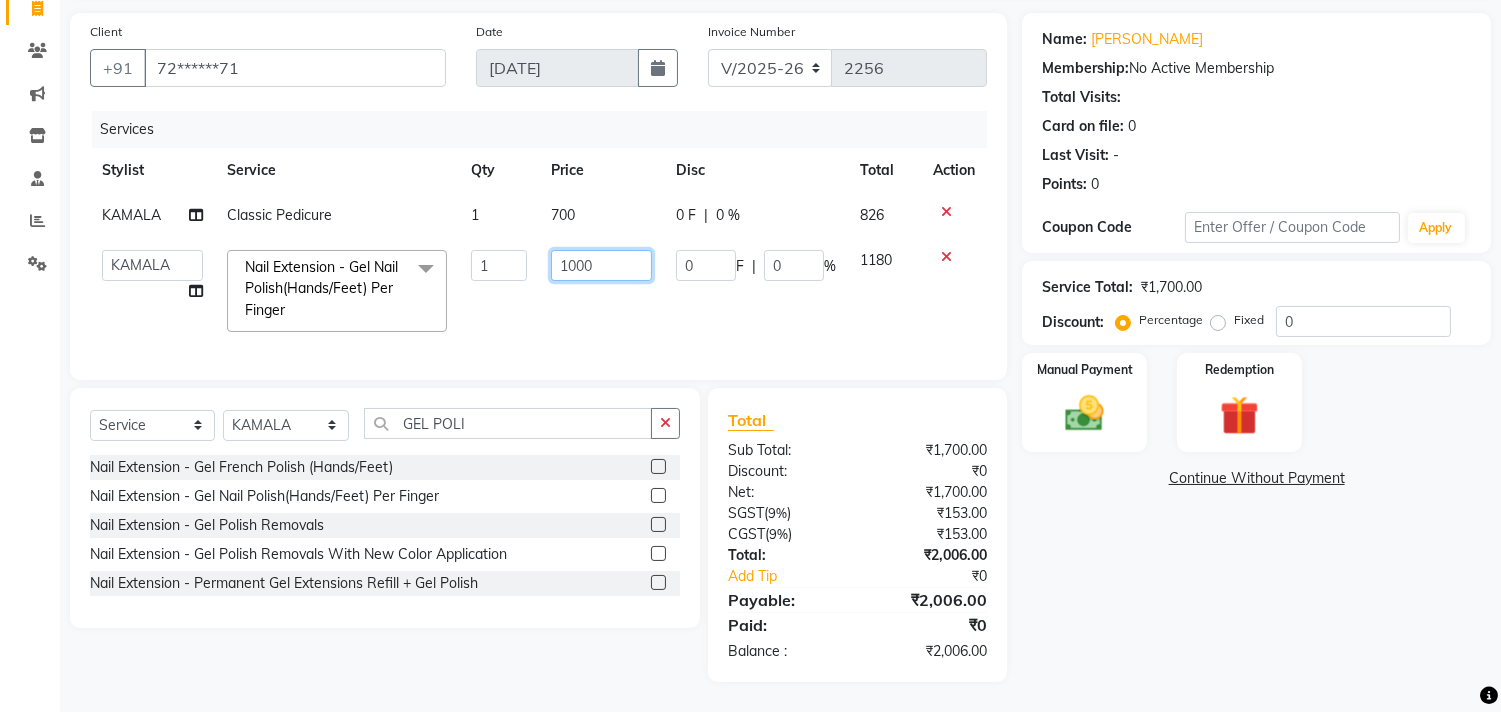 click on "1000" 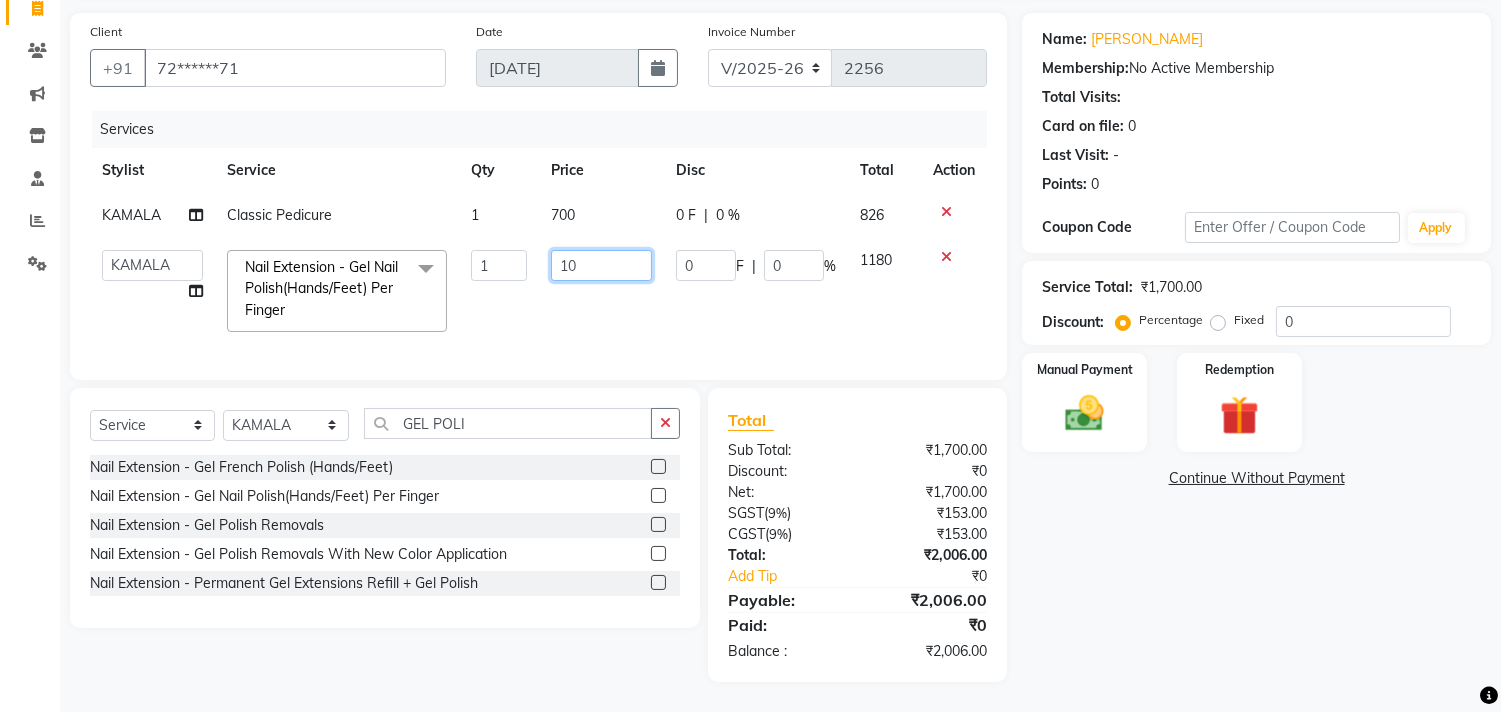 type on "1" 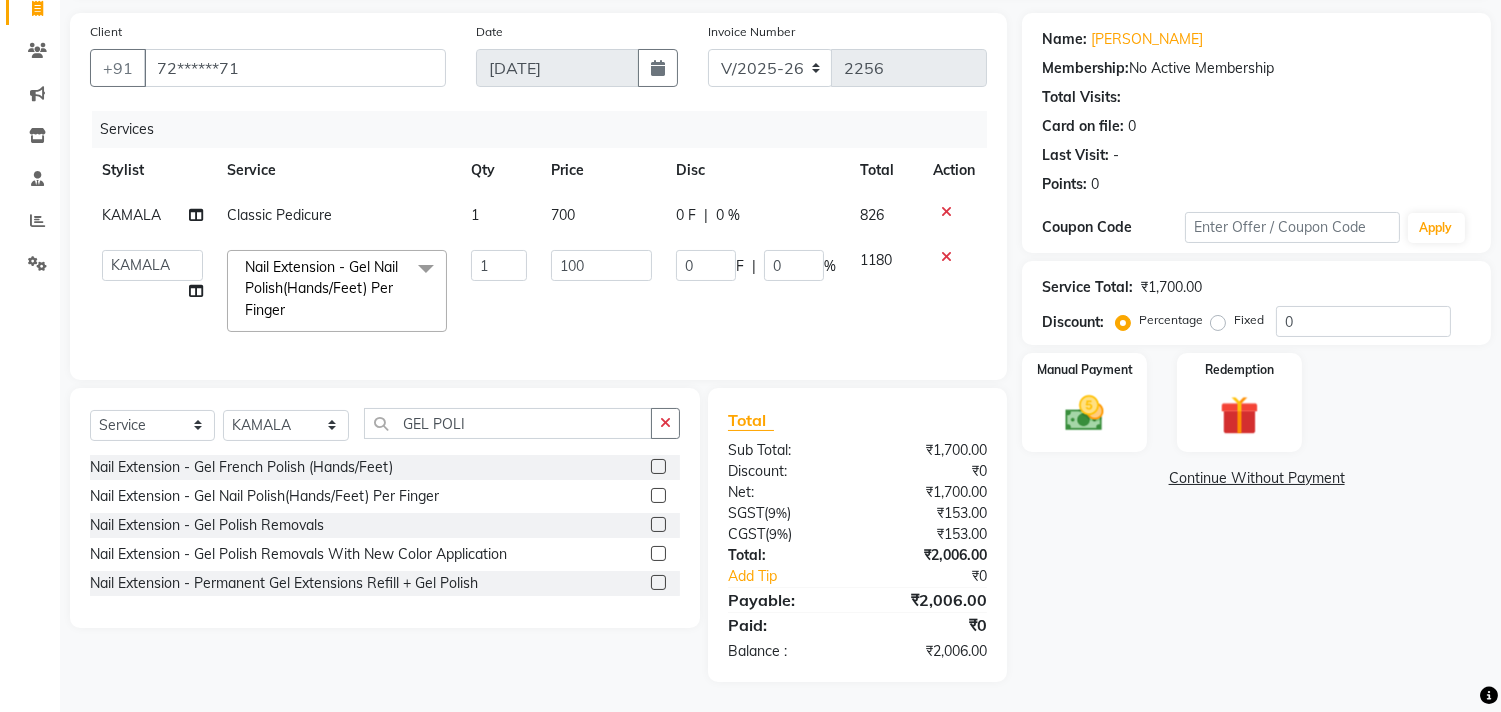 drag, startPoint x: 627, startPoint y: 325, endPoint x: 606, endPoint y: 317, distance: 22.472204 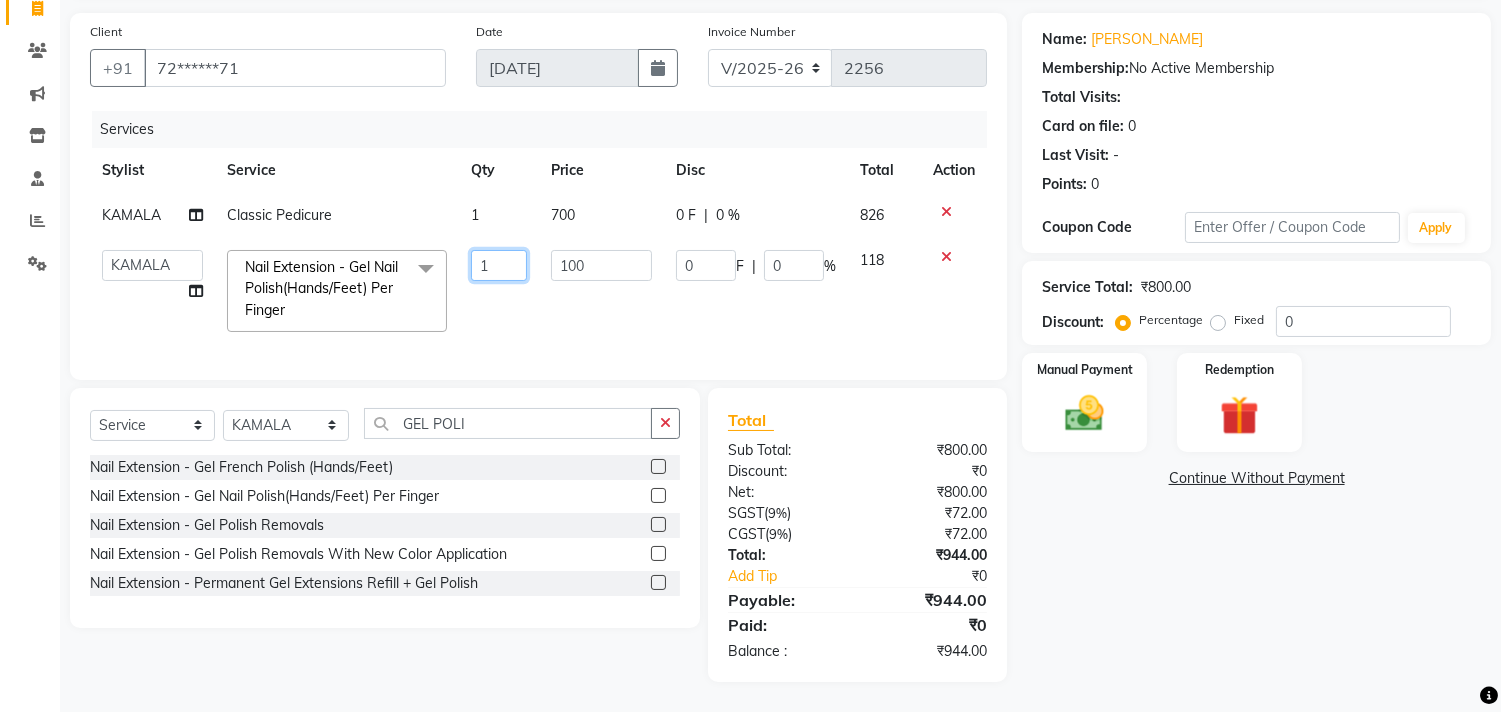 click on "1" 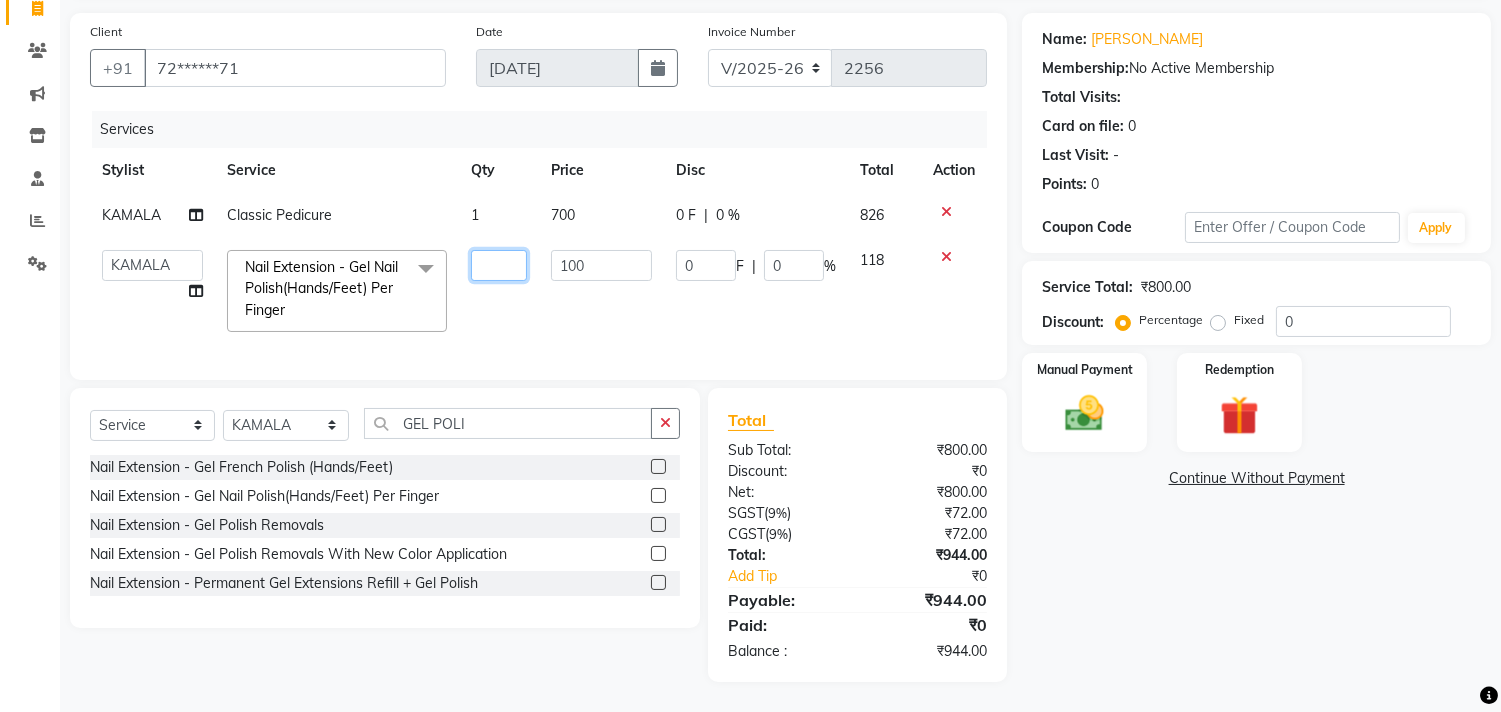 type on "8" 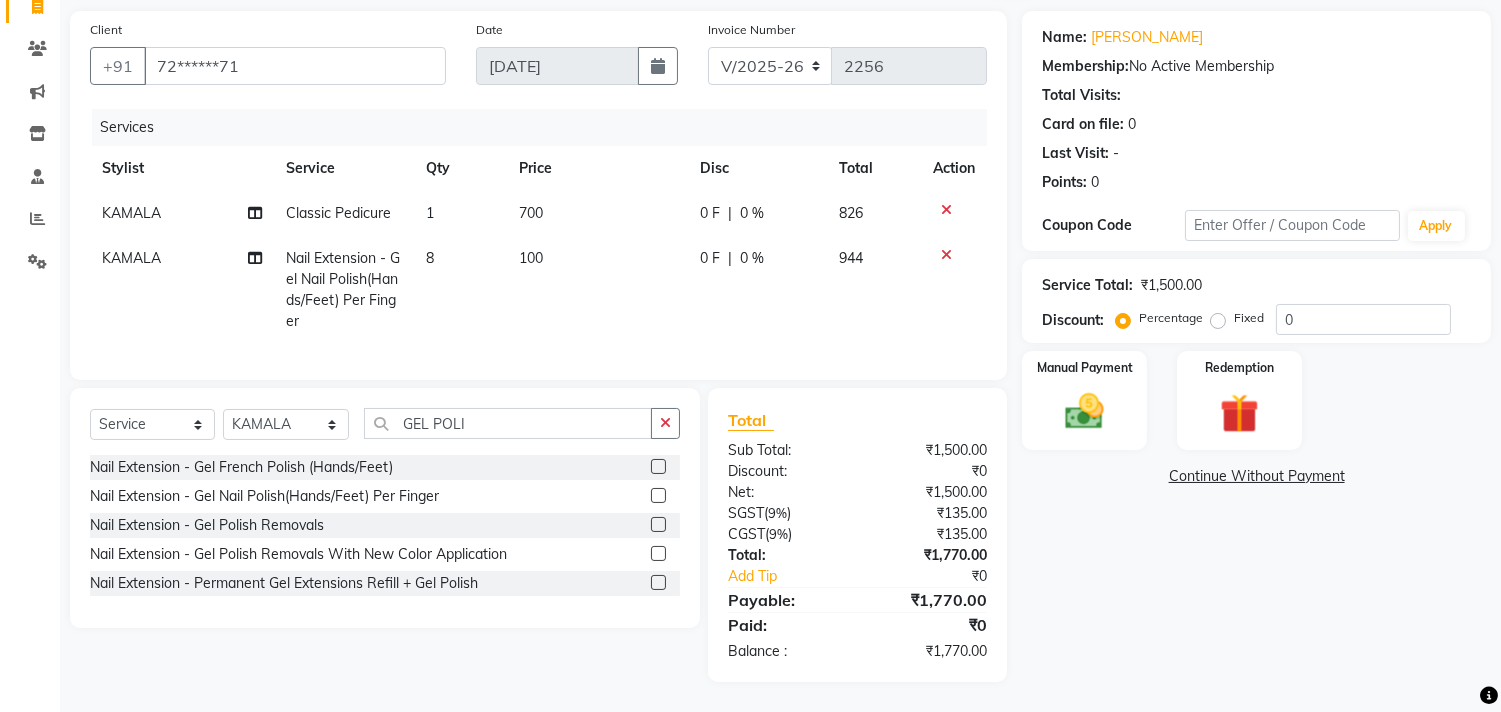 click on "Client +91 72******71 Date 11-07-2025 Invoice Number V/2025 V/2025-26 2256 Services Stylist Service Qty Price Disc Total Action KAMALA Classic Pedicure 1 700 0 F | 0 % 826 KAMALA Nail Extension - Gel Nail Polish(Hands/Feet) Per Finger 8 100 0 F | 0 % 944 Select  Service  Product  Membership  Package Voucher Prepaid Gift Card  Select Stylist Admin ANUSHA  Apsu Auditor Ambattur Balaji BANUPRIYA Bhuvanesh Dingg - Support Team DIVYA INBARAJ INDHU Javed Jayakumar Joice Neimalsawm  Kalaiselvi KAMALA Nathalie Marinaa Chaarlette POOJA  PREETHI Preethi Raj PRISCILLA RADHA RAJESH  SAHIL SEETHAL SOCHIPEM Suresh Babu SUSHMITA VANITHA Veena Ravi Vignesh  Vinitha Virtue admin VIRTUE SALON GEL POLI Nail Extension - Gel French Polish (Hands/Feet)  Nail Extension - Gel Nail Polish(Hands/Feet) Per Finger  Nail Extension - Gel Polish Removals  Nail Extension - Gel Polish Removals With New Color Application  Nail Extension - Permanent Gel Extensions Refill + Gel Polish  Total Sub Total: ₹1,500.00 Discount: ₹0 Net: SGST  ( 9%" 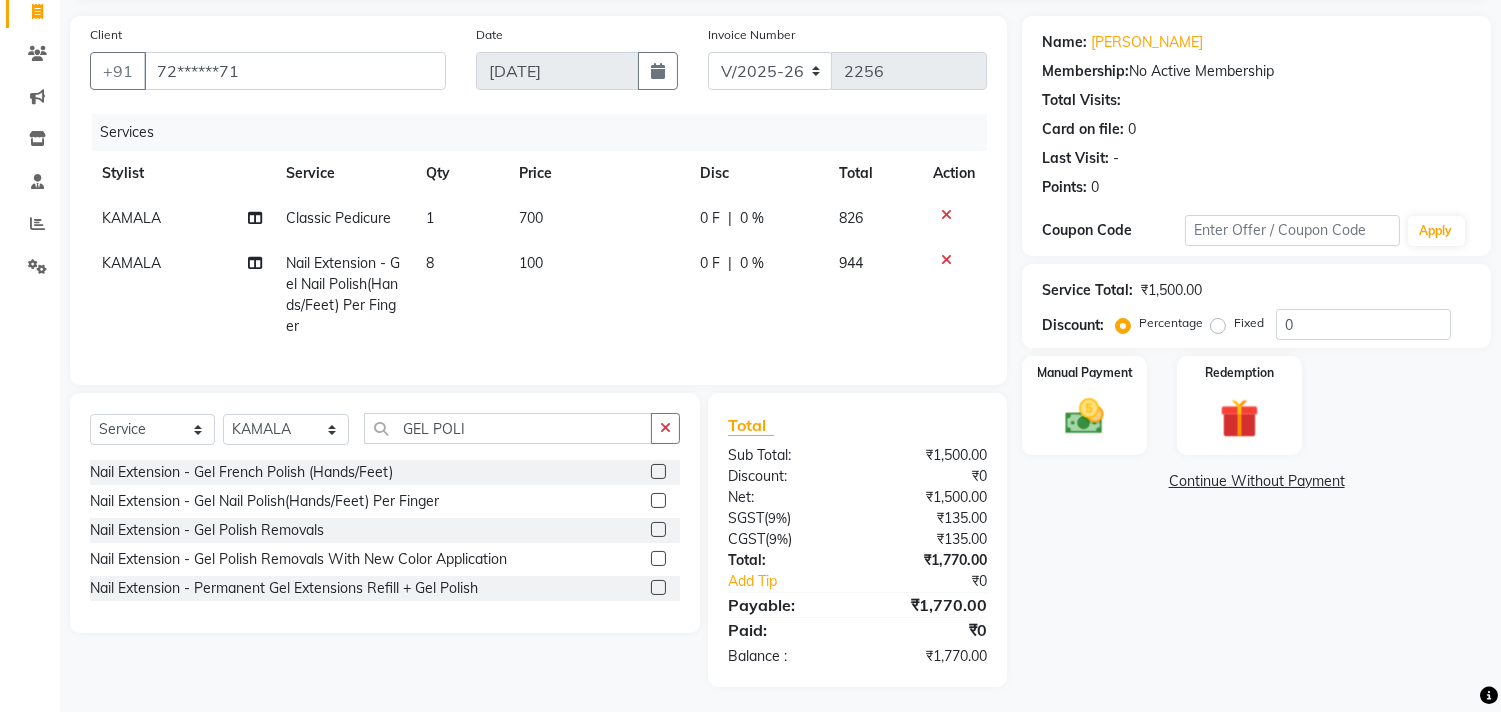 scroll, scrollTop: 155, scrollLeft: 0, axis: vertical 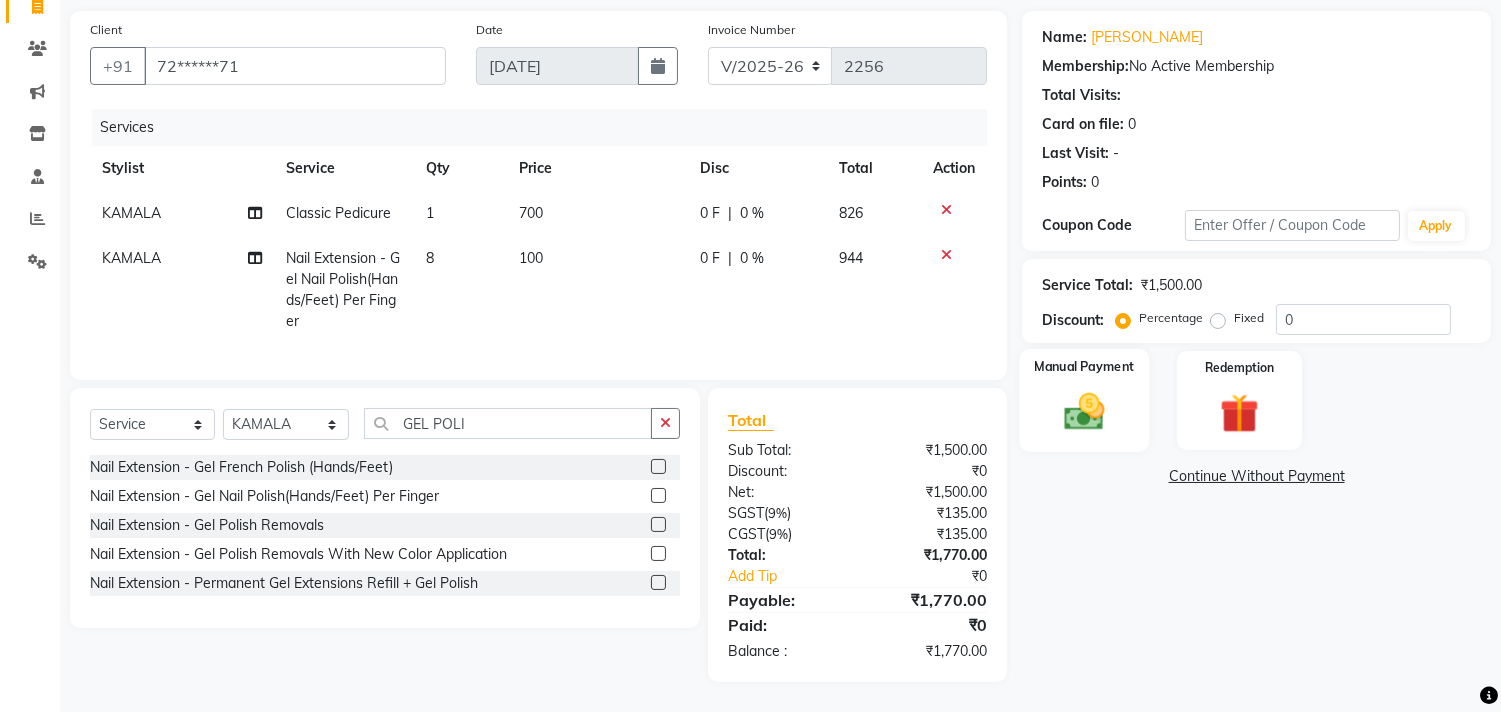 click 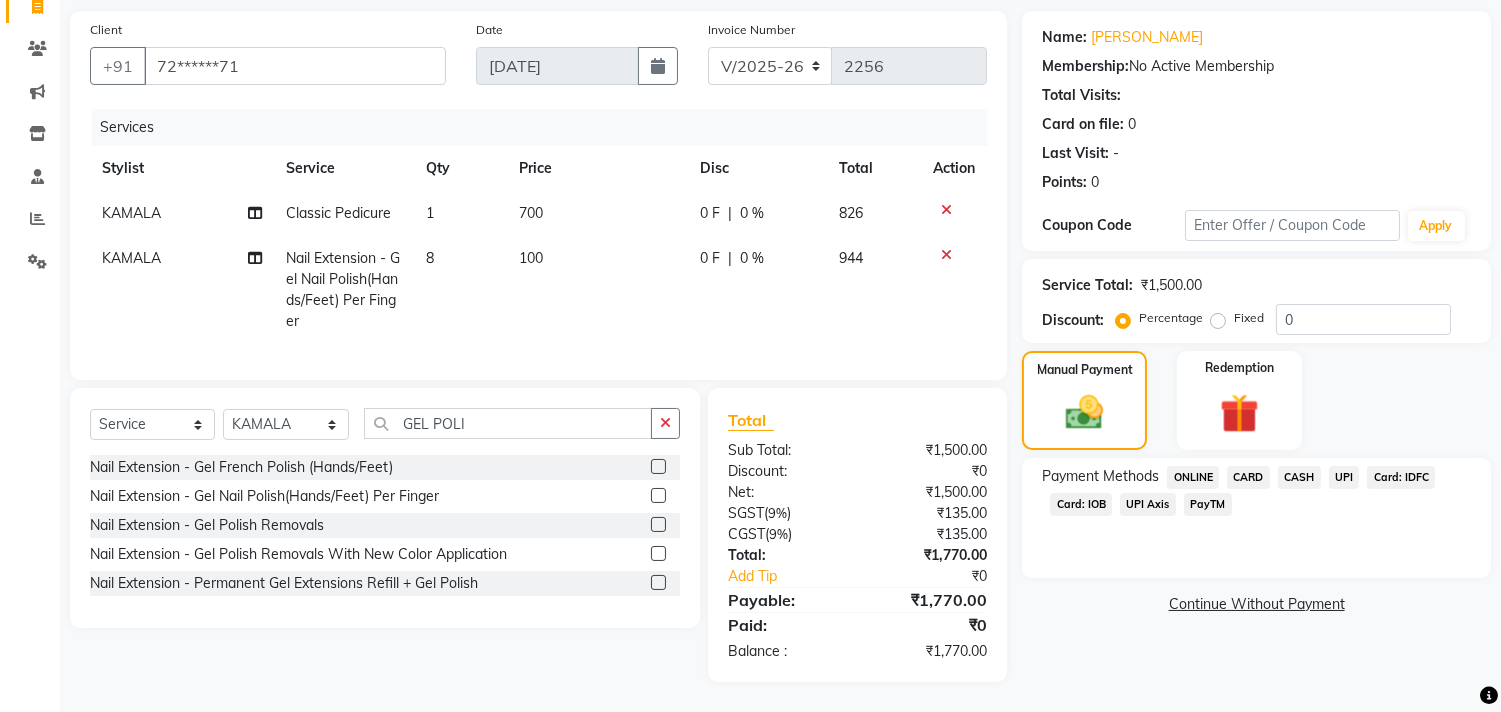 click on "UPI" 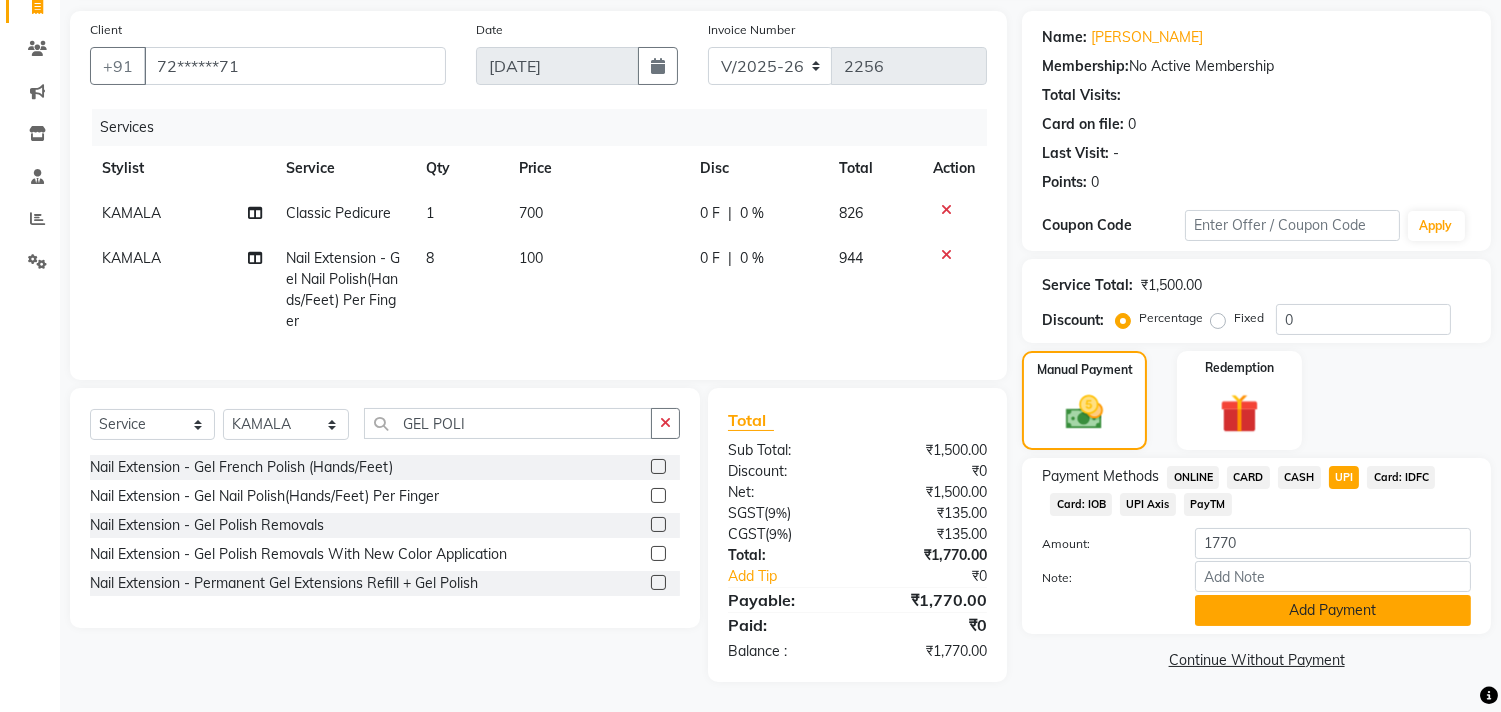 click on "Add Payment" 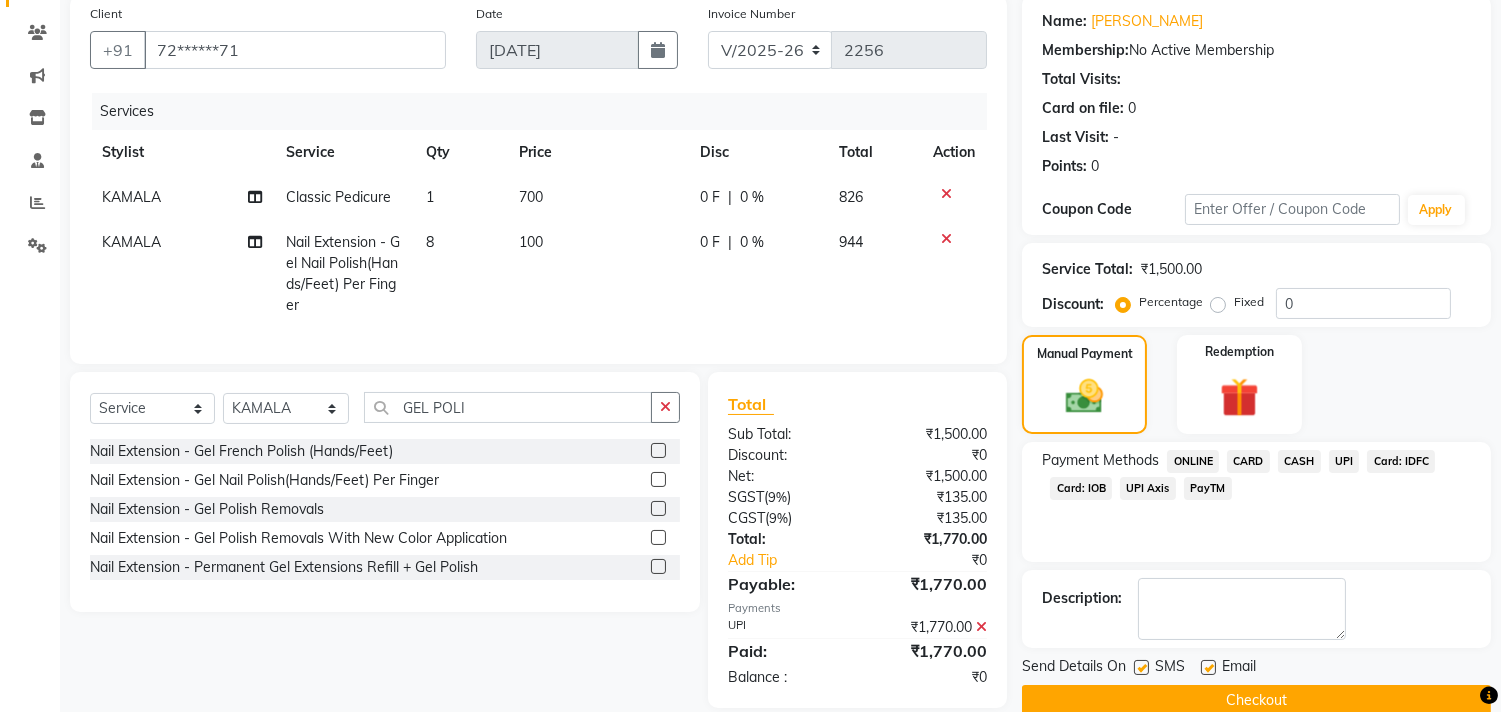 click on "Checkout" 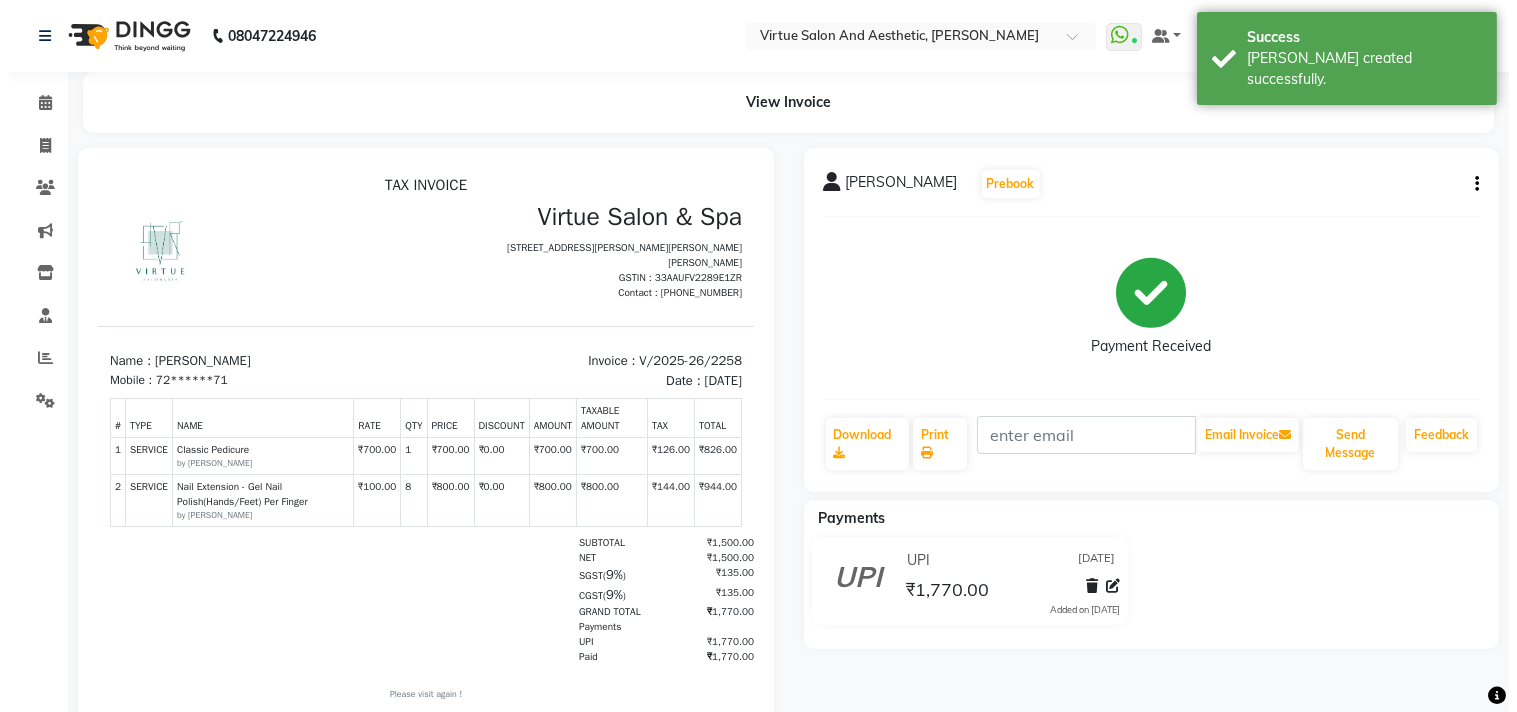 scroll, scrollTop: 0, scrollLeft: 0, axis: both 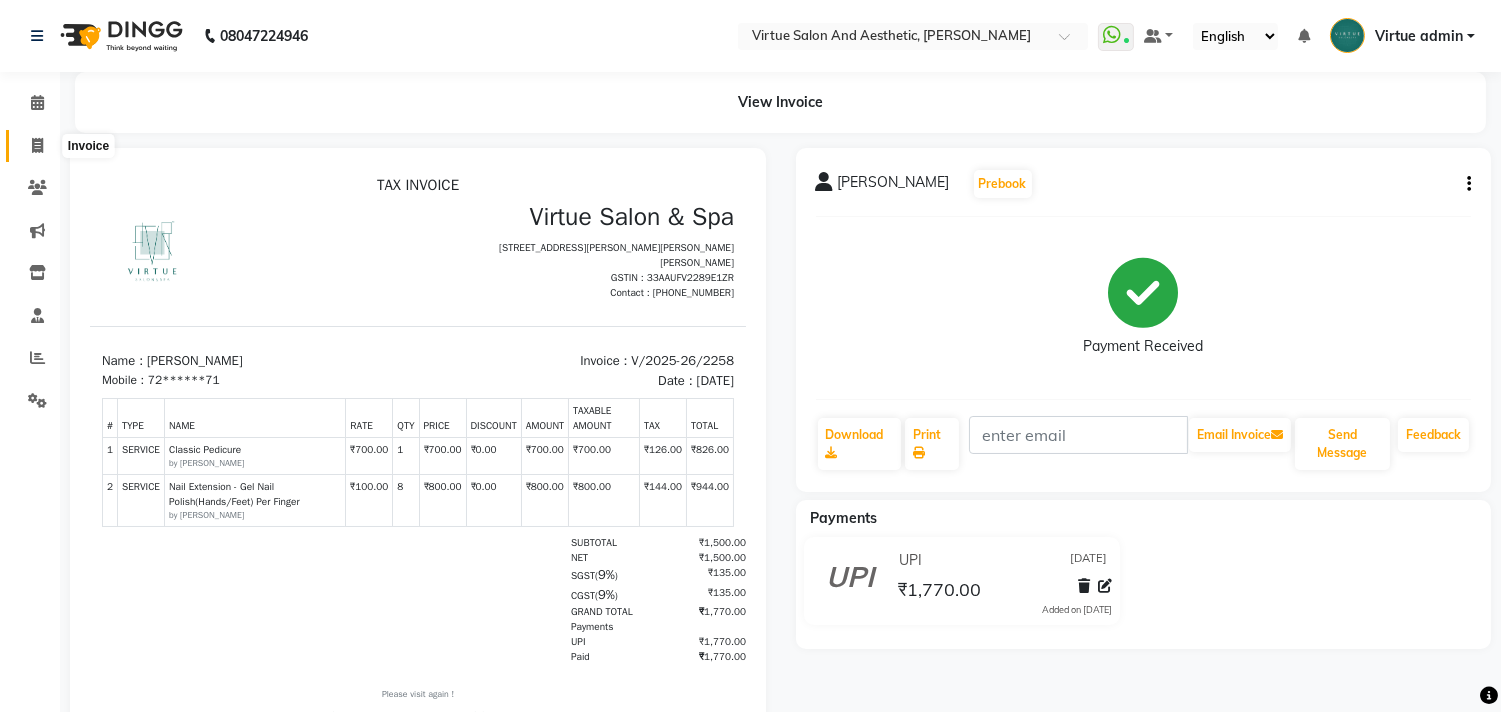 drag, startPoint x: 38, startPoint y: 141, endPoint x: 71, endPoint y: 131, distance: 34.48188 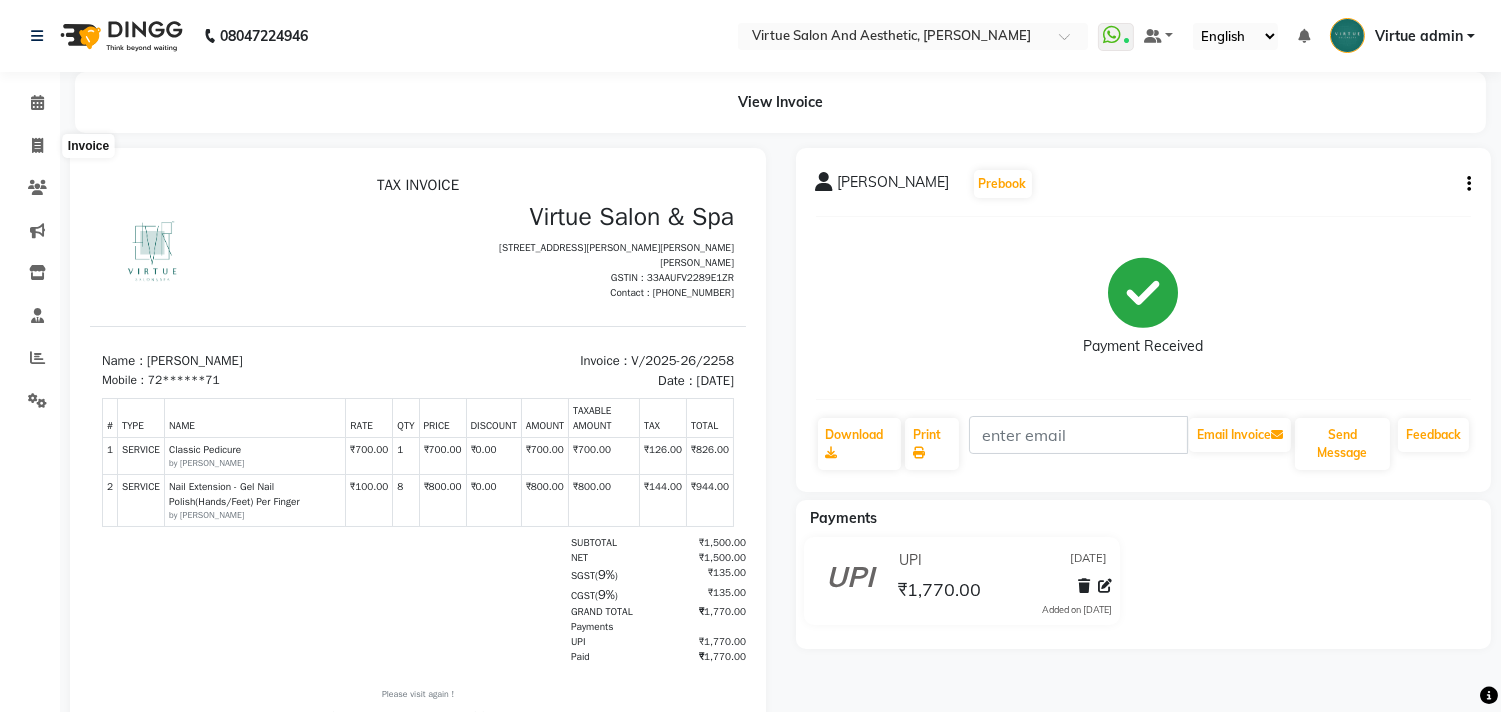 select on "service" 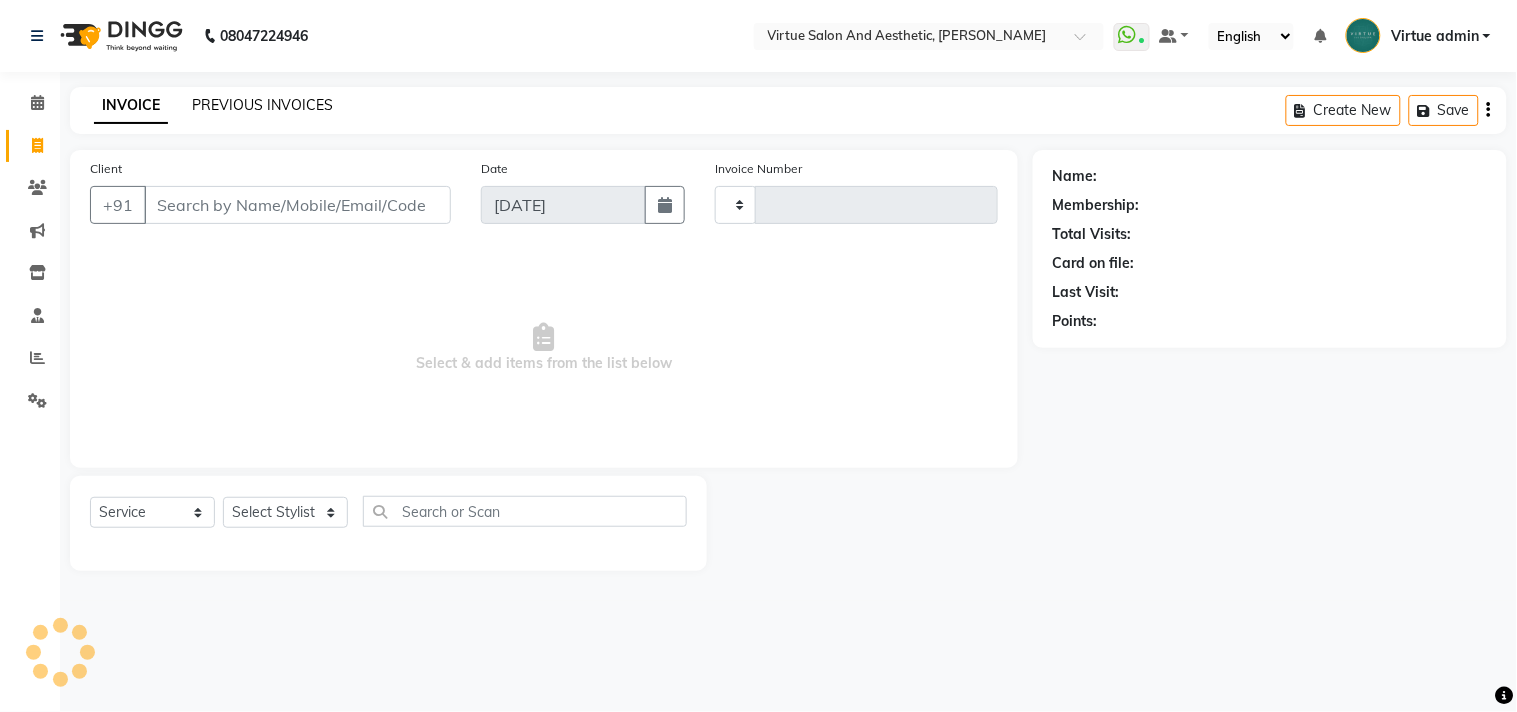type on "2259" 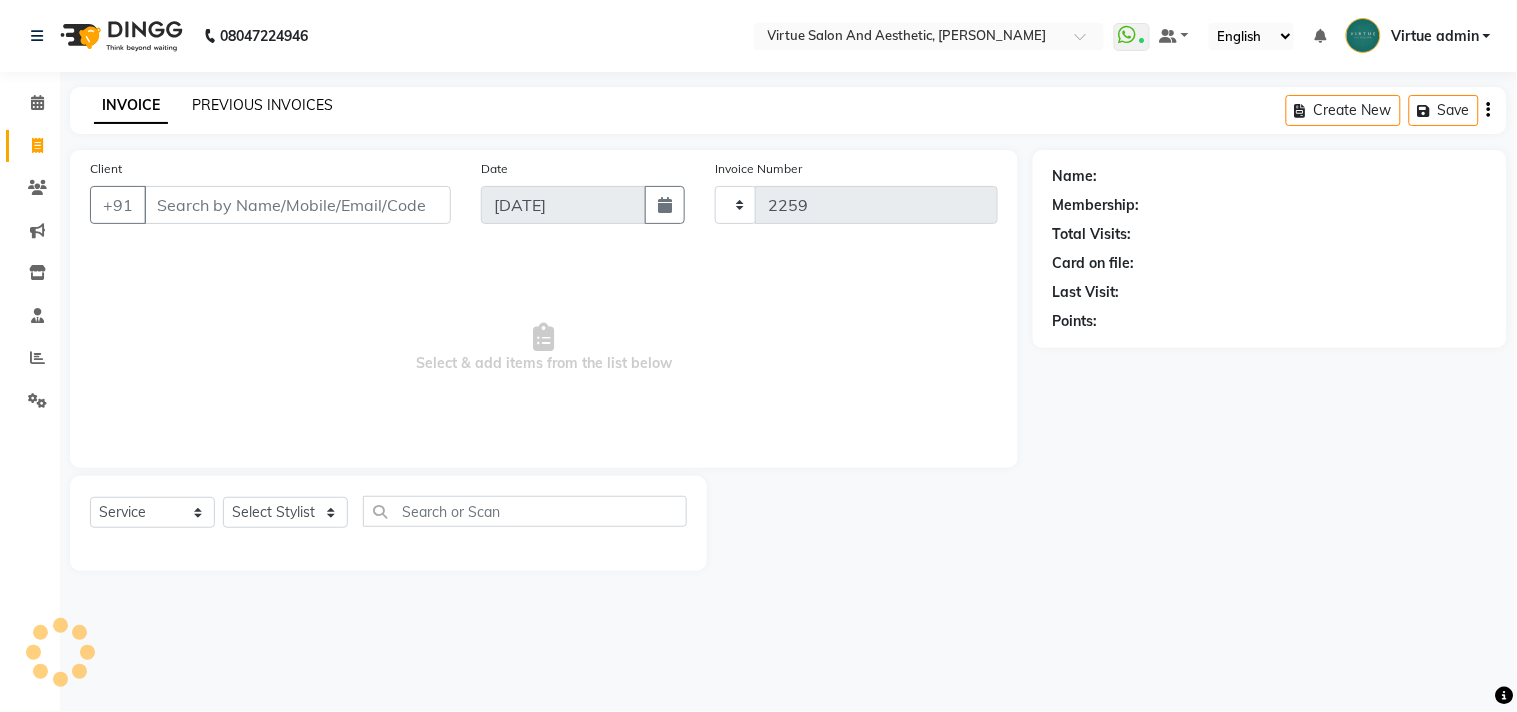select on "4466" 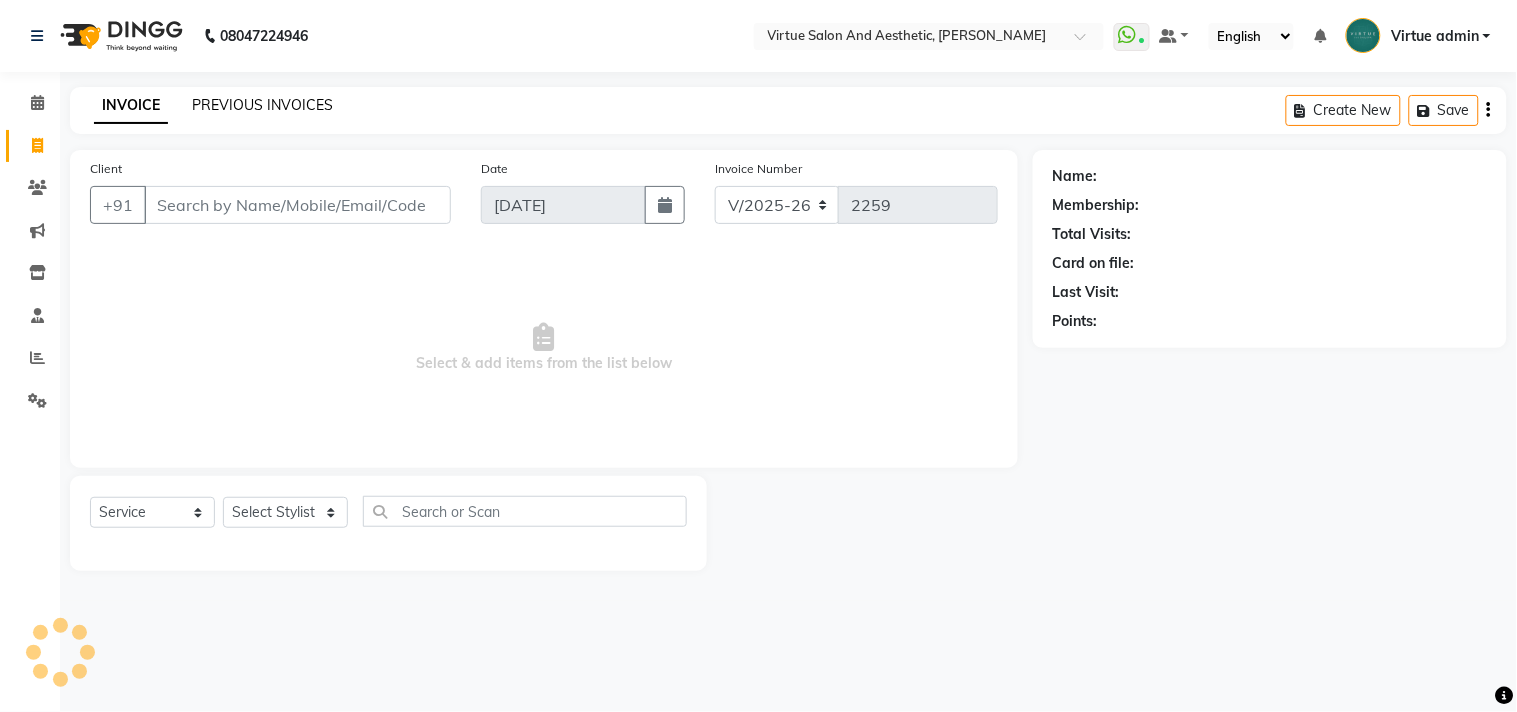 click on "PREVIOUS INVOICES" 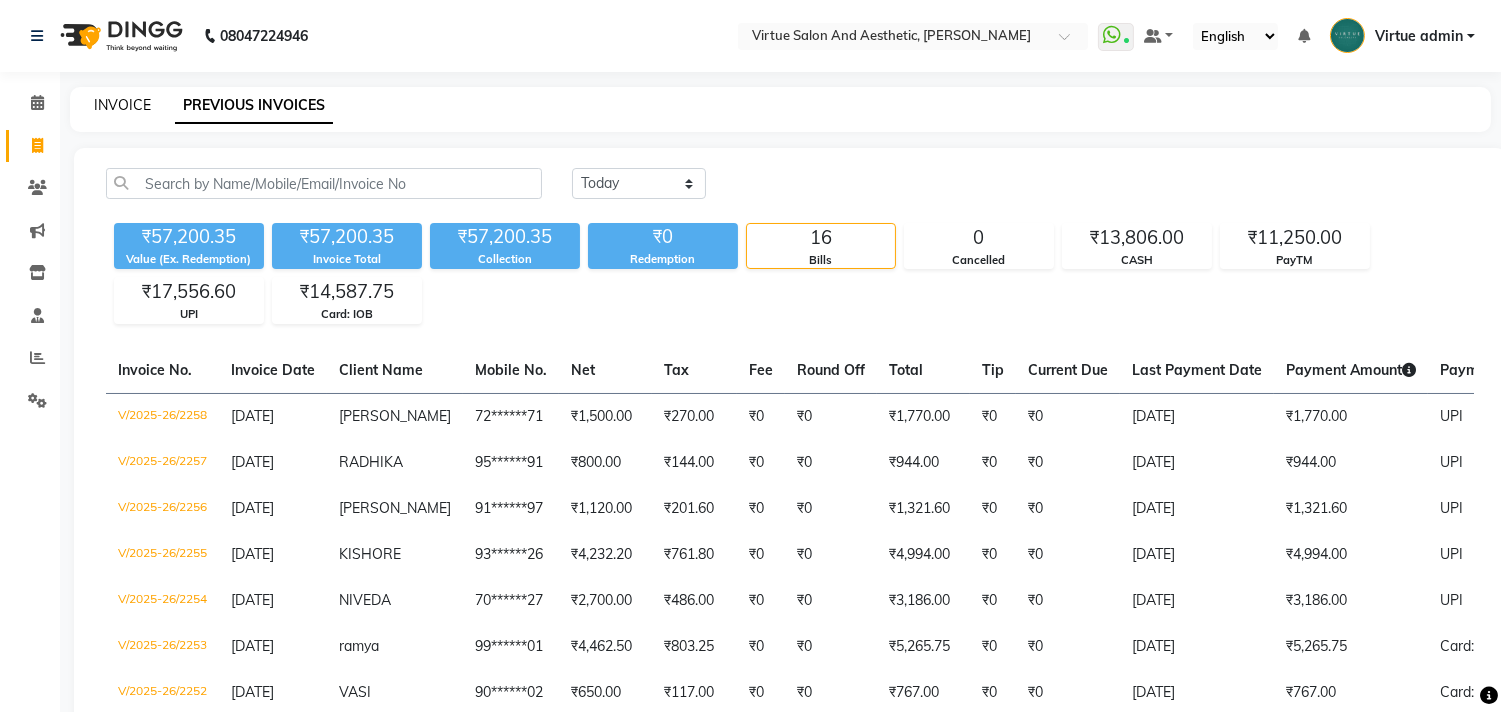 click on "INVOICE" 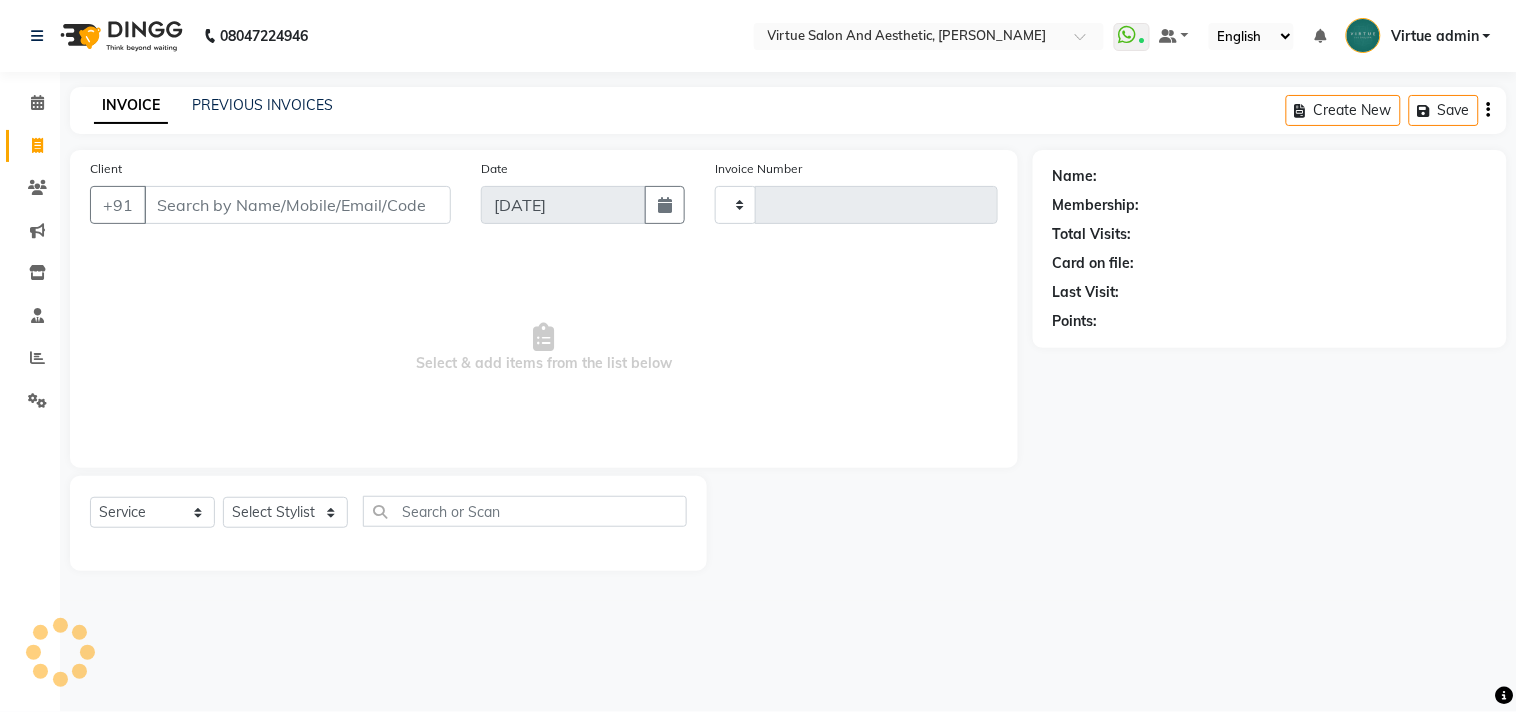 type on "2259" 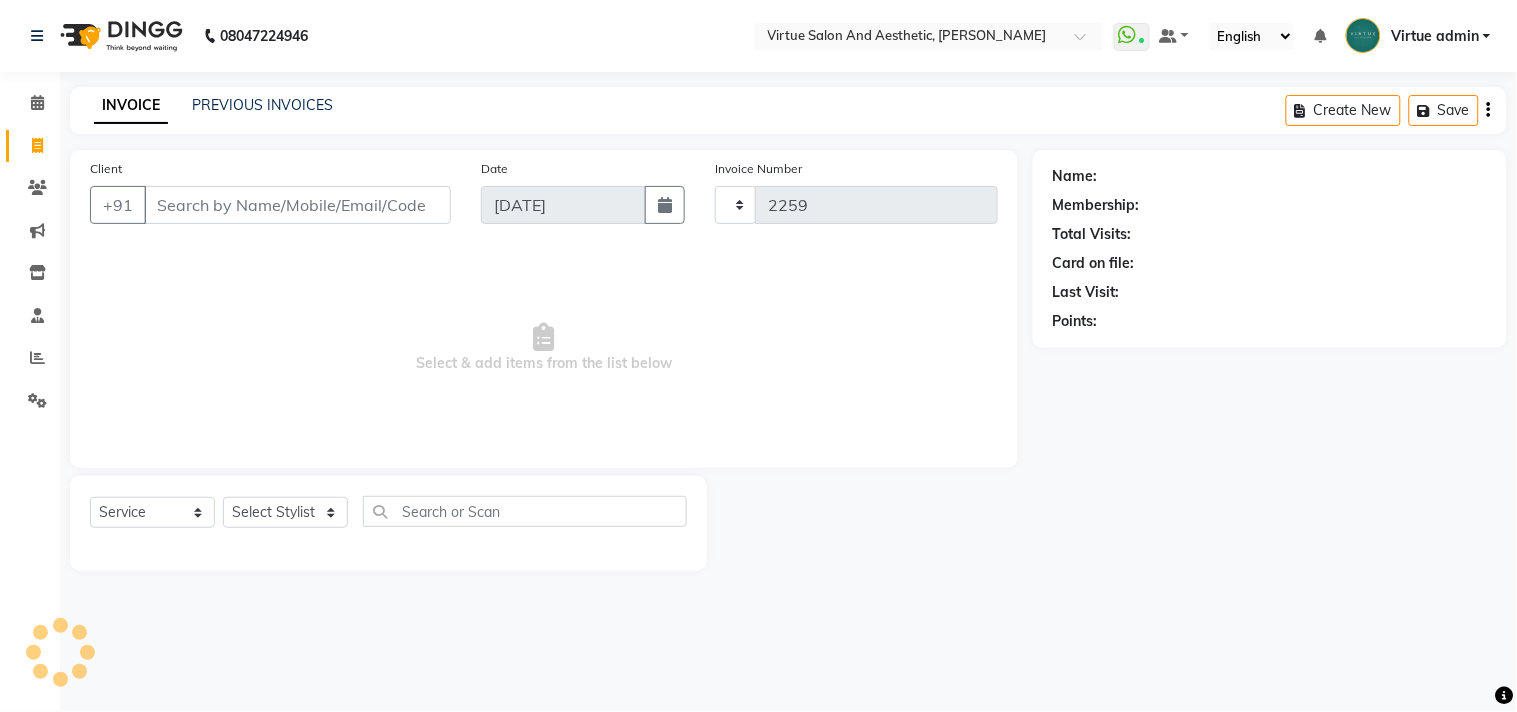 select on "4466" 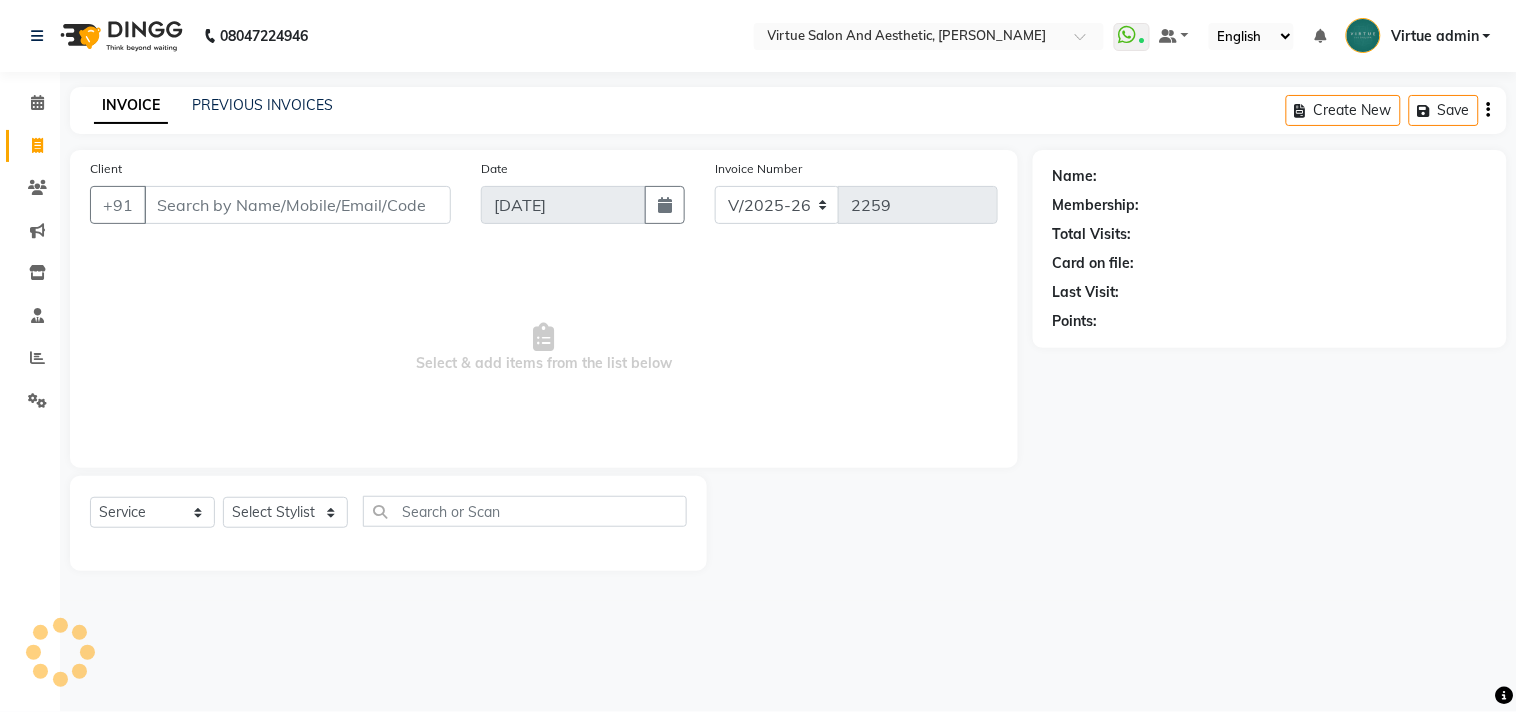 click on "Client" at bounding box center (297, 205) 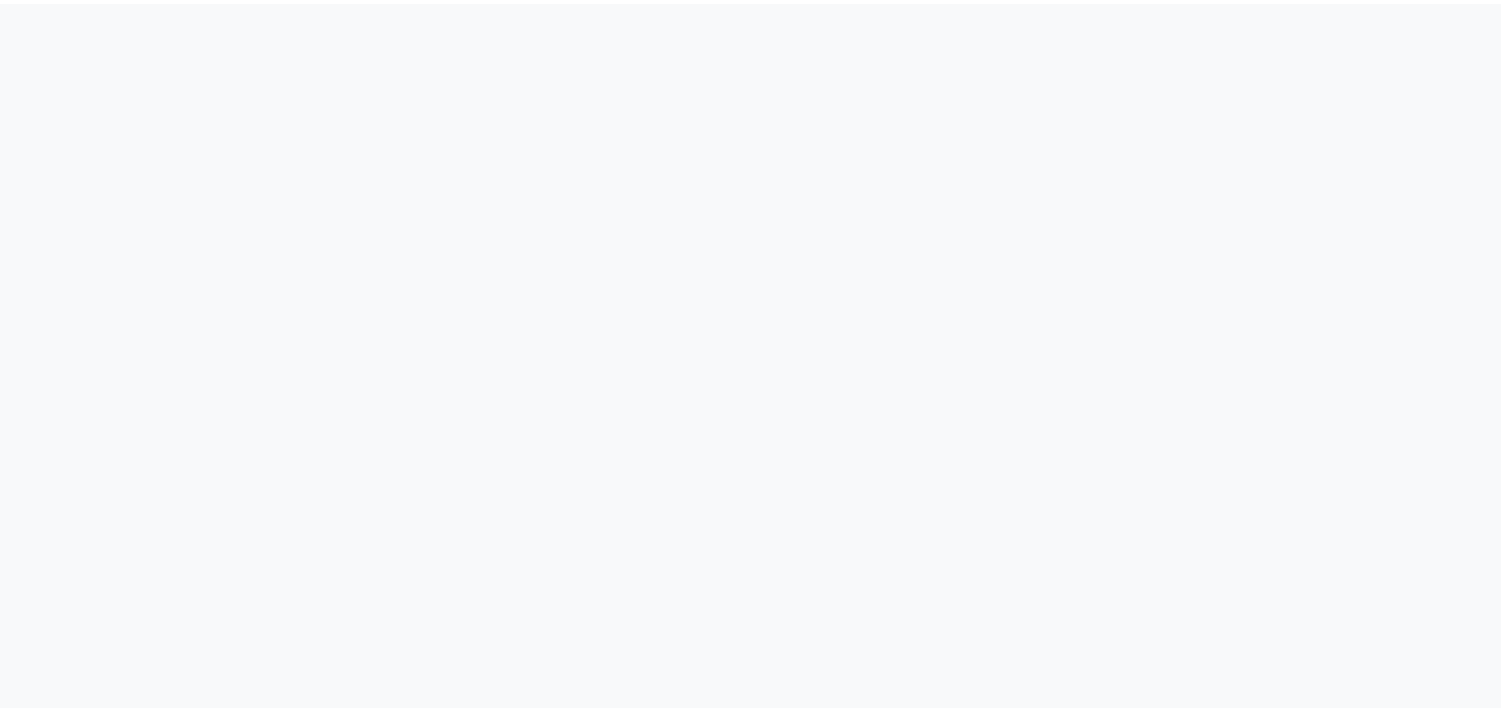 scroll, scrollTop: 0, scrollLeft: 0, axis: both 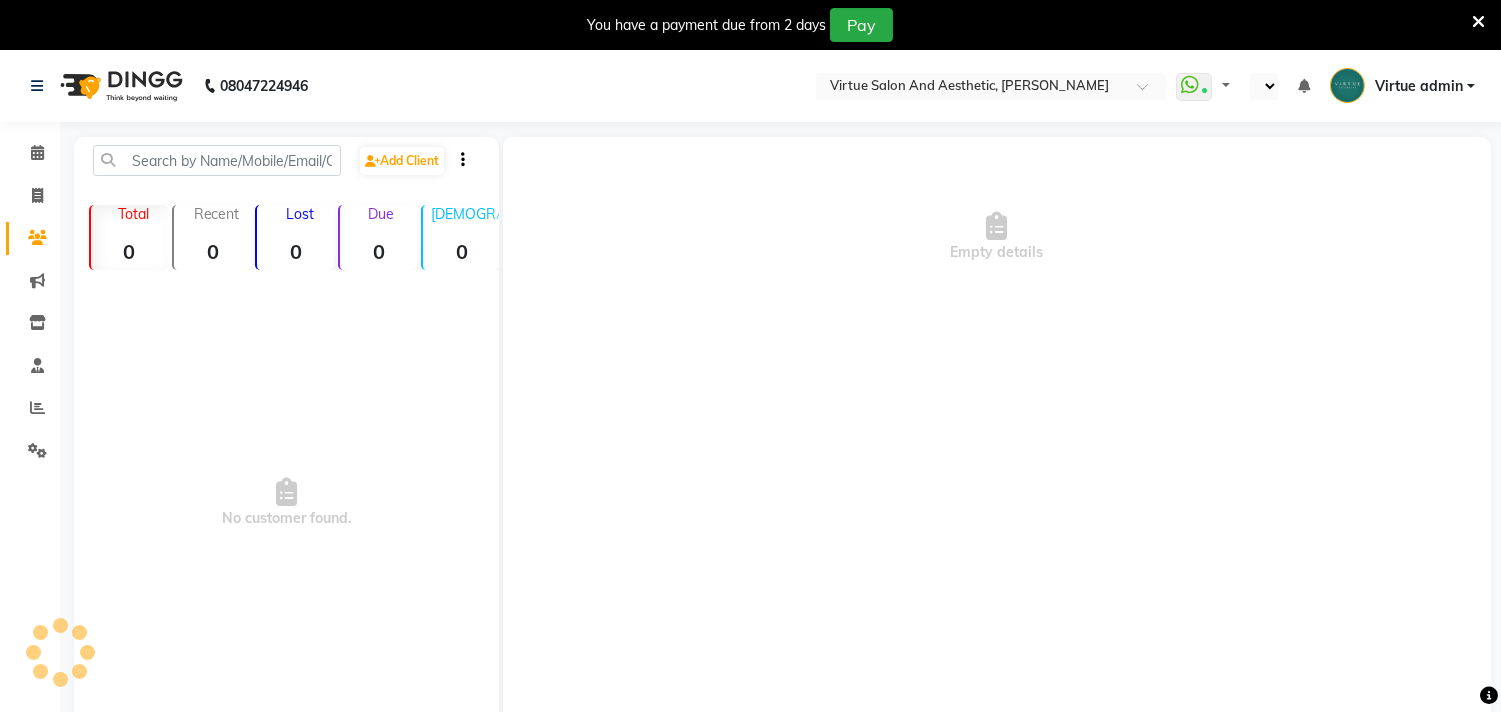 select on "en" 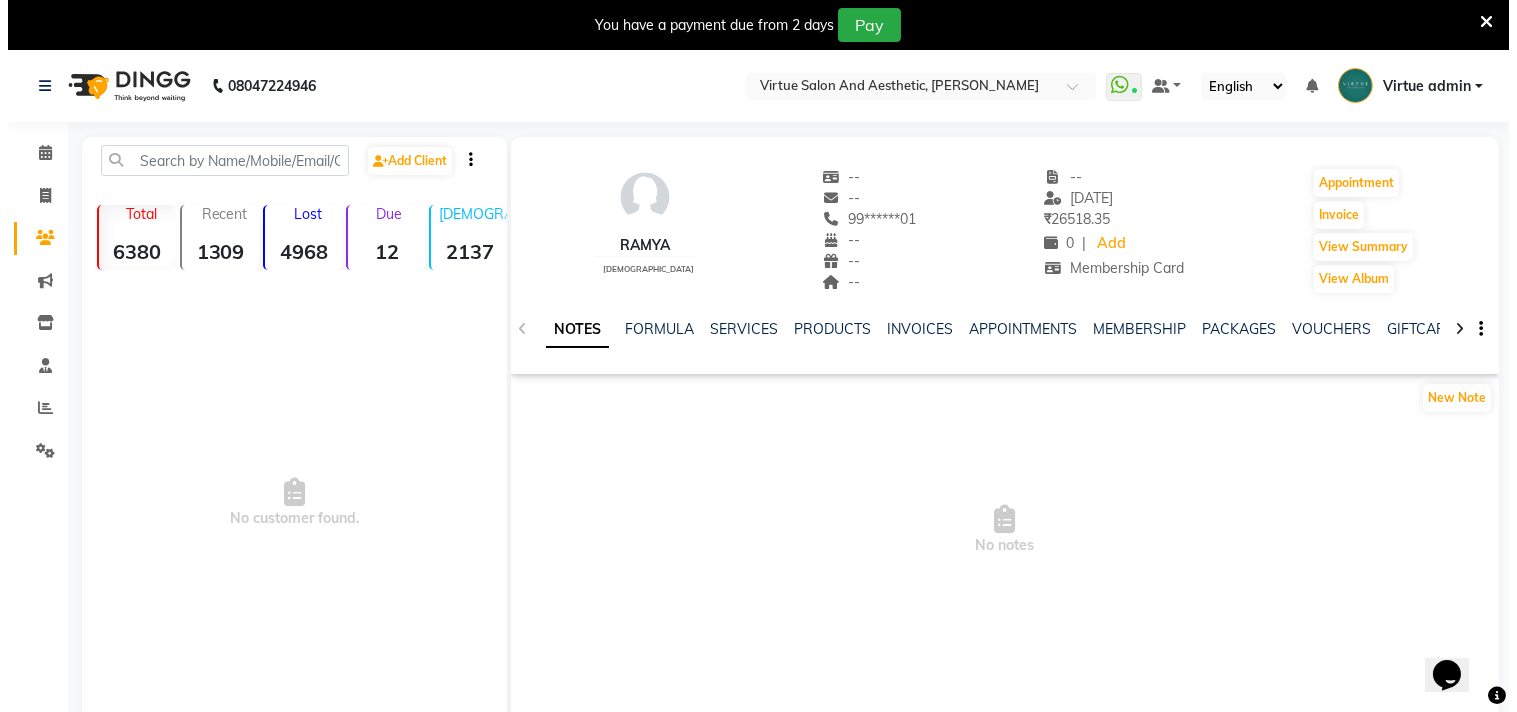 scroll, scrollTop: 0, scrollLeft: 0, axis: both 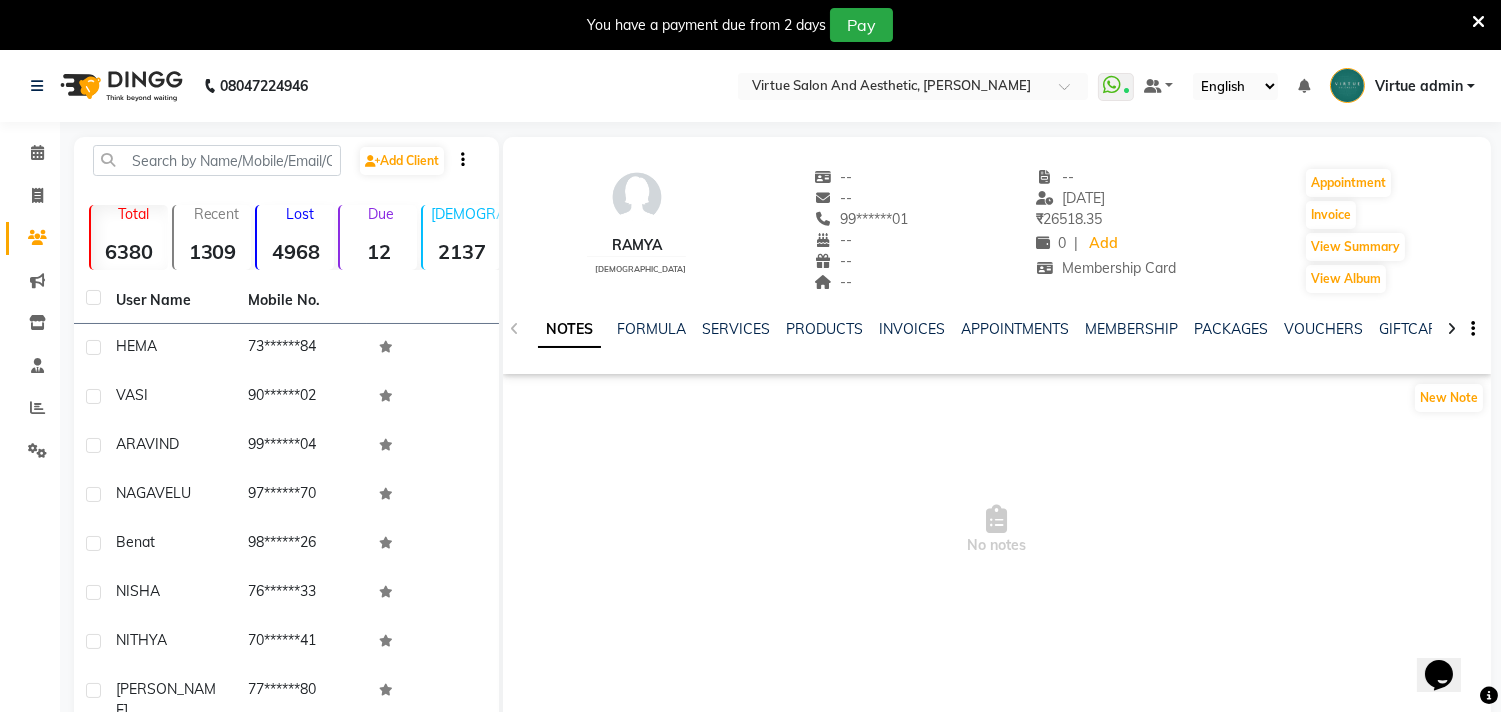 click at bounding box center (1478, 22) 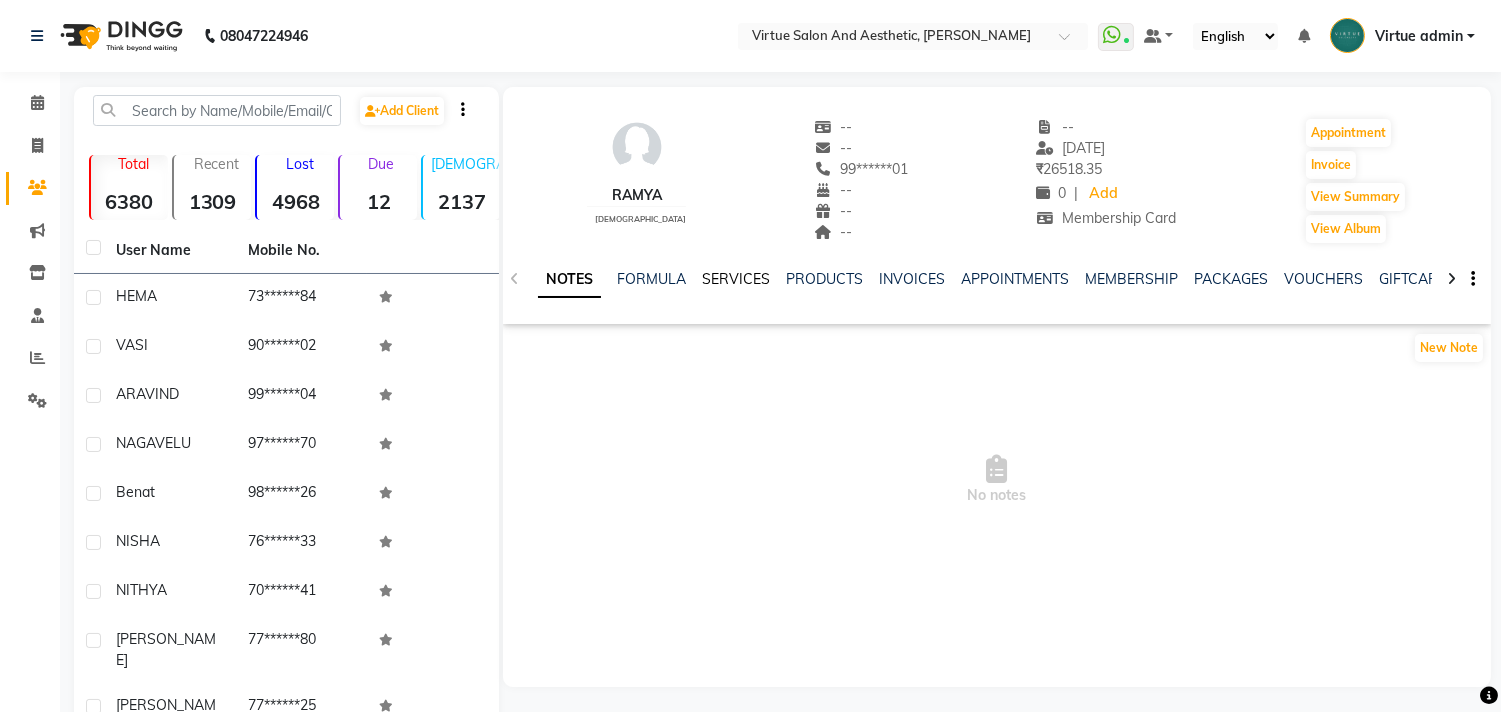 click on "SERVICES" 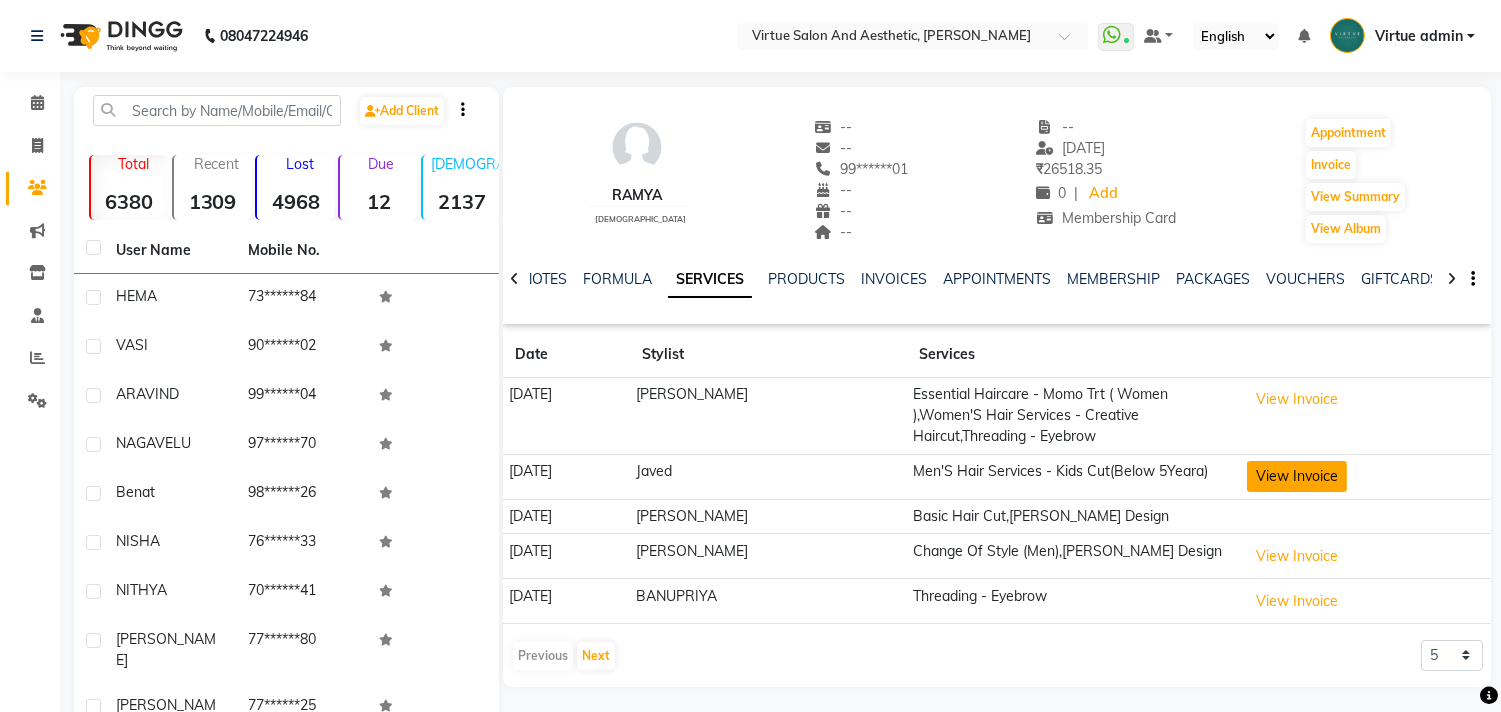 click on "View Invoice" 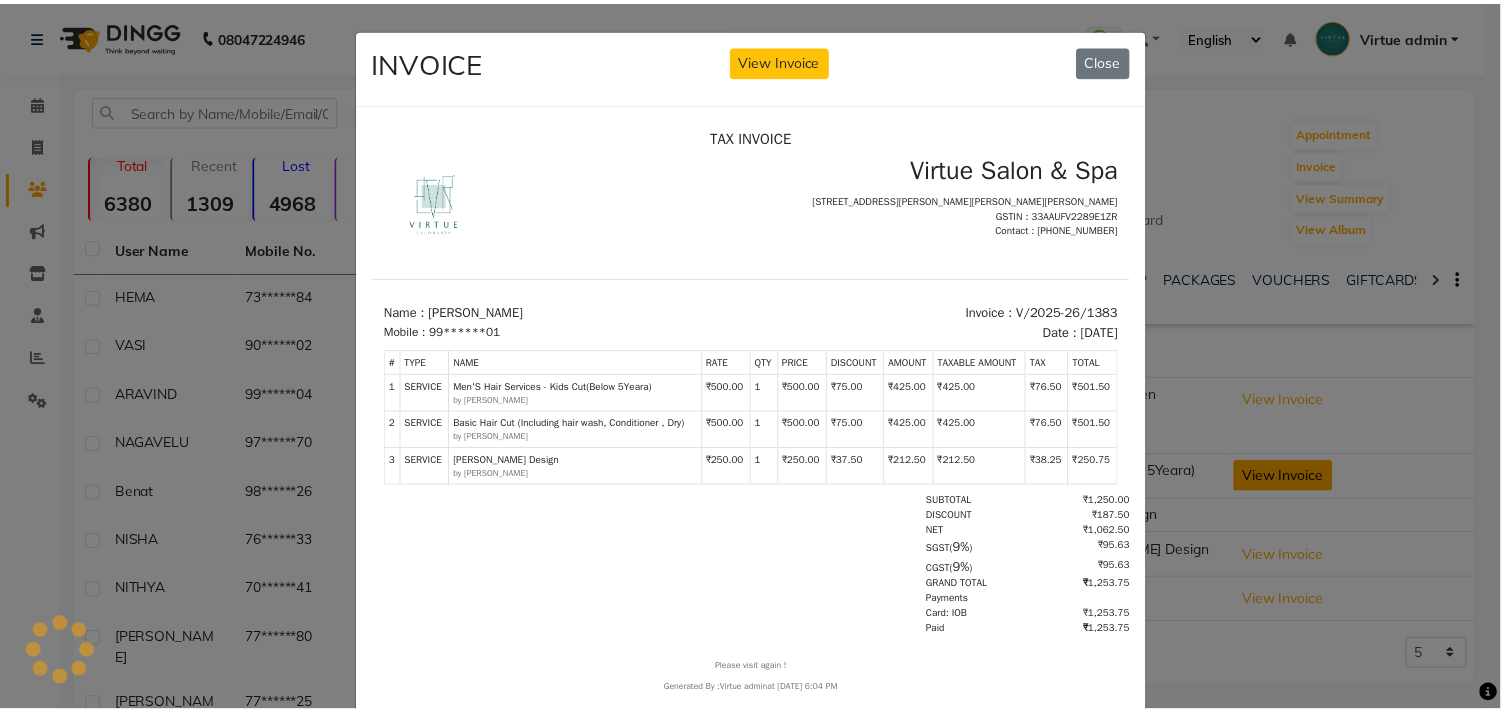 scroll, scrollTop: 0, scrollLeft: 0, axis: both 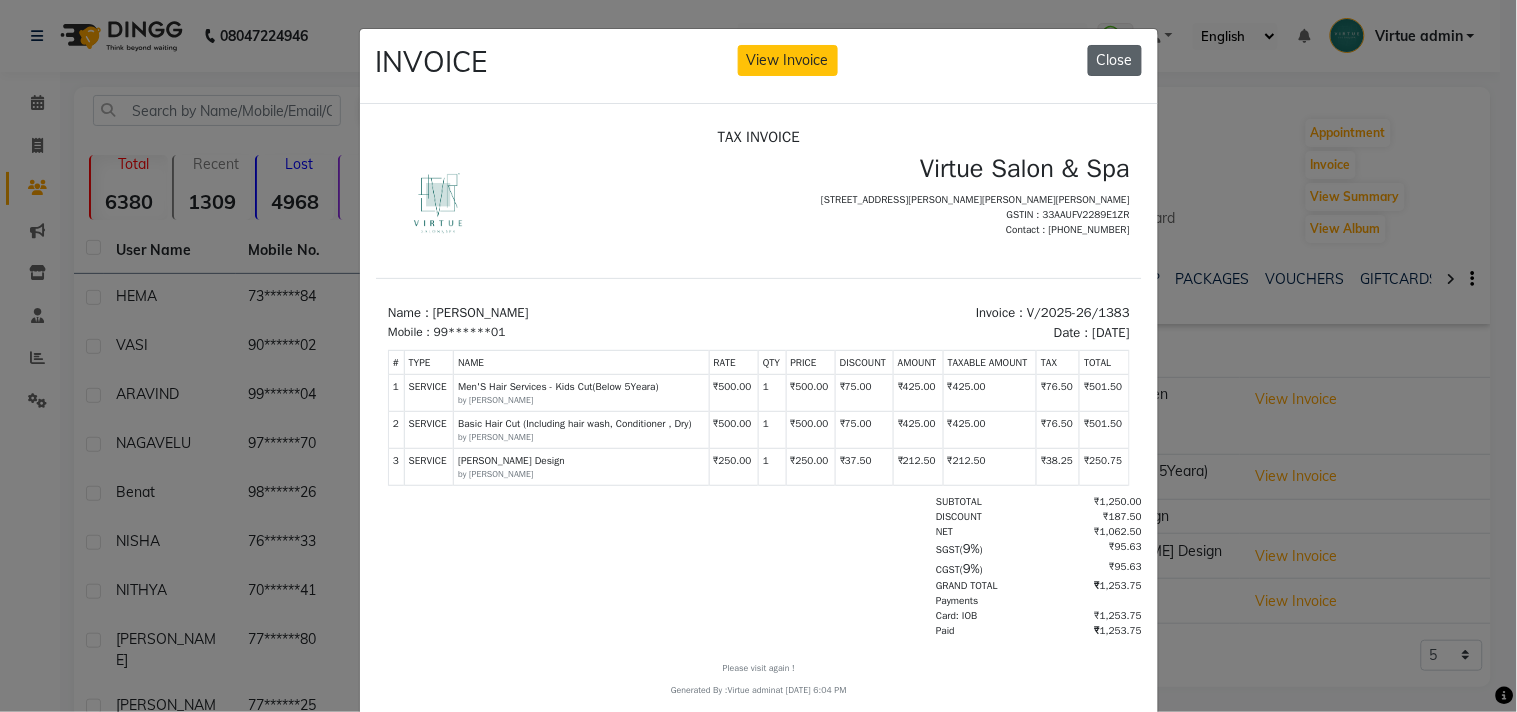 click on "Close" 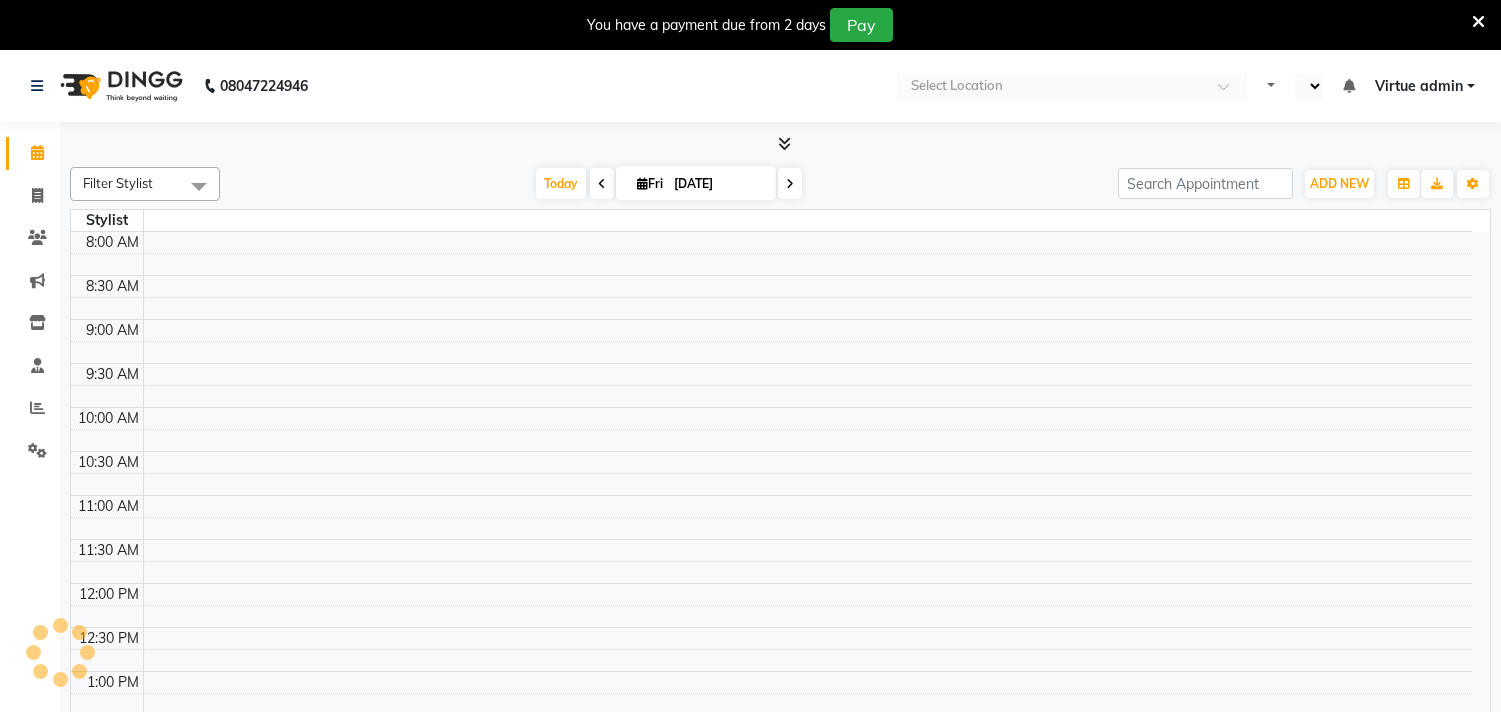 scroll, scrollTop: 0, scrollLeft: 0, axis: both 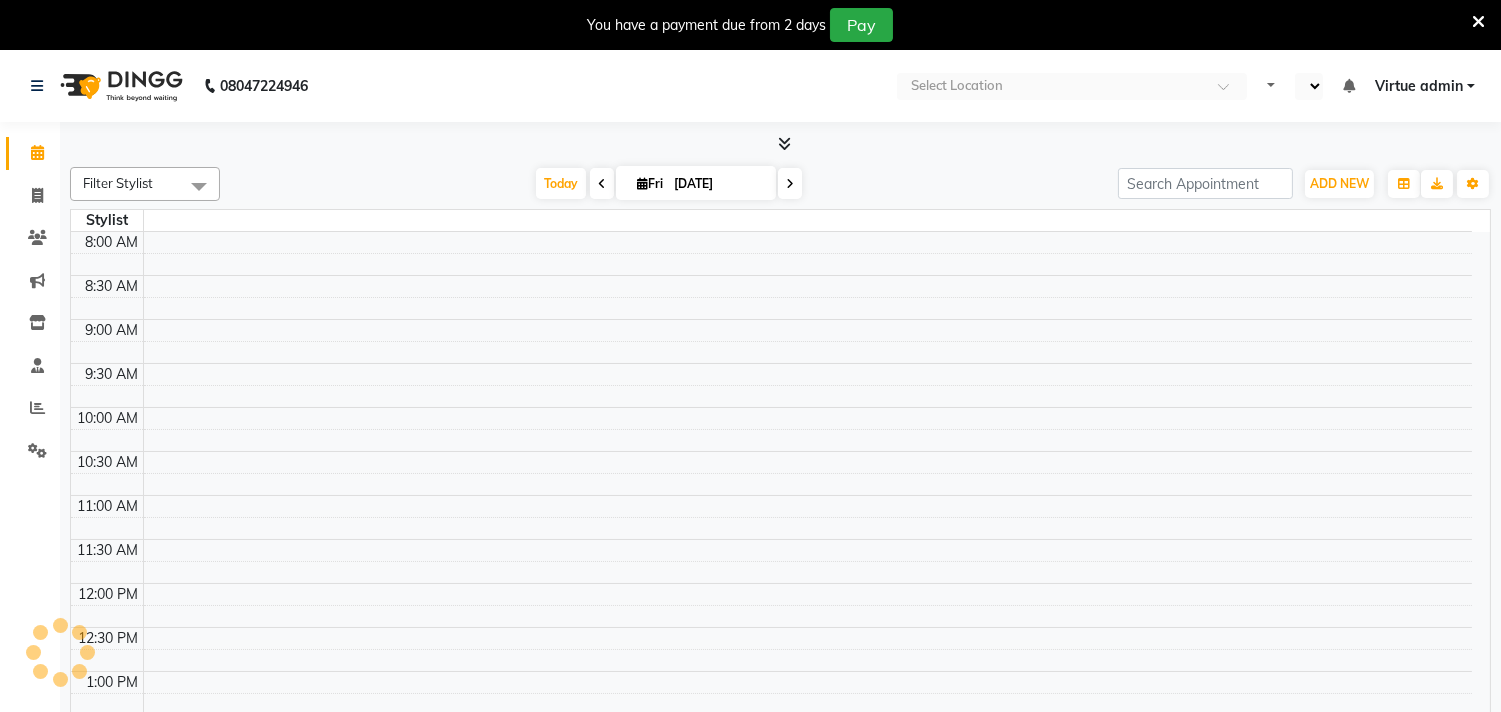select on "en" 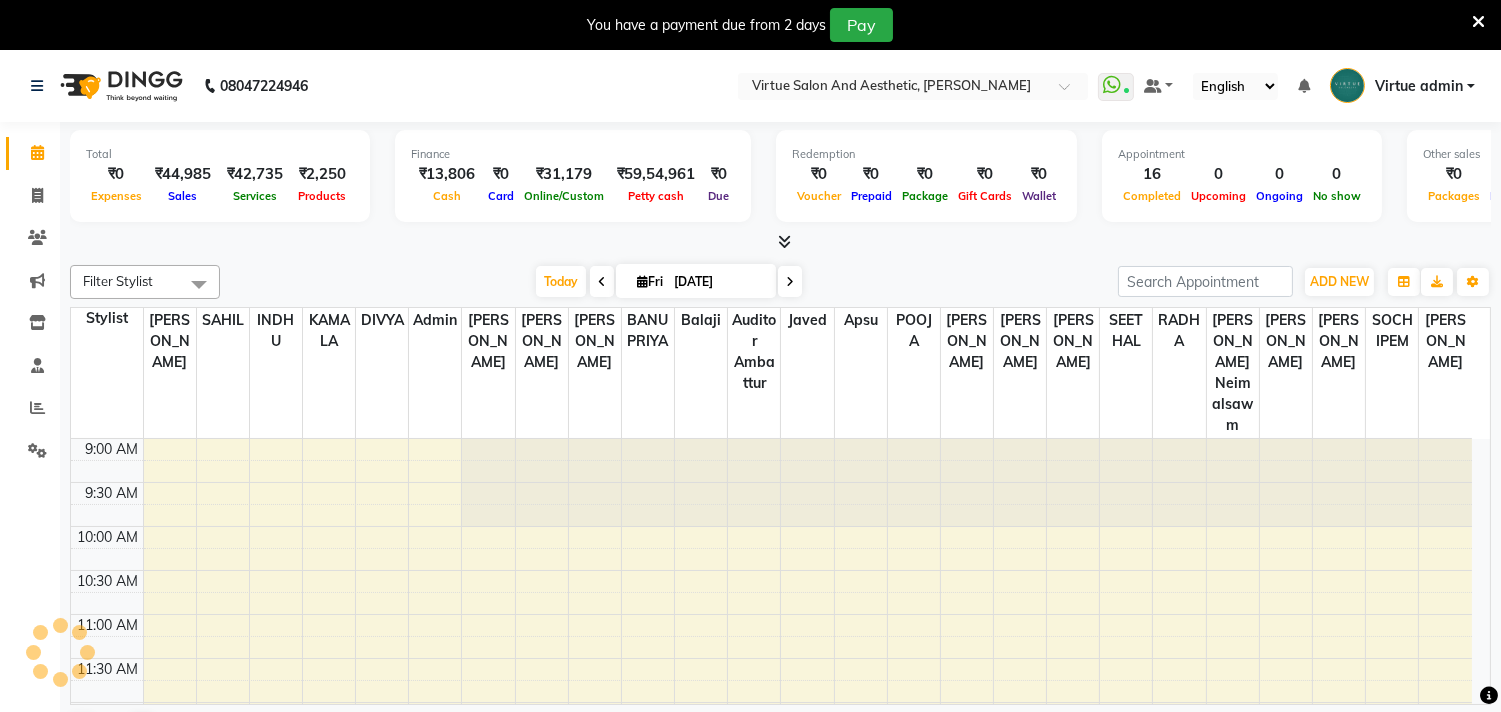 scroll, scrollTop: 0, scrollLeft: 0, axis: both 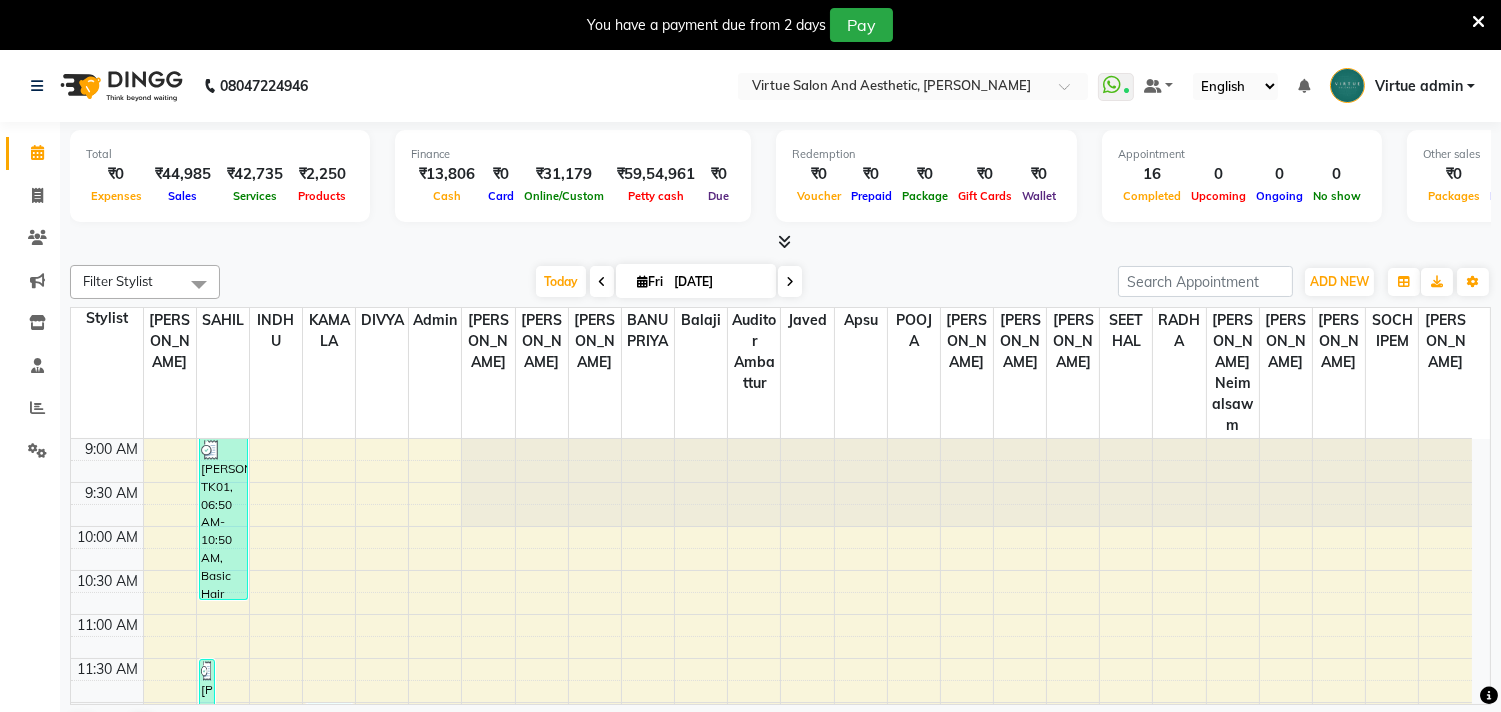click at bounding box center (1478, 22) 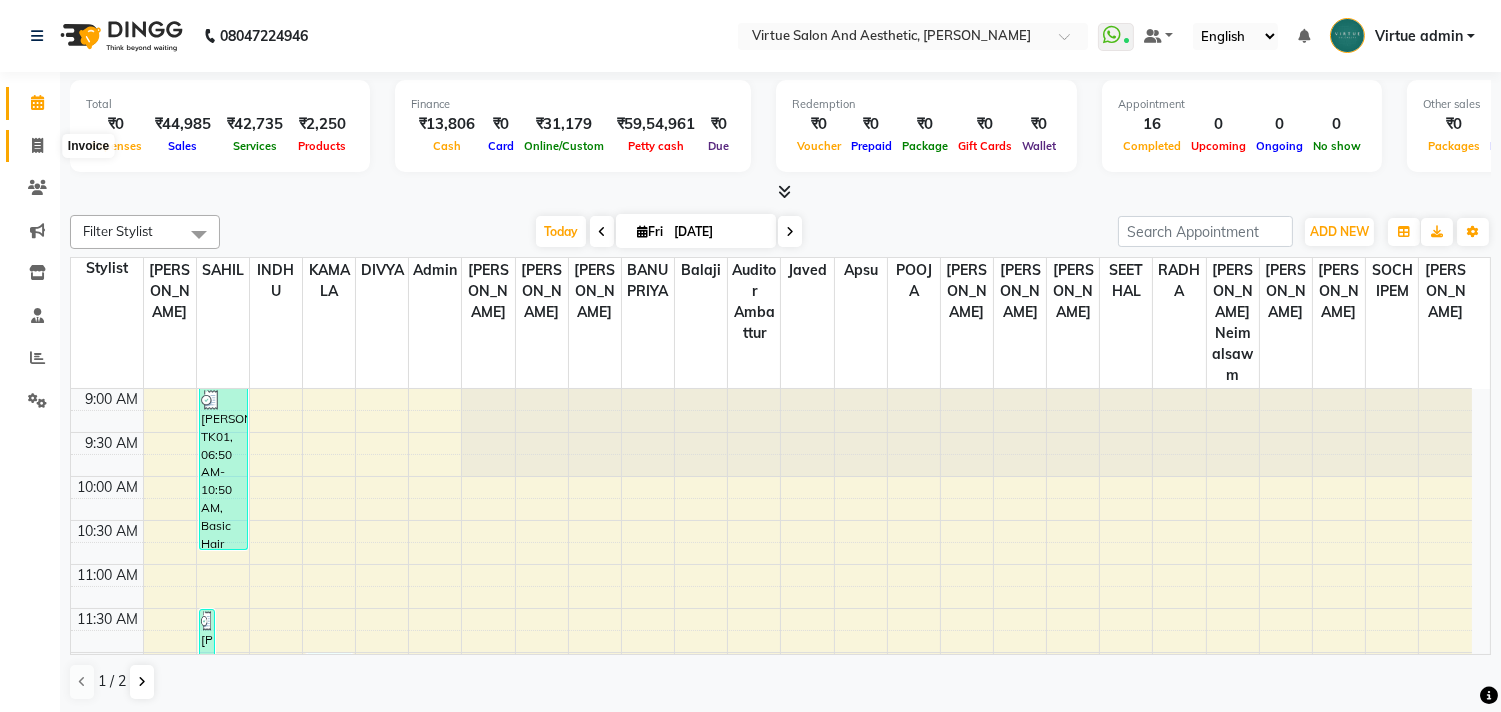 click 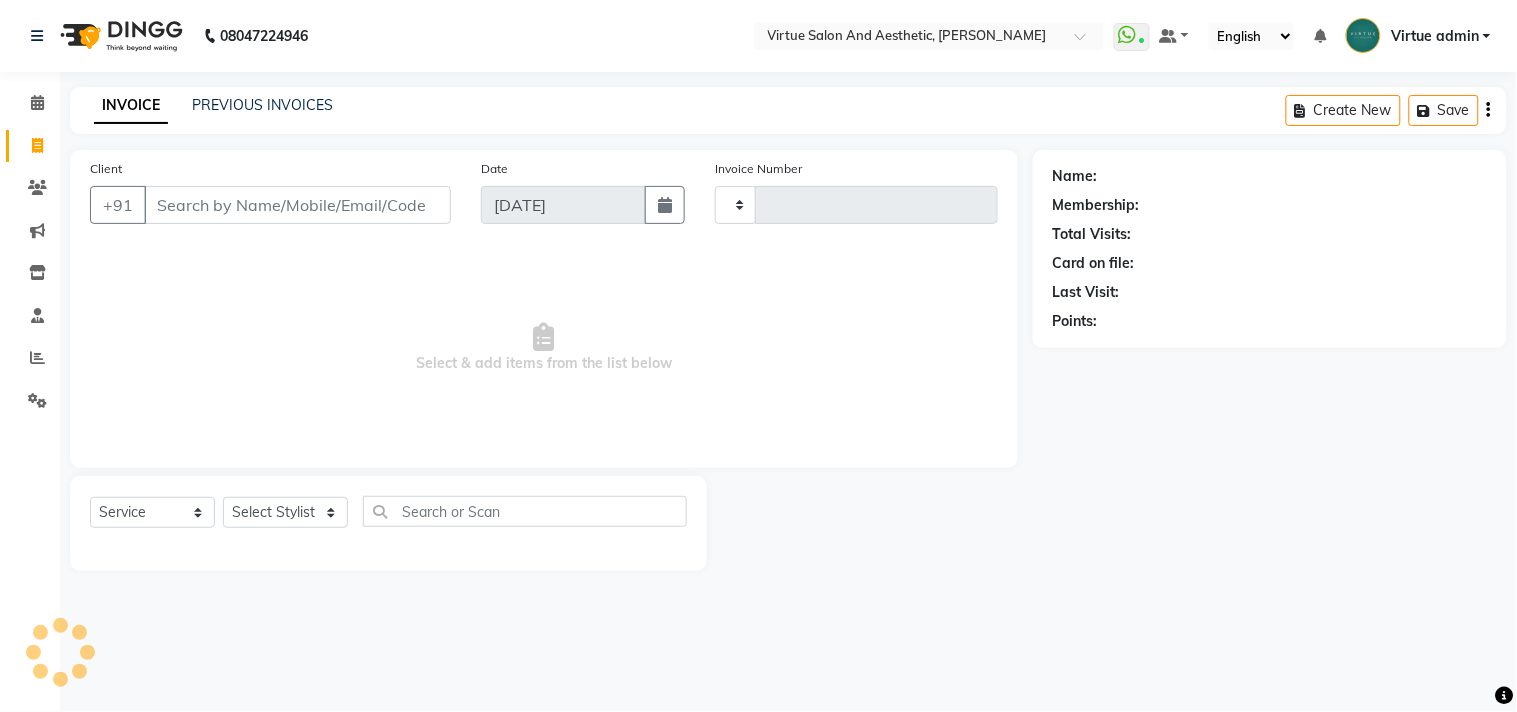 type on "2254" 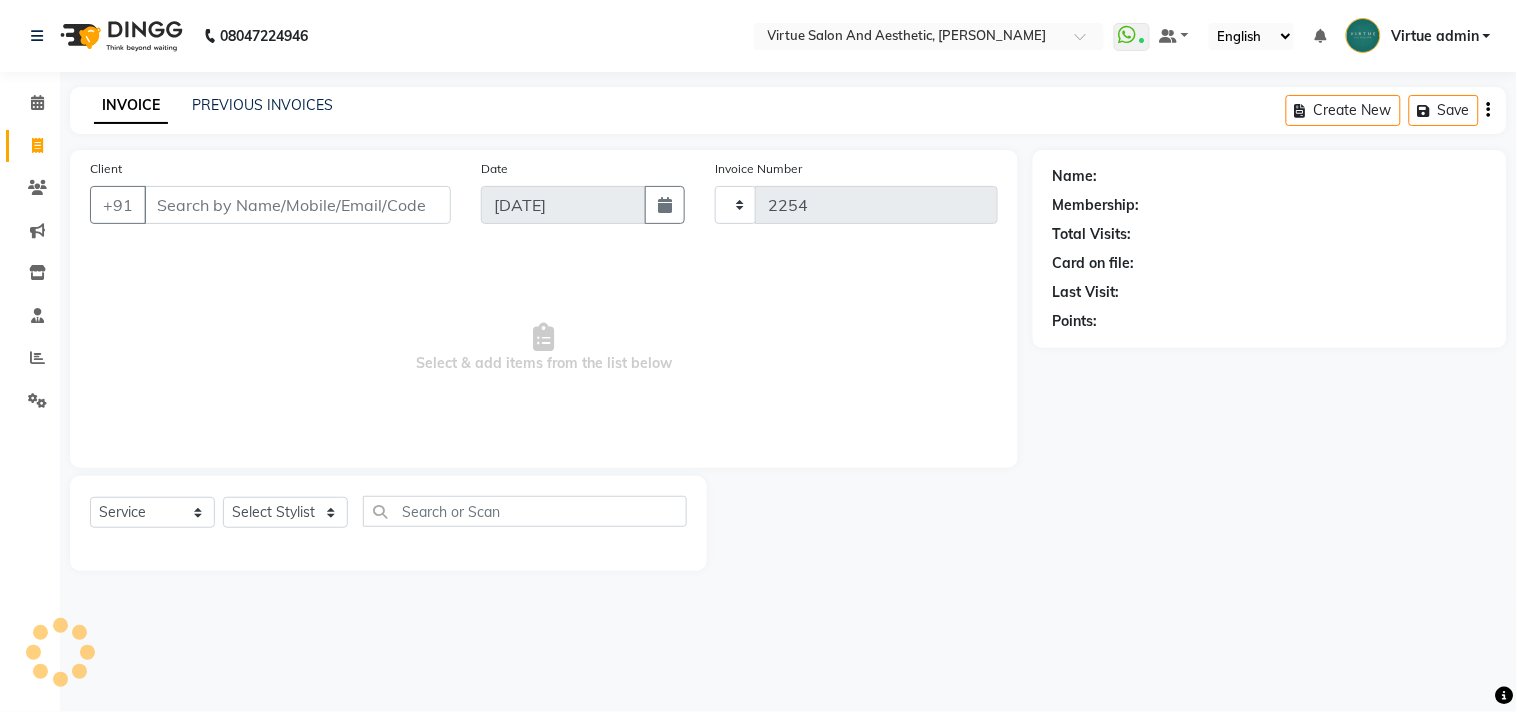 select on "4466" 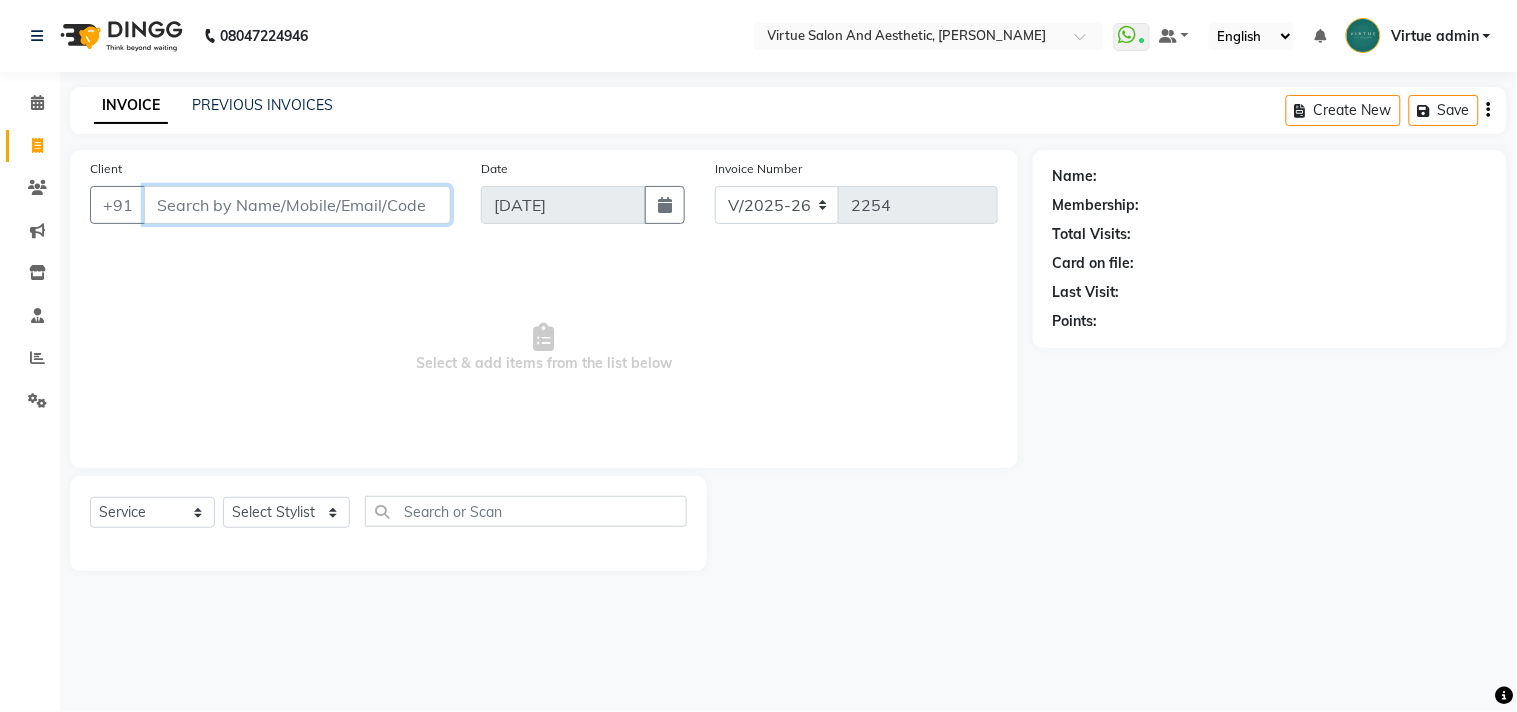 click on "Client" at bounding box center [297, 205] 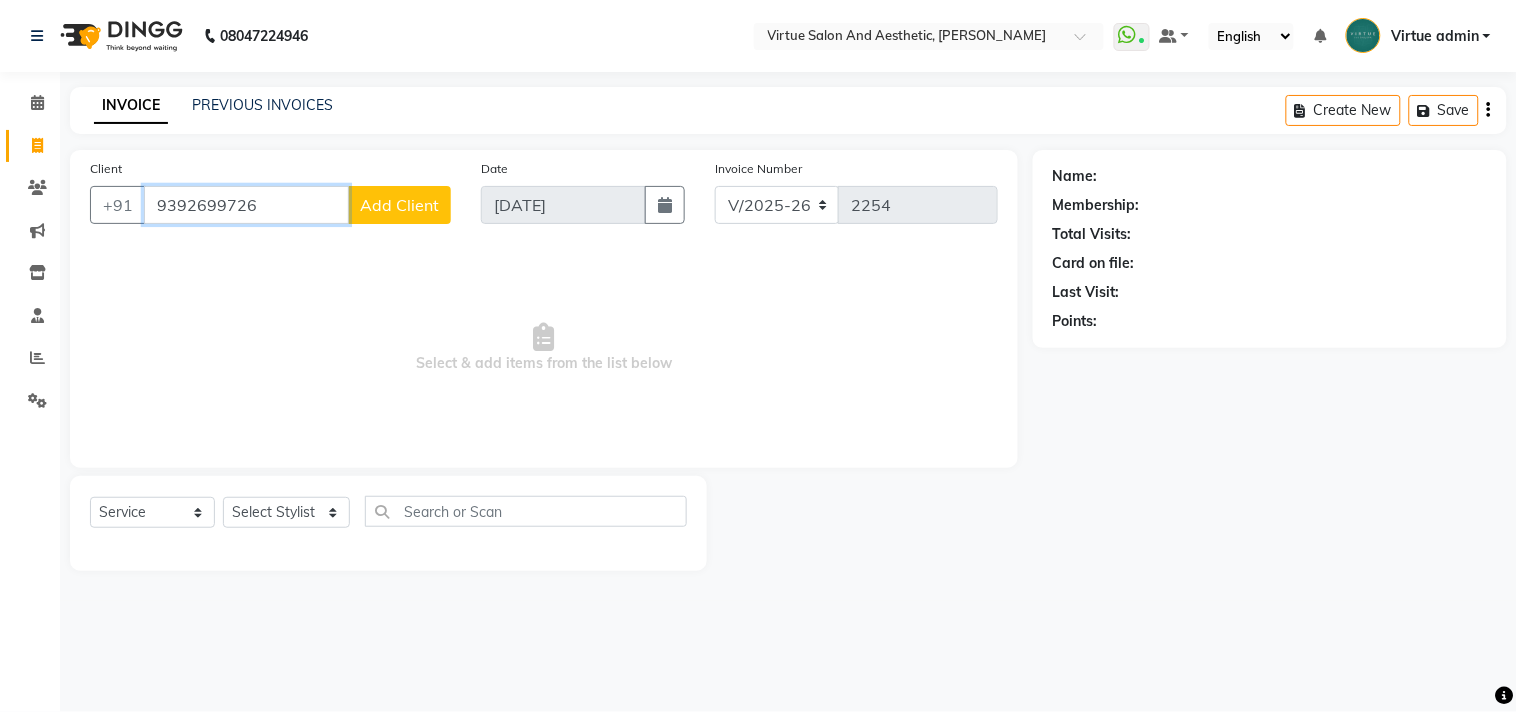 type on "9392699726" 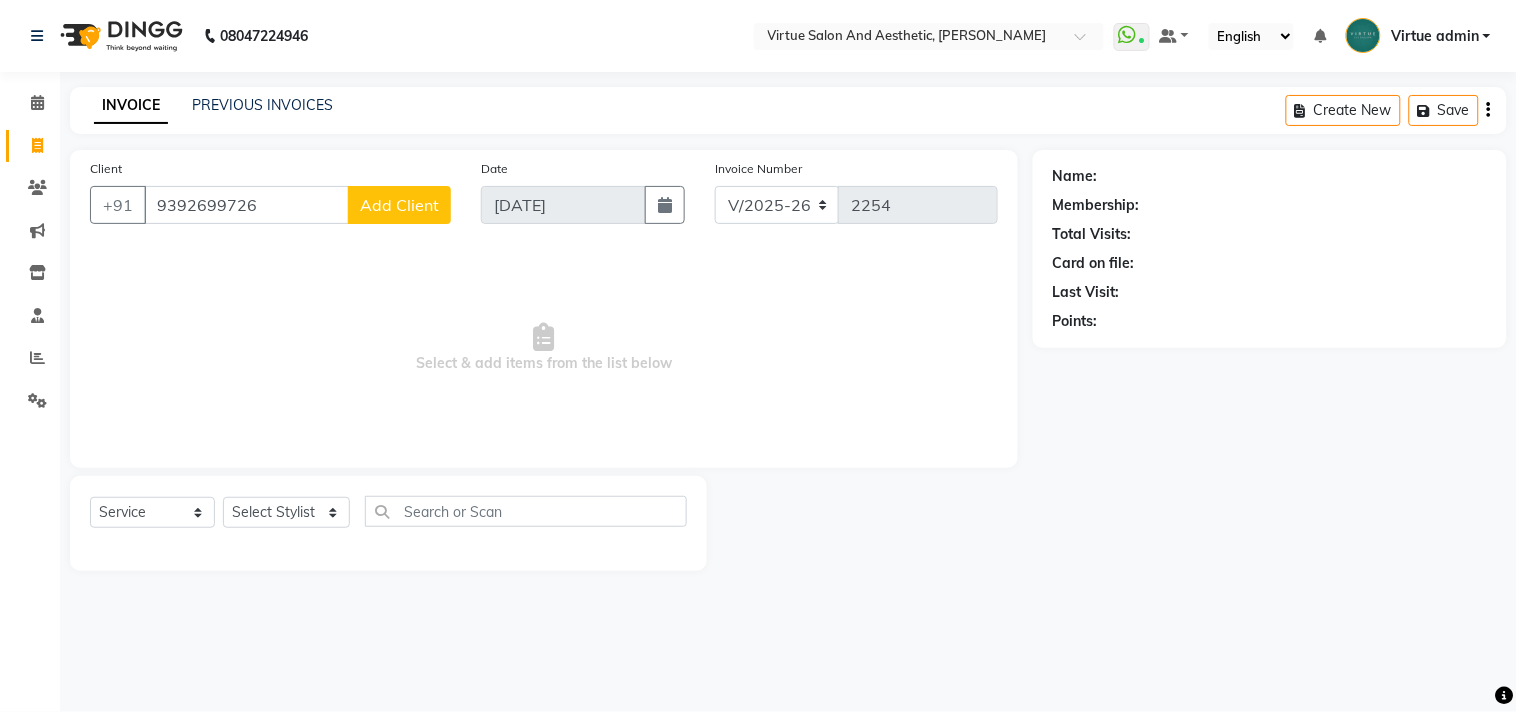 click on "Add Client" 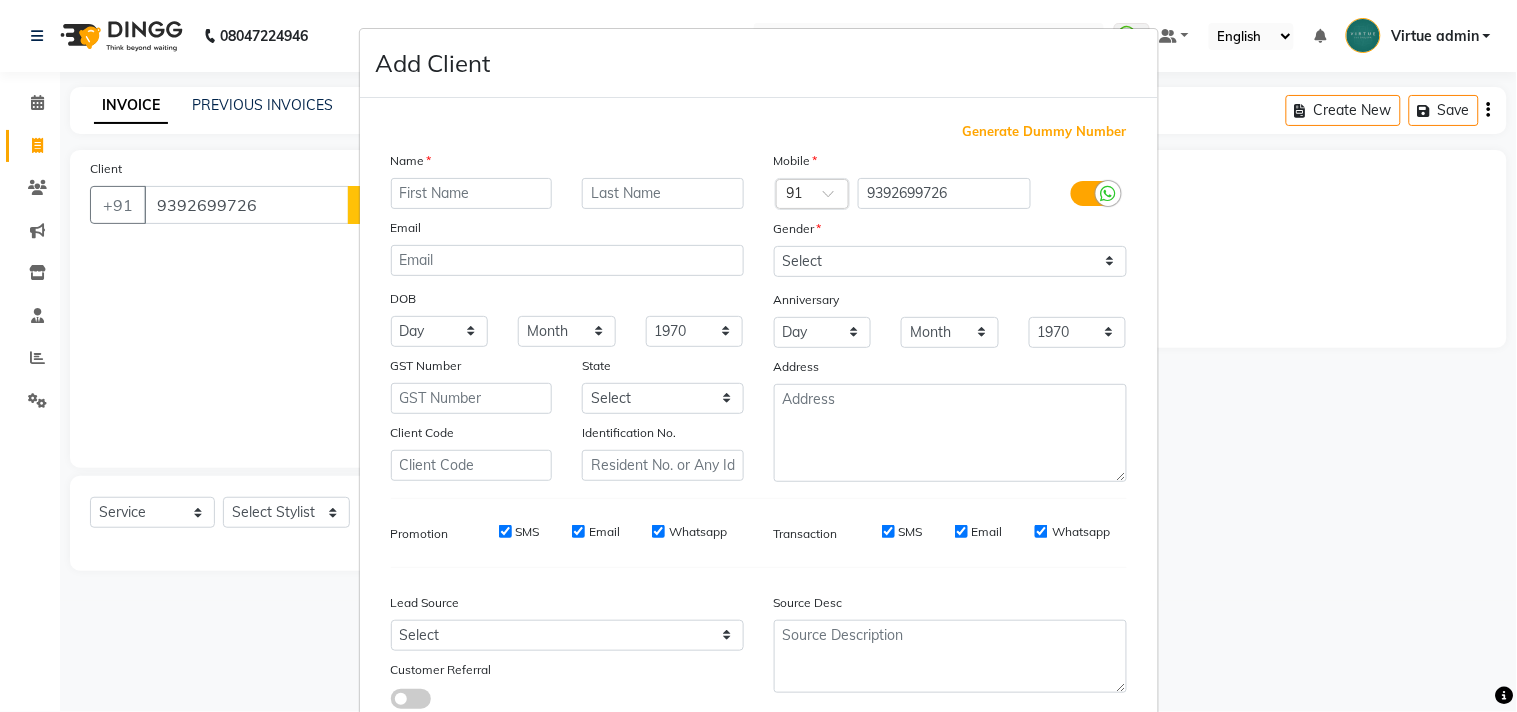 drag, startPoint x: 491, startPoint y: 201, endPoint x: 494, endPoint y: 185, distance: 16.27882 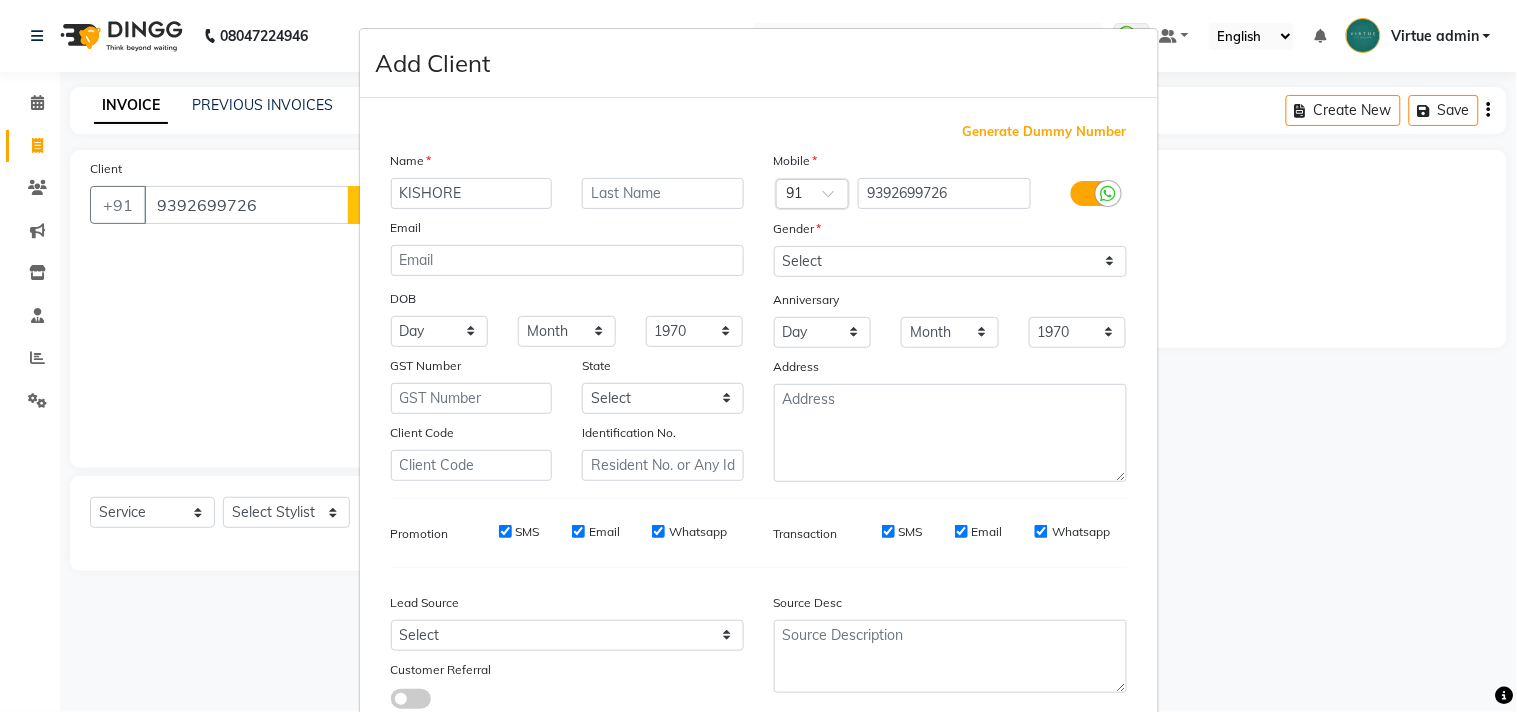 type on "KISHORE" 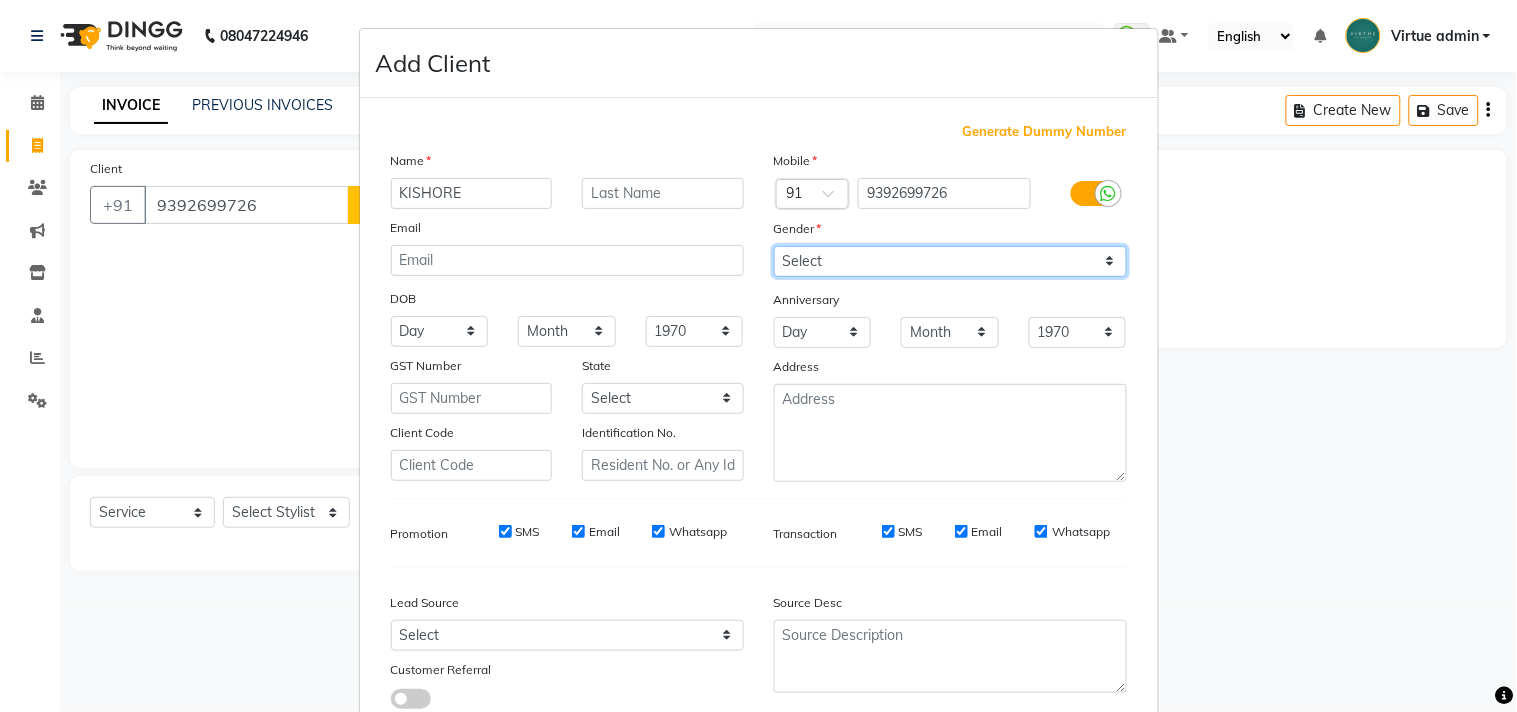 click on "Select Male Female Other Prefer Not To Say" at bounding box center (950, 261) 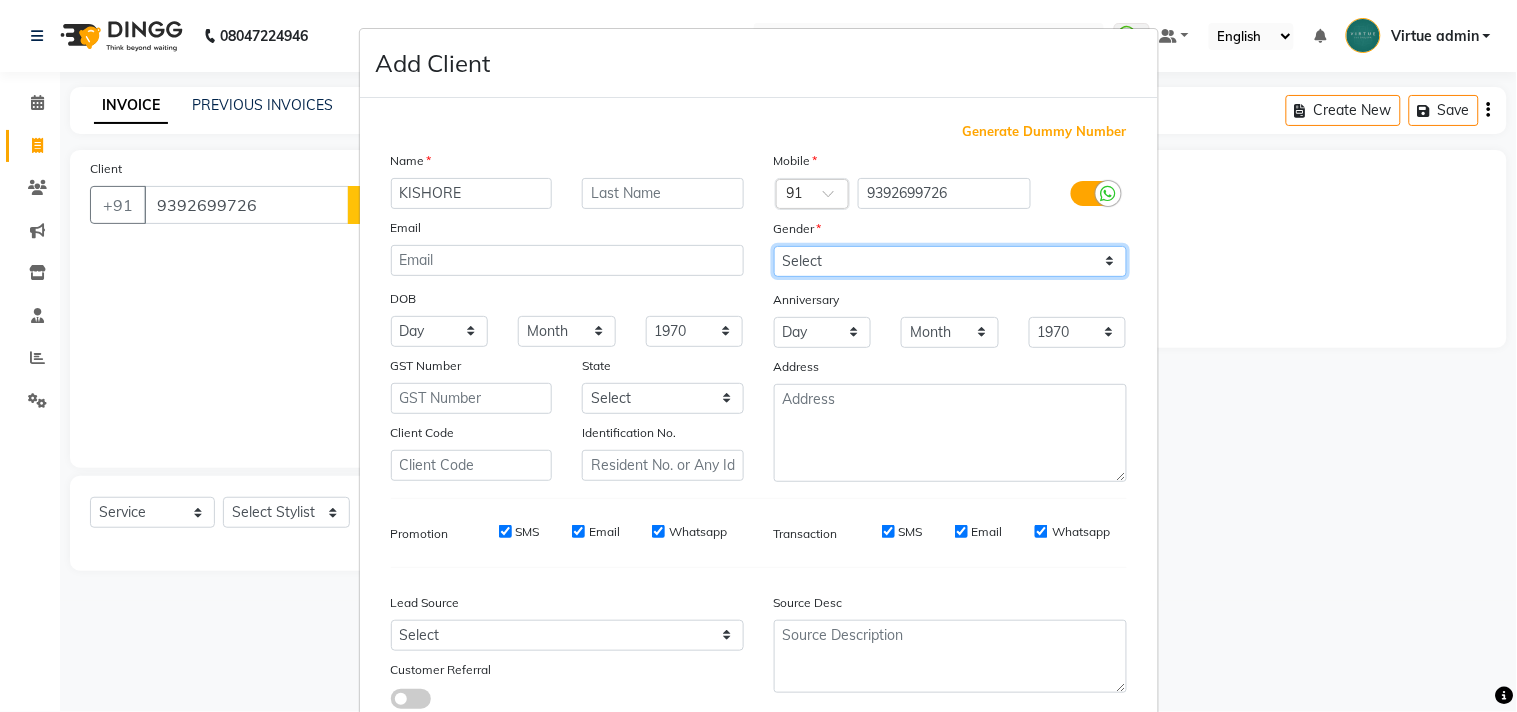 select on "male" 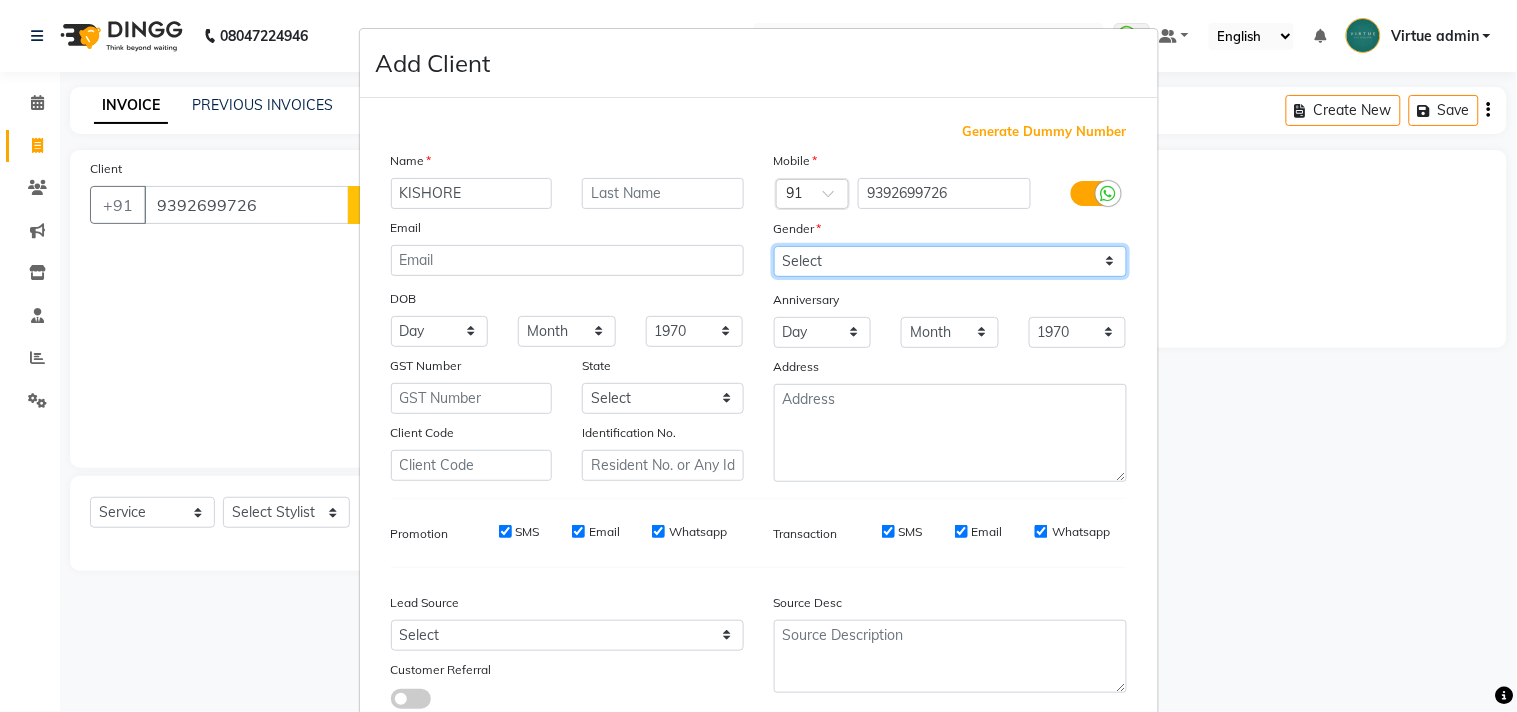 click on "Select Male Female Other Prefer Not To Say" at bounding box center (950, 261) 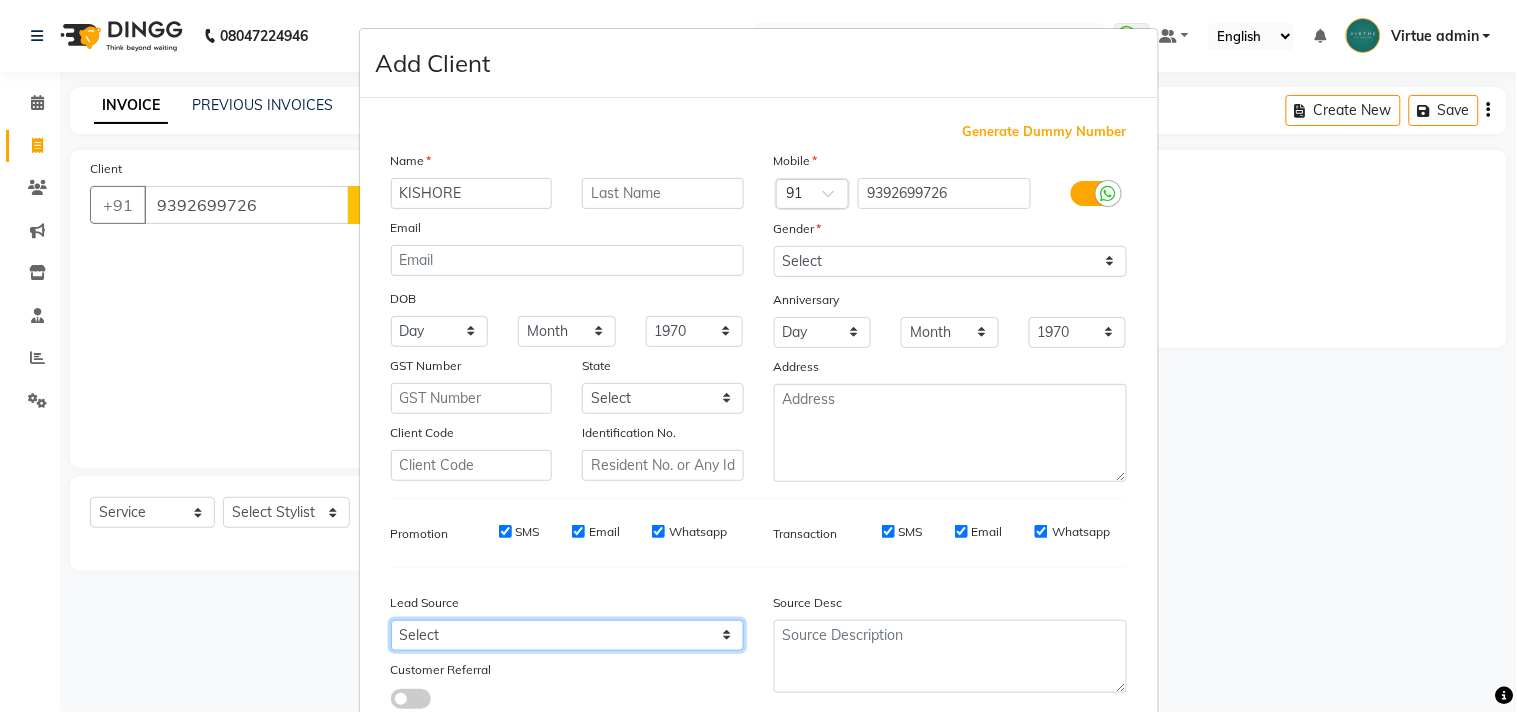click on "Select Walk-in Referral Internet Friend Word of Mouth Advertisement Facebook JustDial Google Other Instagram  YouTube  WhatsApp" at bounding box center [567, 635] 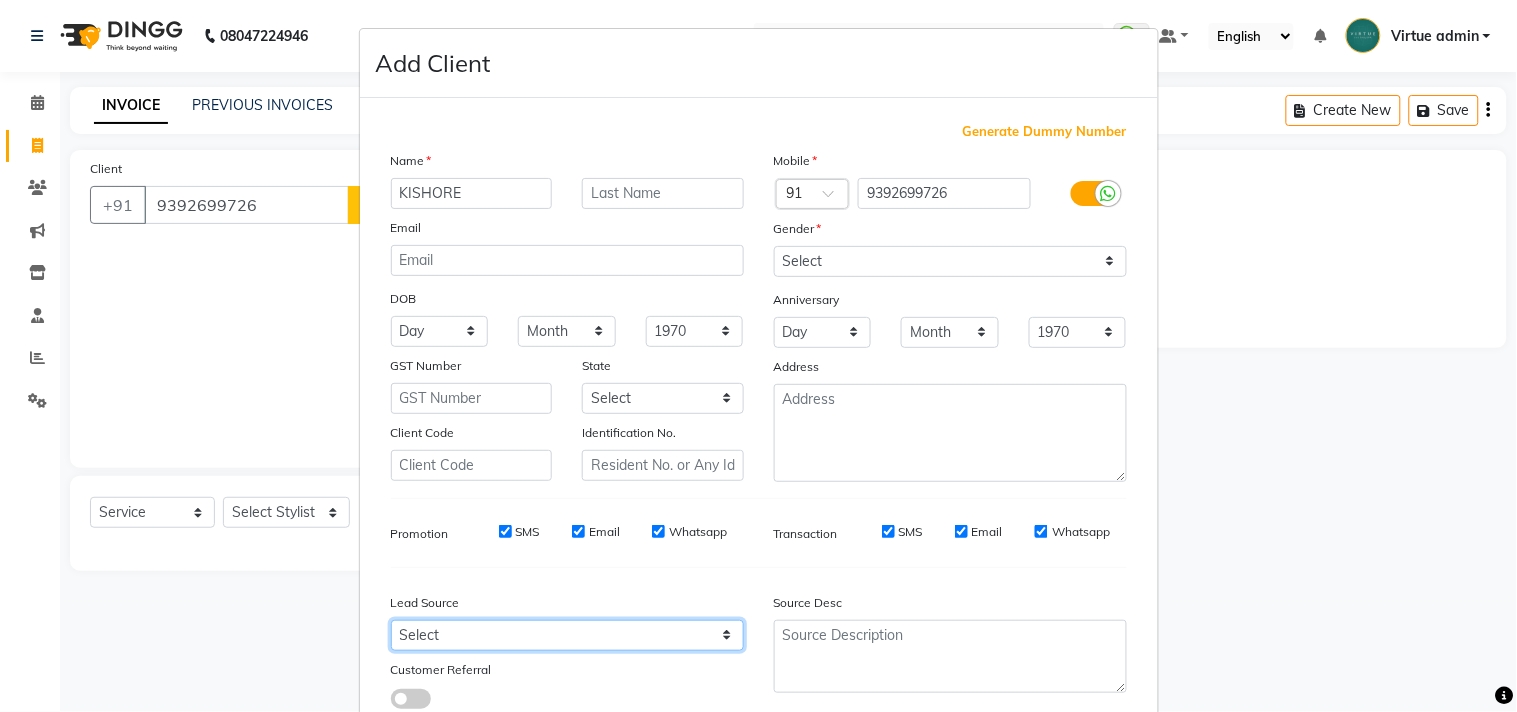 select on "30556" 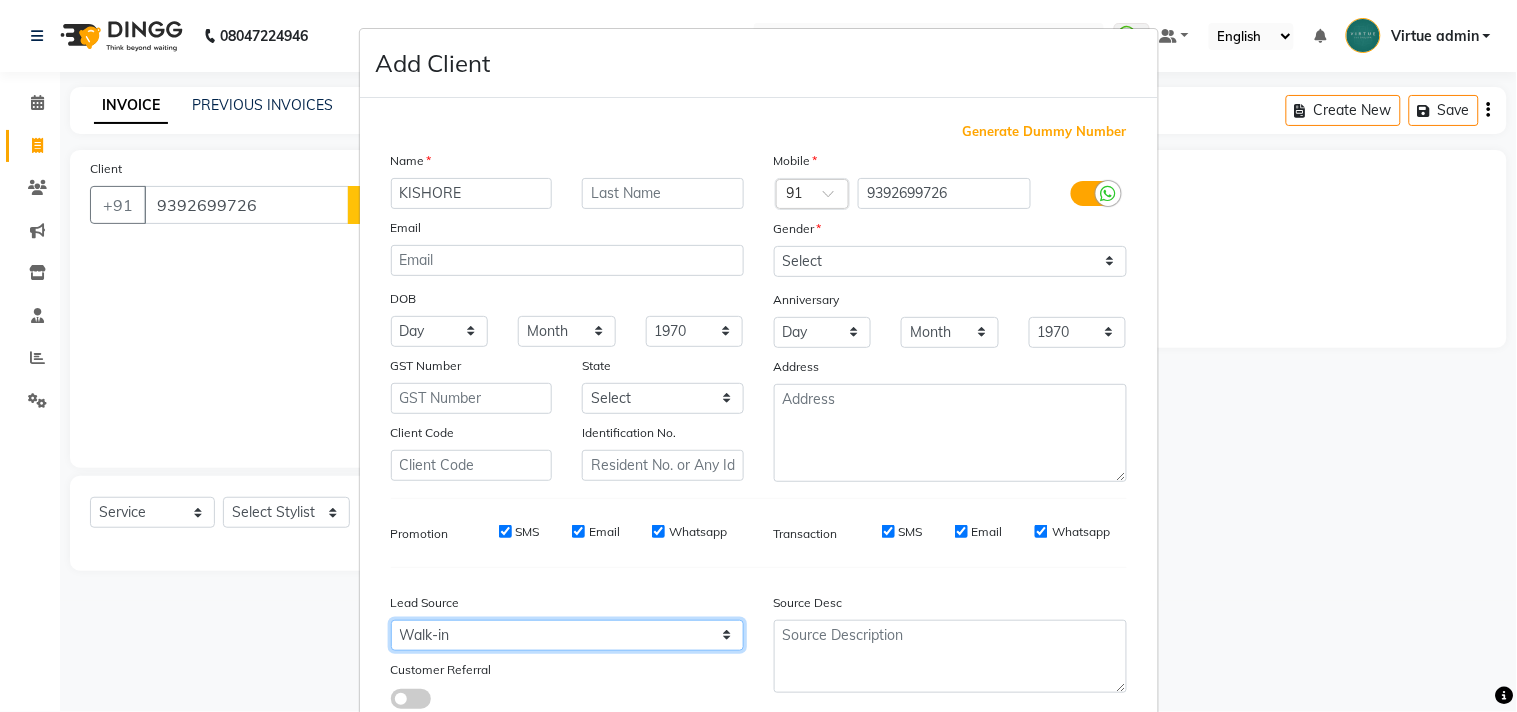 click on "Select Walk-in Referral Internet Friend Word of Mouth Advertisement Facebook JustDial Google Other Instagram  YouTube  WhatsApp" at bounding box center (567, 635) 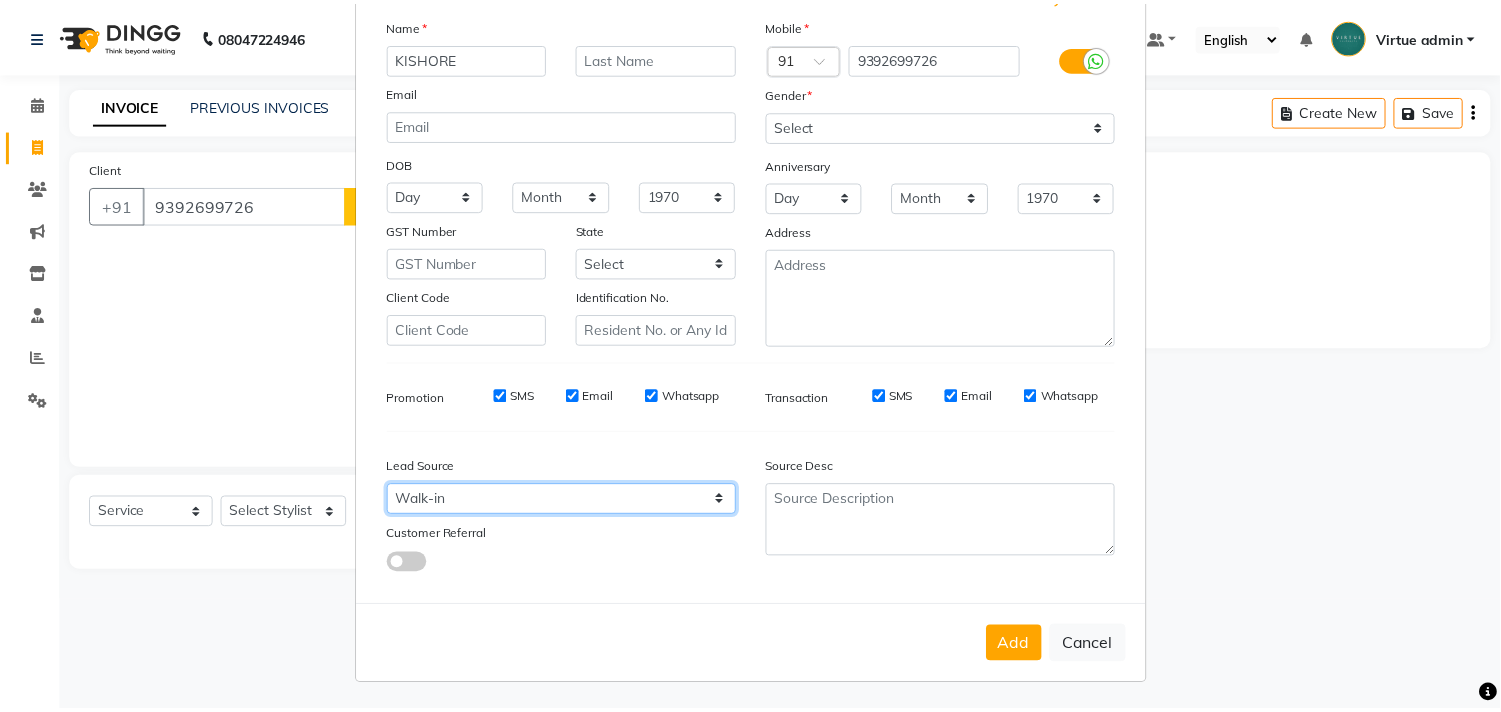 scroll, scrollTop: 138, scrollLeft: 0, axis: vertical 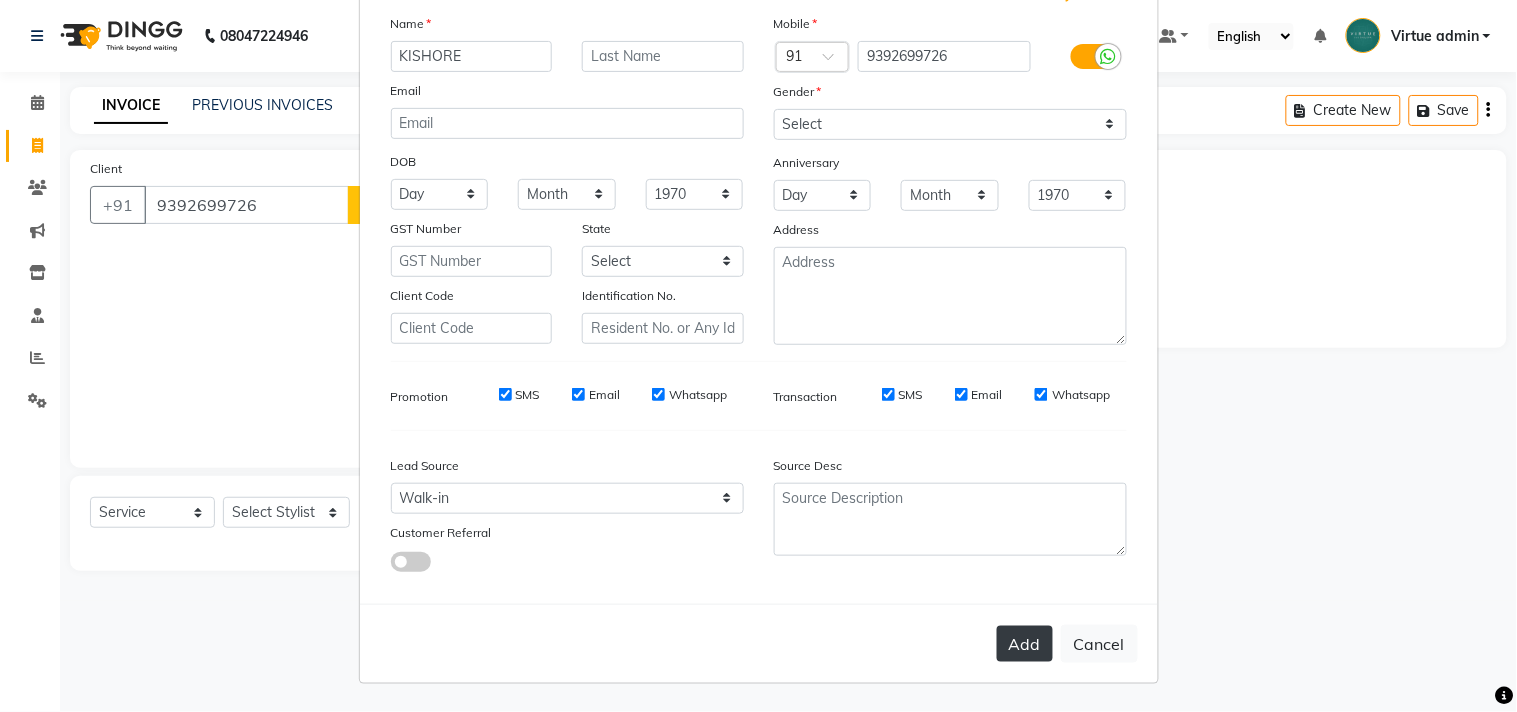 click on "Add" at bounding box center [1025, 644] 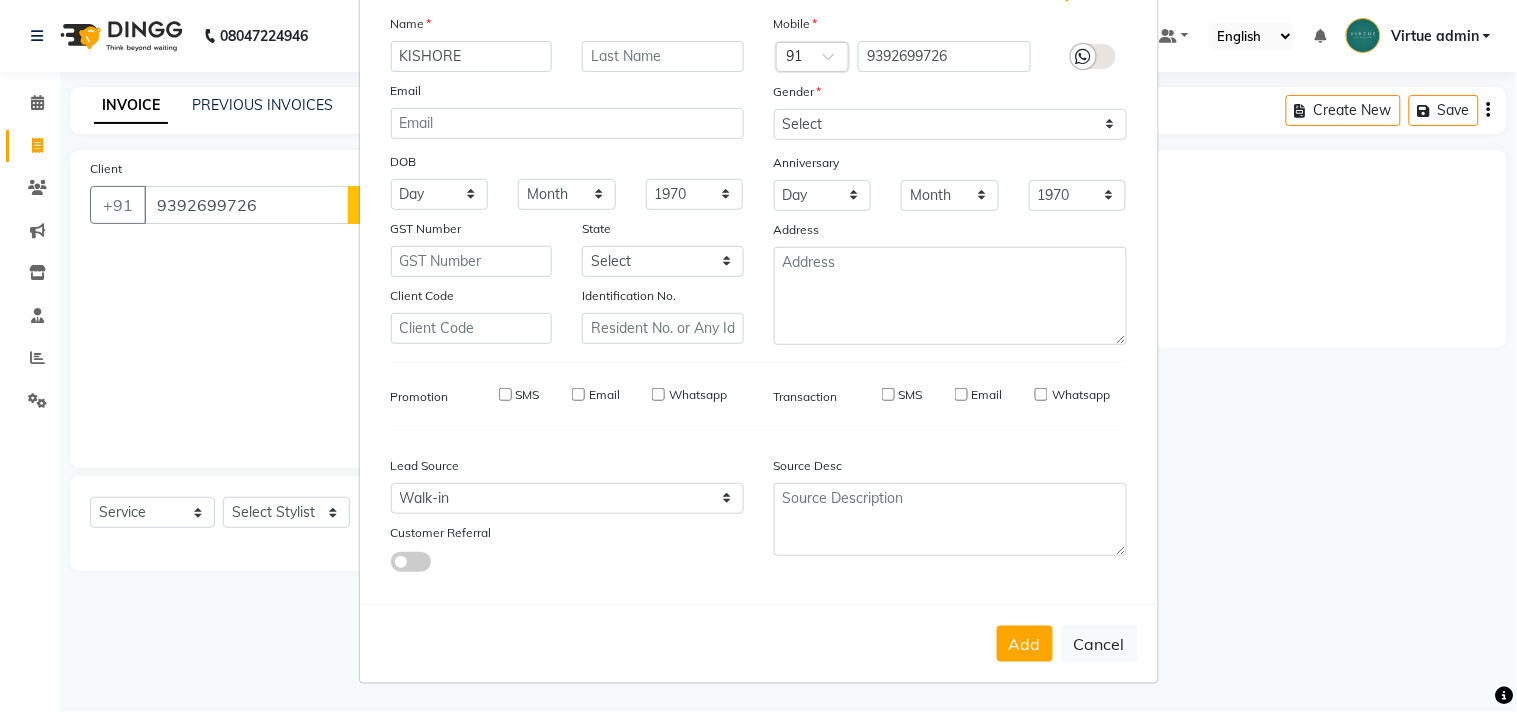 type on "93******26" 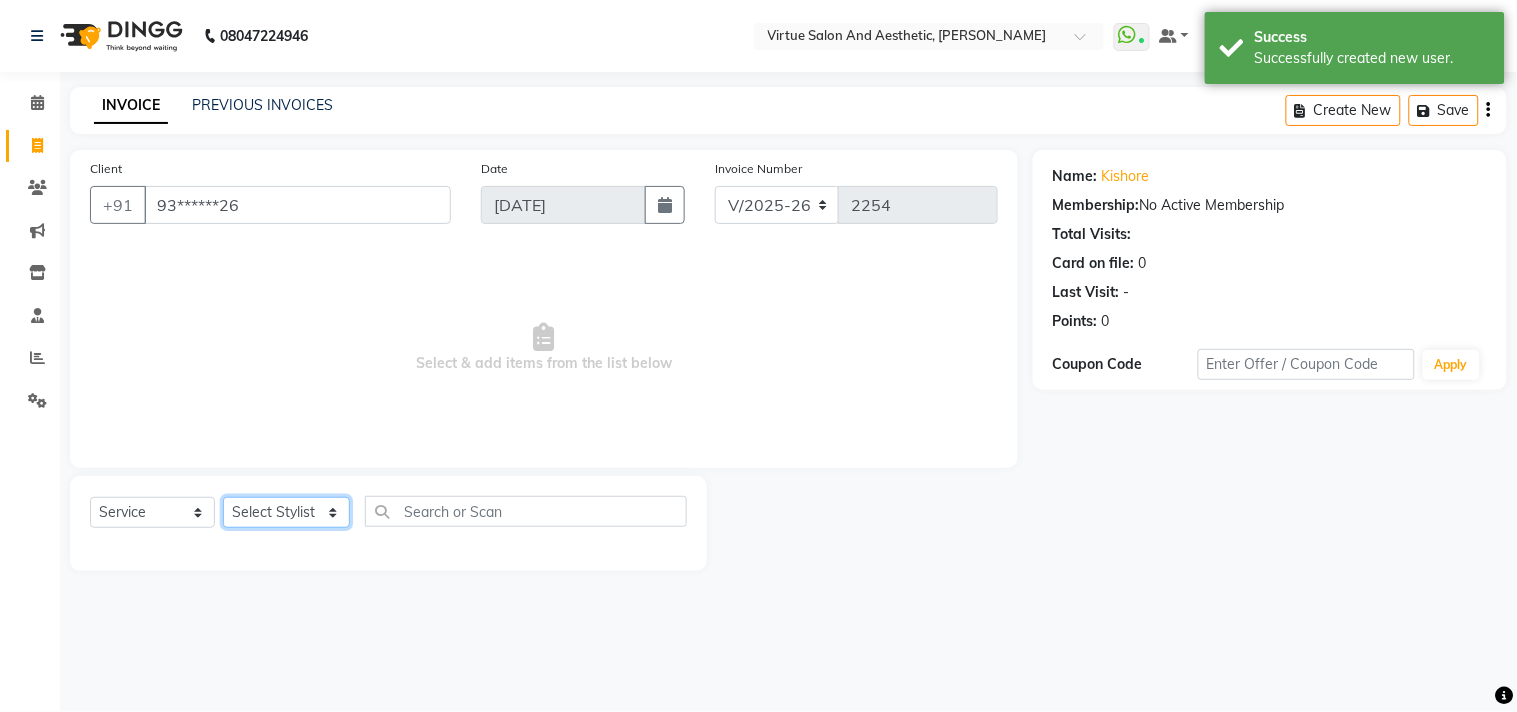 drag, startPoint x: 303, startPoint y: 514, endPoint x: 341, endPoint y: 466, distance: 61.220913 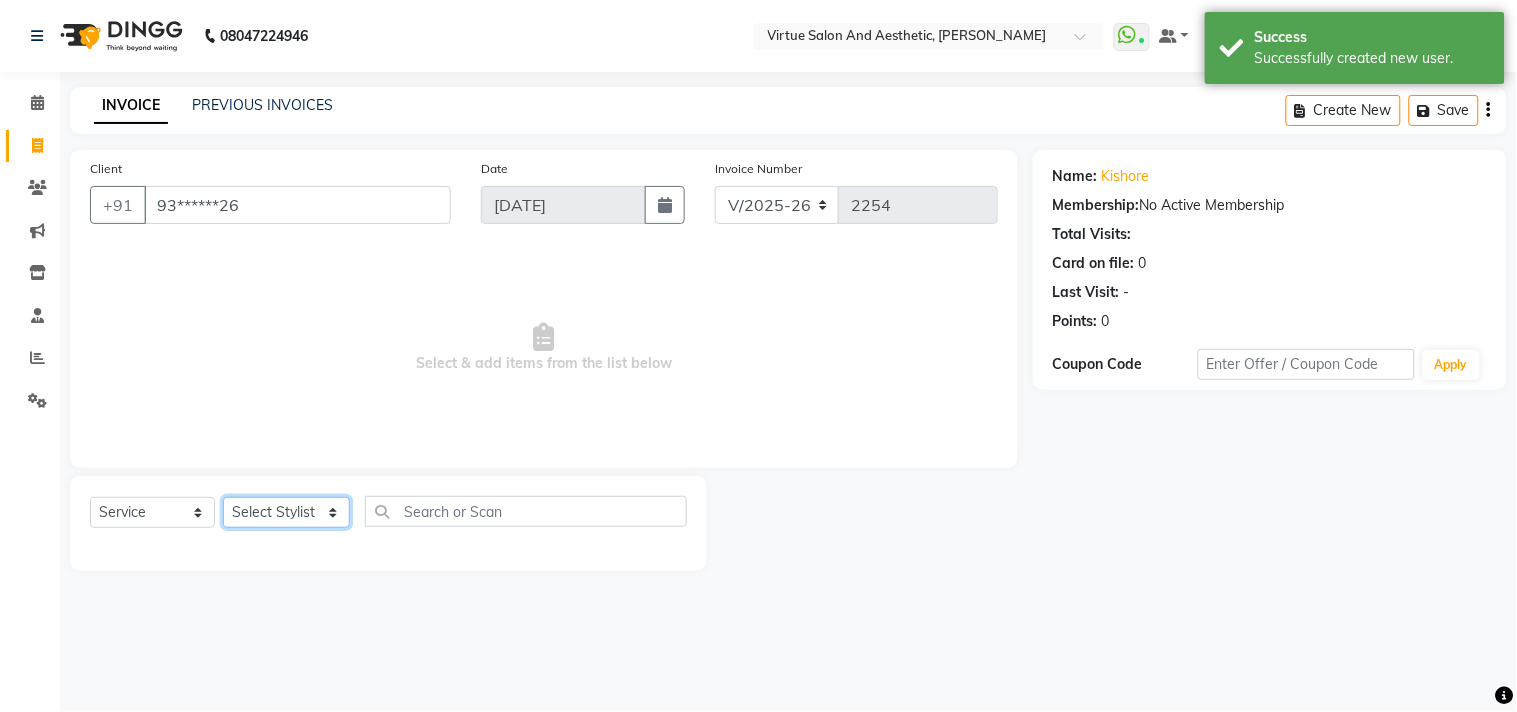 select on "73933" 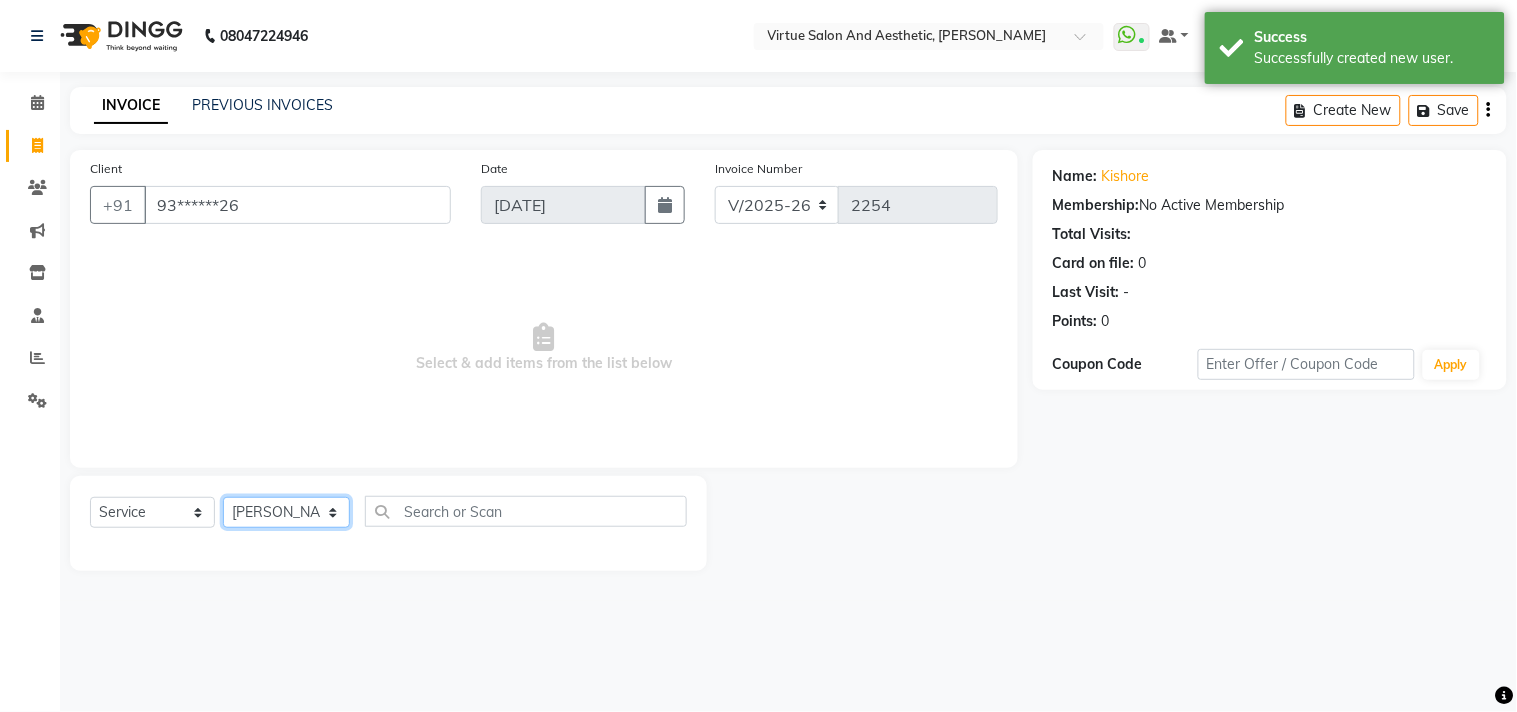 click on "Select Stylist Admin [PERSON_NAME]  Apsu Auditor Ambattur [PERSON_NAME] Dingg - Support Team [PERSON_NAME] [PERSON_NAME] [PERSON_NAME]  [PERSON_NAME] [PERSON_NAME]  [PERSON_NAME] [PERSON_NAME] [PERSON_NAME] RADHA [PERSON_NAME]  [PERSON_NAME] SEETHAL SOCHIPEM [PERSON_NAME] [PERSON_NAME] VANITHA Veena [PERSON_NAME]  [PERSON_NAME] Virtue admin VIRTUE SALON" 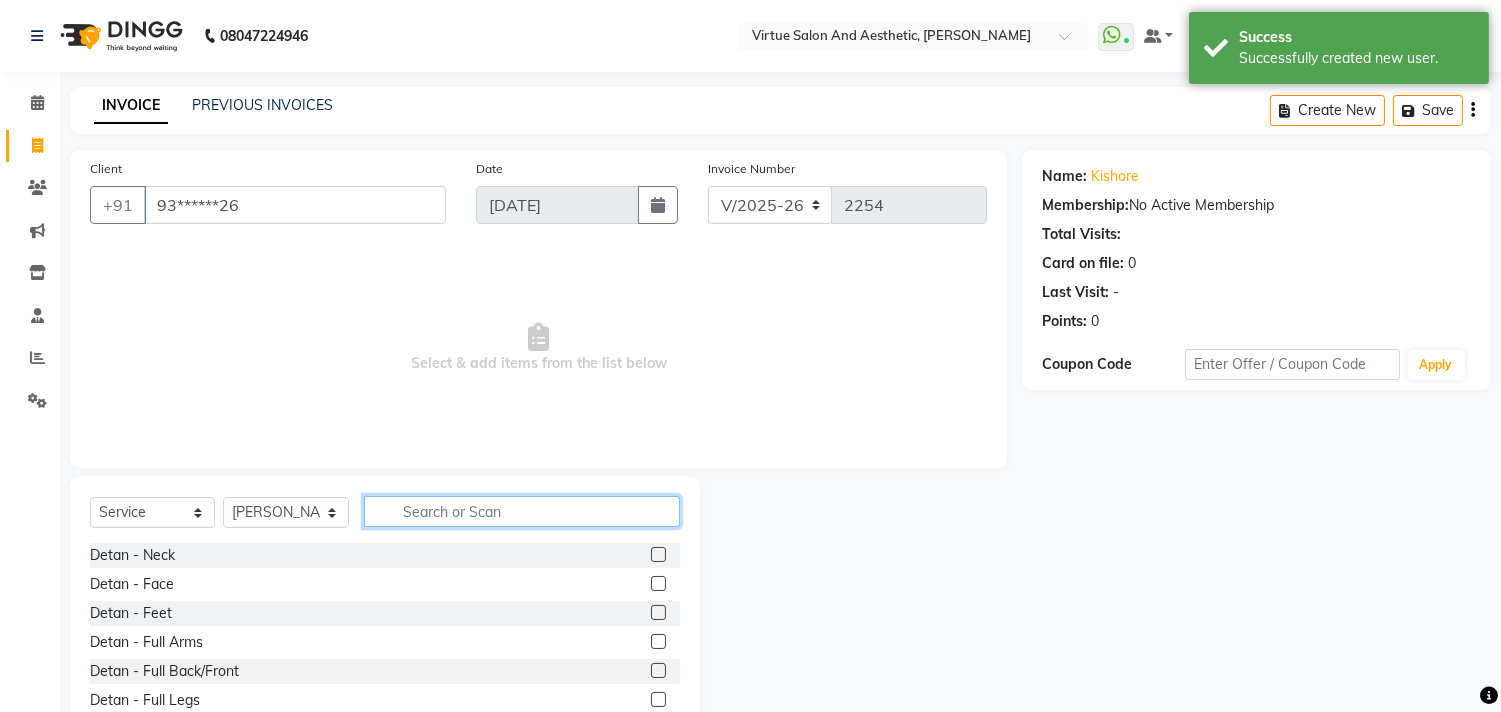 click 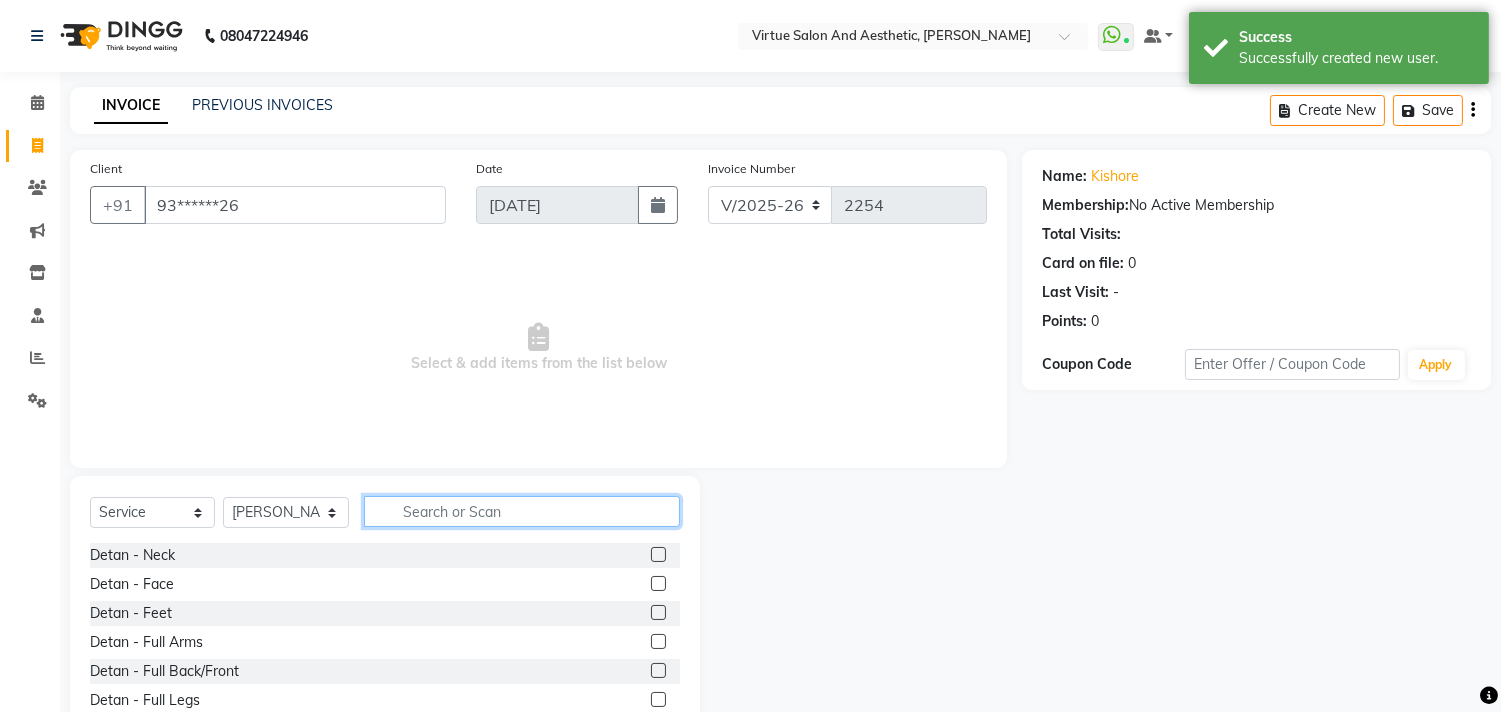 click 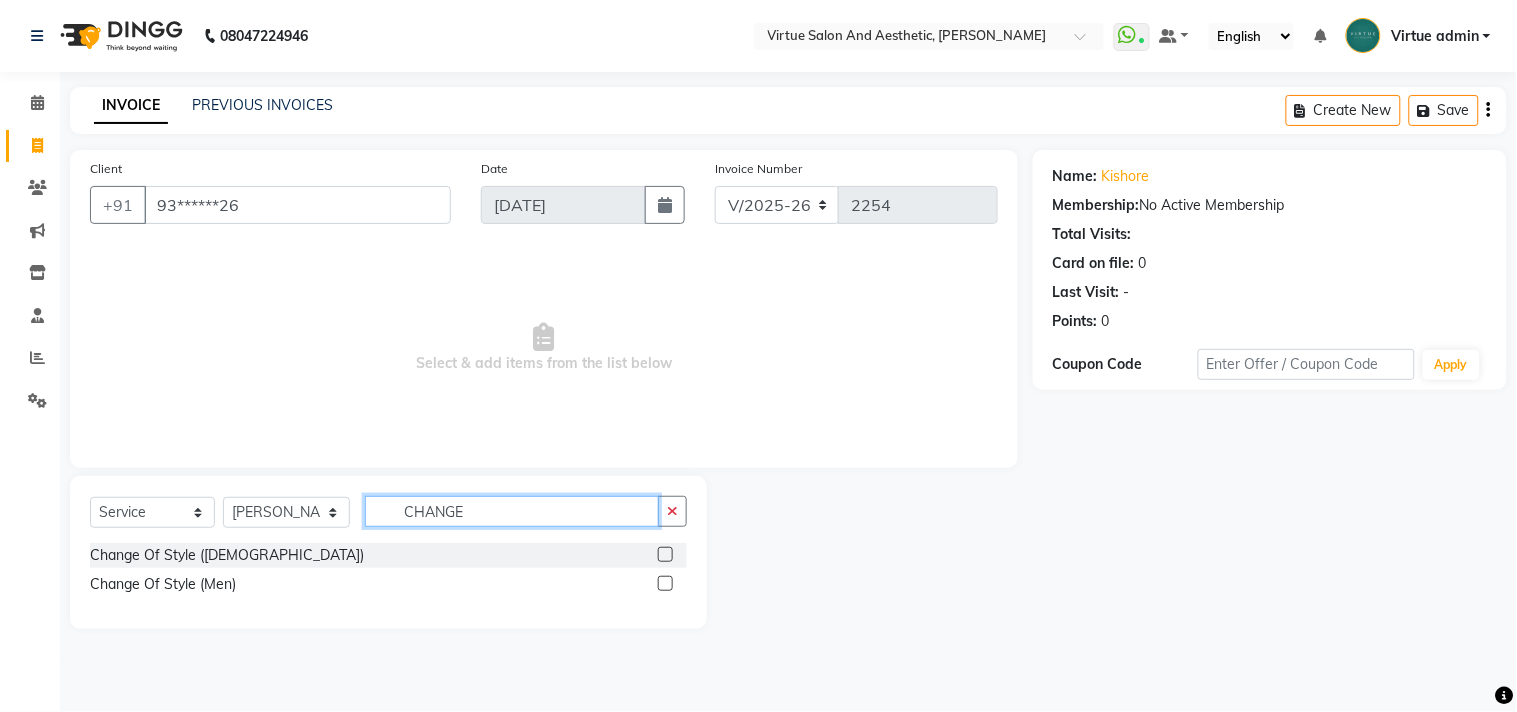 type on "CHANGE" 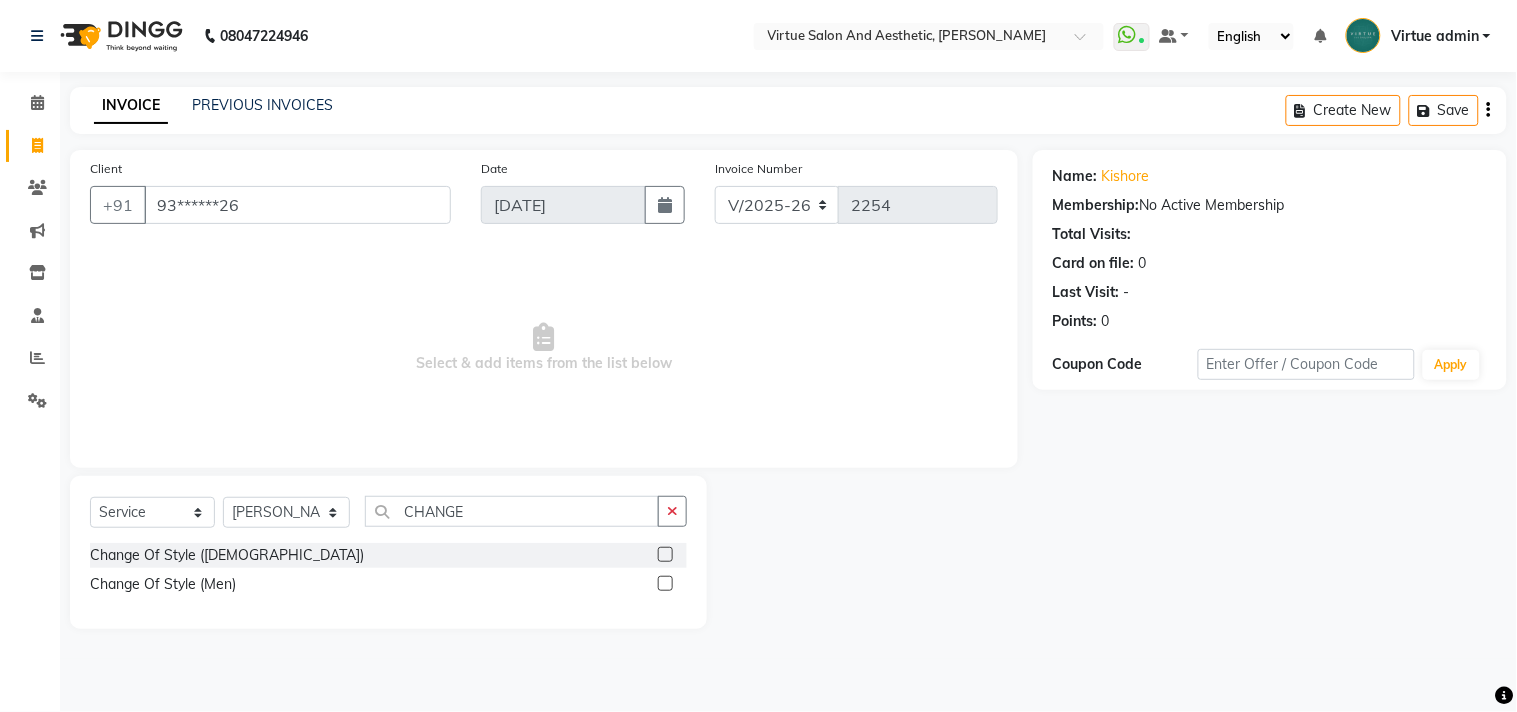 click 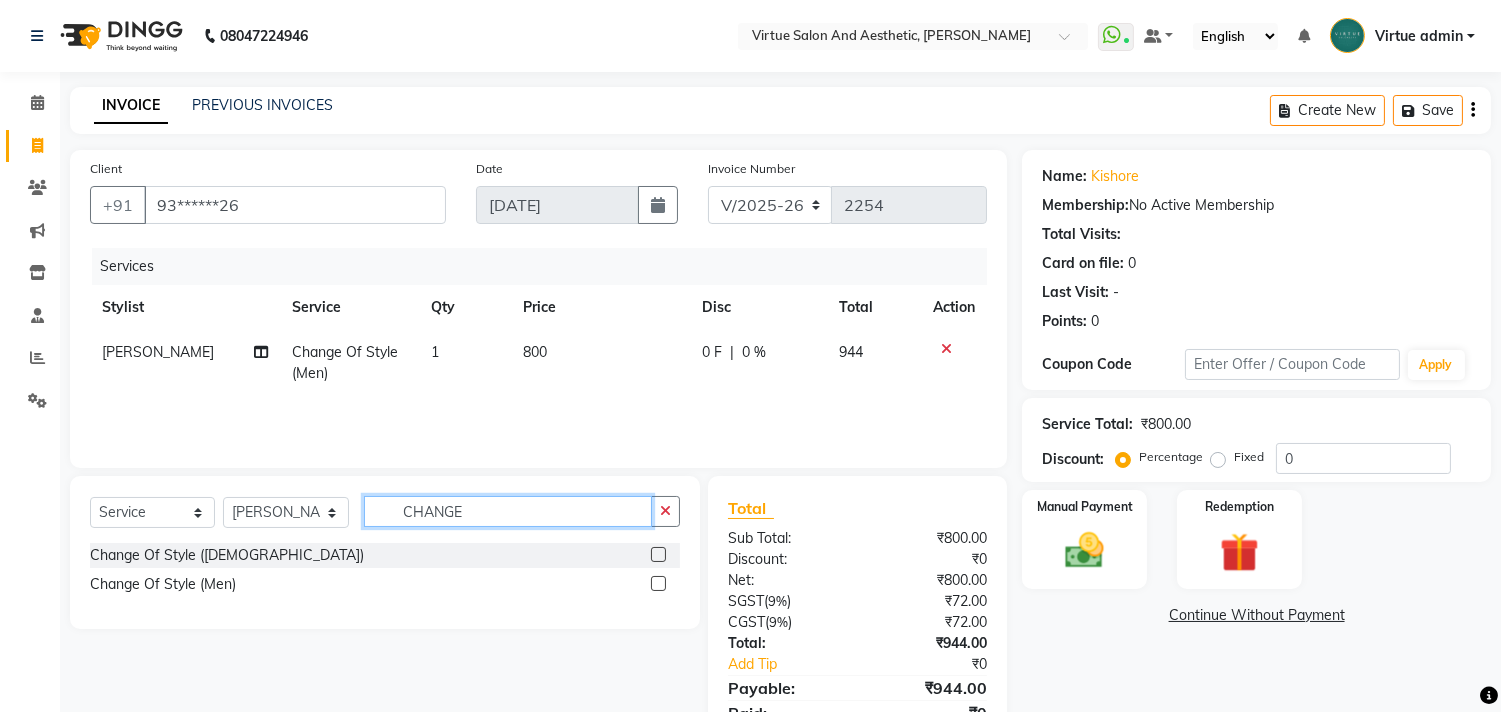 checkbox on "false" 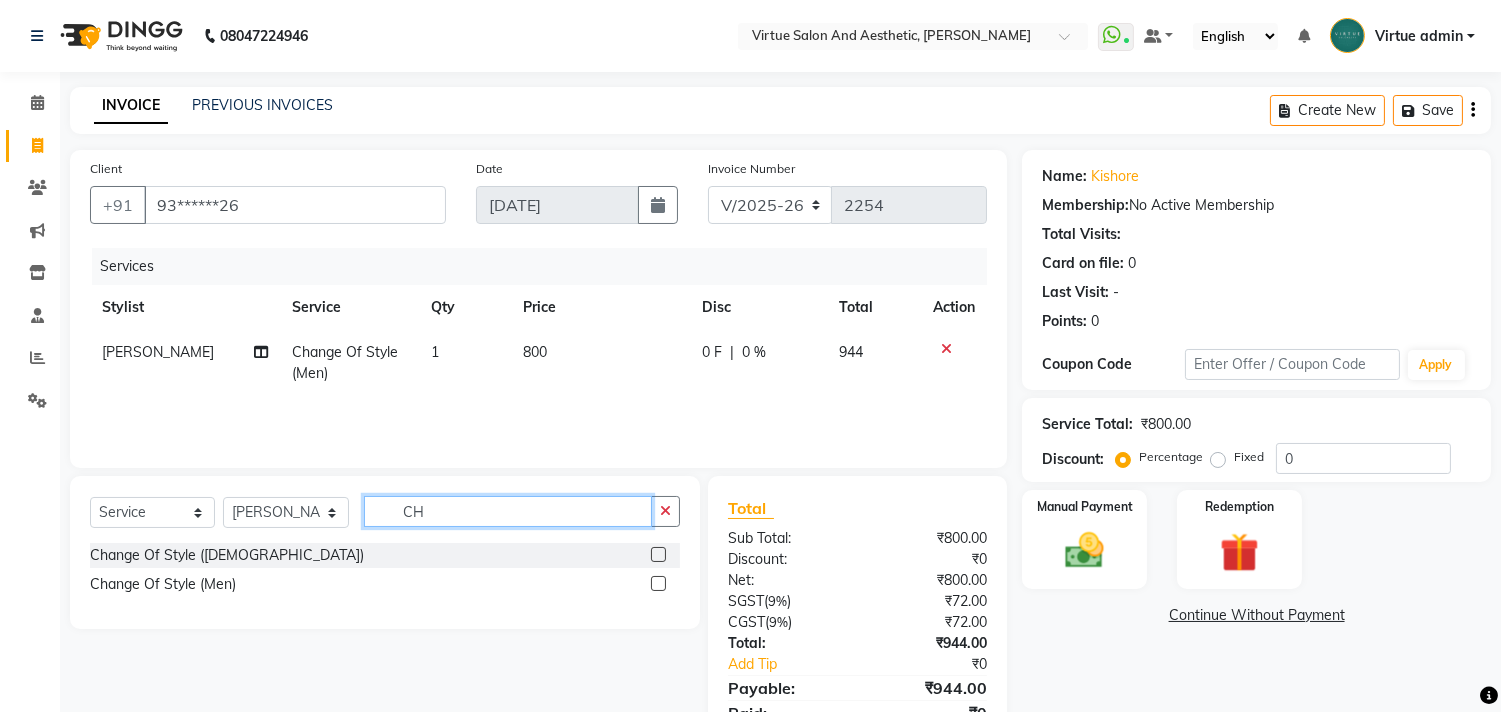 type on "C" 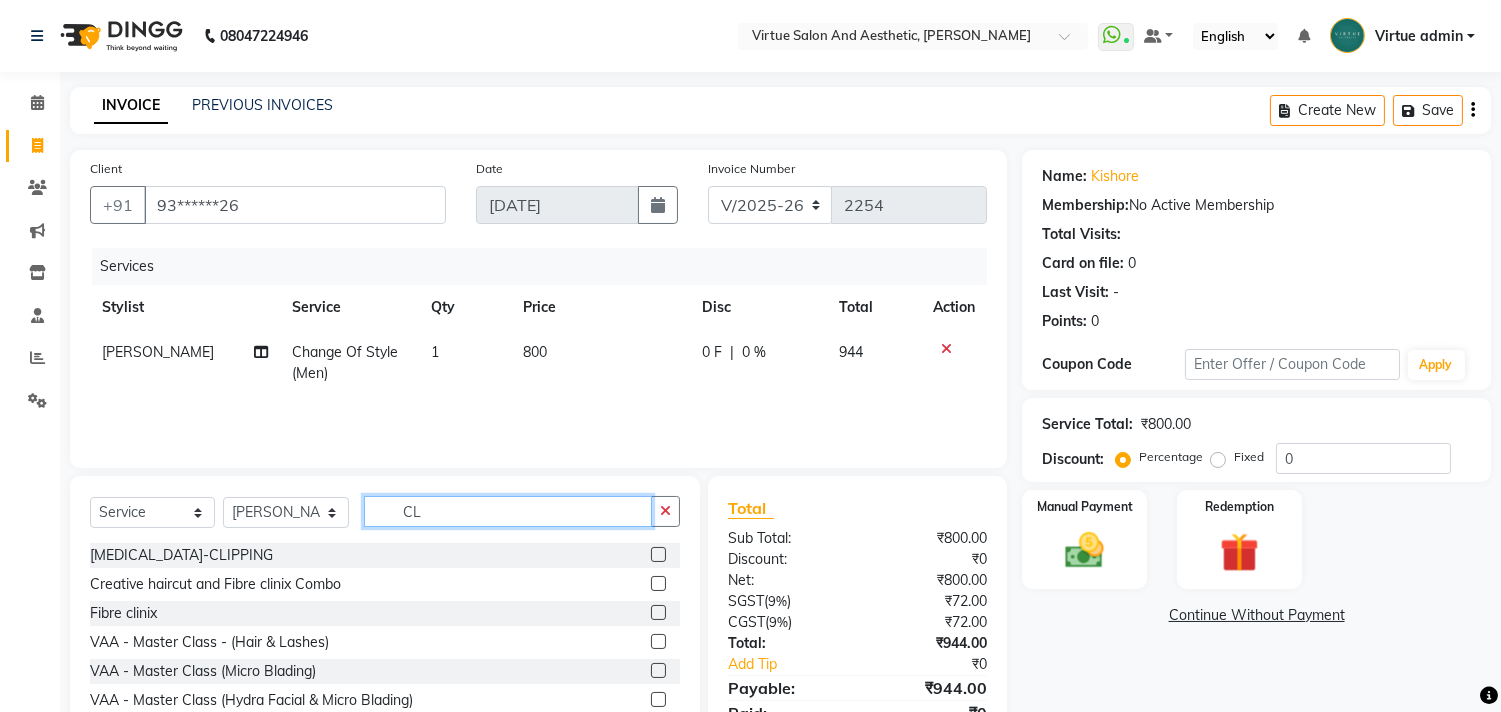 type on "C" 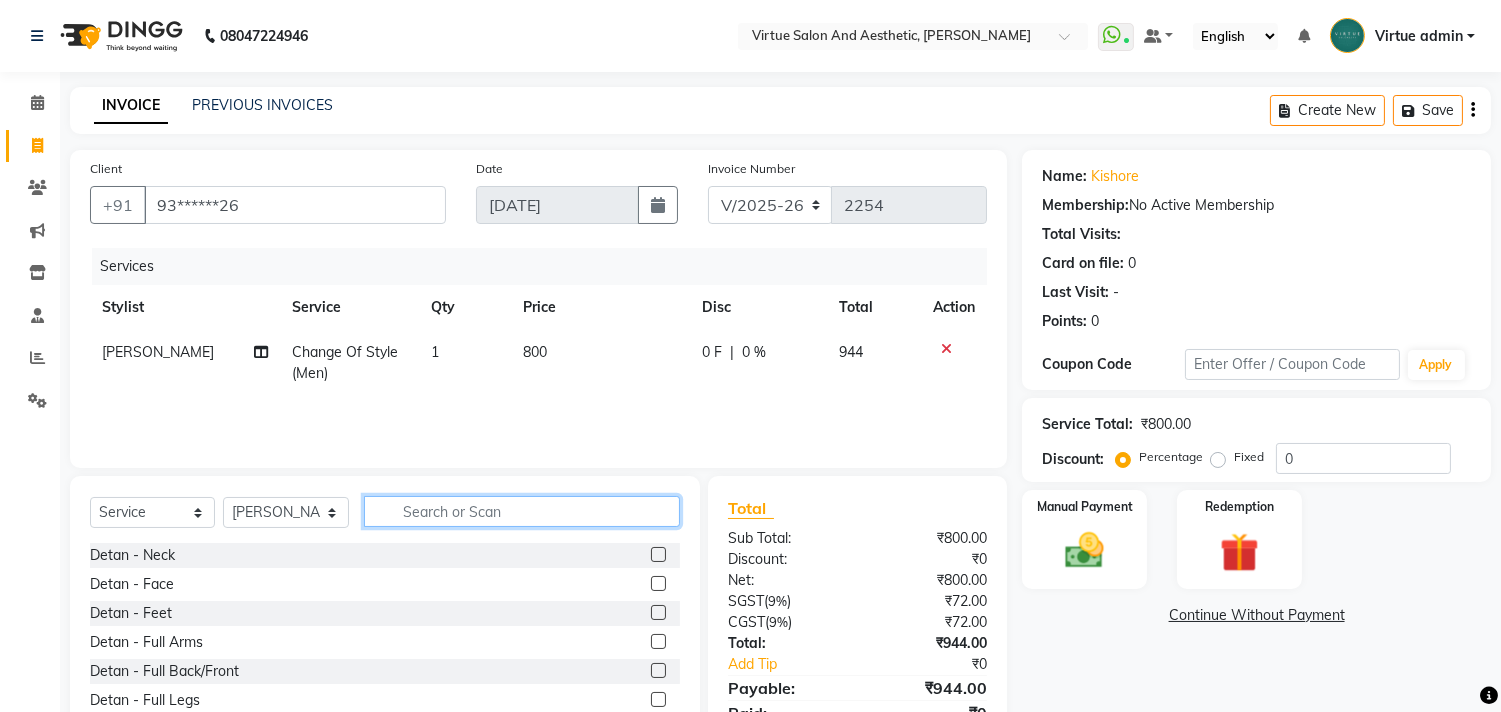 type 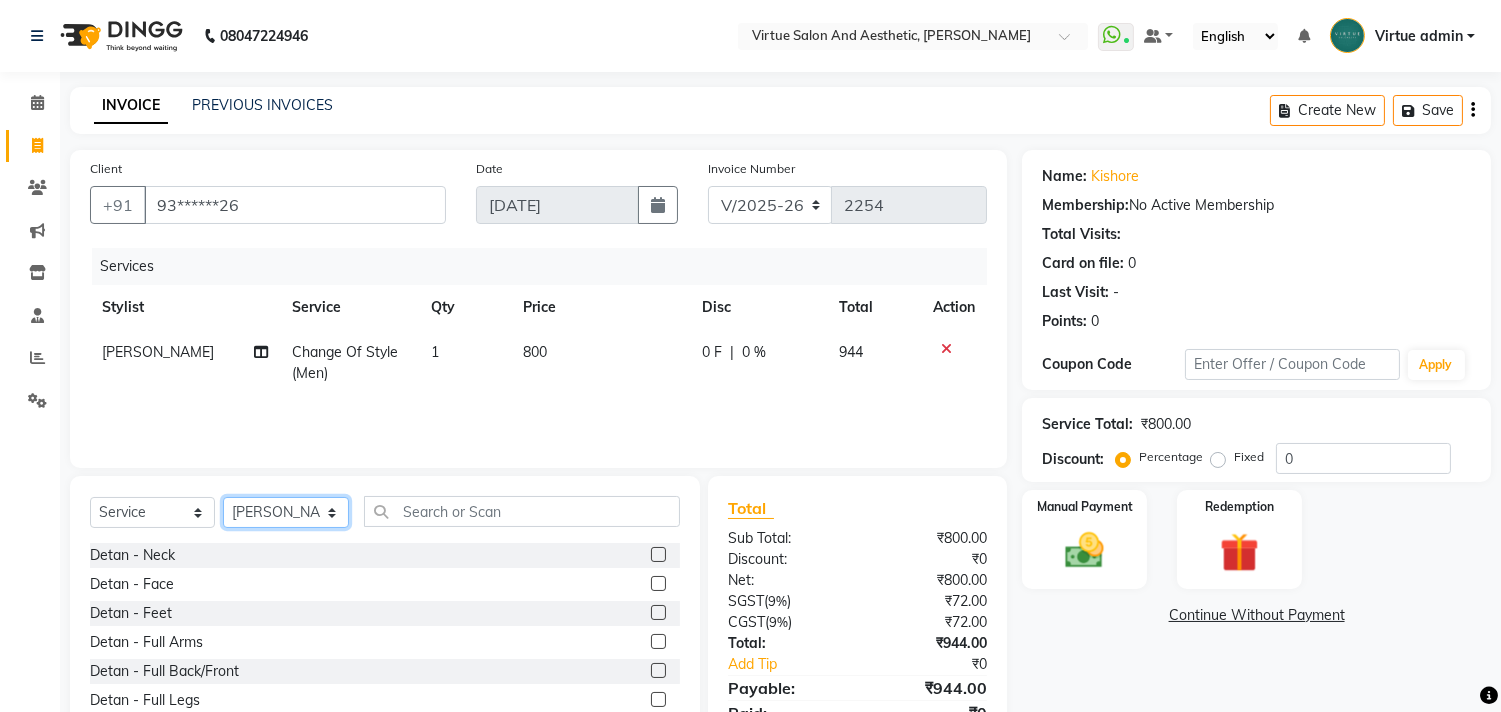 click on "Select Stylist Admin [PERSON_NAME]  Apsu Auditor Ambattur [PERSON_NAME] Dingg - Support Team [PERSON_NAME] [PERSON_NAME] [PERSON_NAME]  [PERSON_NAME] [PERSON_NAME]  [PERSON_NAME] [PERSON_NAME] [PERSON_NAME] RADHA [PERSON_NAME]  [PERSON_NAME] SEETHAL SOCHIPEM [PERSON_NAME] [PERSON_NAME] VANITHA Veena [PERSON_NAME]  [PERSON_NAME] Virtue admin VIRTUE SALON" 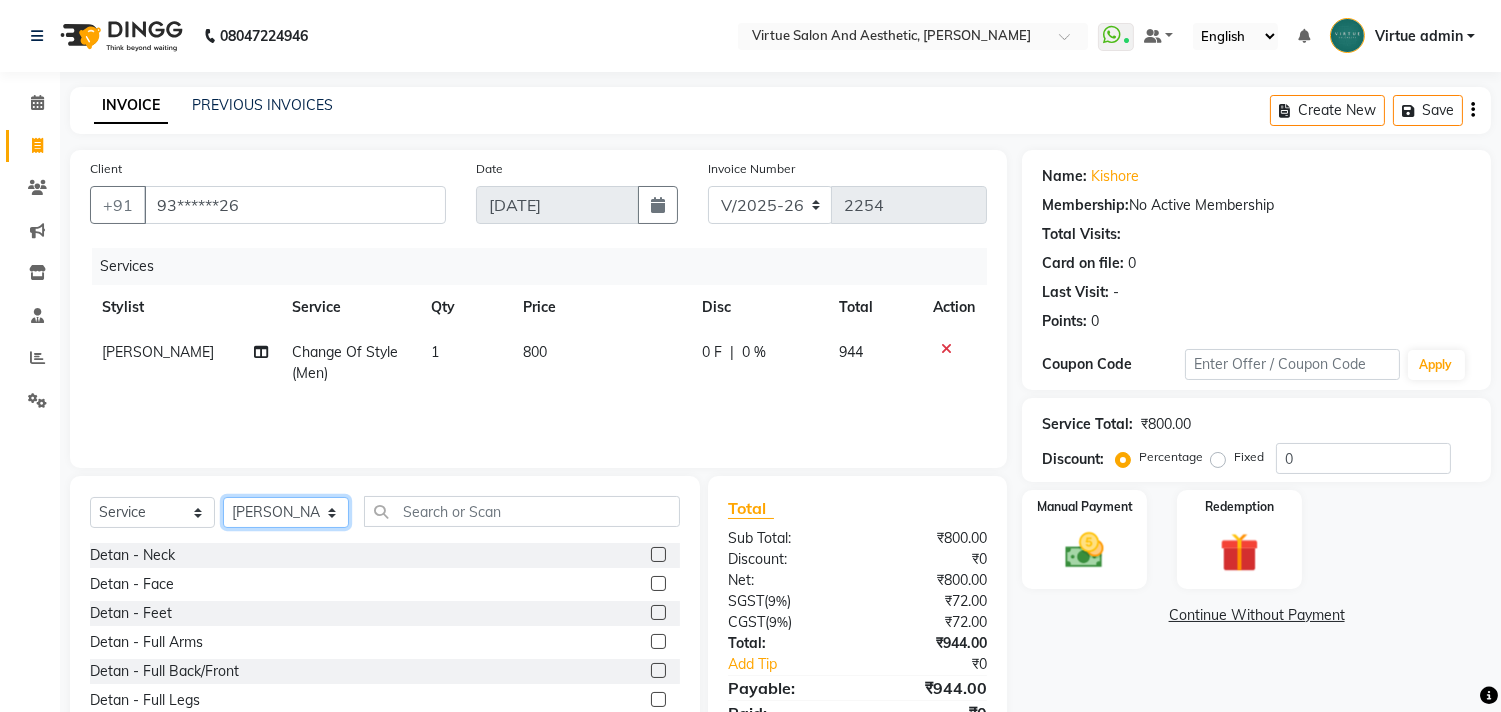 select on "59089" 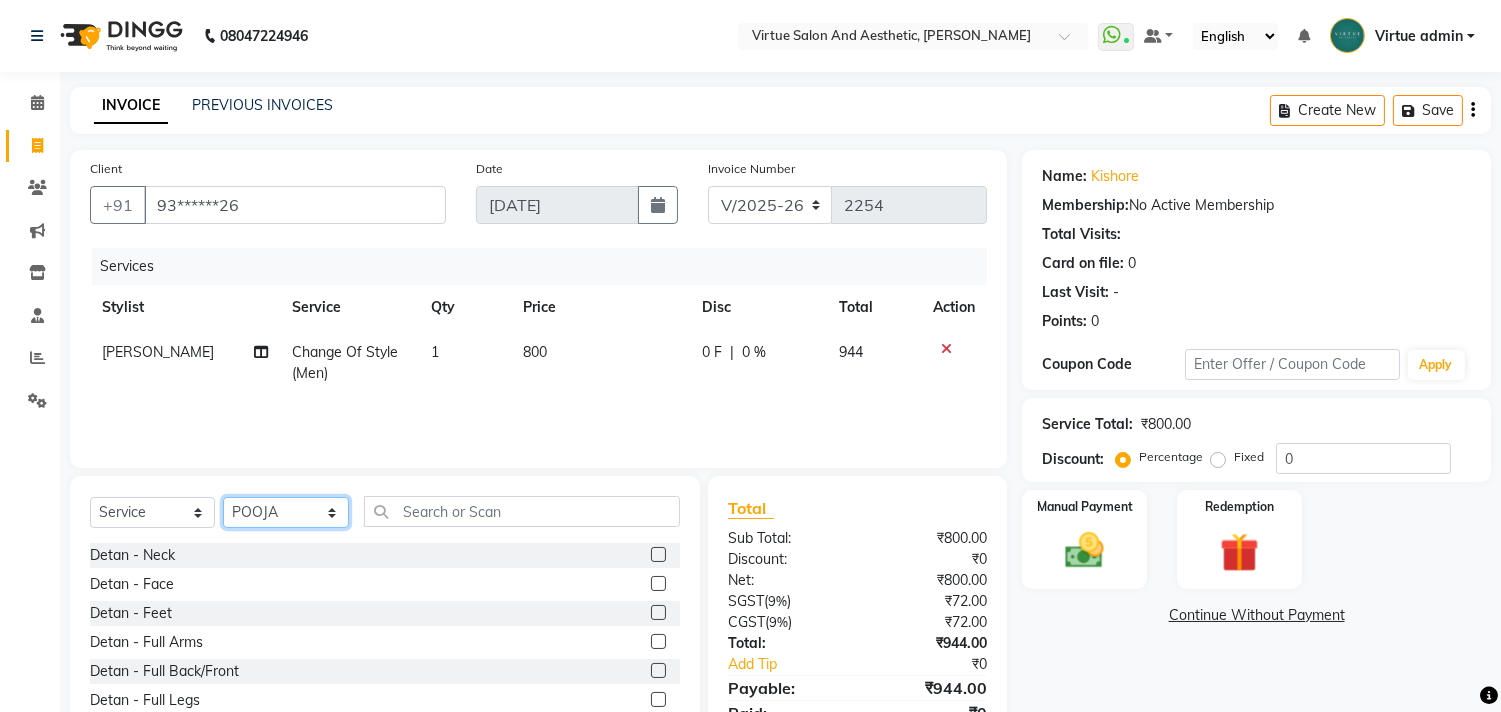 click on "Select Stylist Admin [PERSON_NAME]  Apsu Auditor Ambattur [PERSON_NAME] Dingg - Support Team [PERSON_NAME] [PERSON_NAME] [PERSON_NAME]  [PERSON_NAME] [PERSON_NAME]  [PERSON_NAME] [PERSON_NAME] [PERSON_NAME] RADHA [PERSON_NAME]  [PERSON_NAME] SEETHAL SOCHIPEM [PERSON_NAME] [PERSON_NAME] VANITHA Veena [PERSON_NAME]  [PERSON_NAME] Virtue admin VIRTUE SALON" 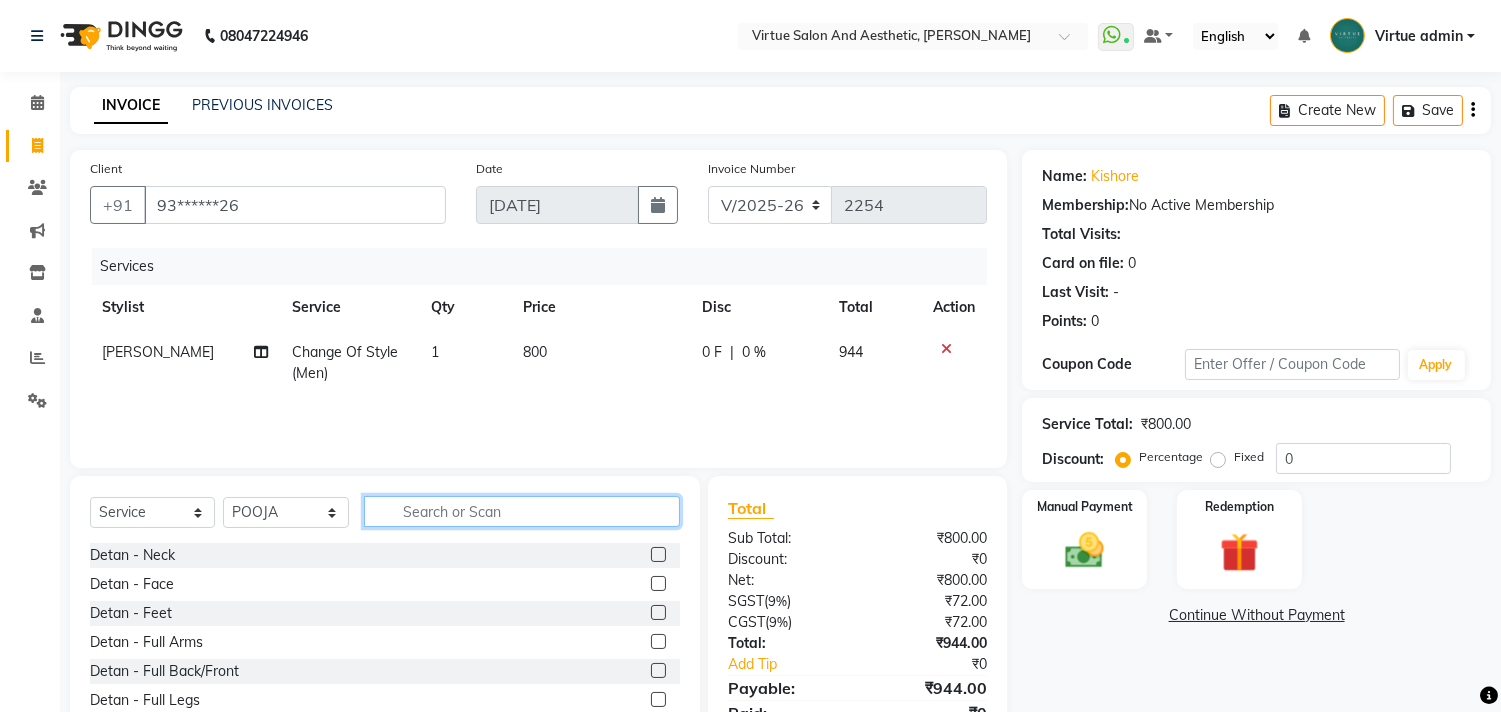 click 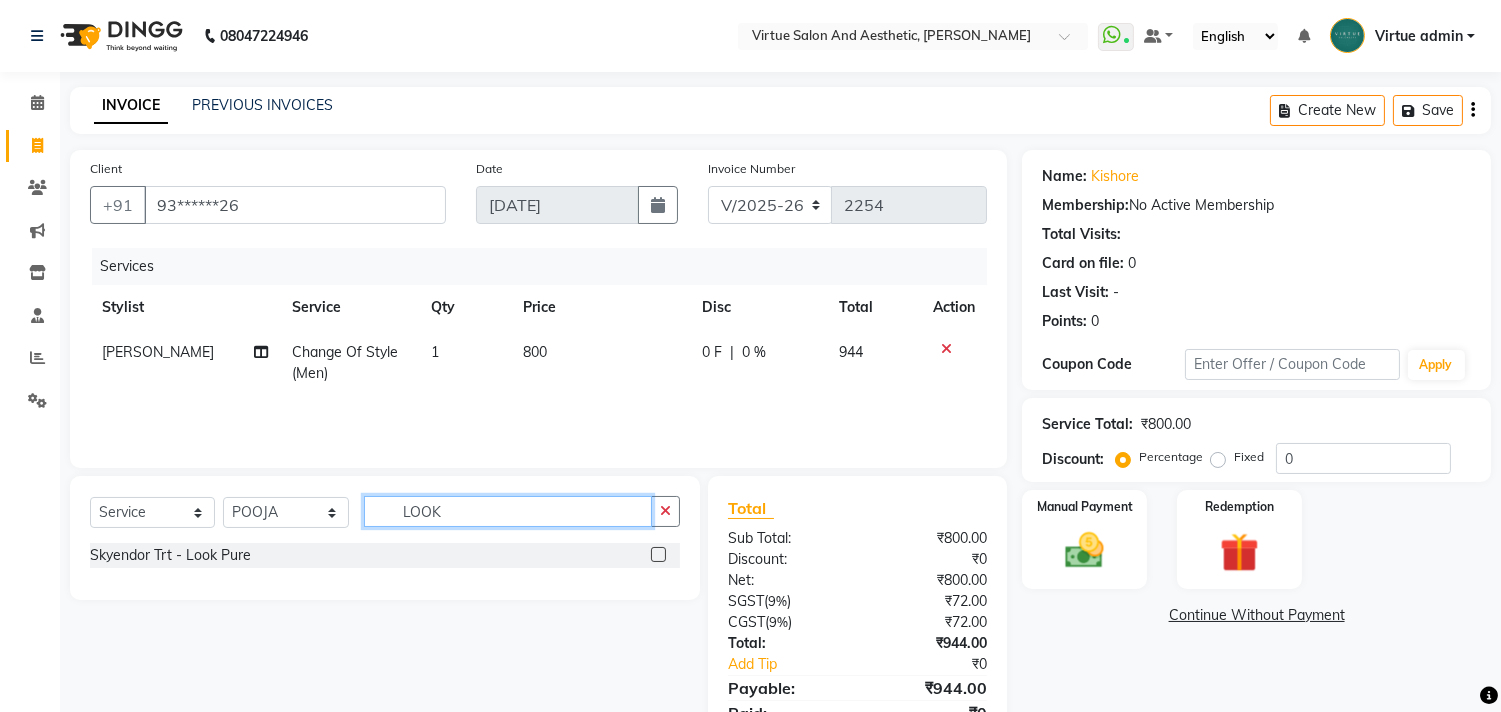 type on "LOOK" 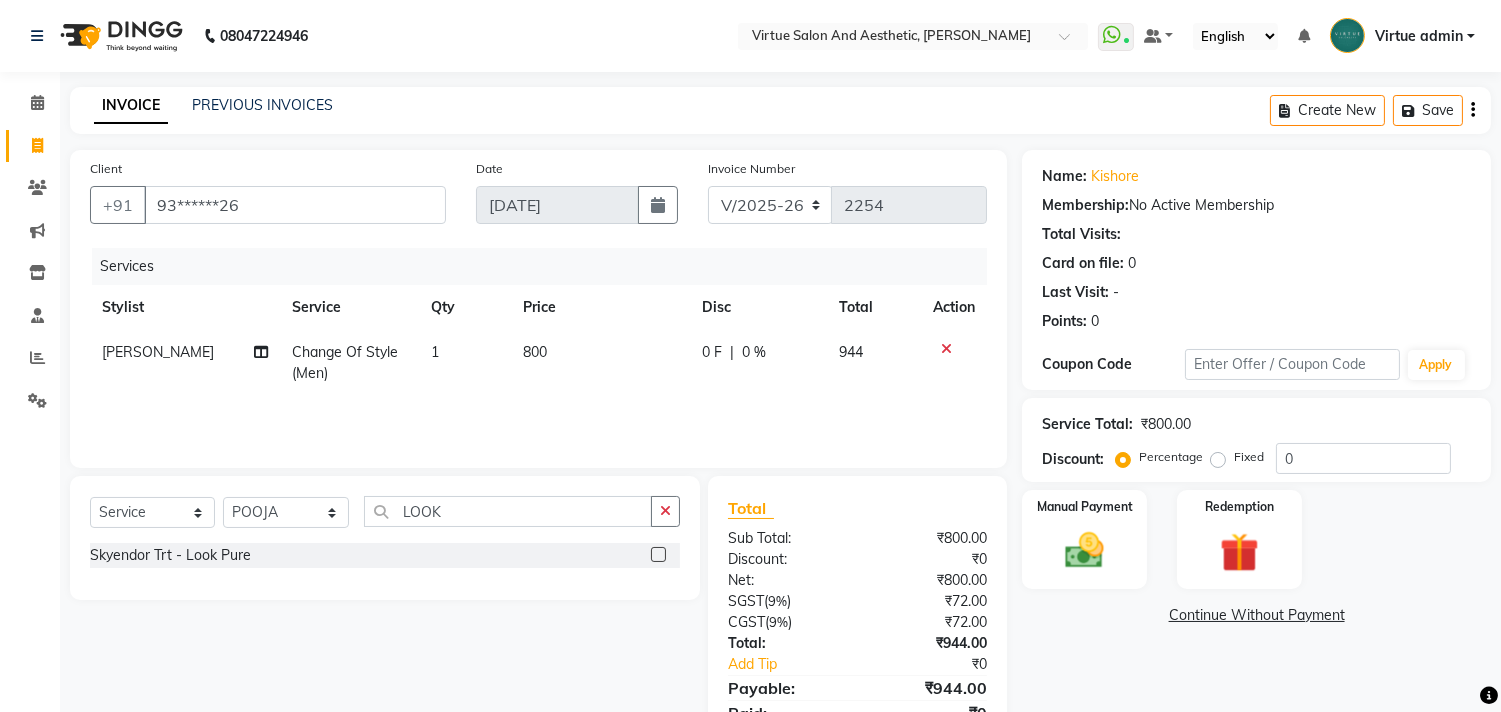 click 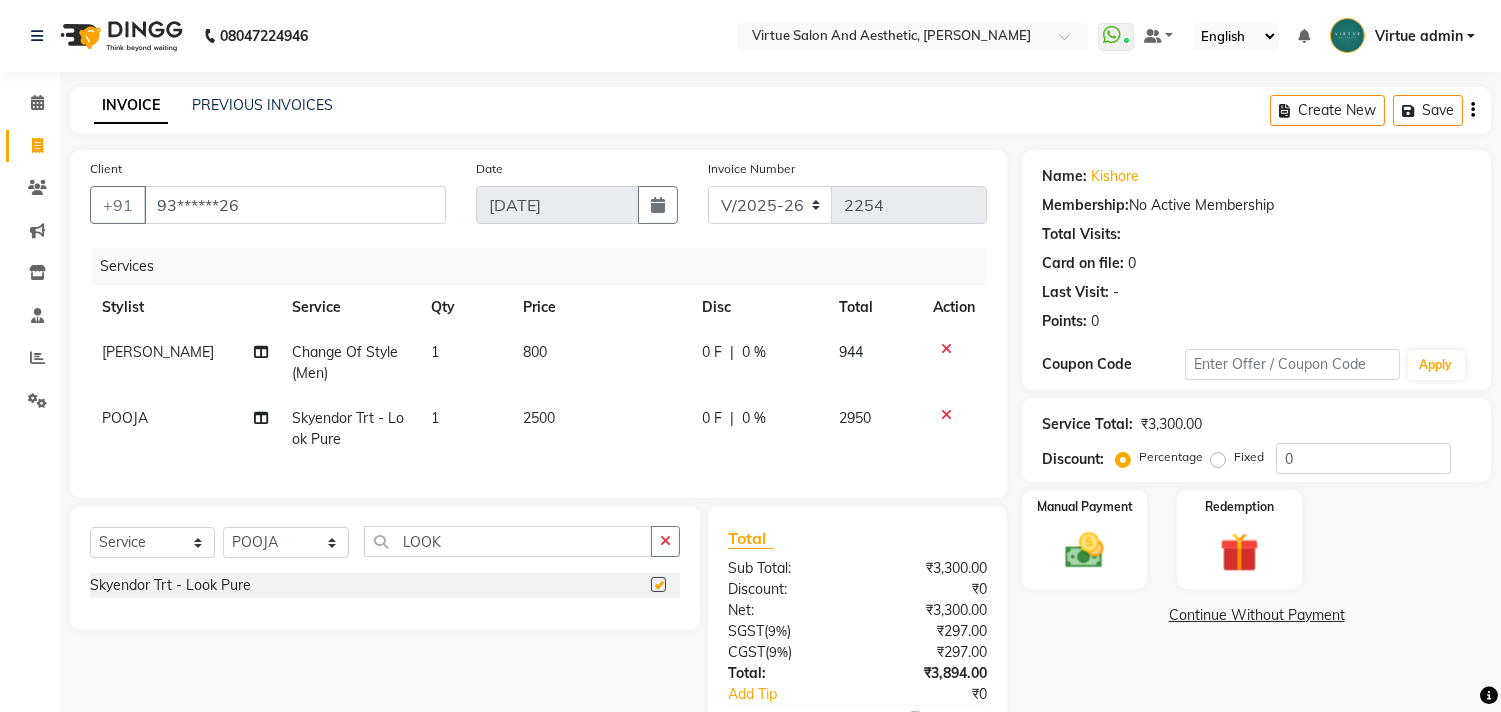 checkbox on "false" 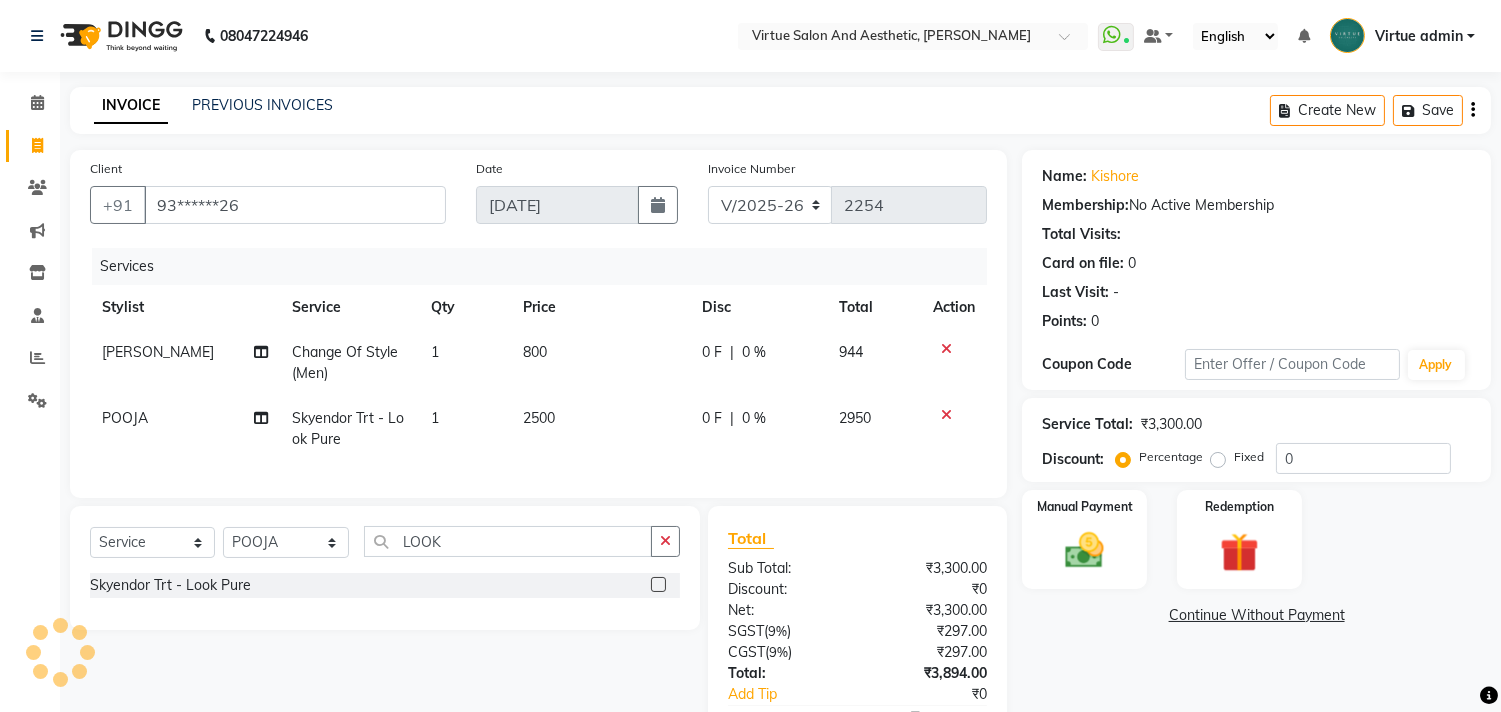 click on "Total Sub Total: ₹3,300.00 Discount: ₹0 Net: ₹3,300.00 SGST  ( 9% ) ₹297.00 CGST  ( 9% ) ₹297.00 Total: ₹3,894.00 Add Tip ₹0 Payable: ₹3,894.00 Paid: ₹0 Balance   : ₹3,894.00" 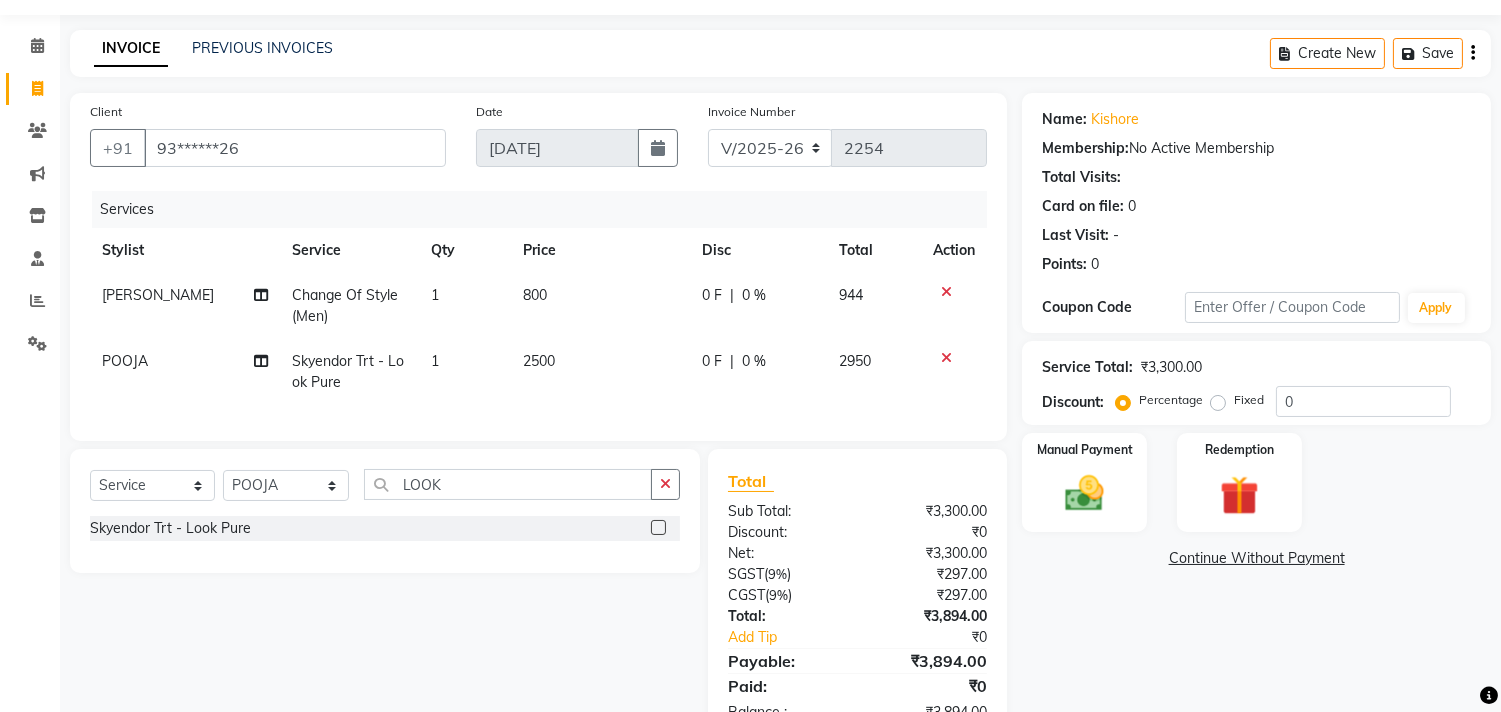 scroll, scrollTop: 134, scrollLeft: 0, axis: vertical 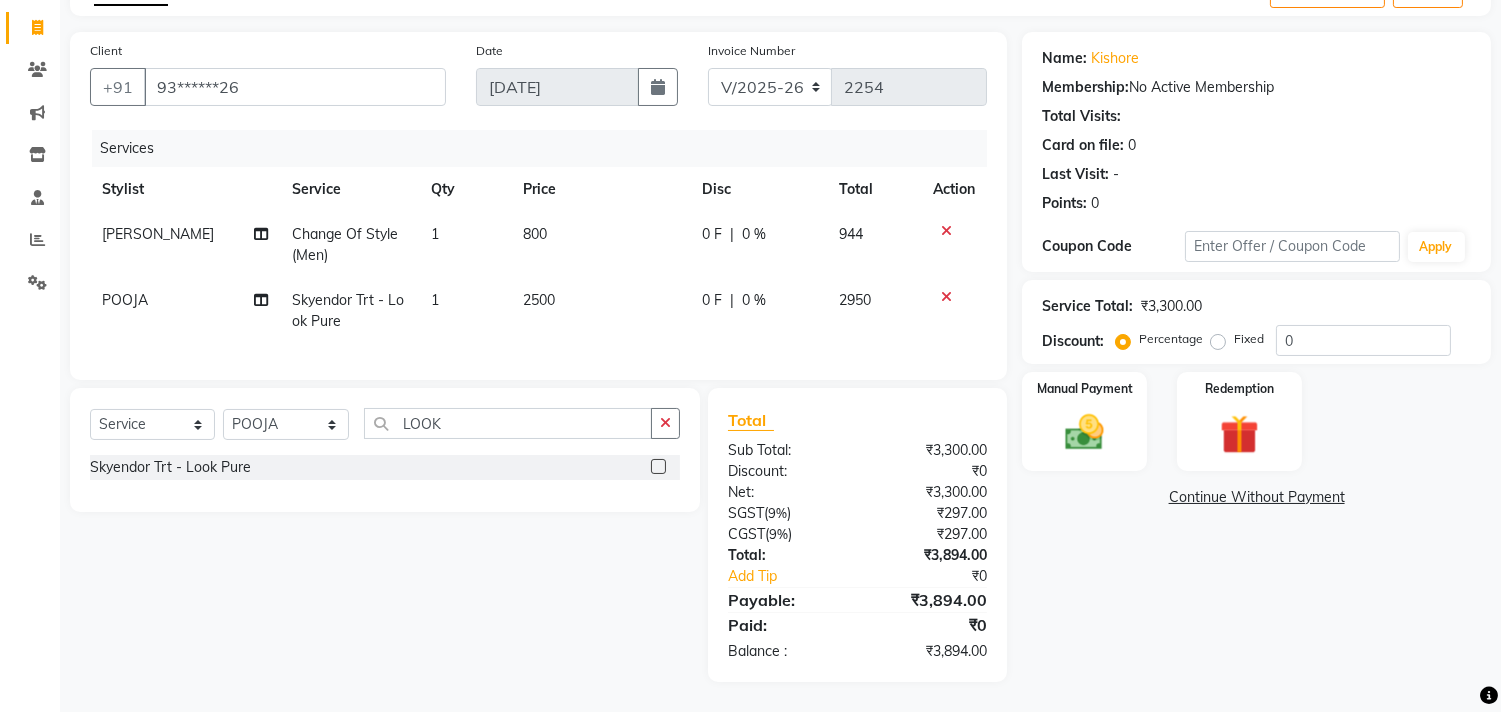 click on "Client +91 93******26 Date 11-07-2025 Invoice Number V/2025 V/2025-26 2254 Services Stylist Service Qty Price Disc Total Action Bhuvanesh Change Of Style (Men) 1 800 0 F | 0 % 944 POOJA  Skyendor Trt - Look Pure 1 2500 0 F | 0 % 2950" 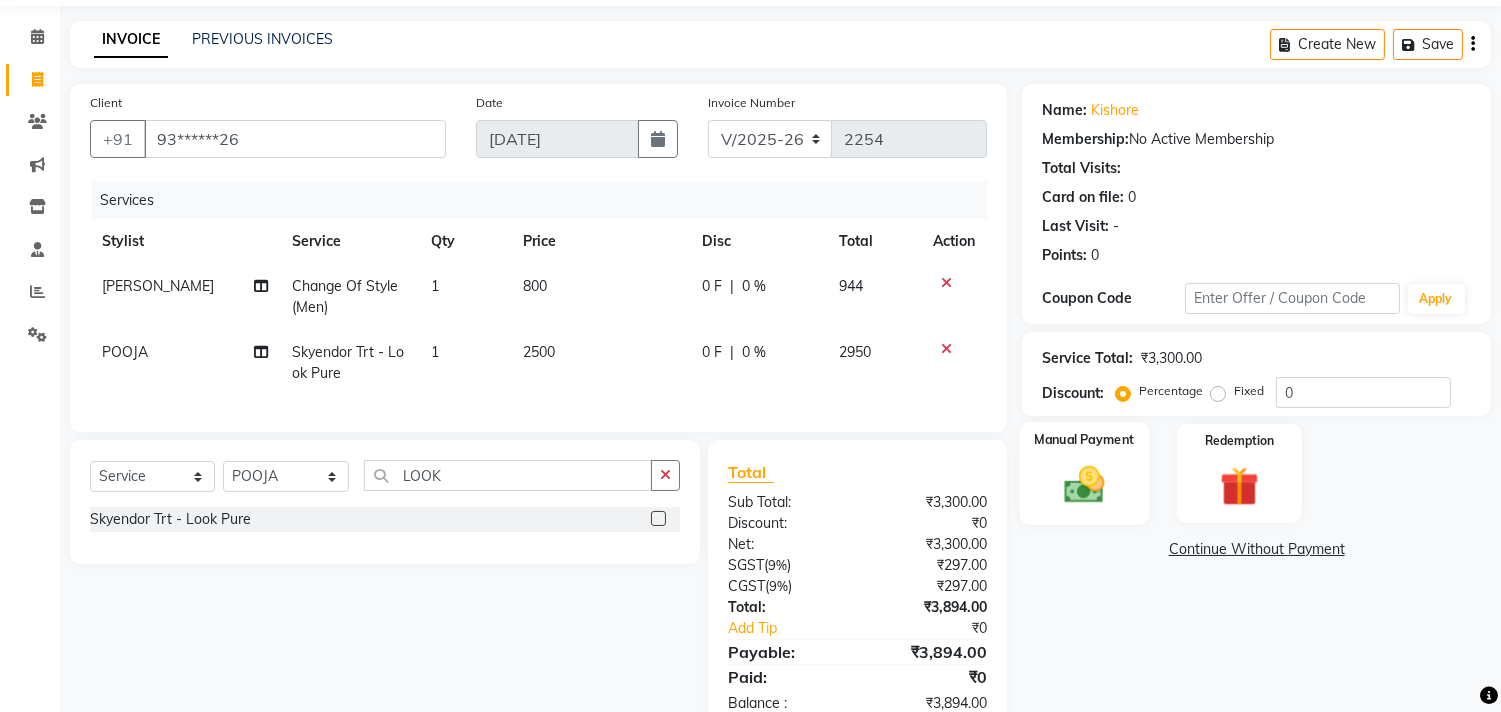 scroll, scrollTop: 134, scrollLeft: 0, axis: vertical 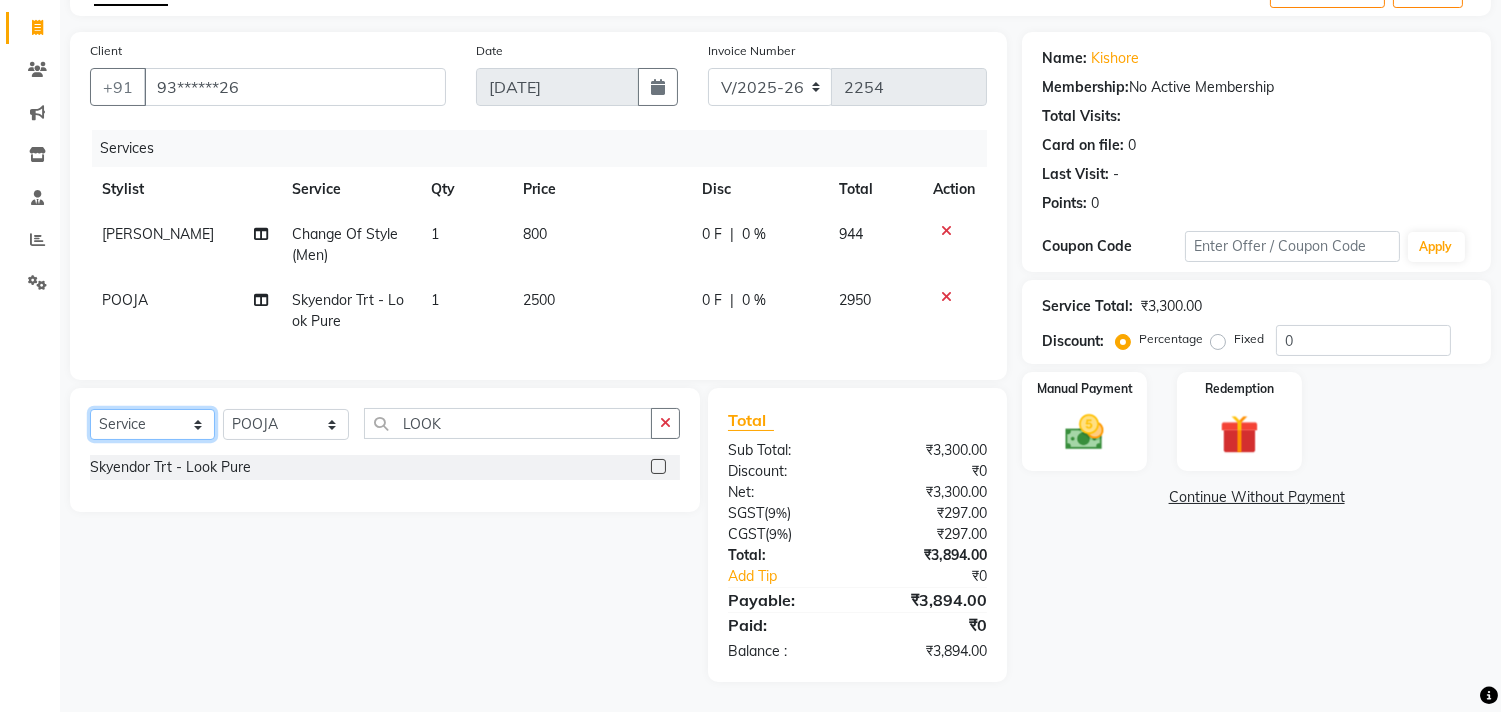 click on "Select  Service  Product  Membership  Package Voucher Prepaid Gift Card" 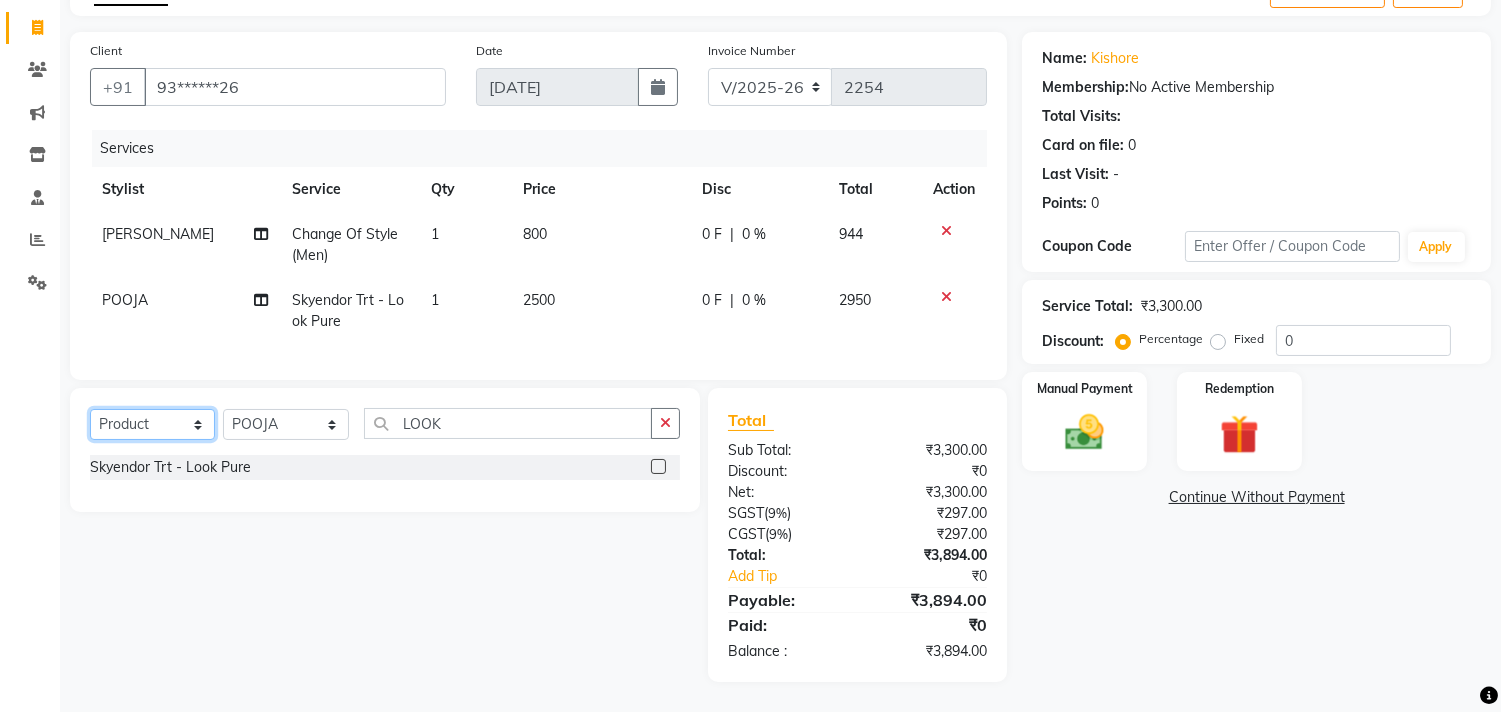 click on "Select  Service  Product  Membership  Package Voucher Prepaid Gift Card" 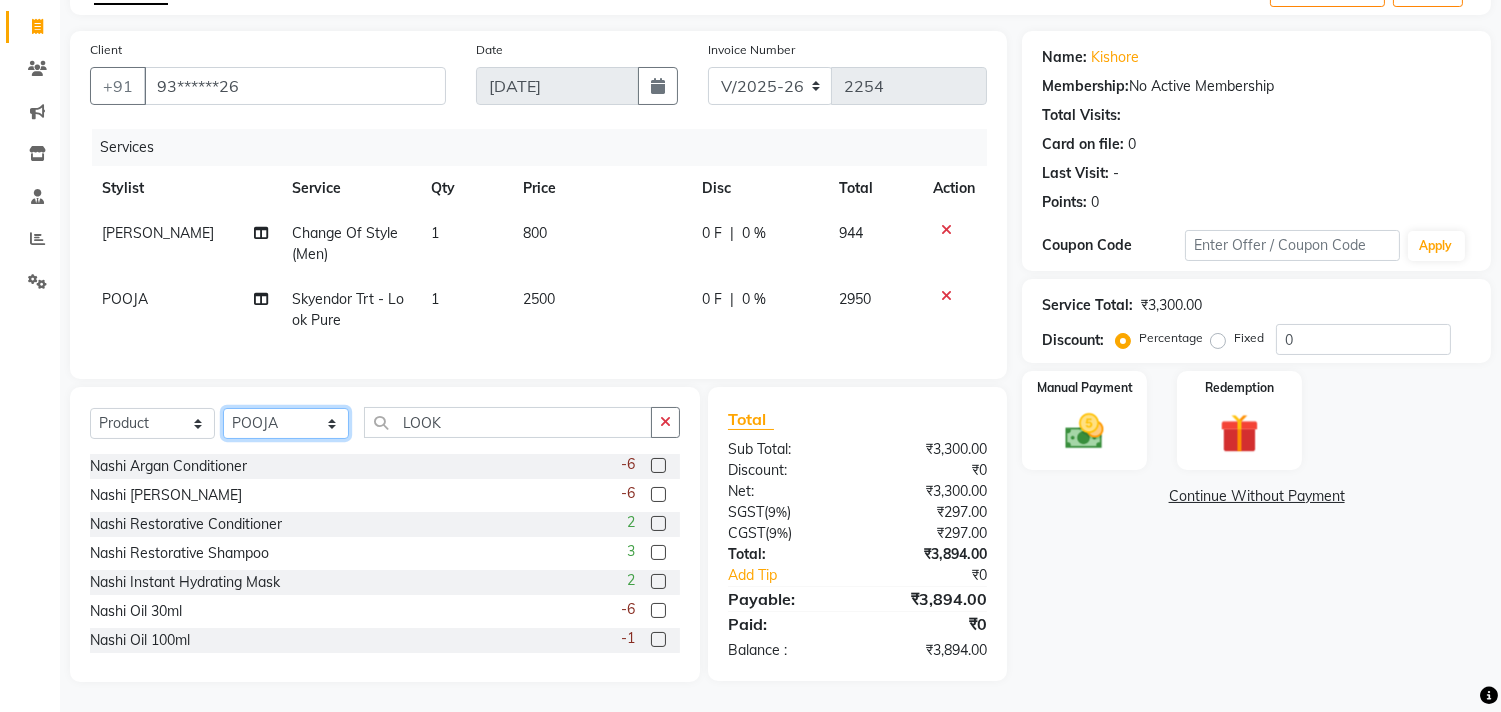 click on "Select Stylist Admin [PERSON_NAME]  Apsu Auditor Ambattur [PERSON_NAME] Dingg - Support Team [PERSON_NAME] [PERSON_NAME] [PERSON_NAME]  [PERSON_NAME] [PERSON_NAME]  [PERSON_NAME] [PERSON_NAME] [PERSON_NAME] RADHA [PERSON_NAME]  [PERSON_NAME] SEETHAL SOCHIPEM [PERSON_NAME] [PERSON_NAME] VANITHA Veena [PERSON_NAME]  [PERSON_NAME] Virtue admin VIRTUE SALON" 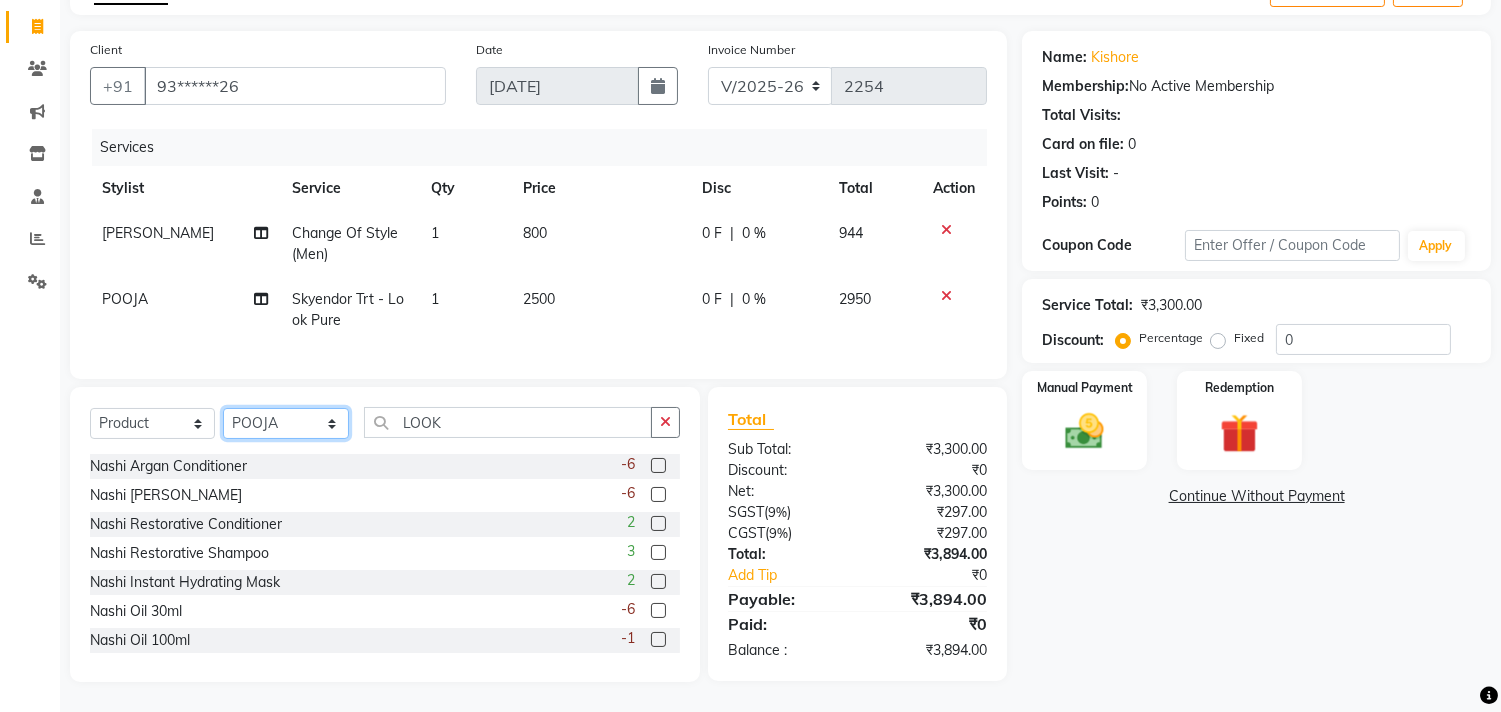 select on "25406" 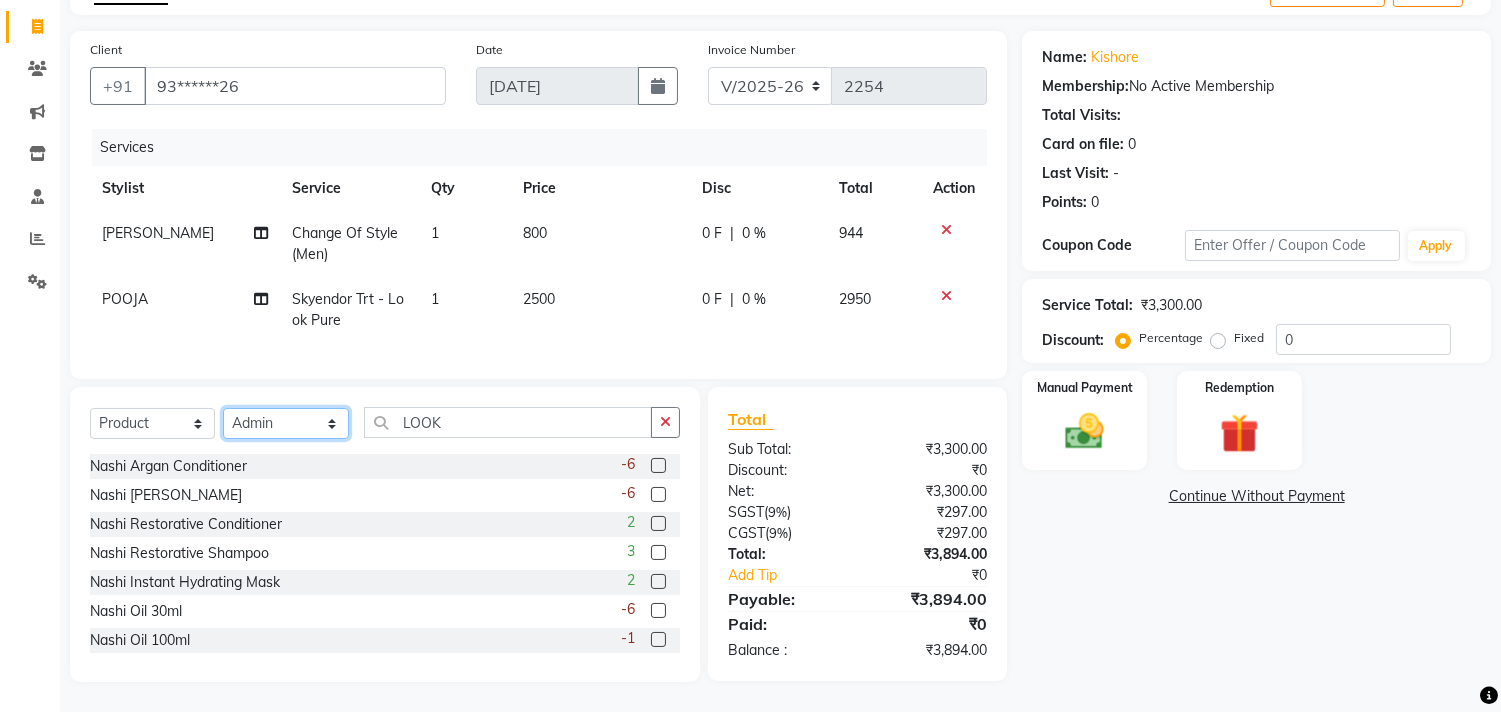 click on "Select Stylist Admin [PERSON_NAME]  Apsu Auditor Ambattur [PERSON_NAME] Dingg - Support Team [PERSON_NAME] [PERSON_NAME] [PERSON_NAME]  [PERSON_NAME] [PERSON_NAME]  [PERSON_NAME] [PERSON_NAME] [PERSON_NAME] RADHA [PERSON_NAME]  [PERSON_NAME] SEETHAL SOCHIPEM [PERSON_NAME] [PERSON_NAME] VANITHA Veena [PERSON_NAME]  [PERSON_NAME] Virtue admin VIRTUE SALON" 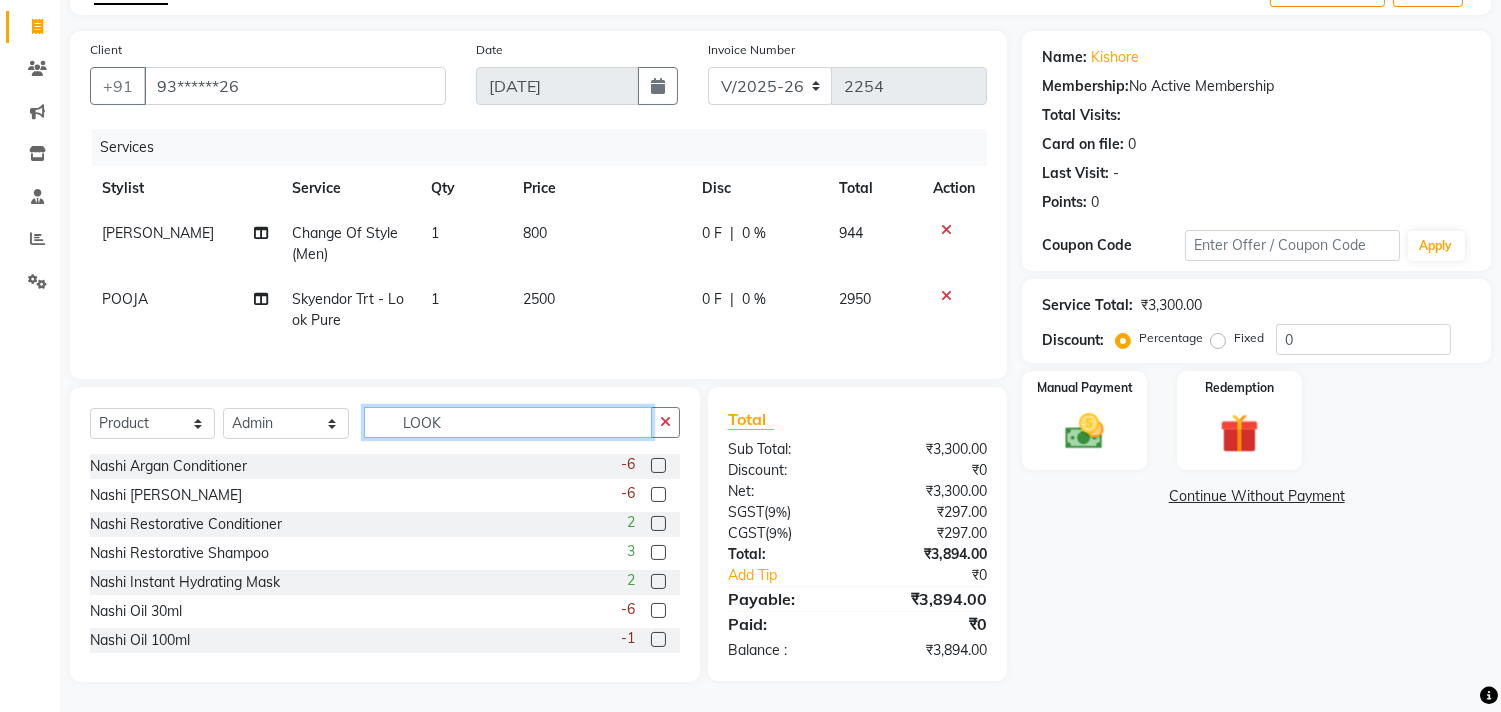 drag, startPoint x: 454, startPoint y: 423, endPoint x: 378, endPoint y: 426, distance: 76.05919 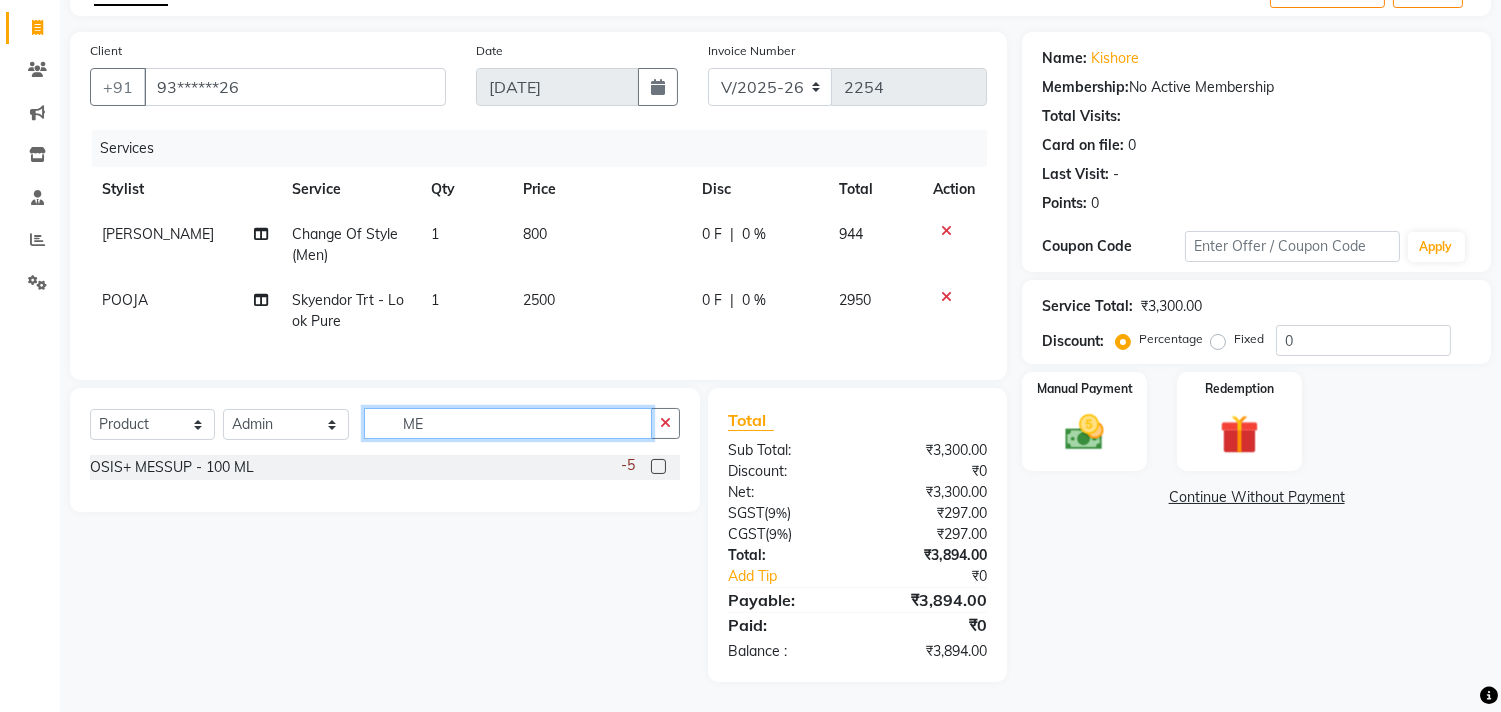 type on "M" 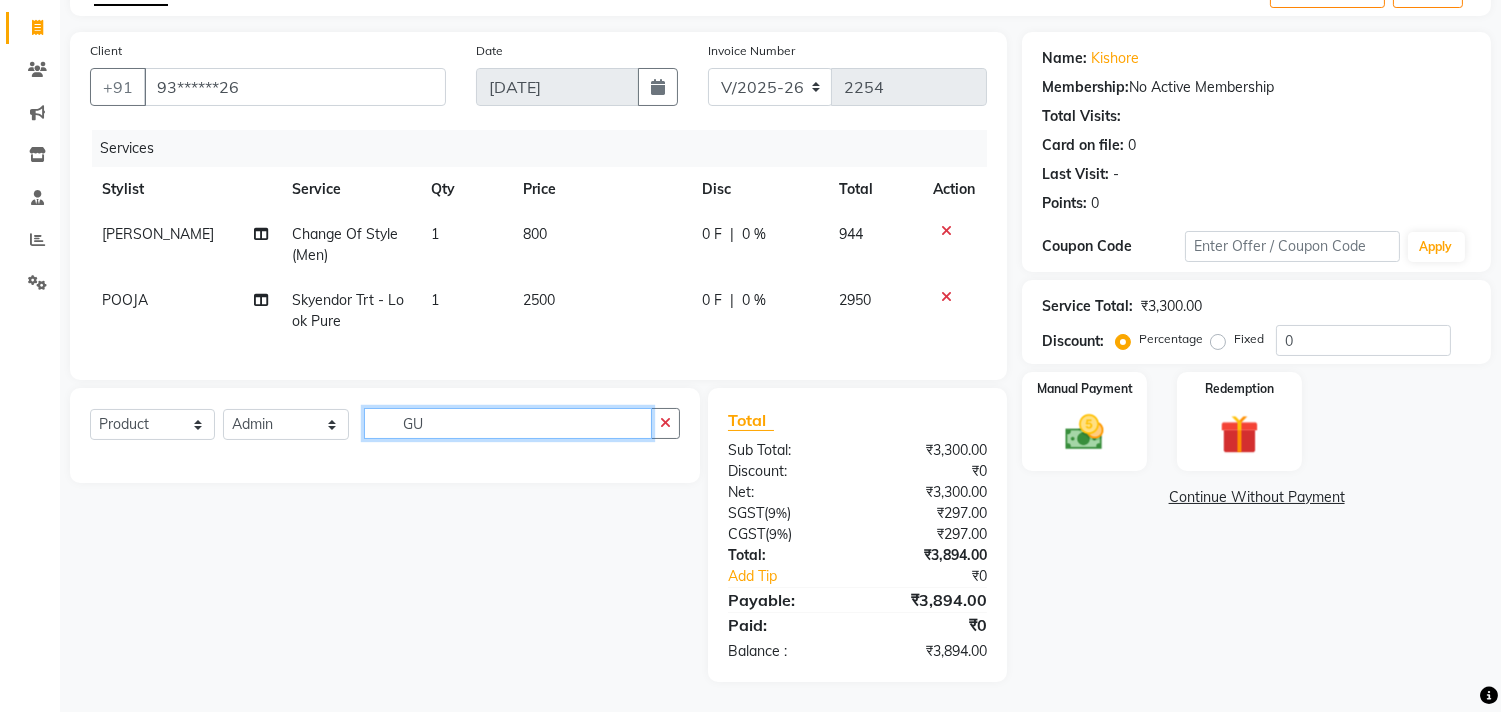 type on "G" 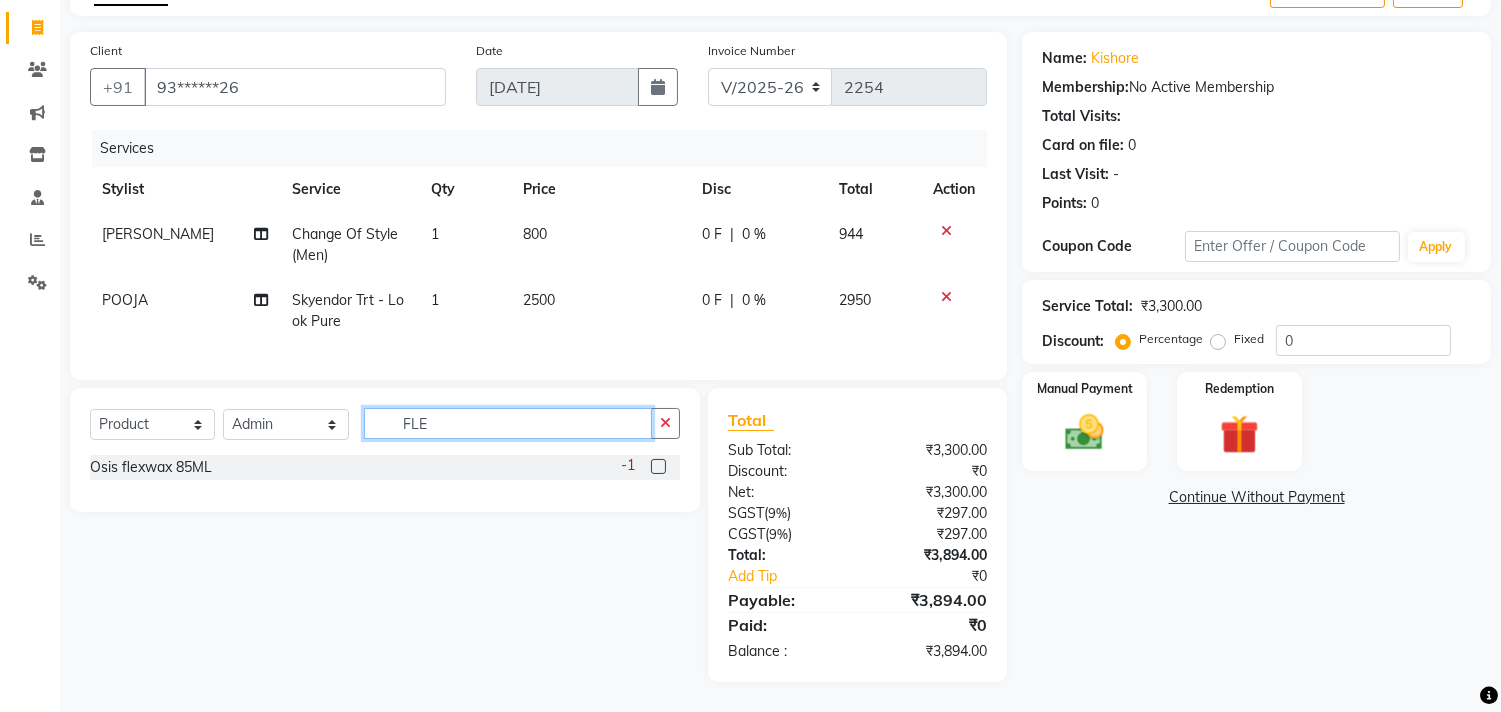 click on "FLE" 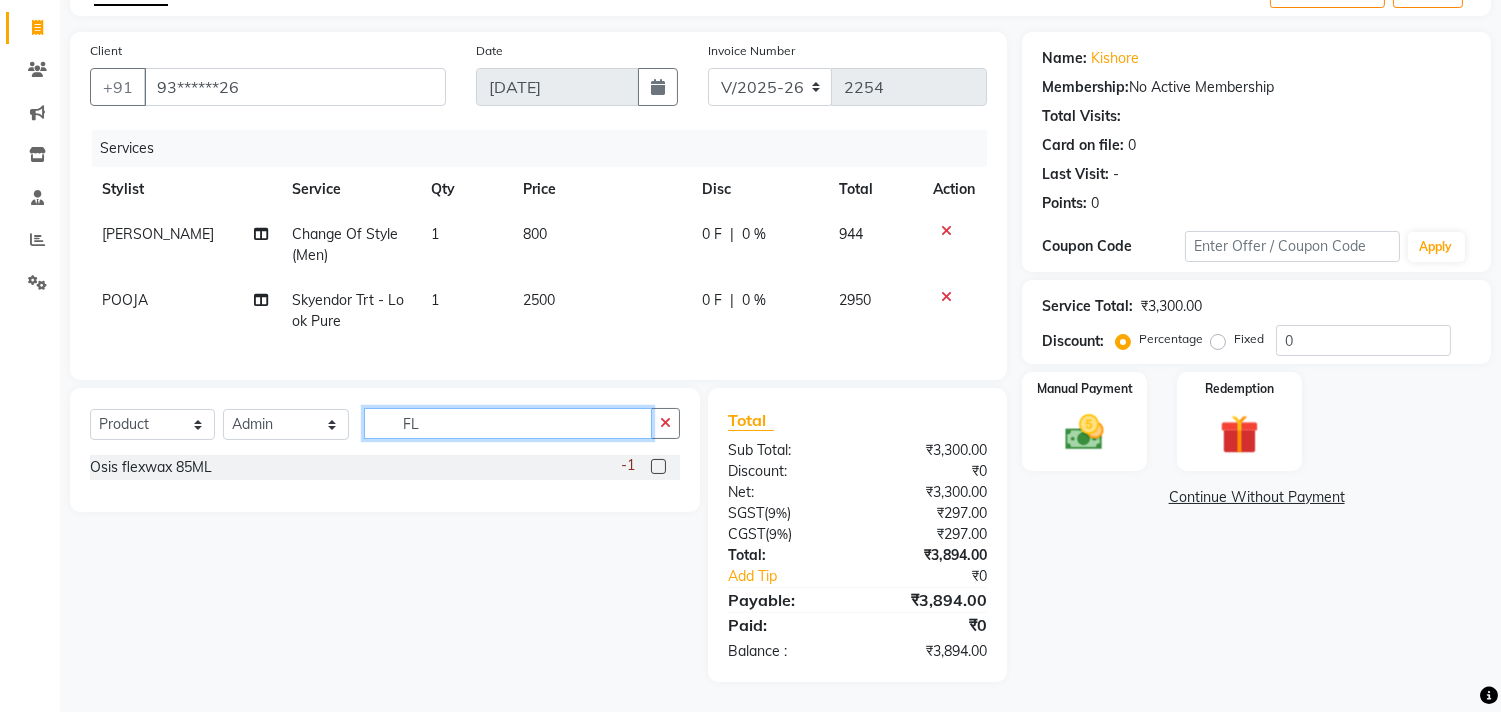 type on "F" 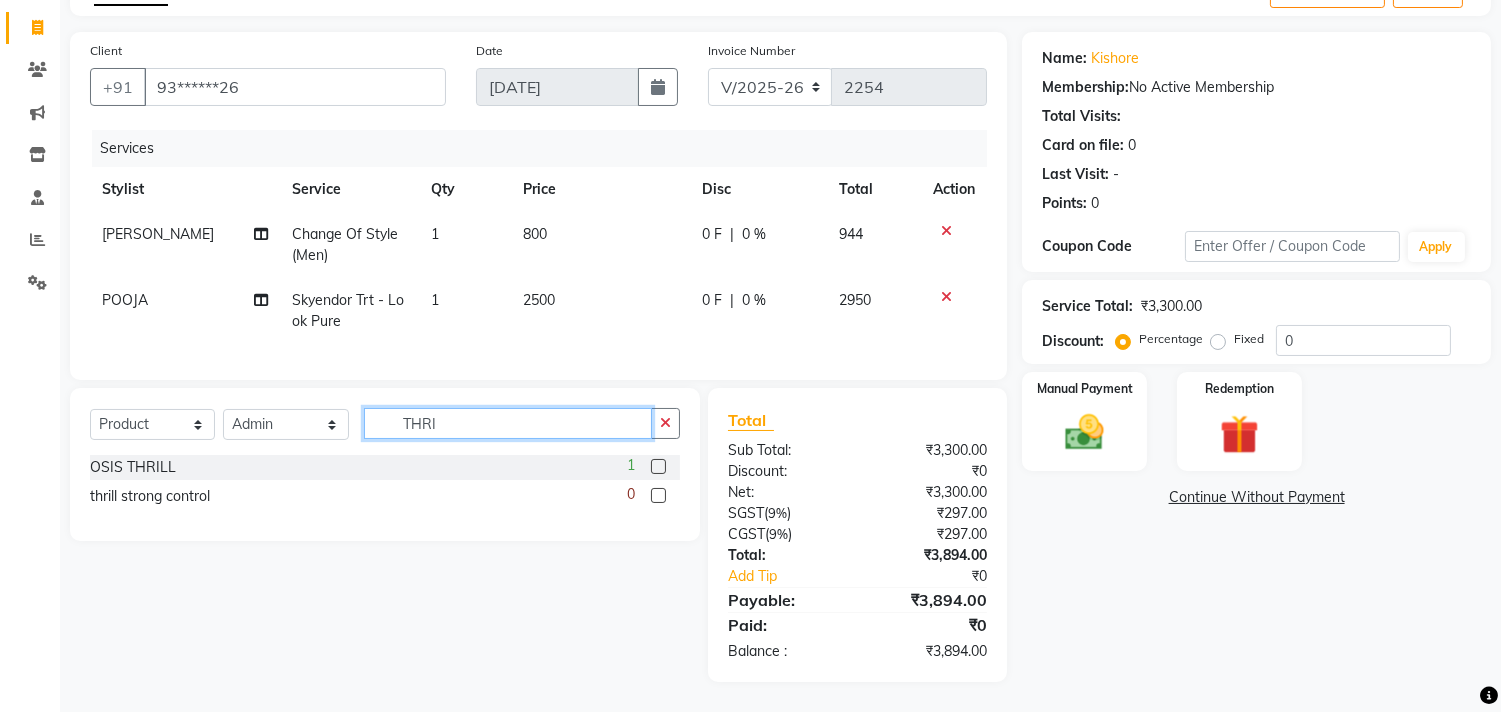 type on "THRI" 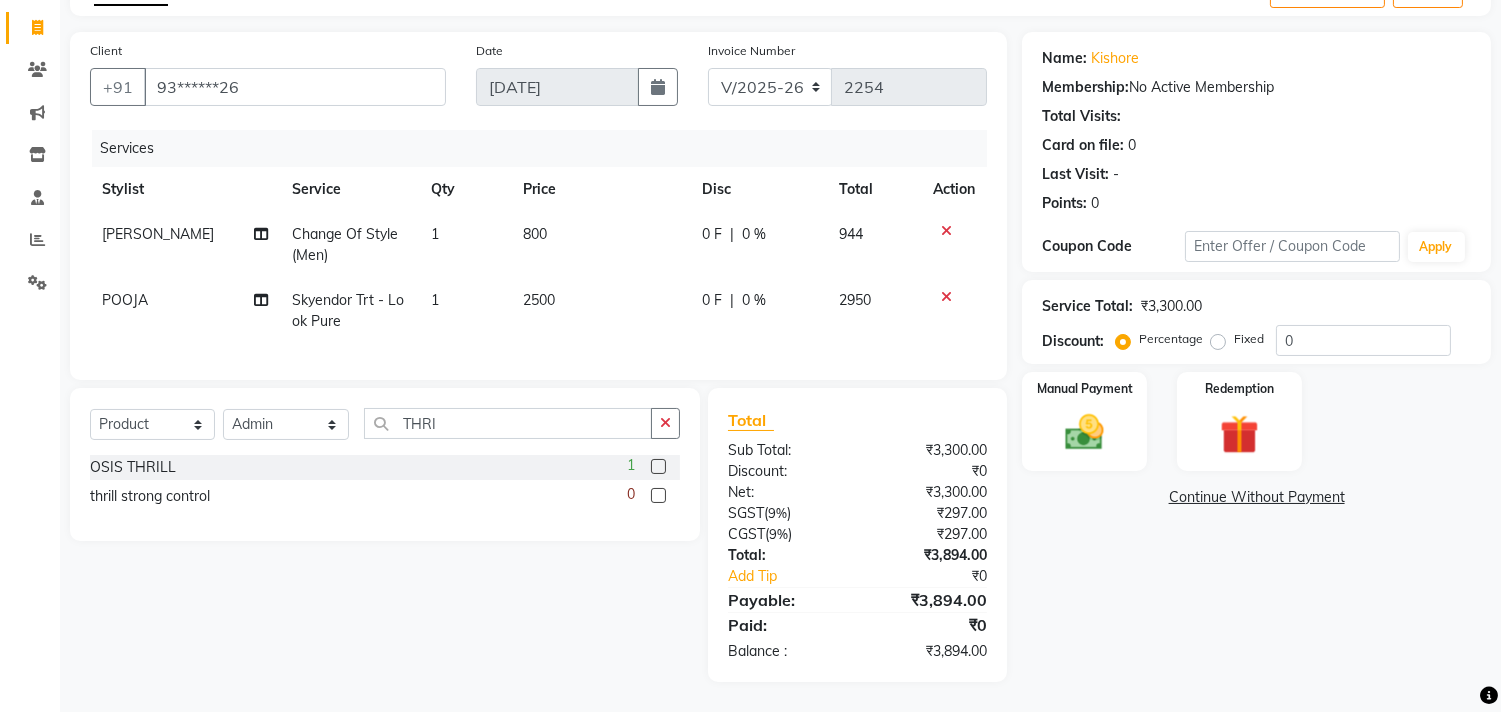 click 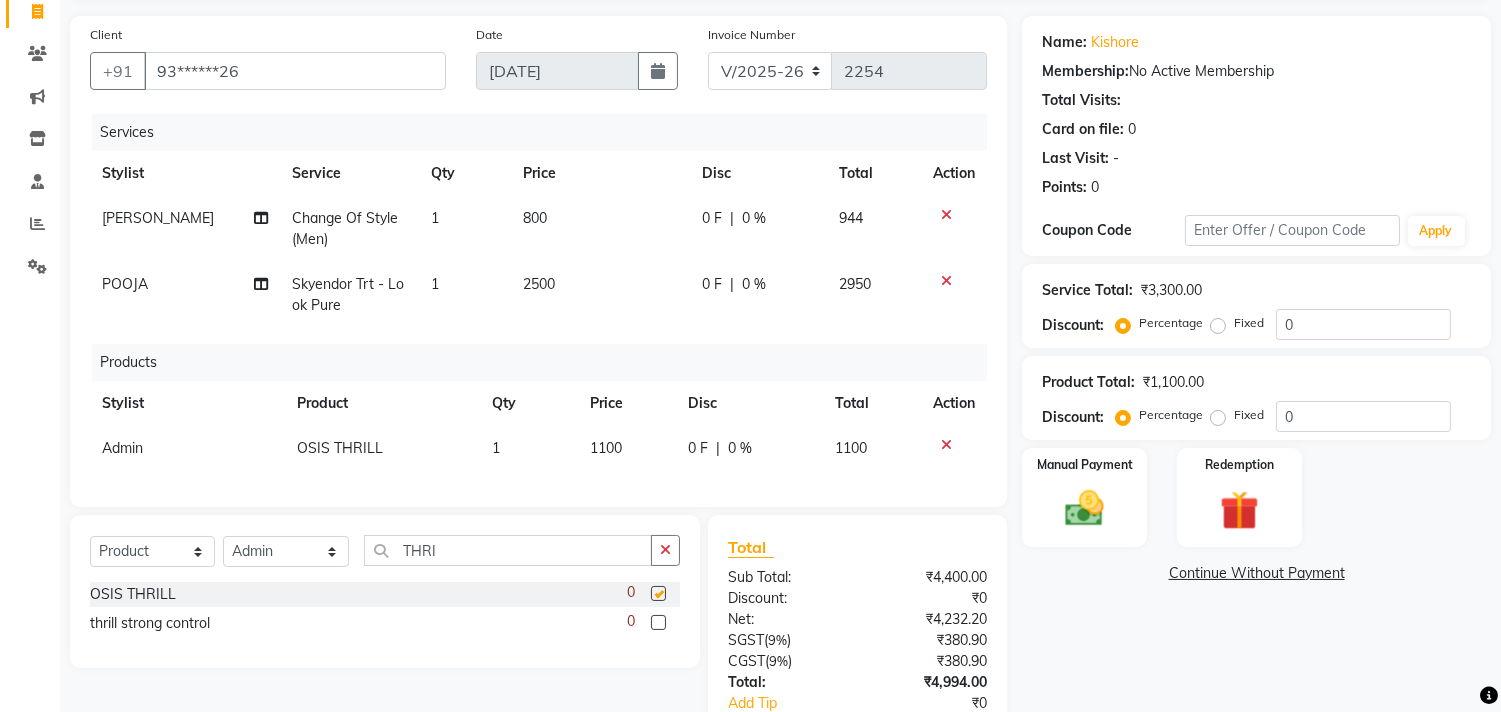 checkbox on "false" 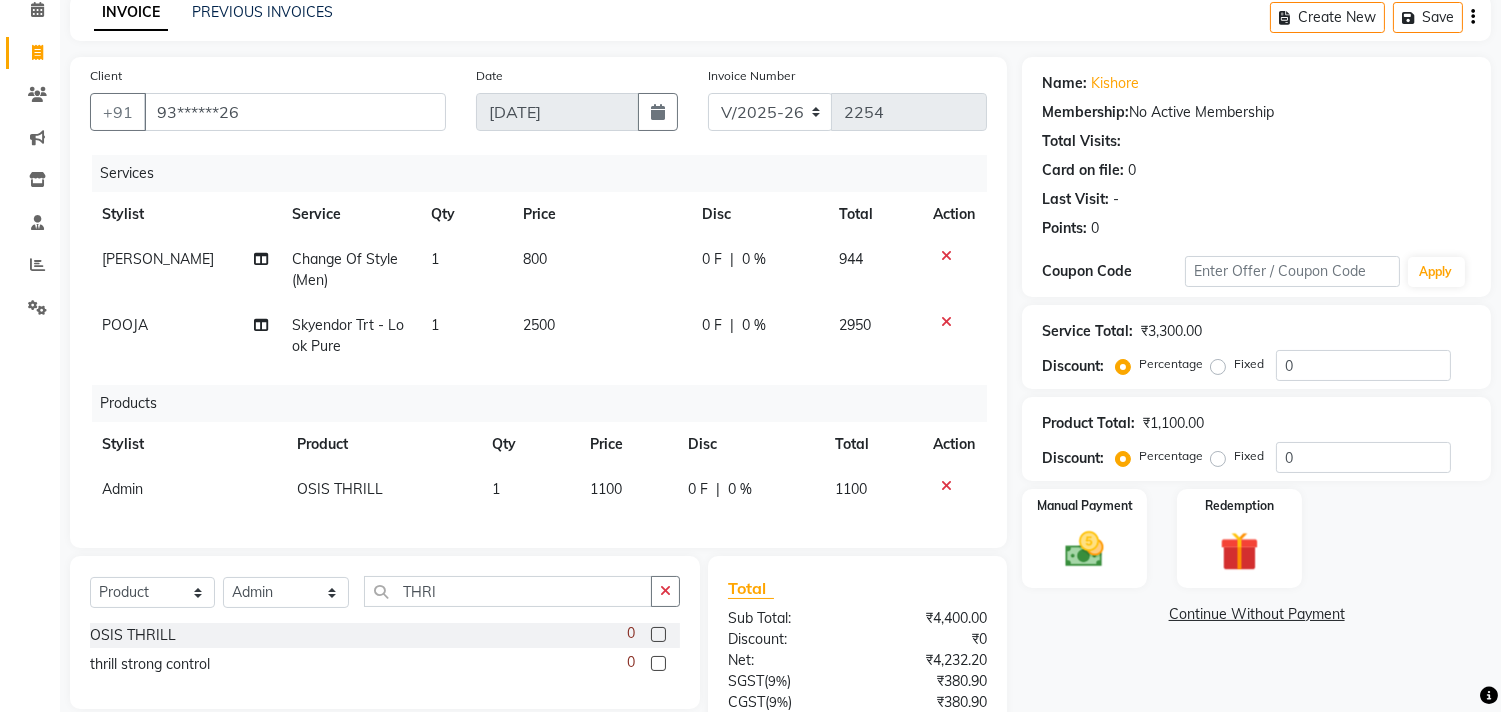scroll, scrollTop: 222, scrollLeft: 0, axis: vertical 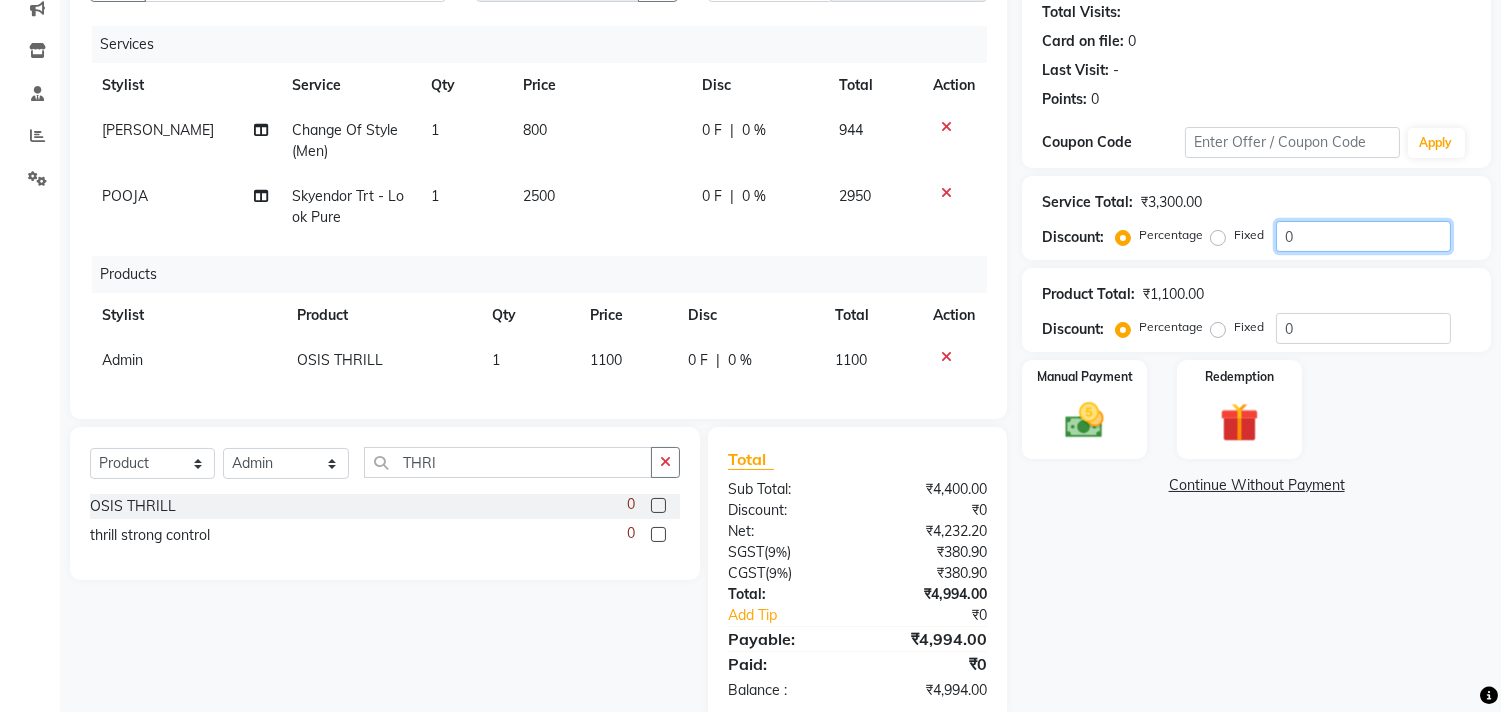 click on "0" 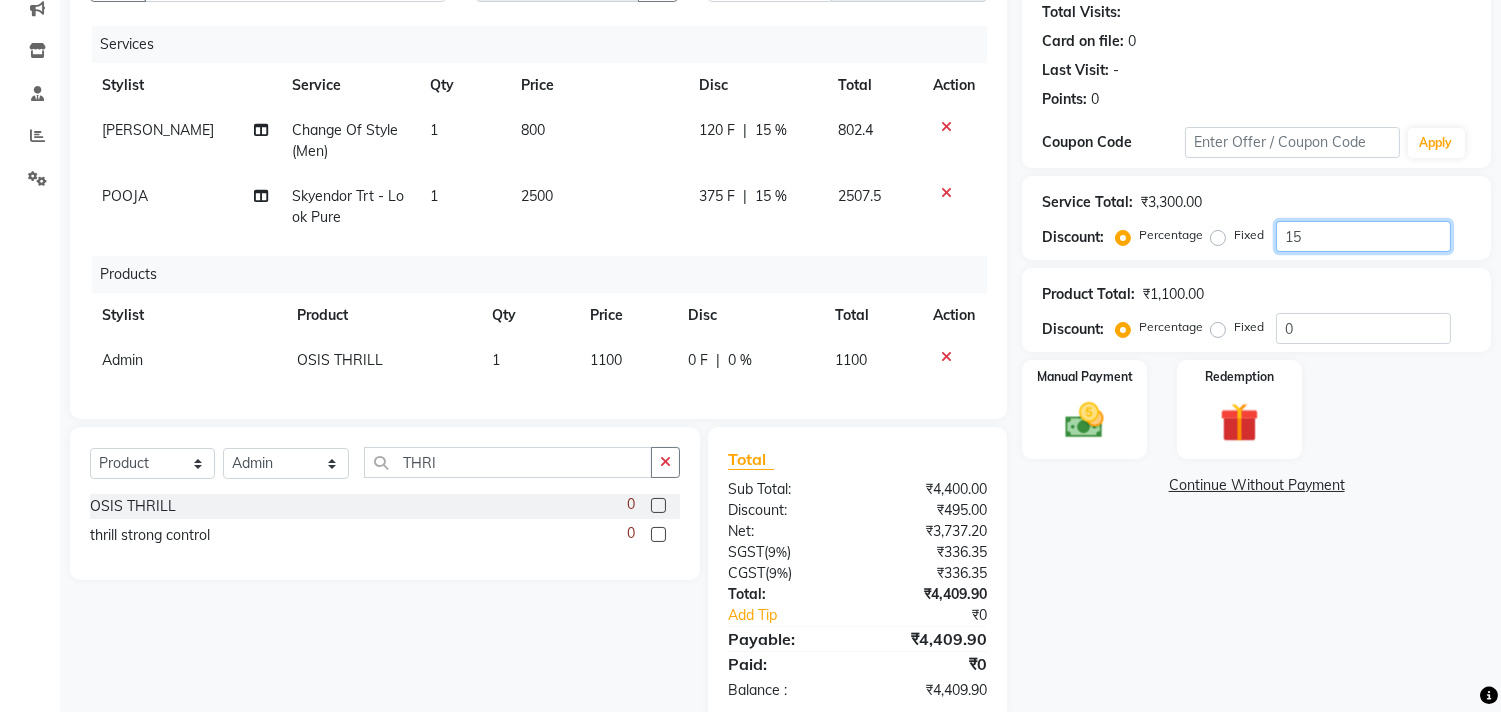 click on "15" 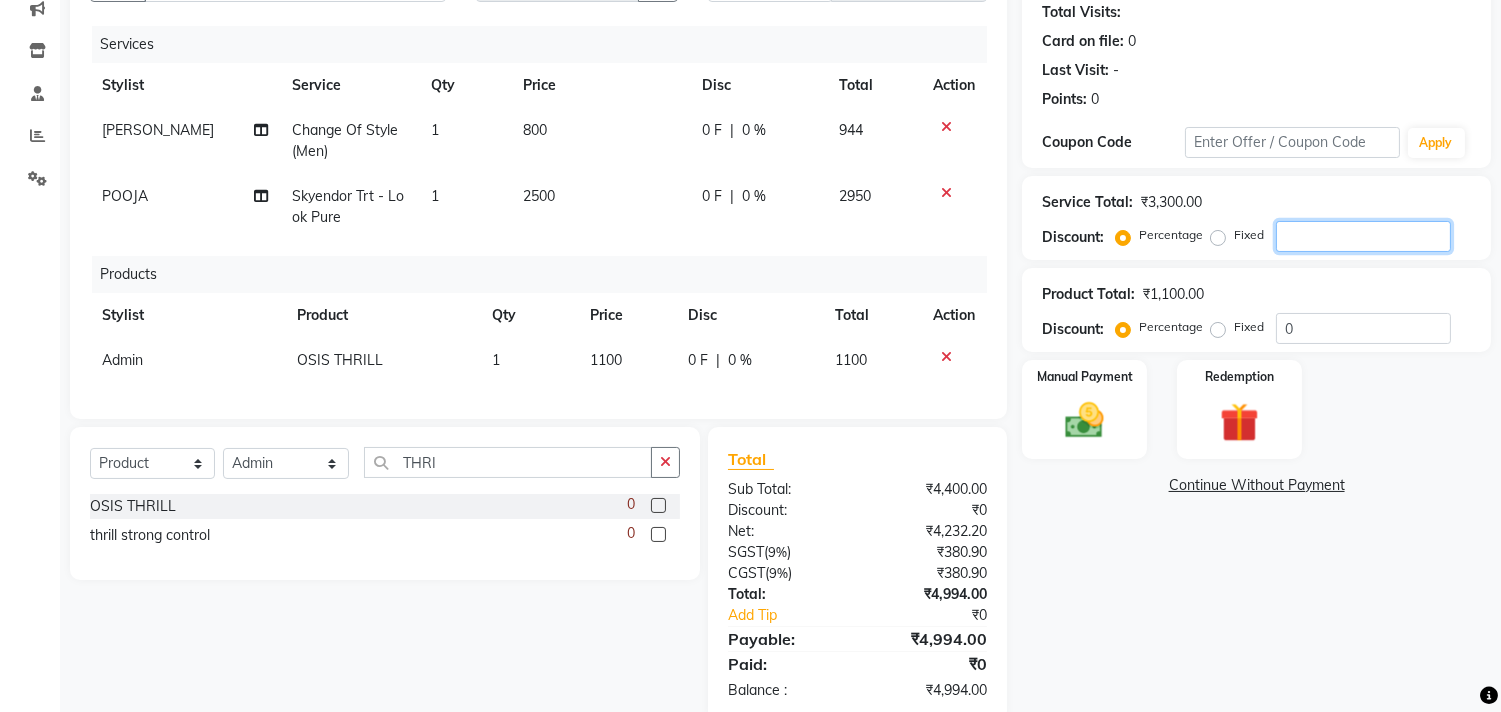 type 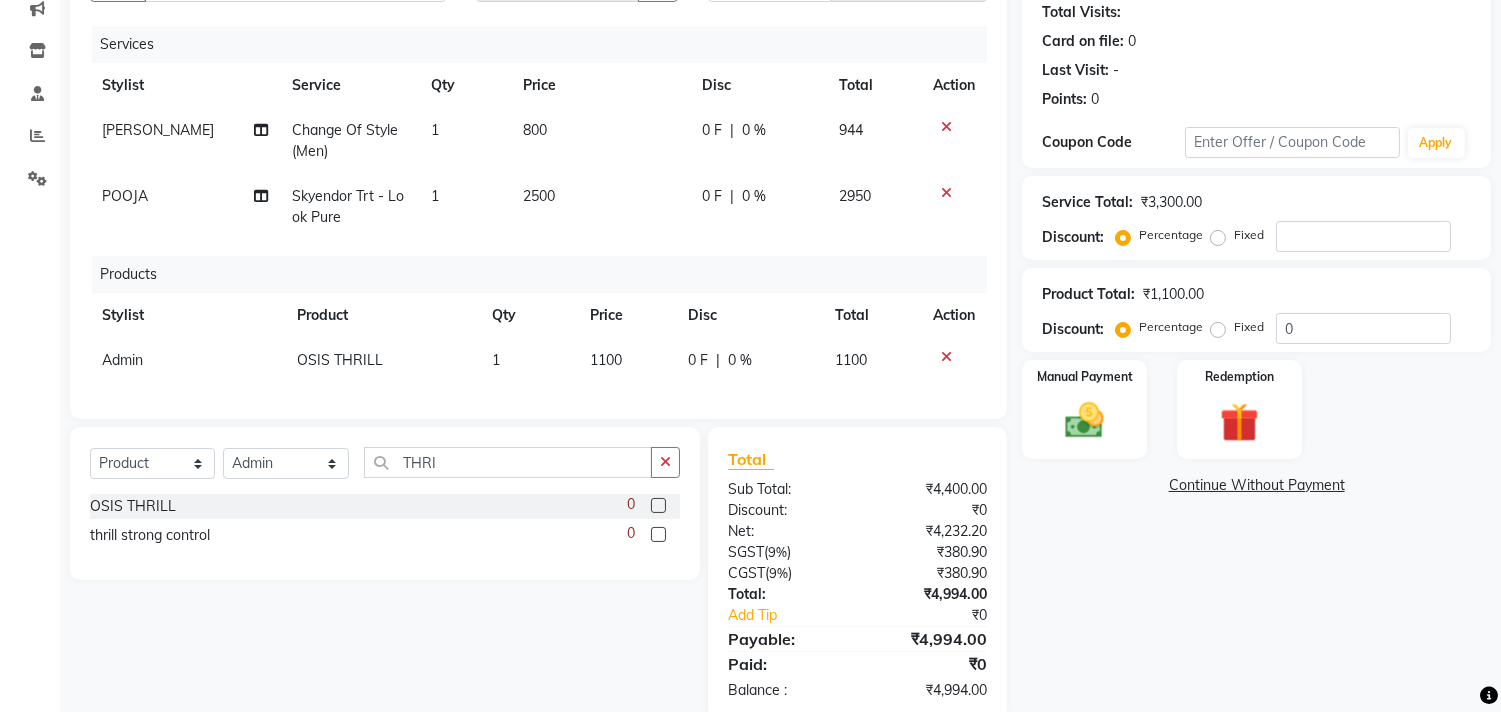 click on "Client +91 93******26 Date 11-07-2025 Invoice Number V/2025 V/2025-26 2254 Services Stylist Service Qty Price Disc Total Action Bhuvanesh Change Of Style (Men) 1 800 0 F | 0 % 944 POOJA  Skyendor Trt - Look Pure 1 2500 0 F | 0 % 2950 Products Stylist Product Qty Price Disc Total Action Admin OSIS THRILL 1 1100 0 F | 0 % 1100" 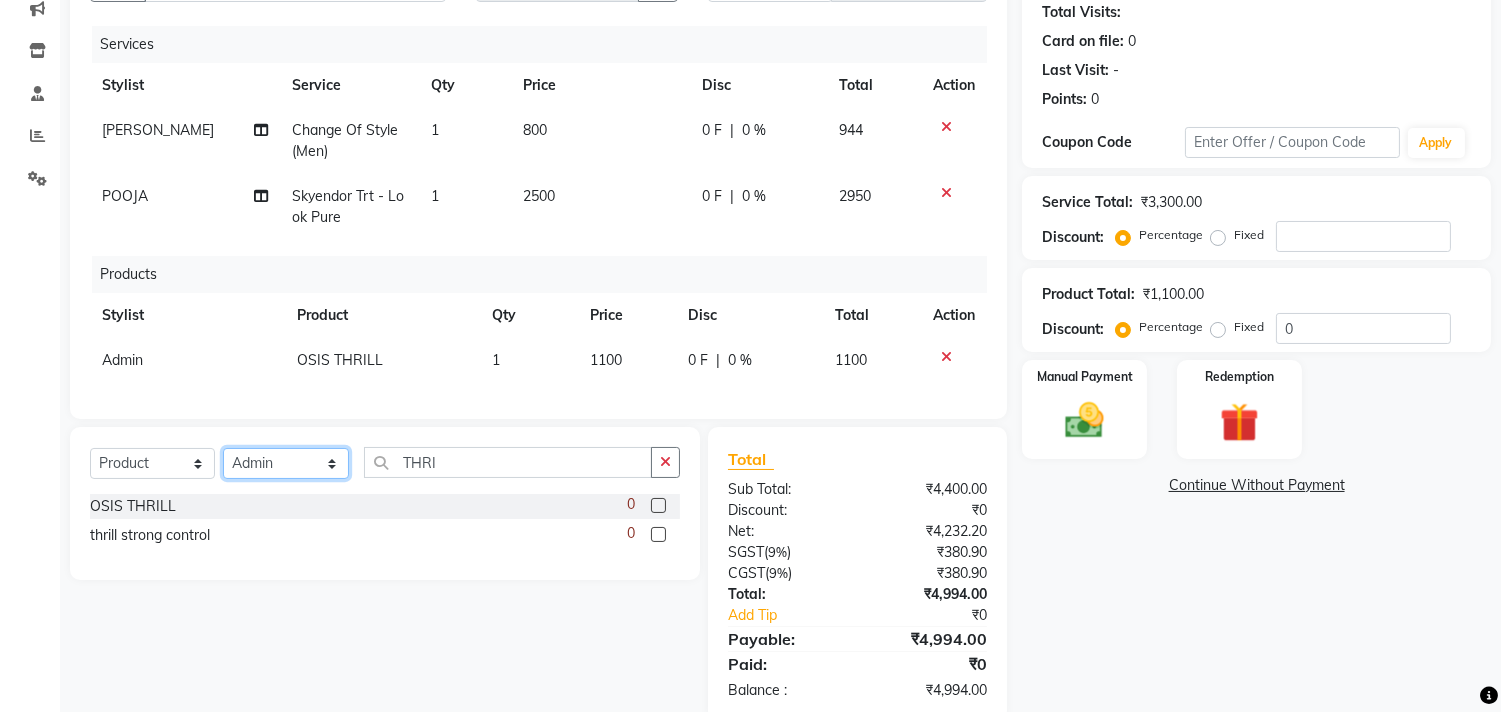 click on "Select Stylist Admin [PERSON_NAME]  Apsu Auditor Ambattur [PERSON_NAME] Dingg - Support Team [PERSON_NAME] [PERSON_NAME] [PERSON_NAME]  [PERSON_NAME] [PERSON_NAME]  [PERSON_NAME] [PERSON_NAME] [PERSON_NAME] RADHA [PERSON_NAME]  [PERSON_NAME] SEETHAL SOCHIPEM [PERSON_NAME] [PERSON_NAME] VANITHA Veena [PERSON_NAME]  [PERSON_NAME] Virtue admin VIRTUE SALON" 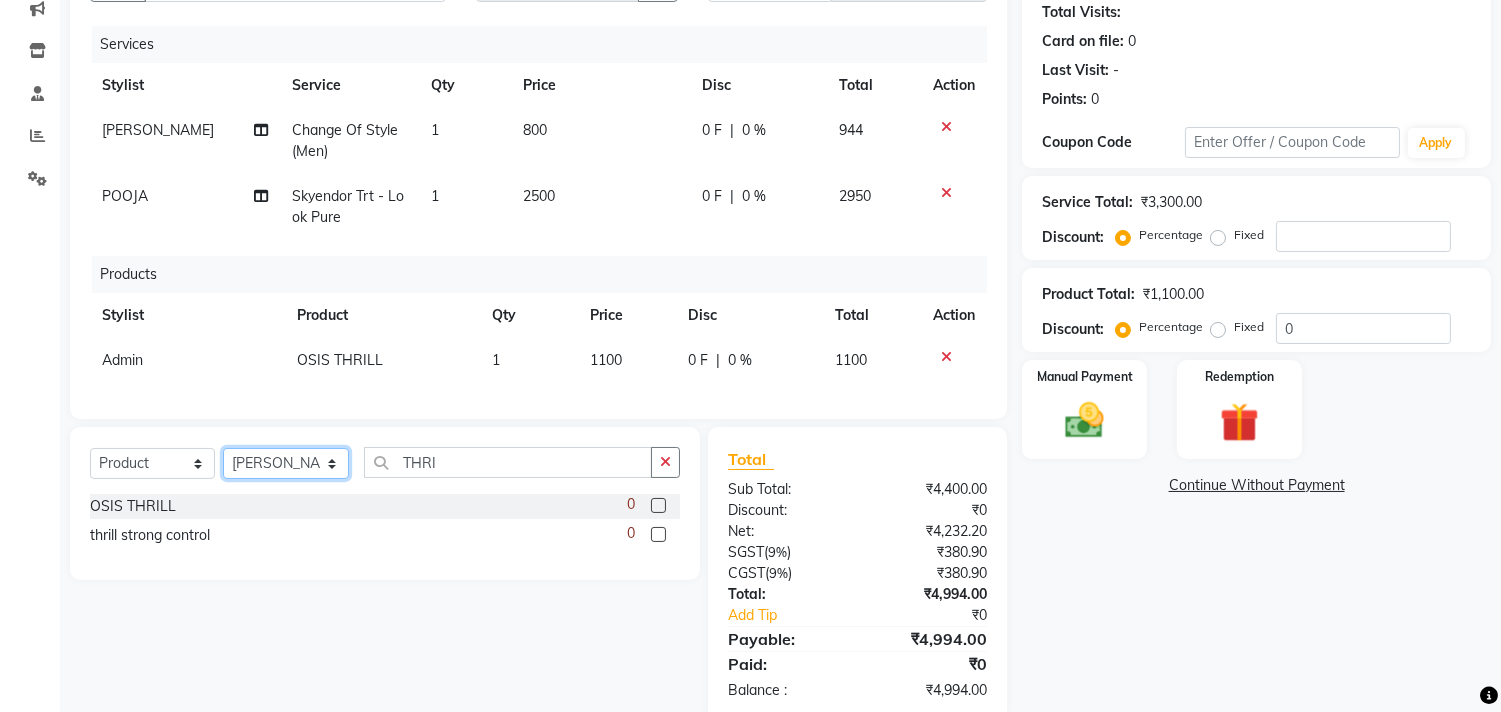 click on "Select Stylist Admin [PERSON_NAME]  Apsu Auditor Ambattur [PERSON_NAME] Dingg - Support Team [PERSON_NAME] [PERSON_NAME] [PERSON_NAME]  [PERSON_NAME] [PERSON_NAME]  [PERSON_NAME] [PERSON_NAME] [PERSON_NAME] RADHA [PERSON_NAME]  [PERSON_NAME] SEETHAL SOCHIPEM [PERSON_NAME] [PERSON_NAME] VANITHA Veena [PERSON_NAME]  [PERSON_NAME] Virtue admin VIRTUE SALON" 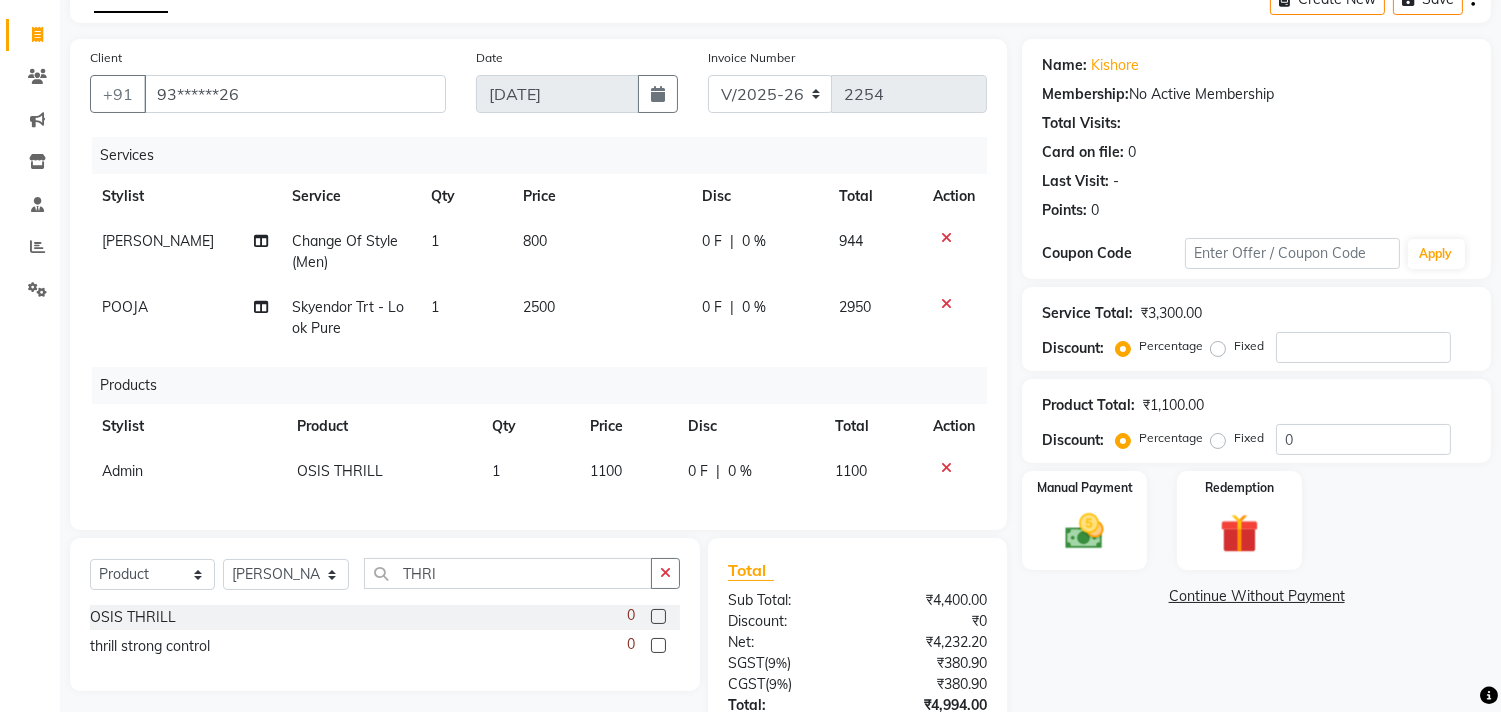 click on "Admin" 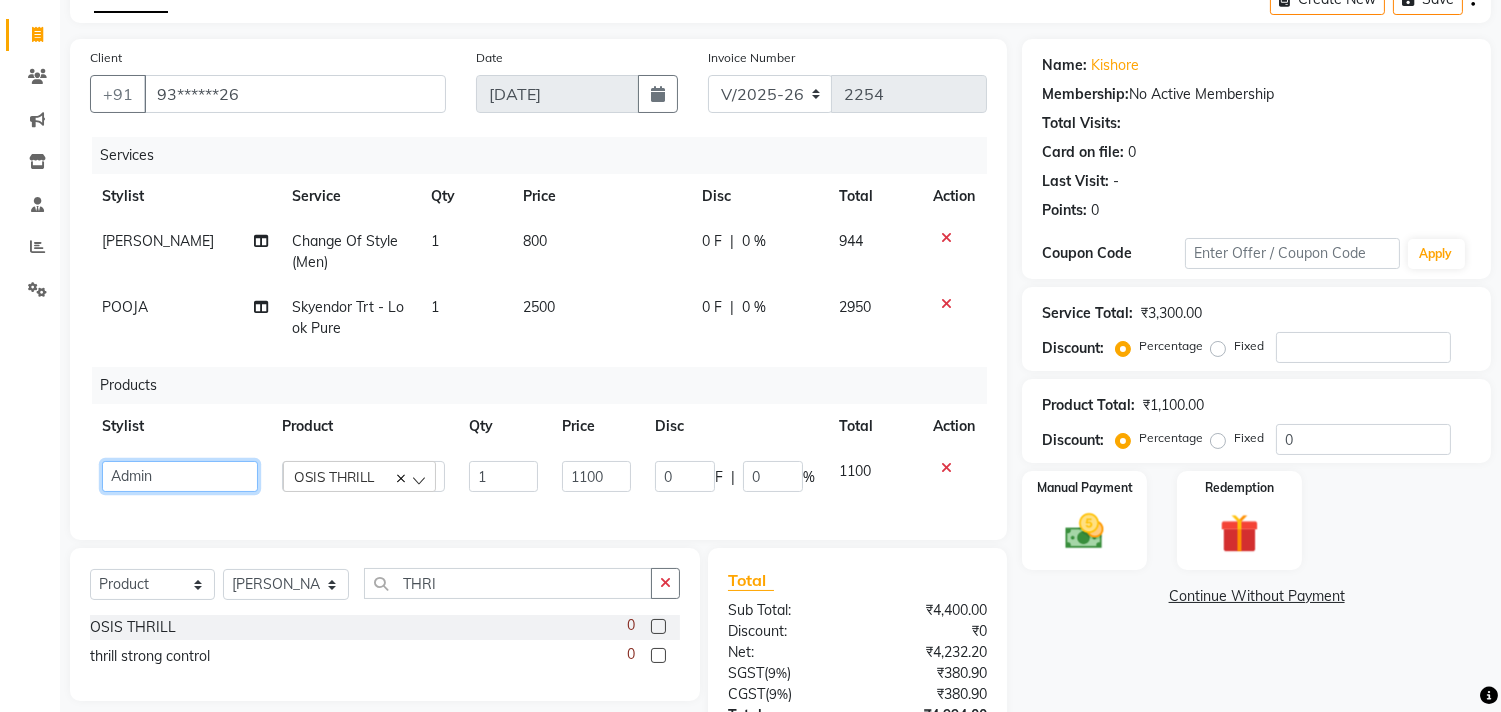 click on "Admin   ANUSHA    Apsu   Auditor Ambattur   Balaji   BANUPRIYA   Bhuvanesh   Dingg - Support Team   DIVYA   INBARAJ   INDHU   Javed   Jayakumar   Joice Neimalsawm    Kalaiselvi   KAMALA   Nathalie Marinaa Chaarlette   POOJA    PREETHI   Preethi Raj   PRISCILLA   RADHA   RAJESH    SAHIL   SEETHAL   SOCHIPEM   Suresh Babu   SUSHMITA   VANITHA   Veena Ravi   Vignesh    Vinitha   Virtue admin   VIRTUE SALON" 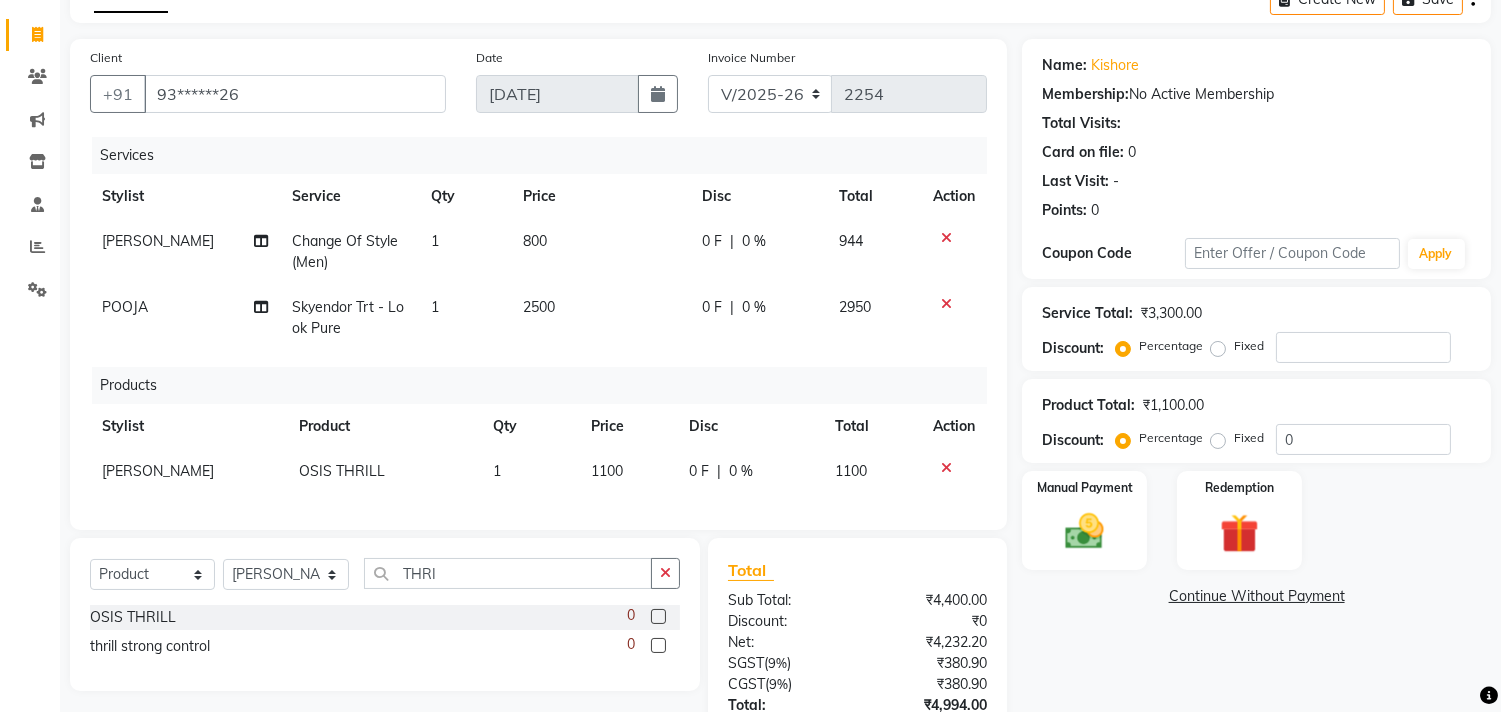 click on "Total Sub Total: ₹4,400.00 Discount: ₹0 Net: ₹4,232.20 SGST  ( 9% ) ₹380.90 CGST  ( 9% ) ₹380.90 Total: ₹4,994.00 Add Tip ₹0 Payable: ₹4,994.00 Paid: ₹0 Balance   : ₹4,994.00" 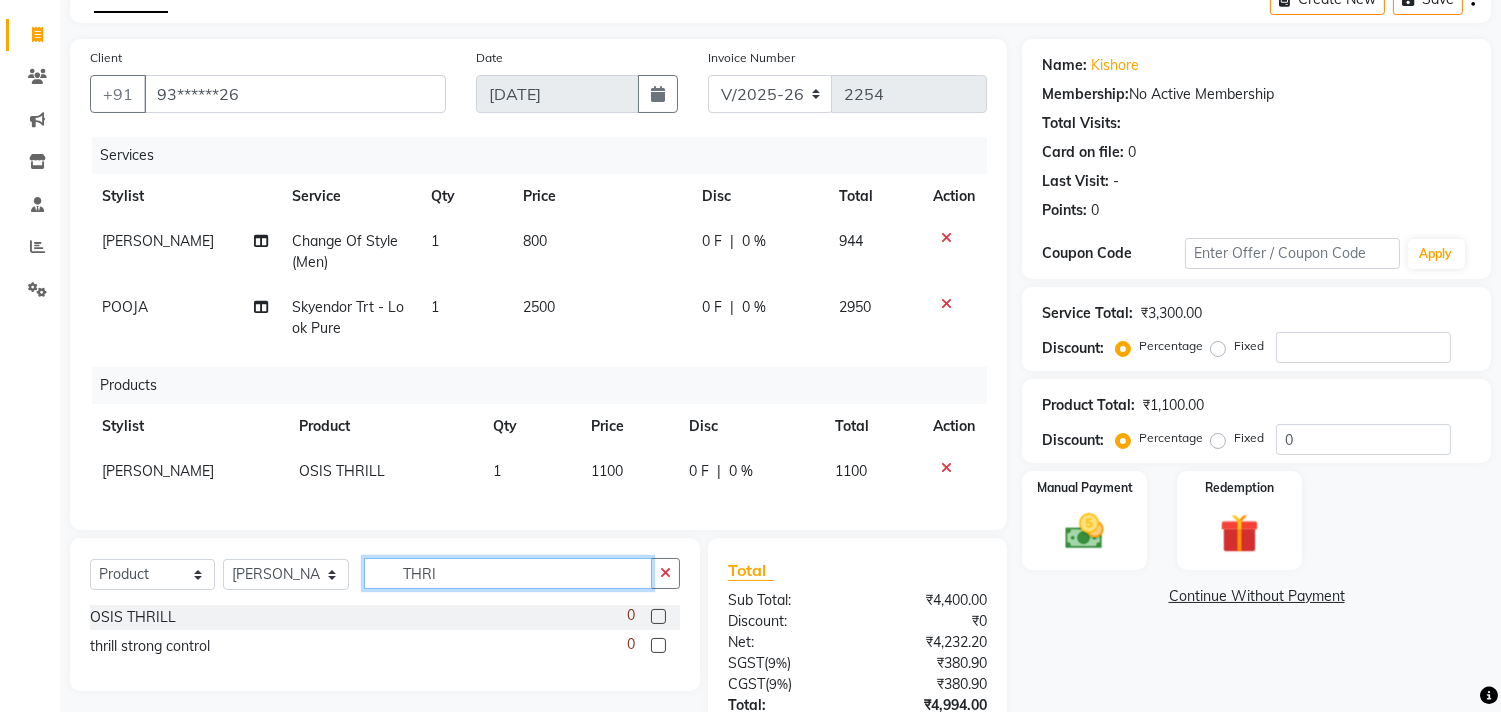click on "THRI" 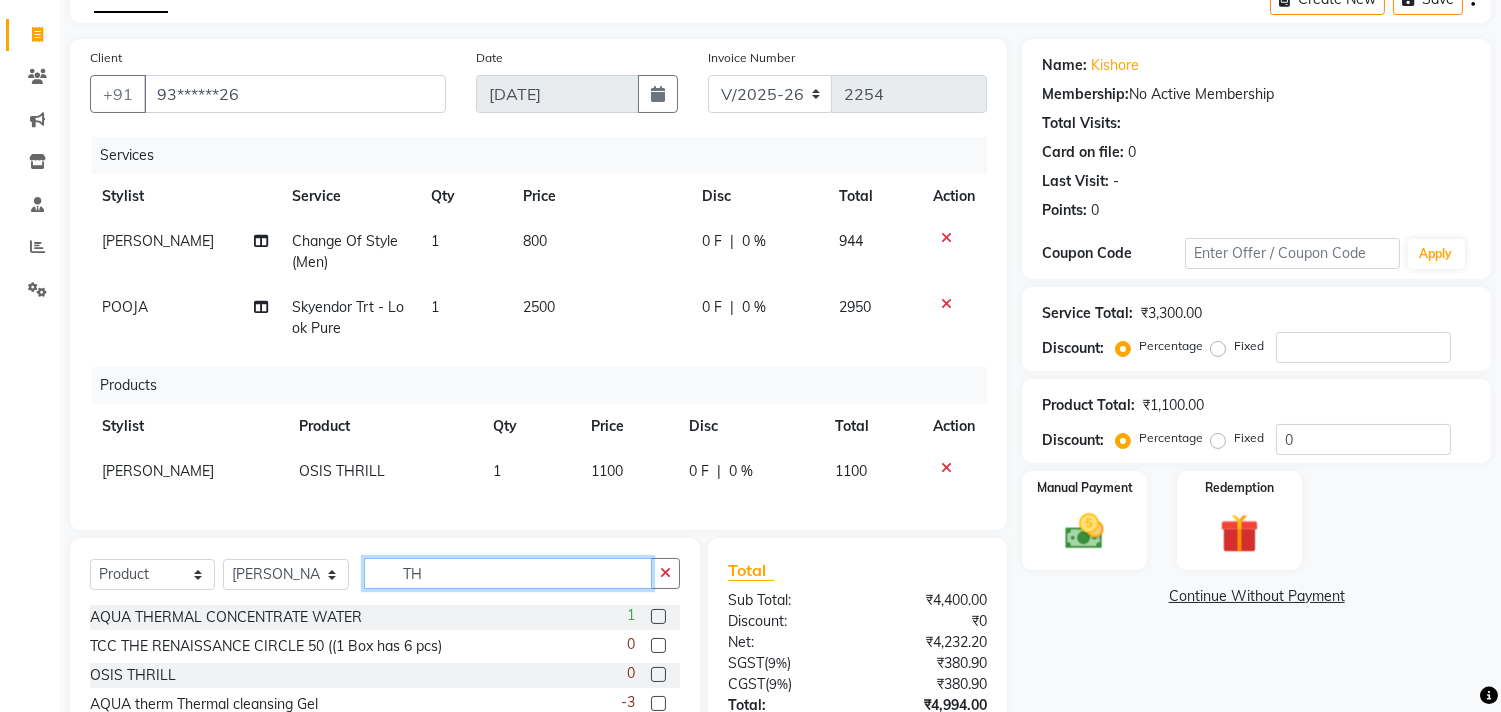 type on "T" 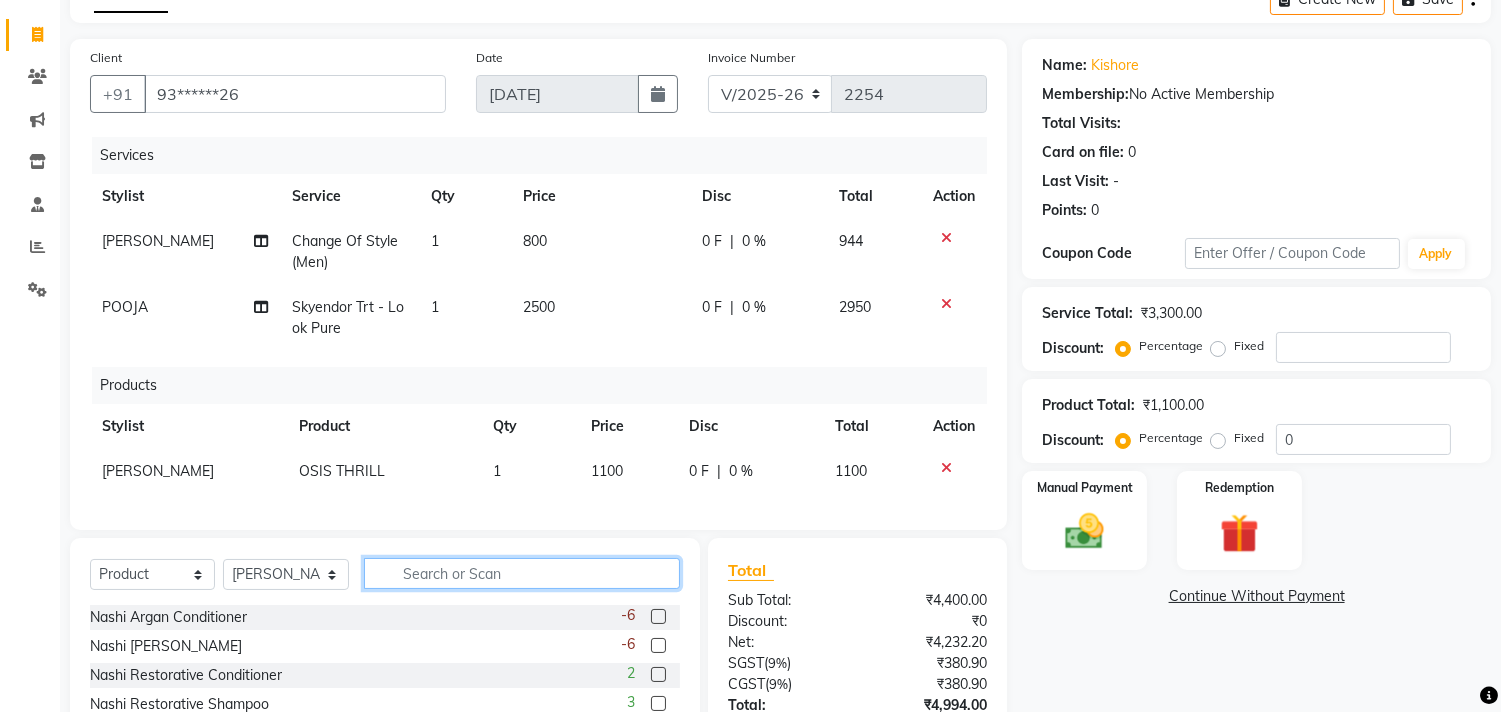 type 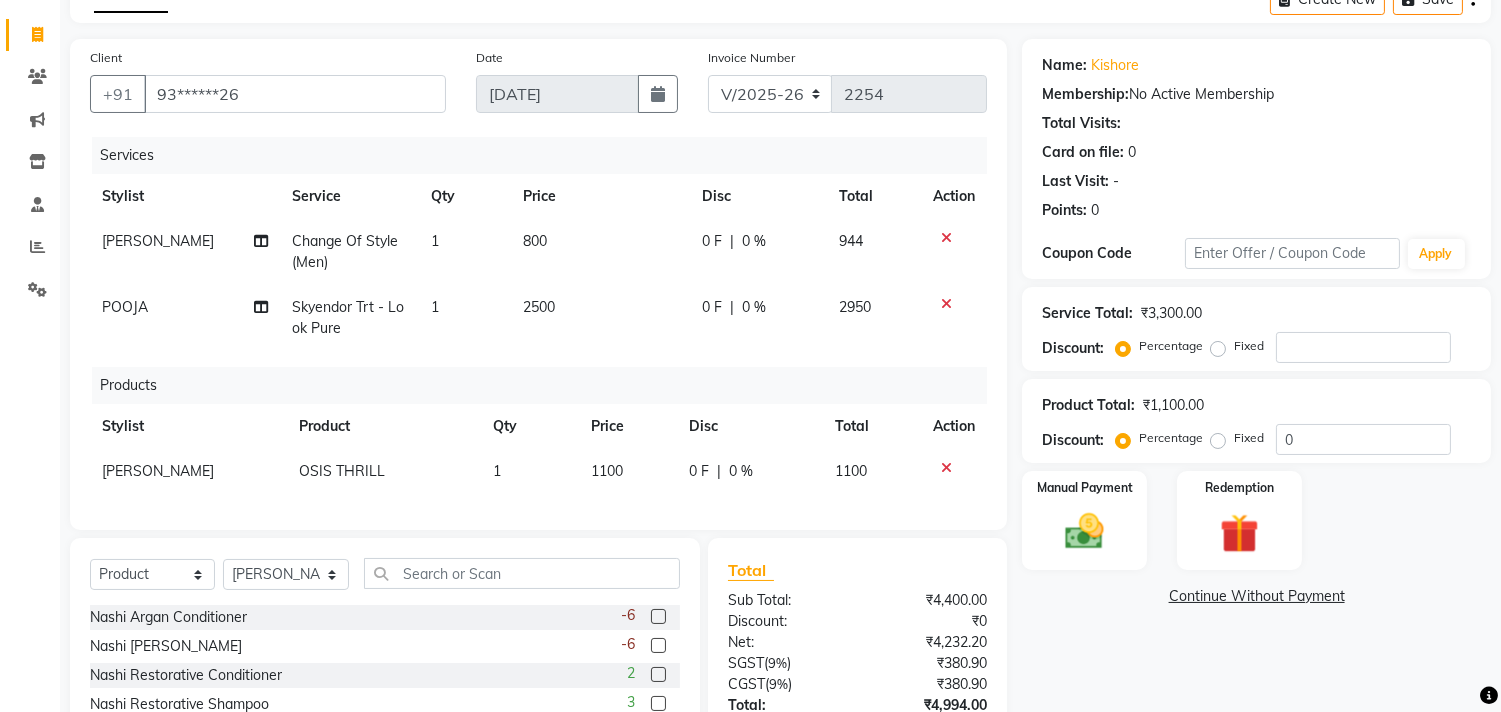 click on "Client +91 93******26 Date 11-07-2025 Invoice Number V/2025 V/2025-26 2254 Services Stylist Service Qty Price Disc Total Action Bhuvanesh Change Of Style (Men) 1 800 0 F | 0 % 944 POOJA  Skyendor Trt - Look Pure 1 2500 0 F | 0 % 2950 Products Stylist Product Qty Price Disc Total Action Bhuvanesh OSIS THRILL 1 1100 0 F | 0 % 1100 Select  Service  Product  Membership  Package Voucher Prepaid Gift Card  Select Stylist Admin ANUSHA  Apsu Auditor Ambattur Balaji BANUPRIYA Bhuvanesh Dingg - Support Team DIVYA INBARAJ INDHU Javed Jayakumar Joice Neimalsawm  Kalaiselvi KAMALA Nathalie Marinaa Chaarlette POOJA  PREETHI Preethi Raj PRISCILLA RADHA RAJESH  SAHIL SEETHAL SOCHIPEM Suresh Babu SUSHMITA VANITHA Veena Ravi Vignesh  Vinitha Virtue admin VIRTUE SALON Nashi Argan Conditioner  -6 Nashi Argan Shampoo  -6 Nashi Restorative Conditioner  2 Nashi Restorative Shampoo  3 Nashi Instant Hydrating Mask  2 Nashi Oil 30ml  -6 Nashi Oil 100ml  -1 Intensive Moisturising Cream  -1 BB CREAM AGE DEFENSE SPF 30  -1 2 2 -5 1 -2 0" 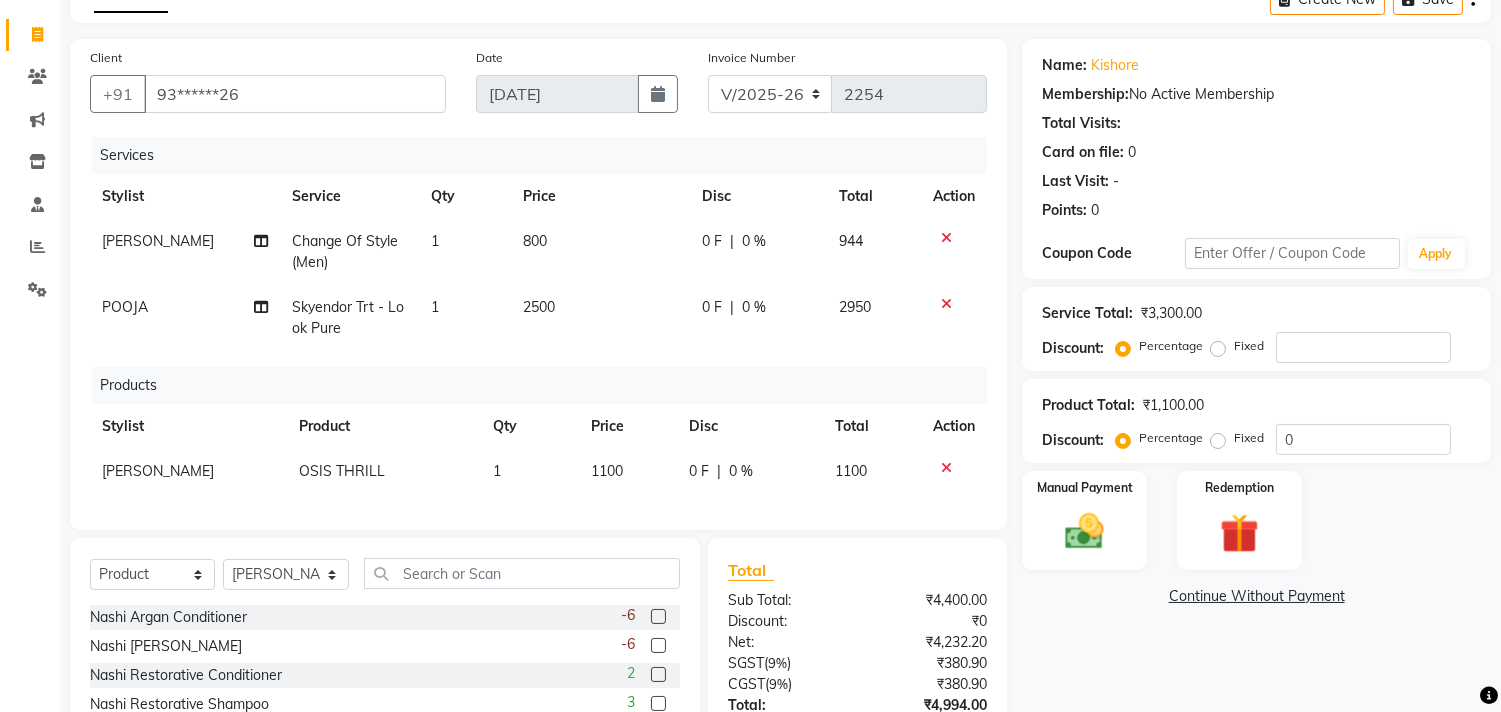click on "Total Sub Total: ₹4,400.00 Discount: ₹0 Net: ₹4,232.20 SGST  ( 9% ) ₹380.90 CGST  ( 9% ) ₹380.90 Total: ₹4,994.00 Add Tip ₹0 Payable: ₹4,994.00 Paid: ₹0 Balance   : ₹4,994.00" 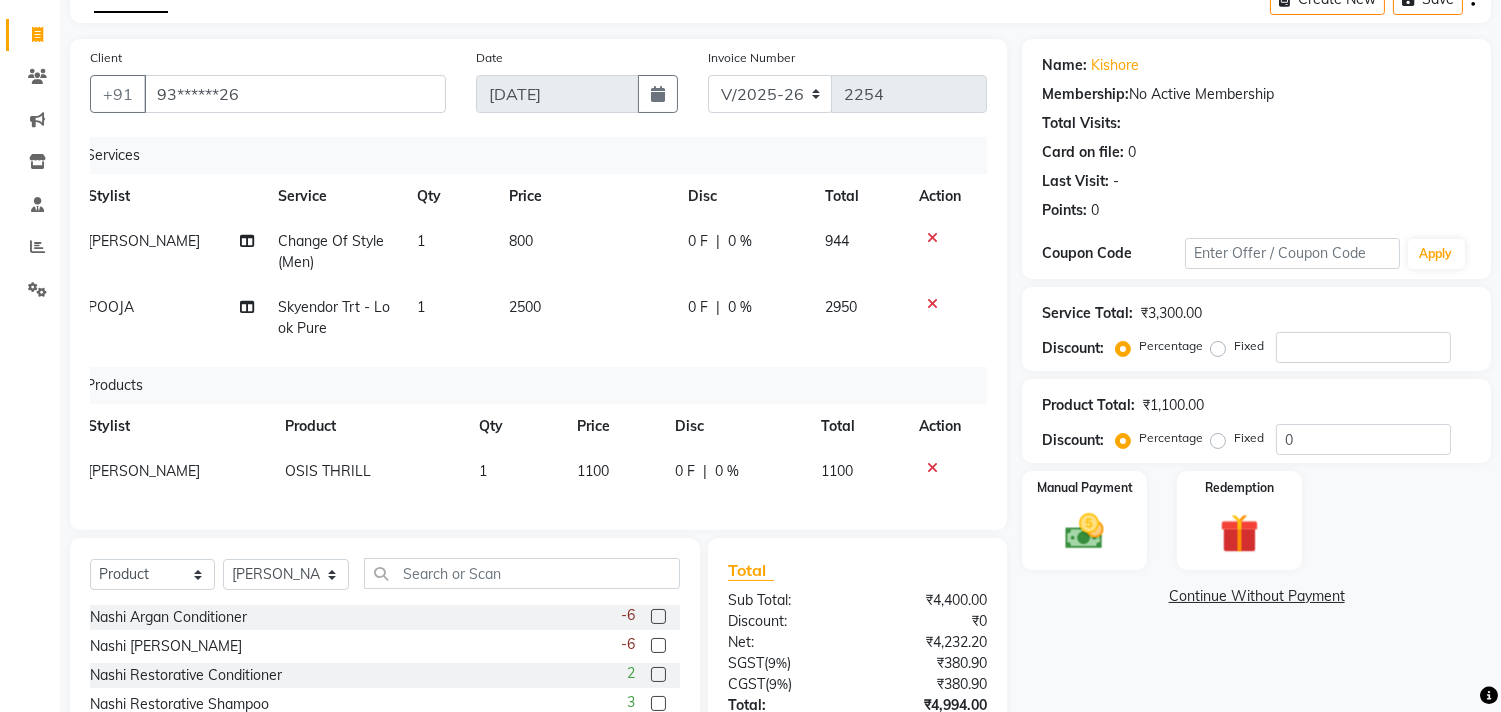scroll, scrollTop: 0, scrollLeft: 0, axis: both 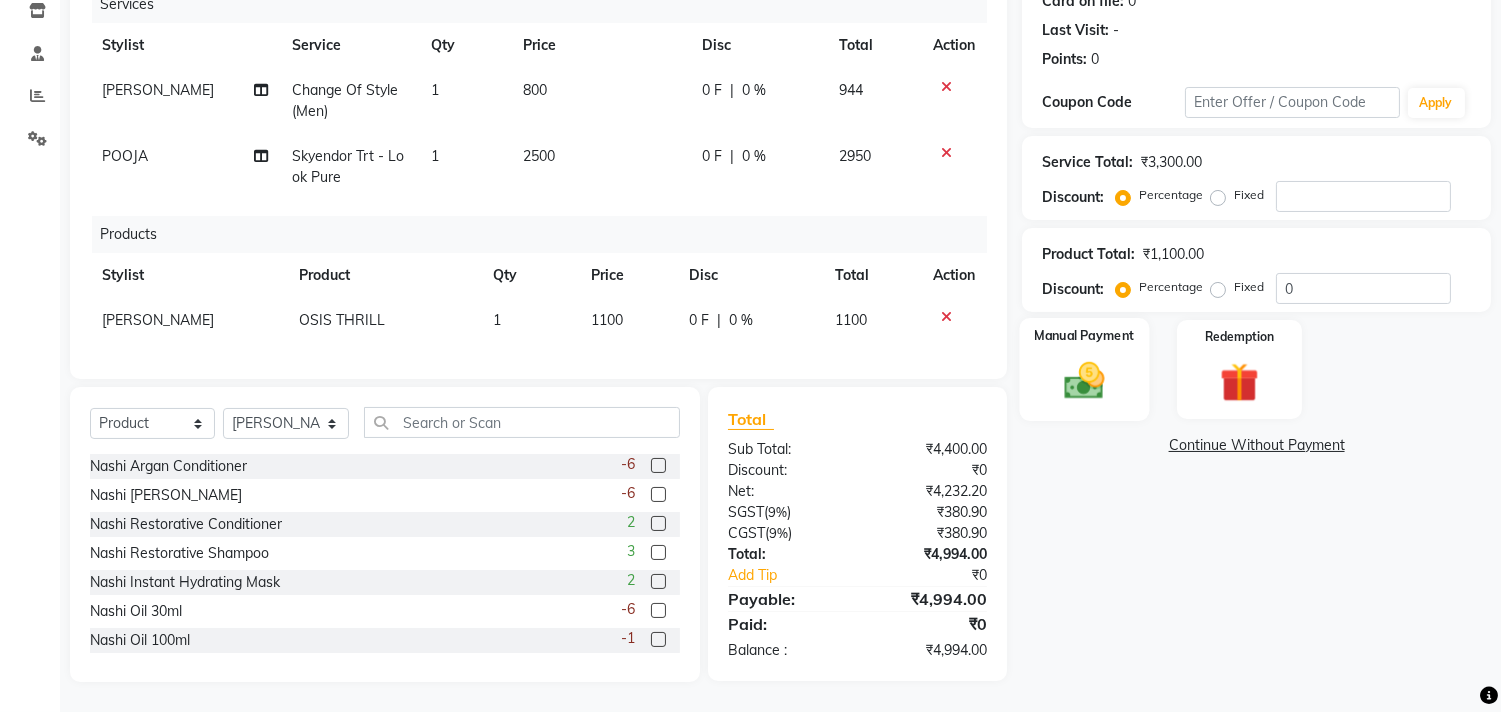 click on "Manual Payment" 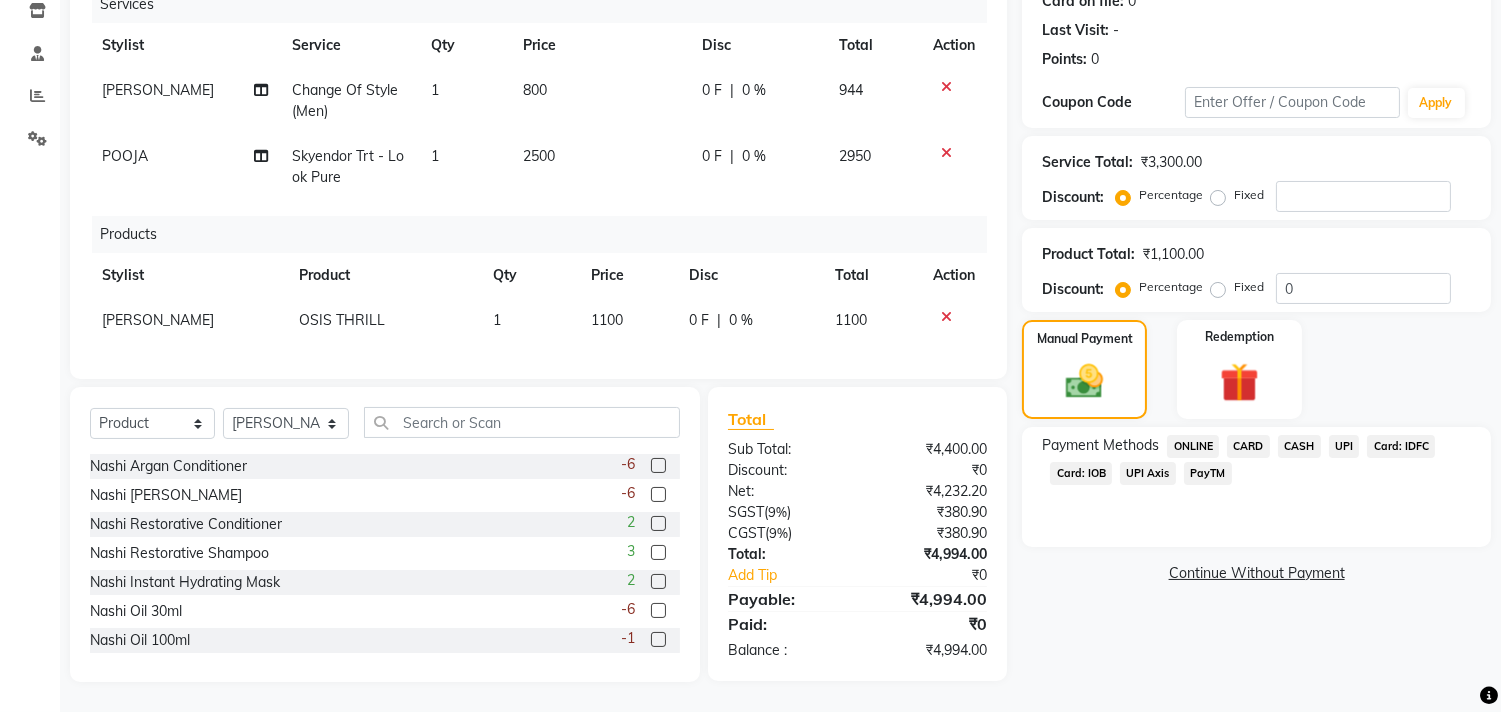 click on "UPI" 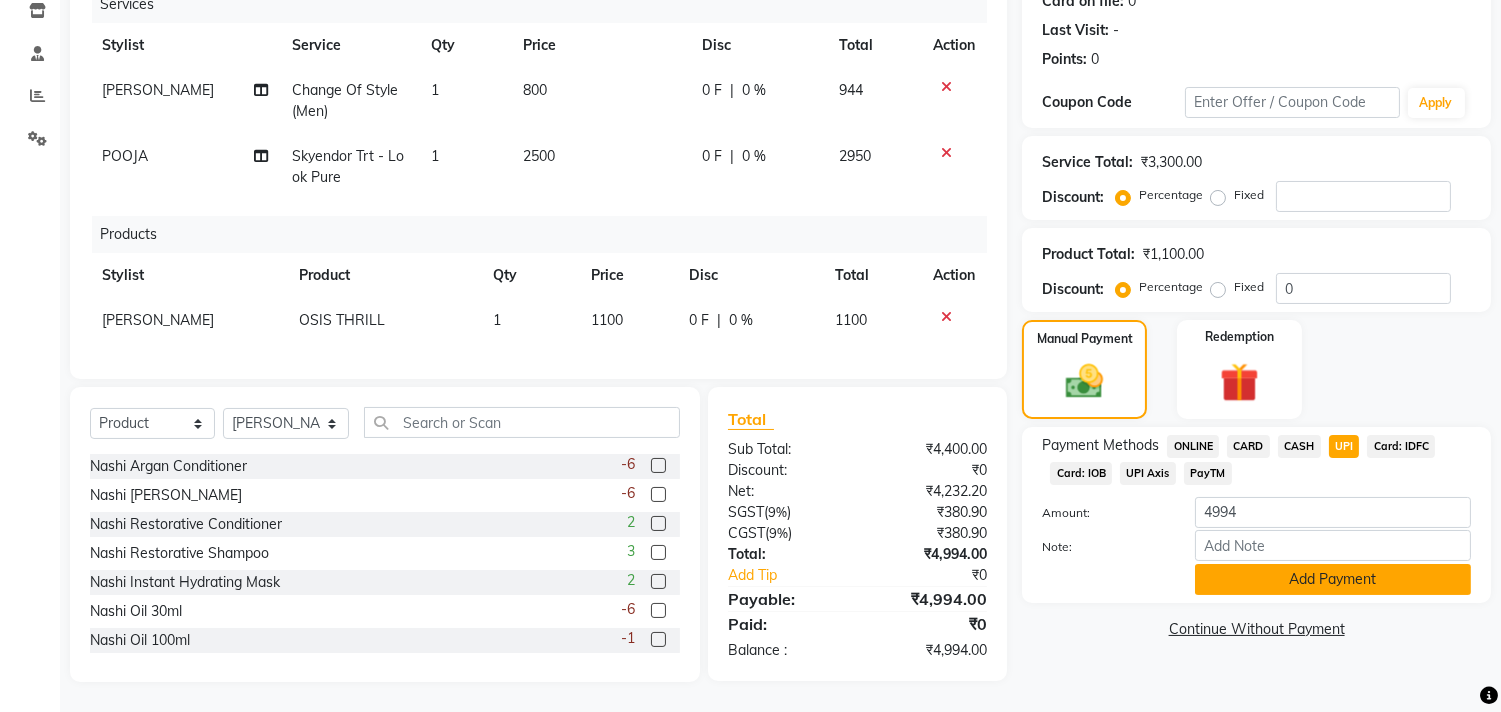 click on "Add Payment" 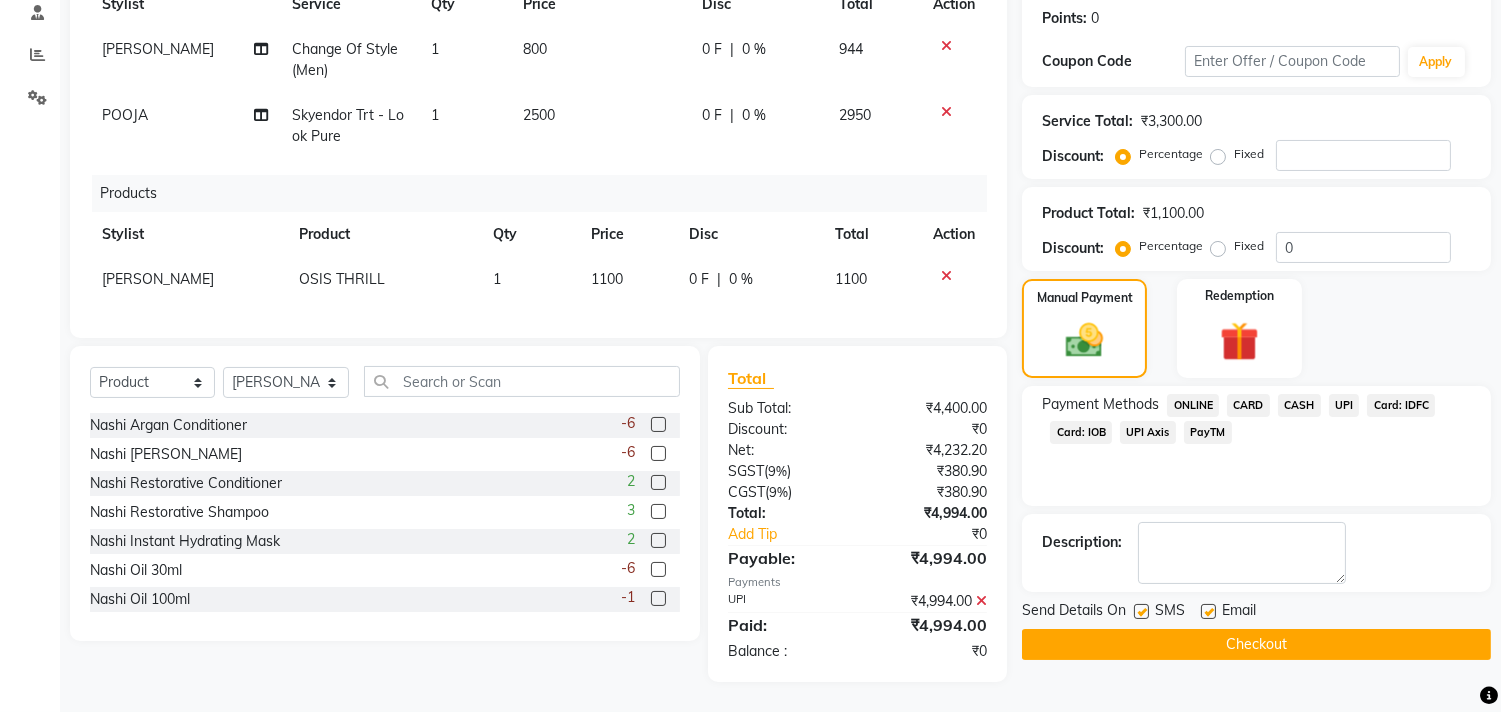 scroll, scrollTop: 318, scrollLeft: 0, axis: vertical 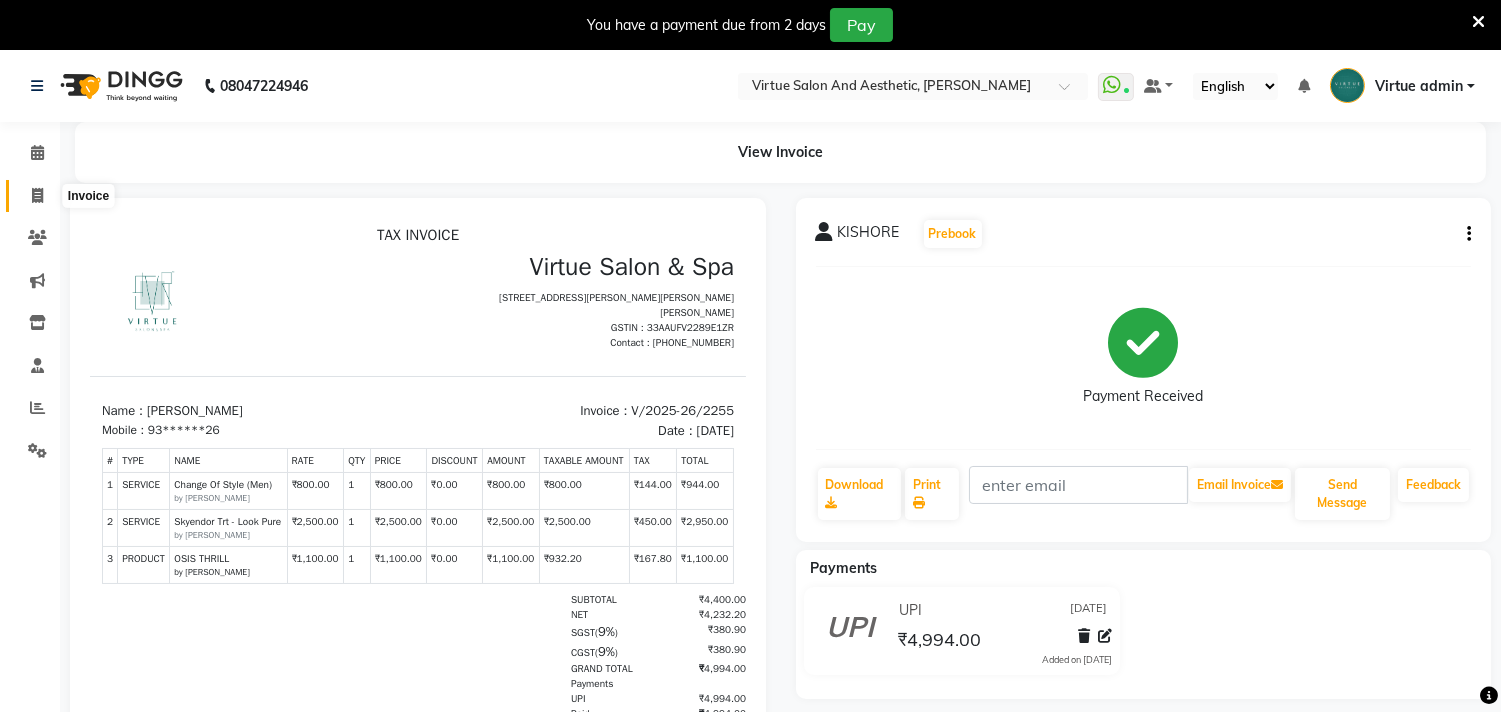 click 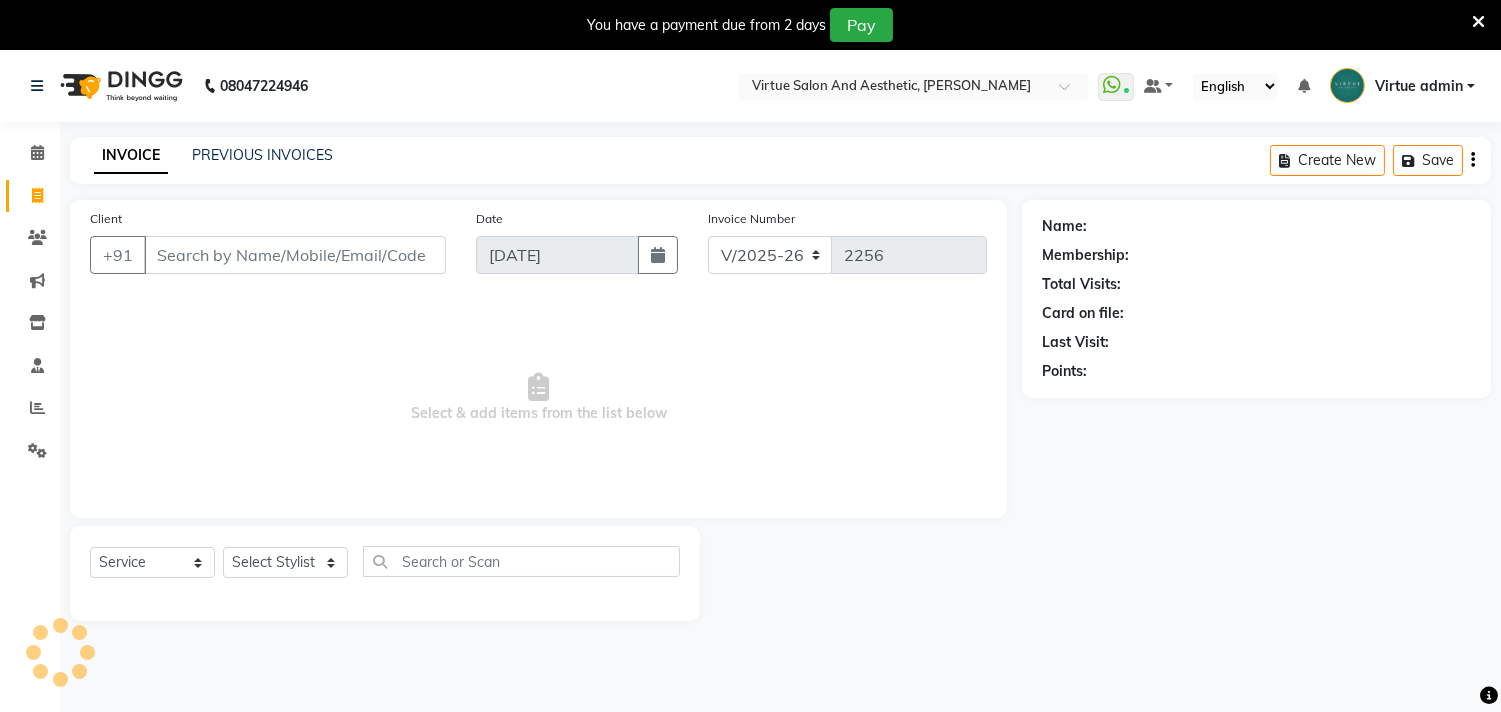 scroll, scrollTop: 50, scrollLeft: 0, axis: vertical 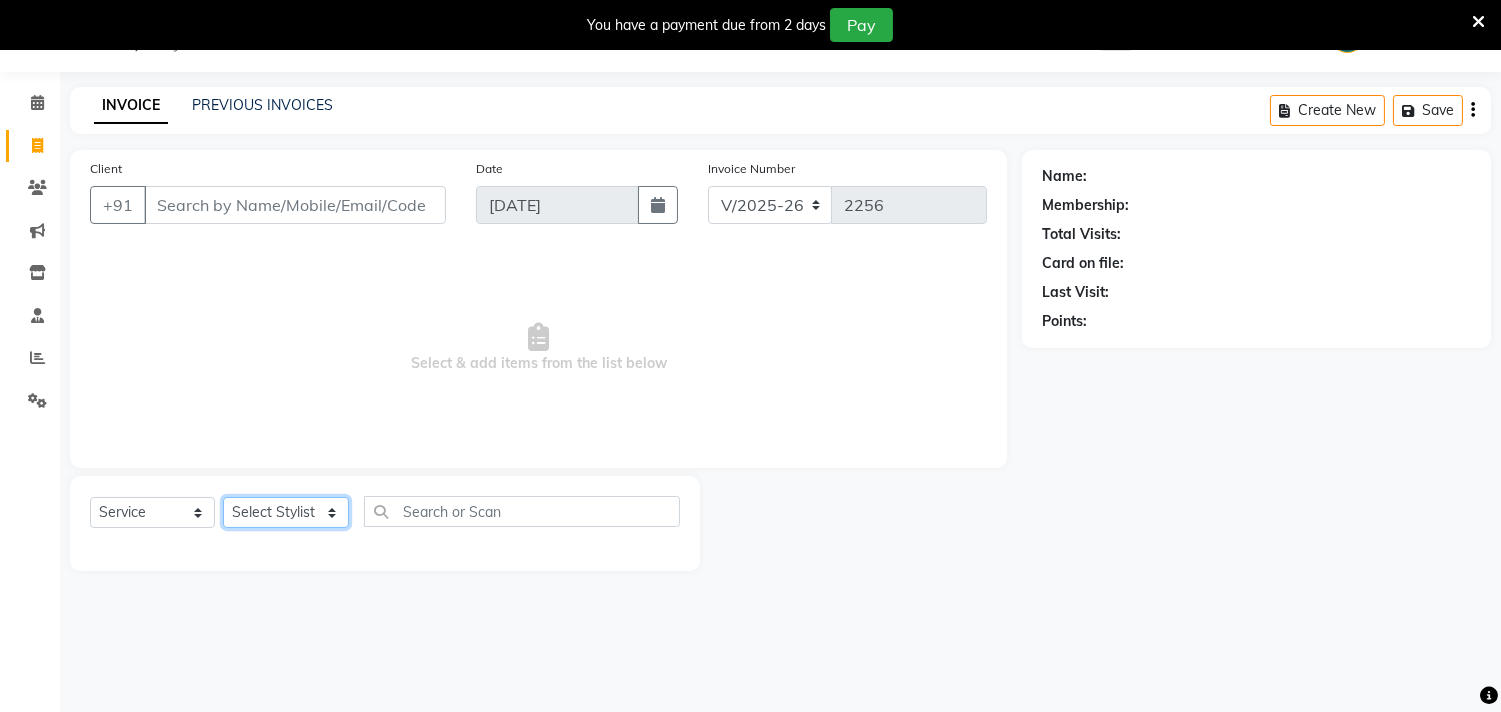 click on "Select Stylist Admin [PERSON_NAME]  Apsu Auditor Ambattur [PERSON_NAME] Dingg - Support Team [PERSON_NAME] [PERSON_NAME] [PERSON_NAME]  [PERSON_NAME] [PERSON_NAME]  [PERSON_NAME] [PERSON_NAME] [PERSON_NAME] RADHA [PERSON_NAME]  [PERSON_NAME] SEETHAL SOCHIPEM [PERSON_NAME] [PERSON_NAME] VANITHA Veena [PERSON_NAME]  [PERSON_NAME] Virtue admin VIRTUE SALON" 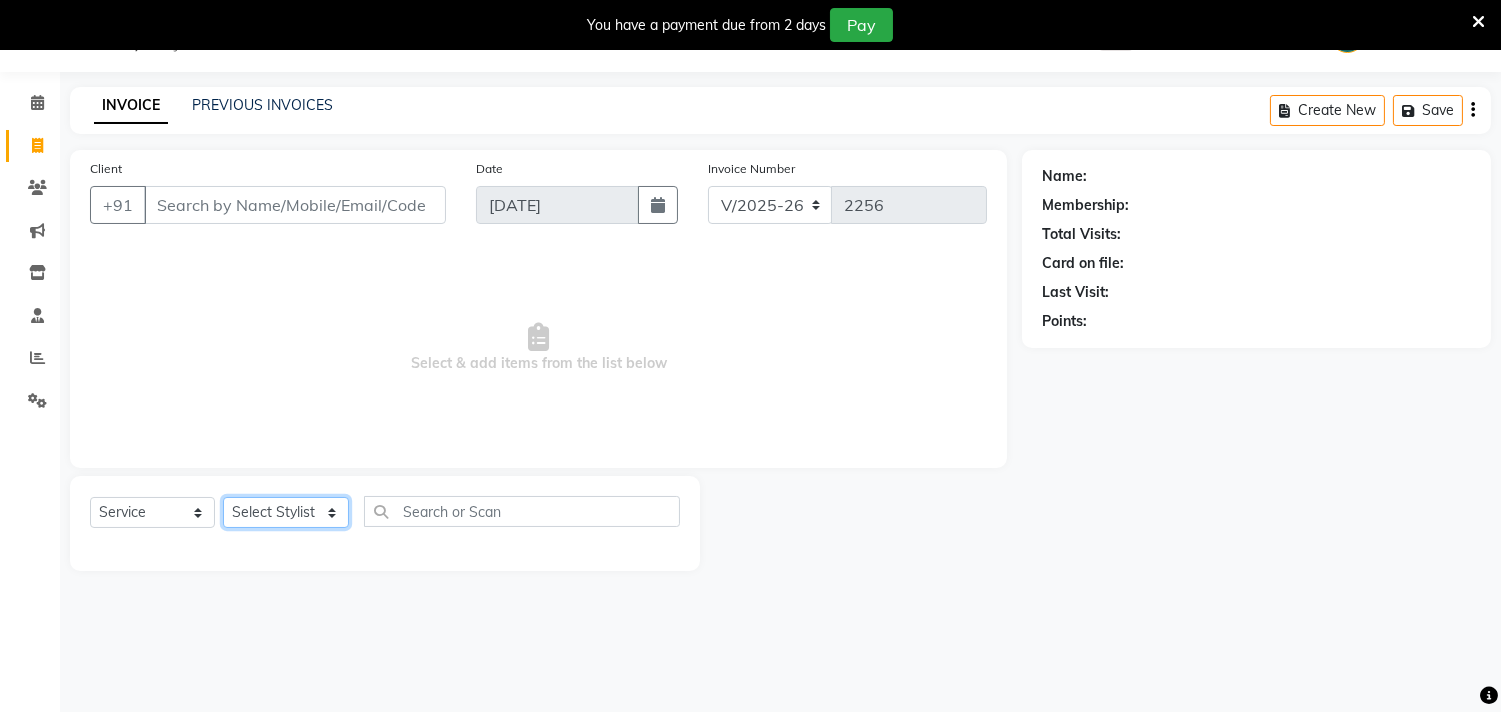 select on "59089" 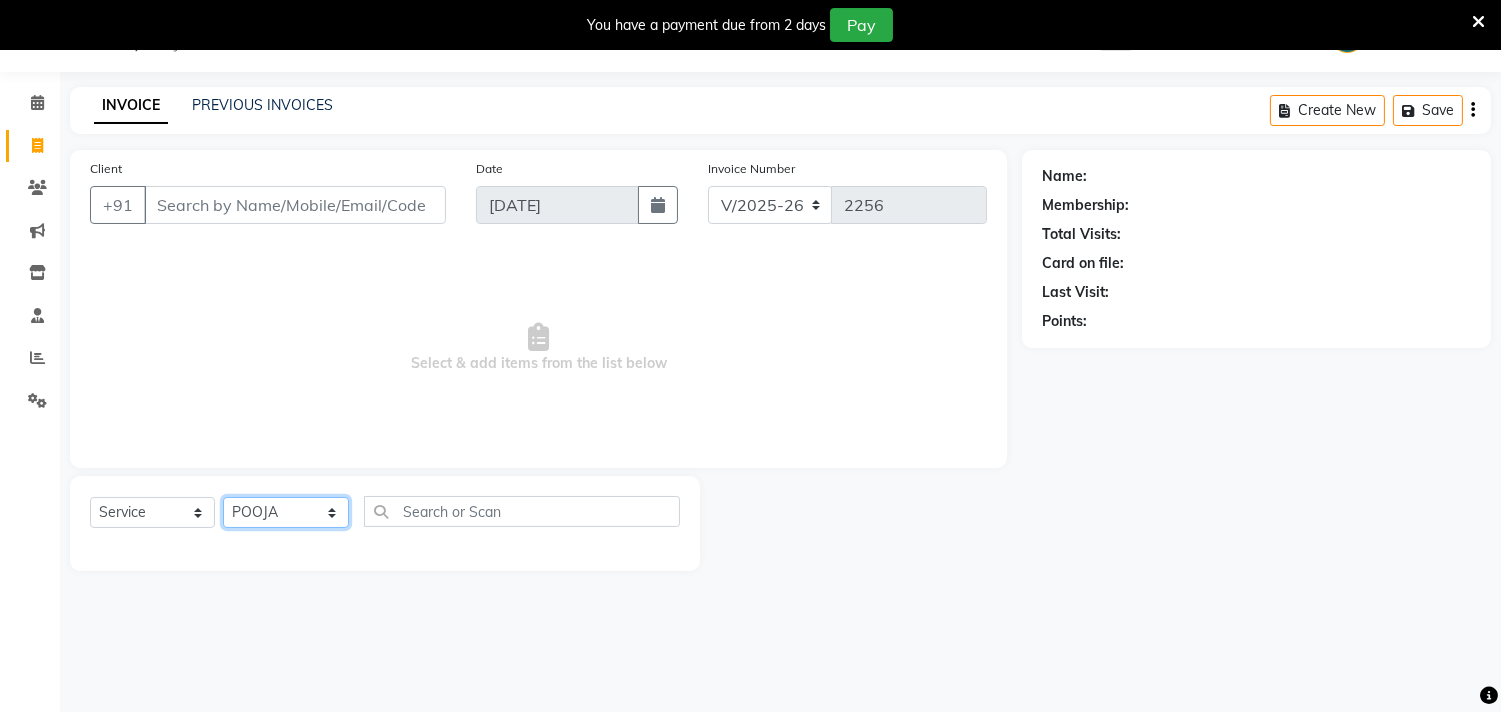 click on "Select Stylist Admin [PERSON_NAME]  Apsu Auditor Ambattur [PERSON_NAME] Dingg - Support Team [PERSON_NAME] [PERSON_NAME] [PERSON_NAME]  [PERSON_NAME] [PERSON_NAME]  [PERSON_NAME] [PERSON_NAME] [PERSON_NAME] RADHA [PERSON_NAME]  [PERSON_NAME] SEETHAL SOCHIPEM [PERSON_NAME] [PERSON_NAME] VANITHA Veena [PERSON_NAME]  [PERSON_NAME] Virtue admin VIRTUE SALON" 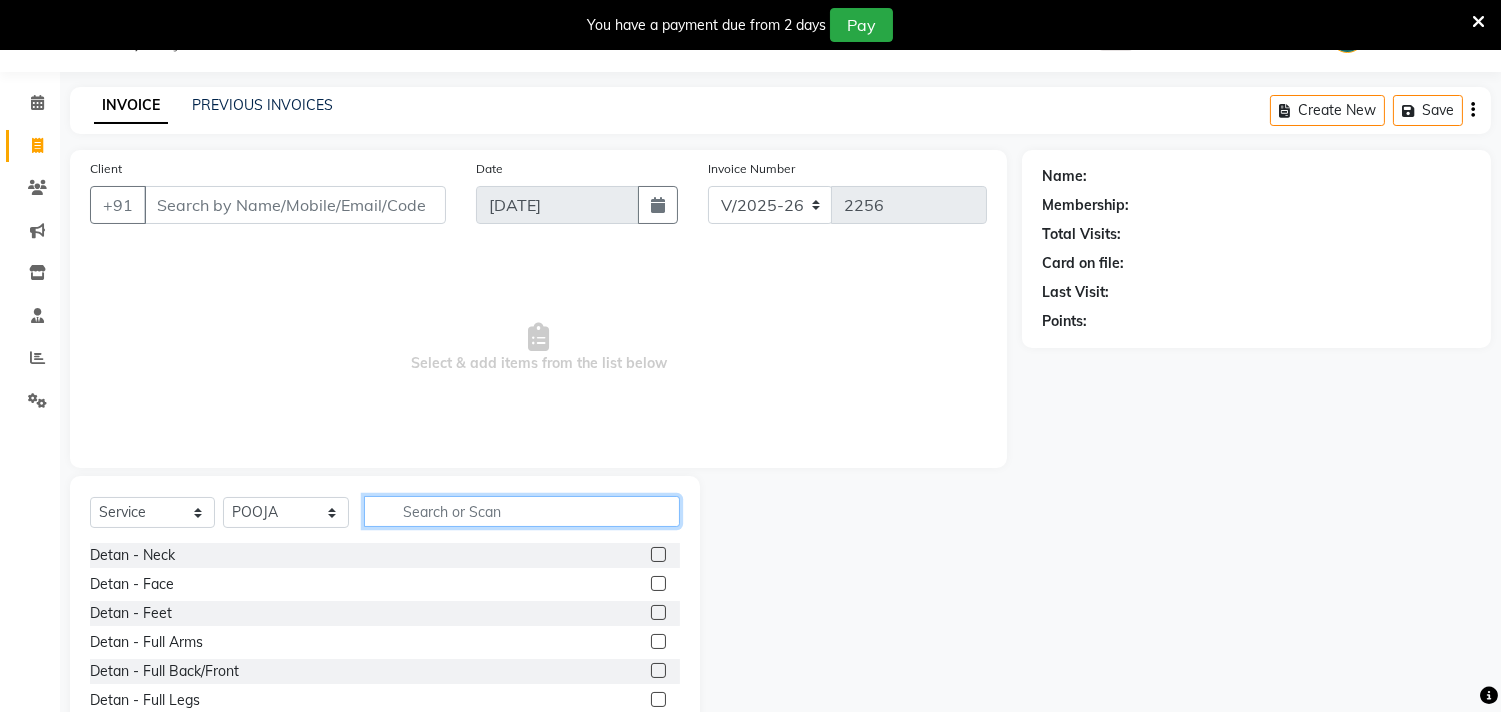click 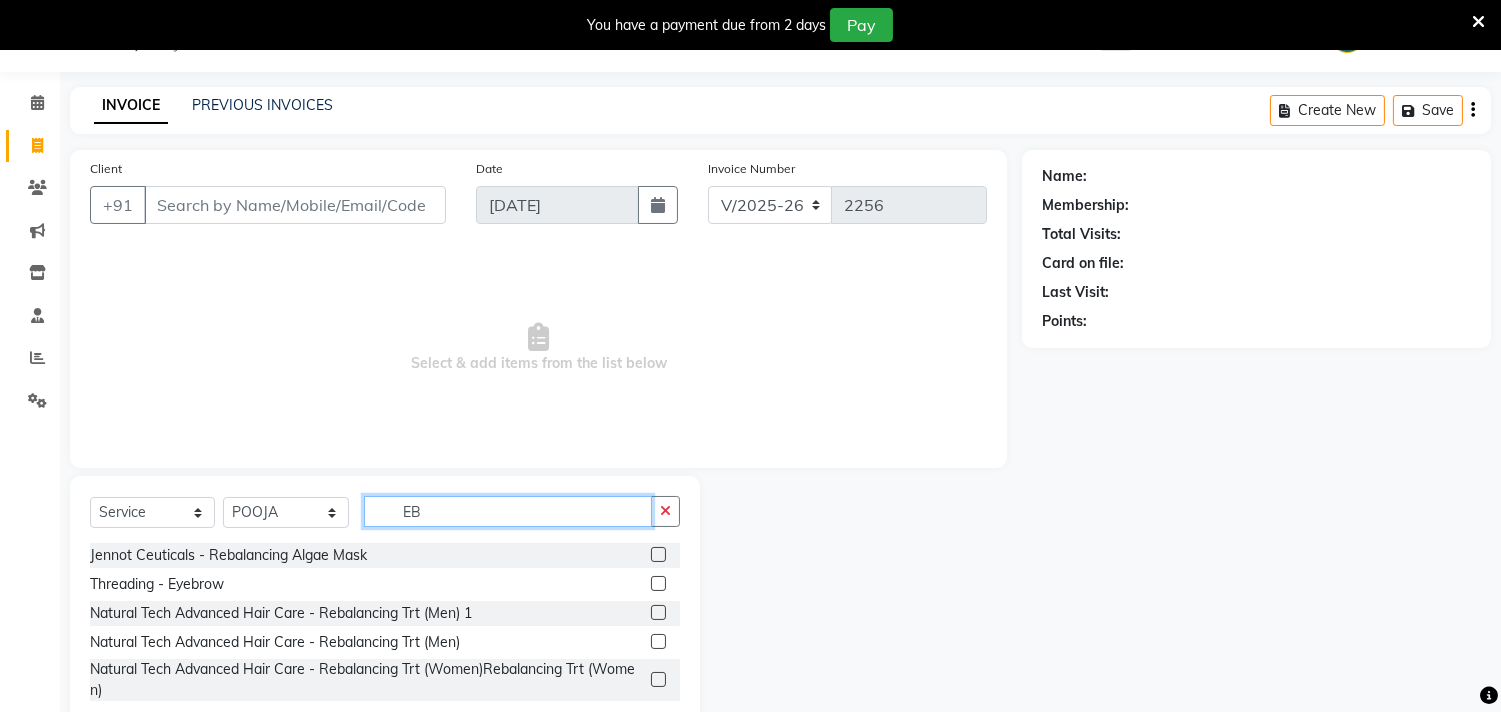 type on "EB" 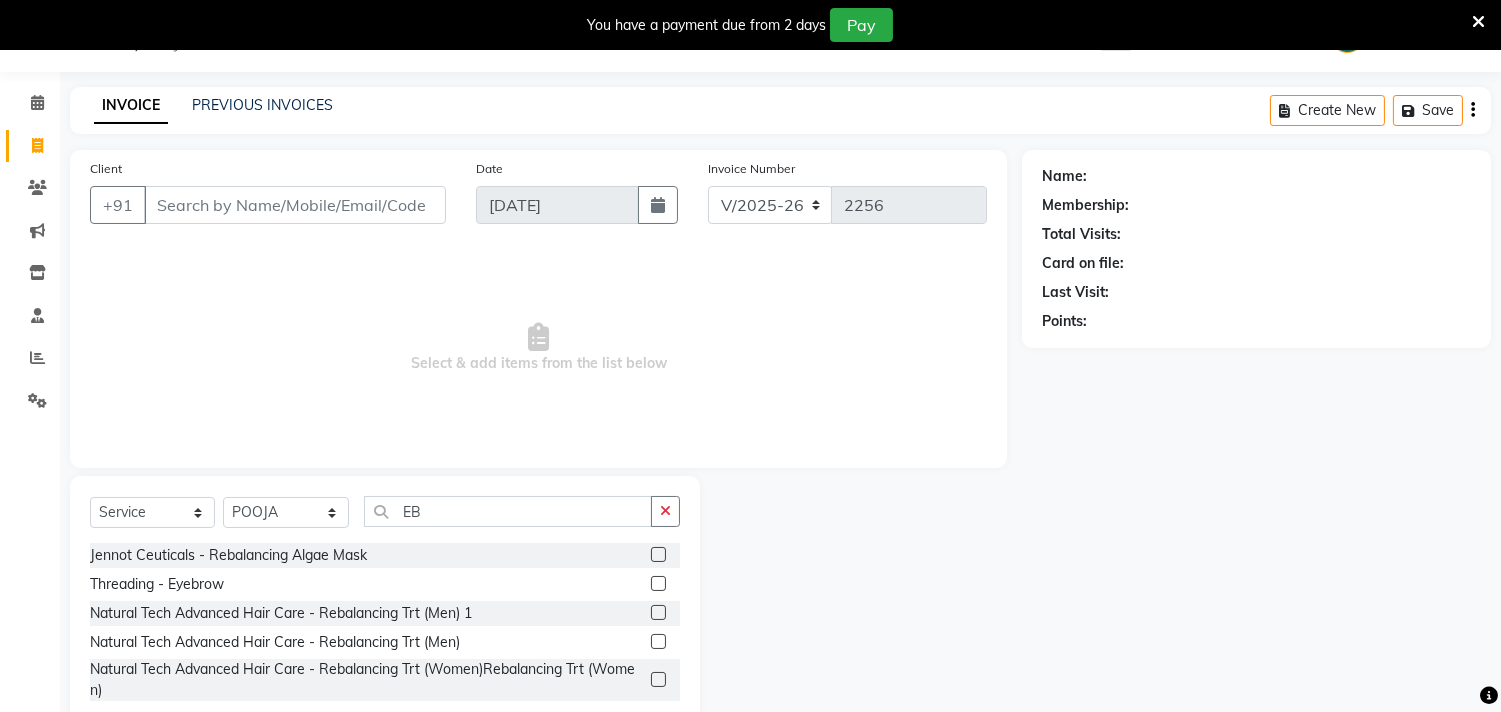click 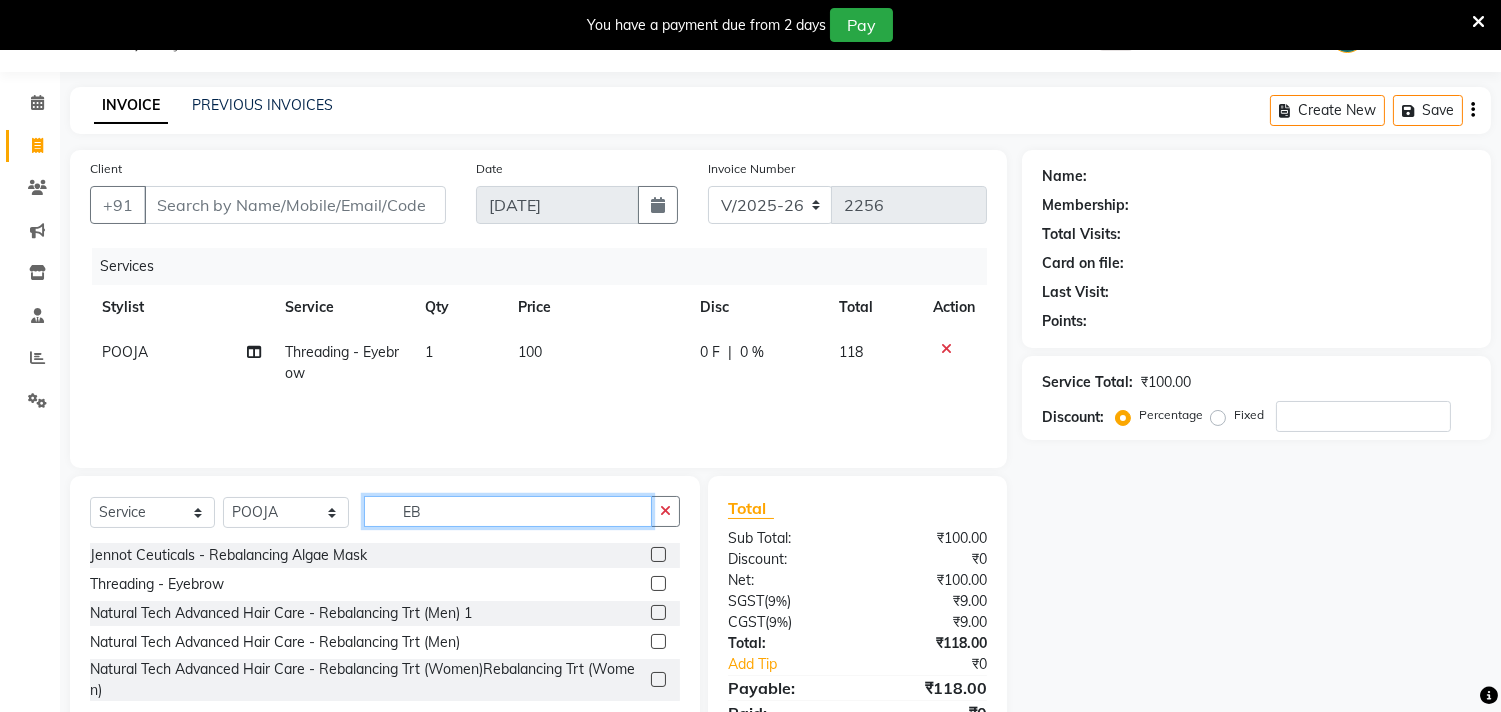 checkbox on "false" 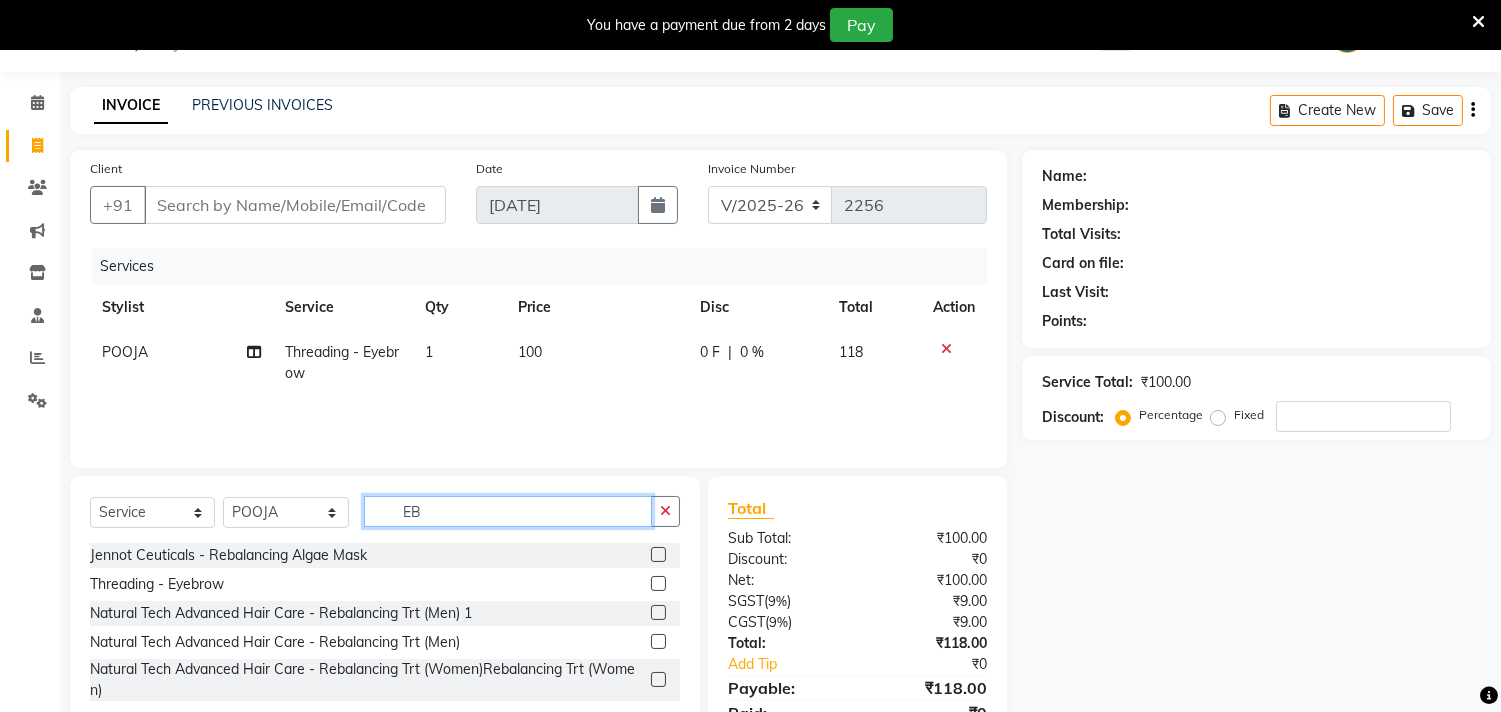 type on "E" 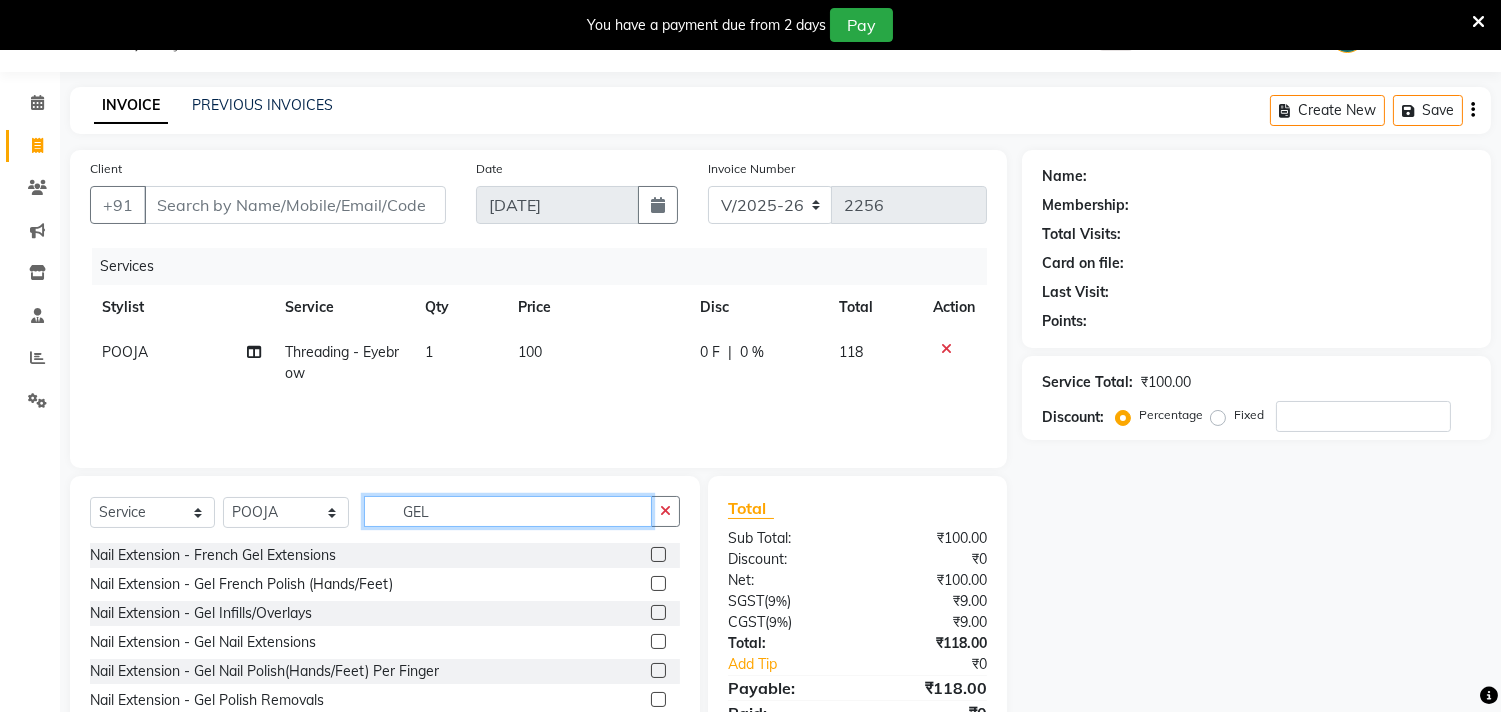 type on "GEL" 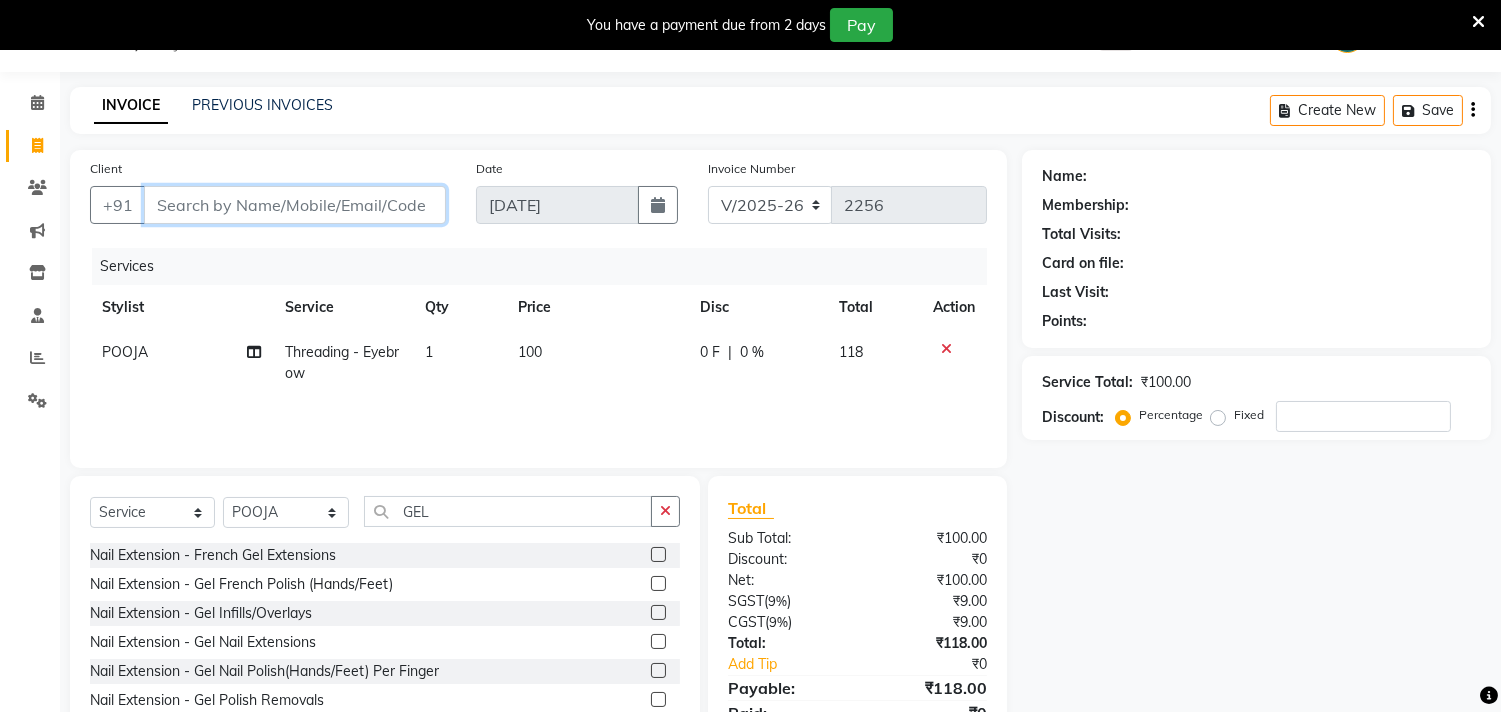 click on "Client" at bounding box center (295, 205) 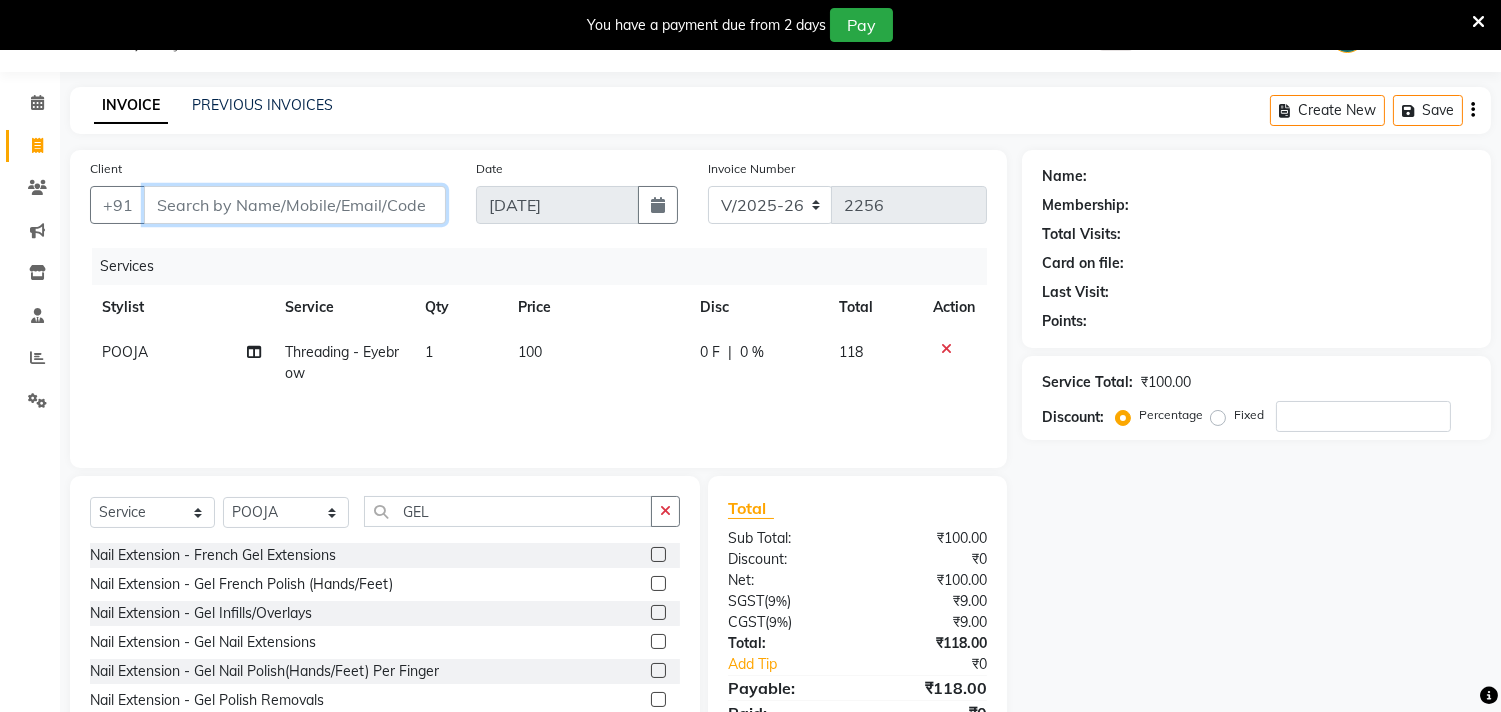 type on "9" 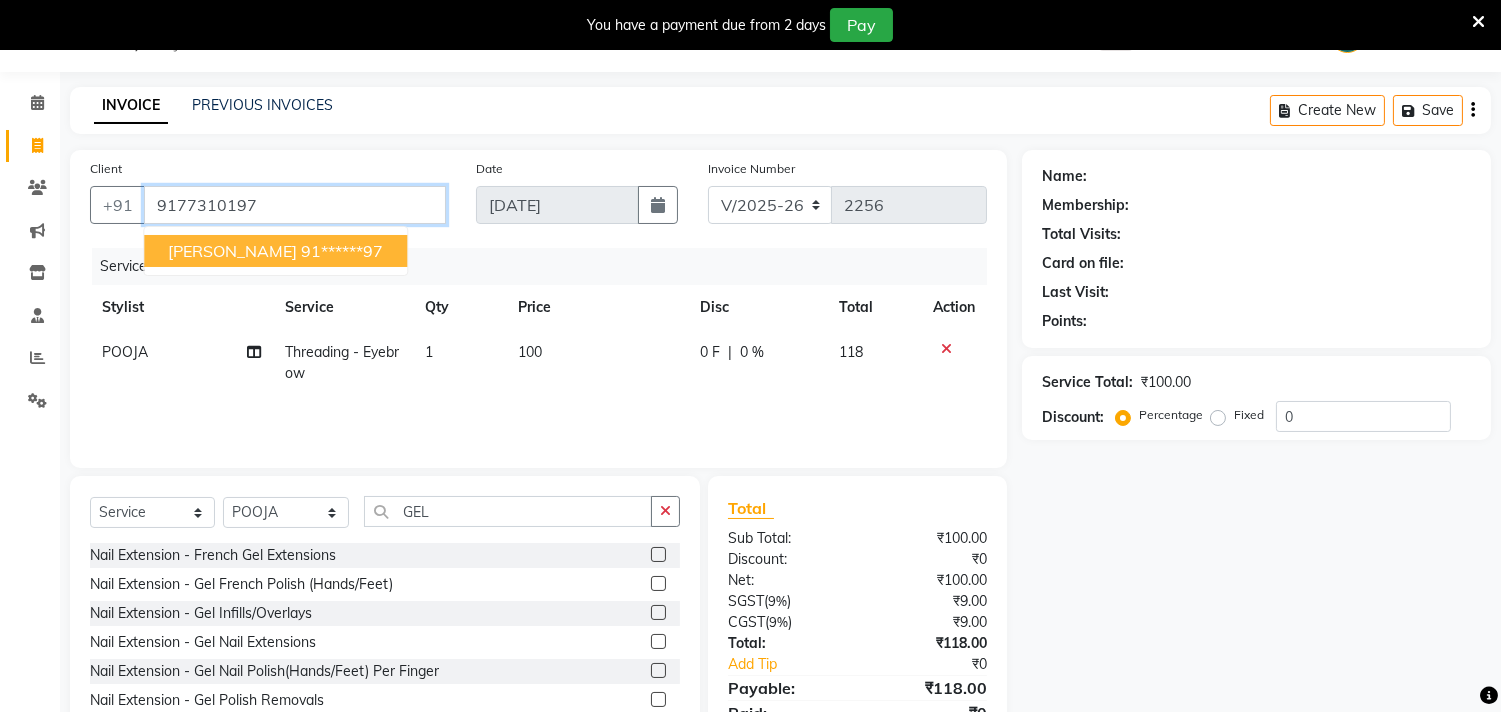 type on "9177310197" 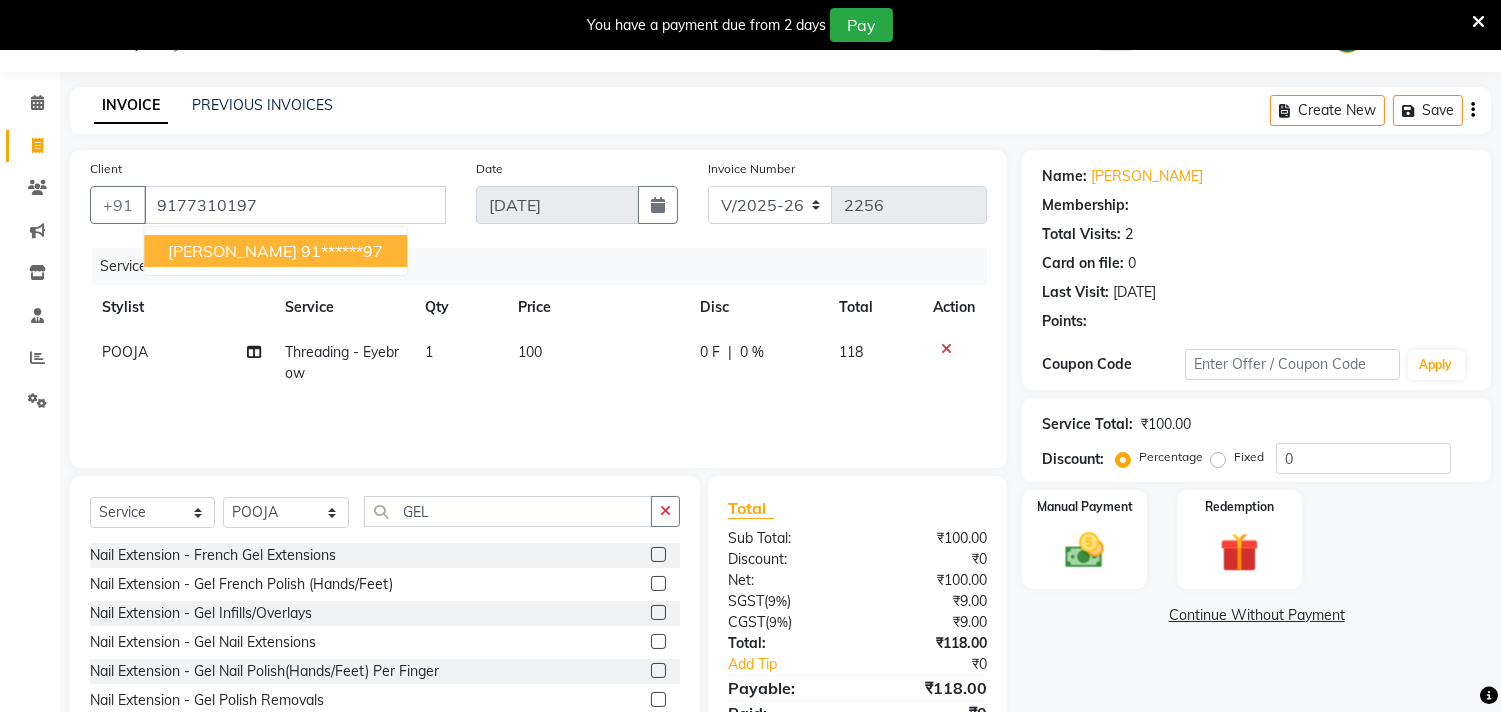 select on "1: Object" 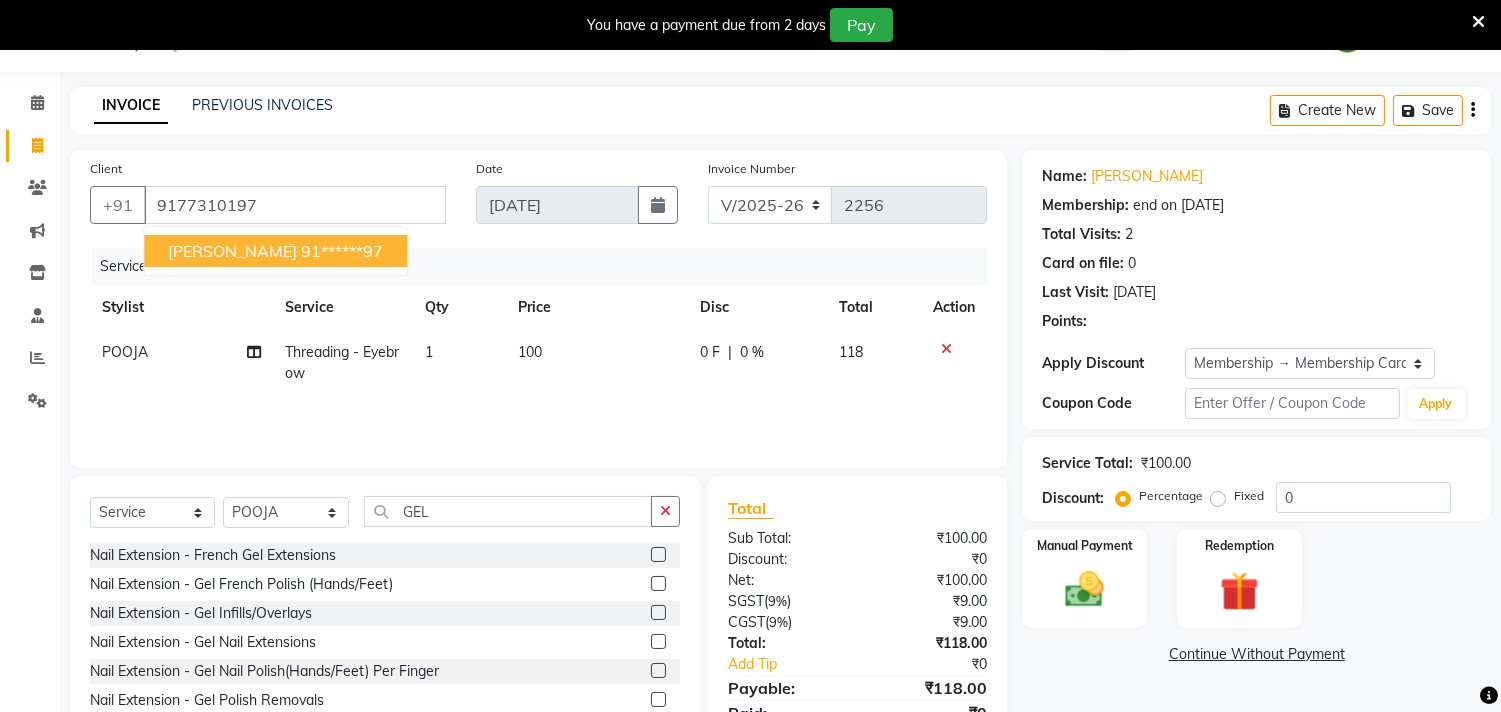 type on "15" 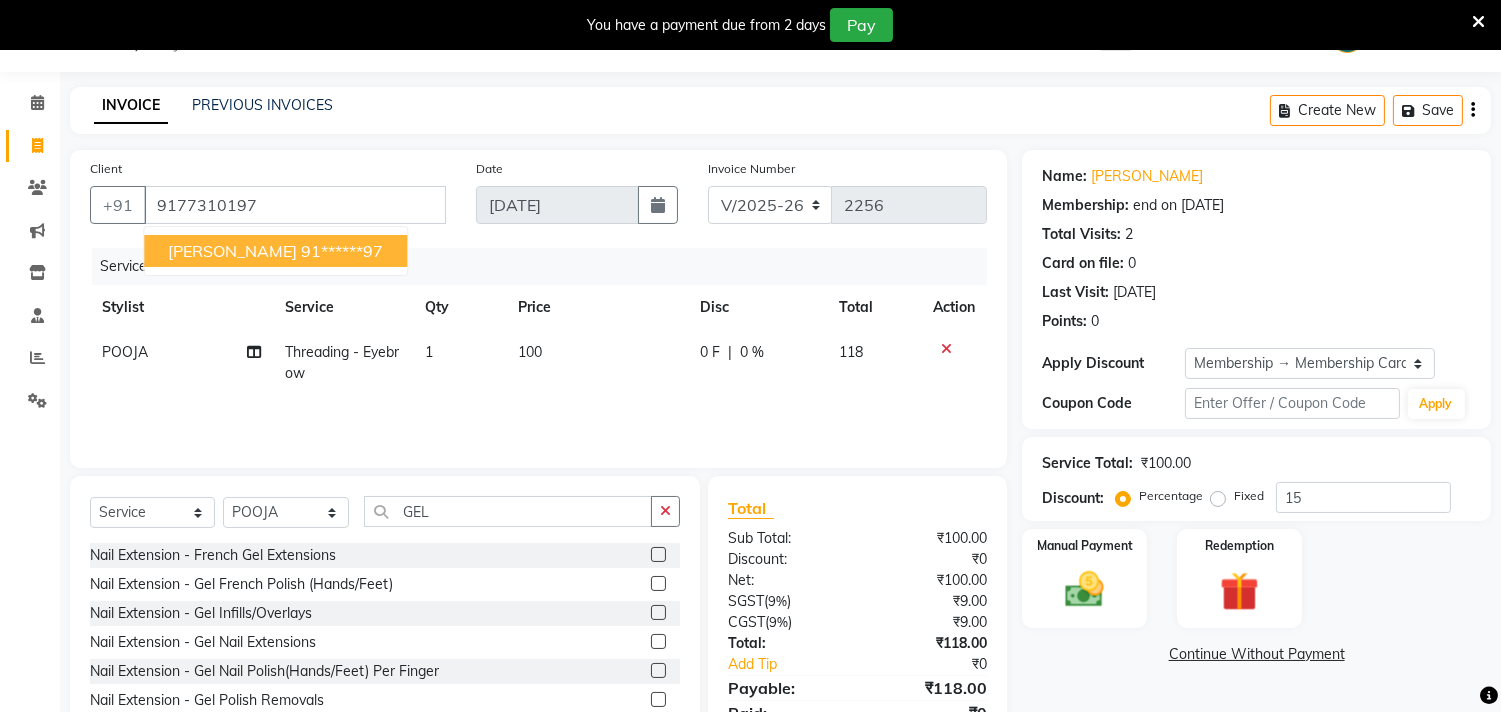 click on "91******97" at bounding box center (342, 251) 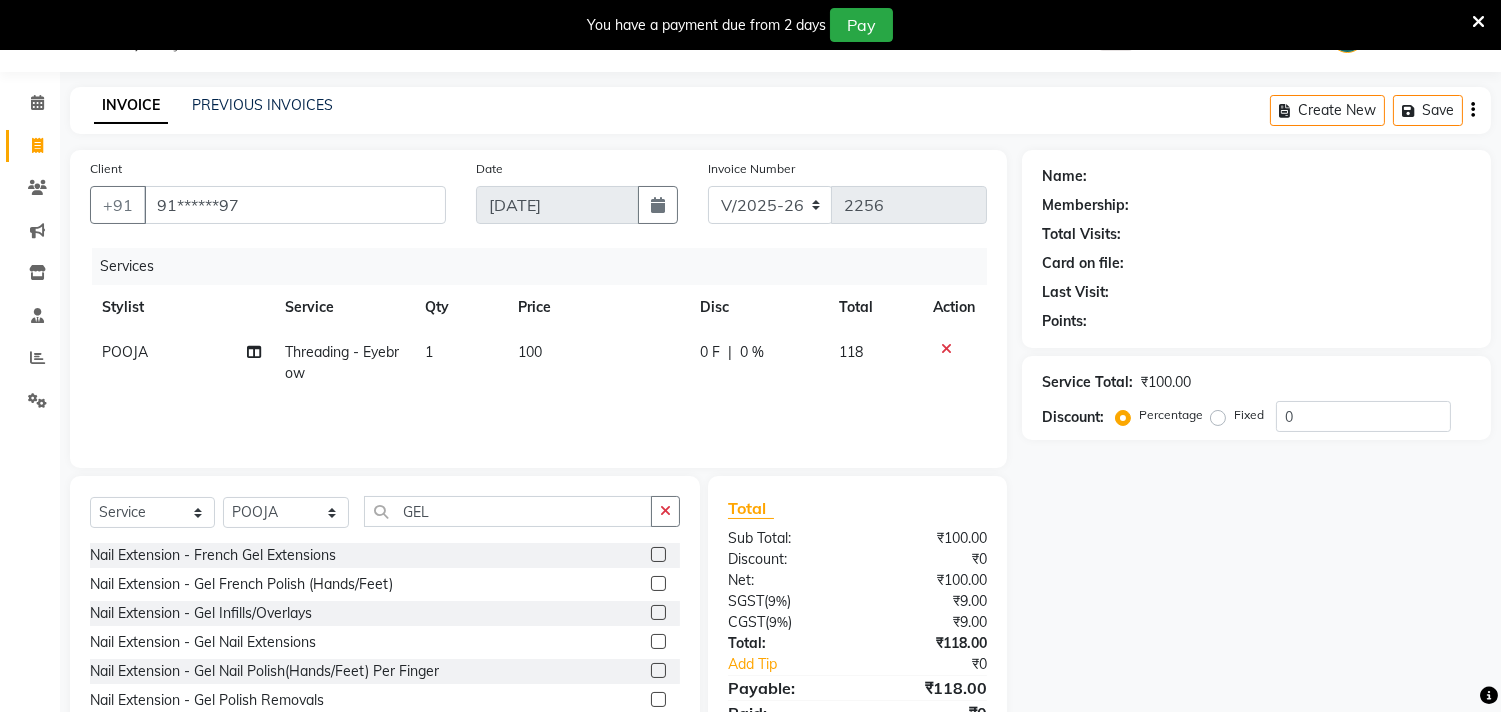 type on "15" 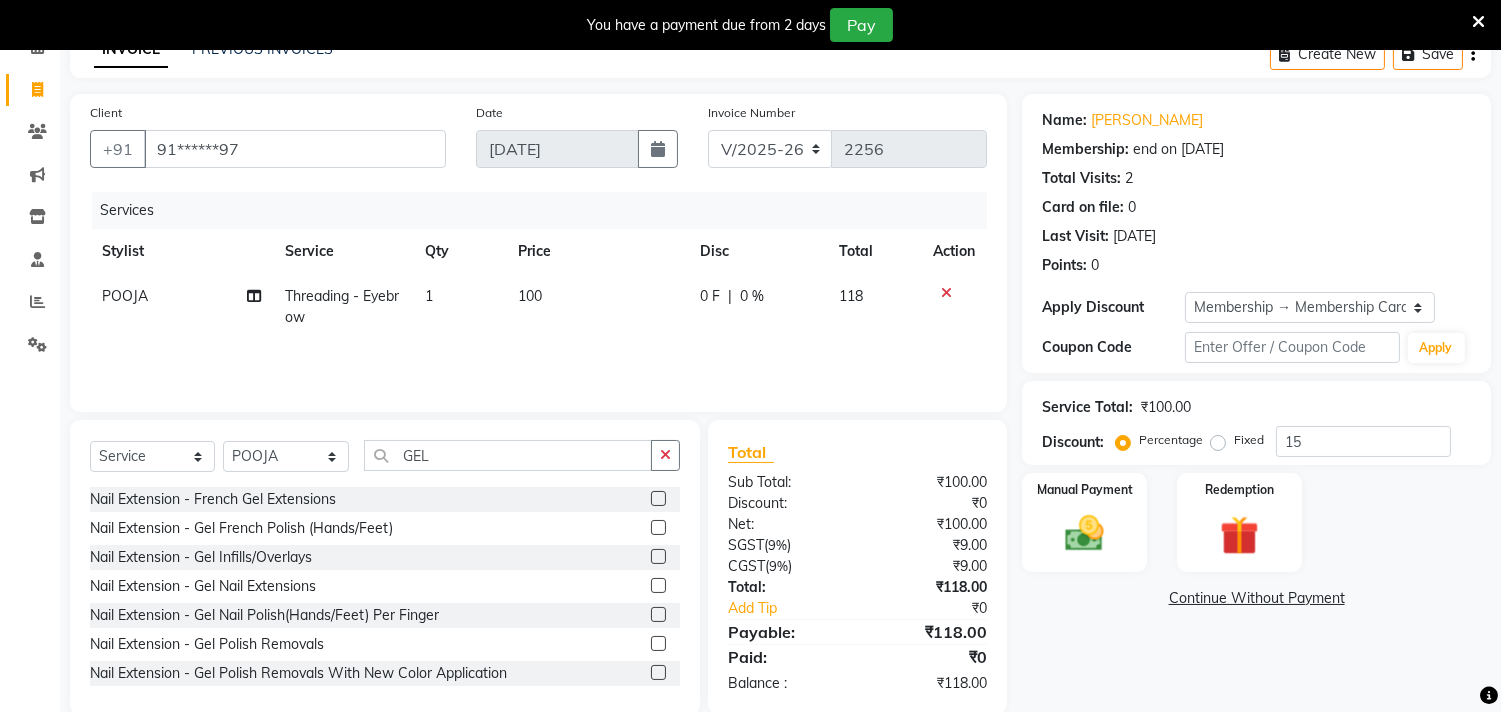 scroll, scrollTop: 138, scrollLeft: 0, axis: vertical 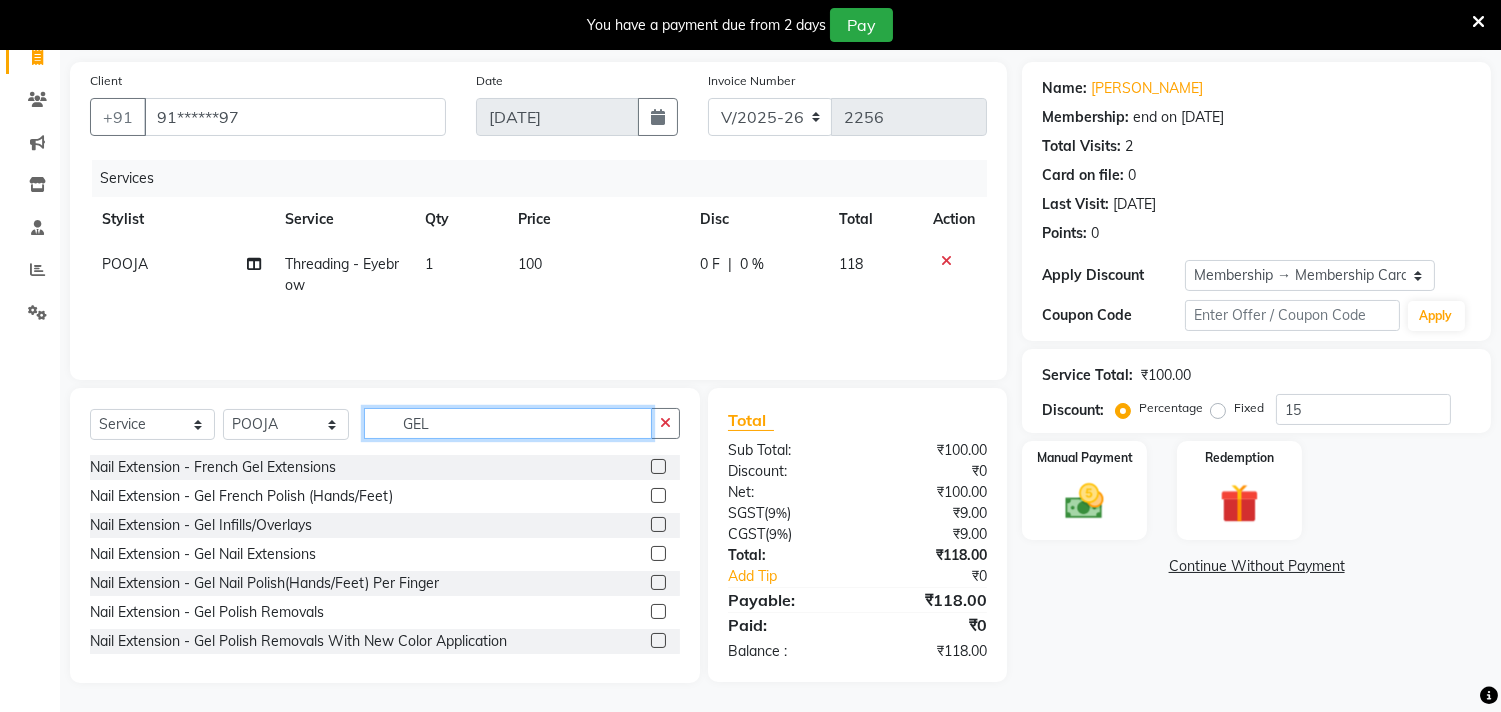 click on "GEL" 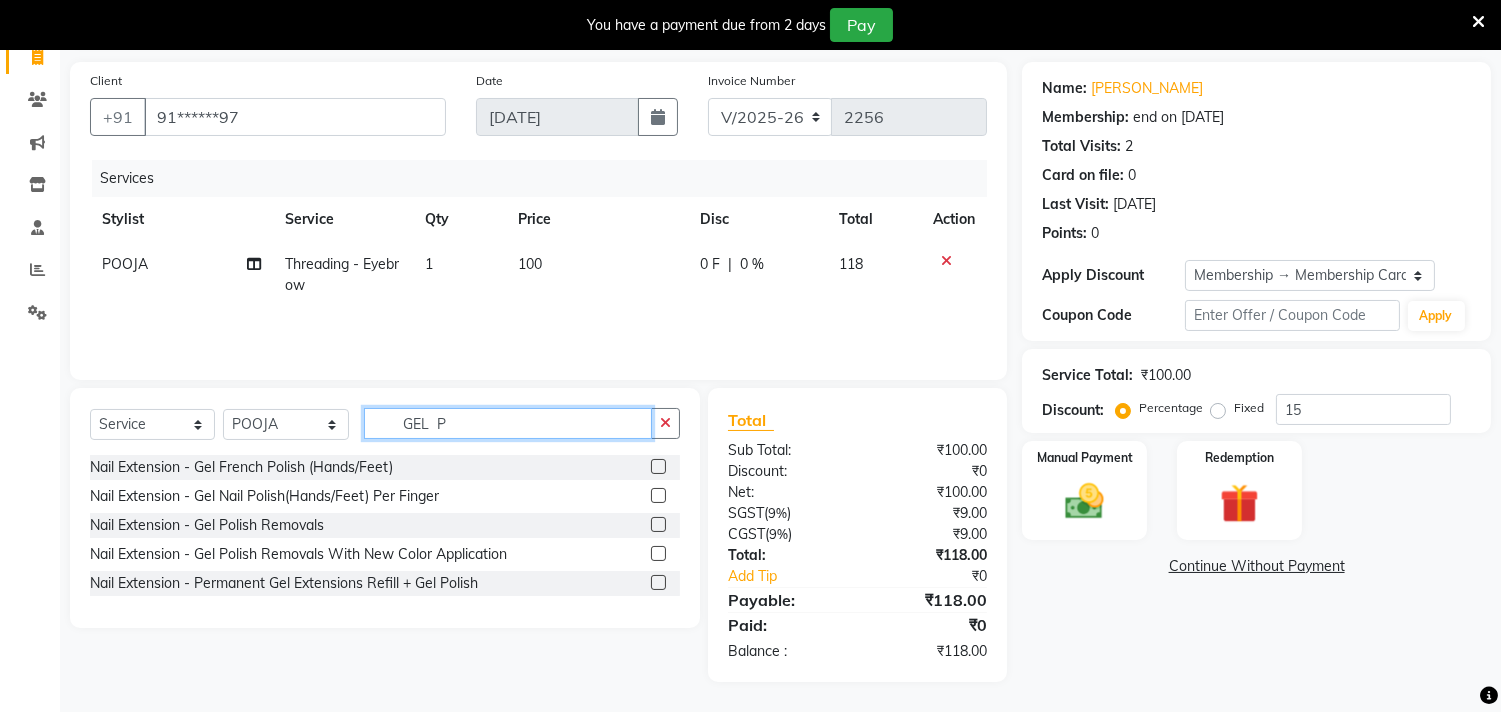 scroll, scrollTop: 137, scrollLeft: 0, axis: vertical 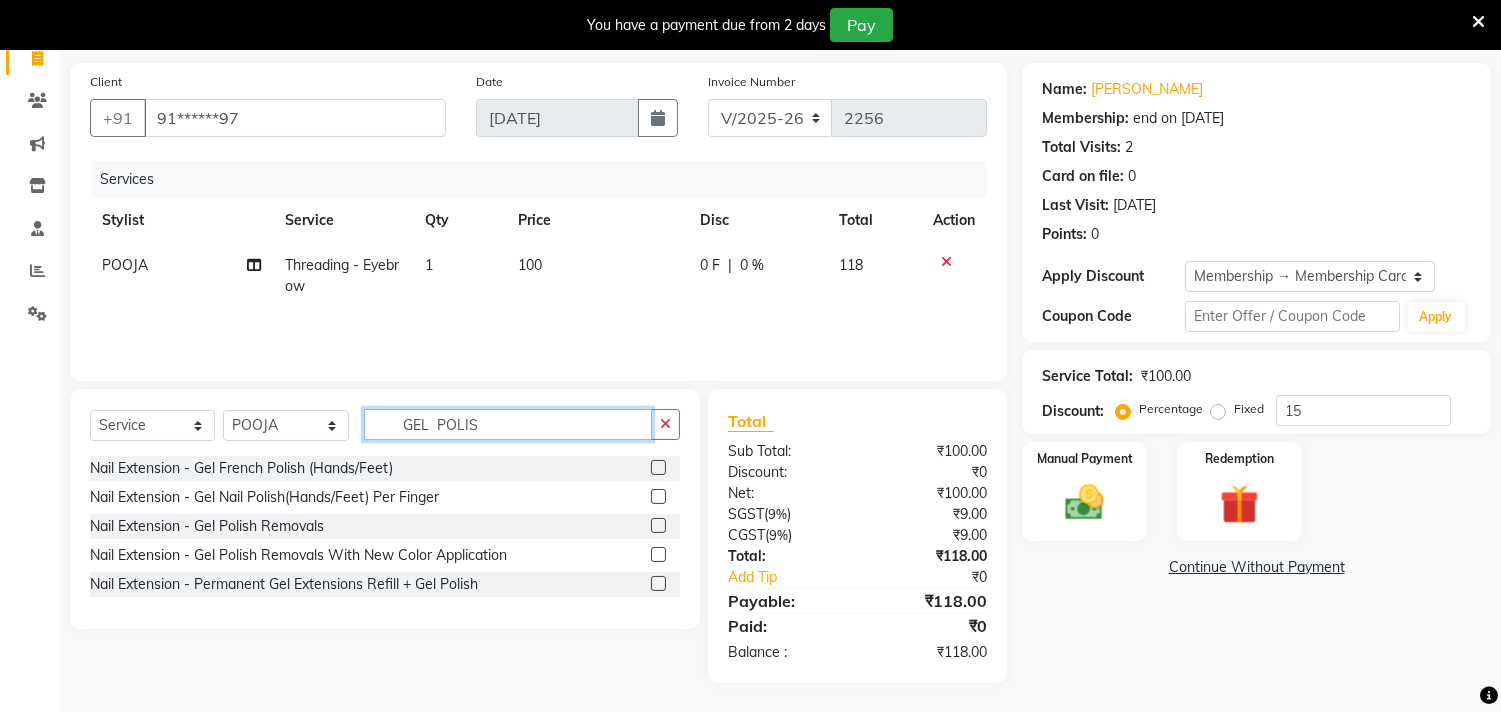 type on "GEL  POLIS" 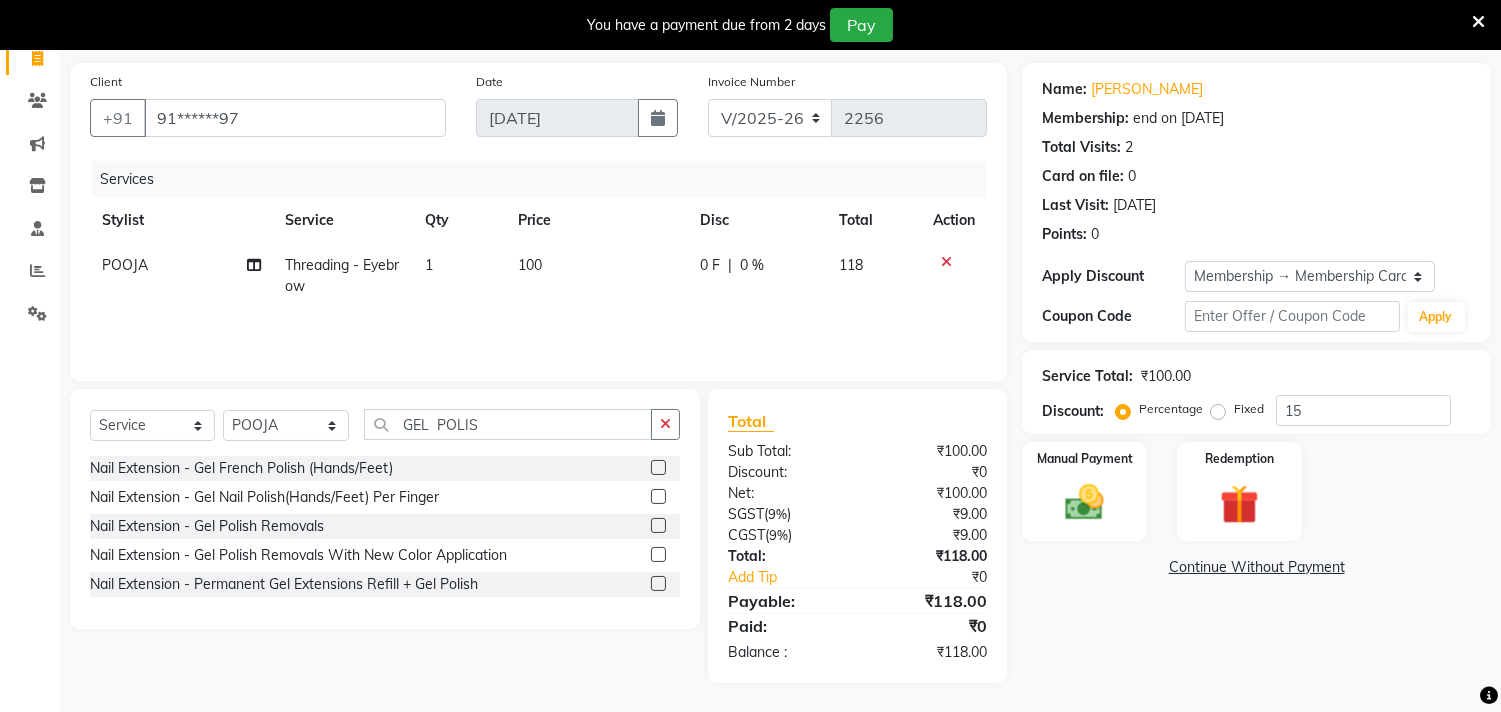 click 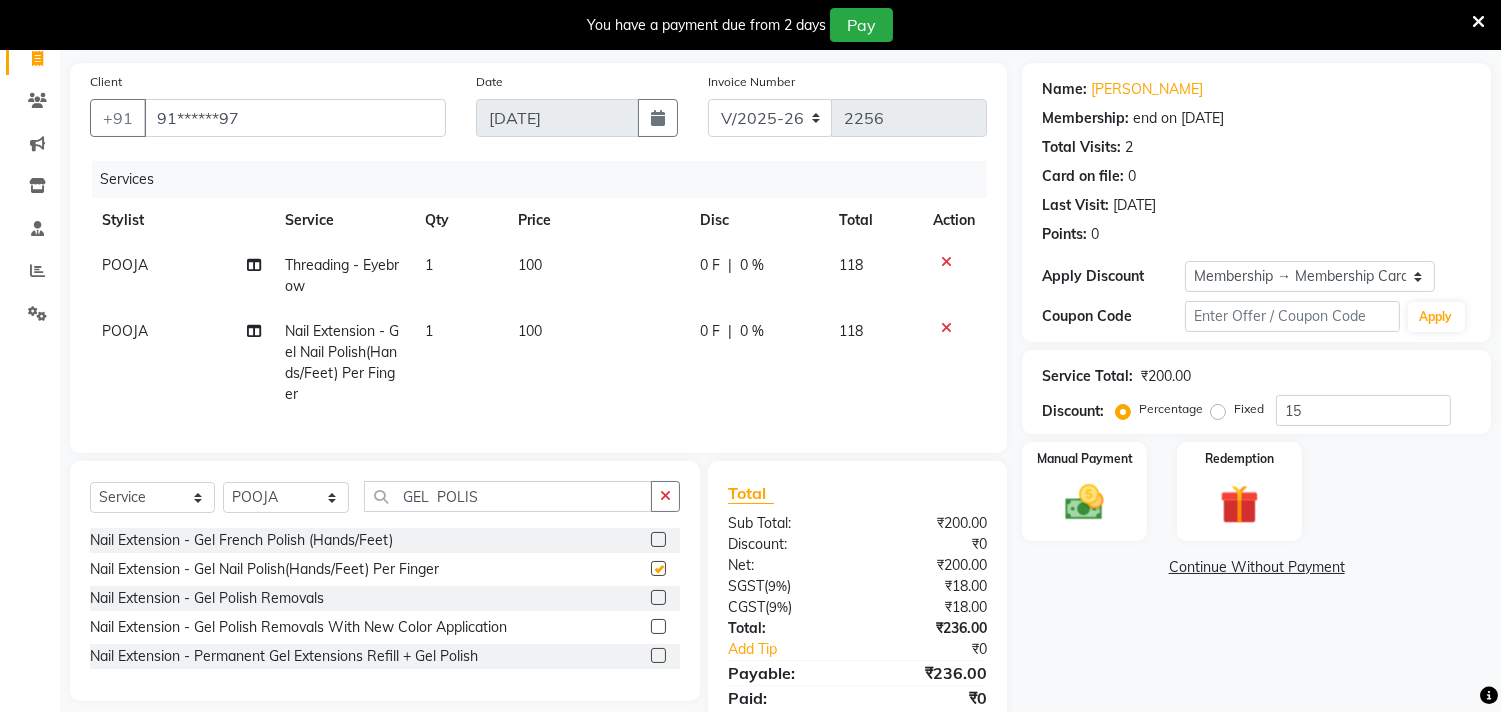 click on "100" 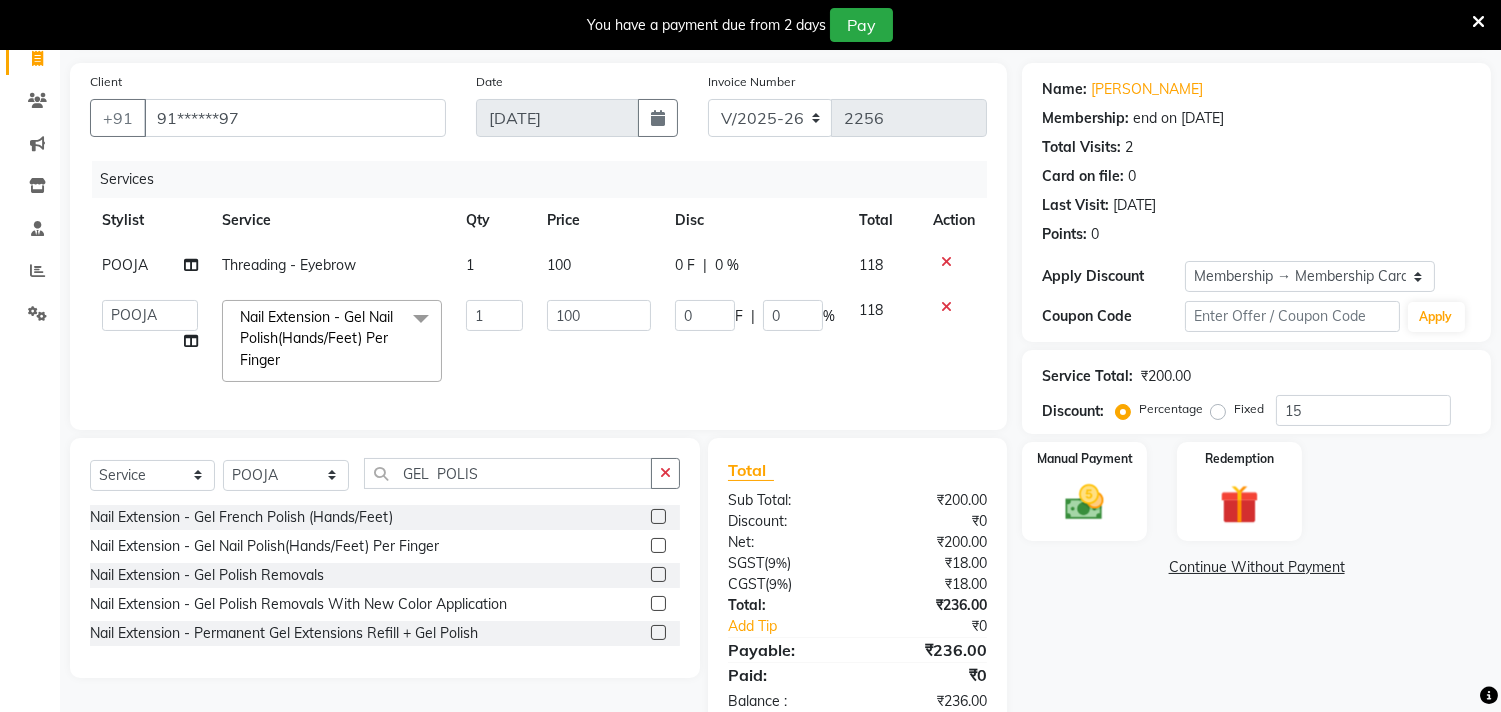 checkbox on "false" 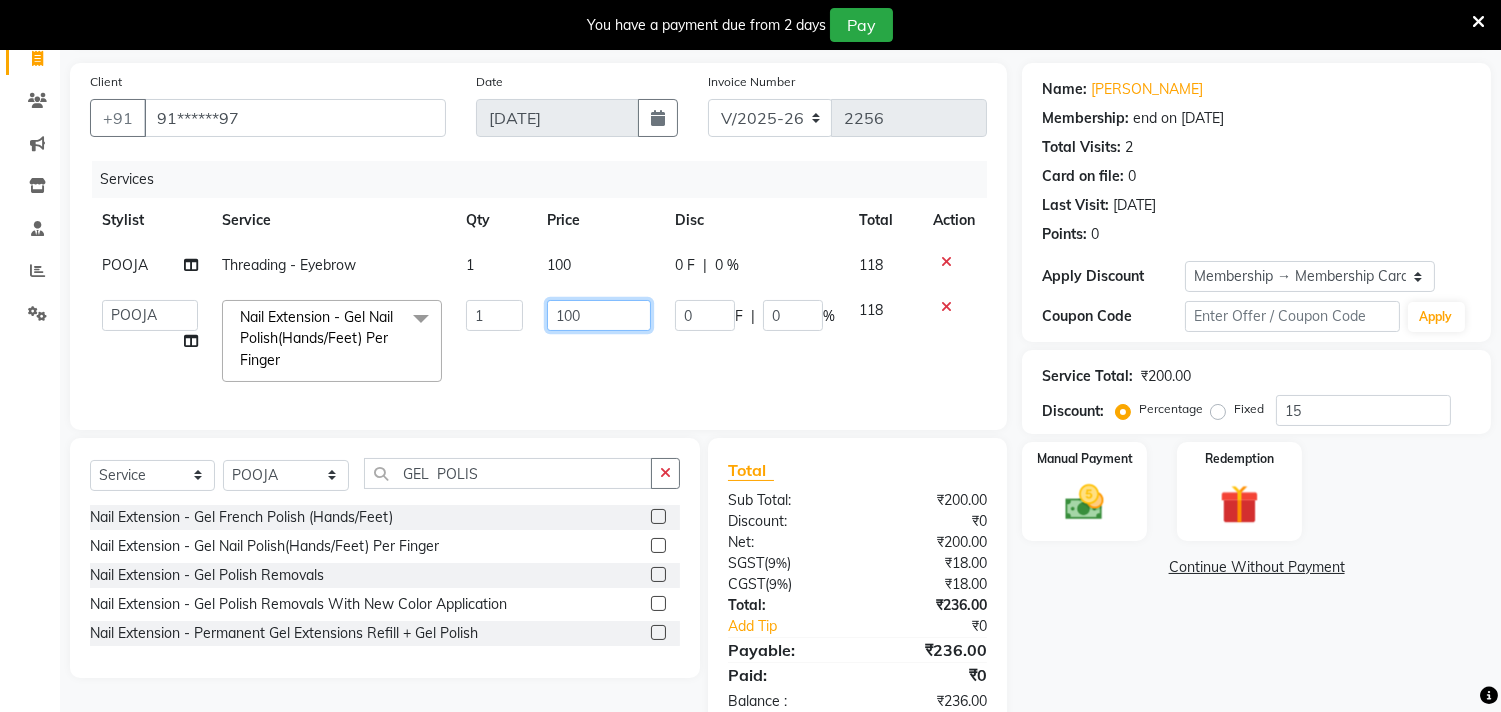 click on "100" 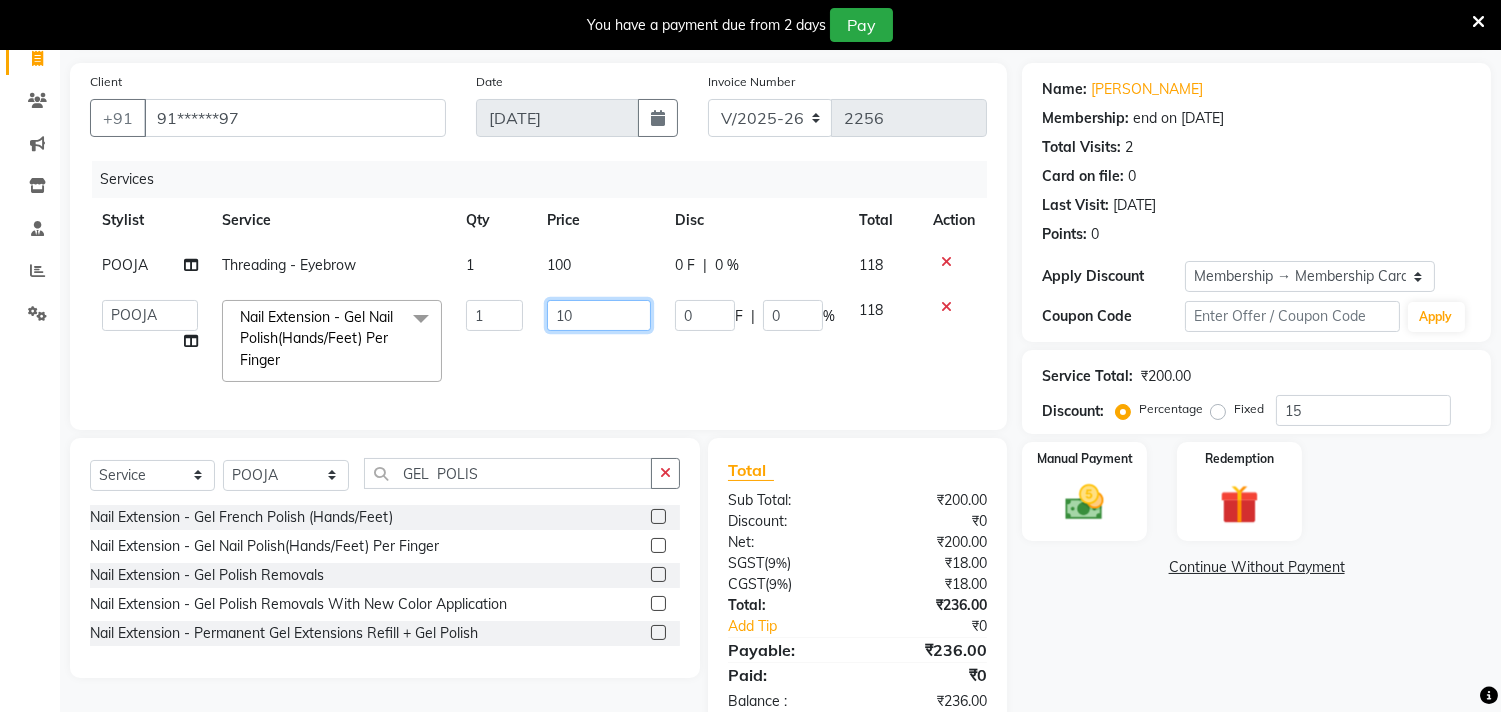 type on "1" 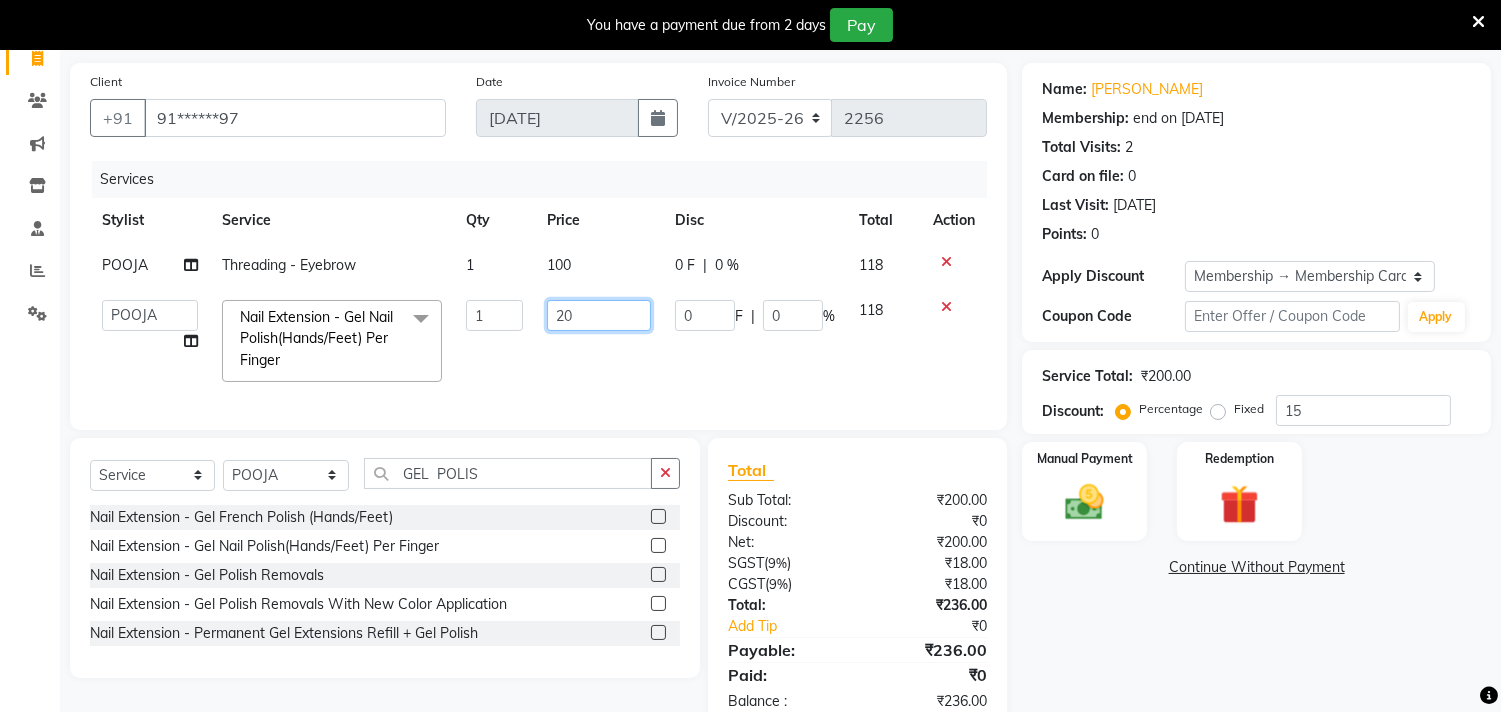 type on "2" 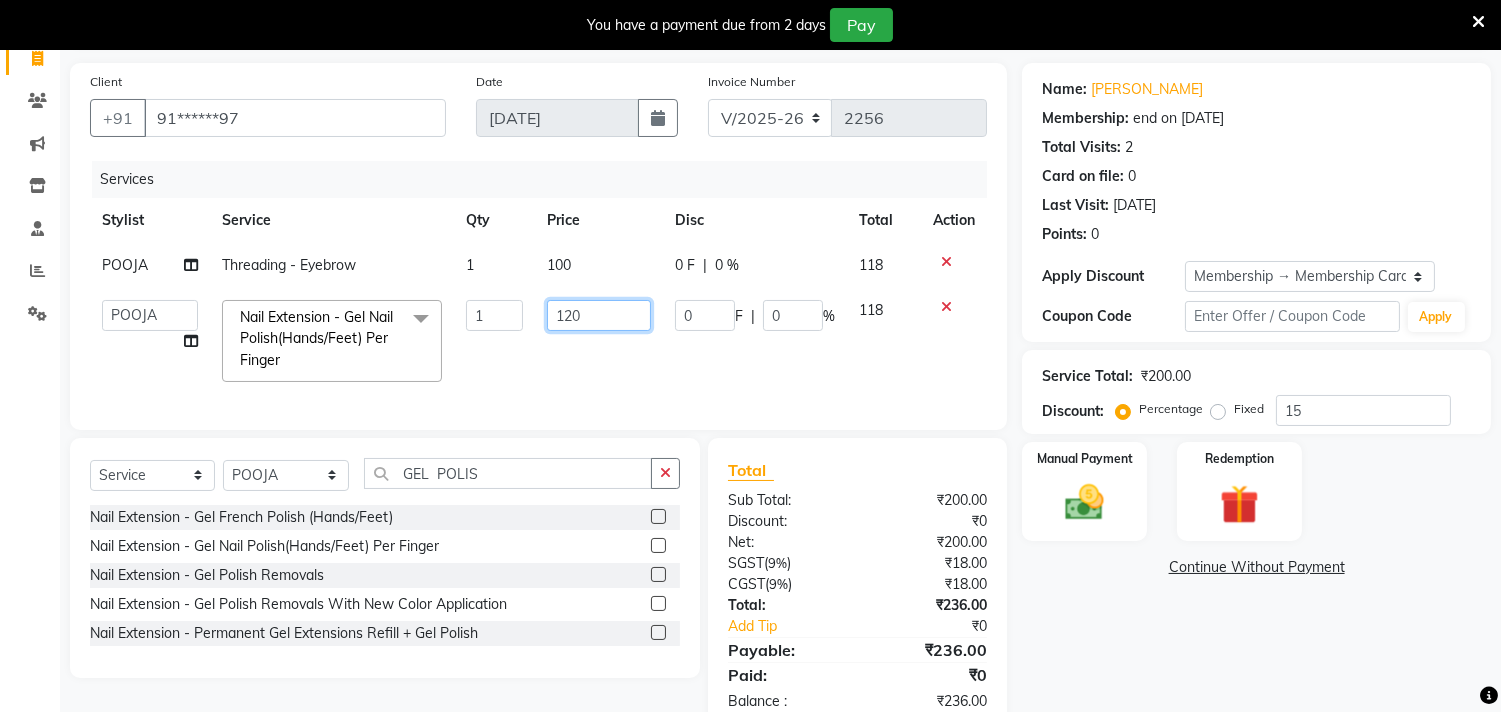 type on "1200" 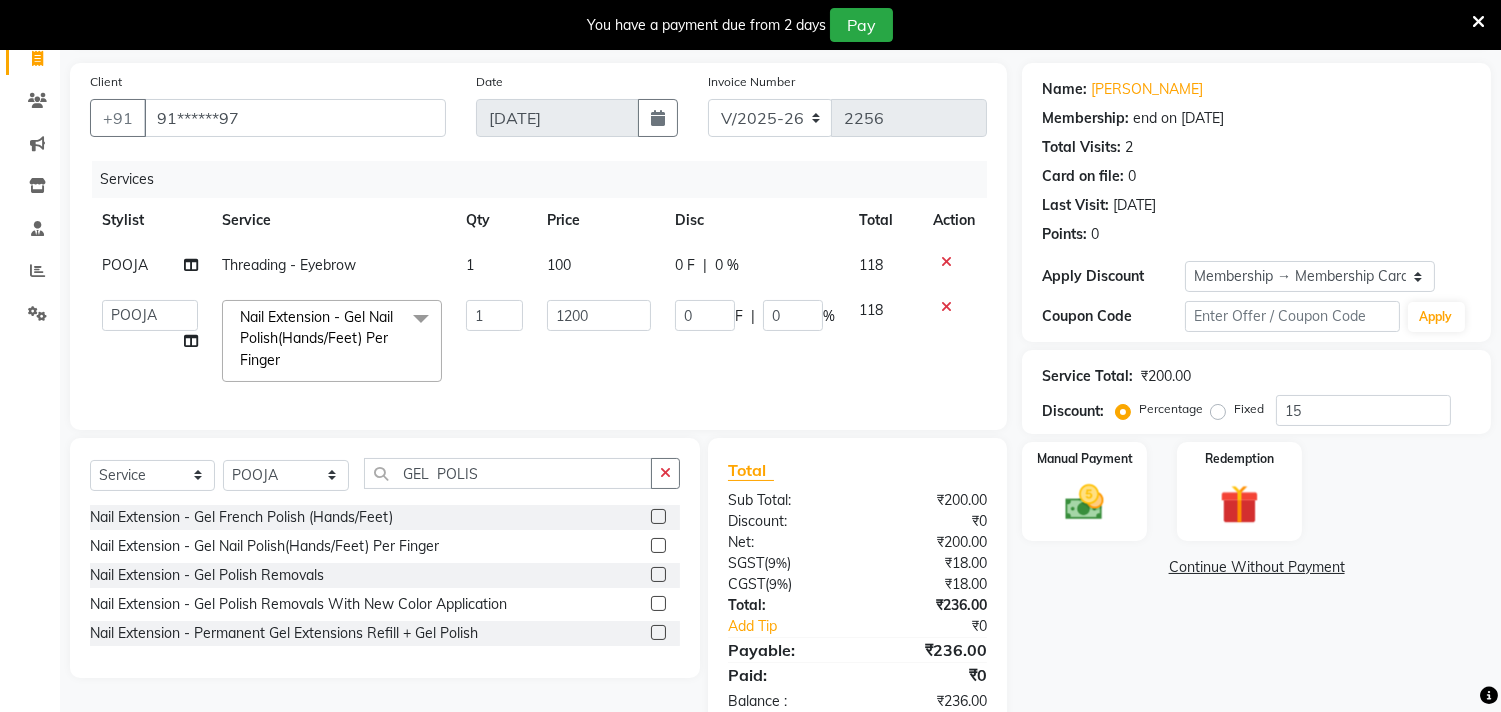 click on "Total Sub Total: ₹200.00 Discount: ₹0 Net: ₹200.00 SGST  ( 9% ) ₹18.00 CGST  ( 9% ) ₹18.00 Total: ₹236.00 Add Tip ₹0 Payable: ₹236.00 Paid: ₹0 Balance   : ₹236.00" 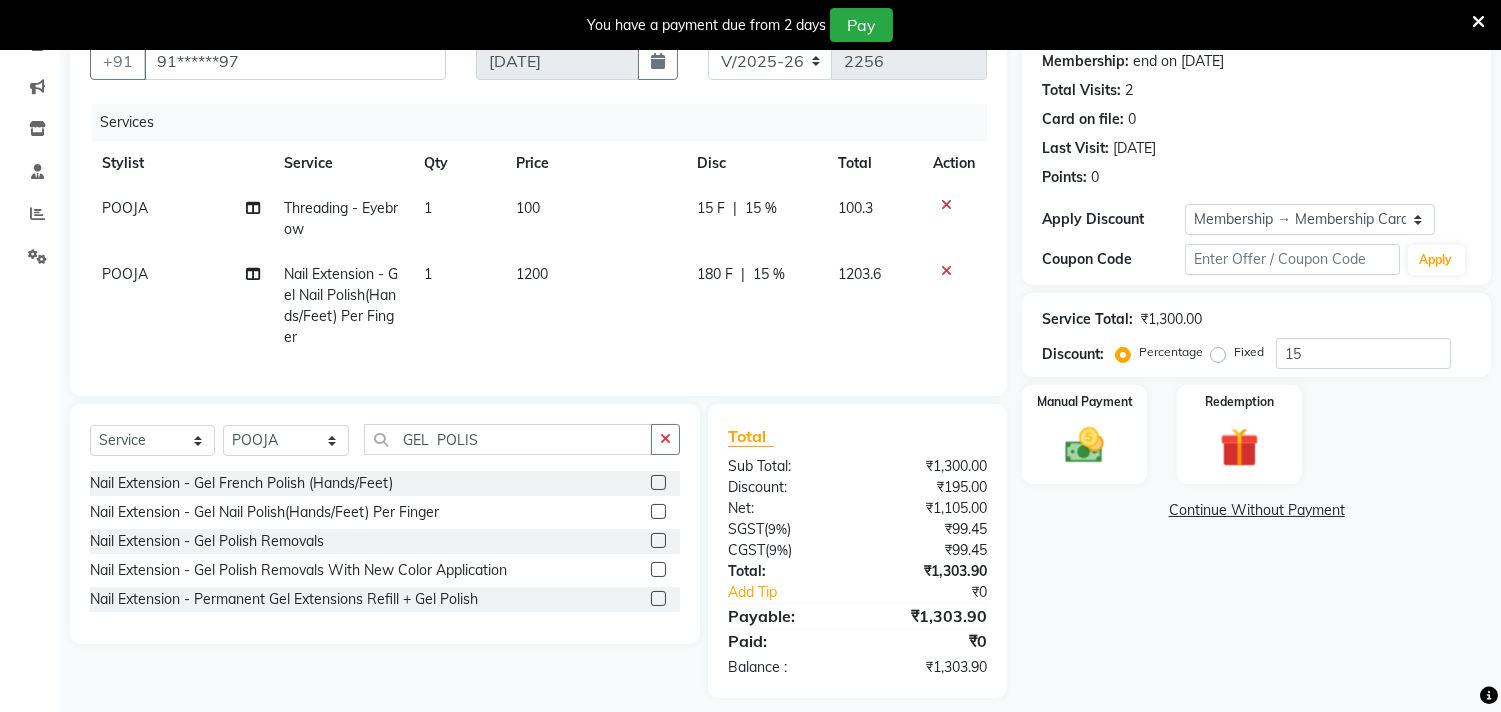 scroll, scrollTop: 226, scrollLeft: 0, axis: vertical 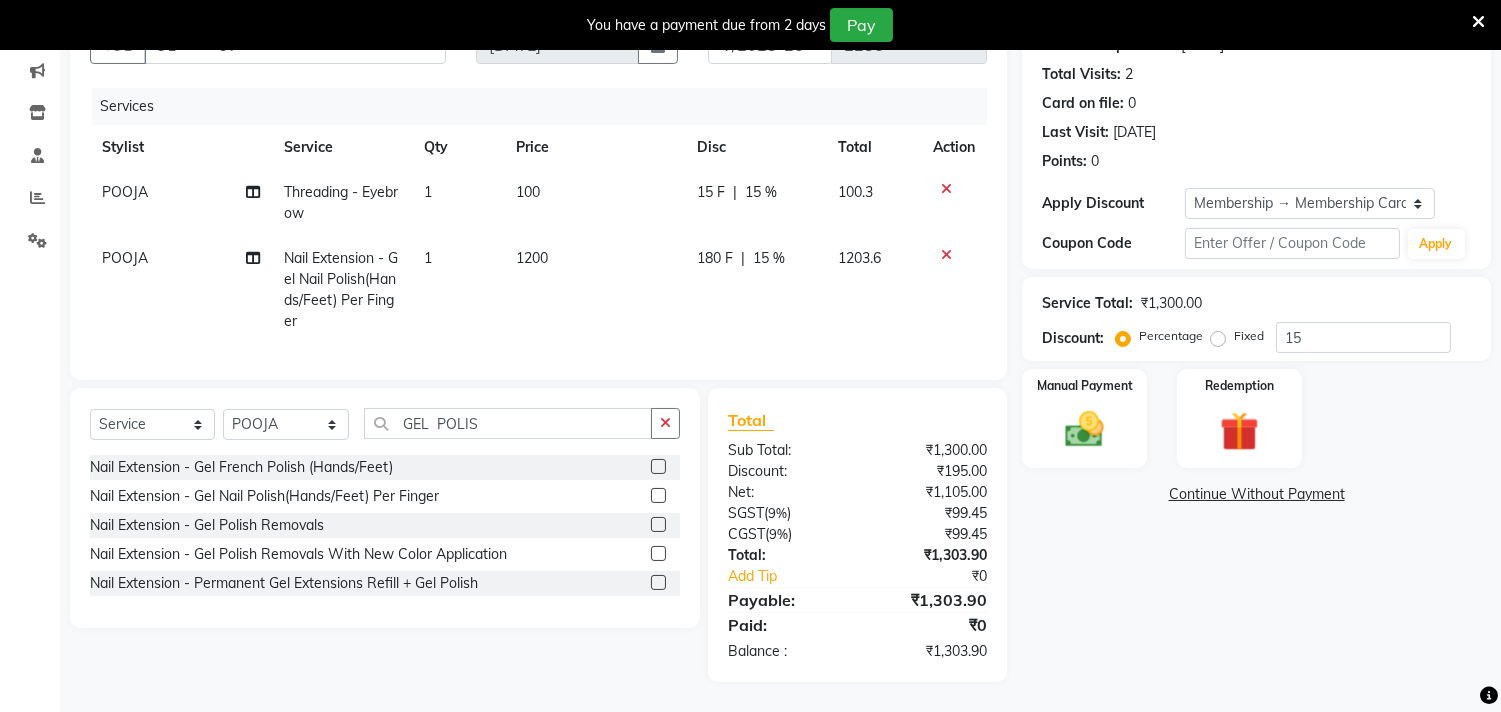 click on "Total Sub Total: ₹1,300.00 Discount: ₹195.00 Net: ₹1,105.00 SGST  ( 9% ) ₹99.45 CGST  ( 9% ) ₹99.45 Total: ₹1,303.90 Add Tip ₹0 Payable: ₹1,303.90 Paid: ₹0 Balance   : ₹1,303.90" 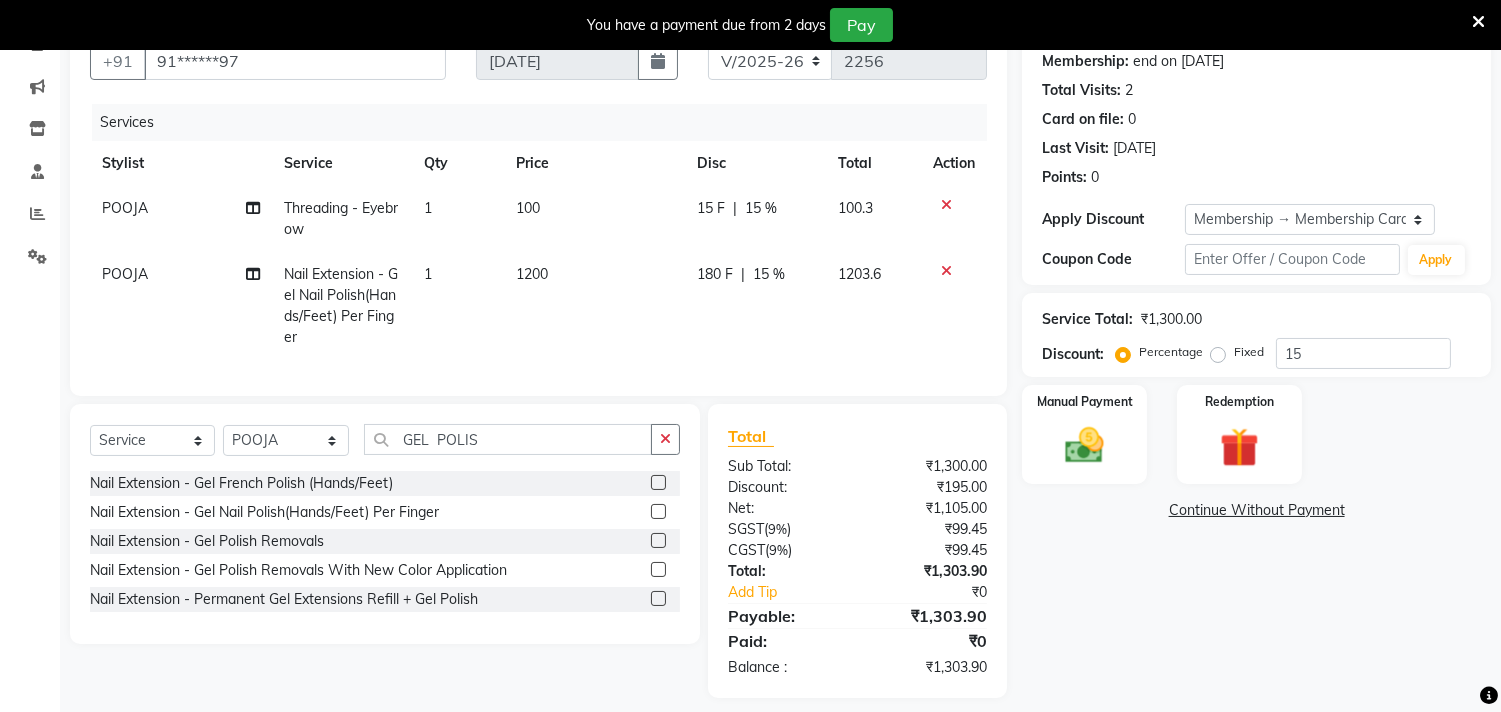 select on "59089" 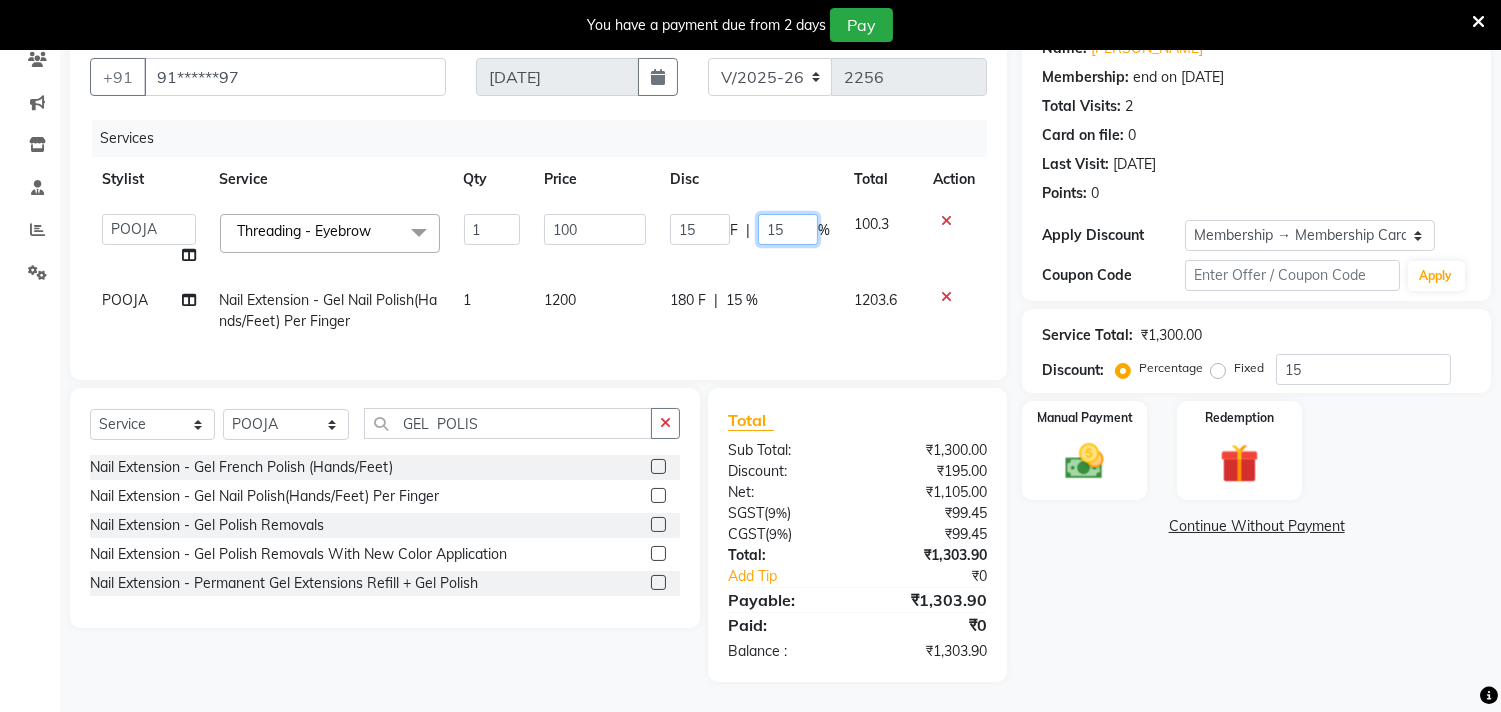 click on "15" 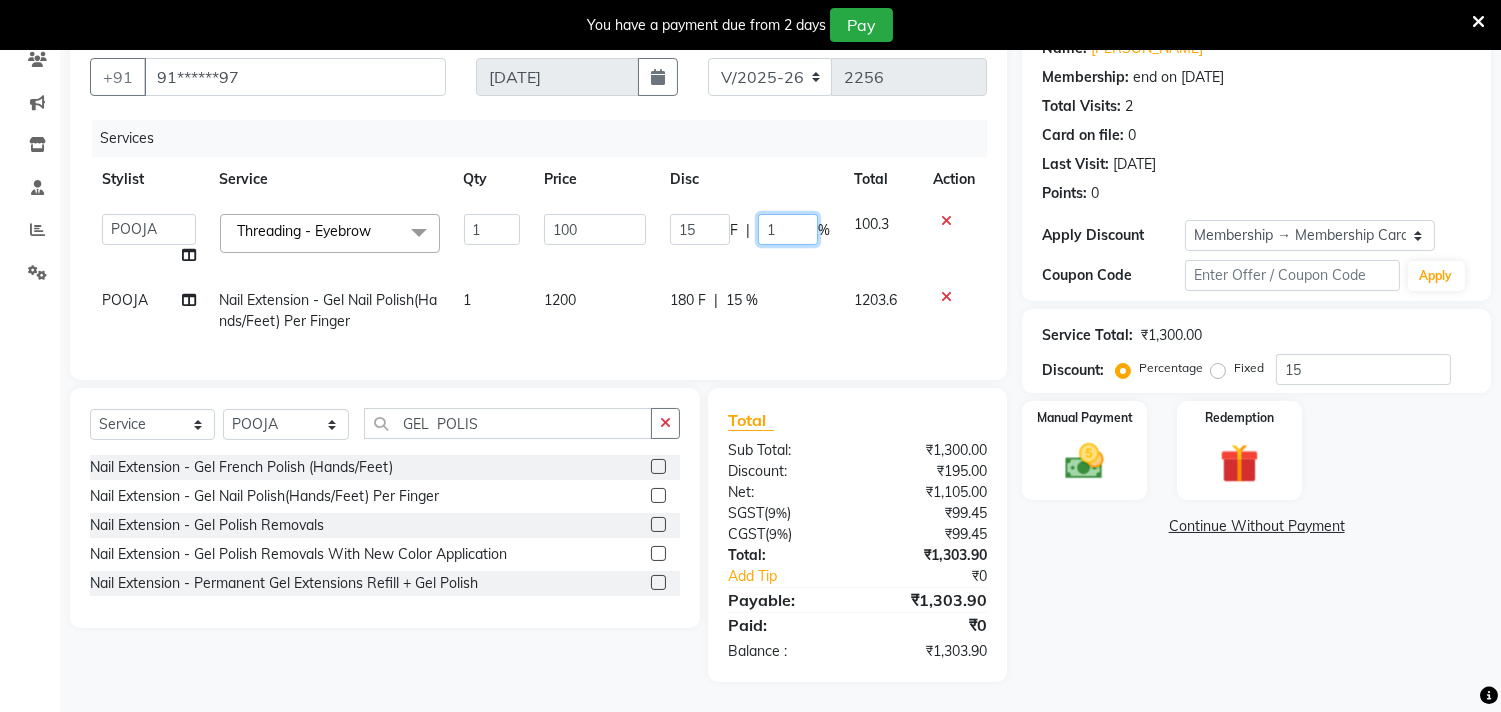 type 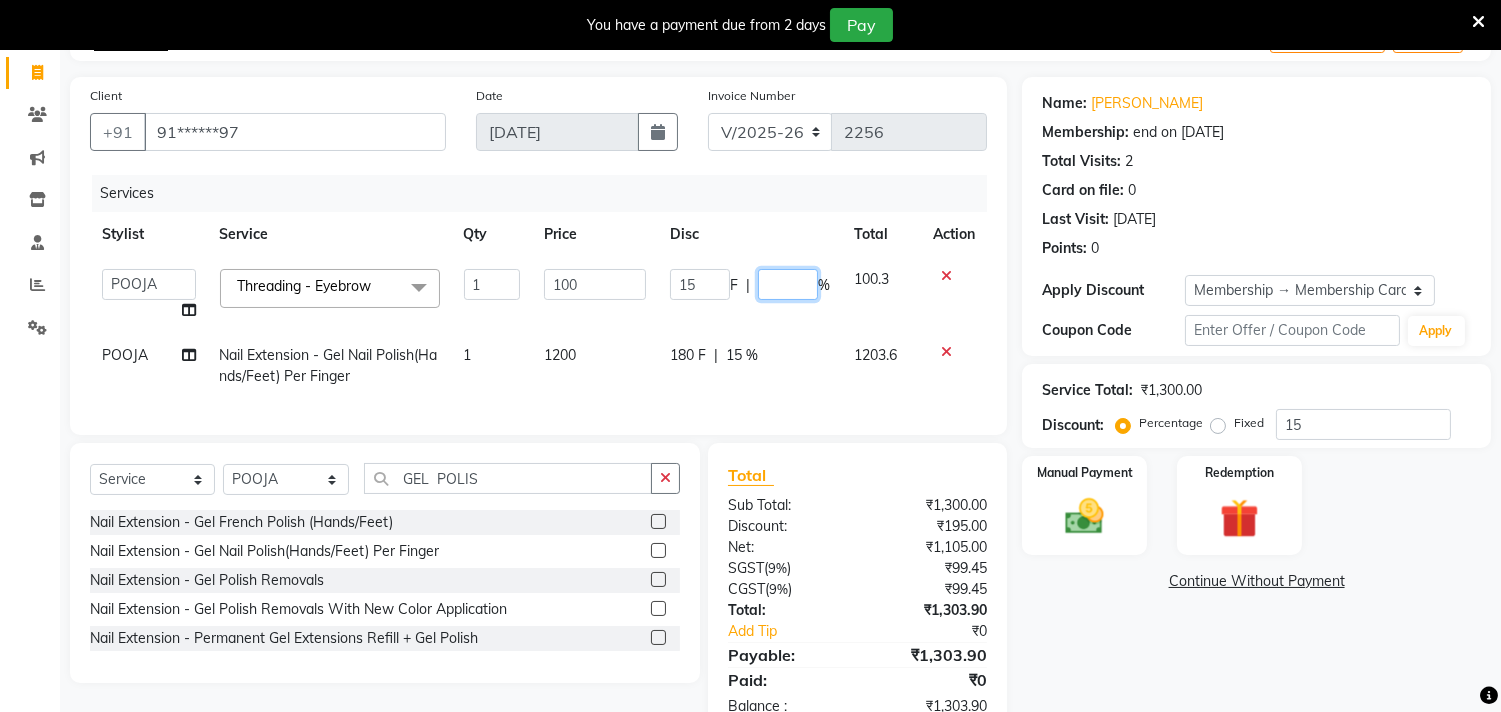 scroll, scrollTop: 0, scrollLeft: 0, axis: both 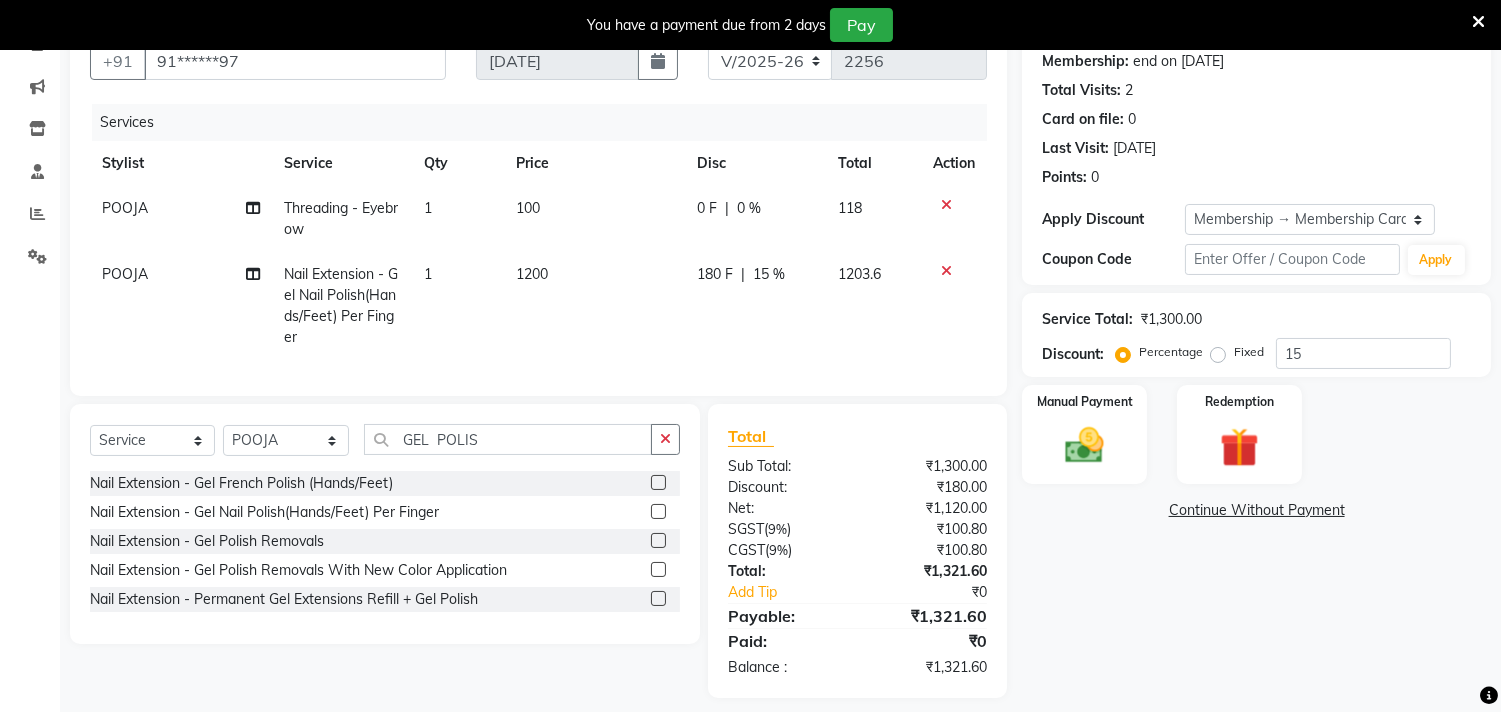 click on "Client +91 91******97 Date 11-07-2025 Invoice Number V/2025 V/2025-26 2256 Services Stylist Service Qty Price Disc Total Action POOJA  Threading - Eyebrow 1 100 0 F | 0 % 118 POOJA  Nail Extension - Gel Nail Polish(Hands/Feet) Per Finger 1 1200 180 F | 15 % 1203.6 Select  Service  Product  Membership  Package Voucher Prepaid Gift Card  Select Stylist Admin ANUSHA  Apsu Auditor Ambattur Balaji BANUPRIYA Bhuvanesh Dingg - Support Team DIVYA INBARAJ INDHU Javed Jayakumar Joice Neimalsawm  Kalaiselvi KAMALA Nathalie Marinaa Chaarlette POOJA  PREETHI Preethi Raj PRISCILLA RADHA RAJESH  SAHIL SEETHAL SOCHIPEM Suresh Babu SUSHMITA VANITHA Veena Ravi Vignesh  Vinitha Virtue admin VIRTUE SALON GEL  POLIS Nail Extension - Gel French Polish (Hands/Feet)  Nail Extension - Gel Nail Polish(Hands/Feet) Per Finger  Nail Extension - Gel Polish Removals  Nail Extension - Gel Polish Removals With New Color Application  Nail Extension - Permanent Gel Extensions Refill + Gel Polish  Total Sub Total: ₹1,300.00 Discount: Net:  (" 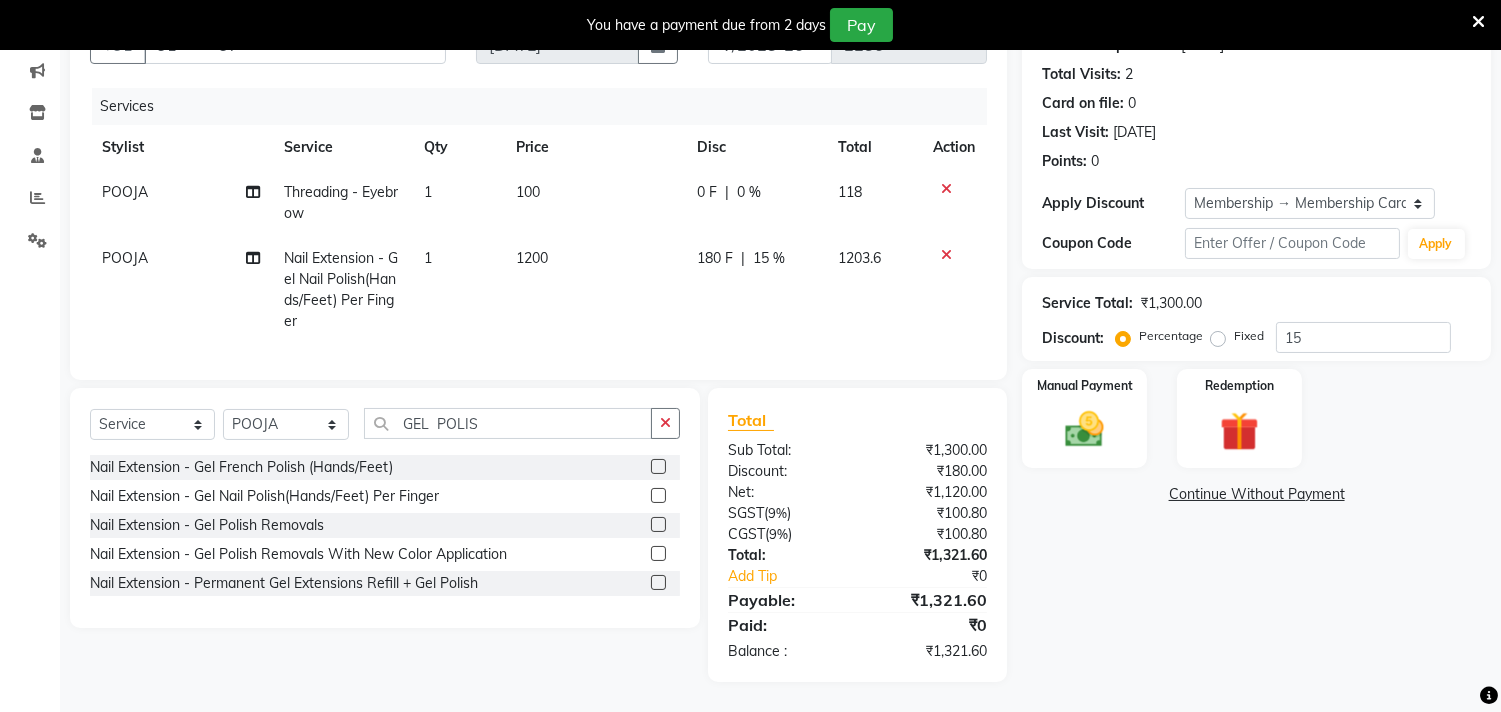 scroll, scrollTop: 226, scrollLeft: 0, axis: vertical 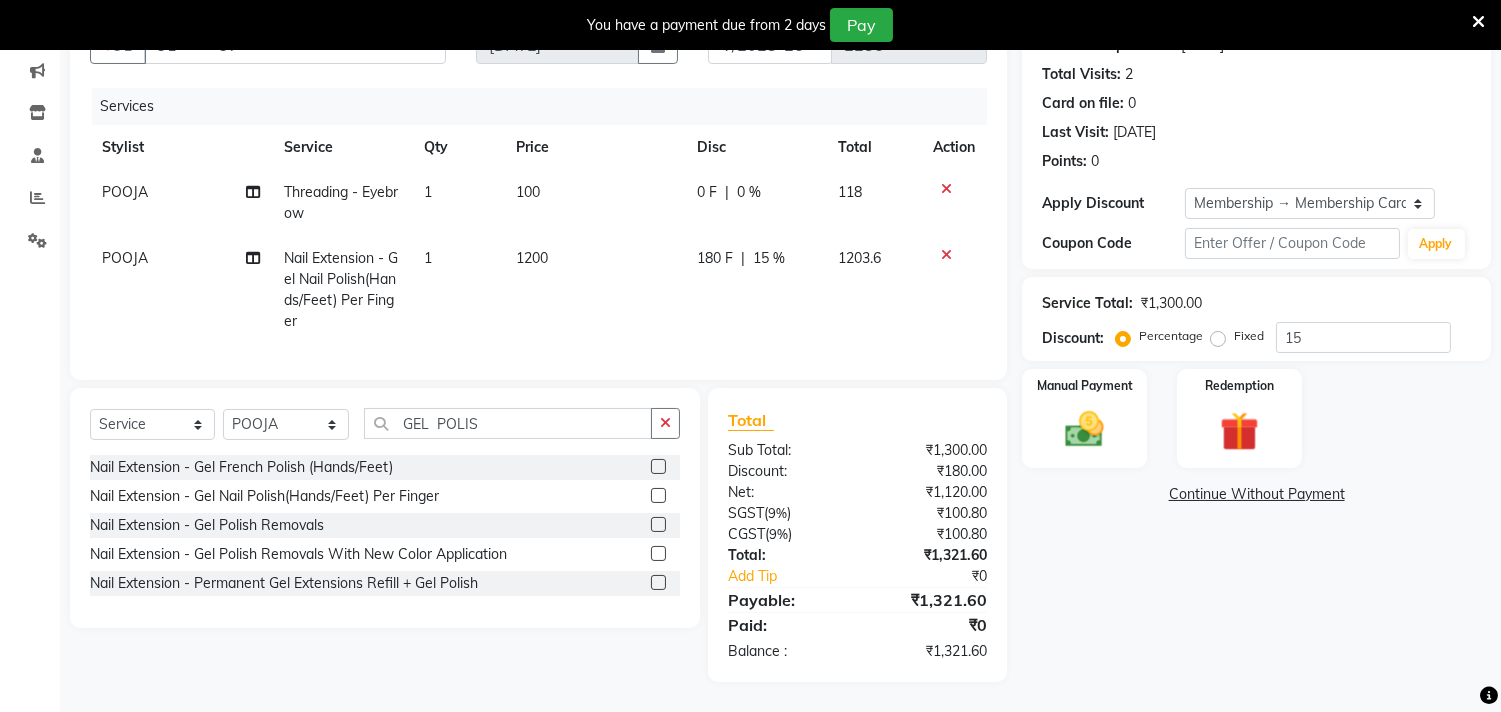 click on "Total Sub Total: ₹1,300.00 Discount: ₹180.00 Net: ₹1,120.00 SGST  ( 9% ) ₹100.80 CGST  ( 9% ) ₹100.80 Total: ₹1,321.60 Add Tip ₹0 Payable: ₹1,321.60 Paid: ₹0 Balance   : ₹1,321.60" 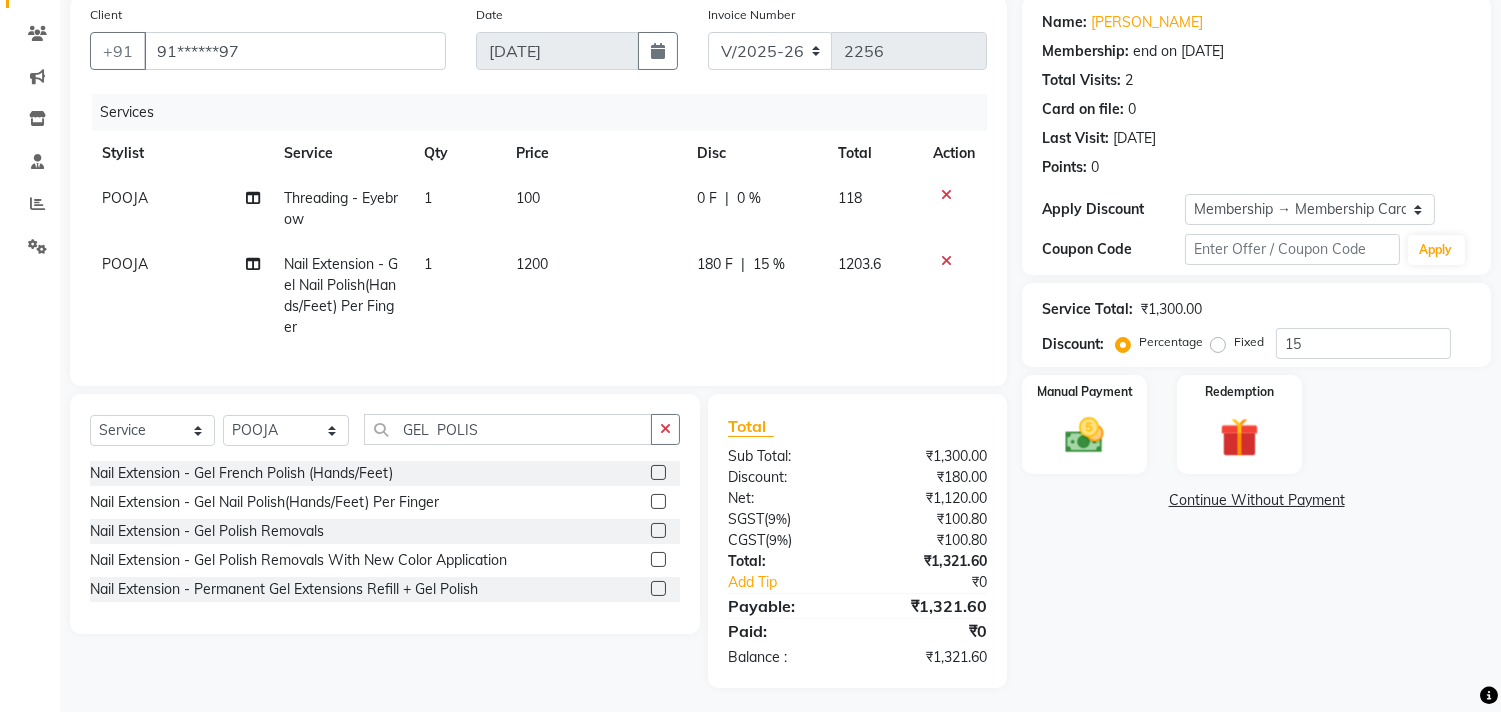 scroll, scrollTop: 176, scrollLeft: 0, axis: vertical 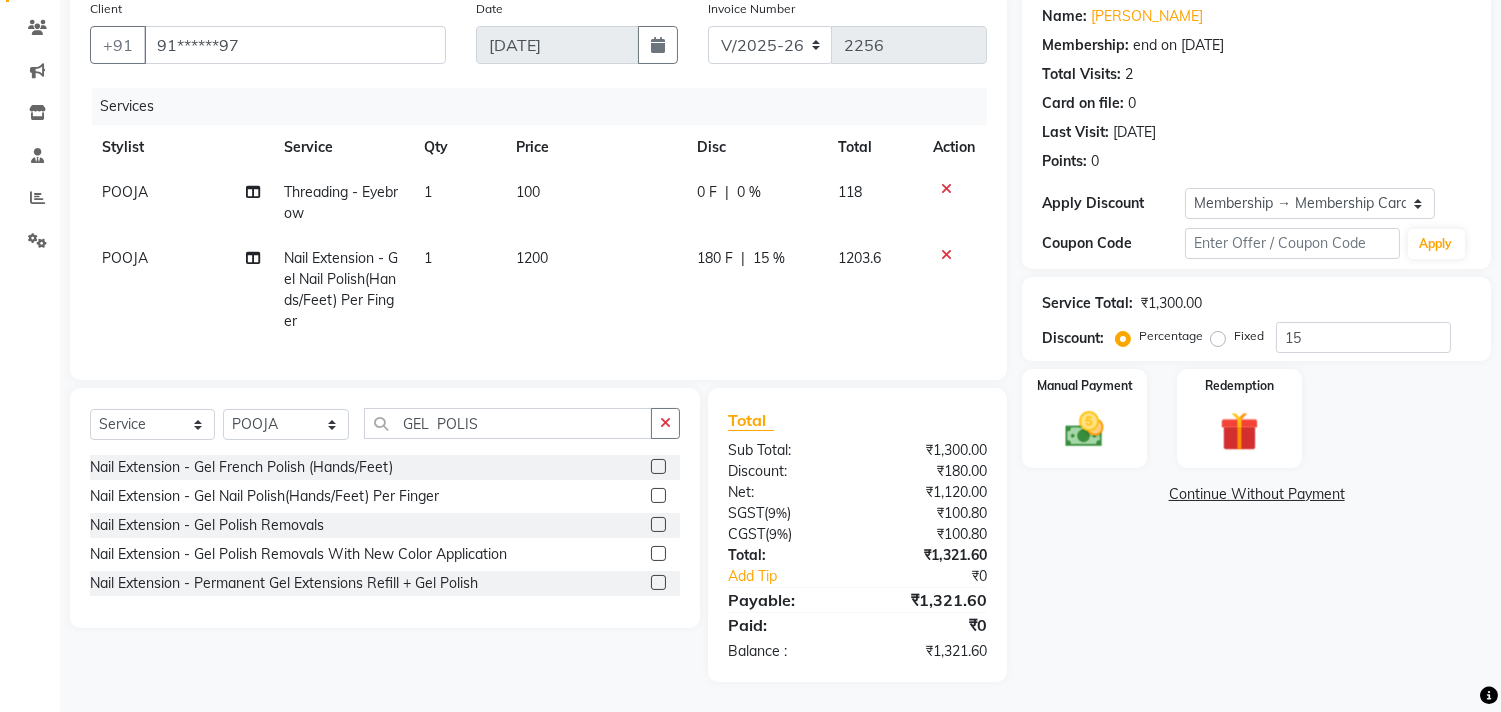click on "Total" 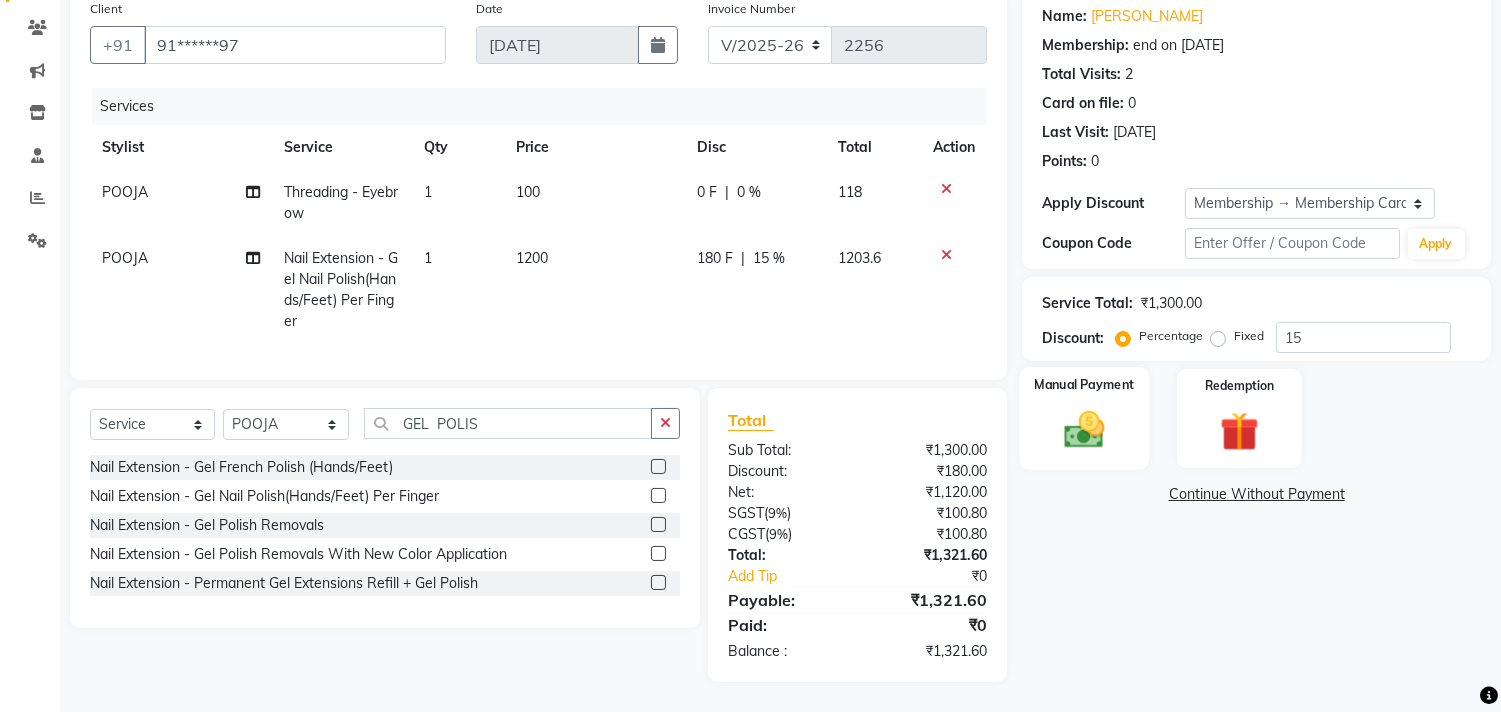 click 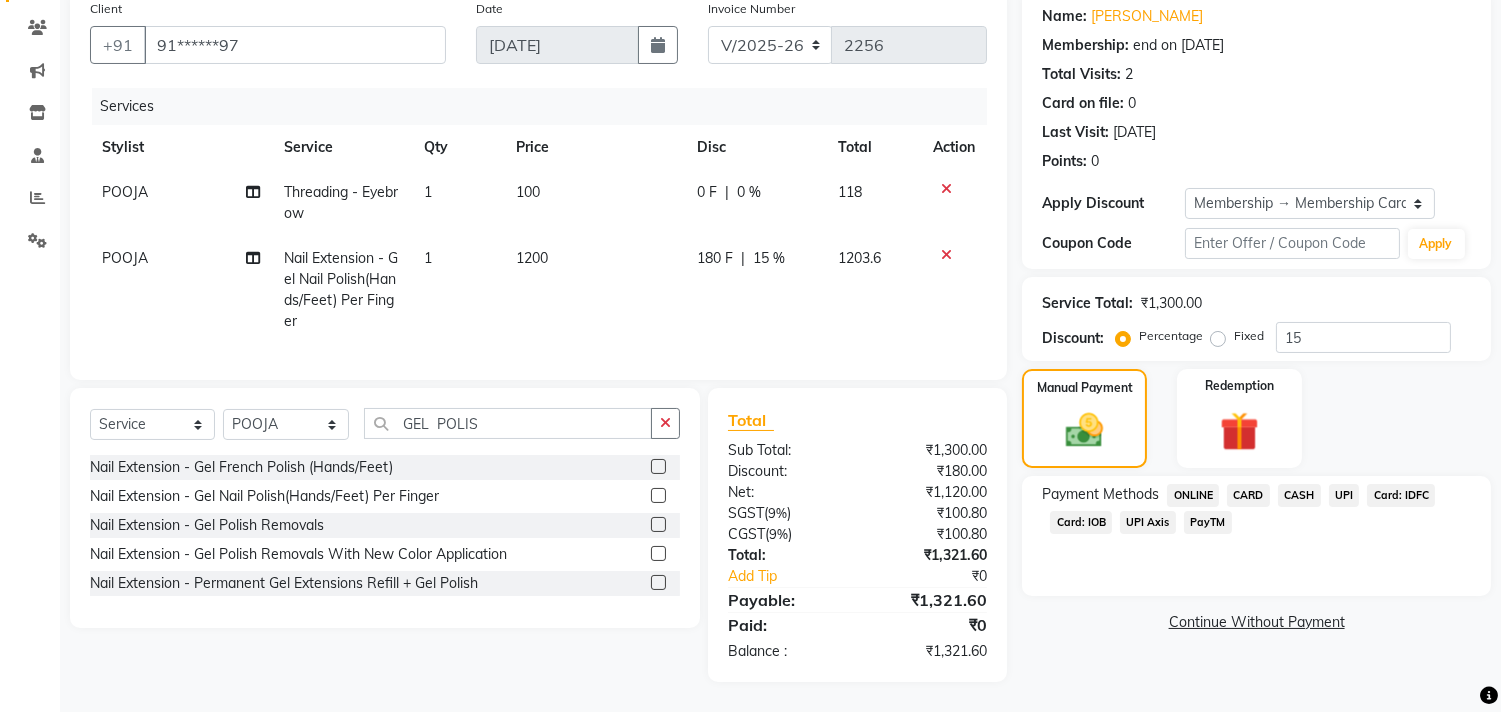 click on "UPI" 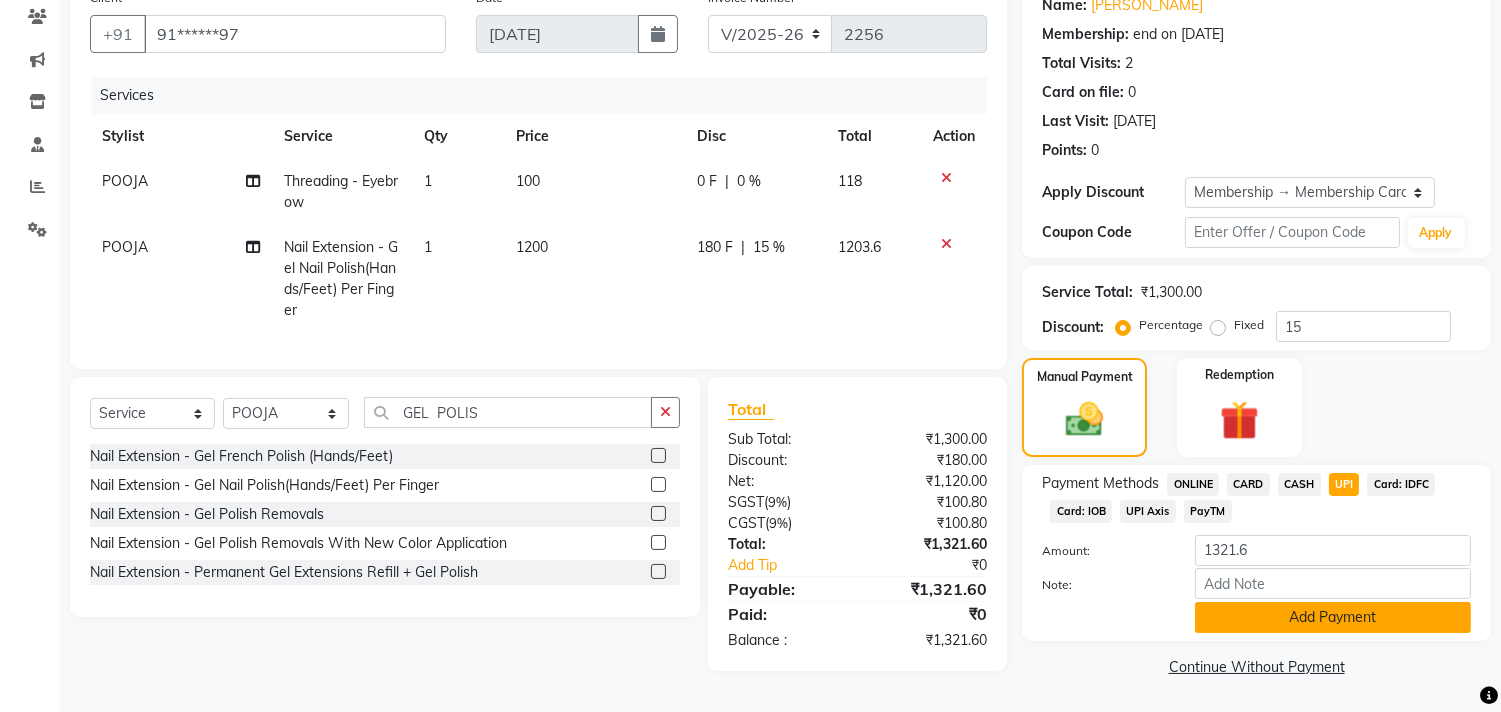 click on "Add Payment" 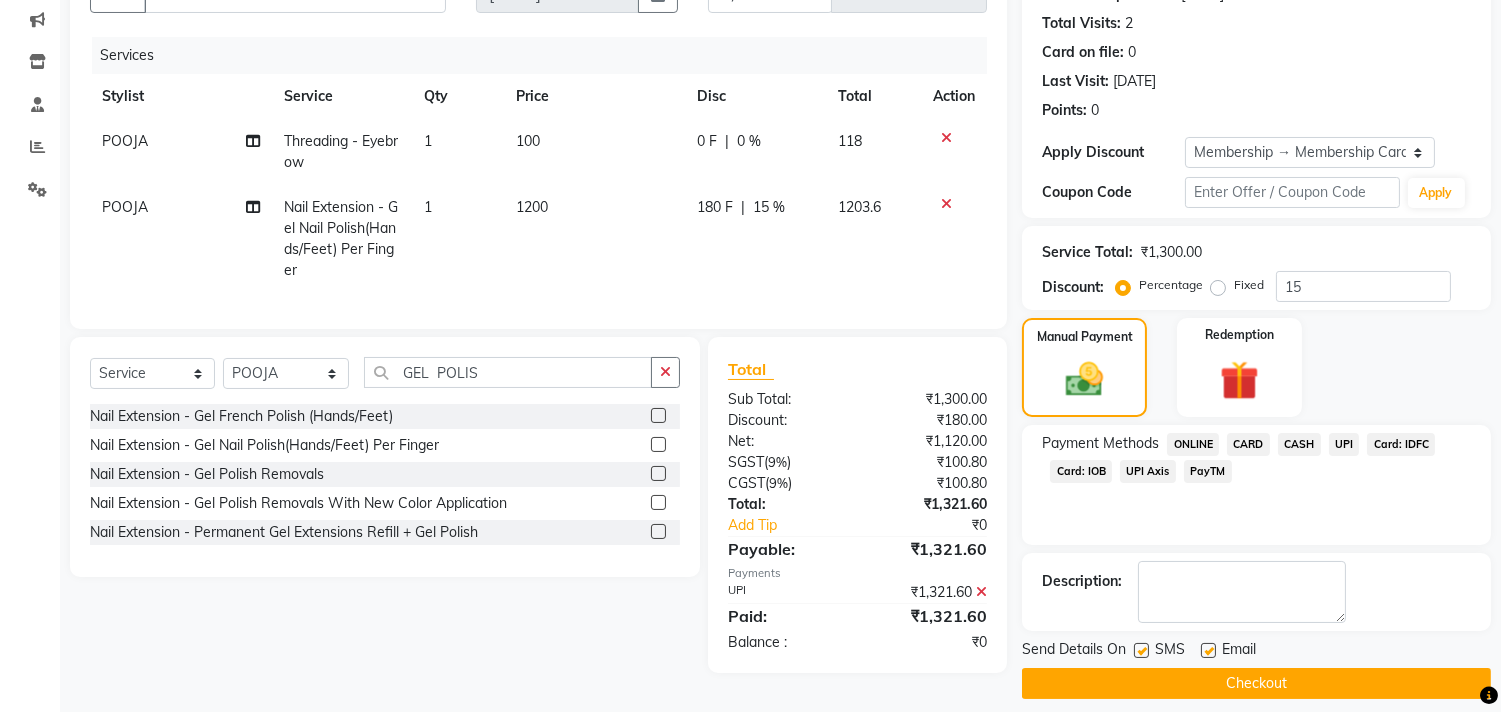 scroll, scrollTop: 227, scrollLeft: 0, axis: vertical 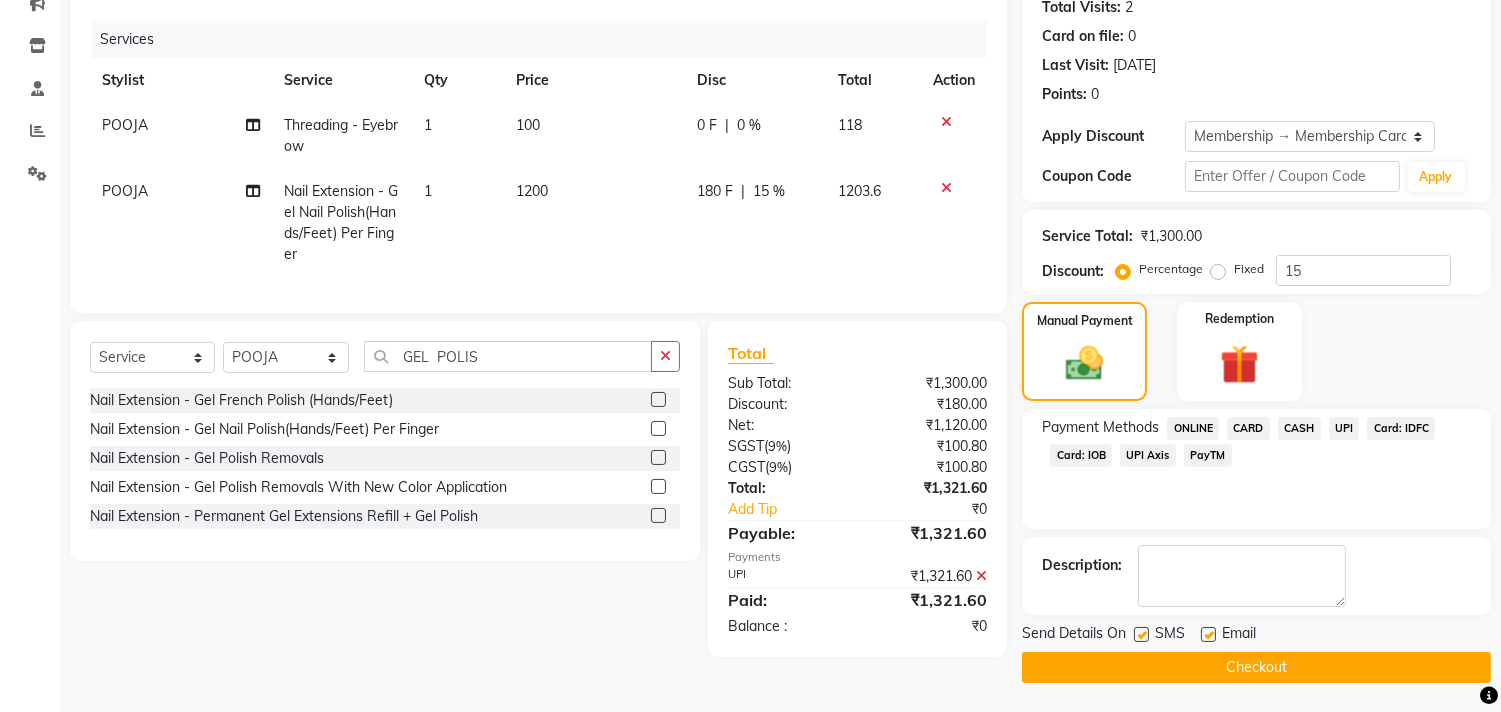 click on "Checkout" 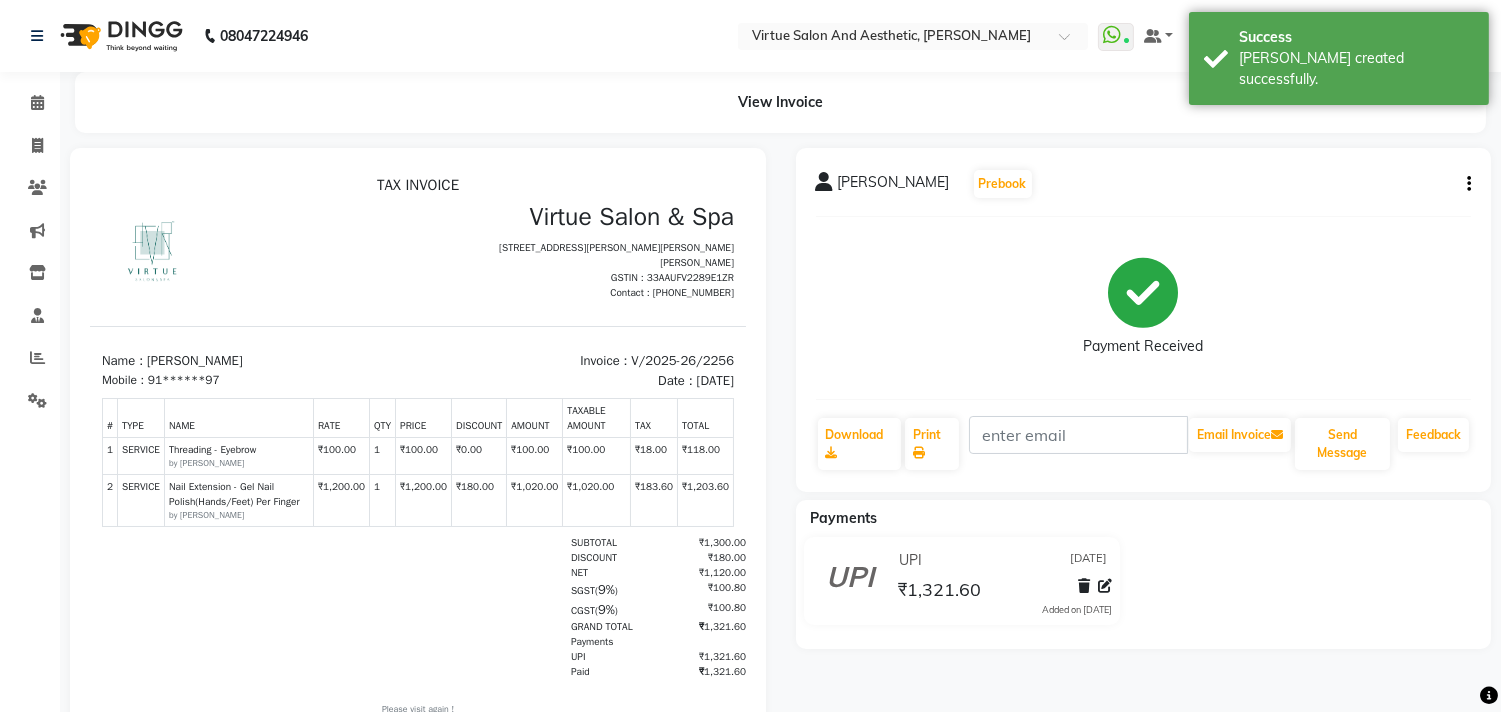 scroll, scrollTop: 0, scrollLeft: 0, axis: both 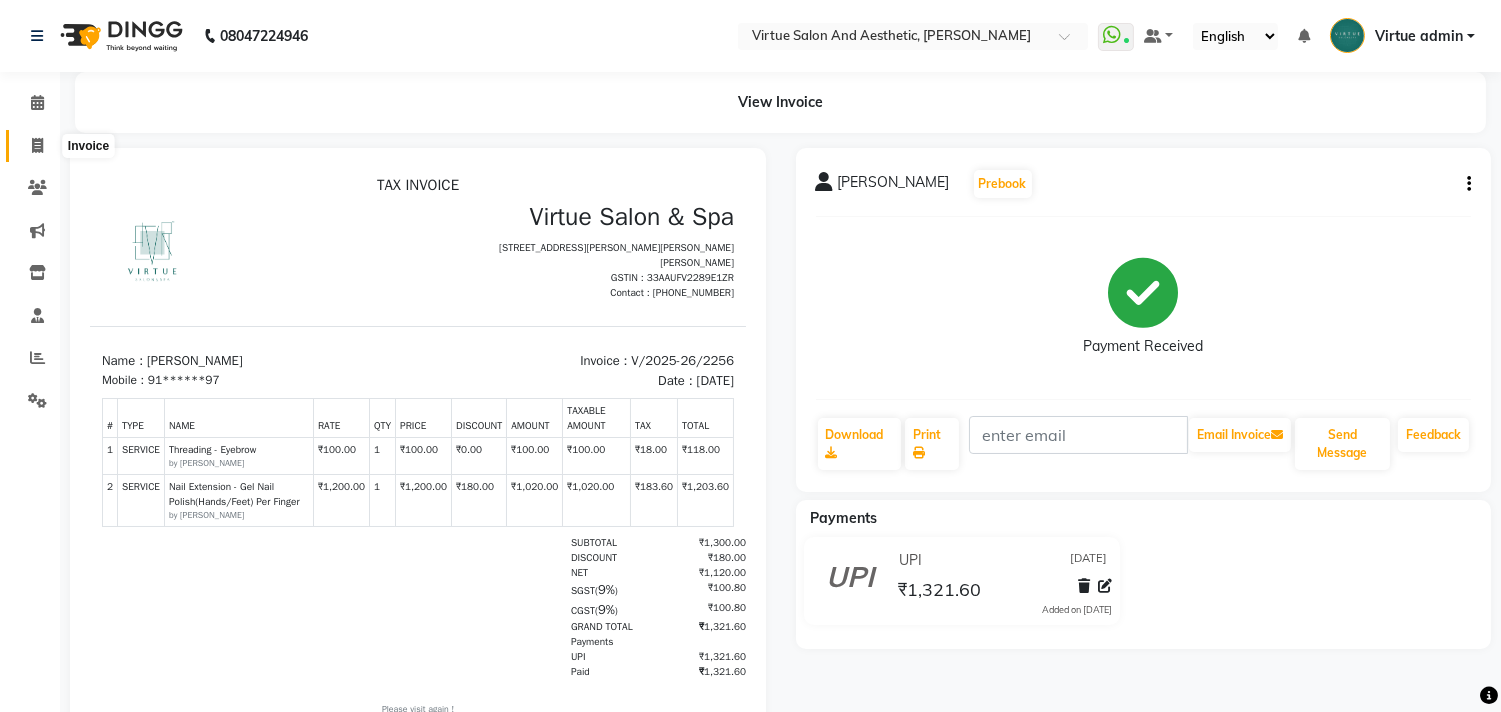 click 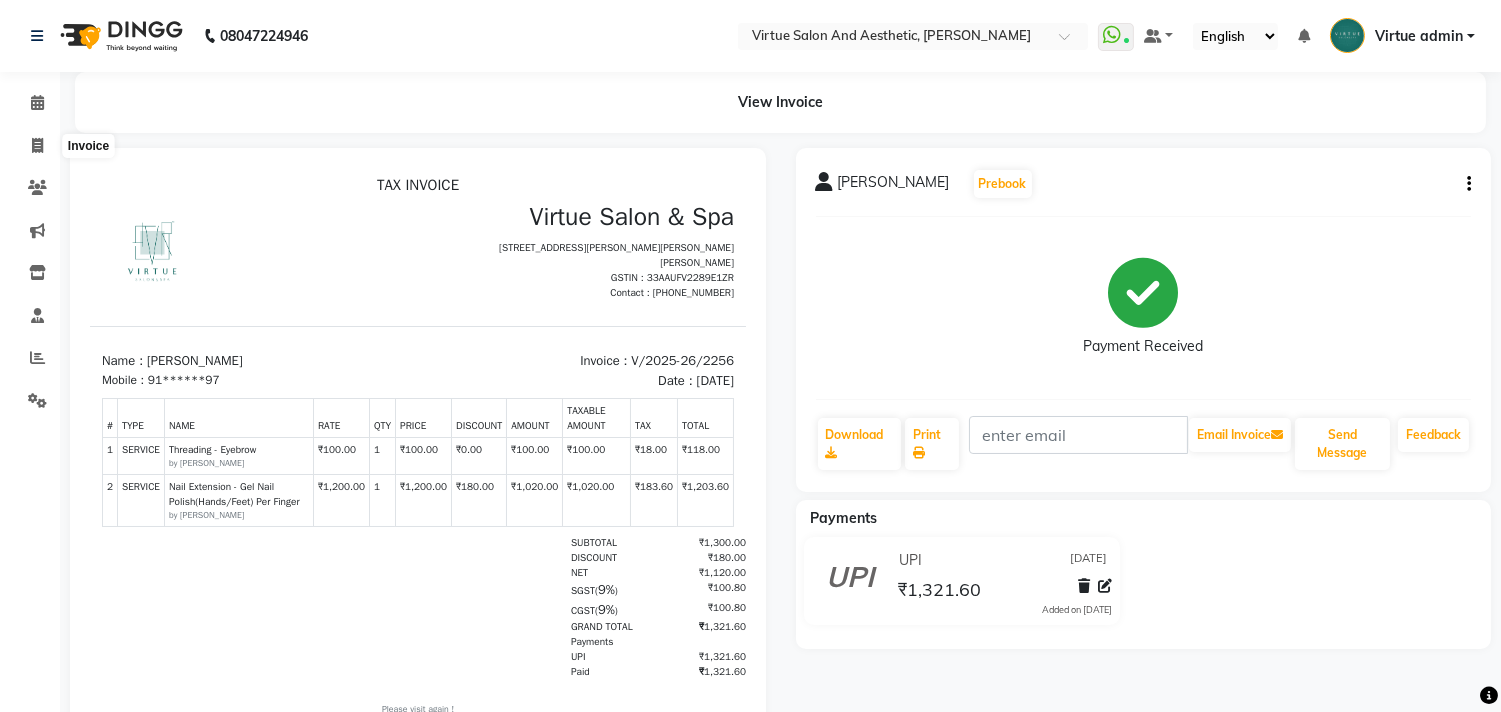 select on "4466" 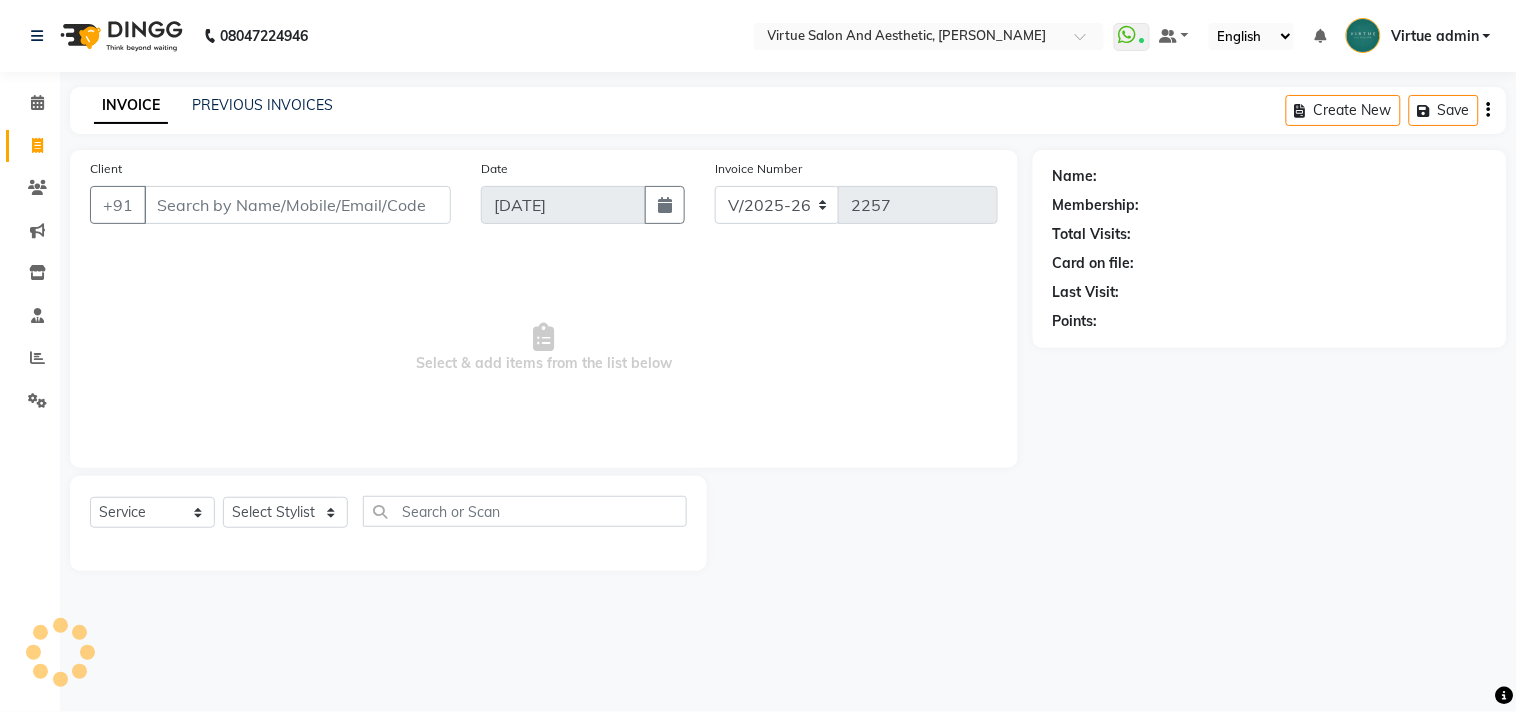 click on "Client" at bounding box center [297, 205] 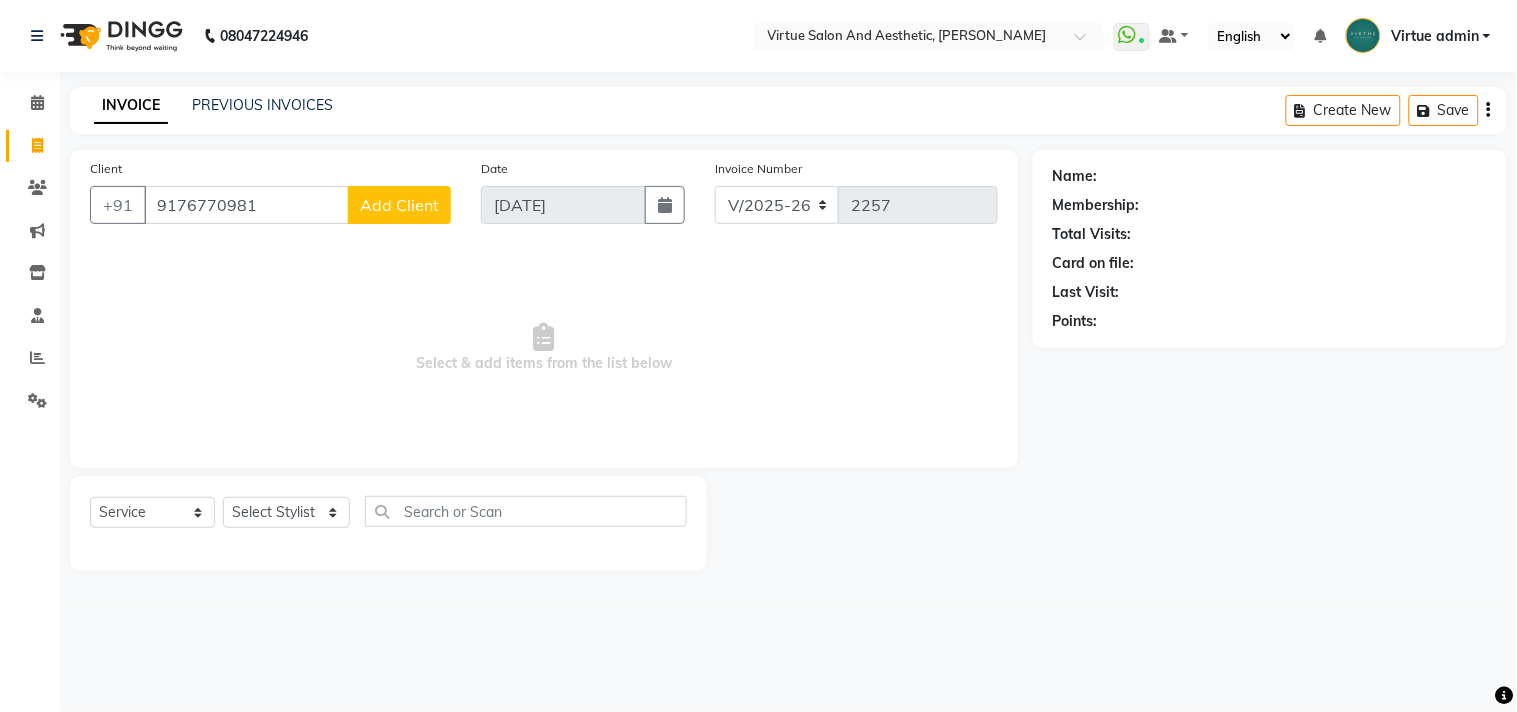 click on "9176770981" at bounding box center [246, 205] 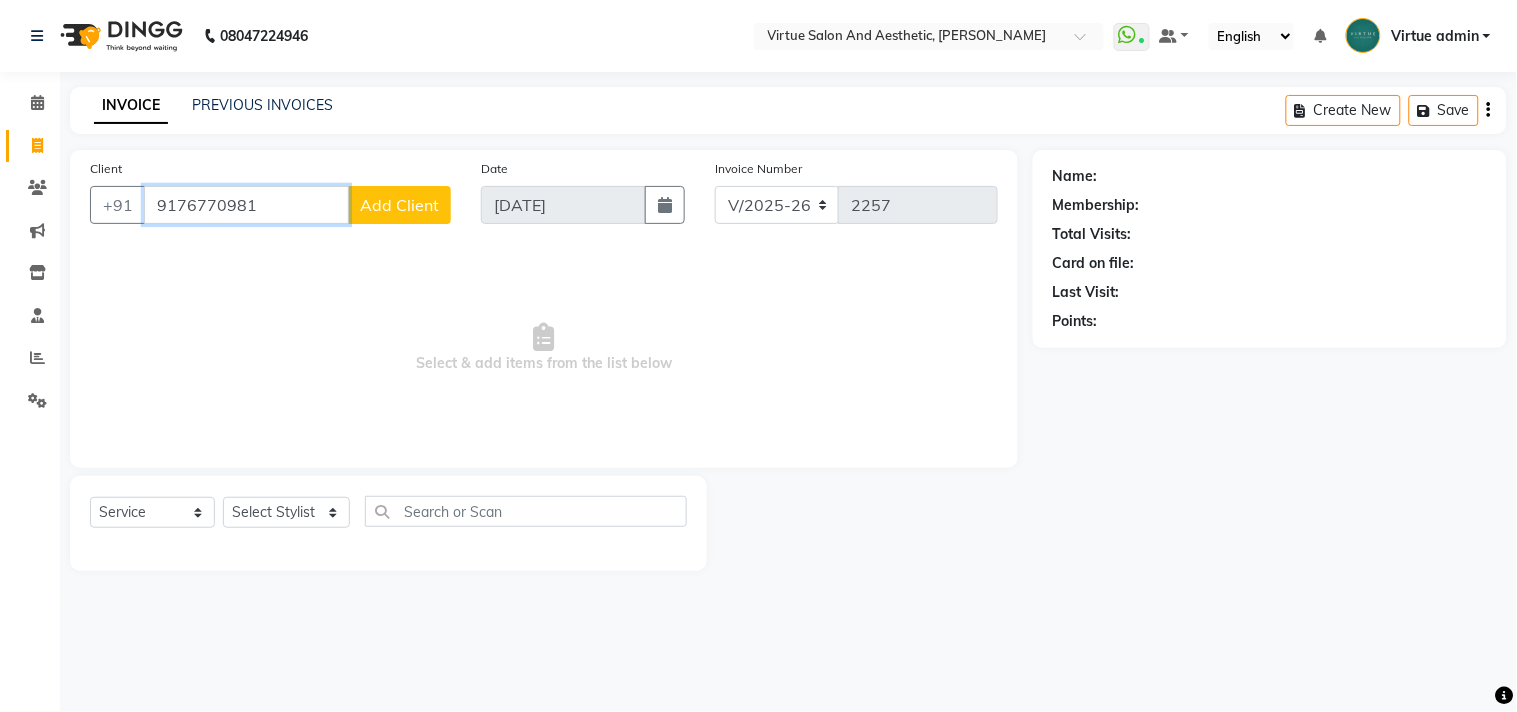 click on "9176770981" at bounding box center (246, 205) 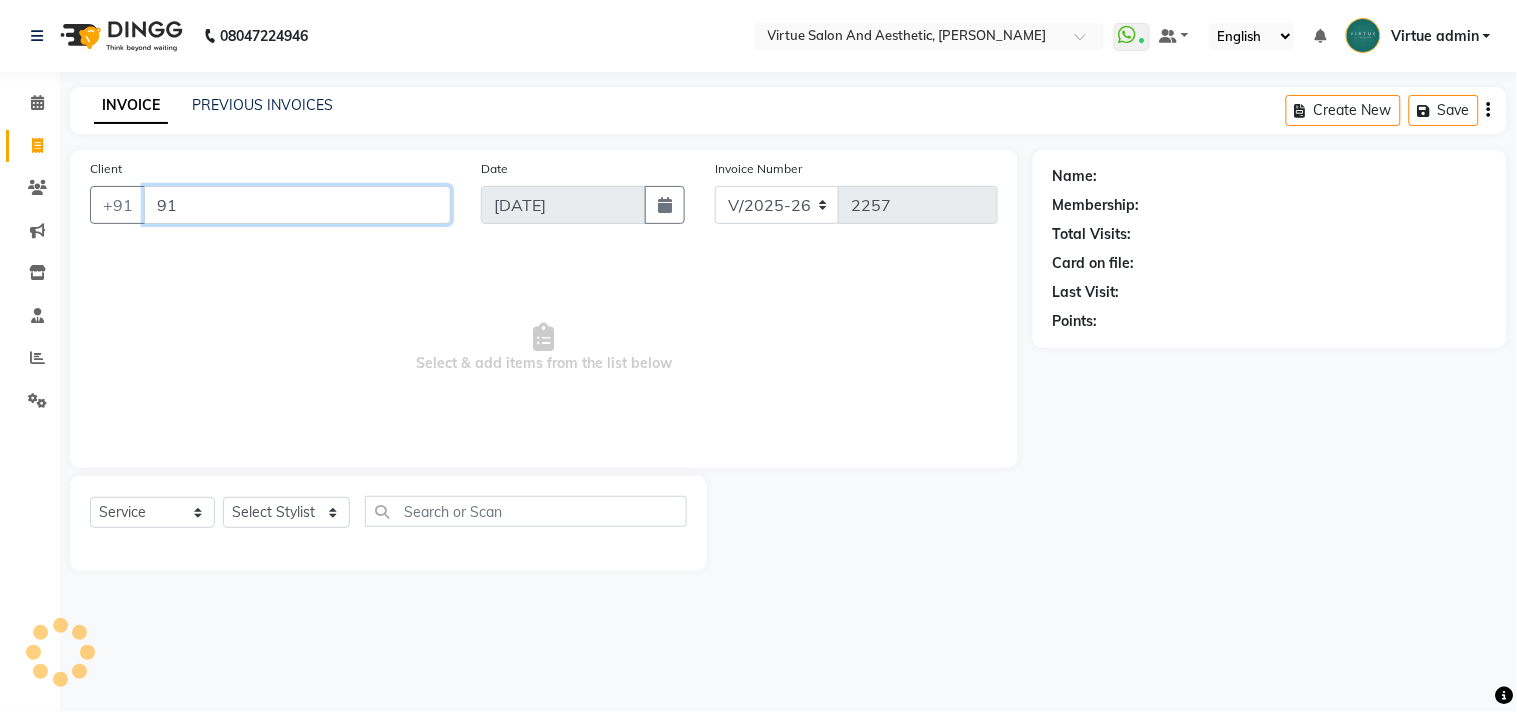 type on "9" 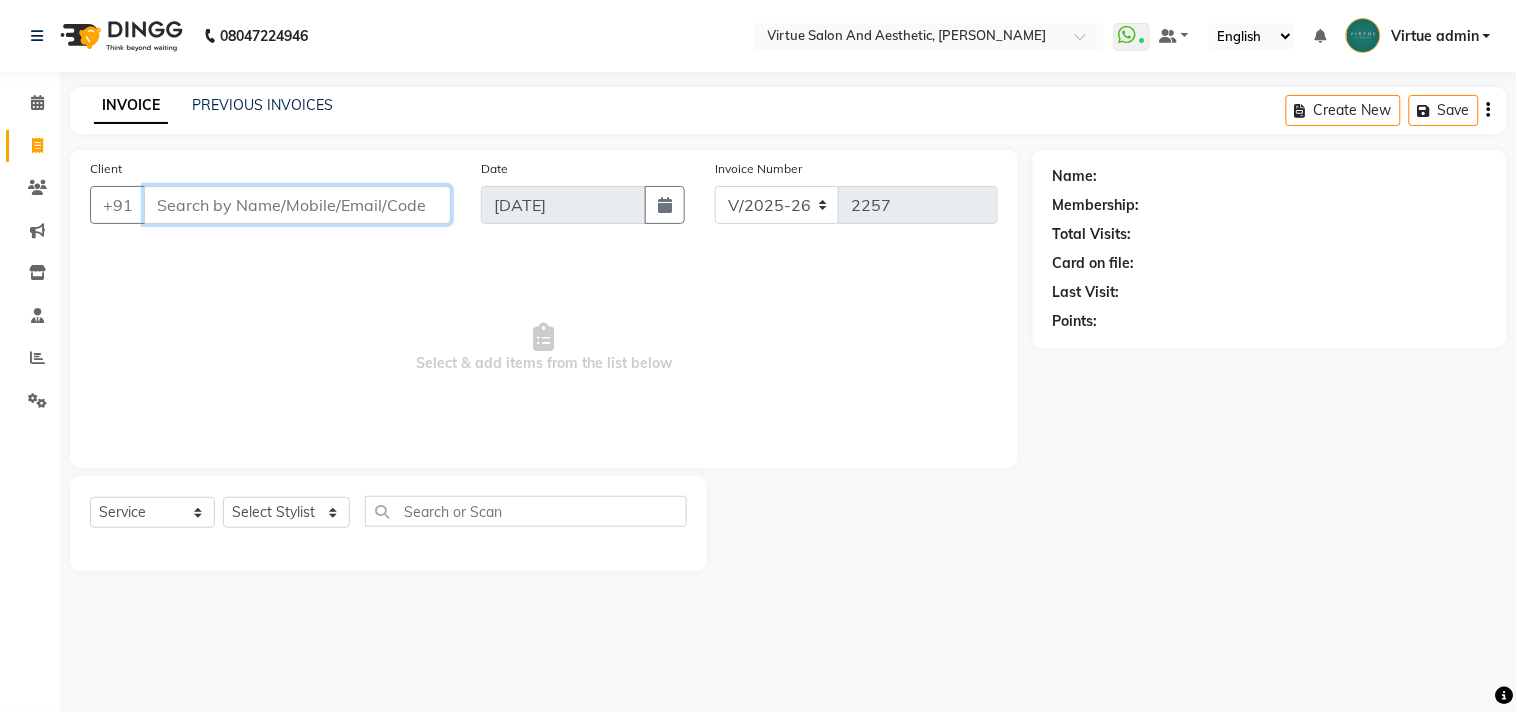 click on "Client" at bounding box center (297, 205) 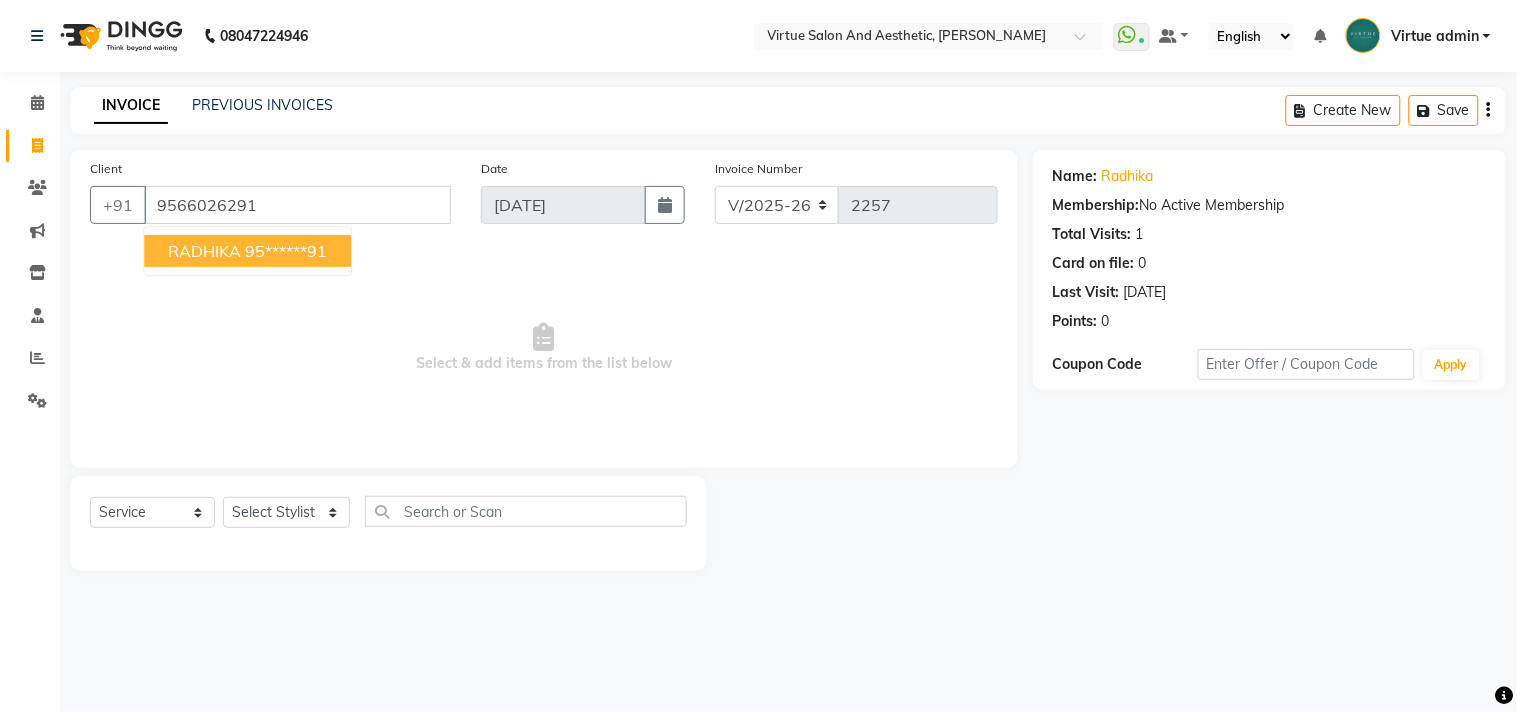 click on "RADHIKA  95******91" at bounding box center (247, 251) 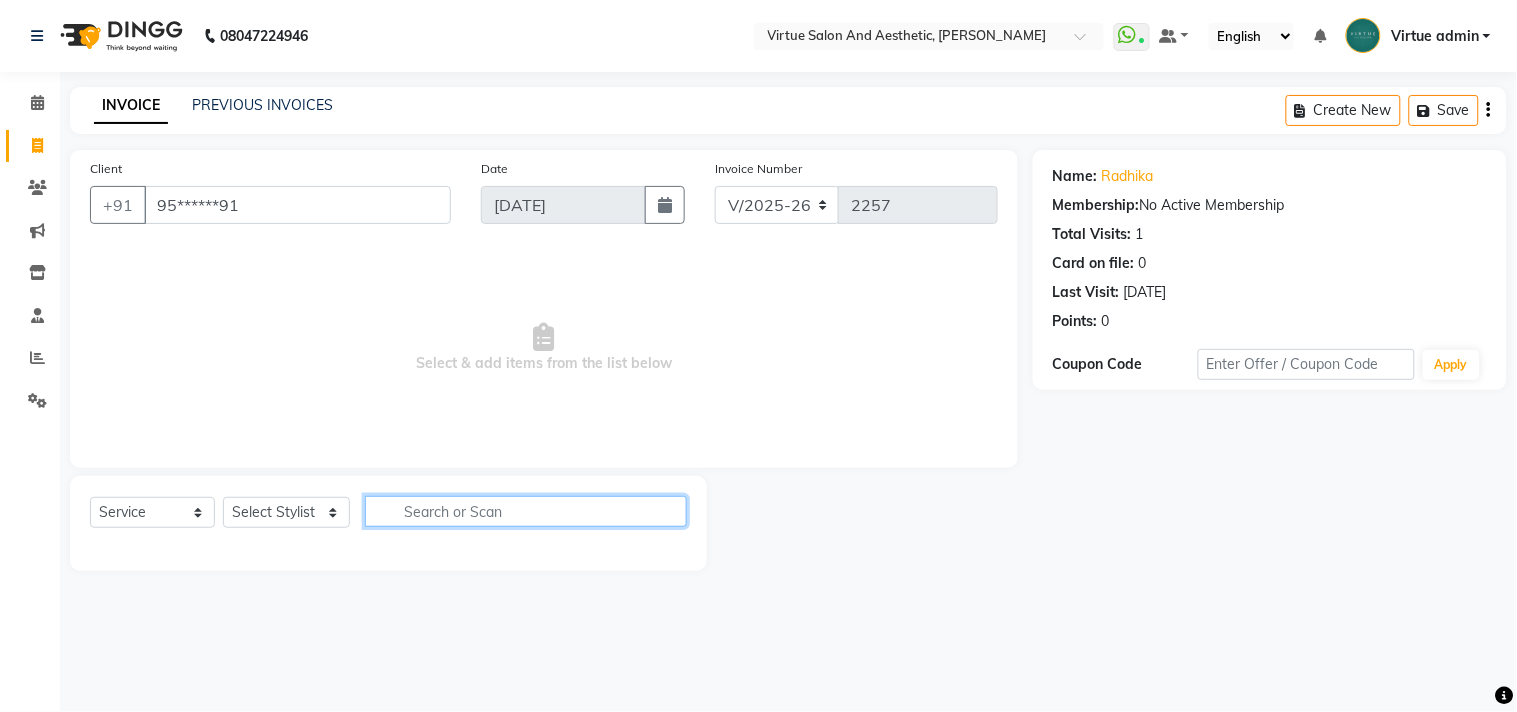 click 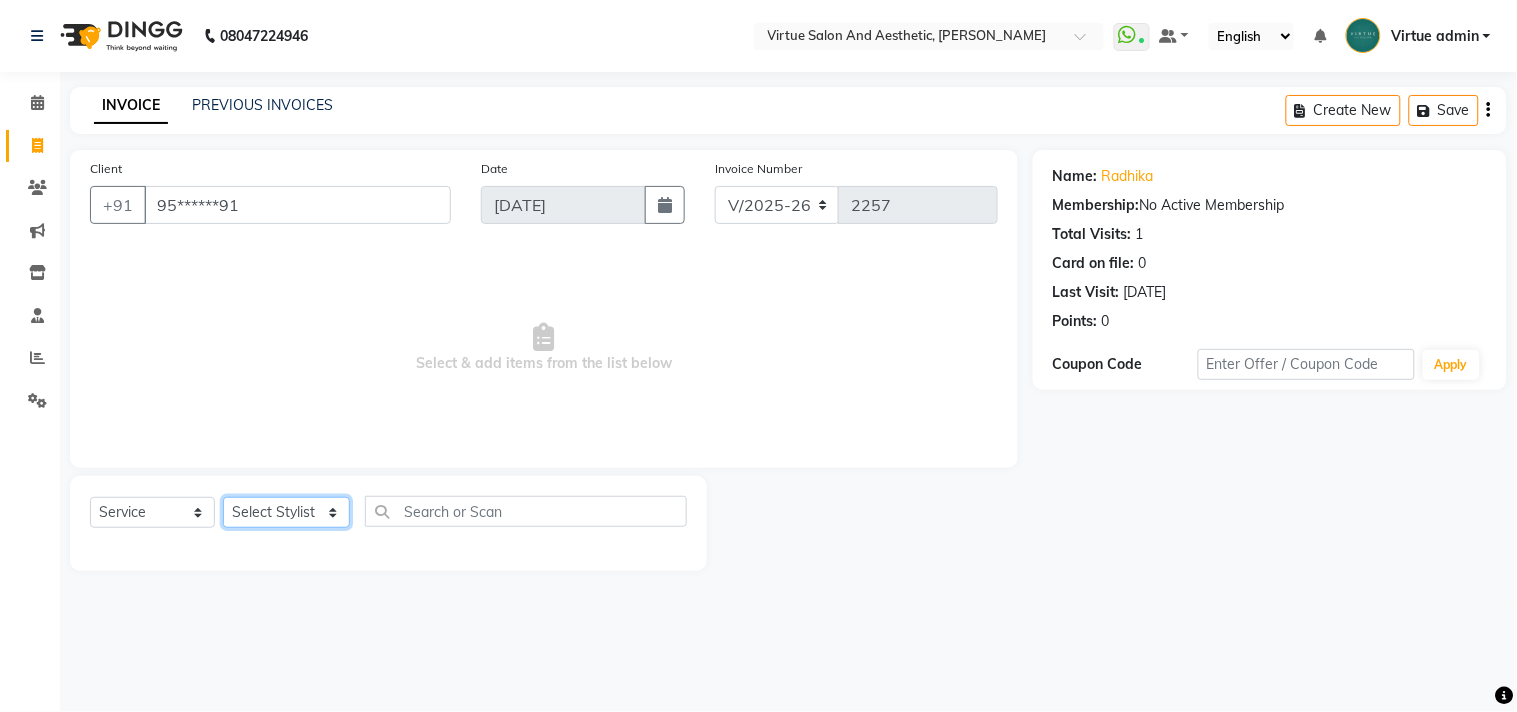 click on "Select Stylist Admin [PERSON_NAME]  Apsu Auditor Ambattur [PERSON_NAME] Dingg - Support Team [PERSON_NAME] [PERSON_NAME] [PERSON_NAME]  [PERSON_NAME] [PERSON_NAME]  [PERSON_NAME] [PERSON_NAME] [PERSON_NAME] RADHA [PERSON_NAME]  [PERSON_NAME] SEETHAL SOCHIPEM [PERSON_NAME] [PERSON_NAME] VANITHA Veena [PERSON_NAME]  [PERSON_NAME] Virtue admin VIRTUE SALON" 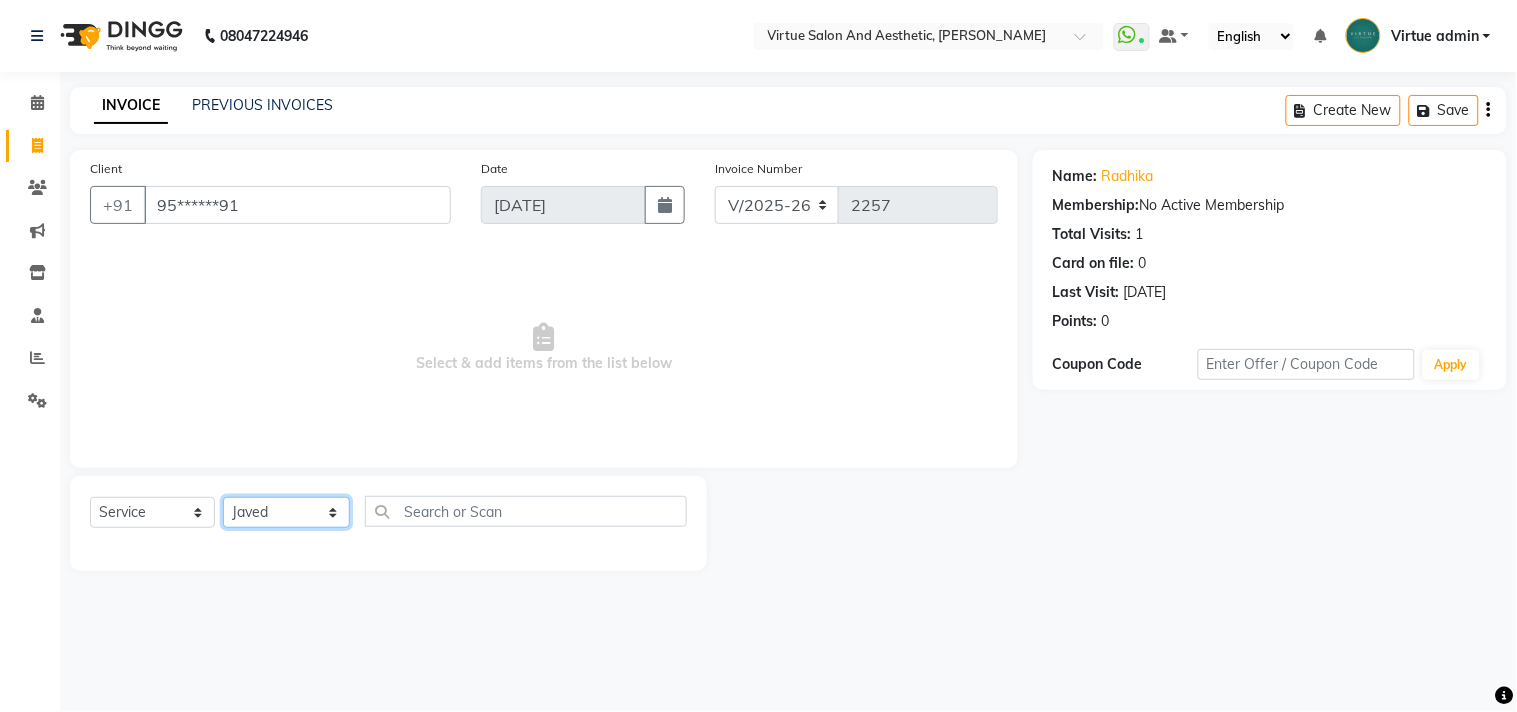 click on "Select Stylist Admin [PERSON_NAME]  Apsu Auditor Ambattur [PERSON_NAME] Dingg - Support Team [PERSON_NAME] [PERSON_NAME] [PERSON_NAME]  [PERSON_NAME] [PERSON_NAME]  [PERSON_NAME] [PERSON_NAME] [PERSON_NAME] RADHA [PERSON_NAME]  [PERSON_NAME] SEETHAL SOCHIPEM [PERSON_NAME] [PERSON_NAME] VANITHA Veena [PERSON_NAME]  [PERSON_NAME] Virtue admin VIRTUE SALON" 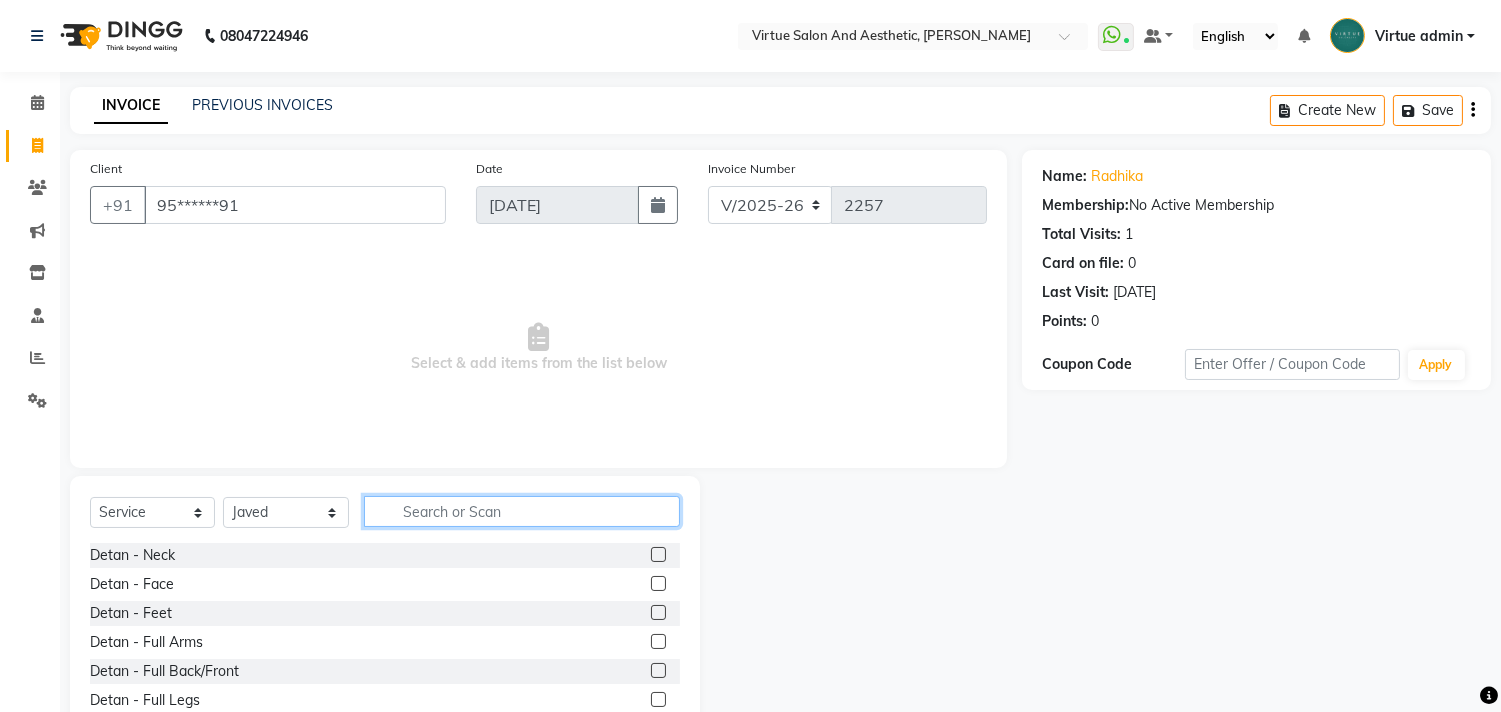 click 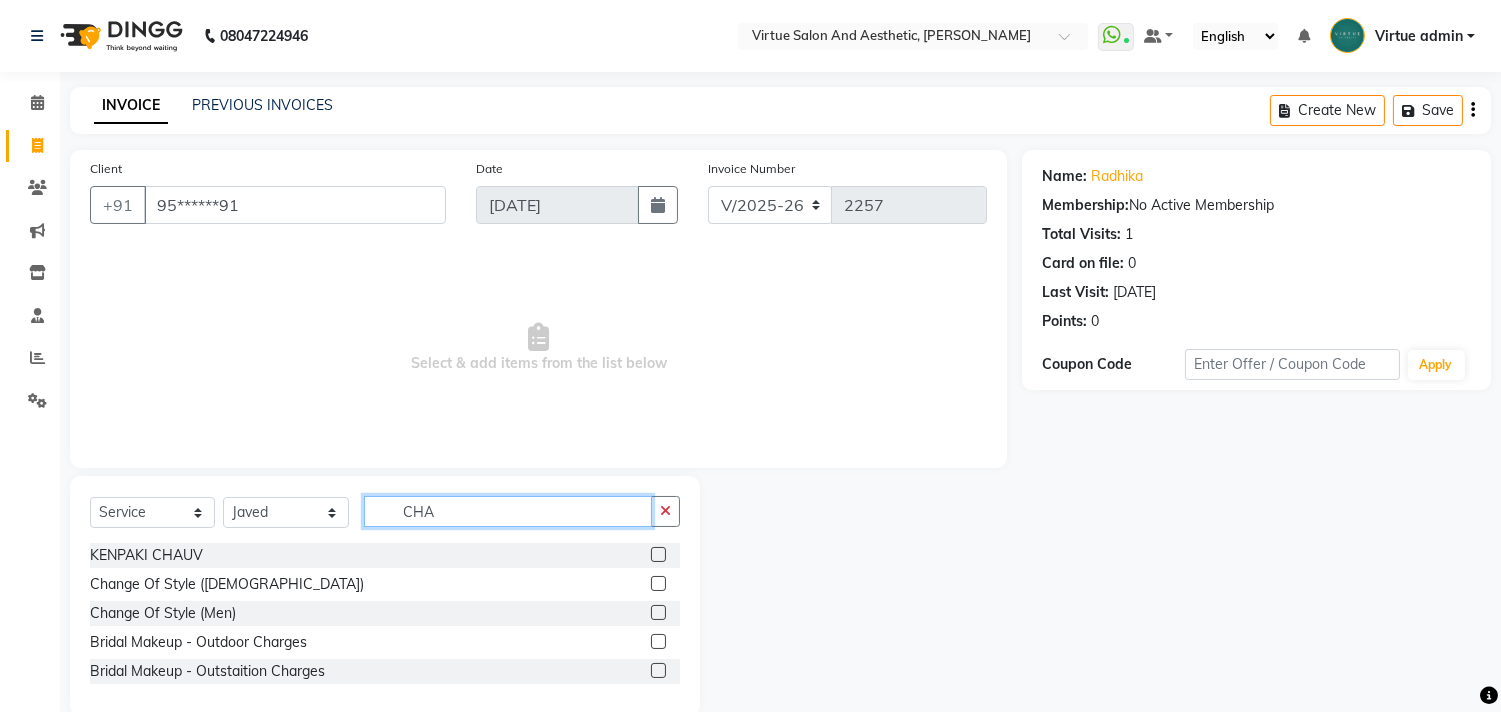 type on "CHA" 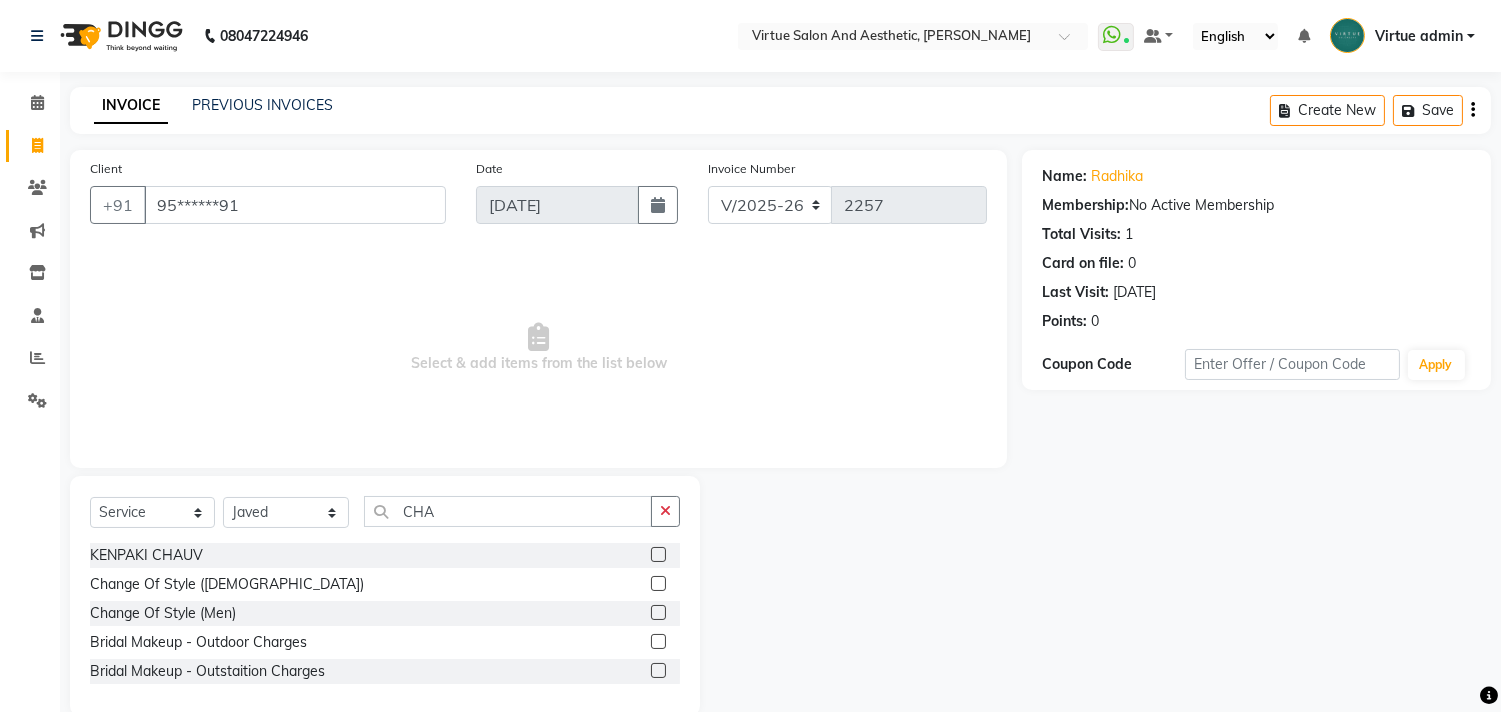 click 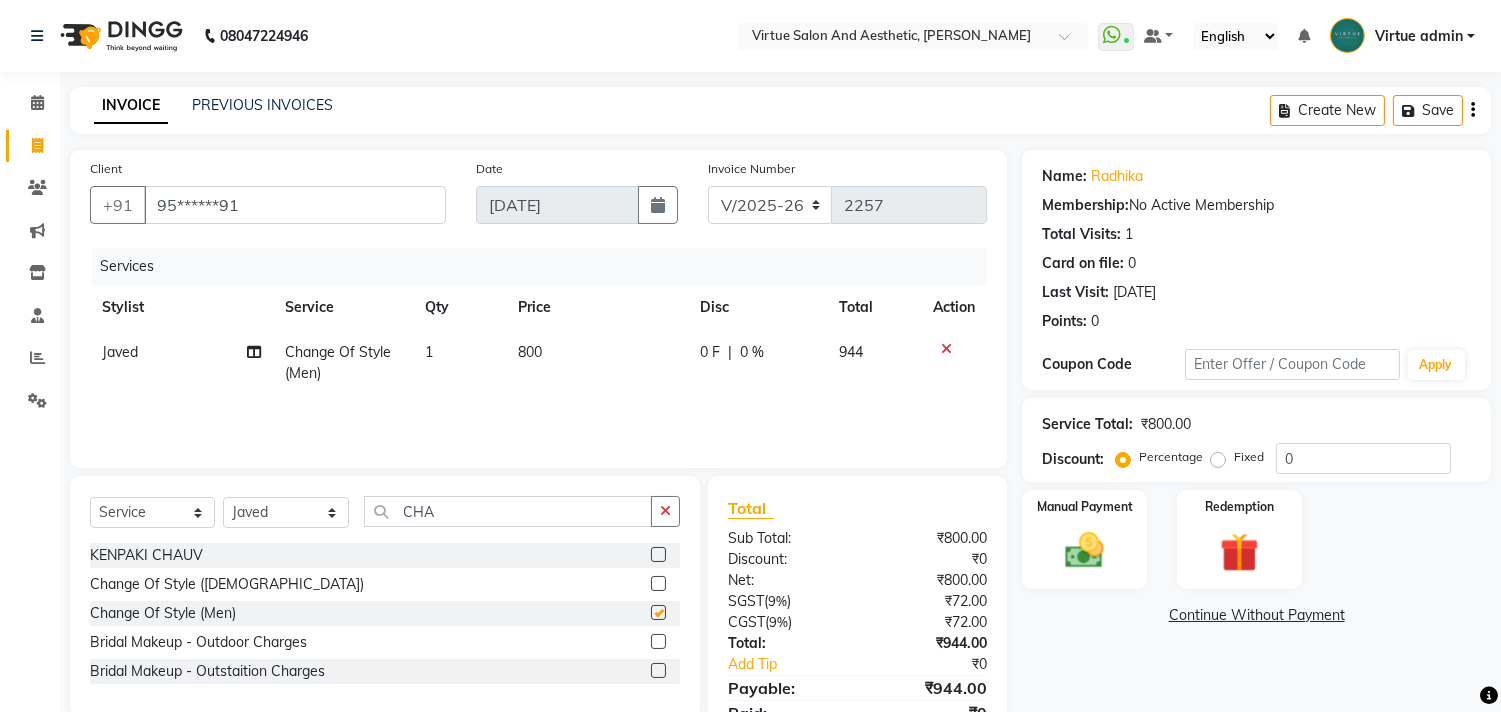 checkbox on "false" 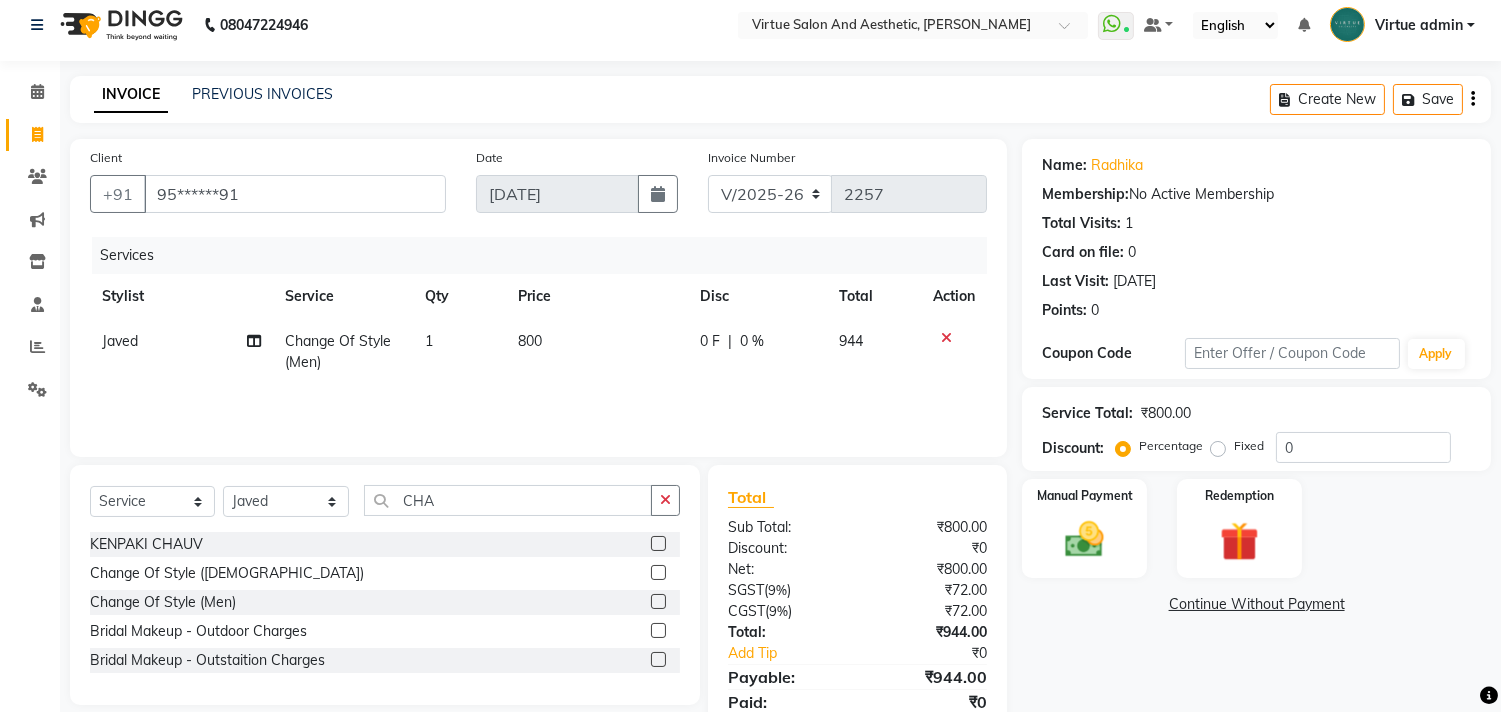 scroll, scrollTop: 87, scrollLeft: 0, axis: vertical 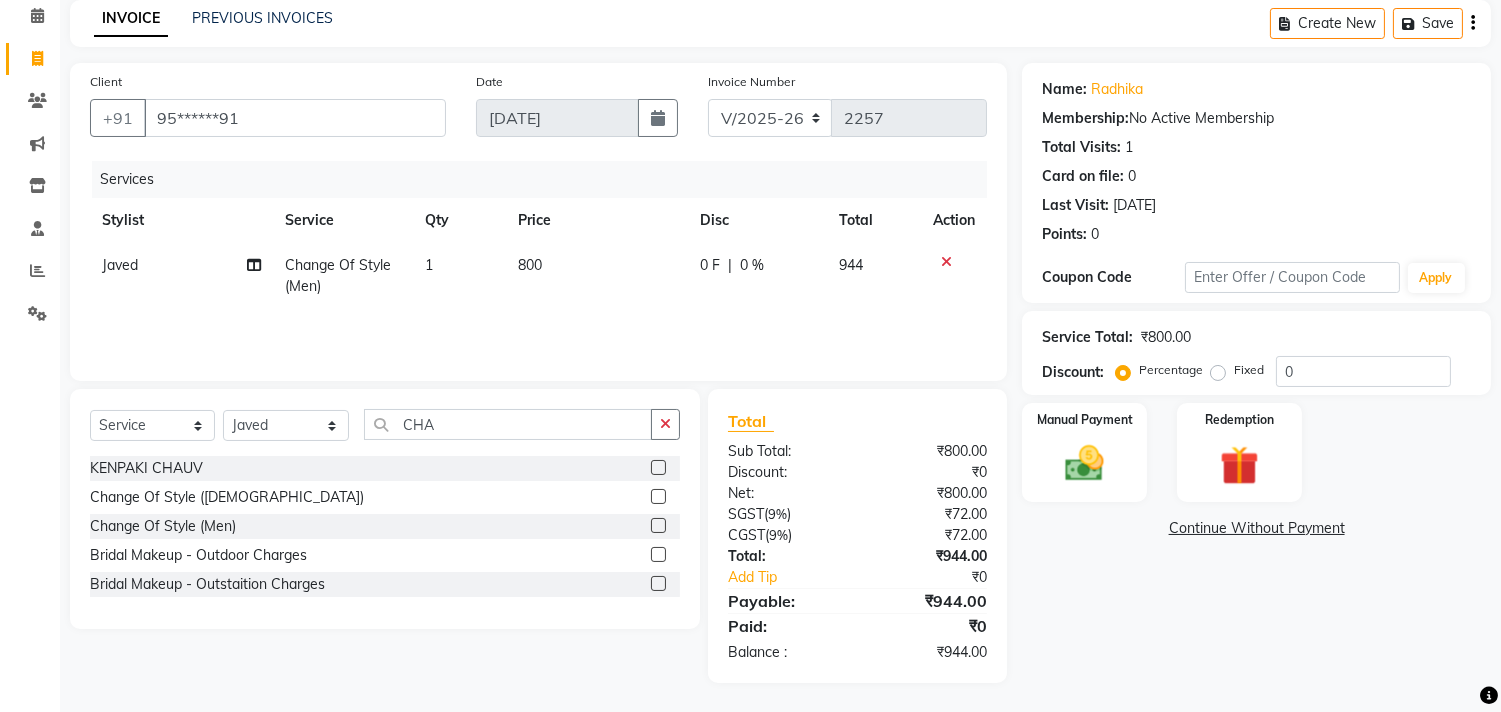 click on "Client +91 95******91 Date 11-07-2025 Invoice Number V/2025 V/2025-26 2257 Services Stylist Service Qty Price Disc Total Action Javed Change Of Style (Men) 1 800 0 F | 0 % 944" 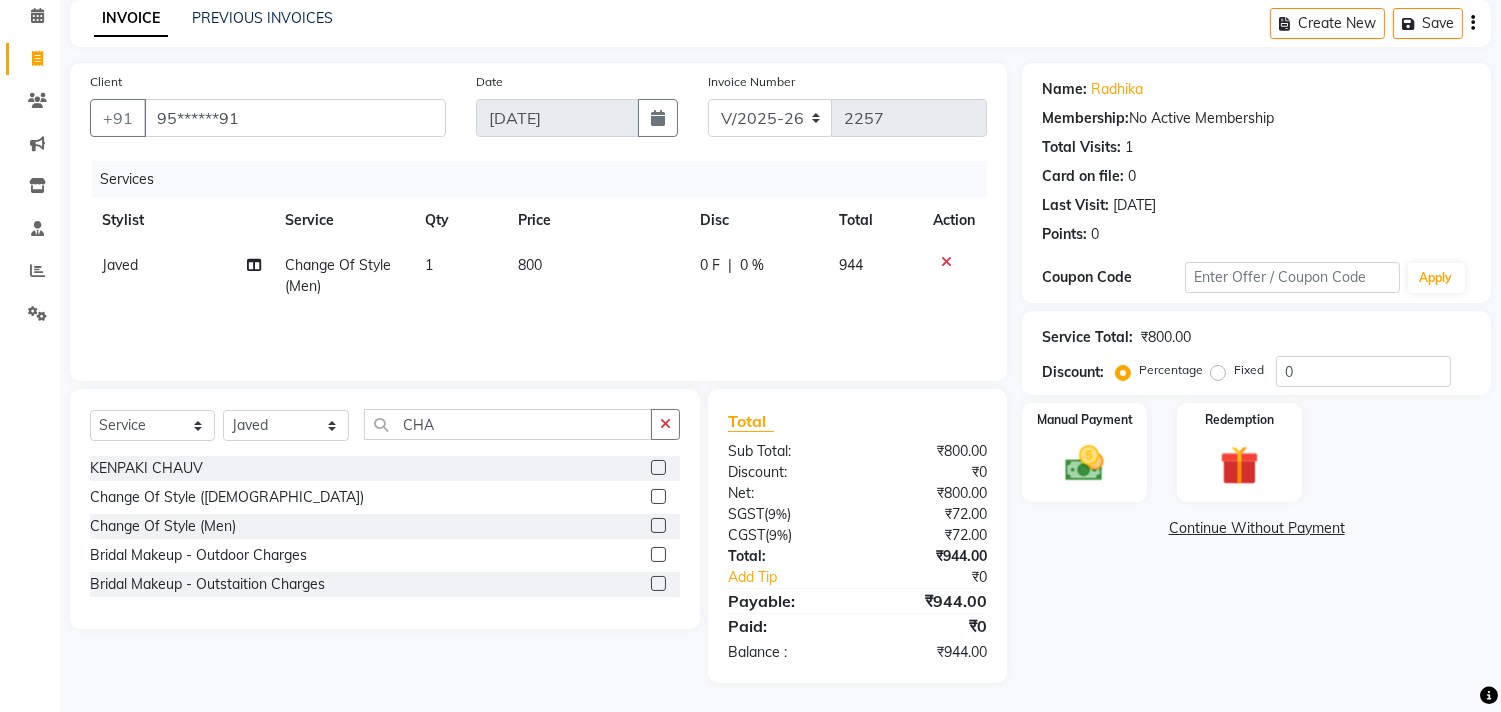 click on "Total" 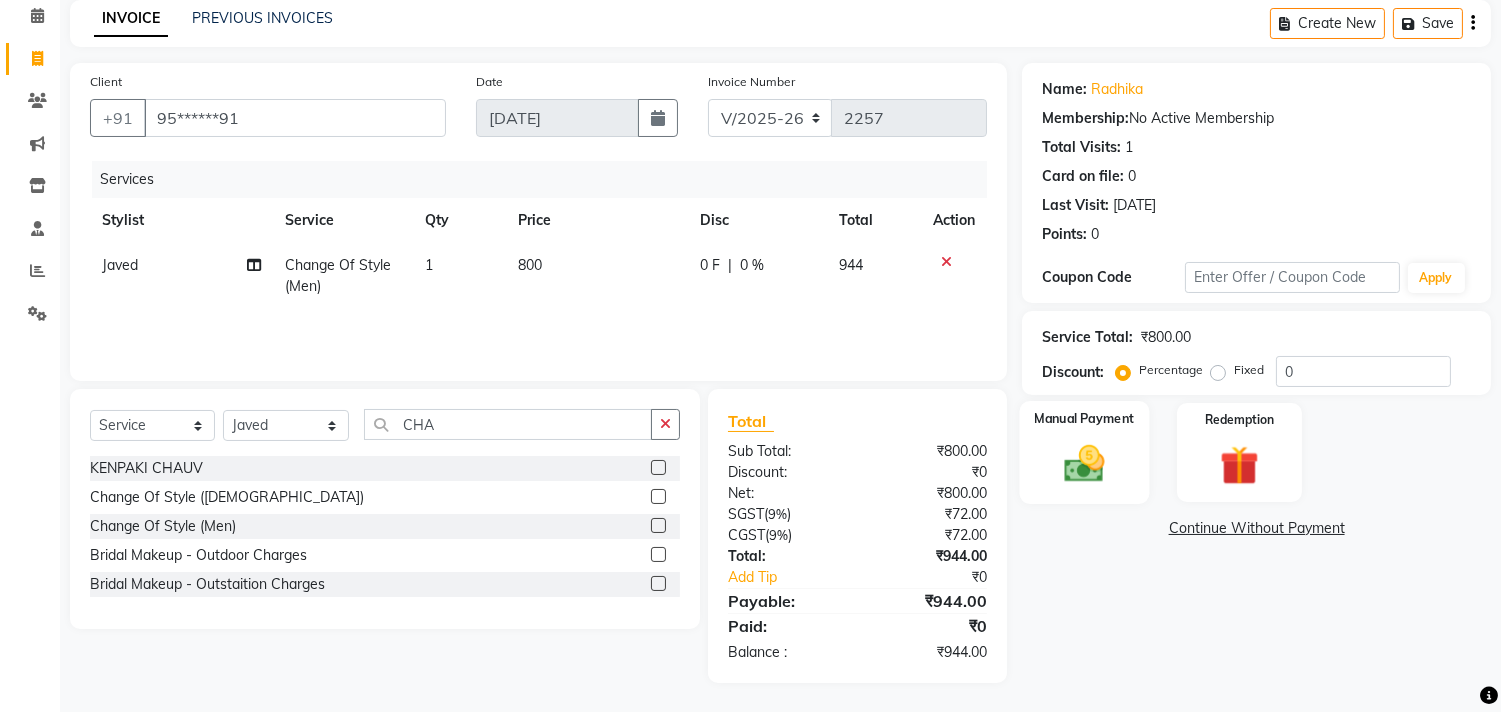 click on "Manual Payment" 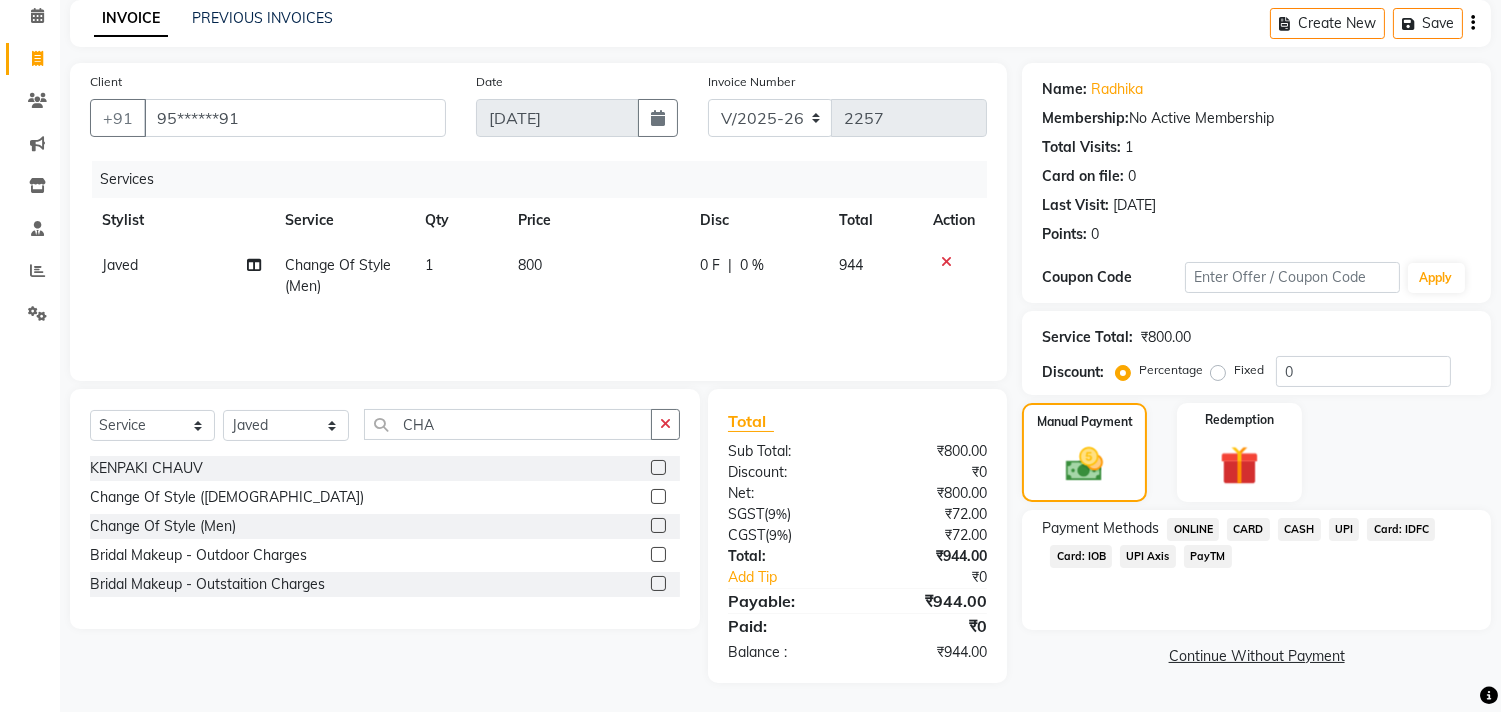 click on "UPI" 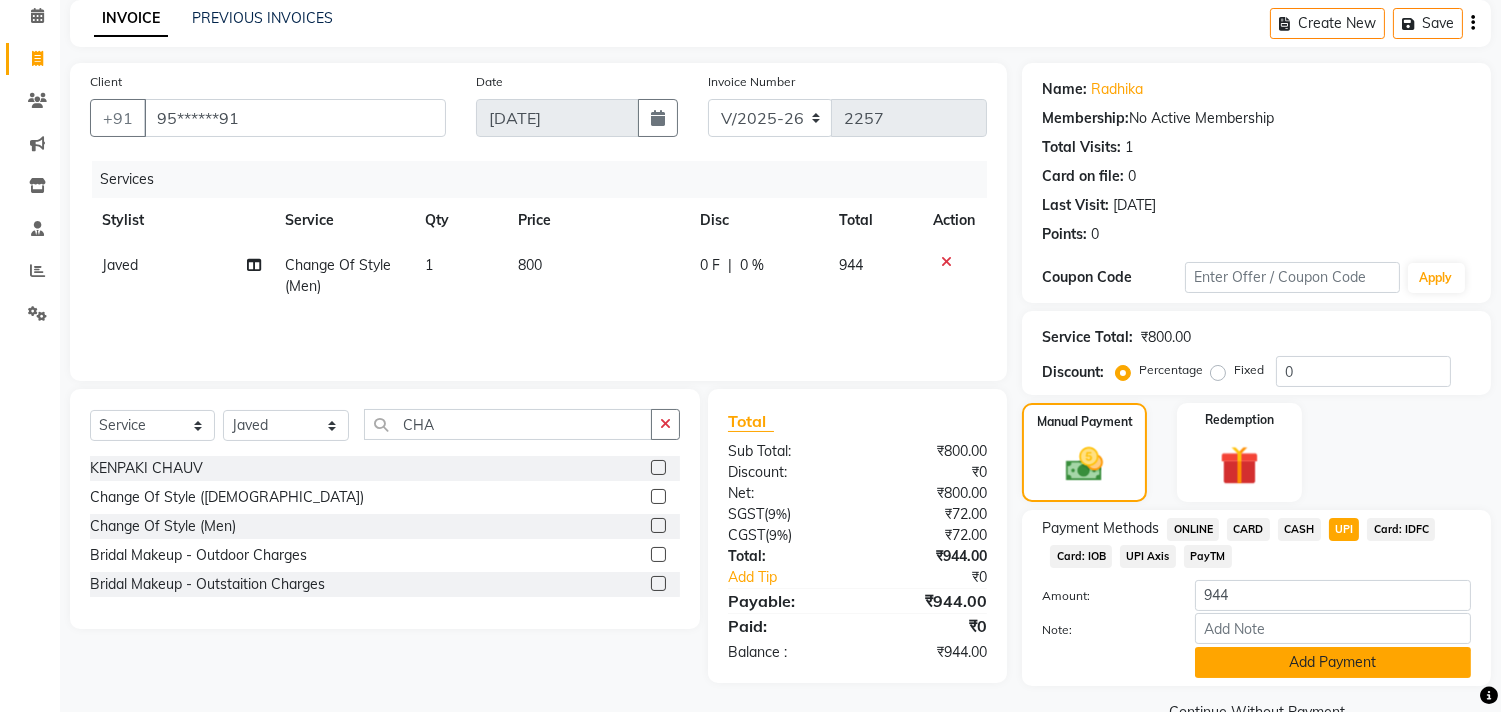 click on "Add Payment" 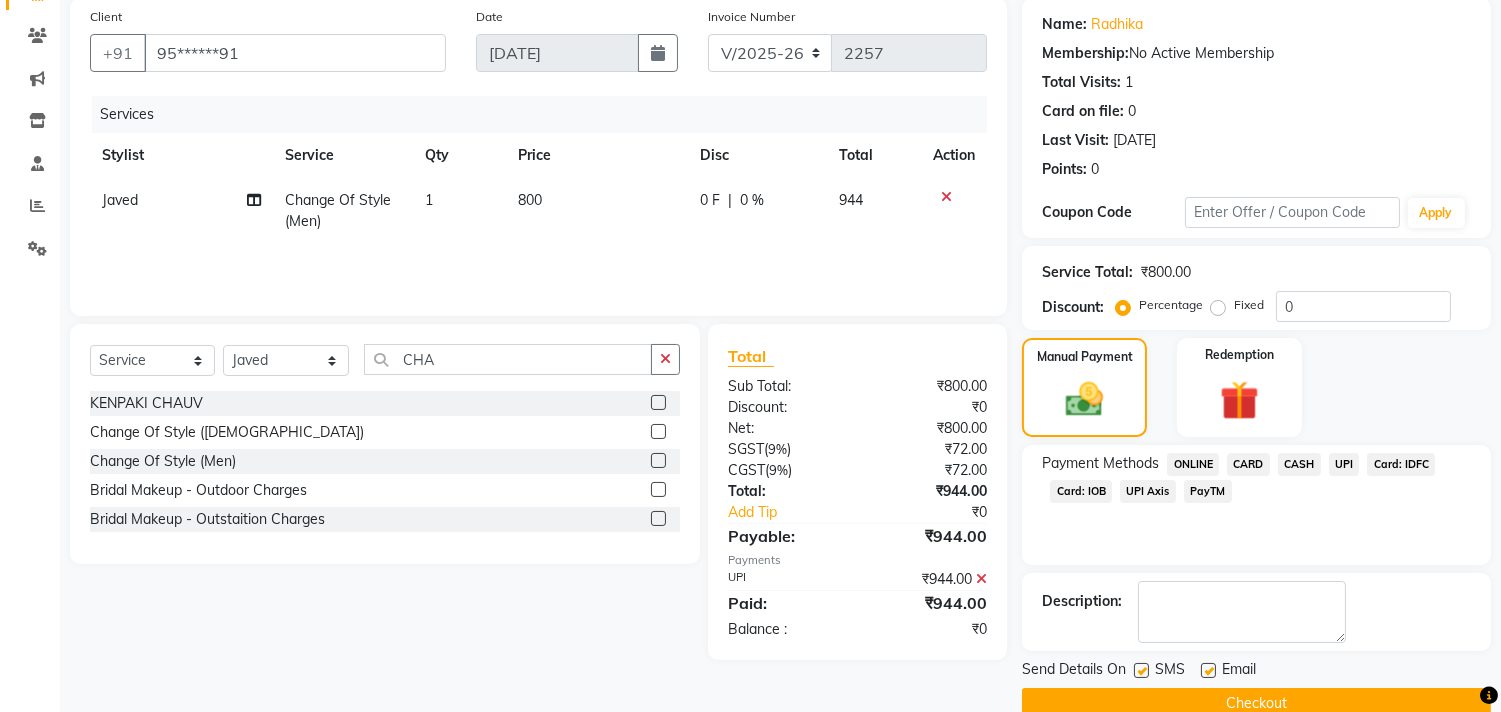 scroll, scrollTop: 187, scrollLeft: 0, axis: vertical 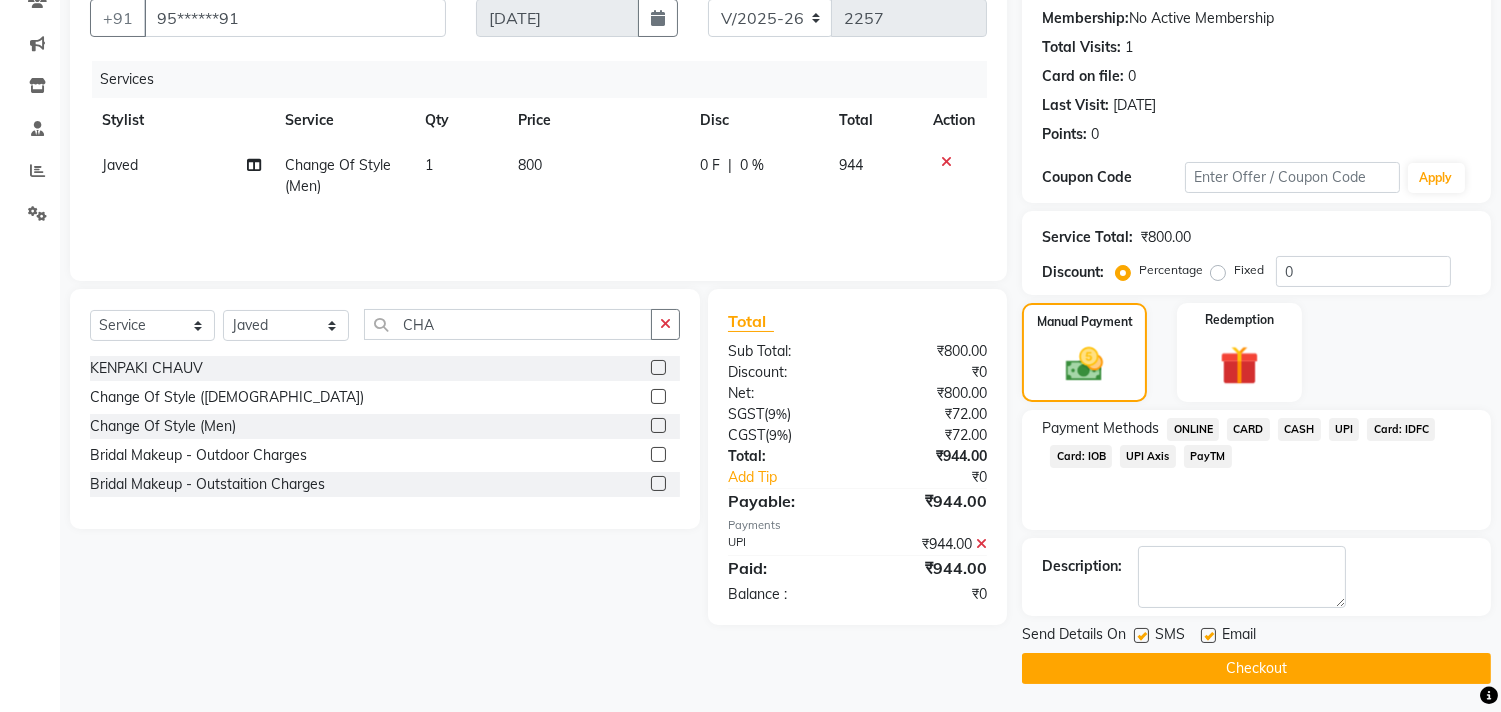 click on "Checkout" 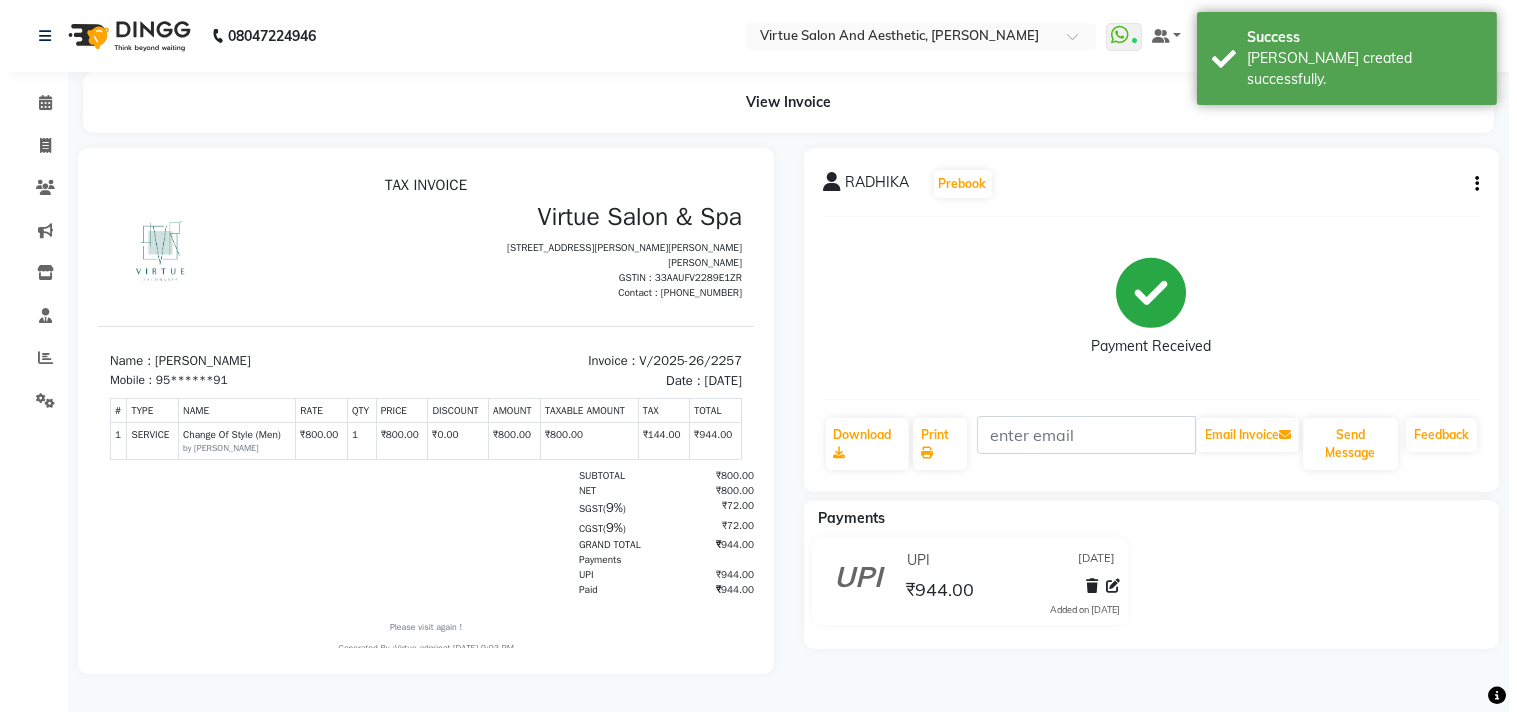 scroll, scrollTop: 0, scrollLeft: 0, axis: both 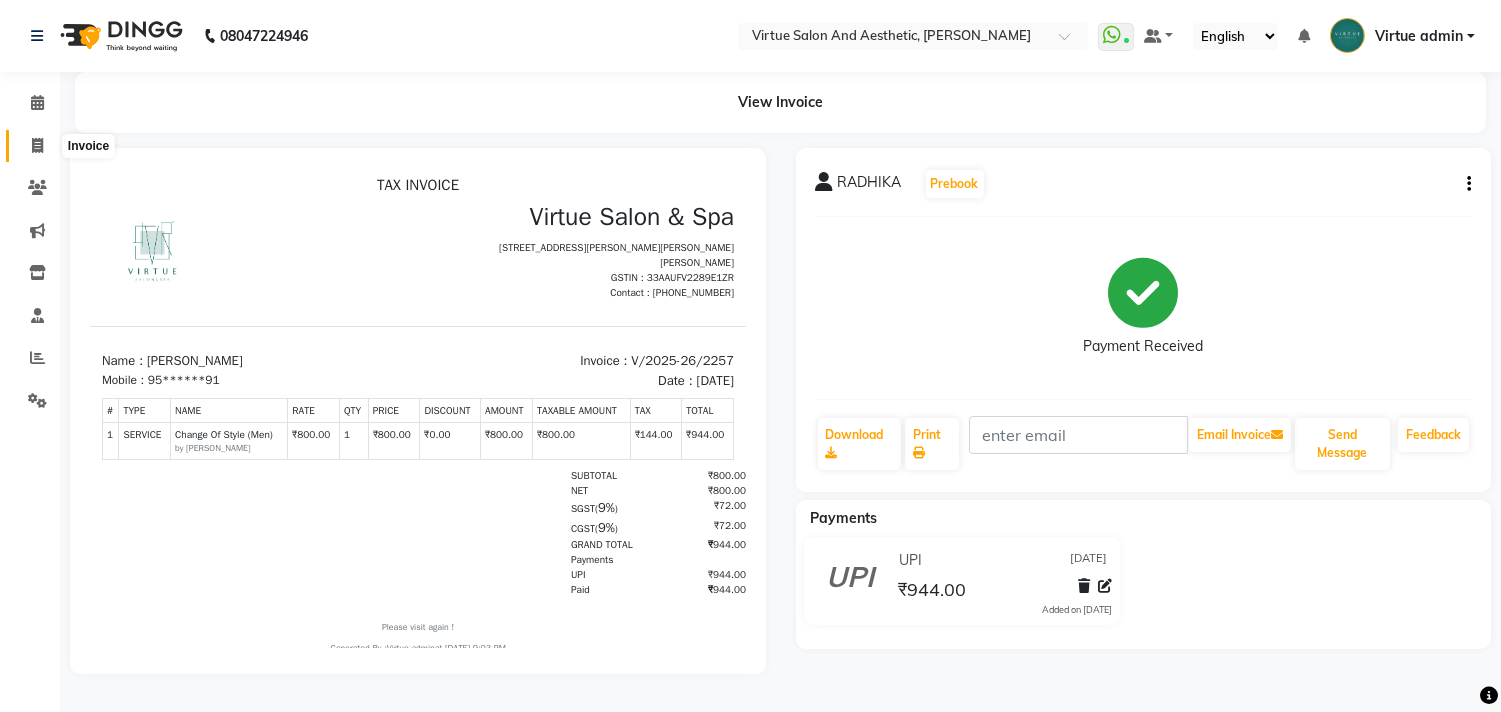 click 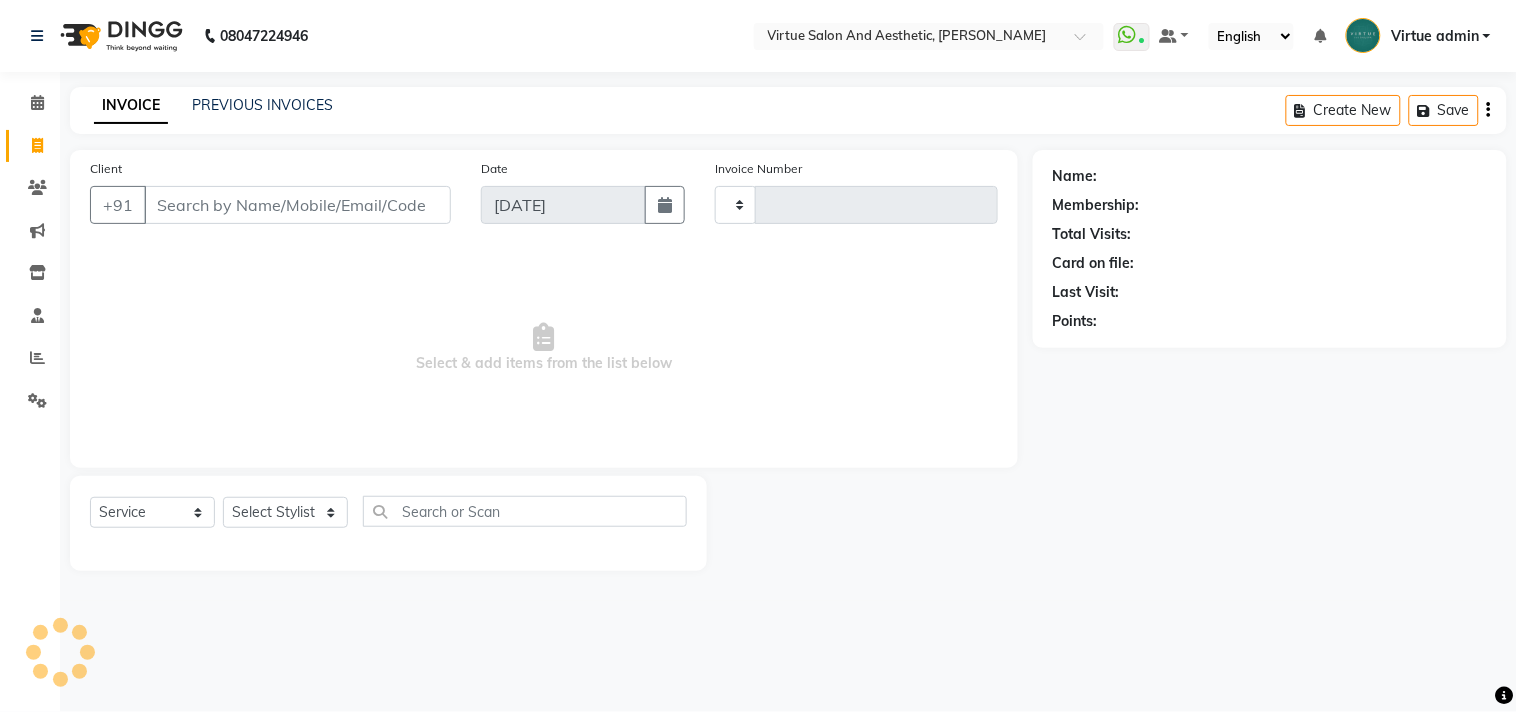 type on "2258" 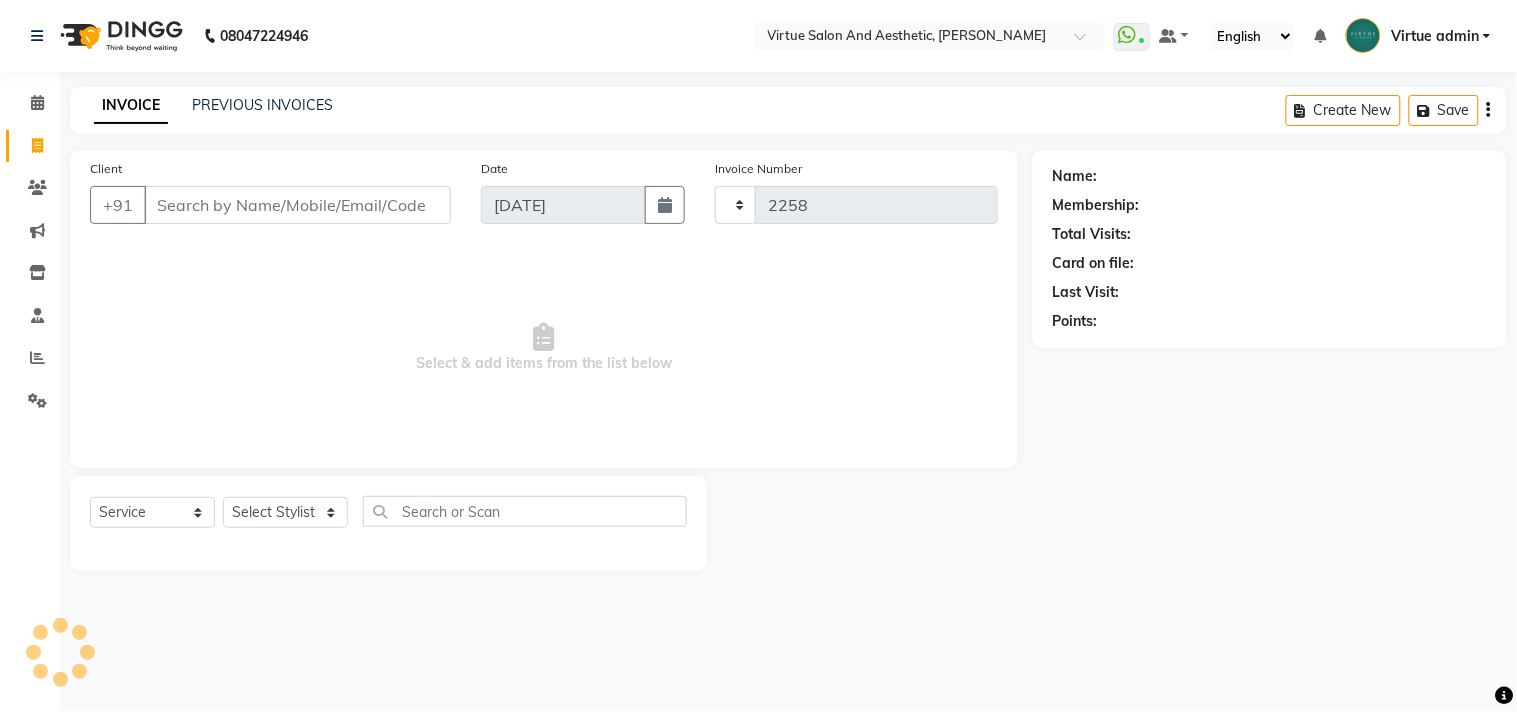 select on "4466" 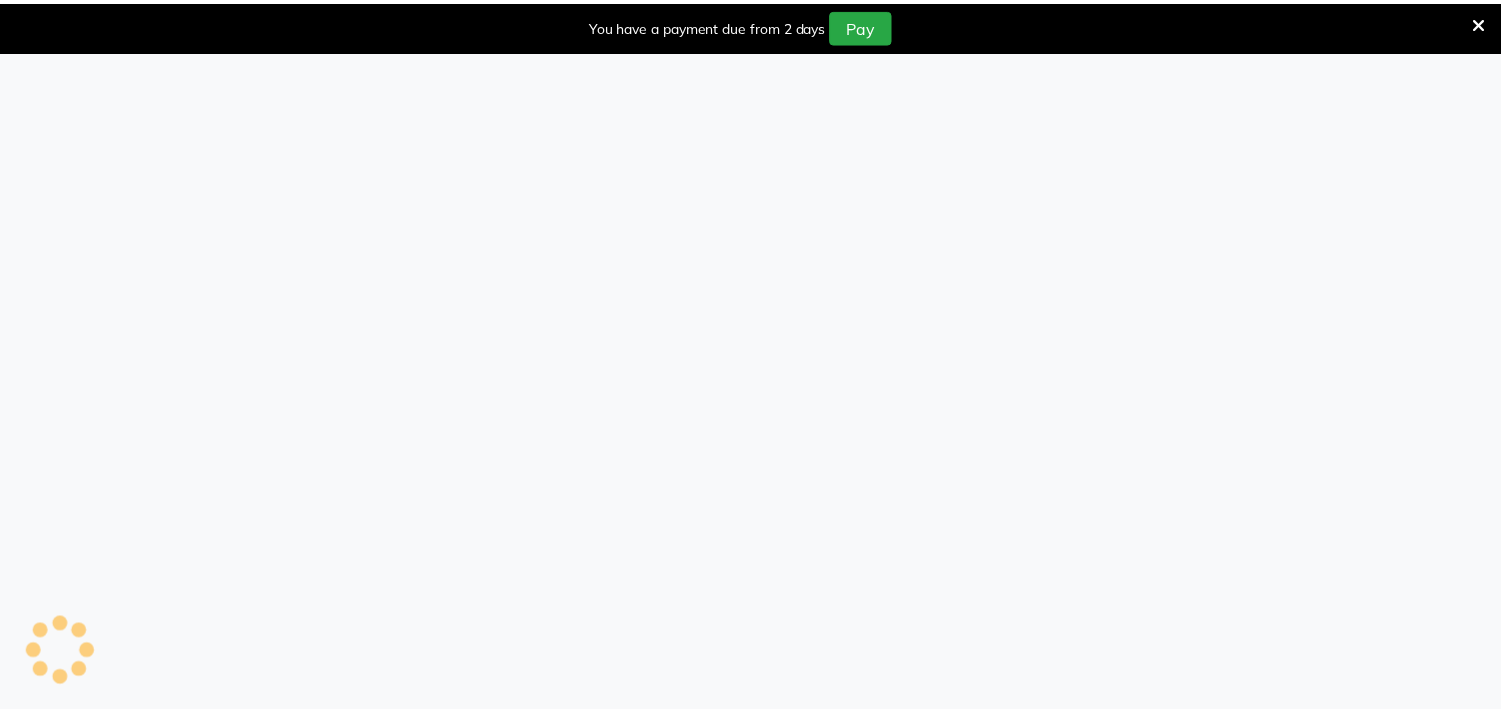 scroll, scrollTop: 0, scrollLeft: 0, axis: both 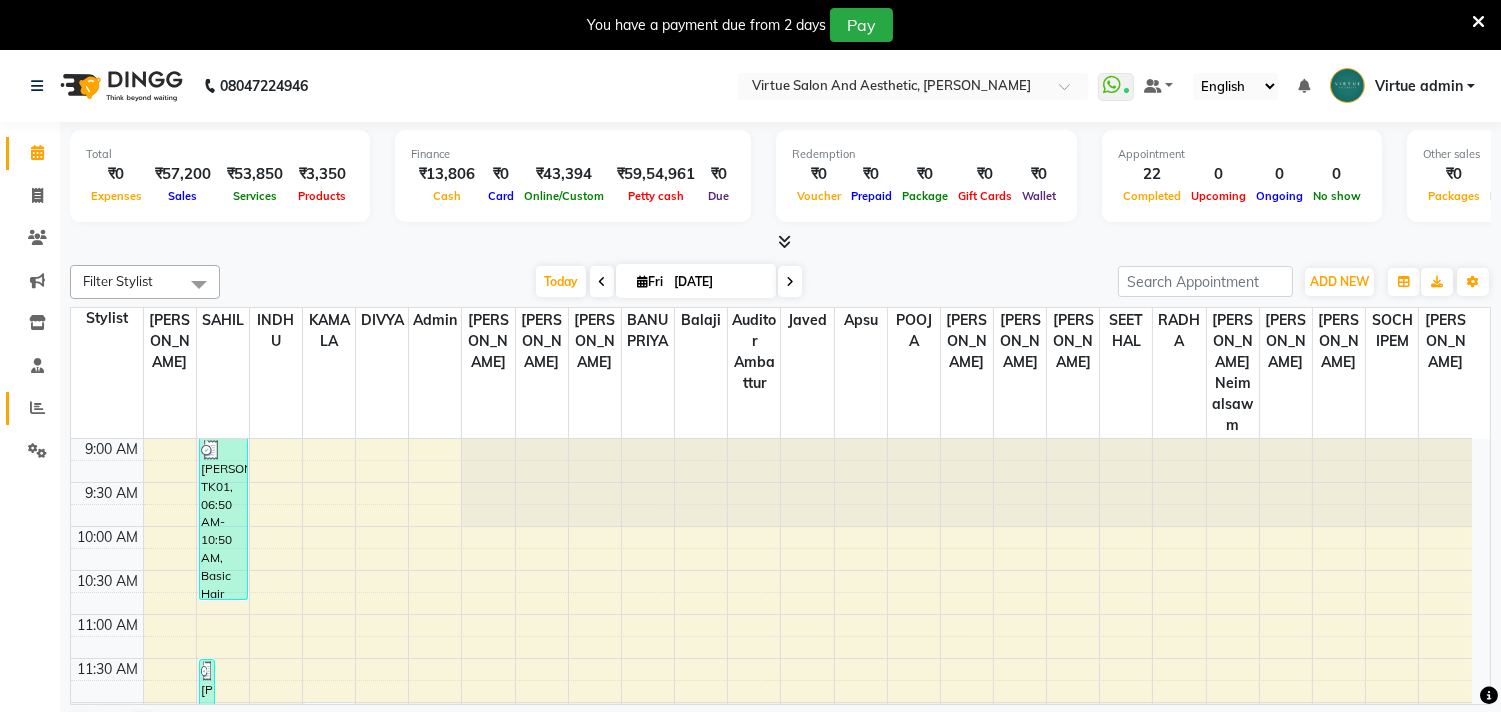 click on "Reports" 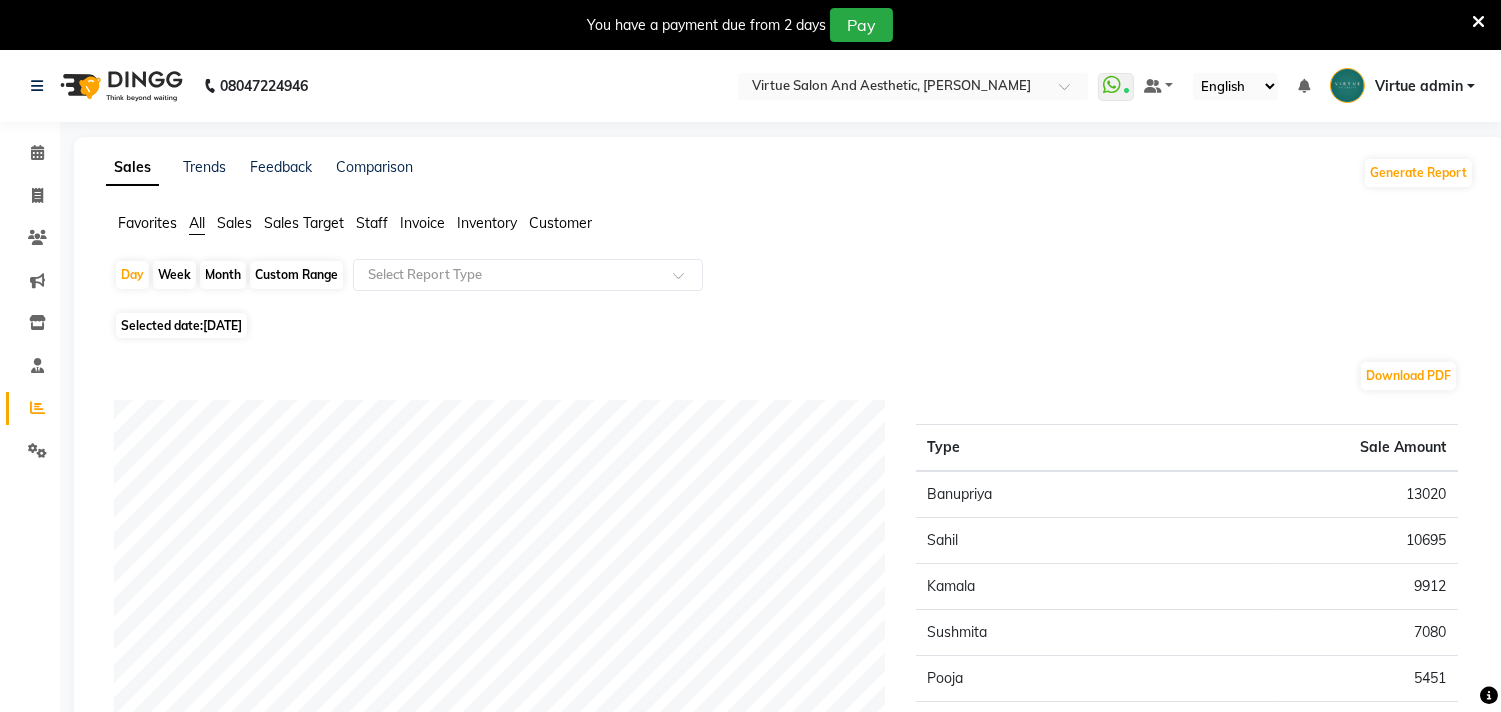 click on "Sales" 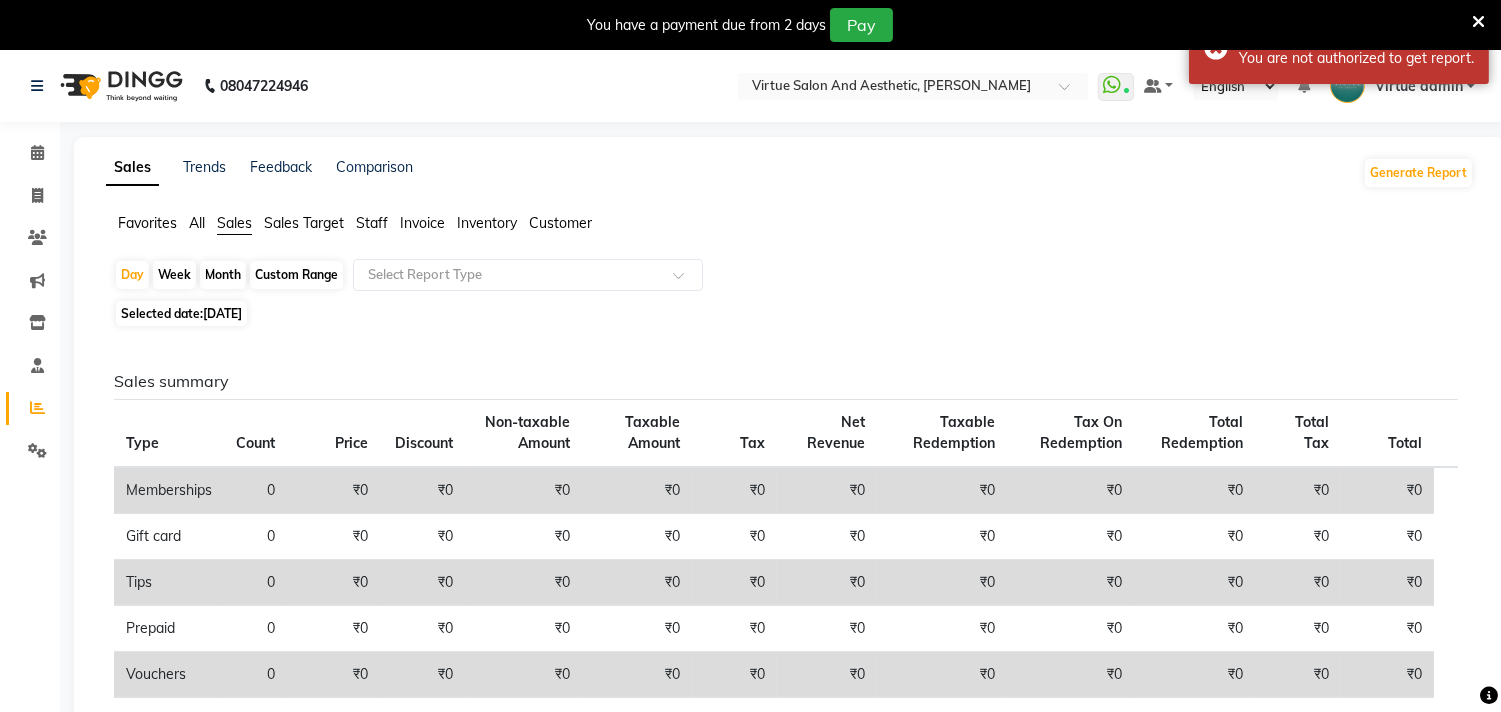 click on "Staff" 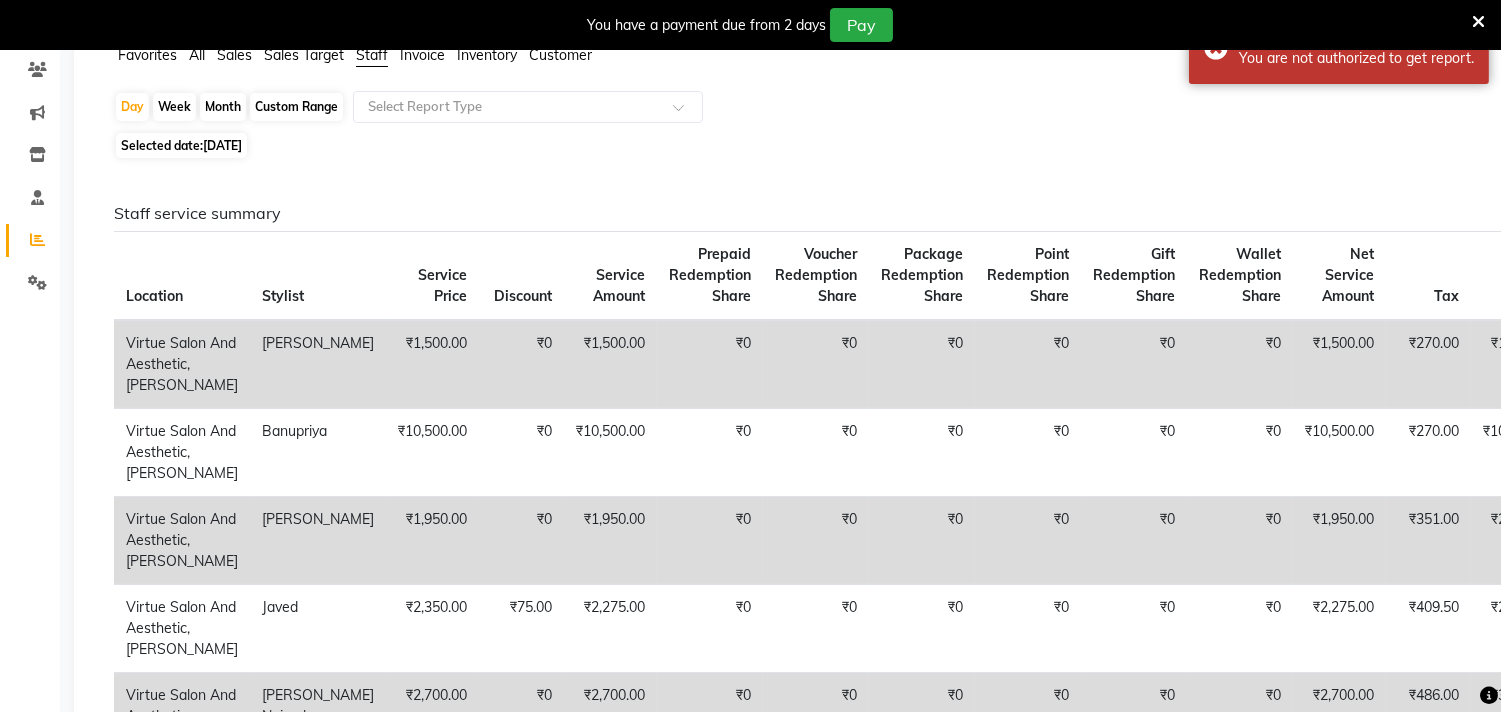 scroll, scrollTop: 0, scrollLeft: 0, axis: both 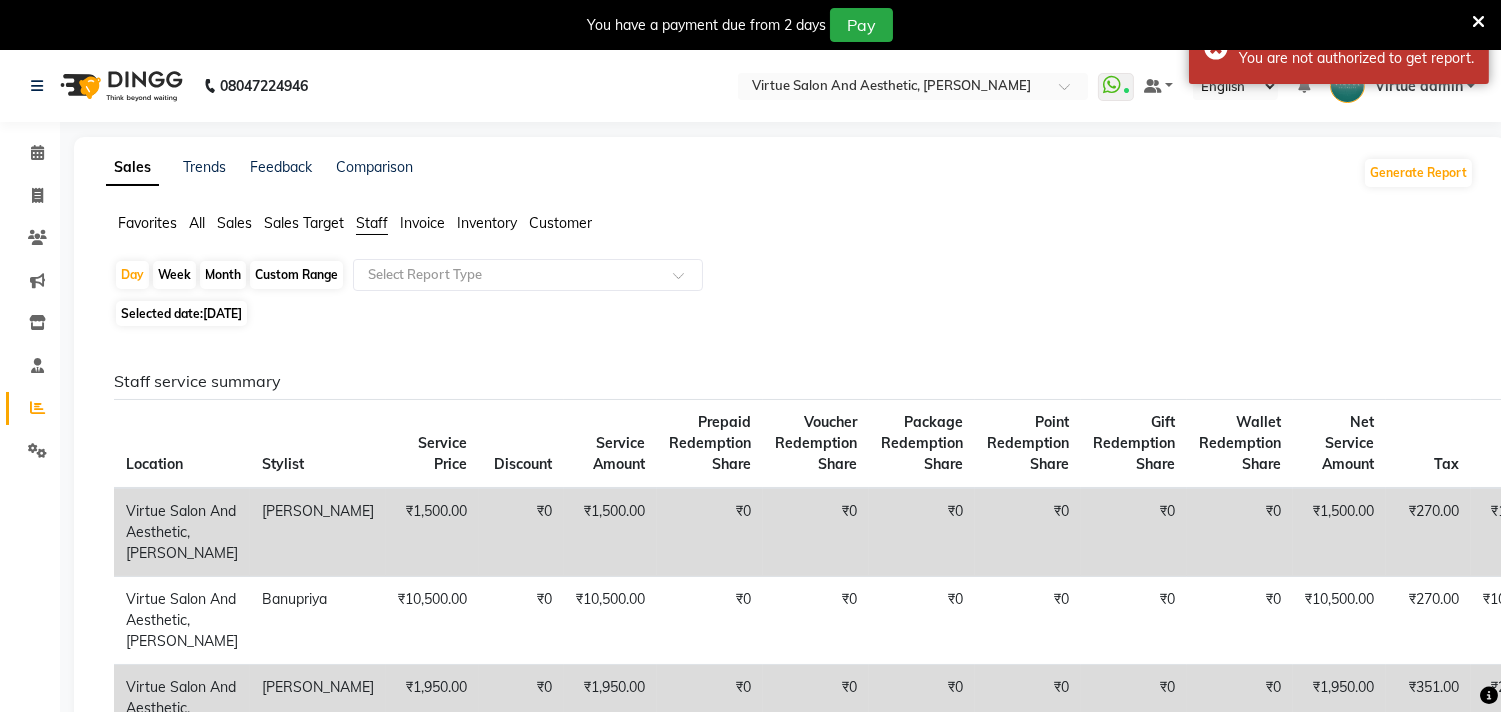 click on "Custom Range" 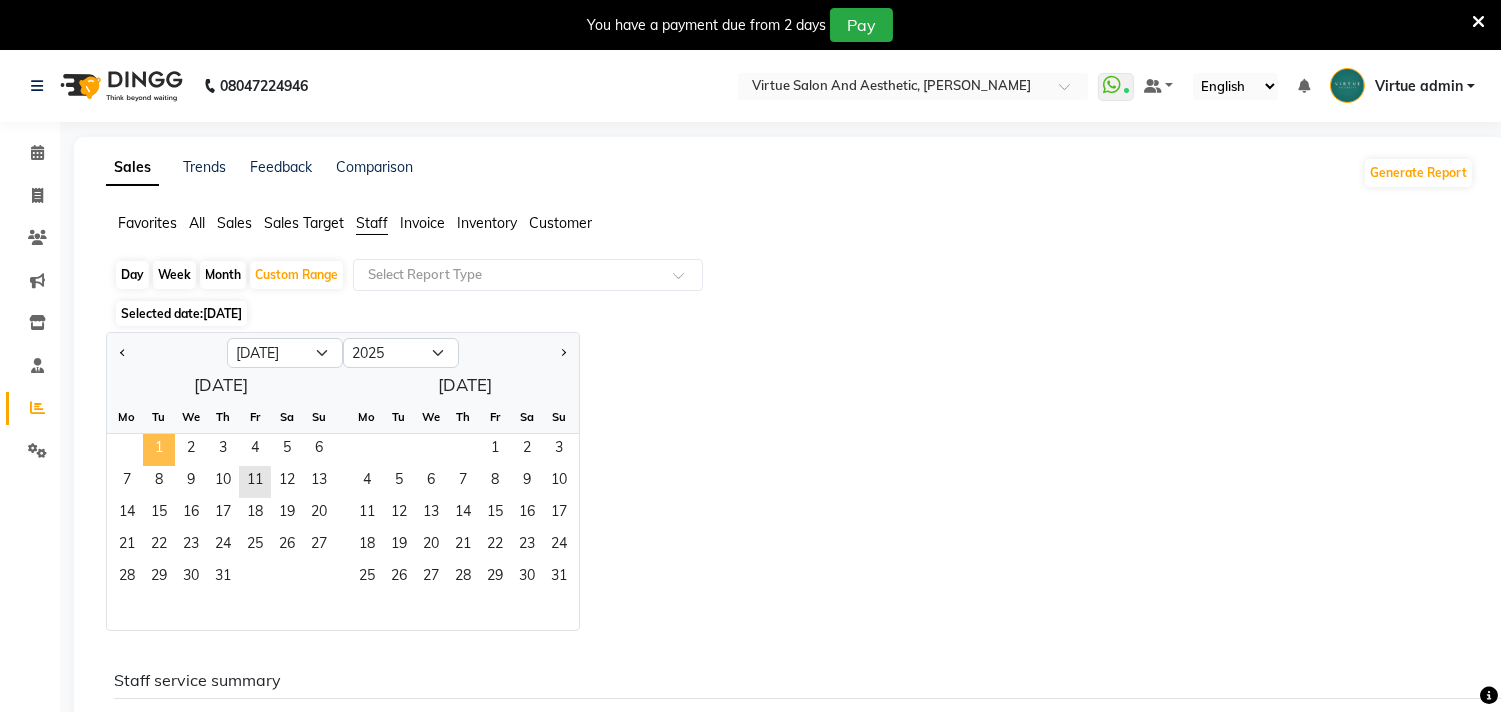 click on "1" 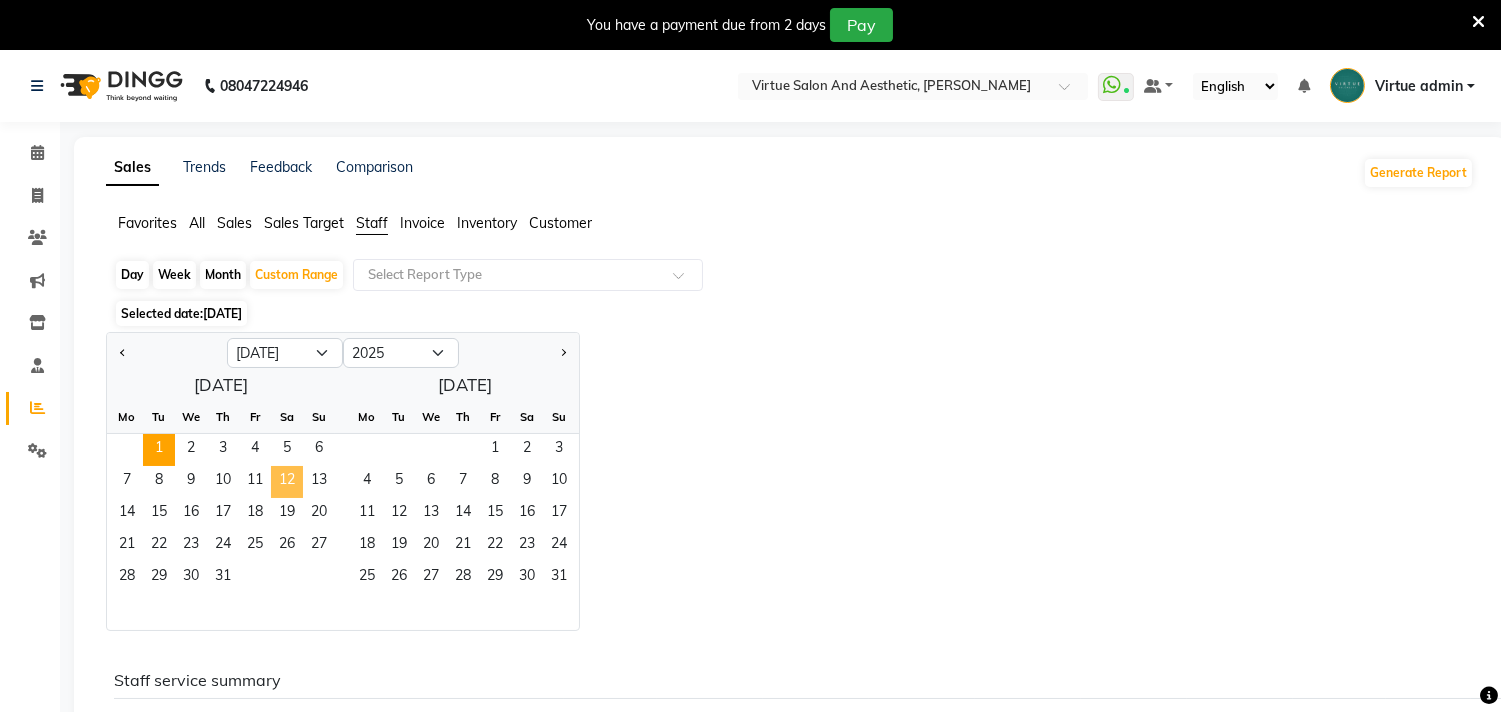 click on "12" 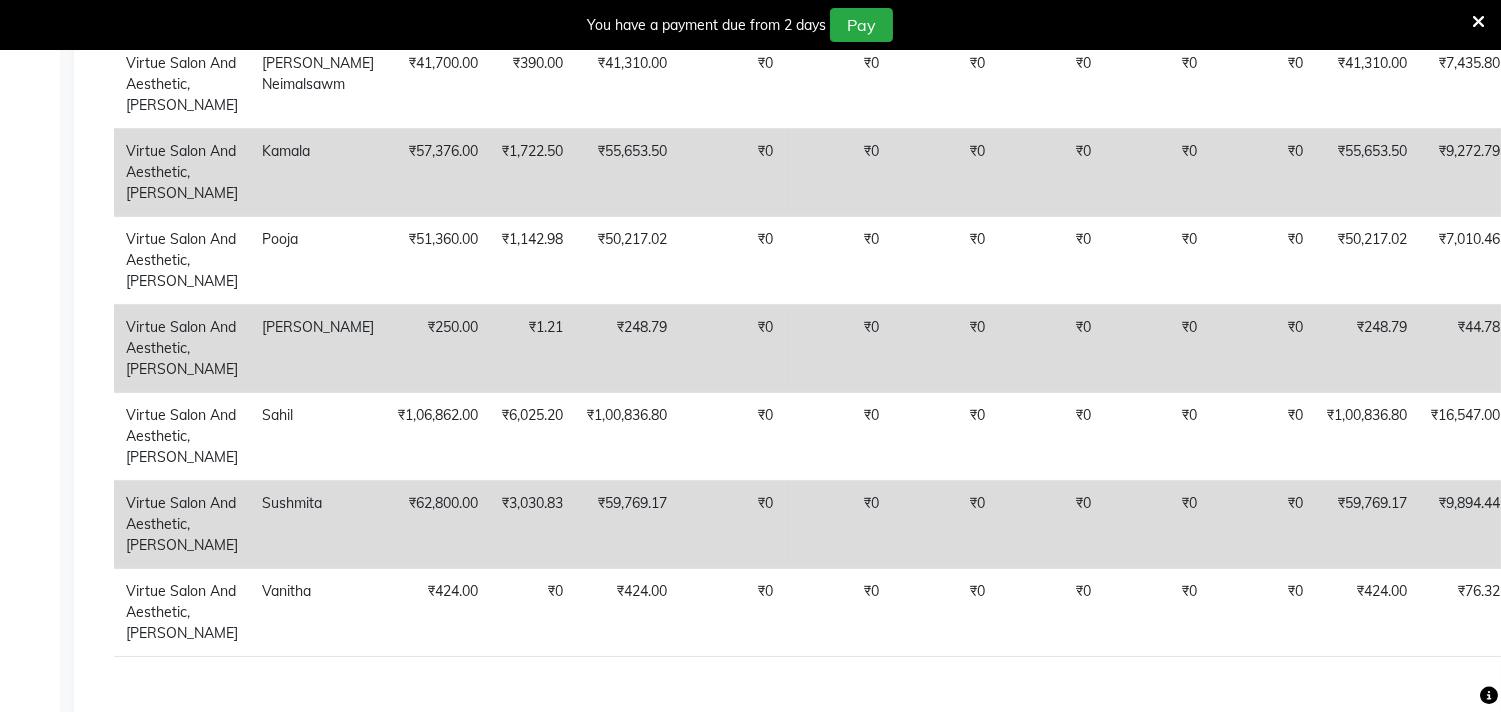 scroll, scrollTop: 1111, scrollLeft: 0, axis: vertical 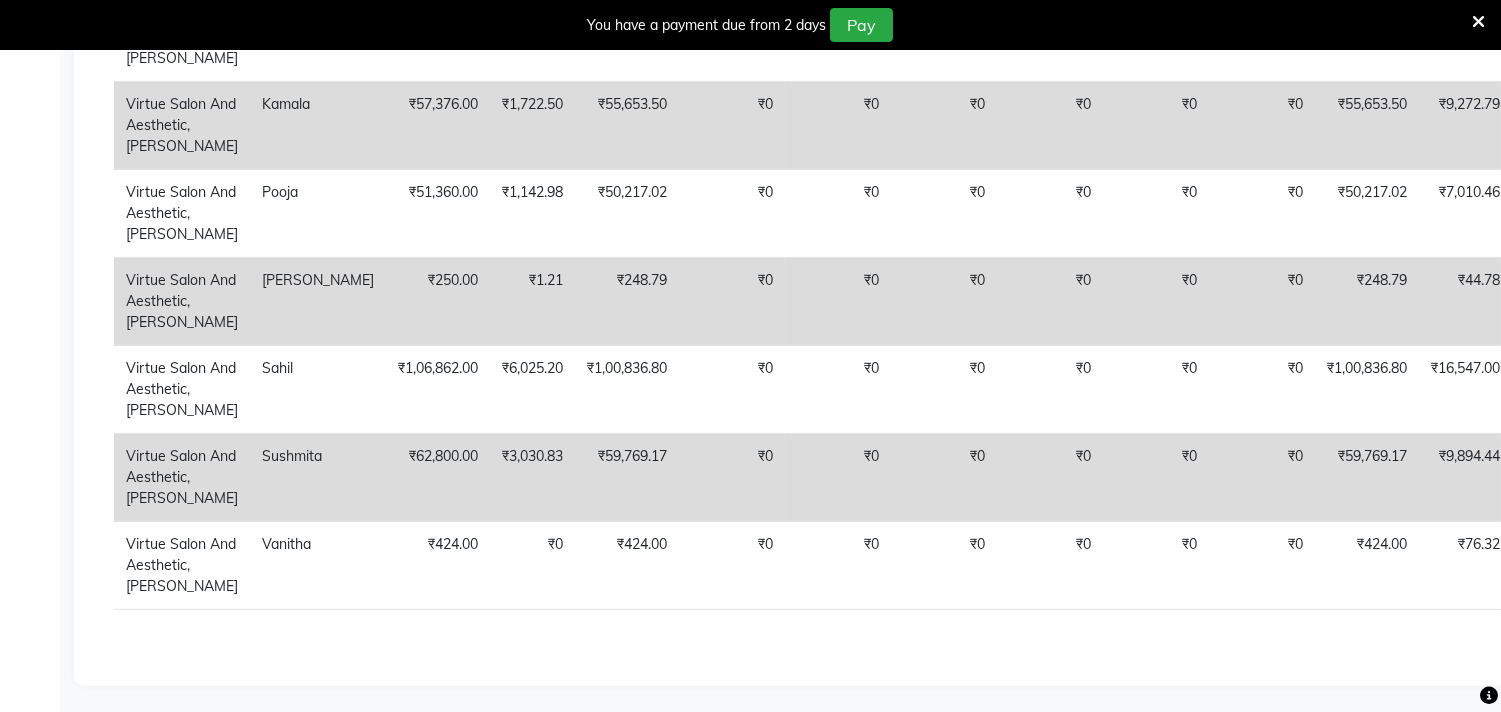 drag, startPoint x: 710, startPoint y: 457, endPoint x: 876, endPoint y: 755, distance: 341.1158 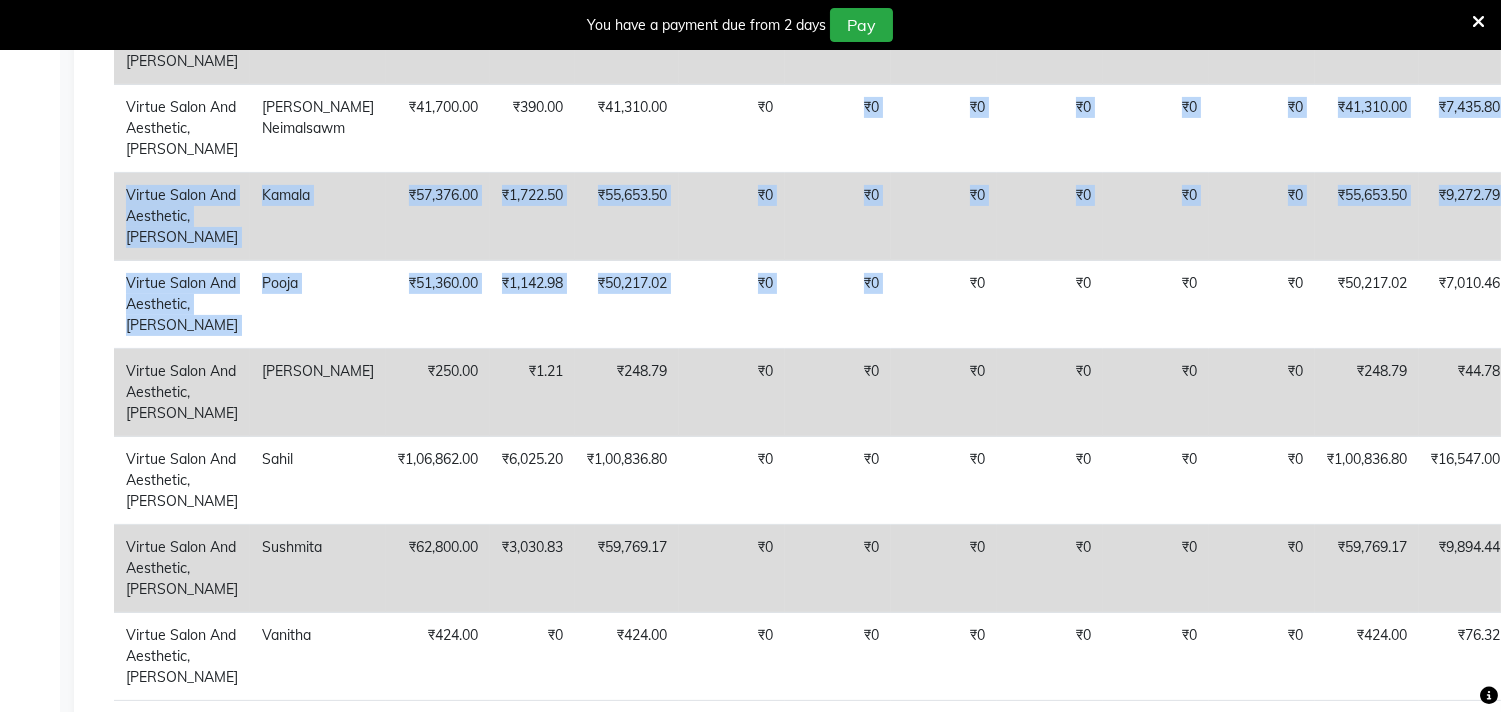 scroll, scrollTop: 1018, scrollLeft: 0, axis: vertical 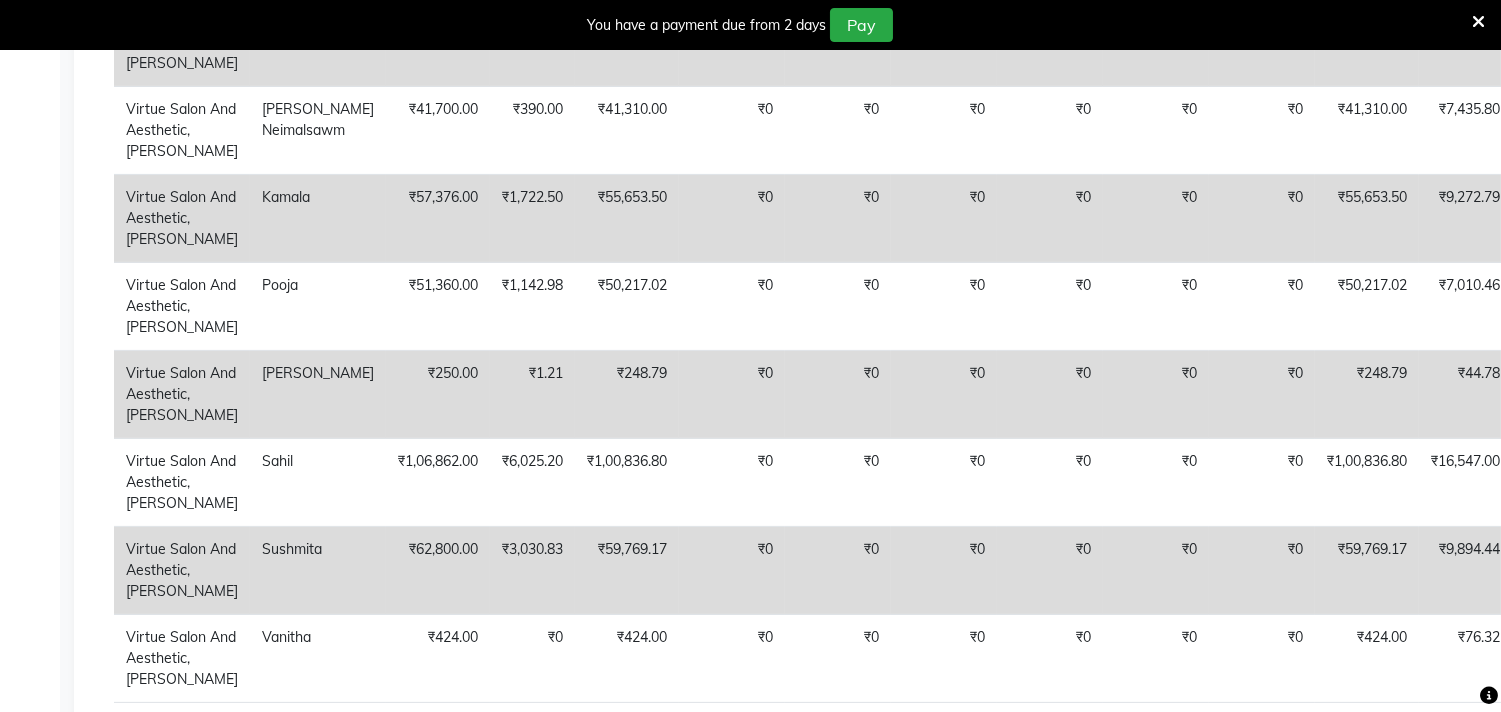 click at bounding box center (1478, 22) 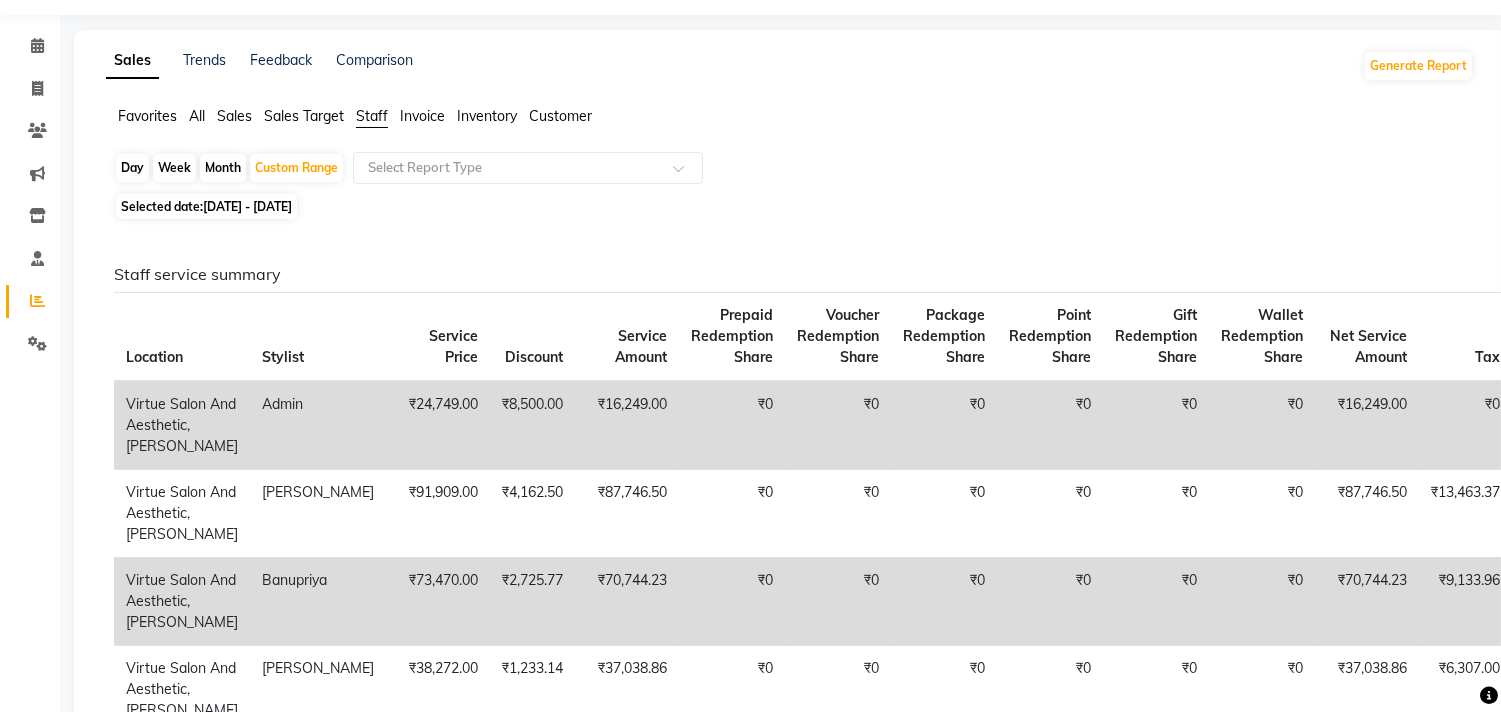 scroll, scrollTop: 0, scrollLeft: 0, axis: both 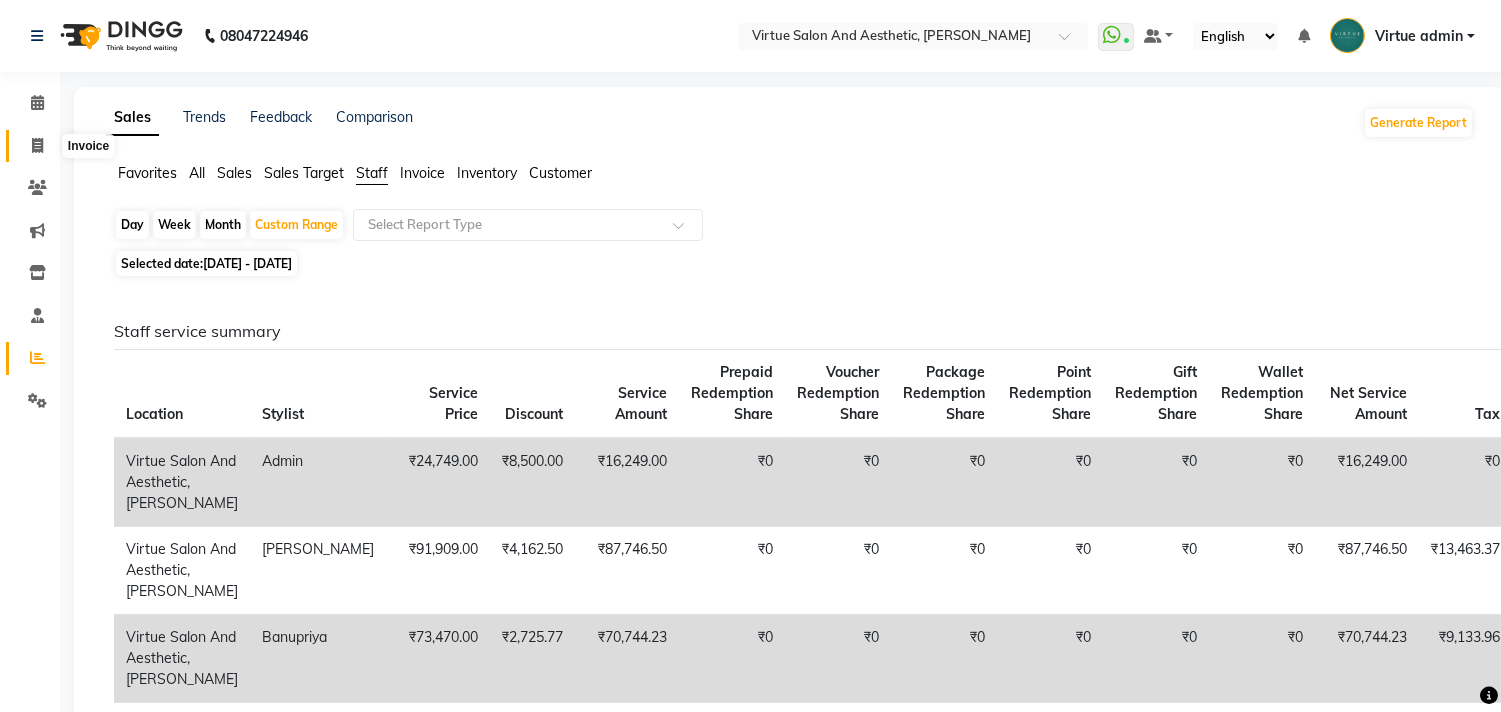 click 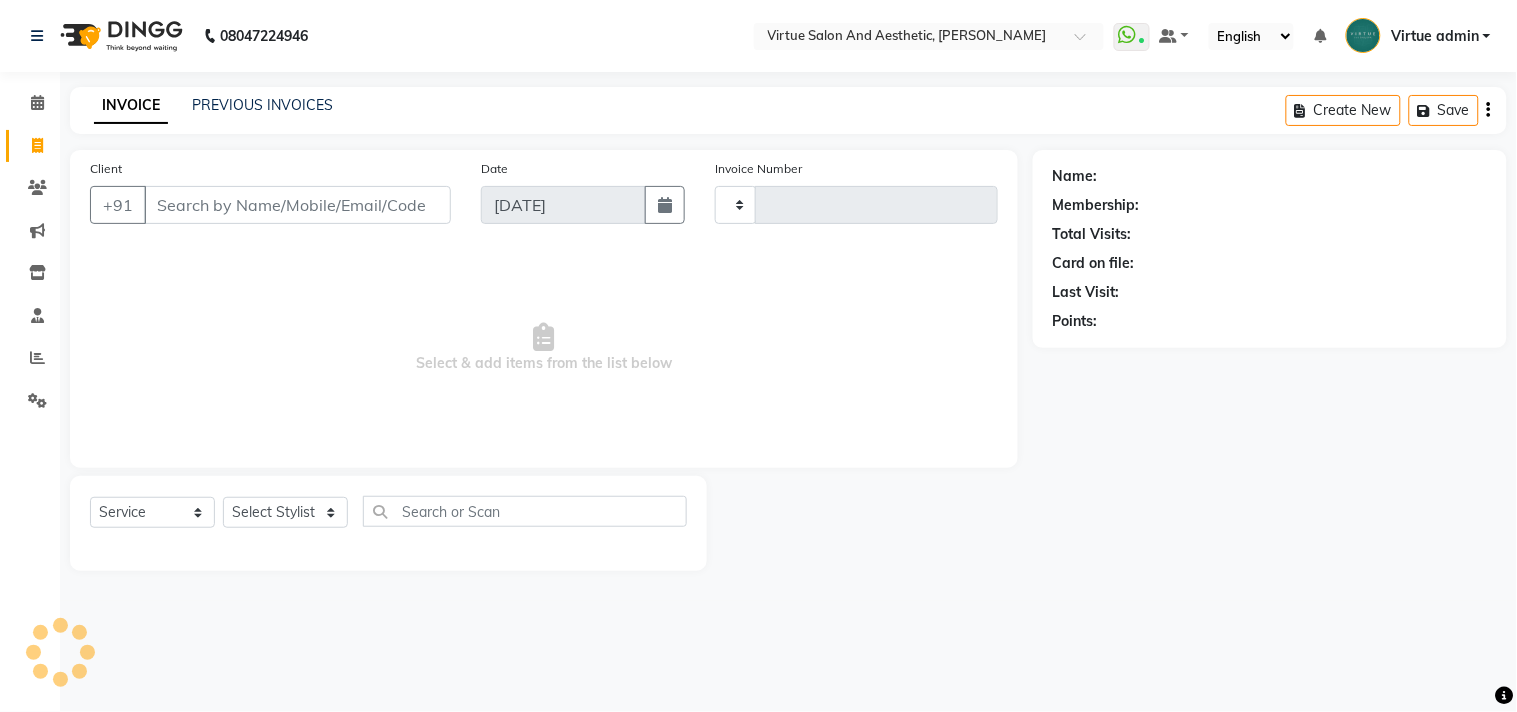type on "2259" 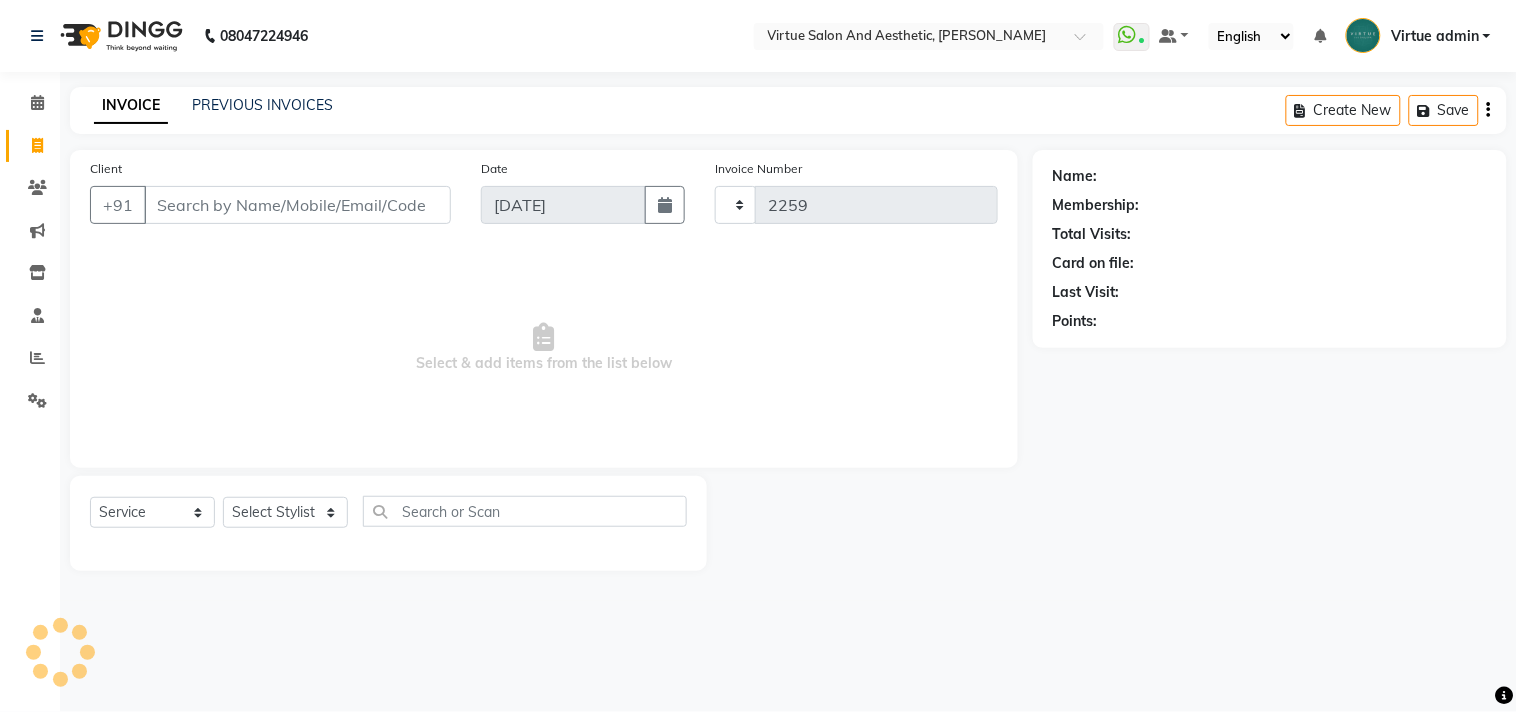 select on "4466" 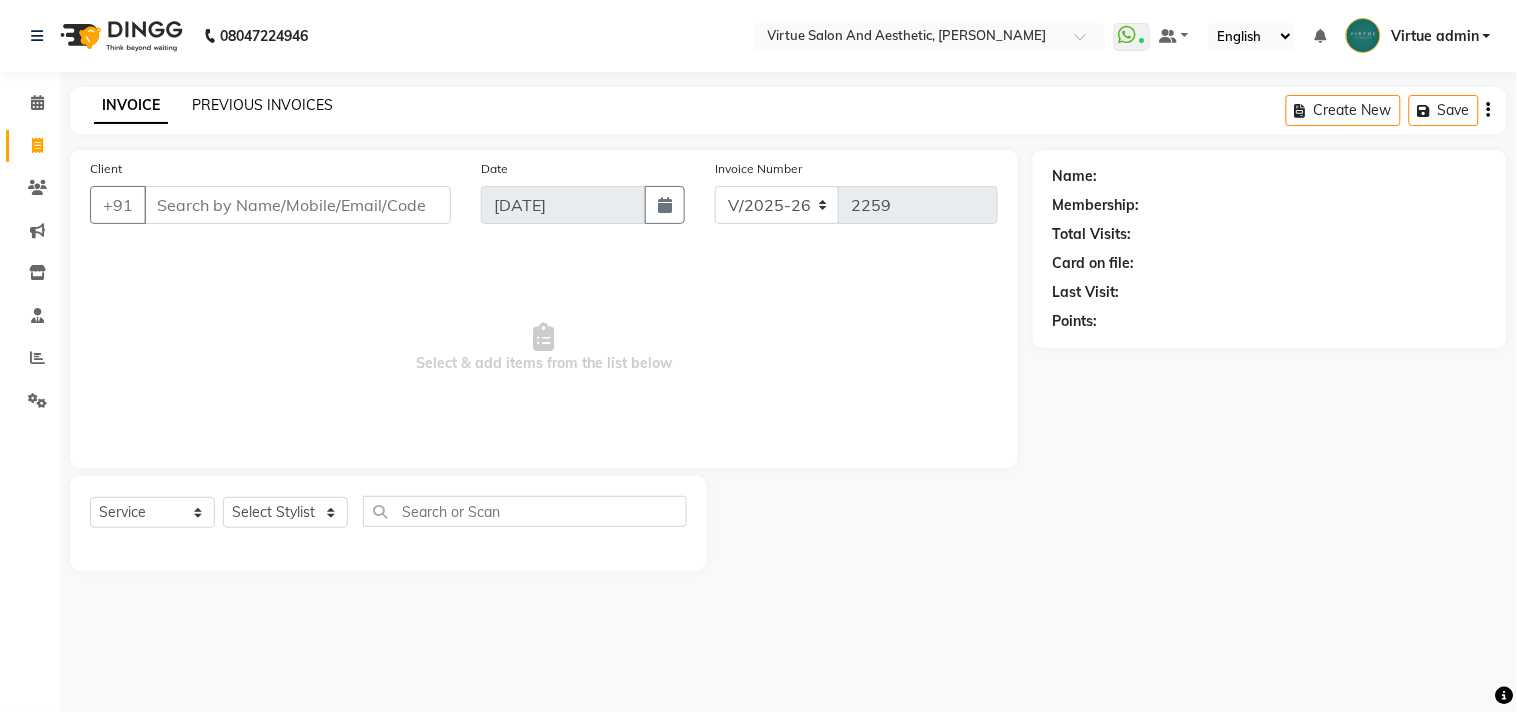 click on "PREVIOUS INVOICES" 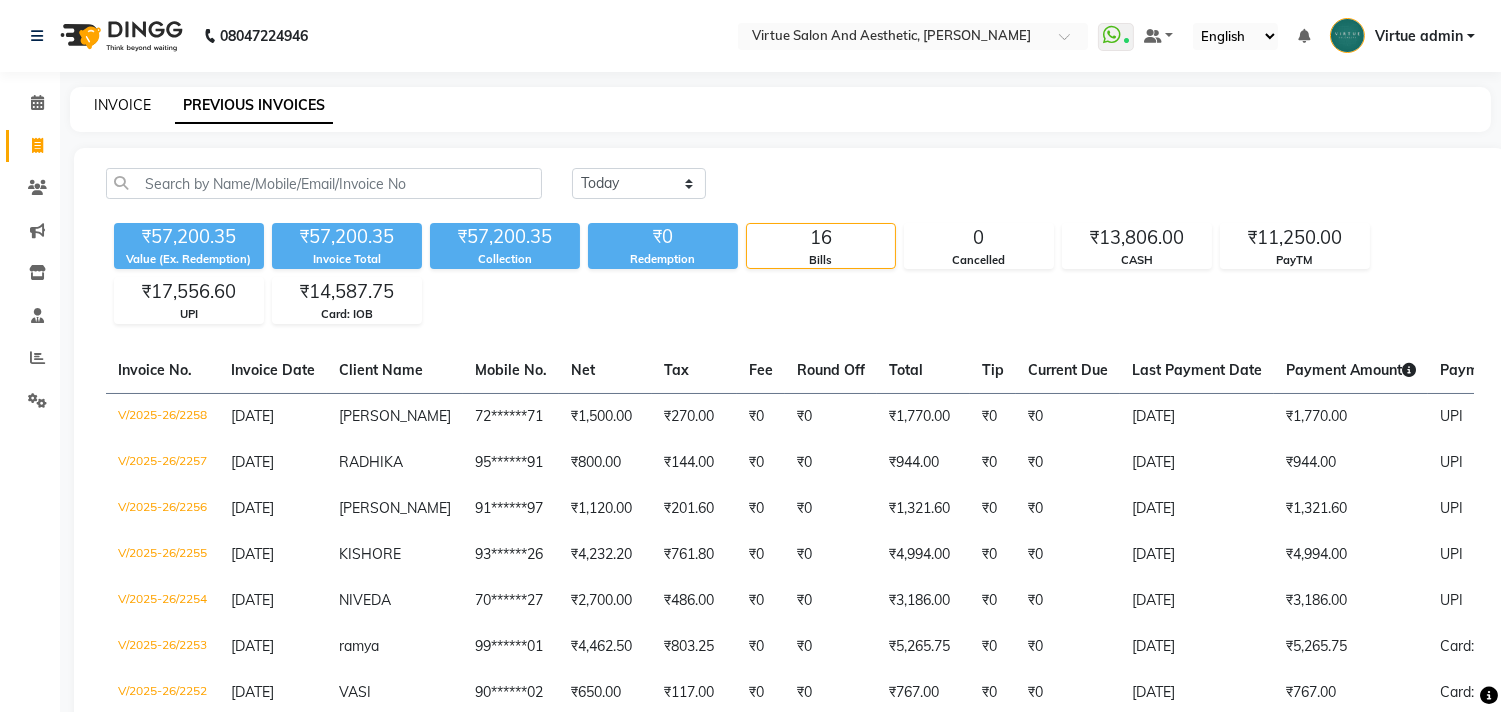 click on "INVOICE" 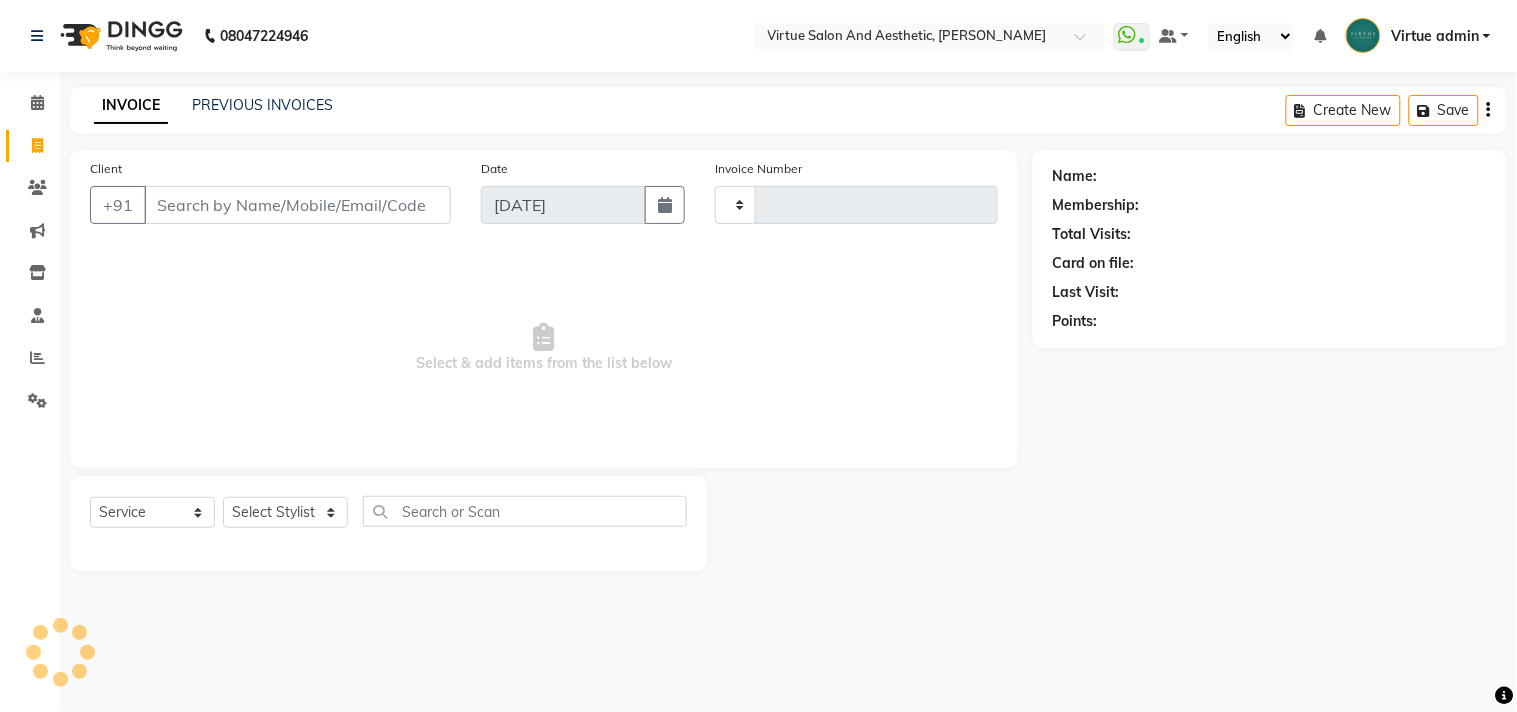 type on "2259" 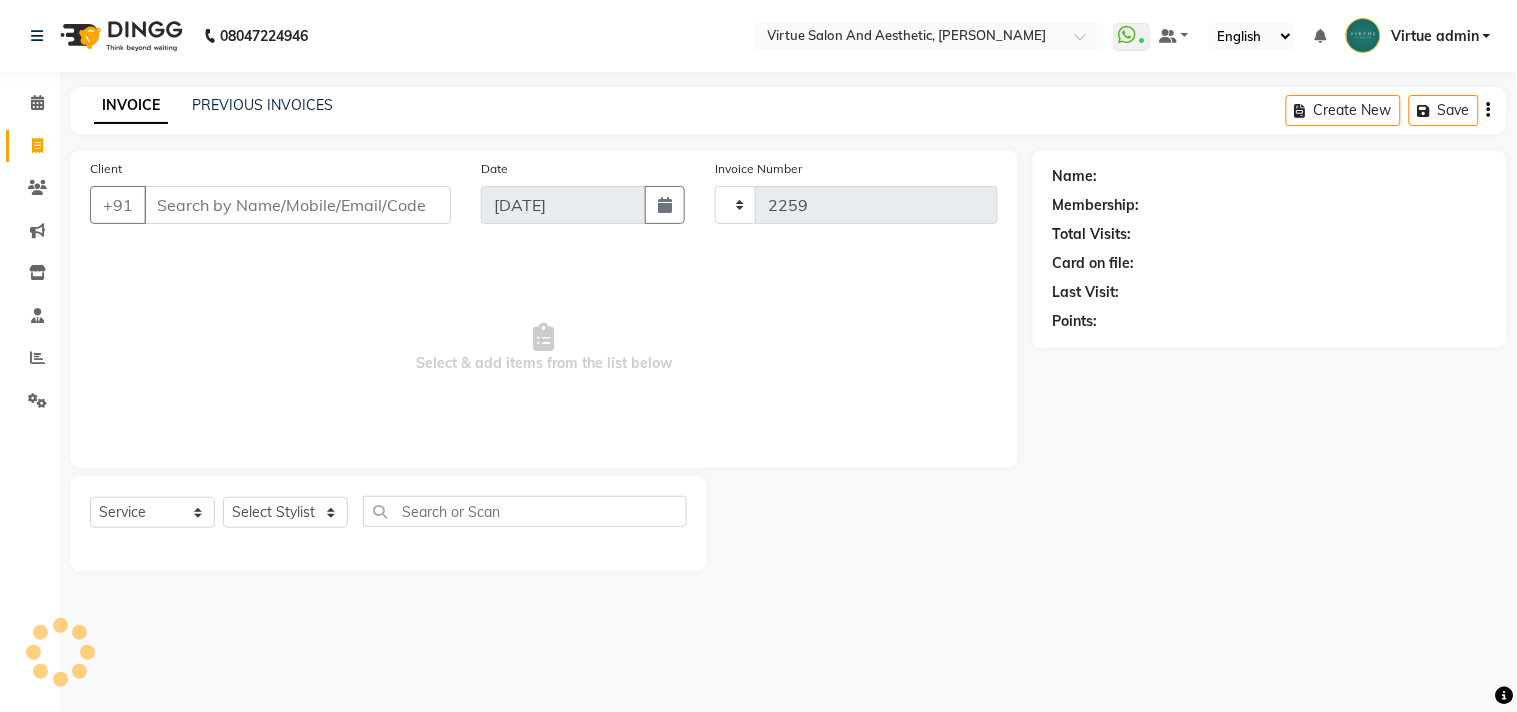 select on "4466" 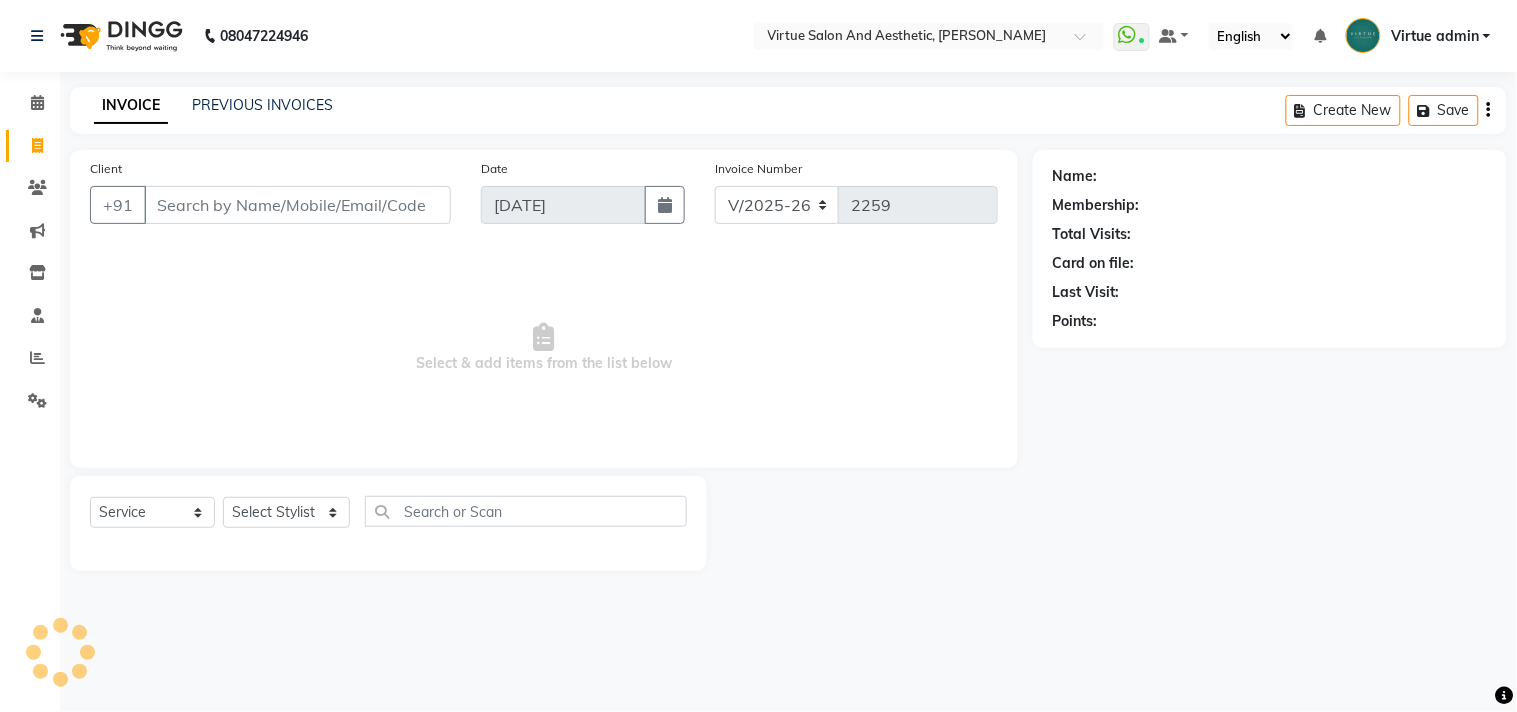 click on "Client" at bounding box center [297, 205] 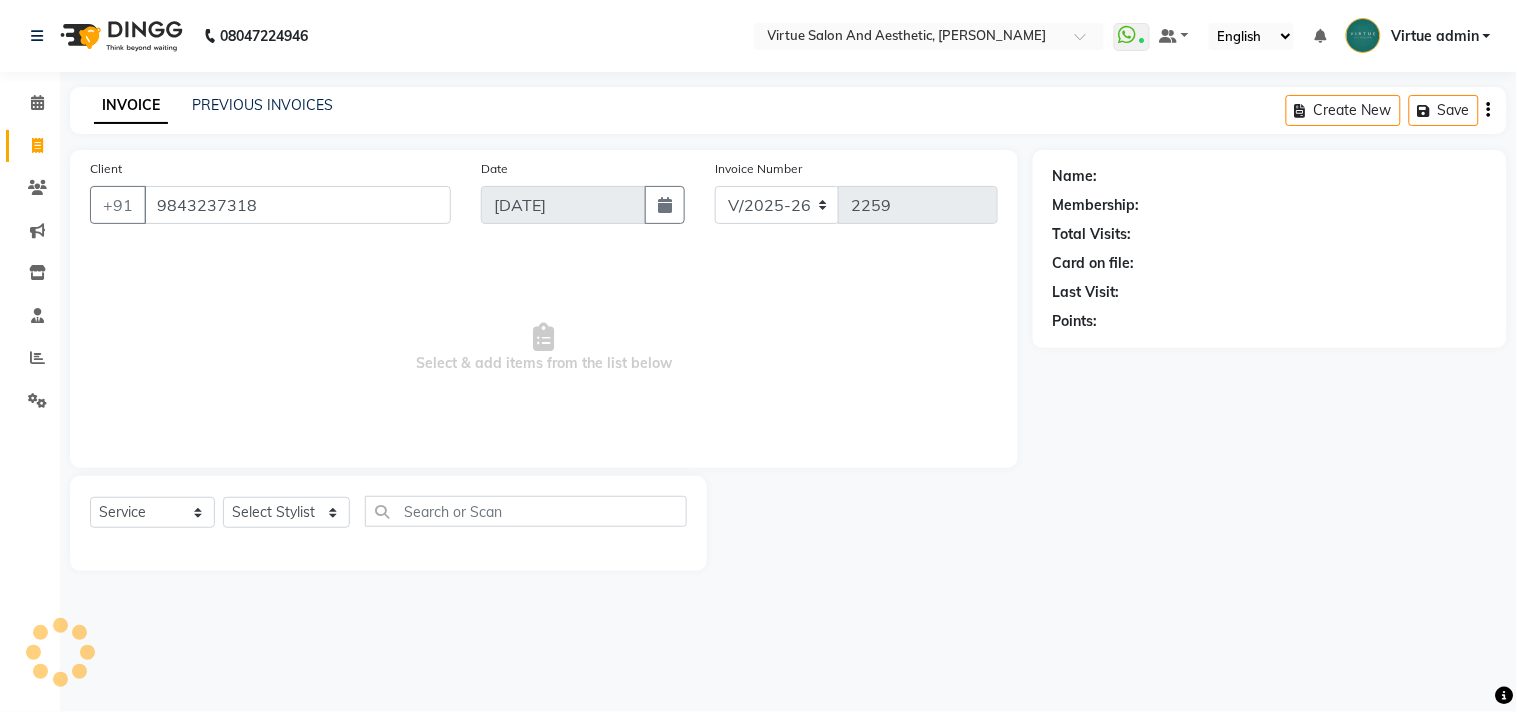 type on "9843237318" 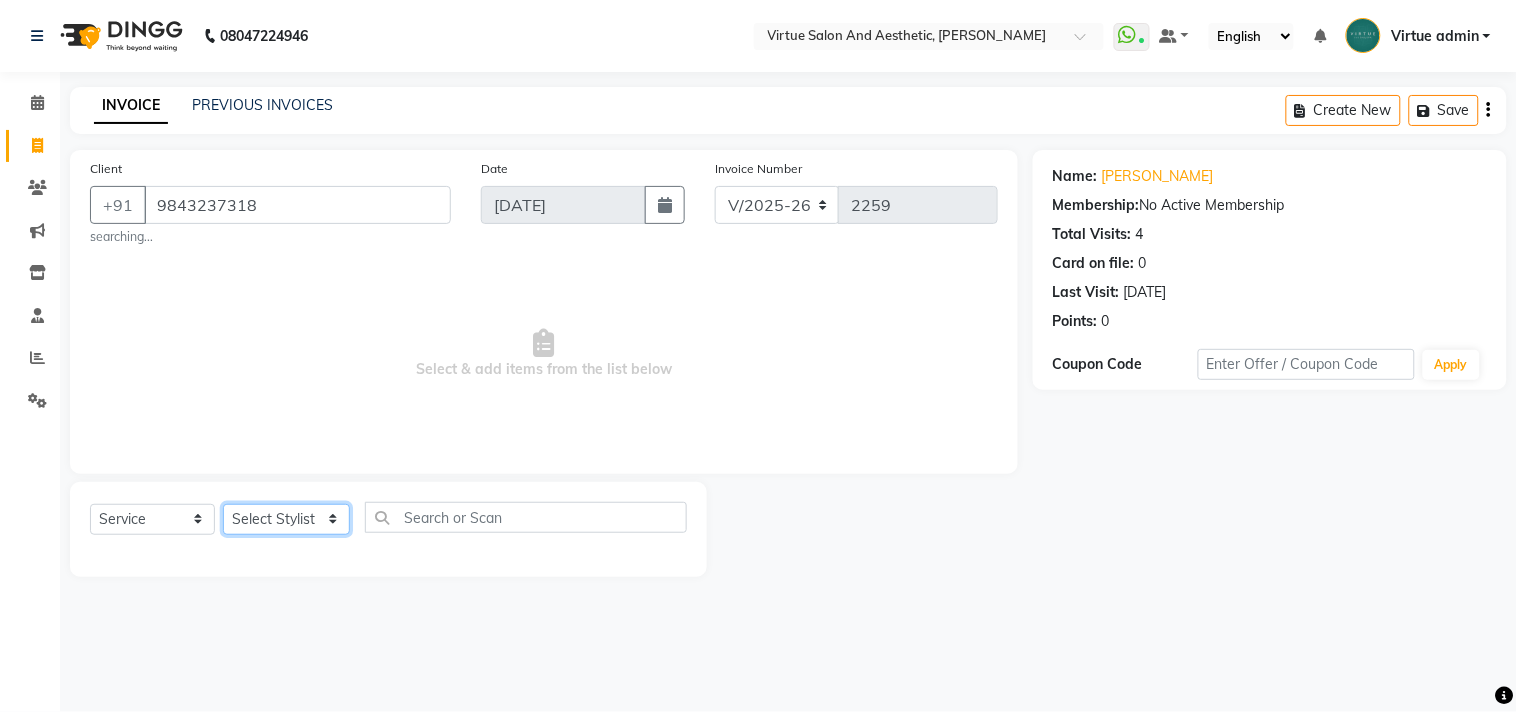 click on "Select Stylist Admin [PERSON_NAME]  Apsu Auditor Ambattur [PERSON_NAME] Dingg - Support Team [PERSON_NAME] [PERSON_NAME] [PERSON_NAME]  [PERSON_NAME] [PERSON_NAME]  [PERSON_NAME] [PERSON_NAME] [PERSON_NAME] RADHA [PERSON_NAME]  [PERSON_NAME] SEETHAL SOCHIPEM [PERSON_NAME] [PERSON_NAME] VANITHA Veena [PERSON_NAME]  [PERSON_NAME] Virtue admin VIRTUE SALON" 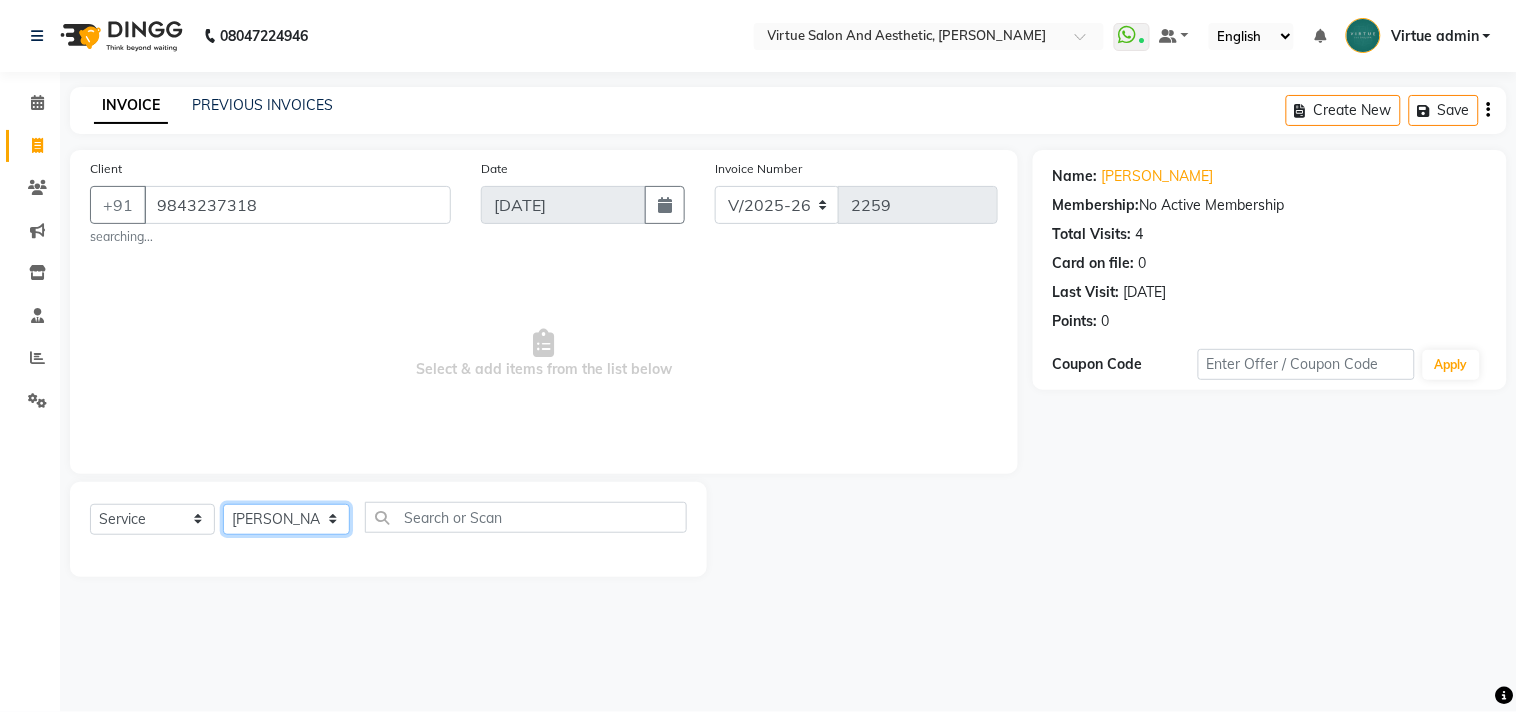 click on "Select Stylist Admin [PERSON_NAME]  Apsu Auditor Ambattur [PERSON_NAME] Dingg - Support Team [PERSON_NAME] [PERSON_NAME] [PERSON_NAME]  [PERSON_NAME] [PERSON_NAME]  [PERSON_NAME] [PERSON_NAME] [PERSON_NAME] RADHA [PERSON_NAME]  [PERSON_NAME] SEETHAL SOCHIPEM [PERSON_NAME] [PERSON_NAME] VANITHA Veena [PERSON_NAME]  [PERSON_NAME] Virtue admin VIRTUE SALON" 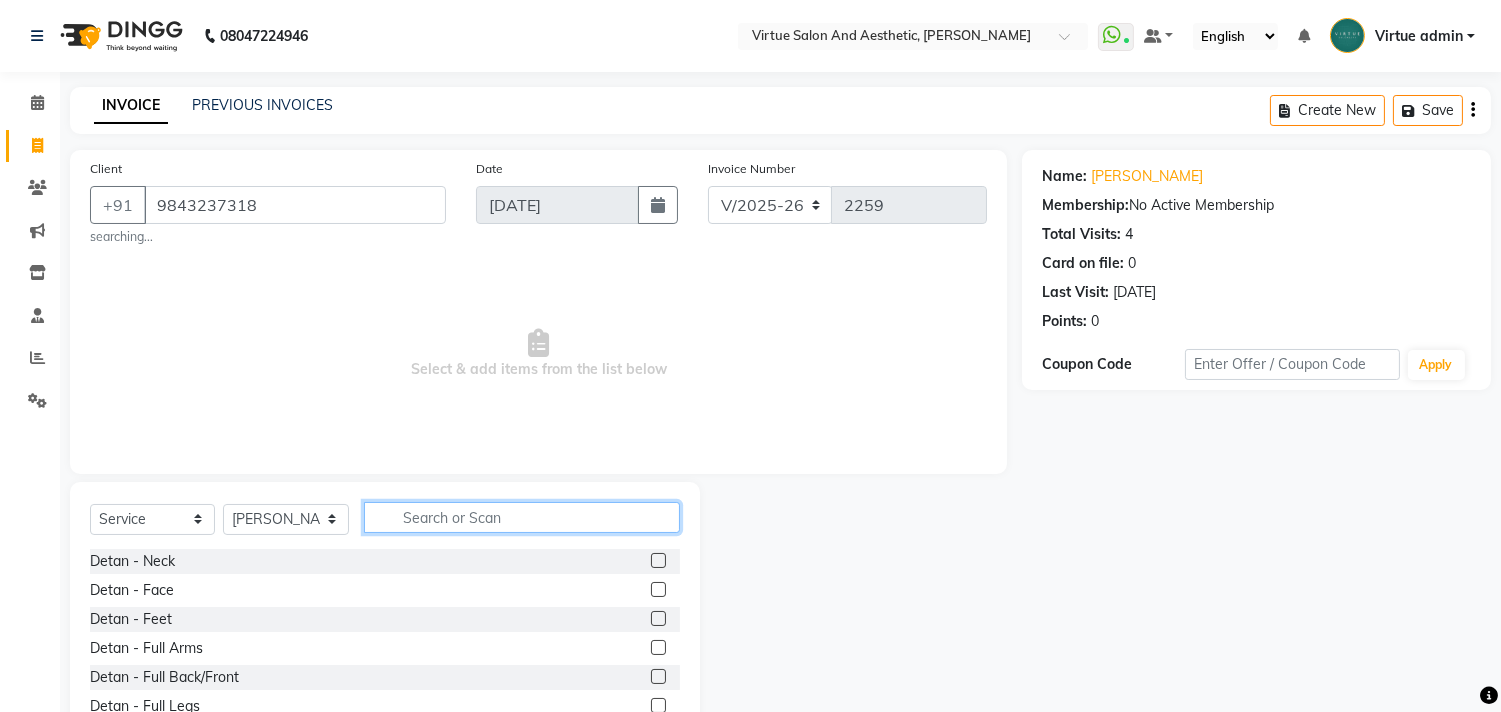 click 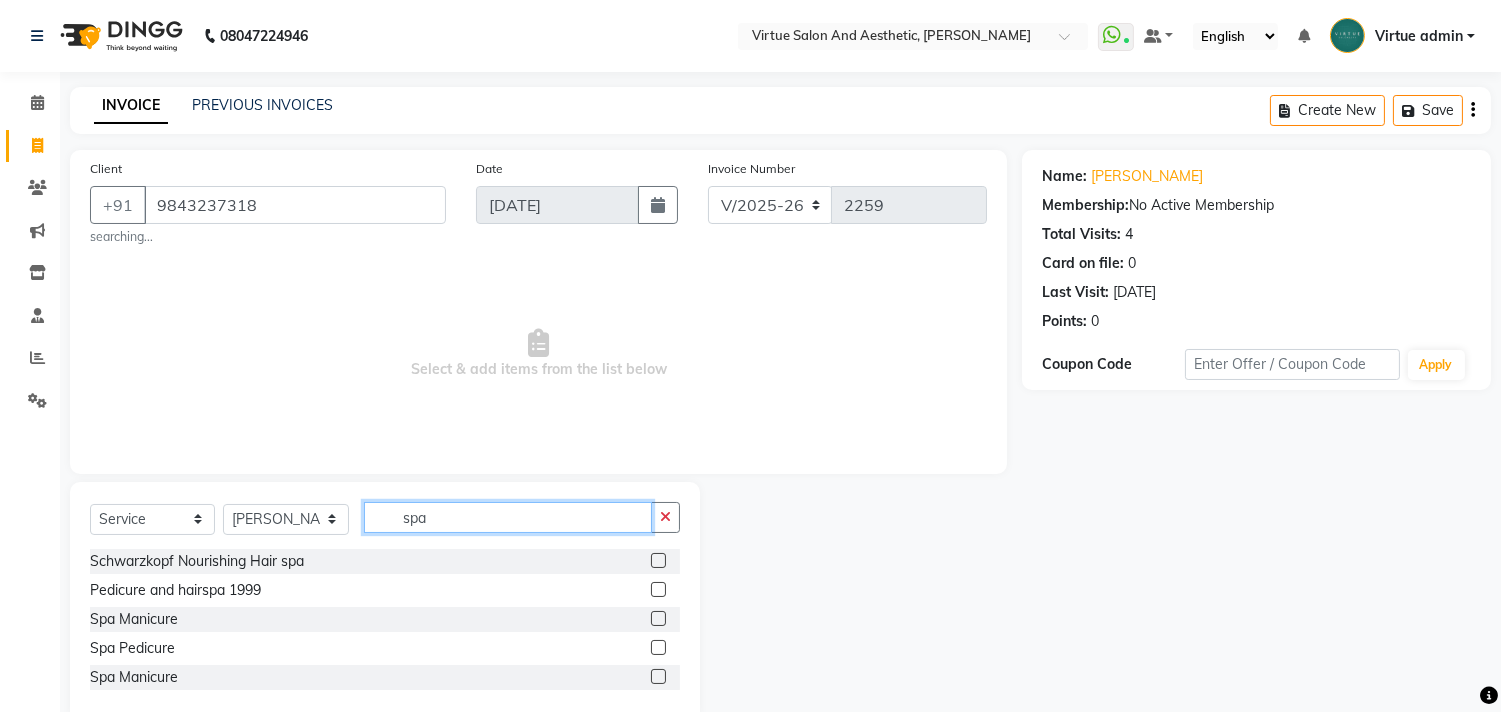 type on "spa" 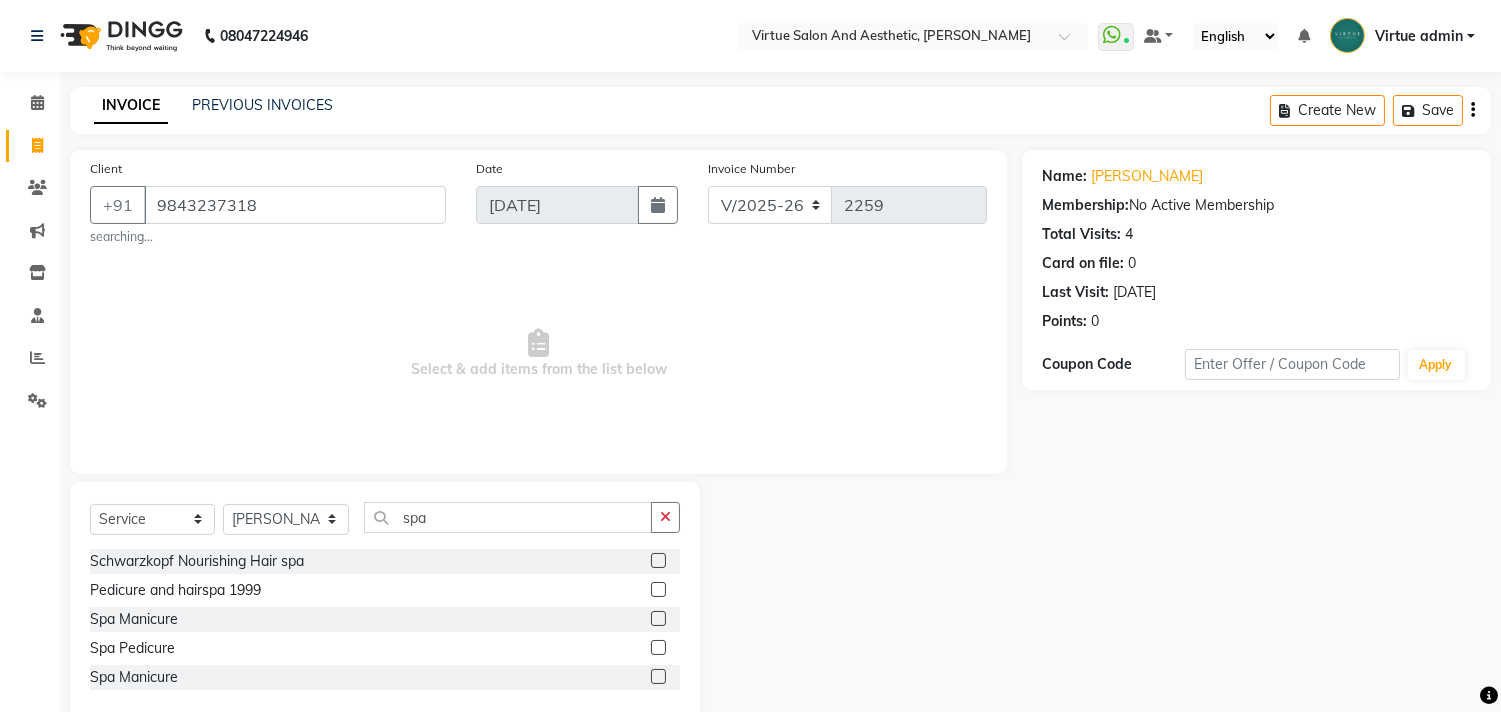 drag, startPoint x: 664, startPoint y: 646, endPoint x: 642, endPoint y: 628, distance: 28.42534 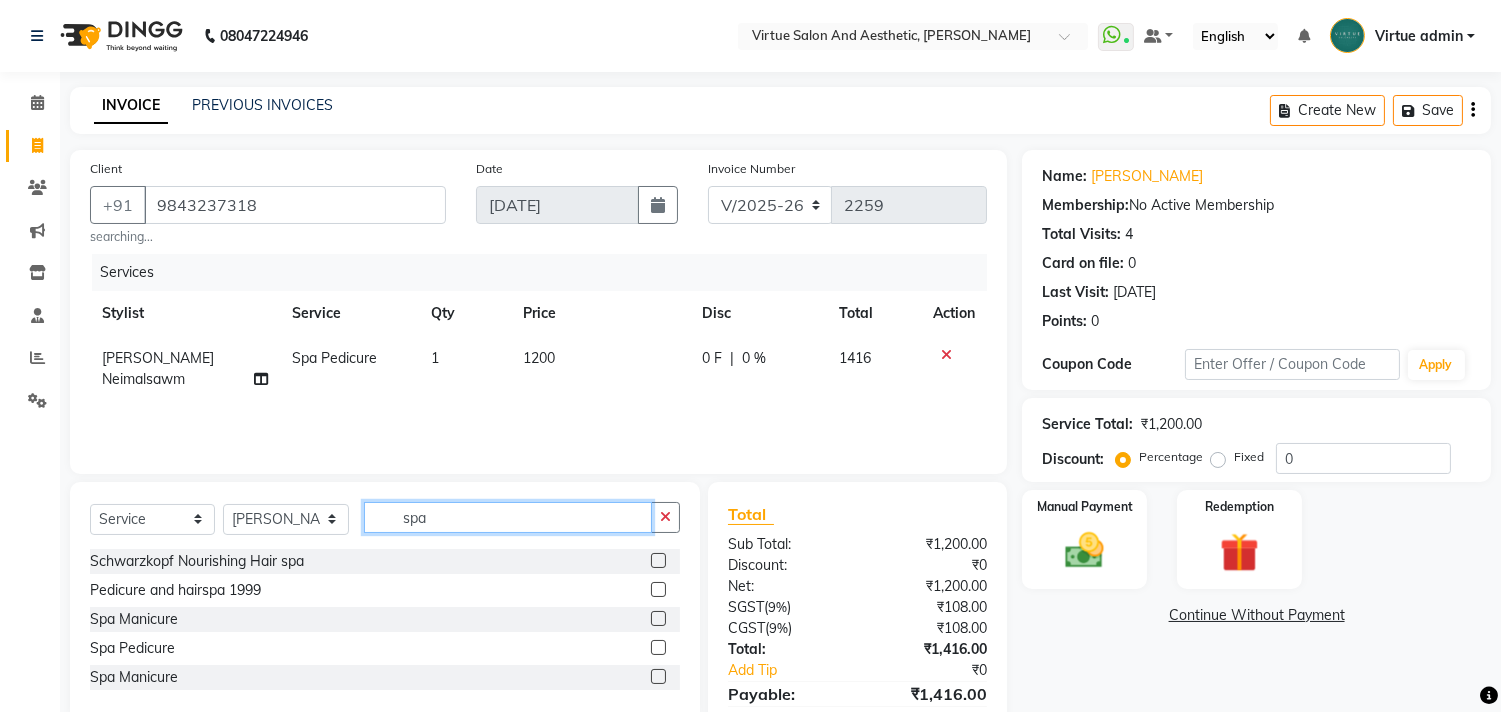checkbox on "false" 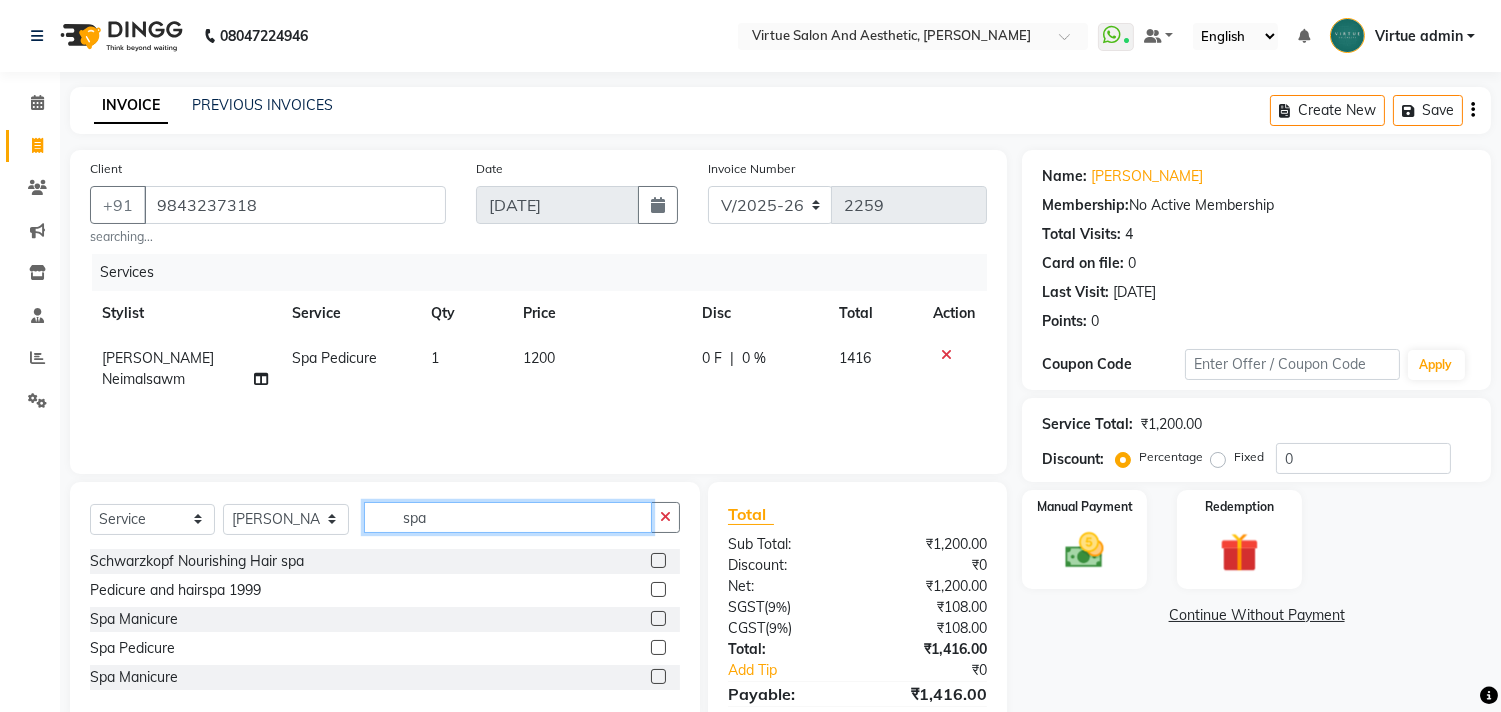 click on "spa" 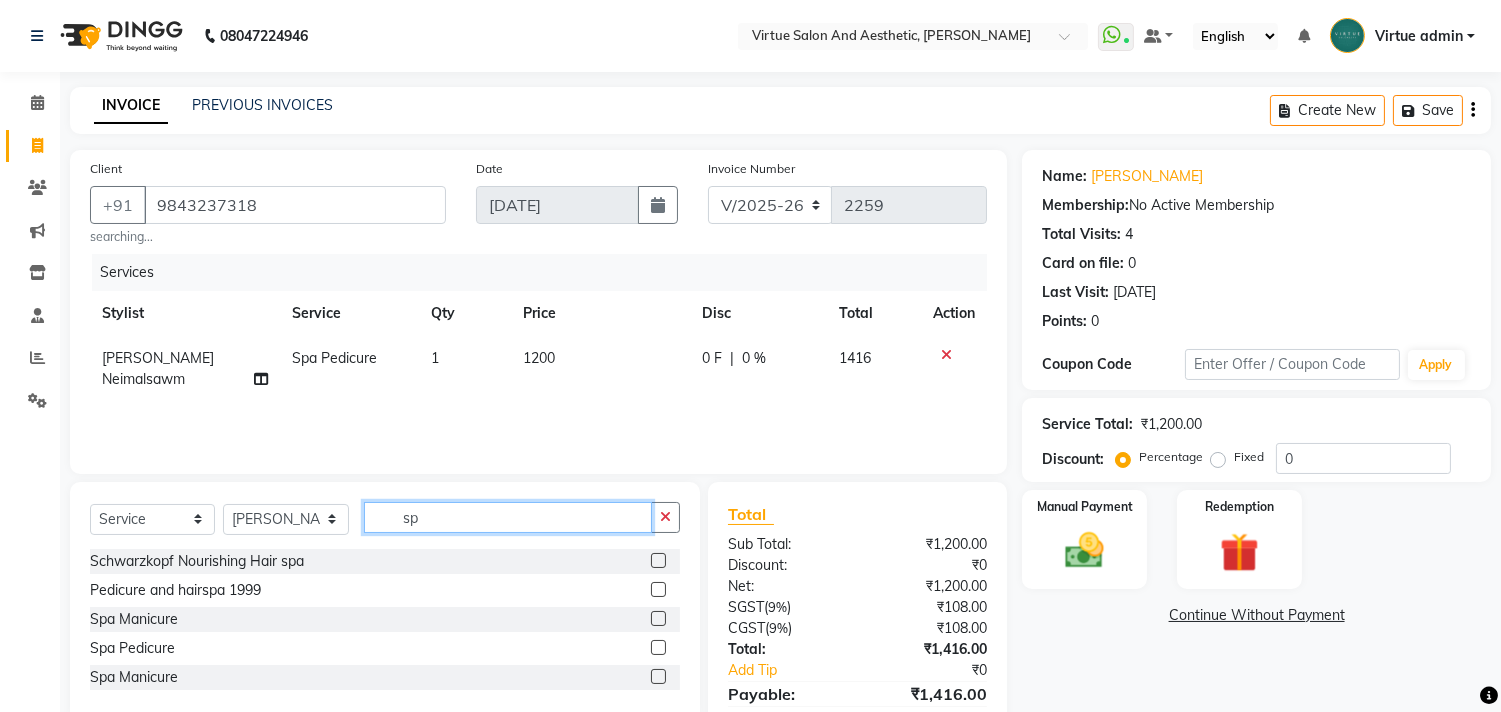 type on "s" 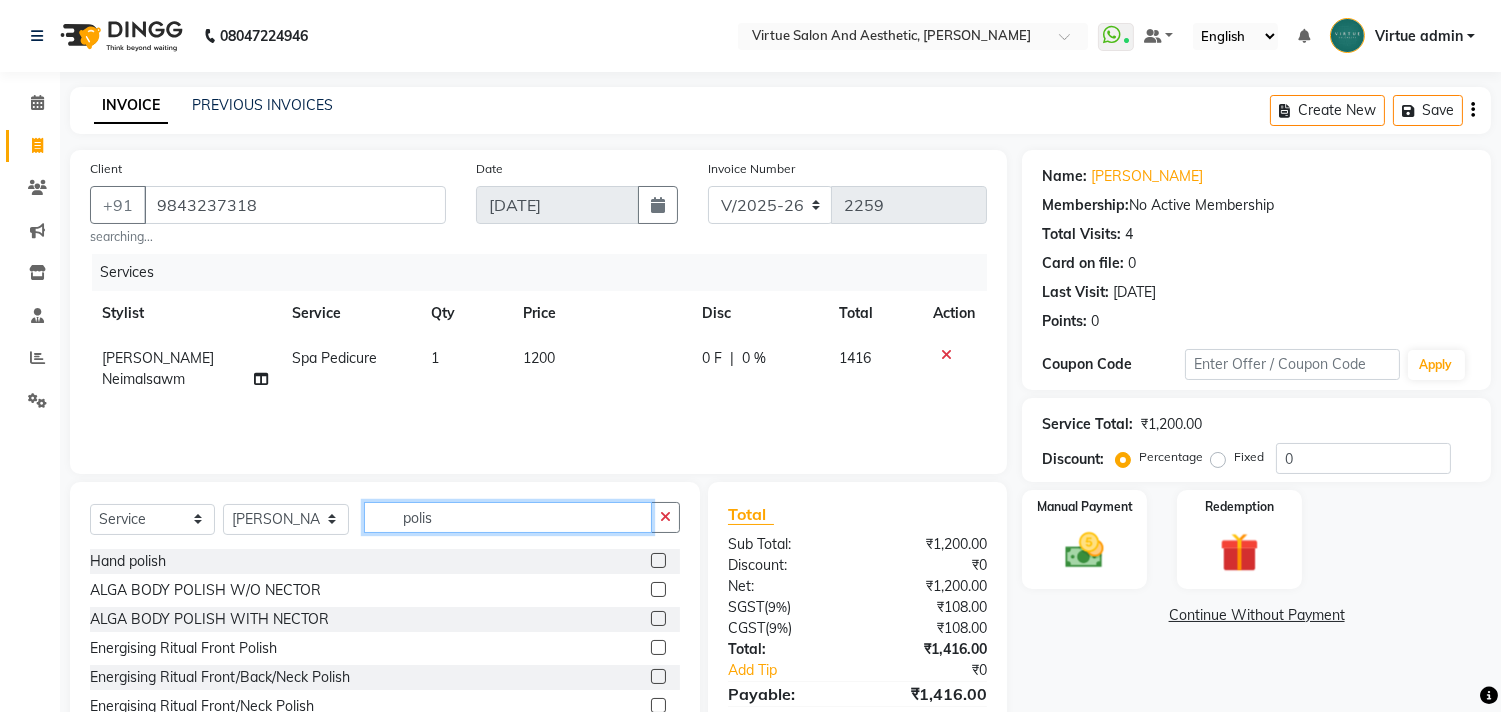 type on "polis" 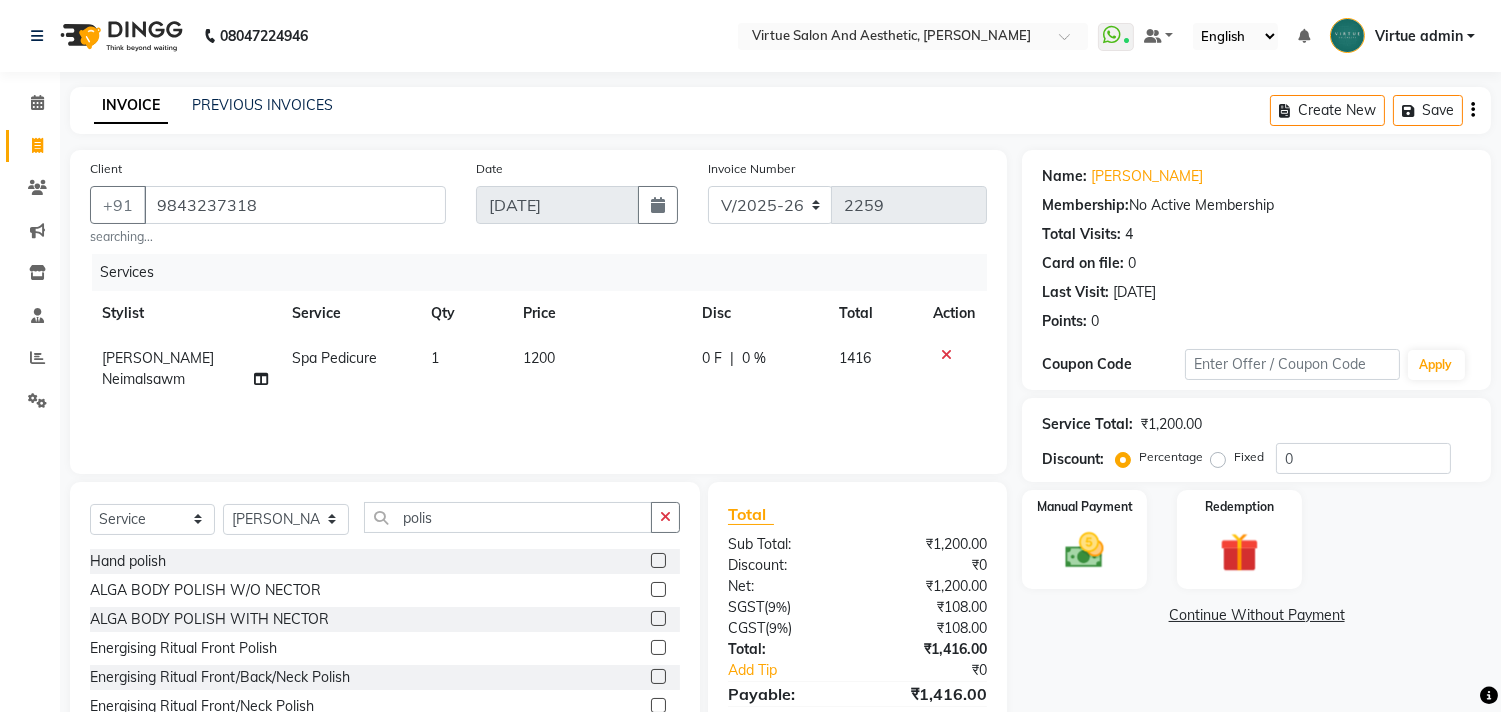 click 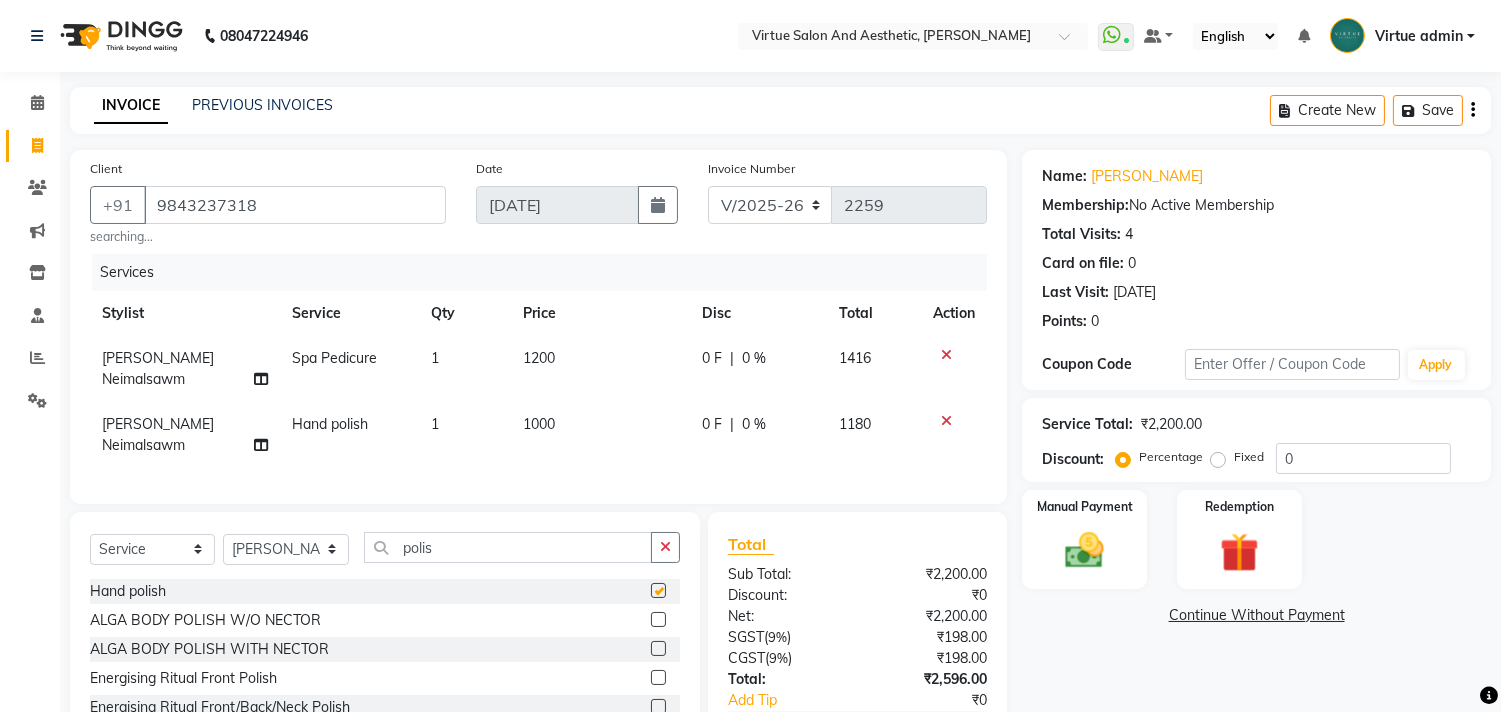 checkbox on "false" 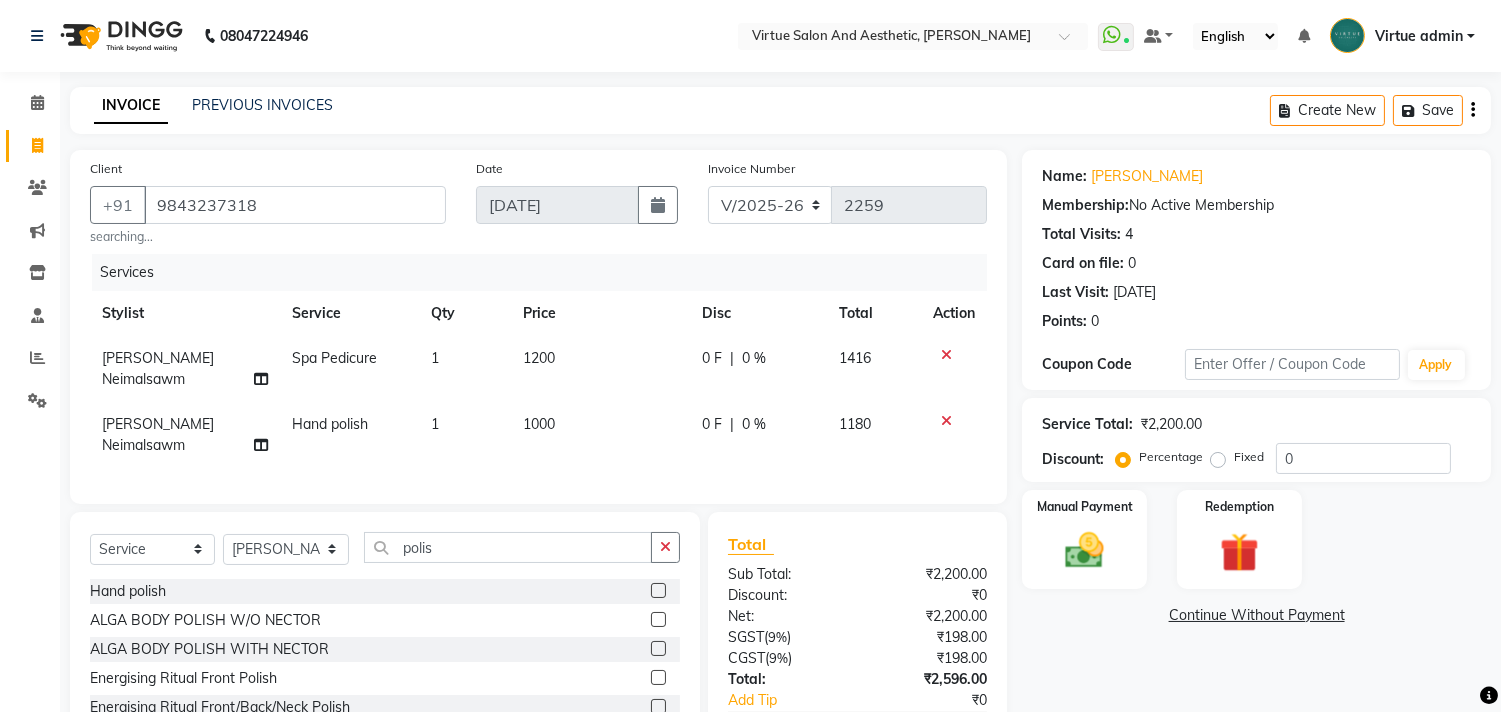 click on "1000" 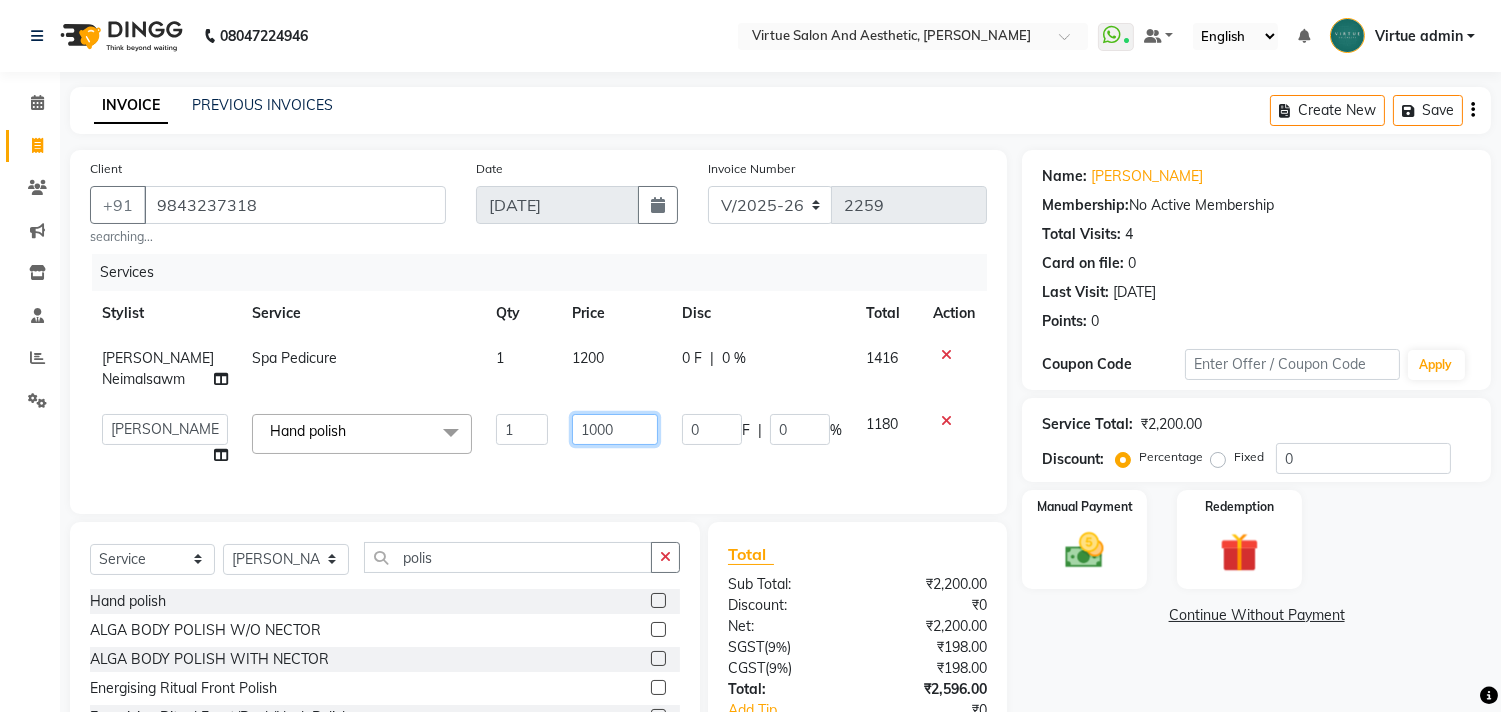 click on "1000" 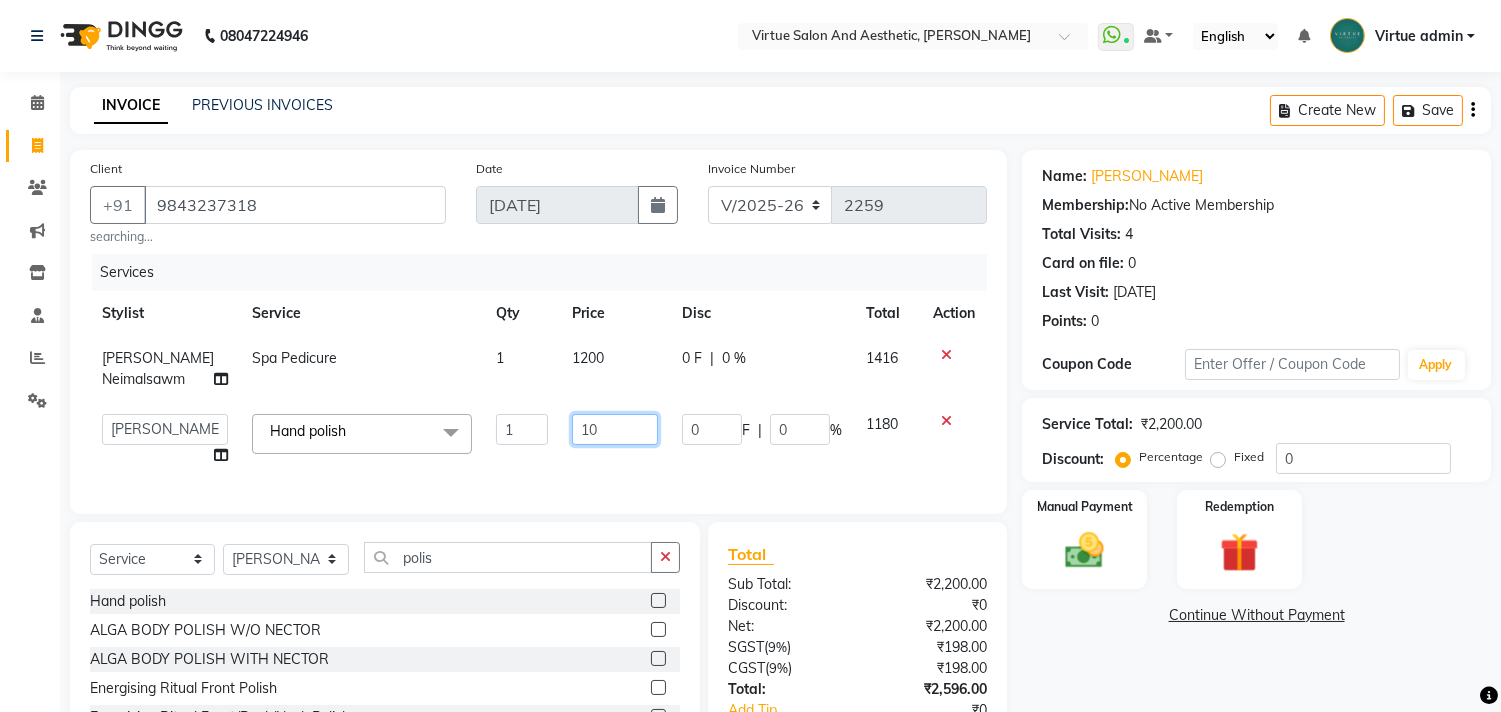 type on "1" 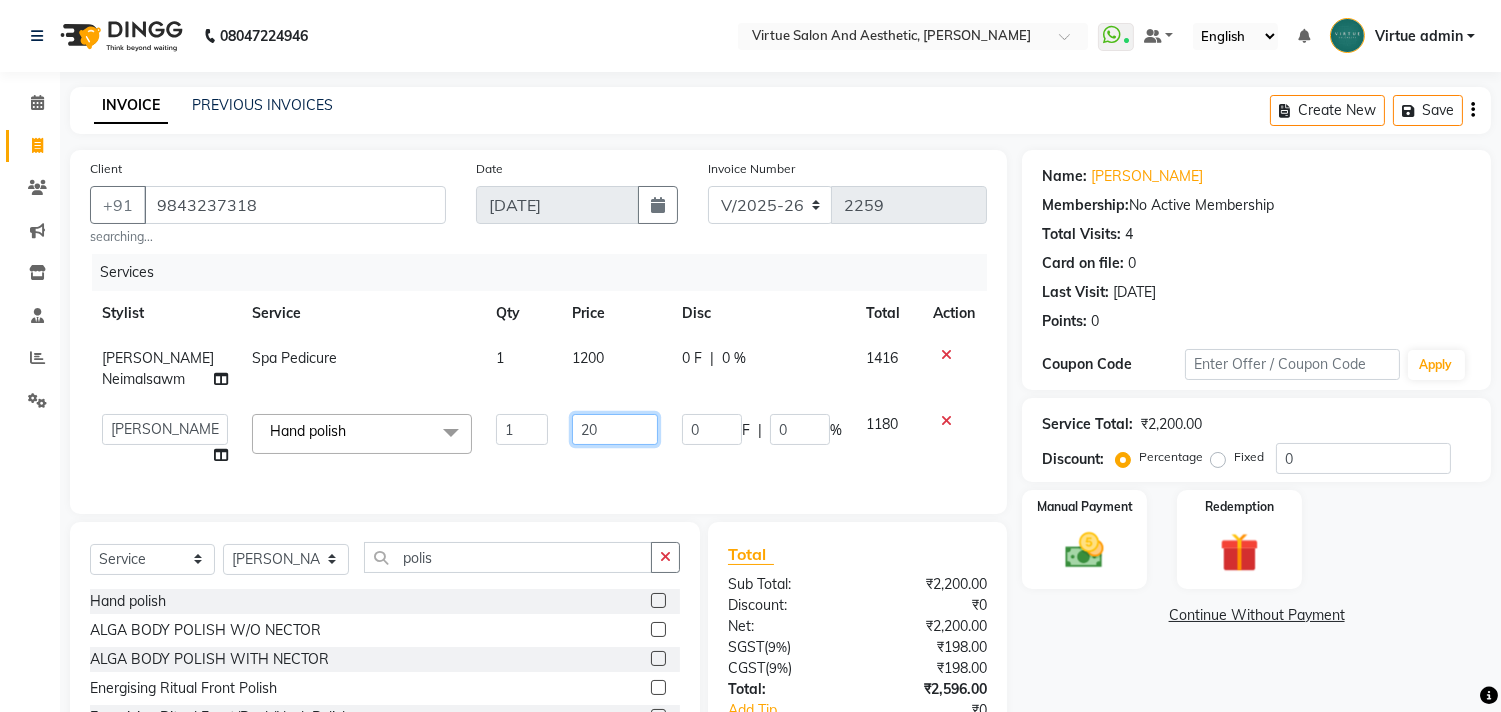 type on "200" 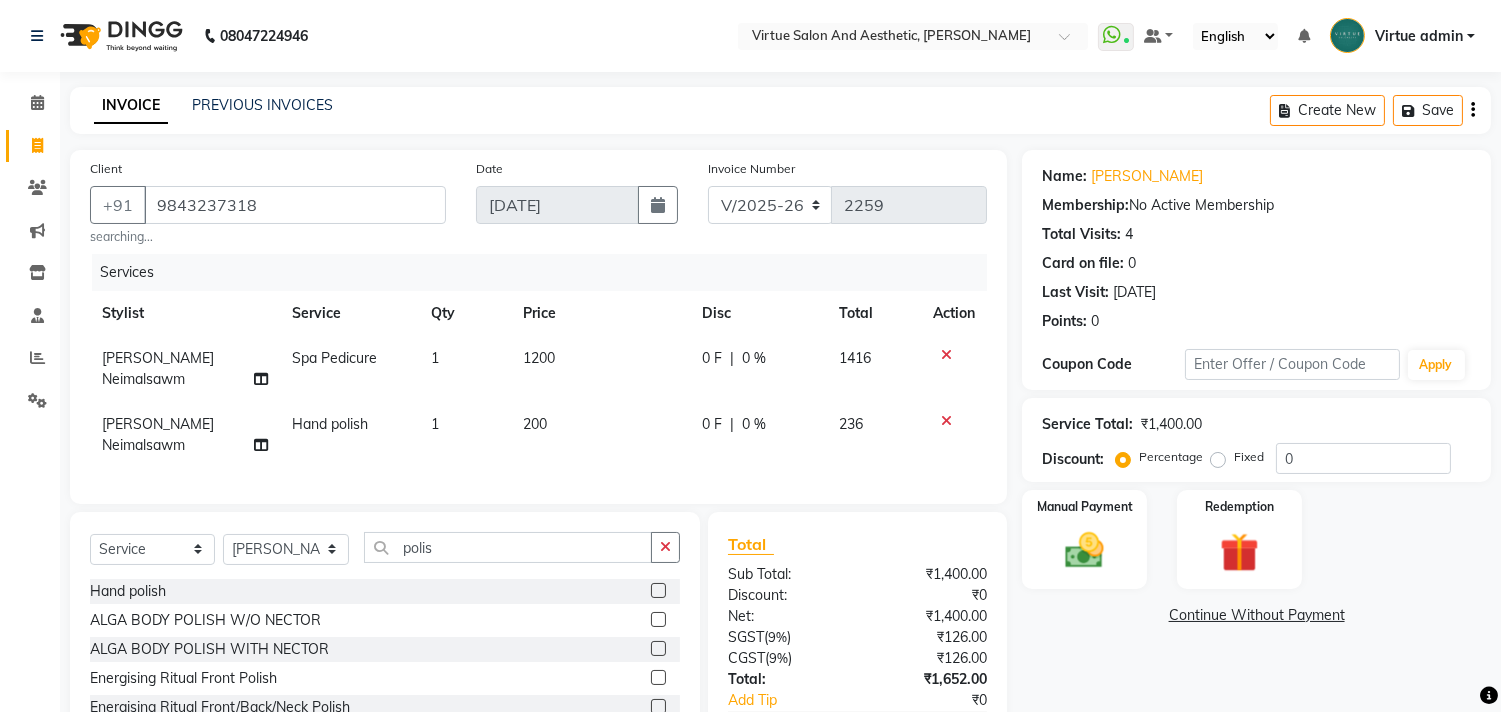click on "Total Sub Total: ₹1,400.00 Discount: ₹0 Net: ₹1,400.00 SGST  ( 9% ) ₹126.00 CGST  ( 9% ) ₹126.00 Total: ₹1,652.00 Add Tip ₹0 Payable: ₹1,652.00 Paid: ₹0 Balance   : ₹1,652.00" 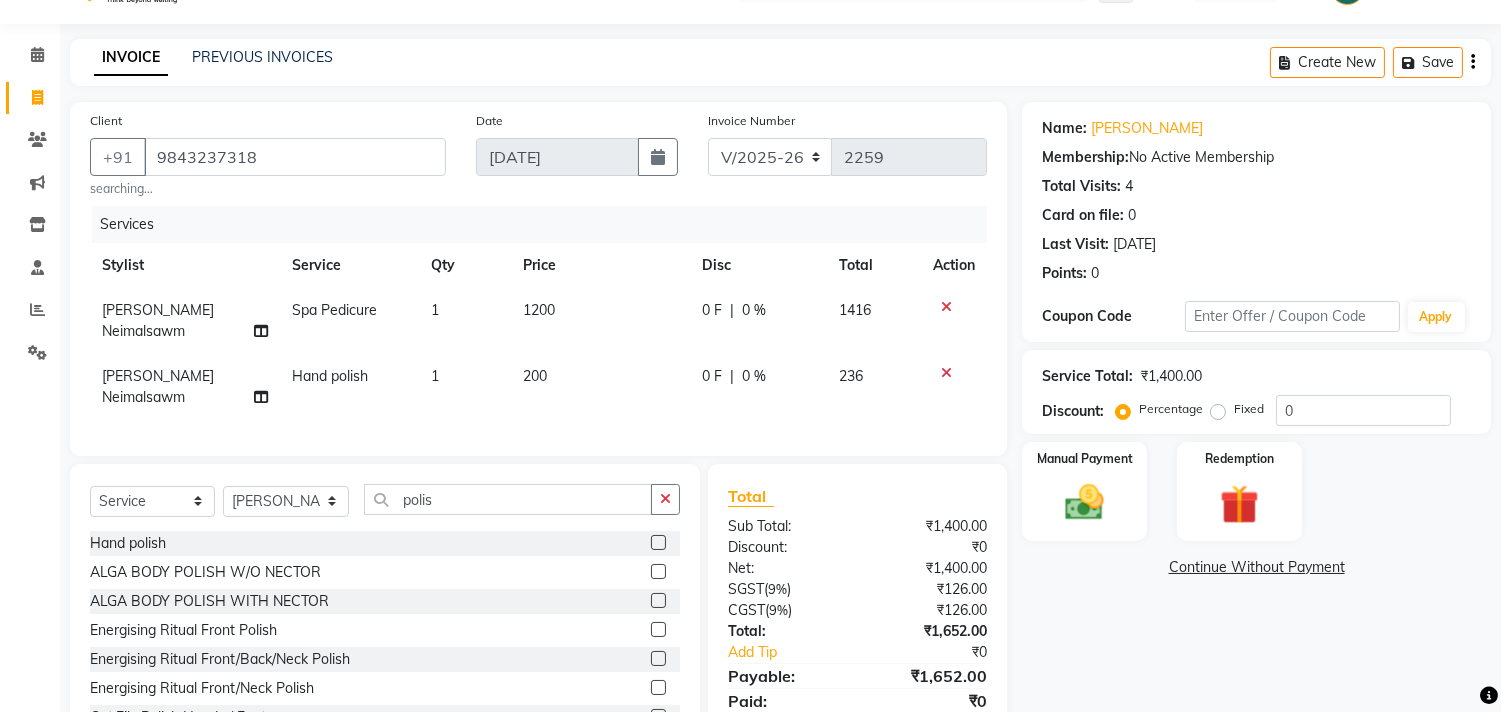 scroll, scrollTop: 0, scrollLeft: 0, axis: both 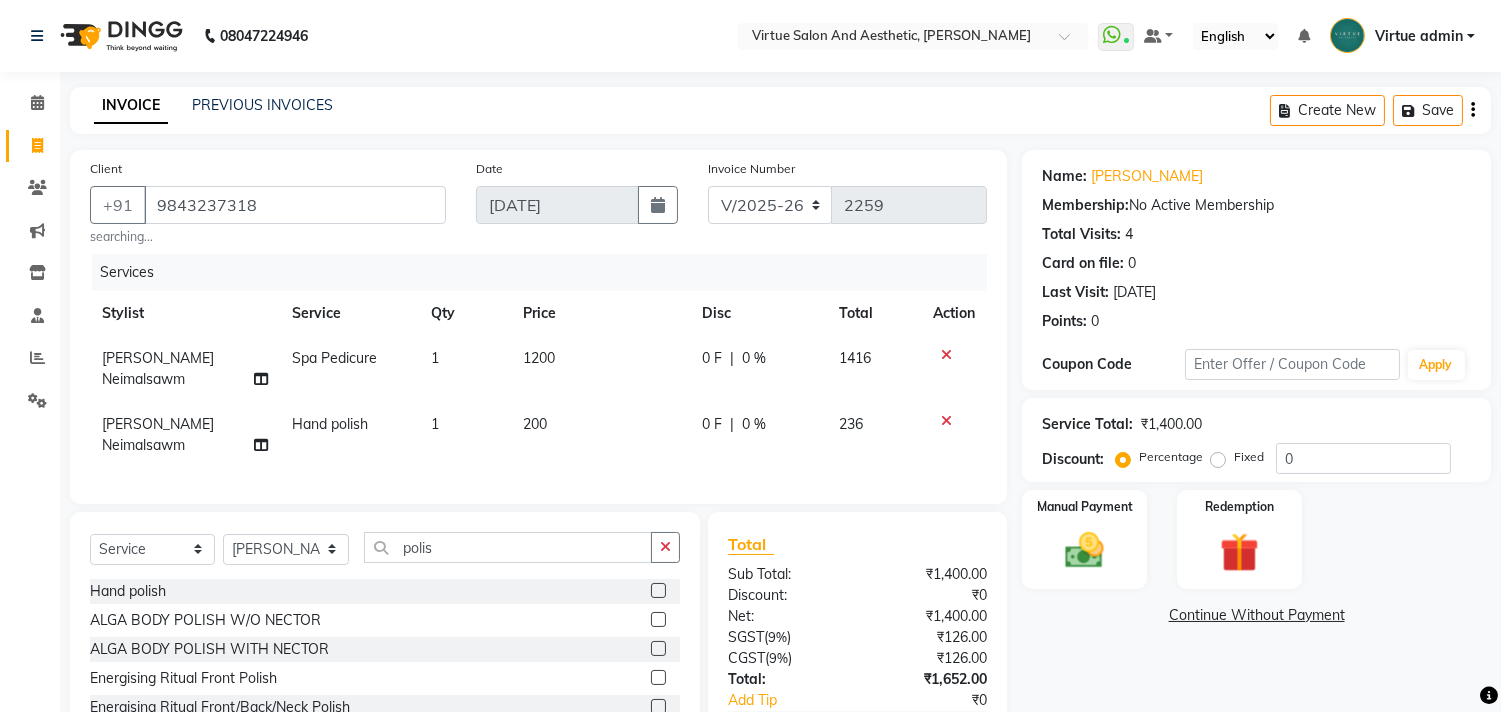 click on "1200" 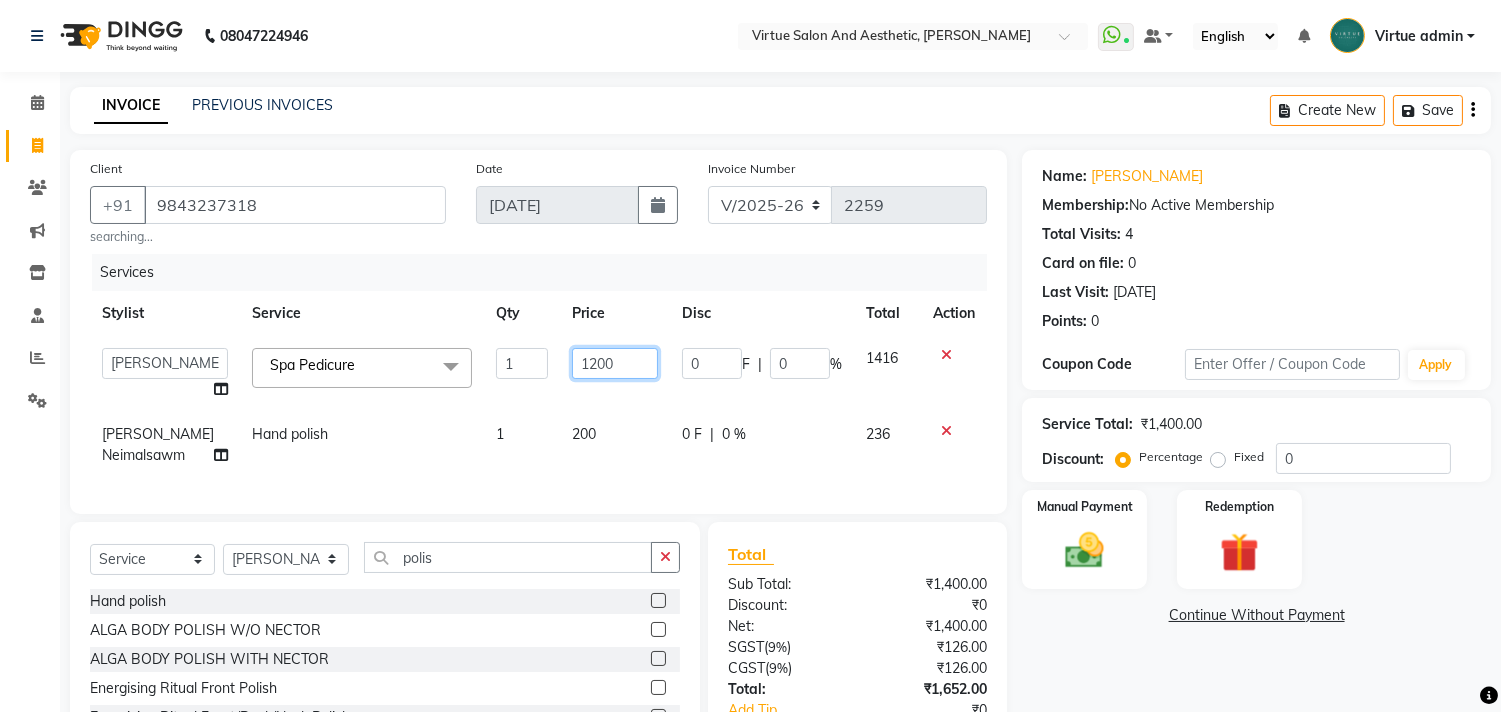 click on "1200" 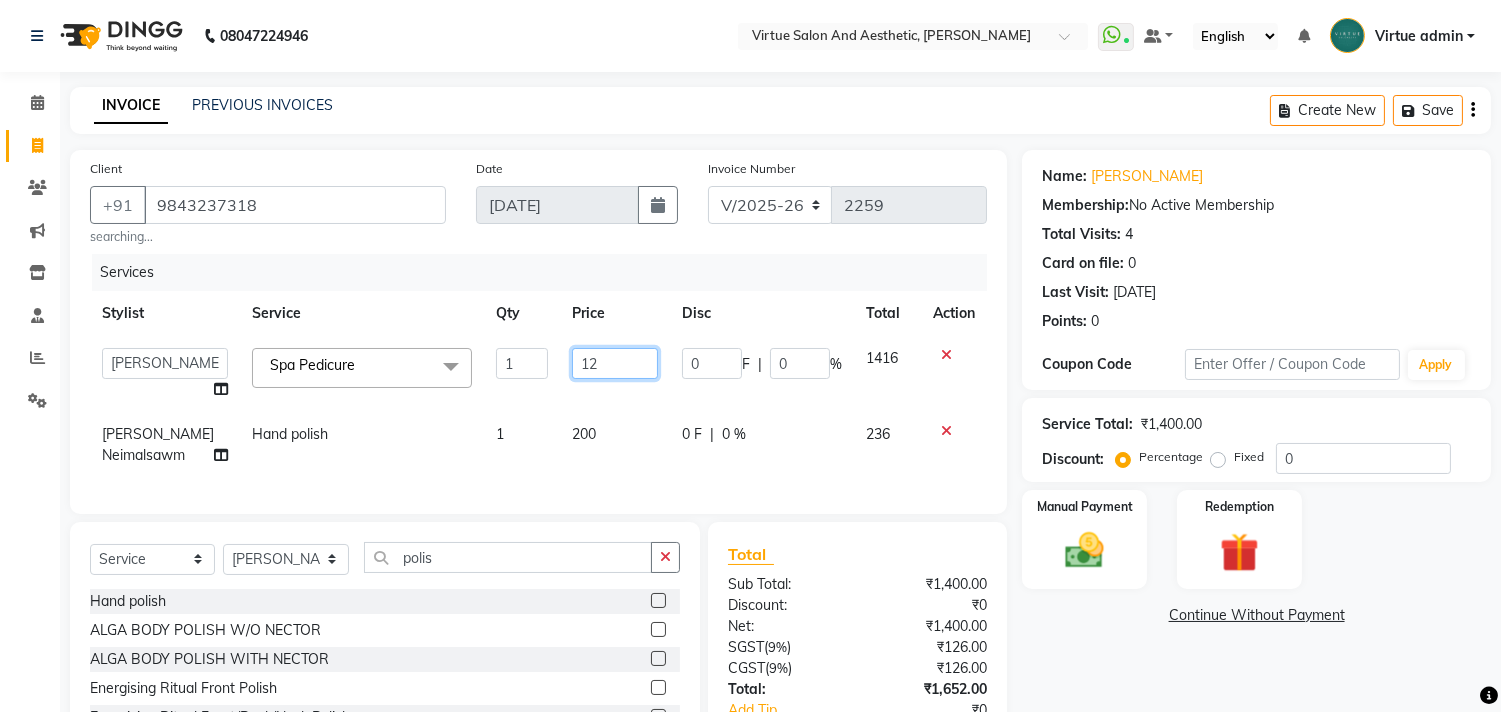 type on "1" 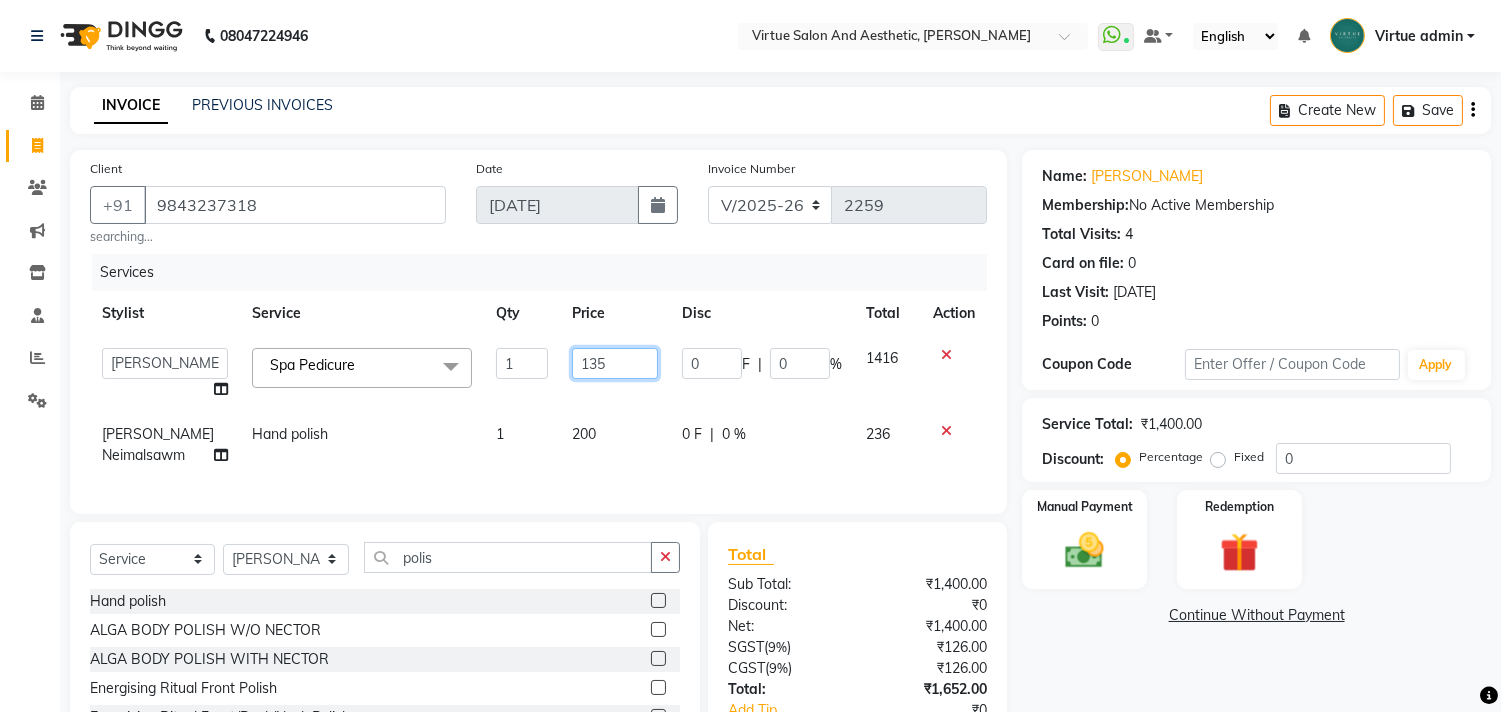 type on "1350" 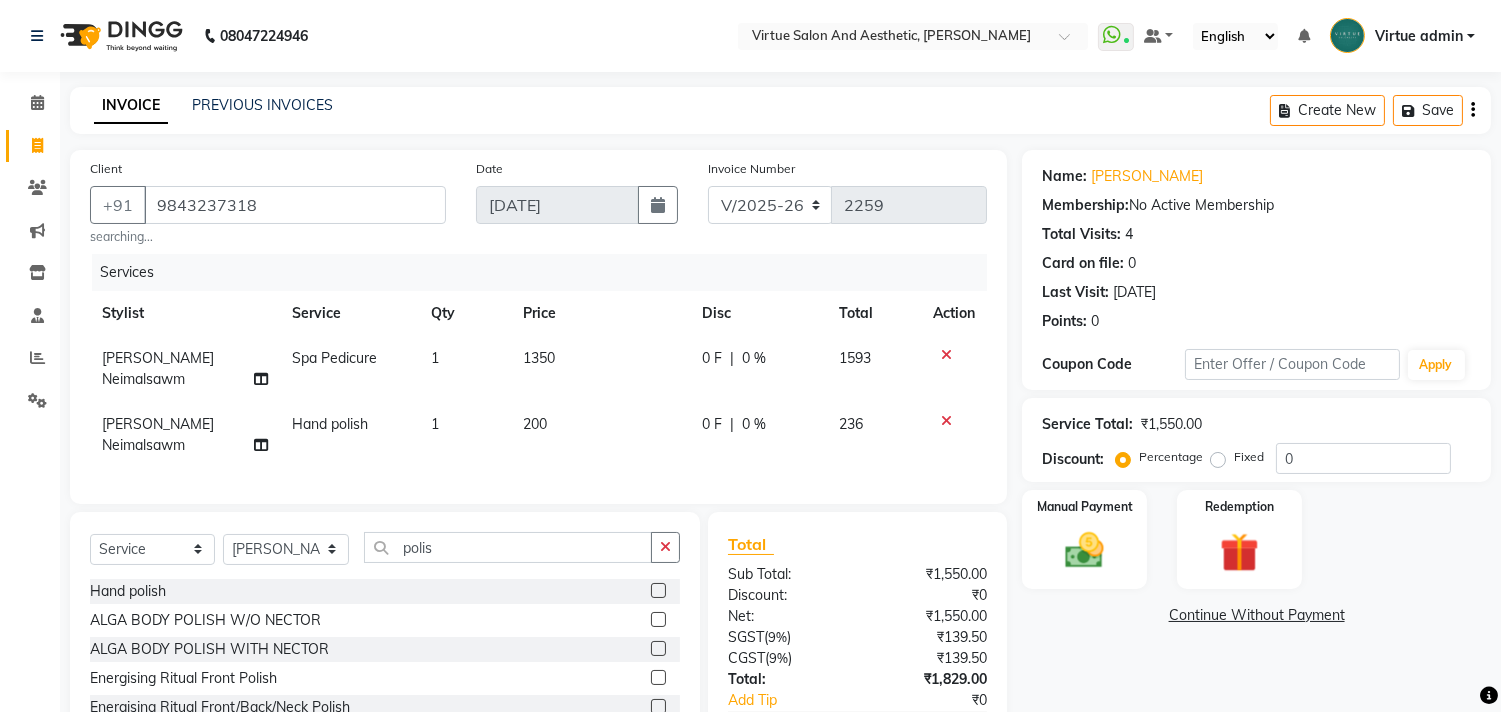 click on "Total Sub Total: ₹1,550.00 Discount: ₹0 Net: ₹1,550.00 SGST  ( 9% ) ₹139.50 CGST  ( 9% ) ₹139.50 Total: ₹1,829.00 Add Tip ₹0 Payable: ₹1,829.00 Paid: ₹0 Balance   : ₹1,829.00" 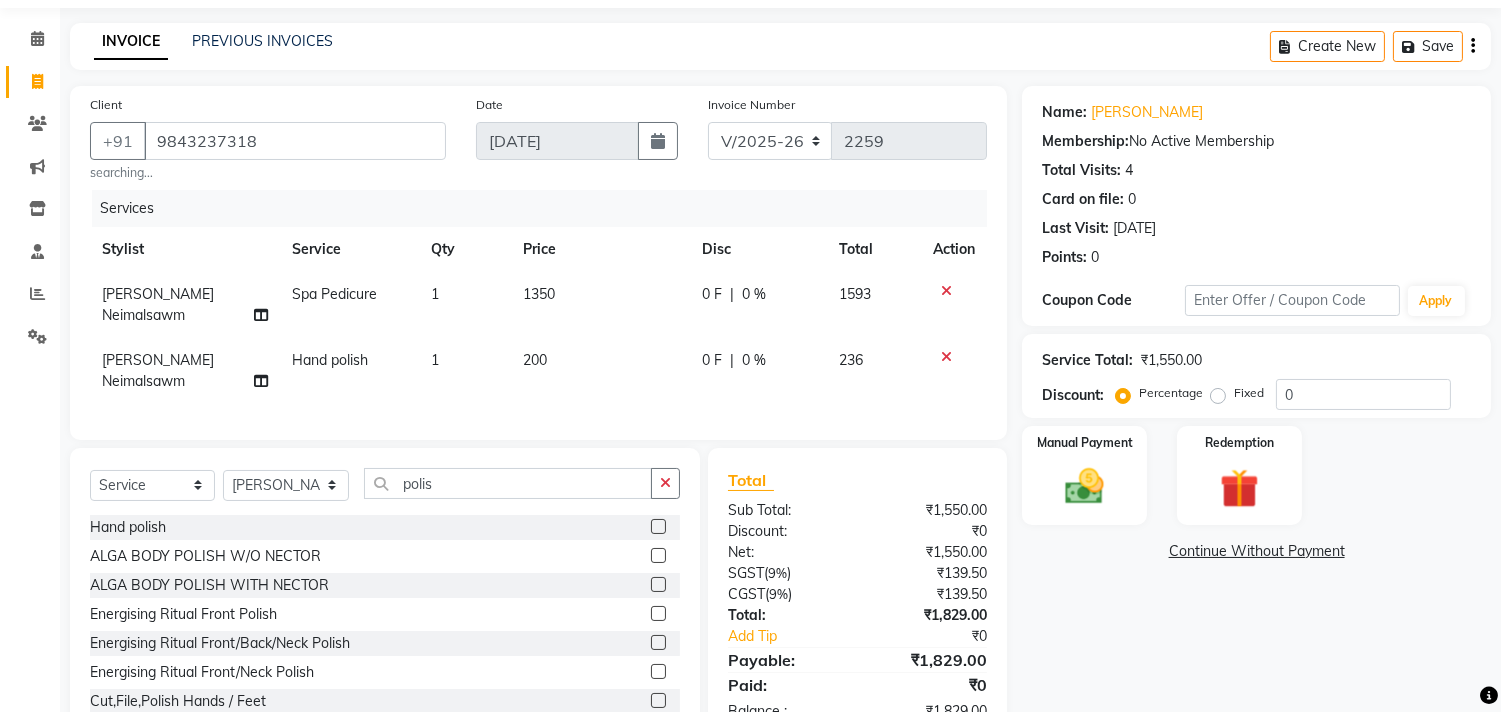 scroll, scrollTop: 100, scrollLeft: 0, axis: vertical 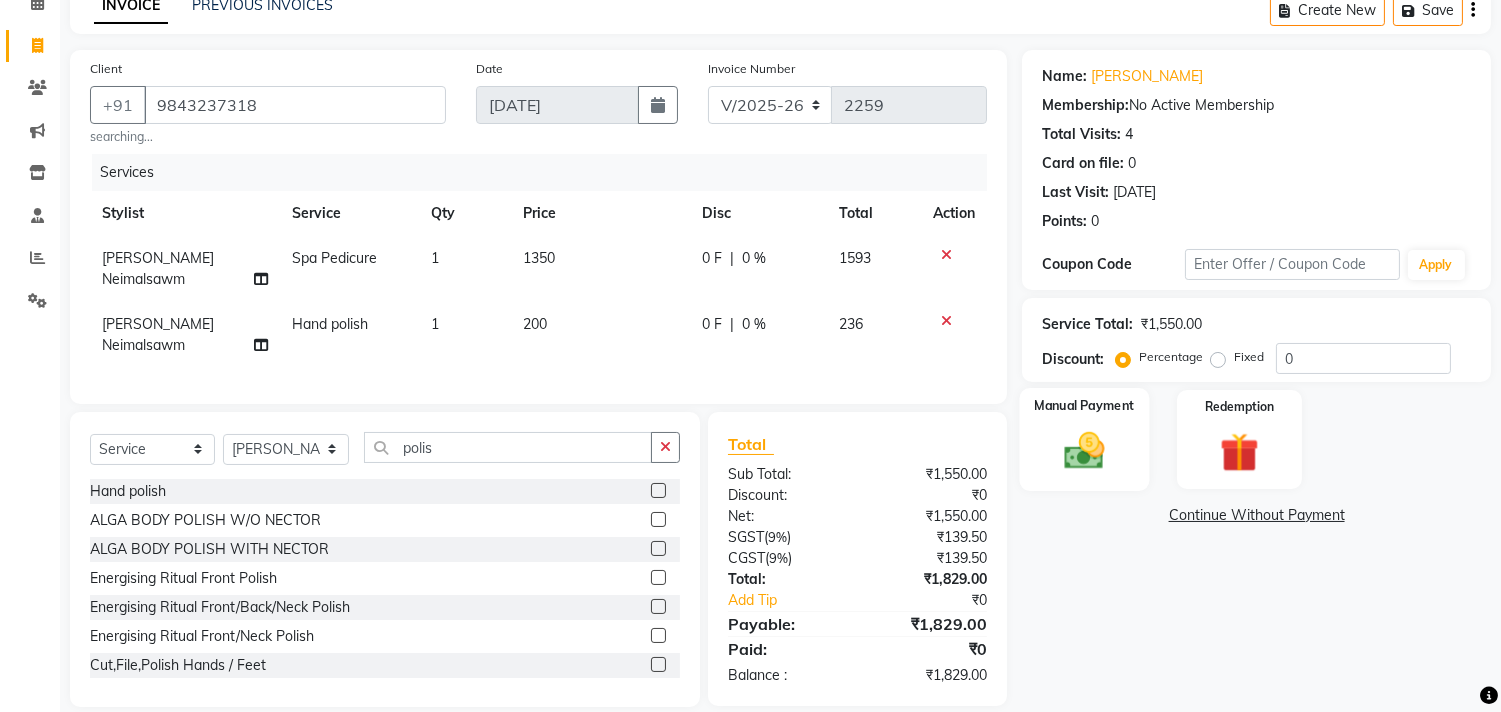 click 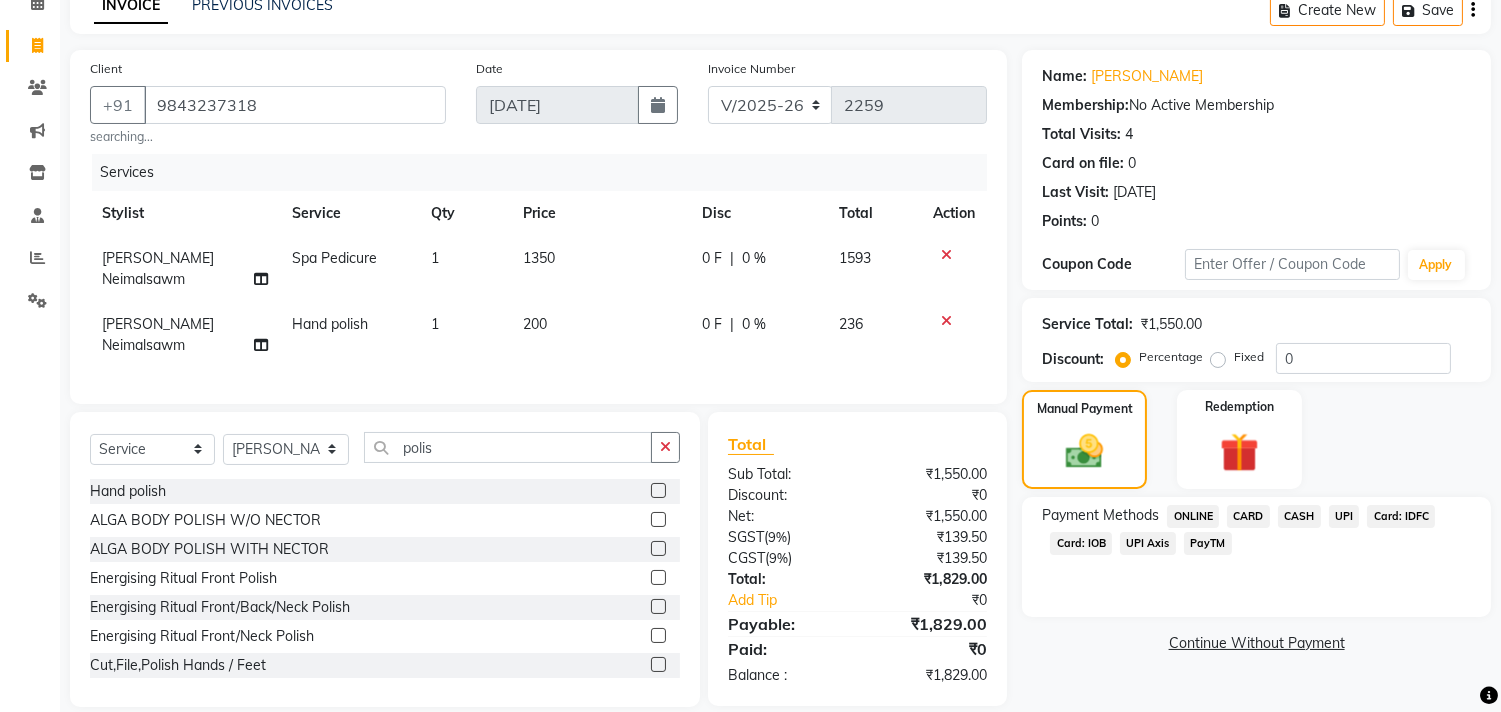 click on "CASH" 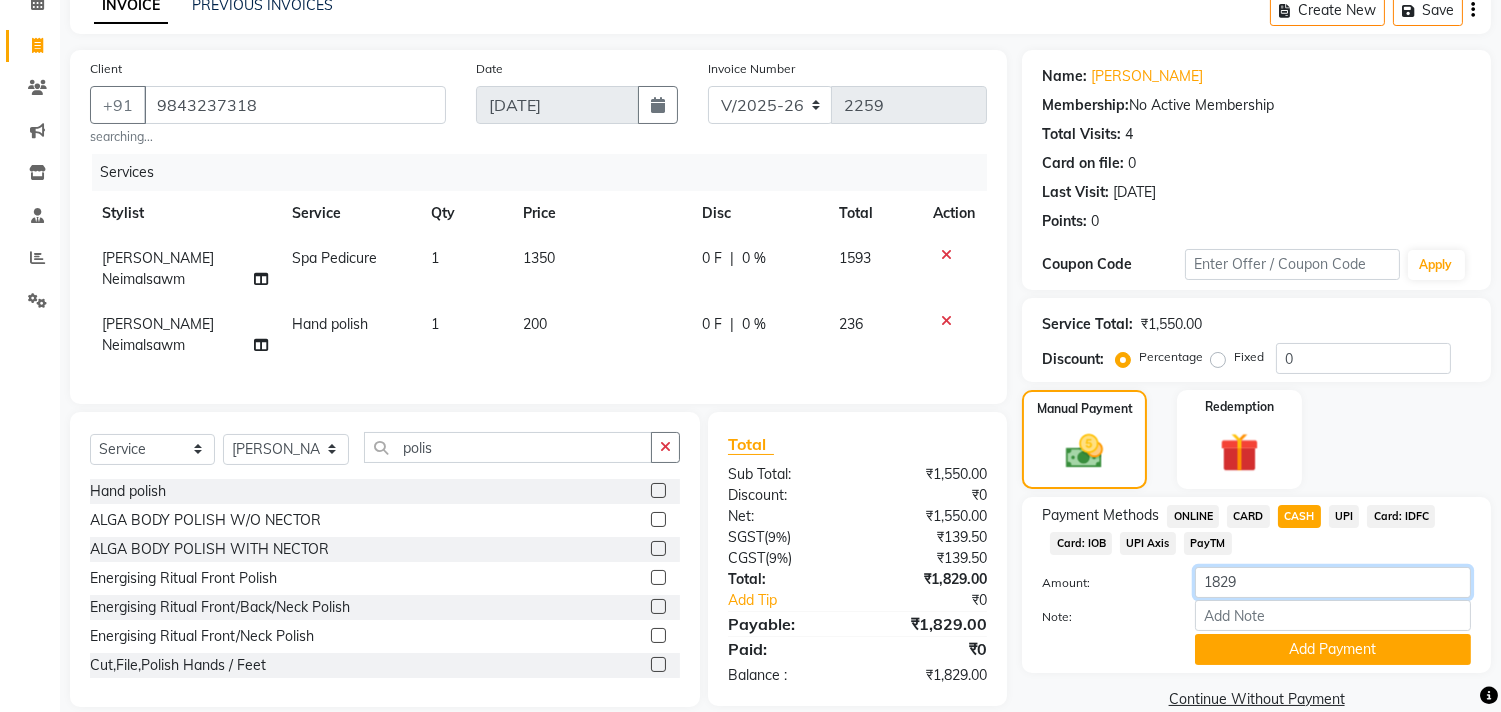 click on "1829" 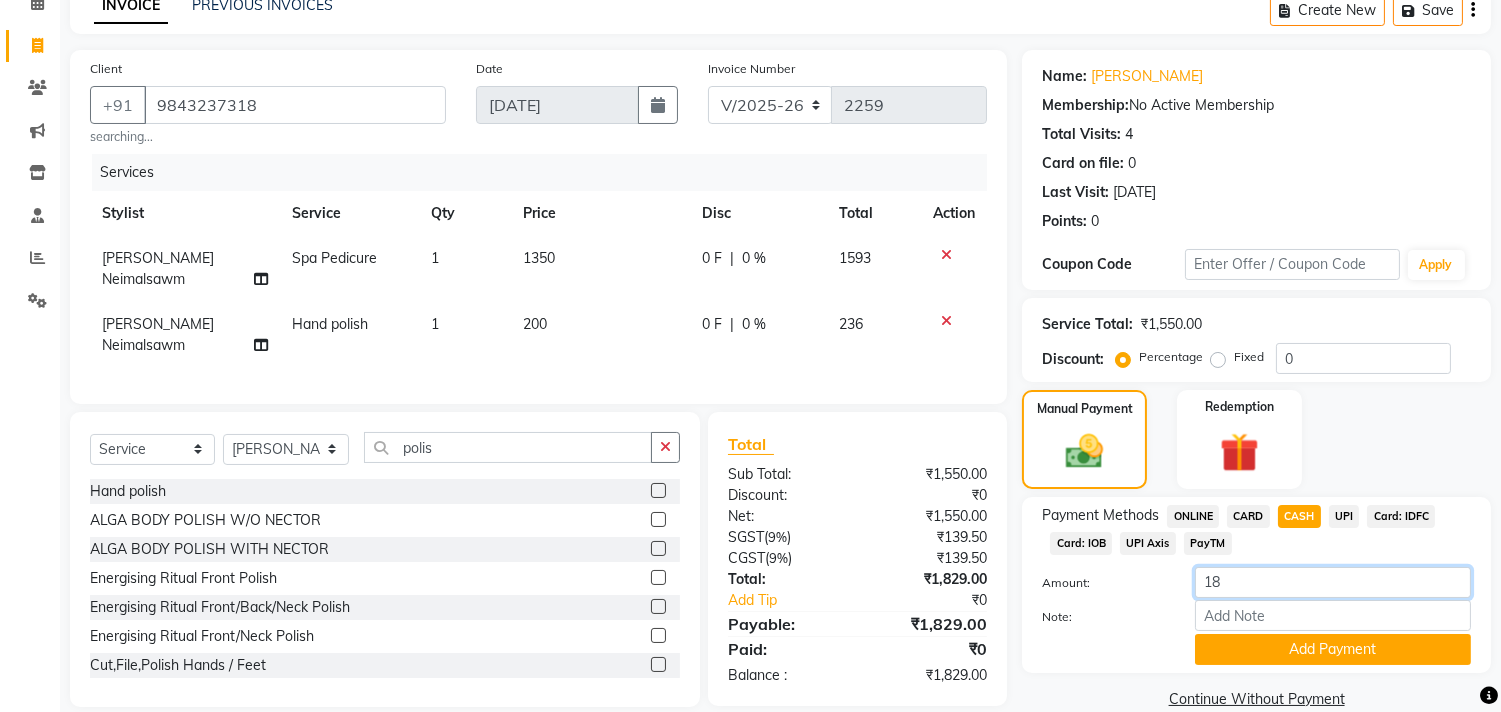 type on "1" 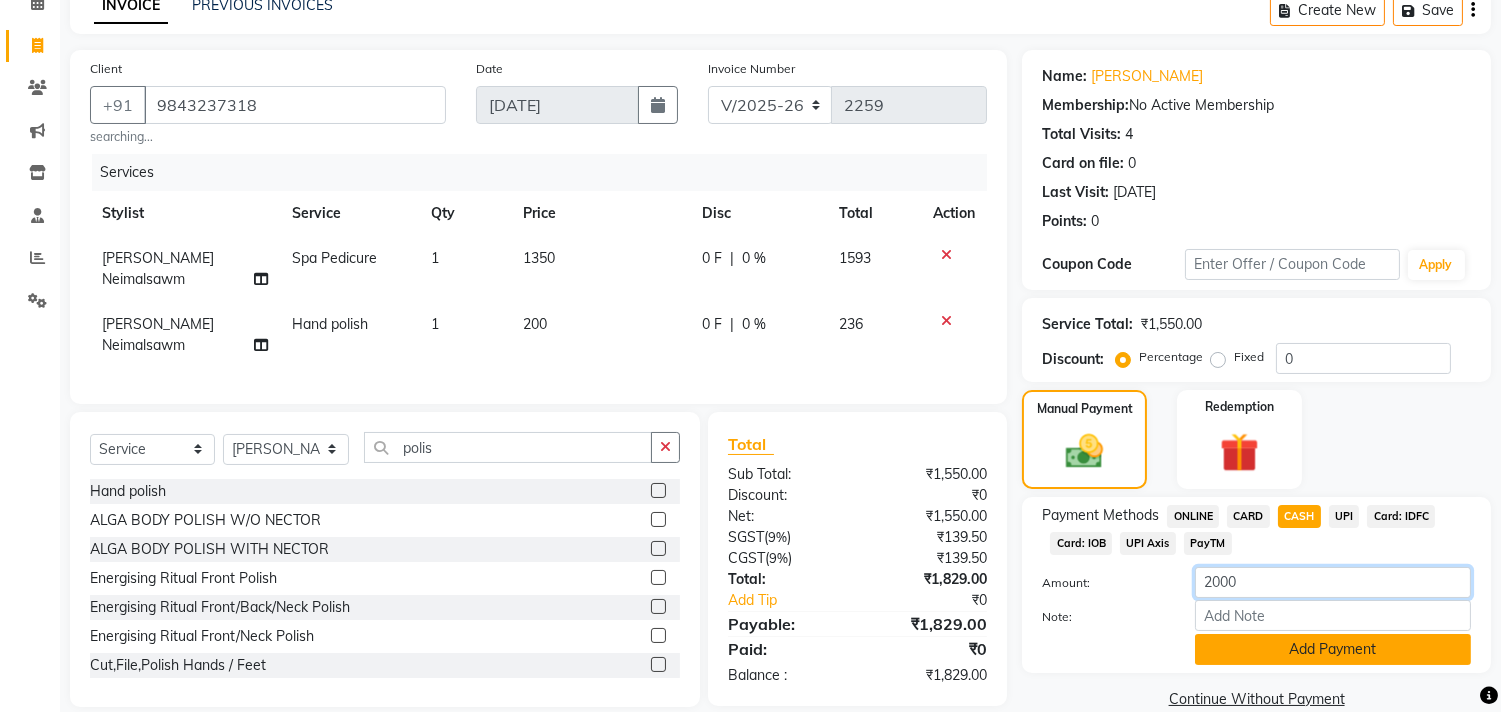 type on "2000" 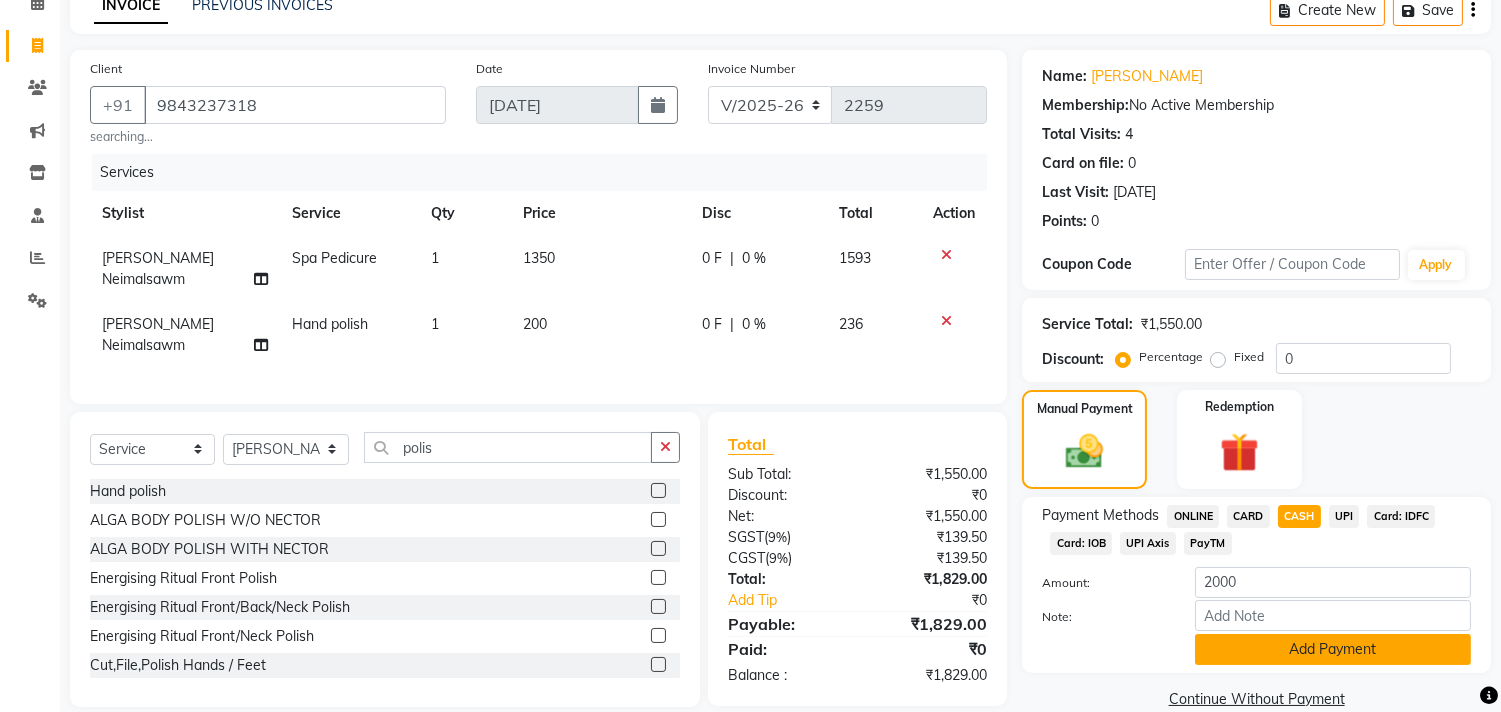 click on "Add Payment" 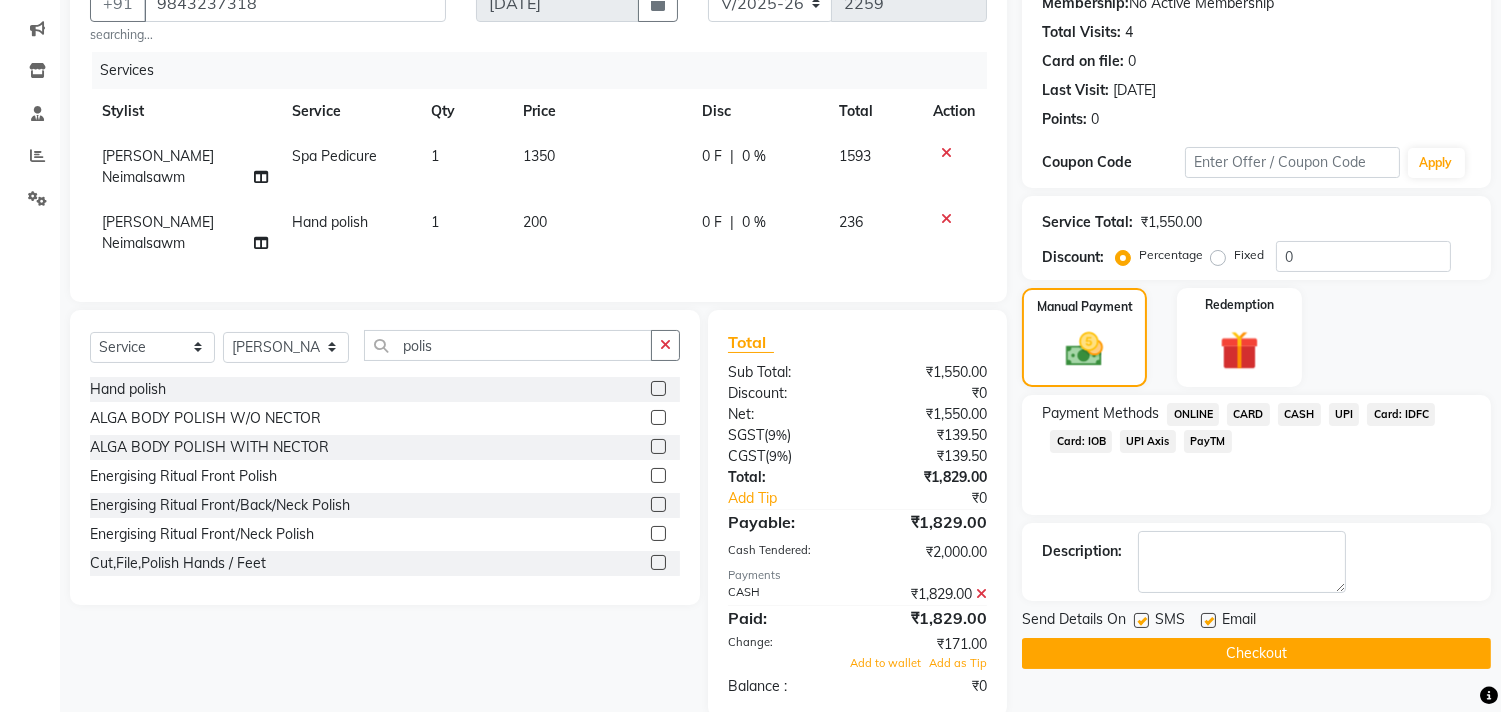 scroll, scrollTop: 212, scrollLeft: 0, axis: vertical 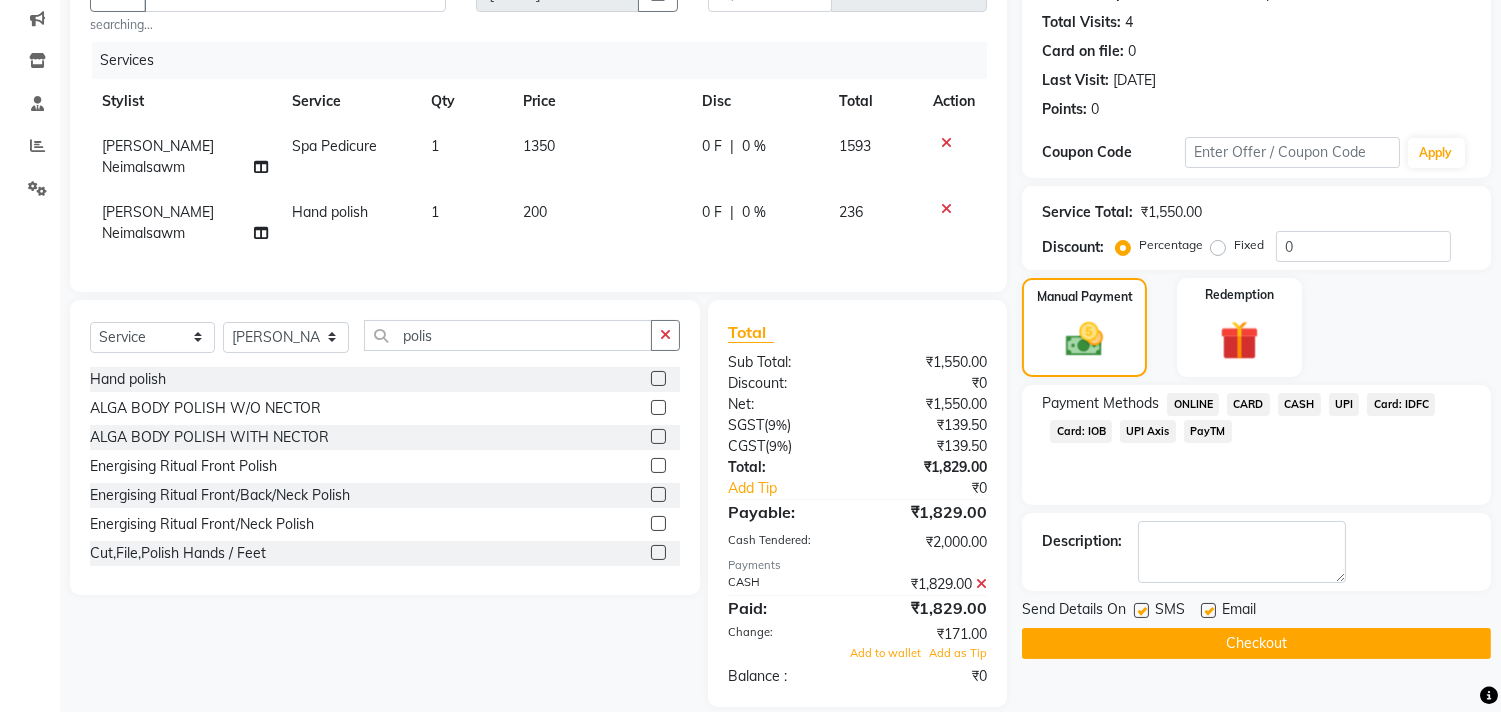 click on "Checkout" 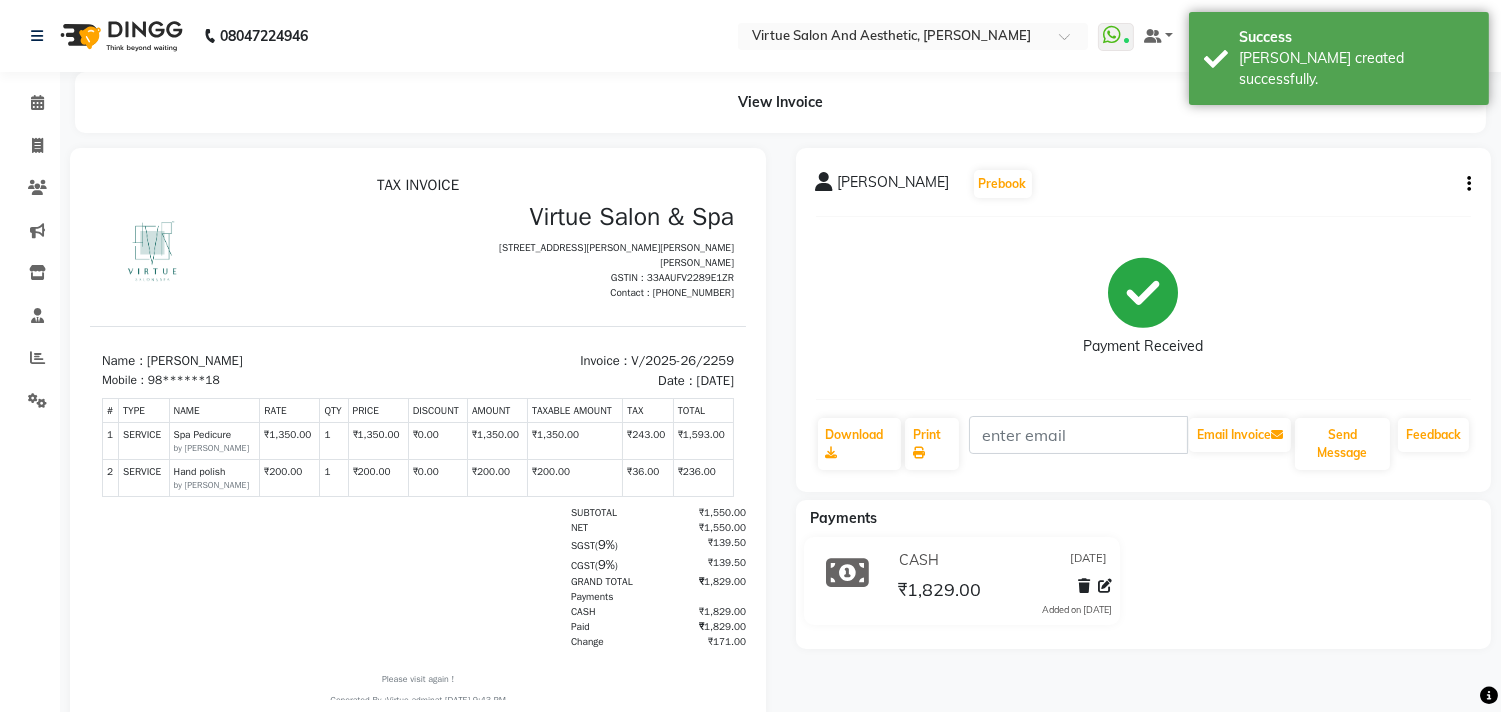 scroll, scrollTop: 0, scrollLeft: 0, axis: both 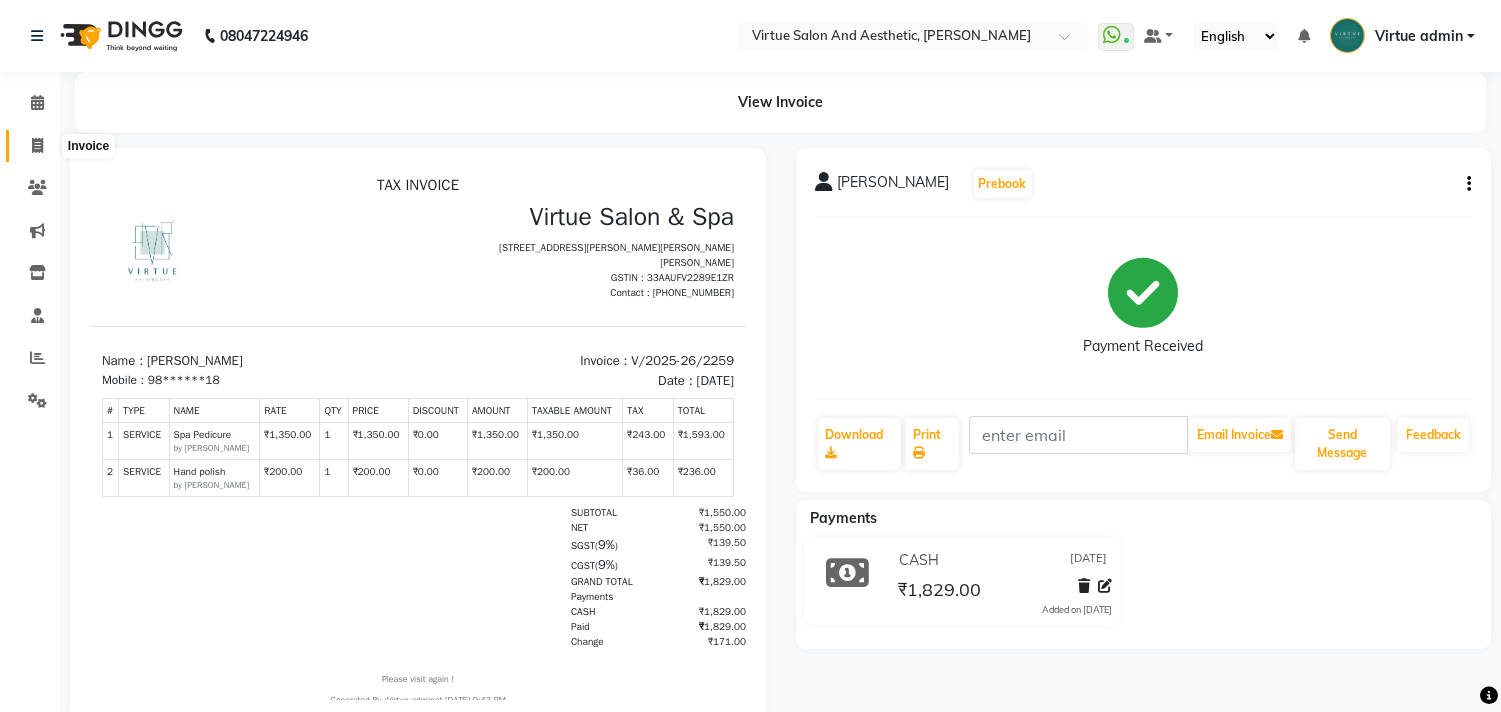 click 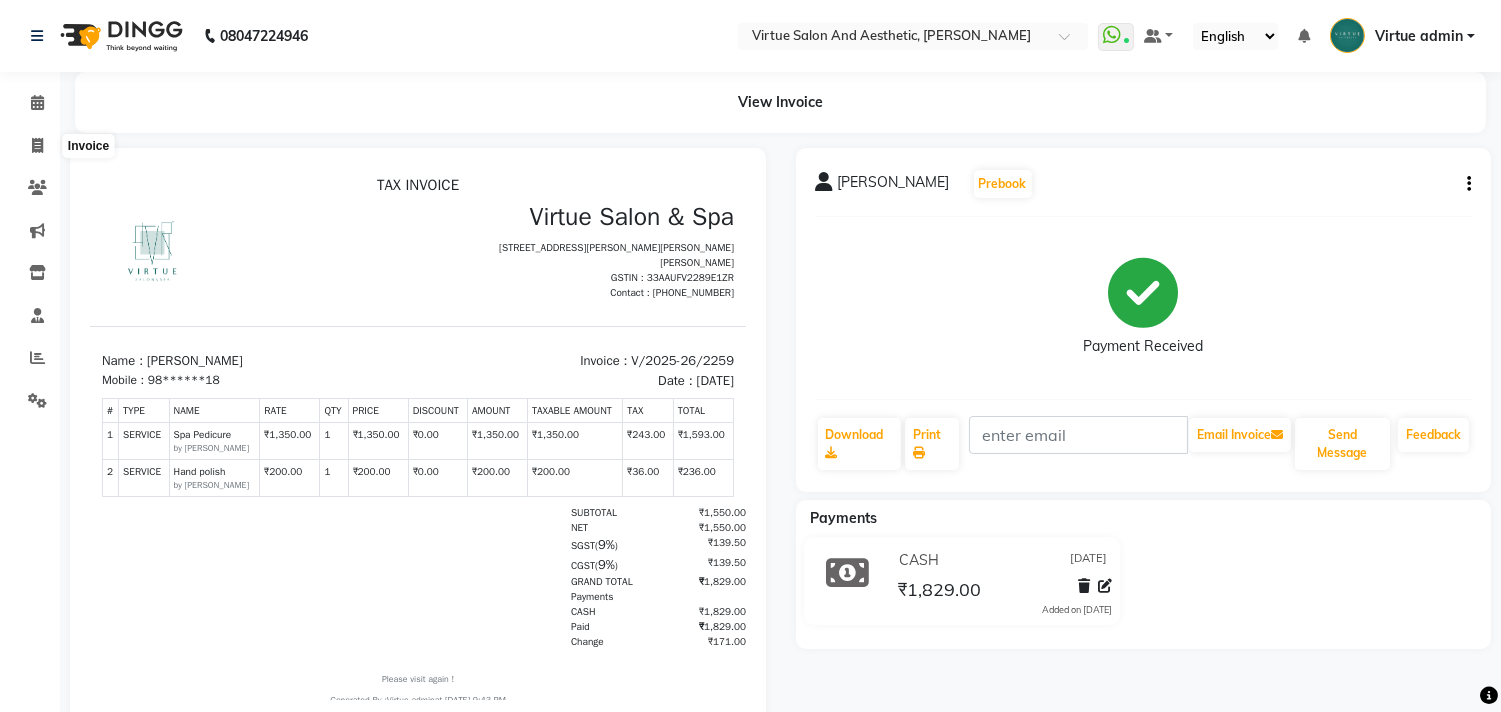 select on "4466" 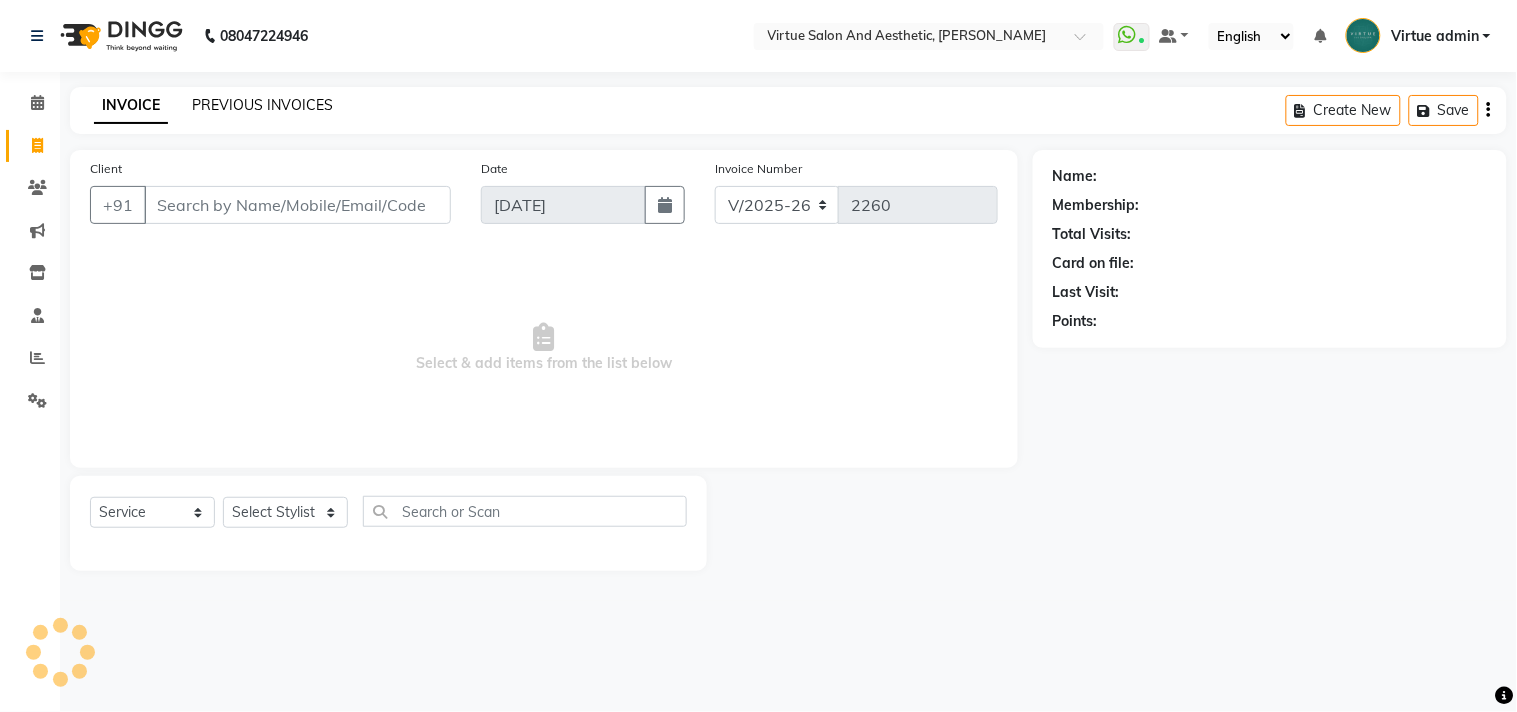 click on "PREVIOUS INVOICES" 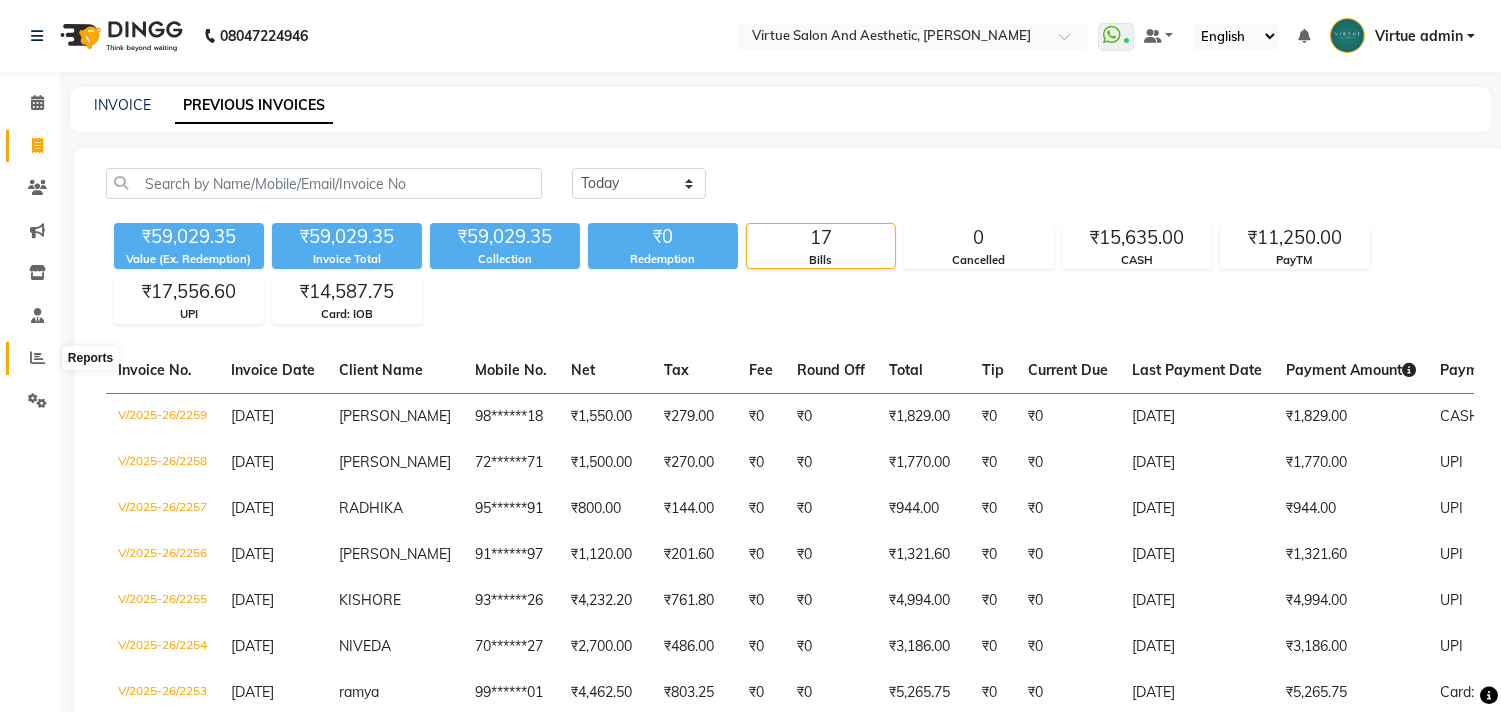 click 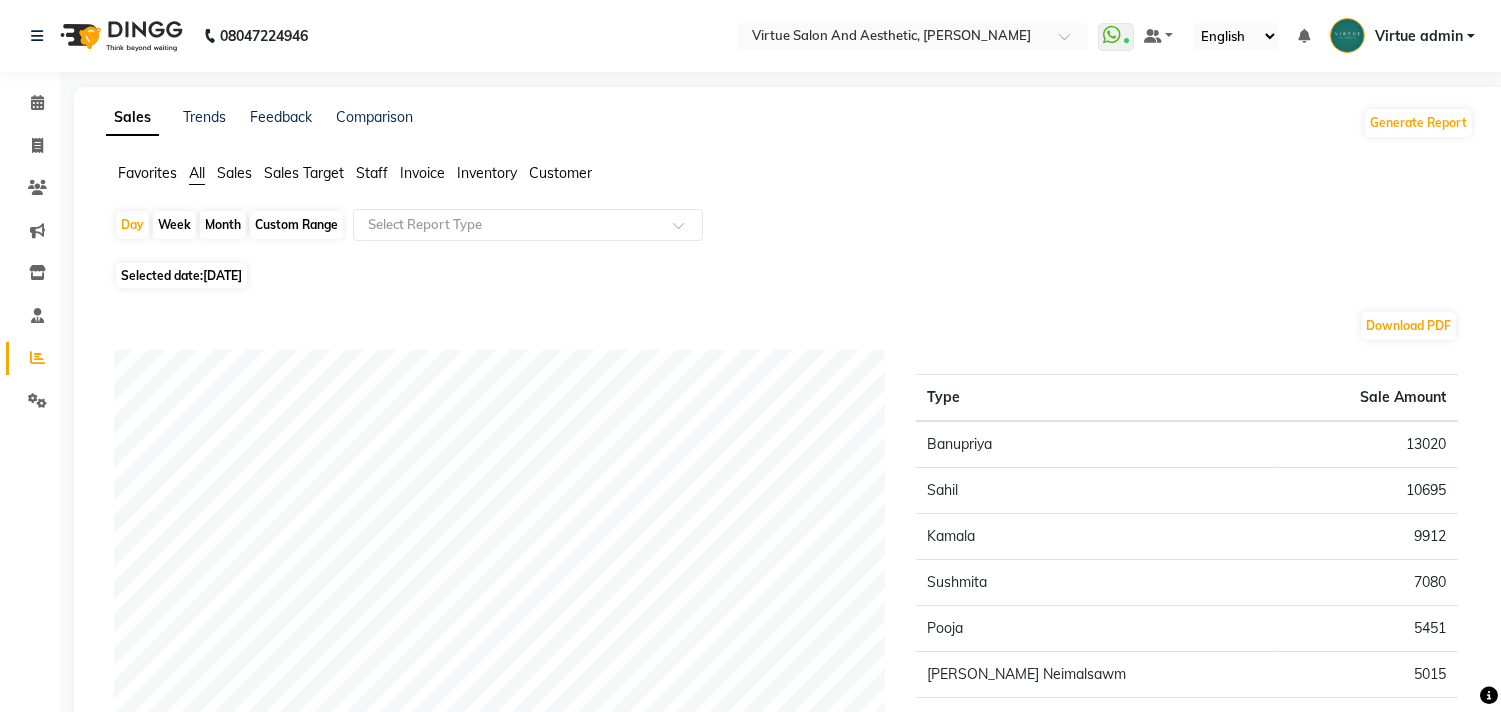 click on "Sales" 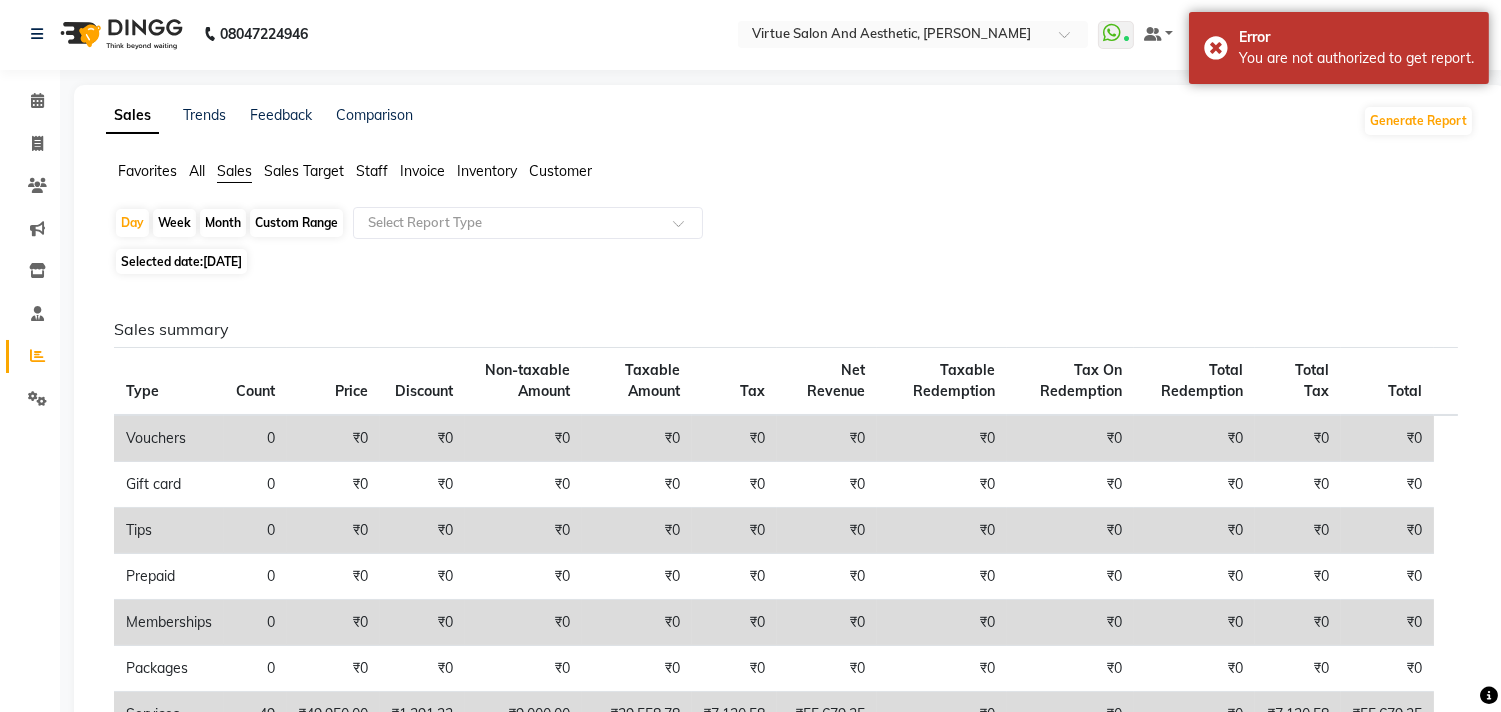 scroll, scrollTop: 0, scrollLeft: 0, axis: both 